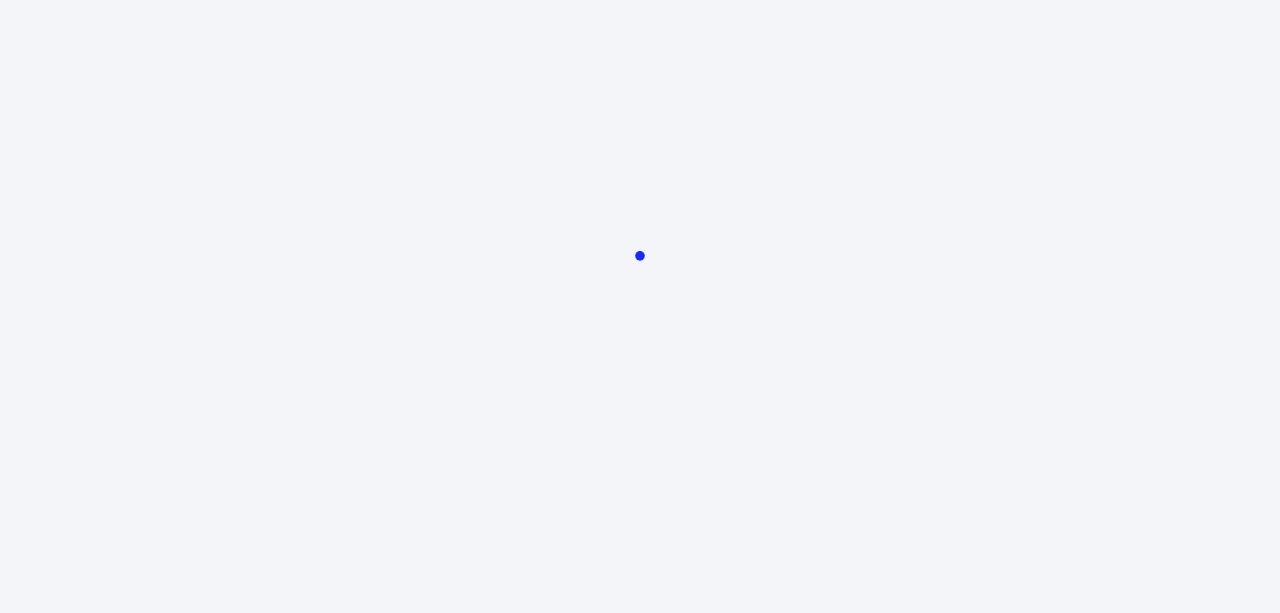 scroll, scrollTop: 0, scrollLeft: 0, axis: both 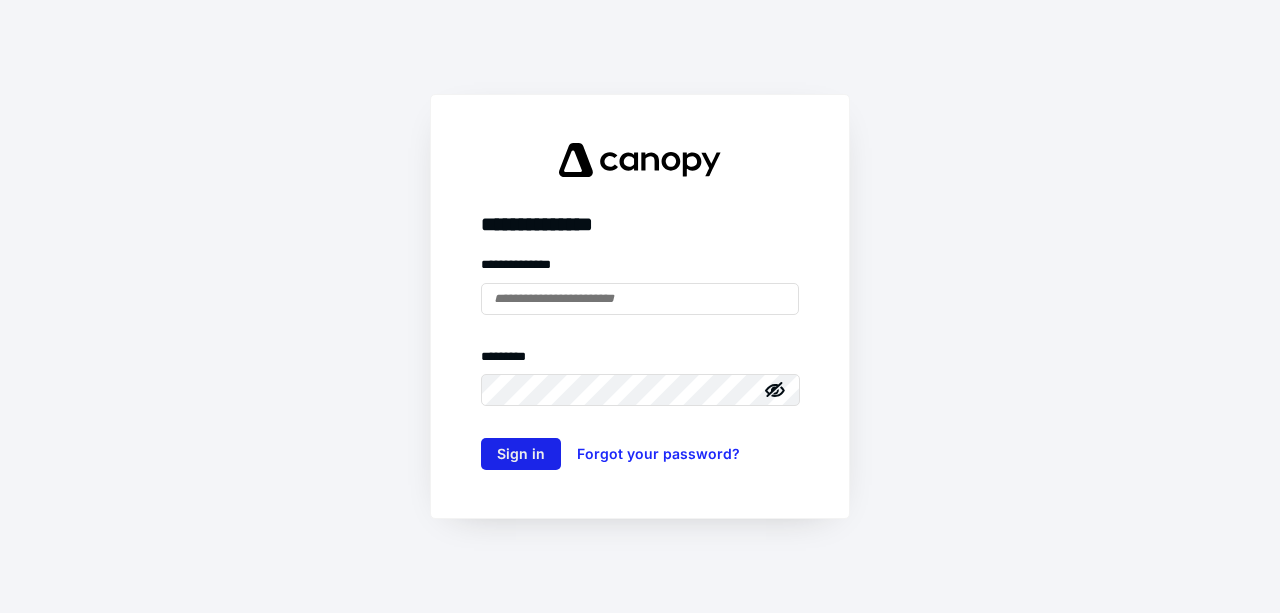type on "**********" 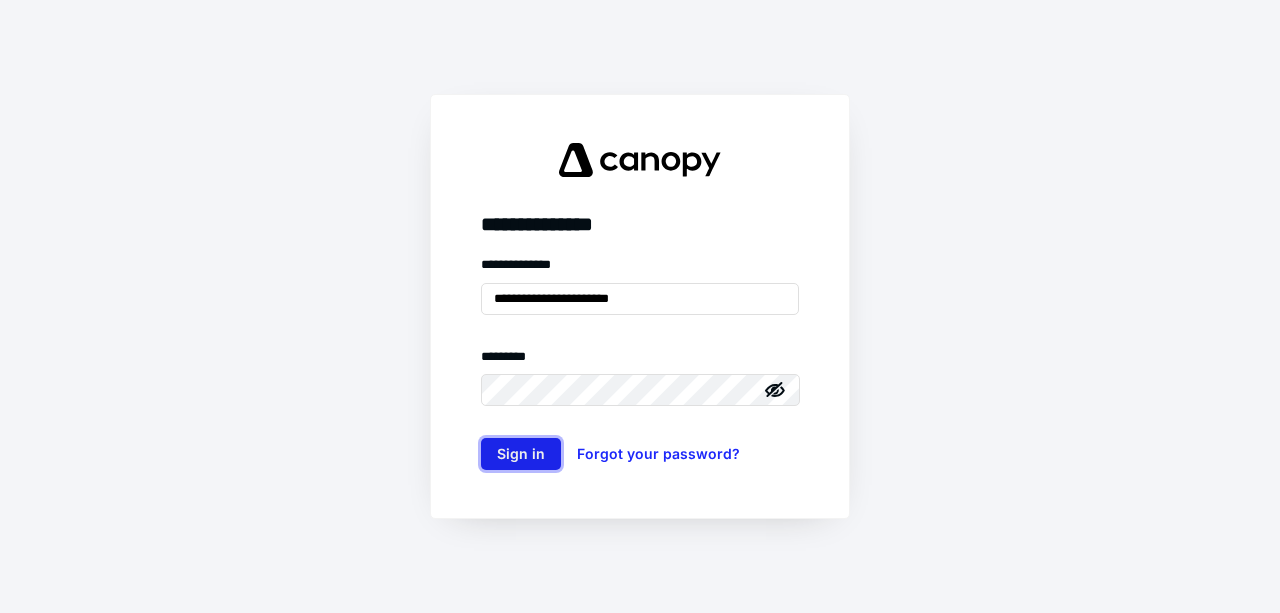 click on "Sign in" at bounding box center (521, 454) 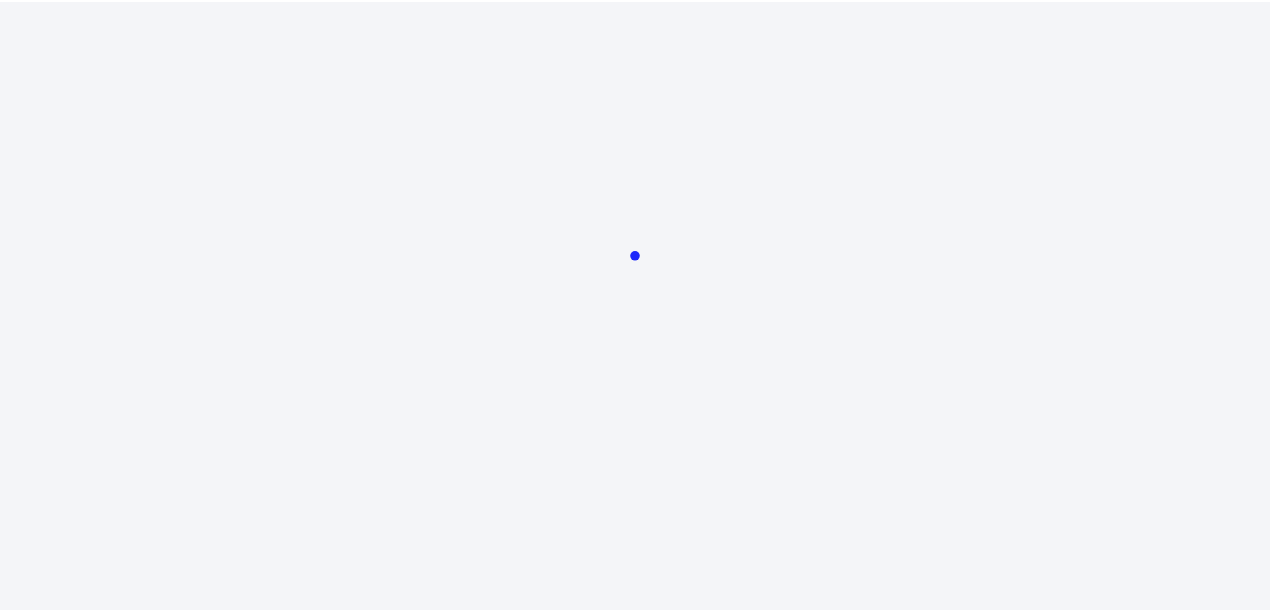scroll, scrollTop: 0, scrollLeft: 0, axis: both 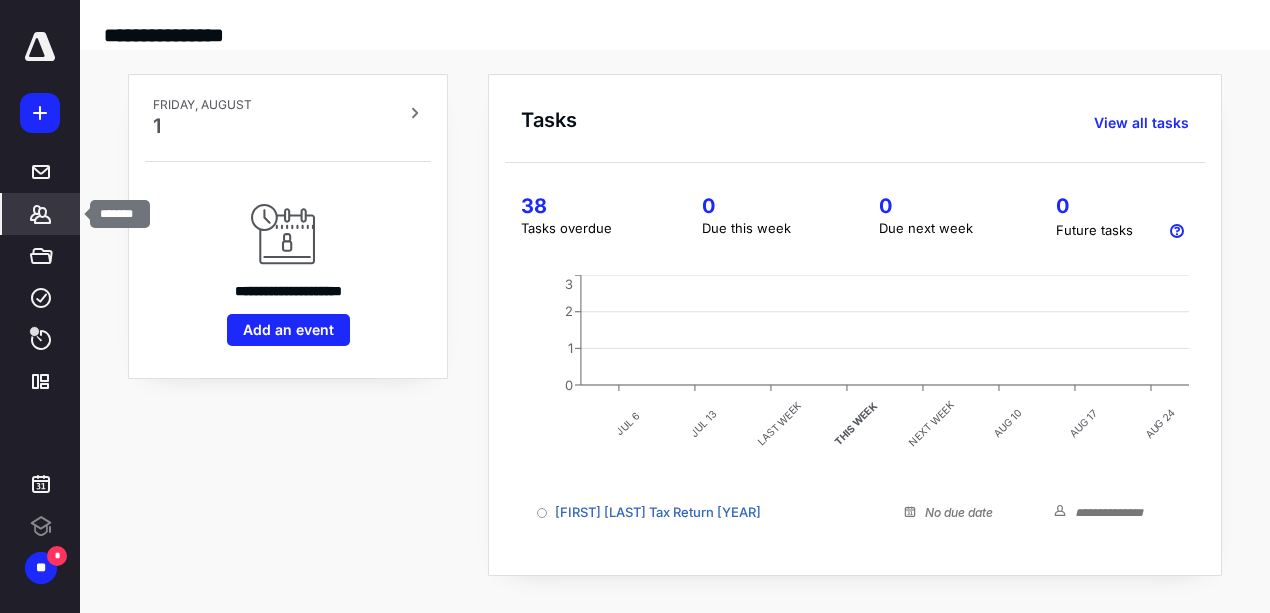 click 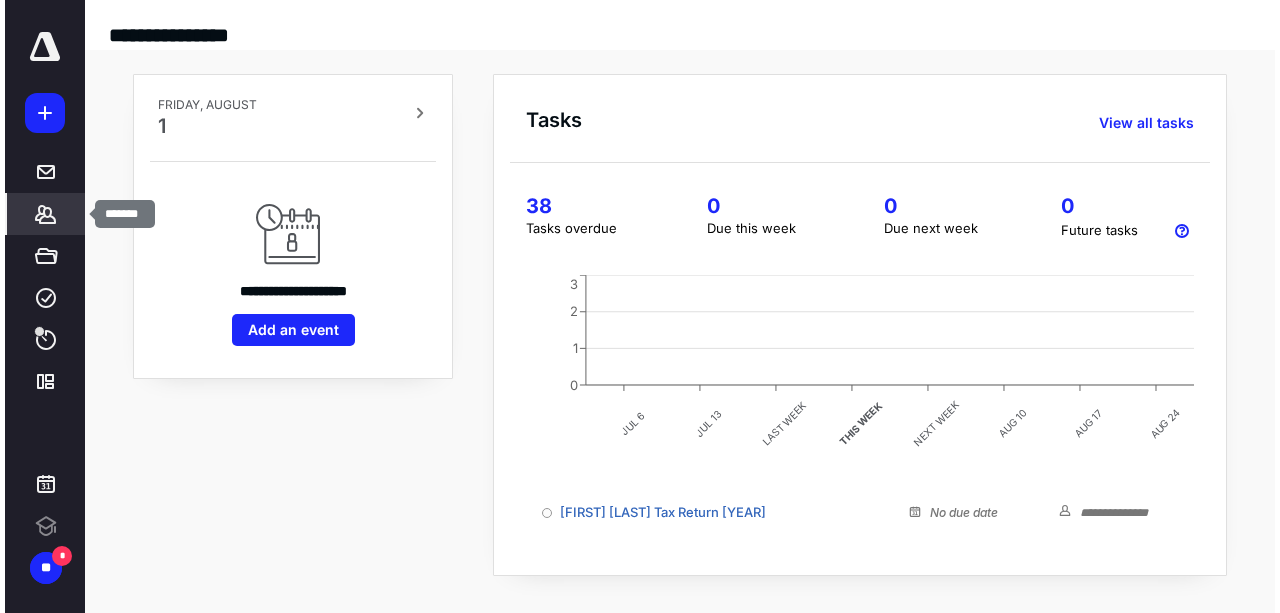 scroll, scrollTop: 0, scrollLeft: 0, axis: both 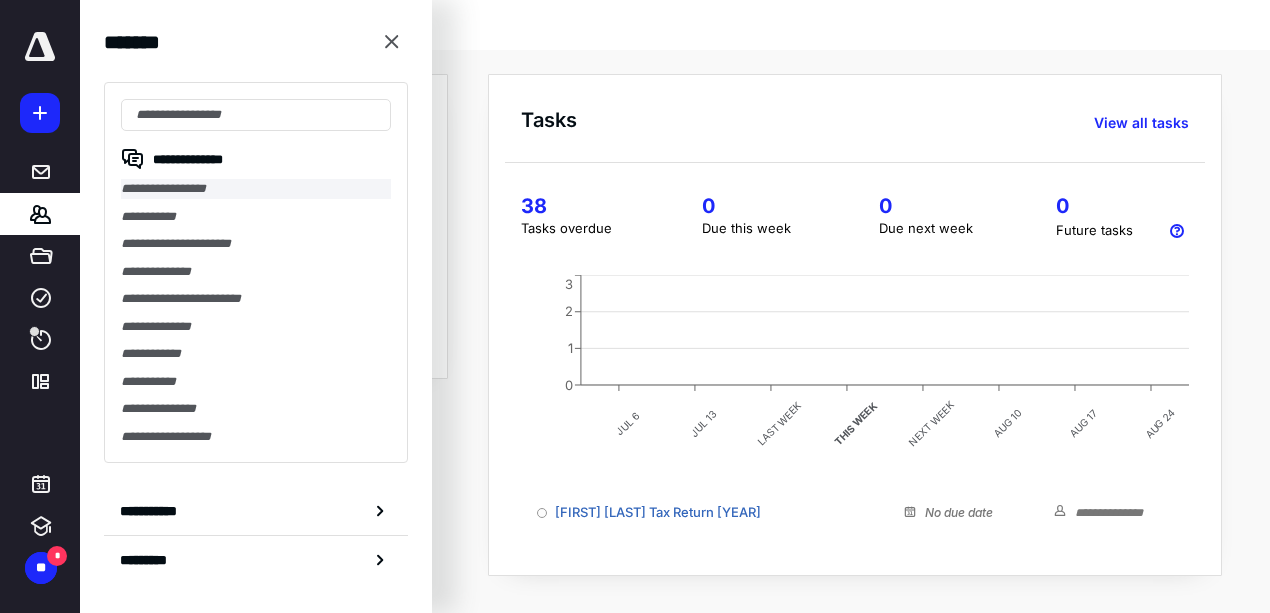 click on "**********" at bounding box center [256, 189] 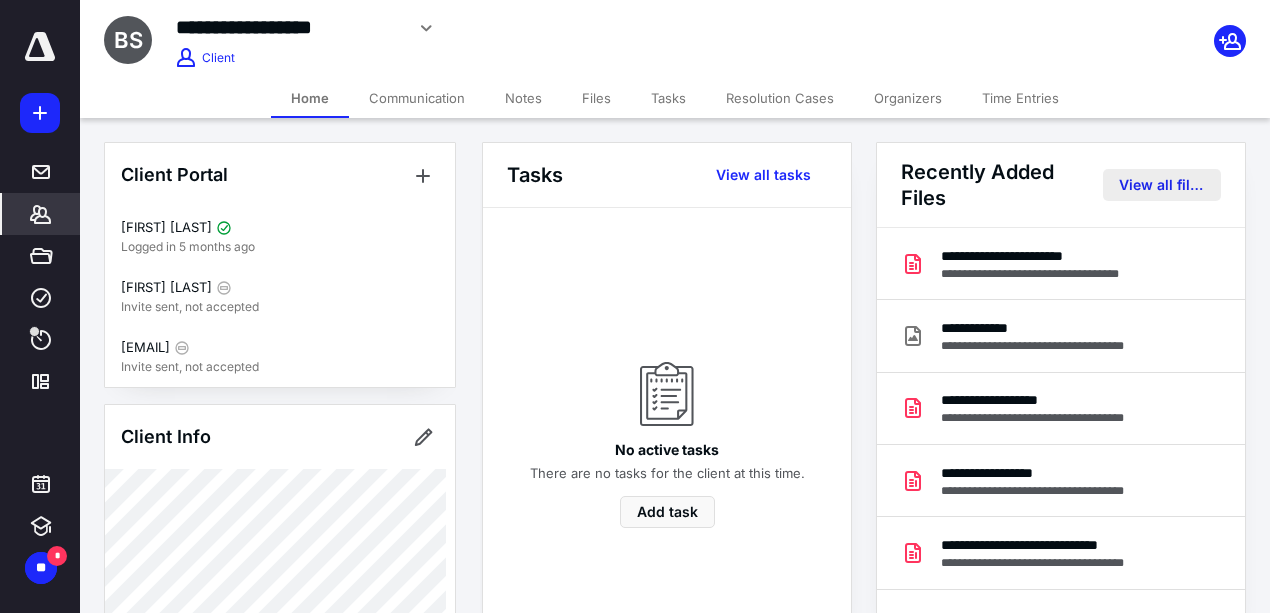 click on "View all files" at bounding box center [1162, 185] 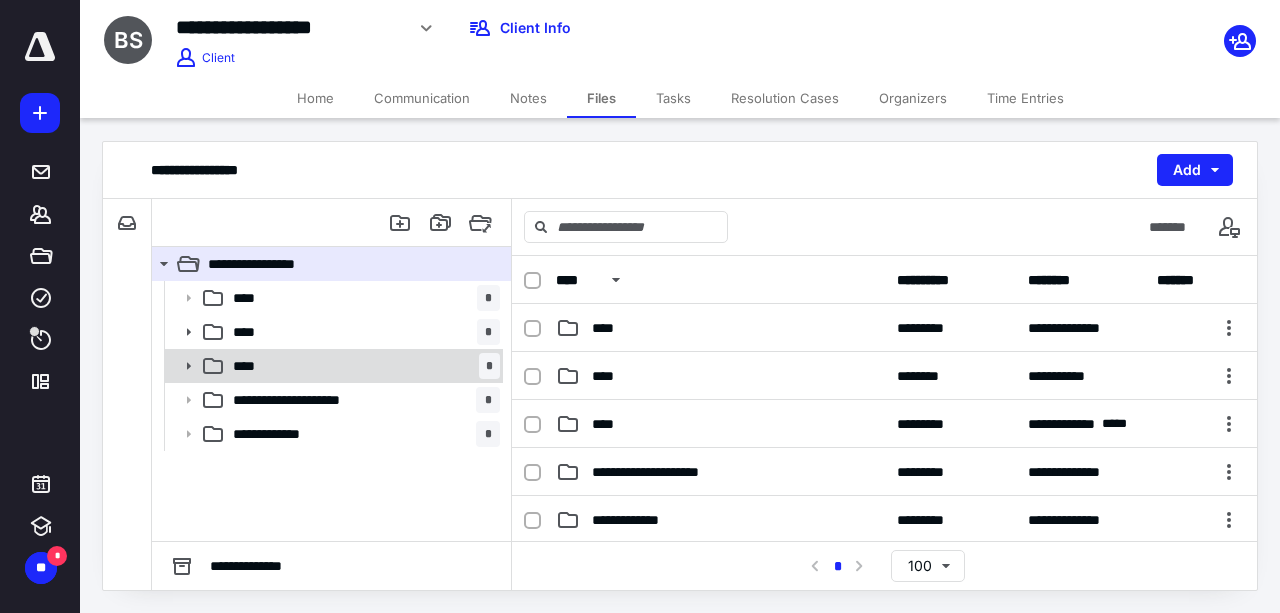 click 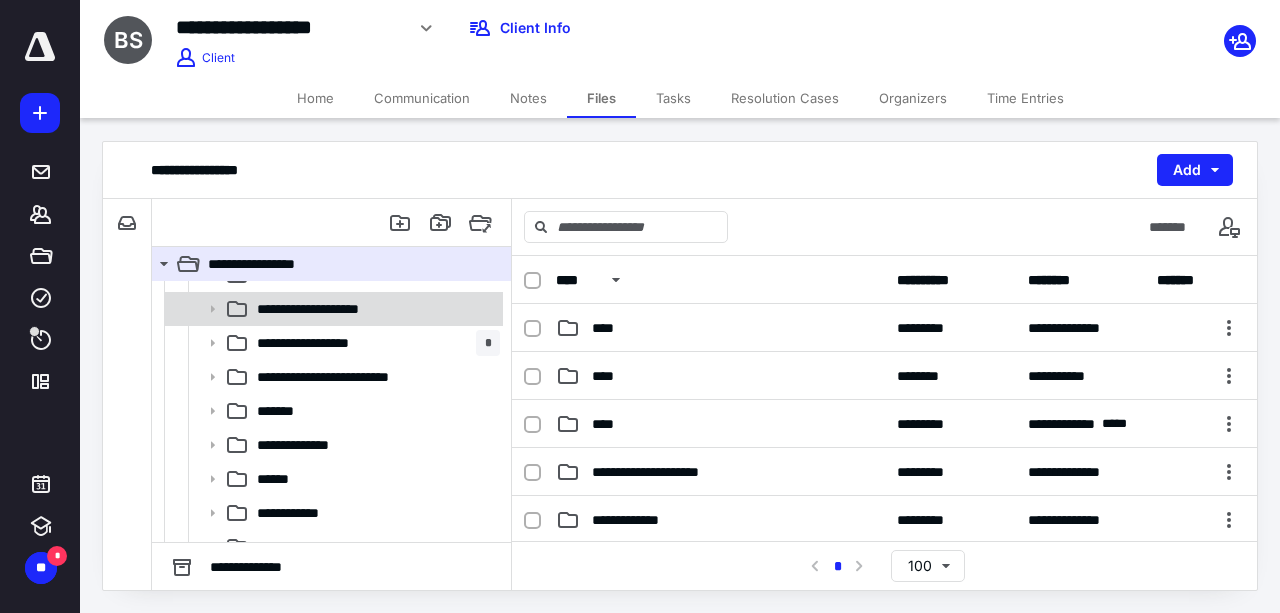 scroll, scrollTop: 200, scrollLeft: 0, axis: vertical 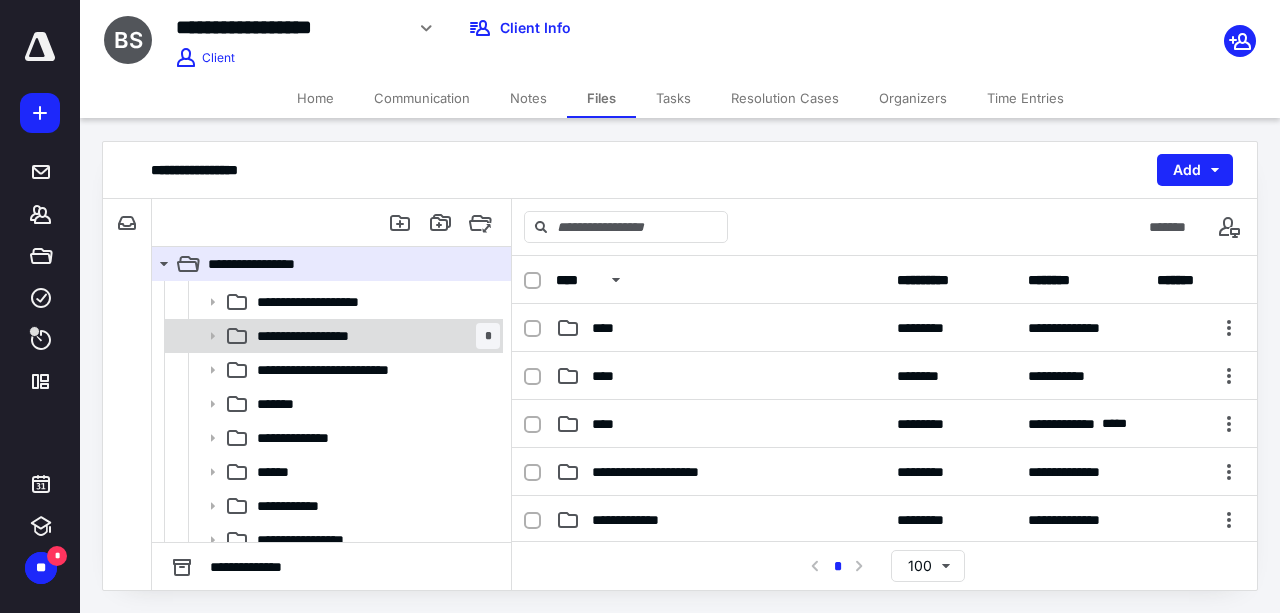 click on "**********" at bounding box center [374, 336] 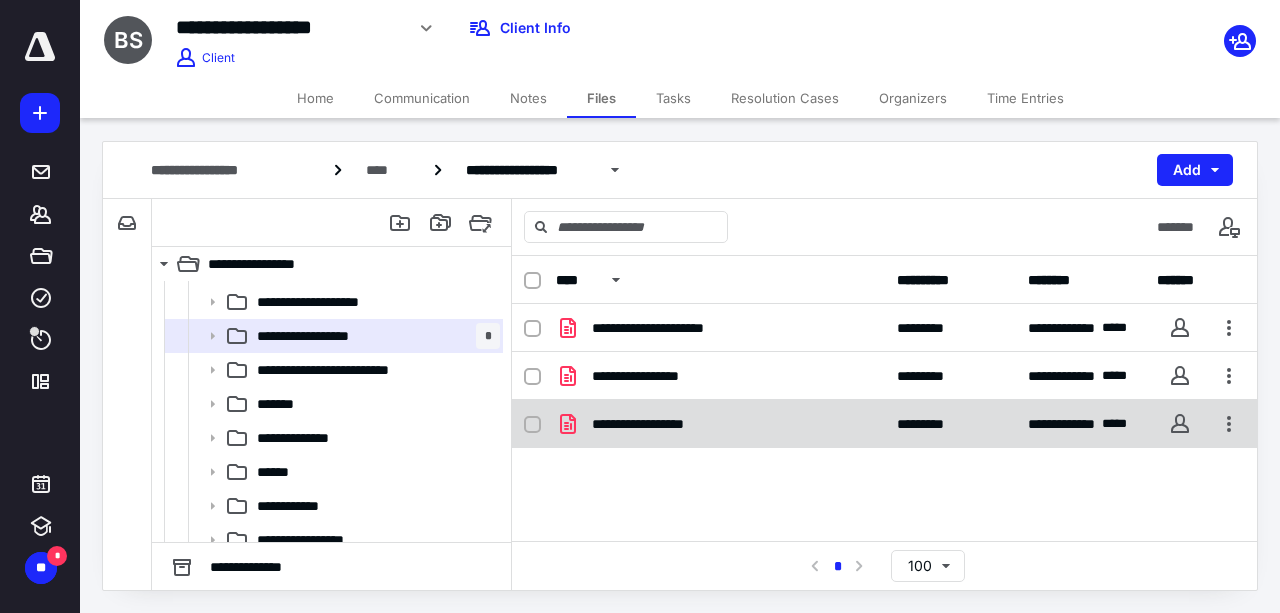 click 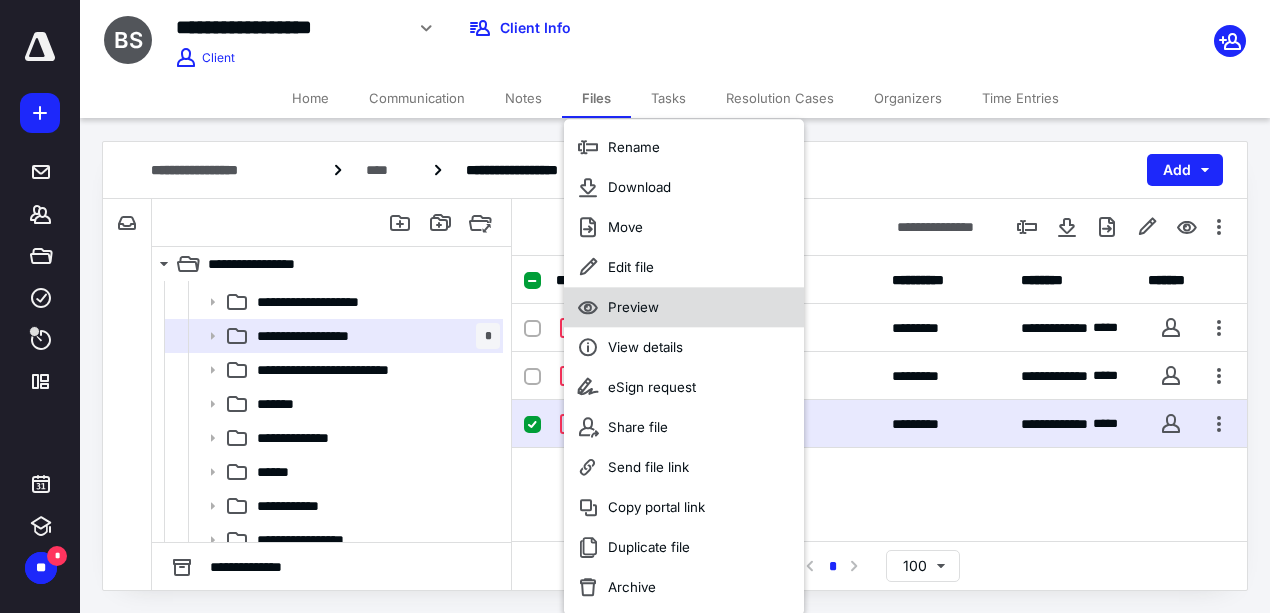 click on "Preview" at bounding box center (633, 307) 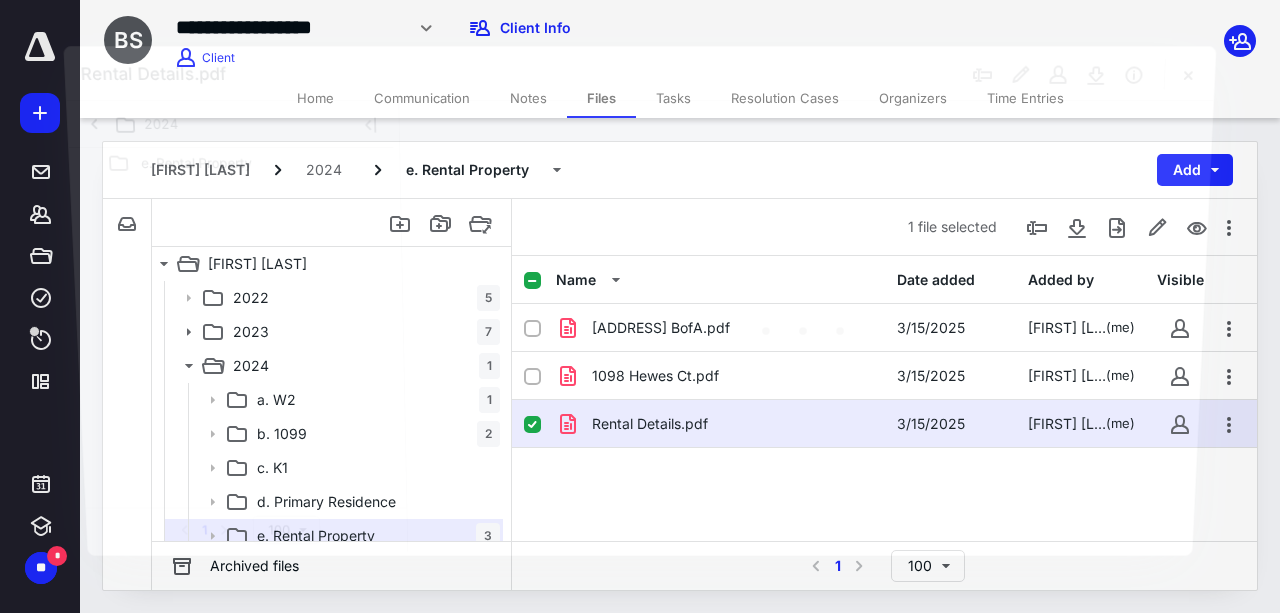 scroll, scrollTop: 200, scrollLeft: 0, axis: vertical 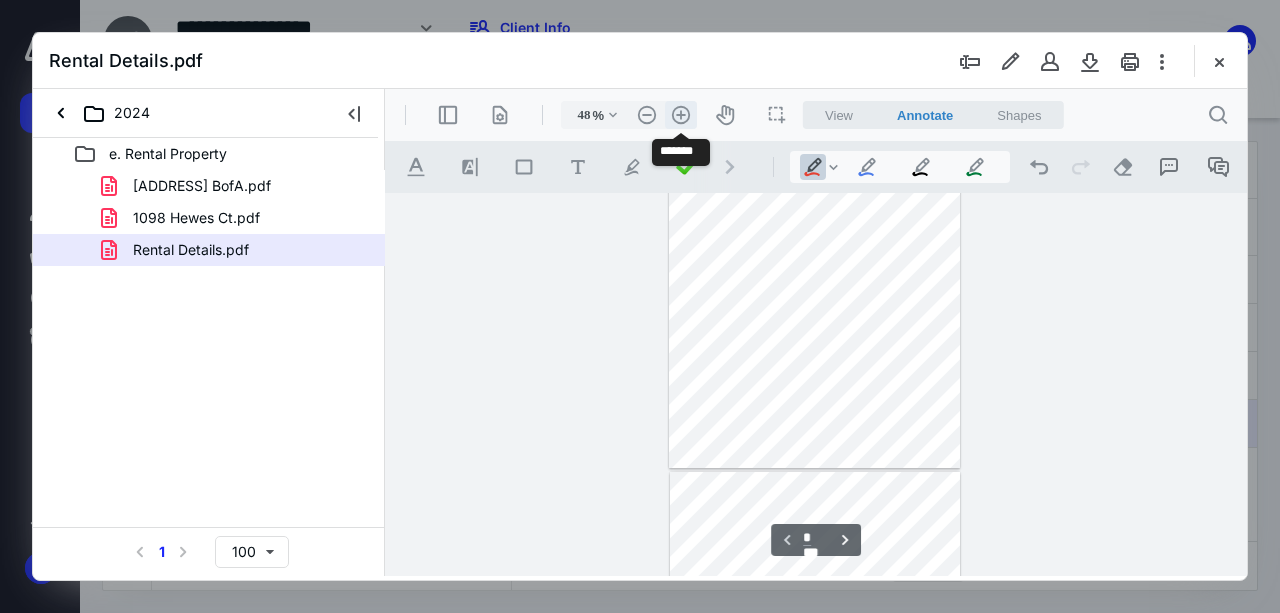 click on ".cls-1{fill:#abb0c4;} icon - header - zoom - in - line" at bounding box center (681, 115) 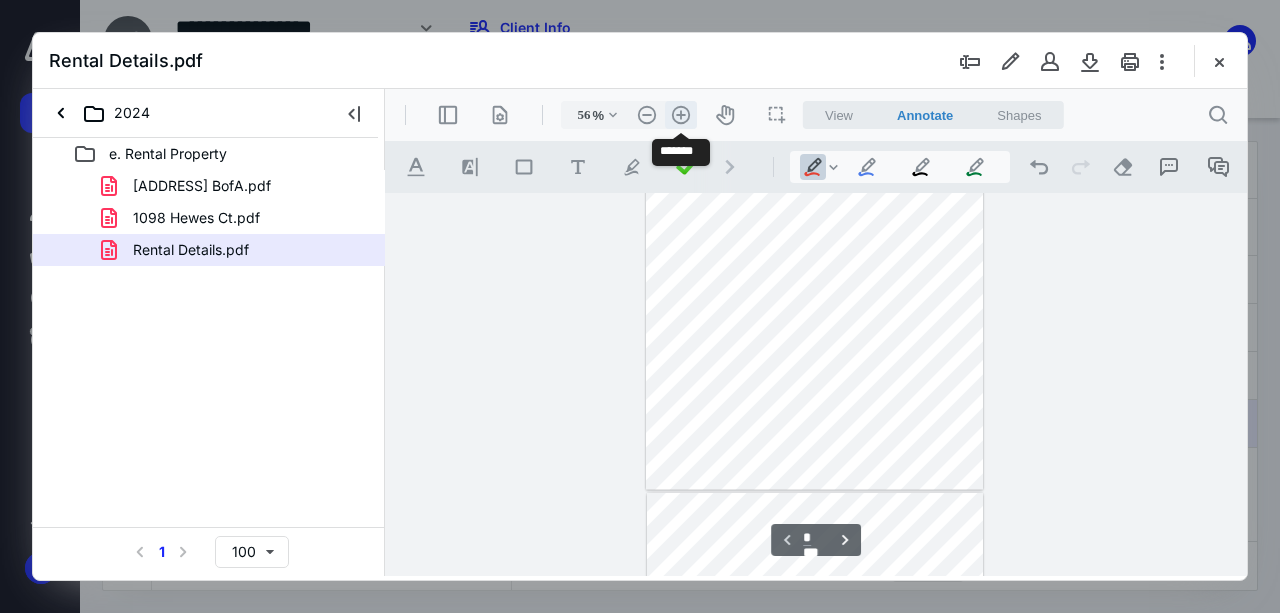 click on ".cls-1{fill:#abb0c4;} icon - header - zoom - in - line" at bounding box center [681, 115] 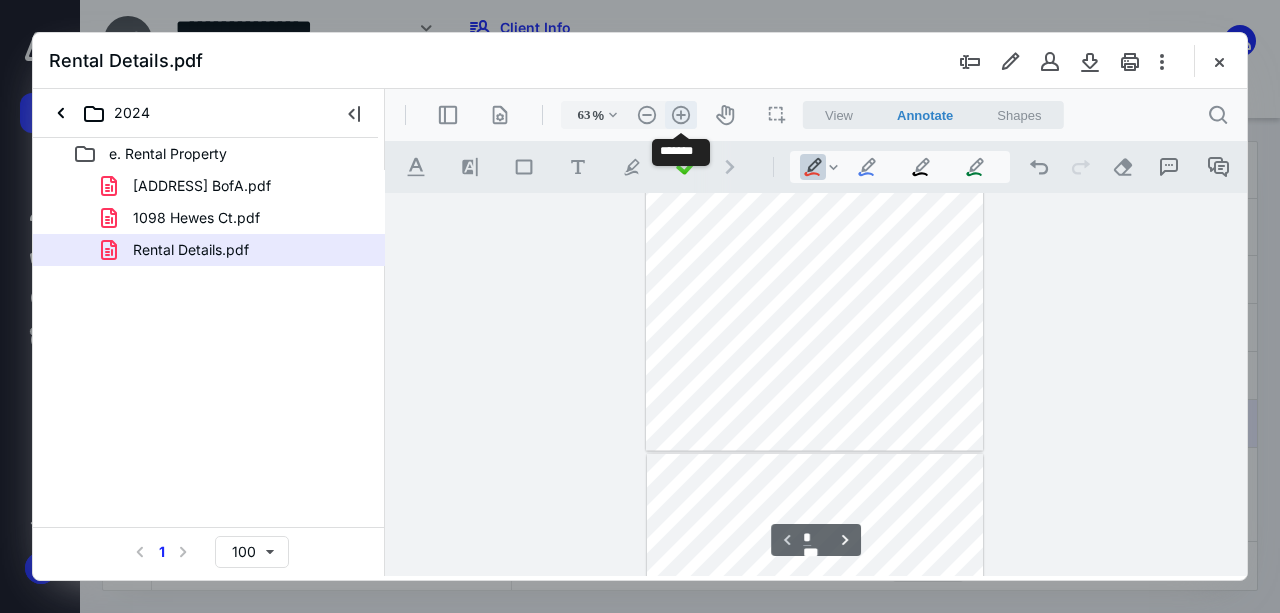 click on ".cls-1{fill:#abb0c4;} icon - header - zoom - in - line" at bounding box center (681, 115) 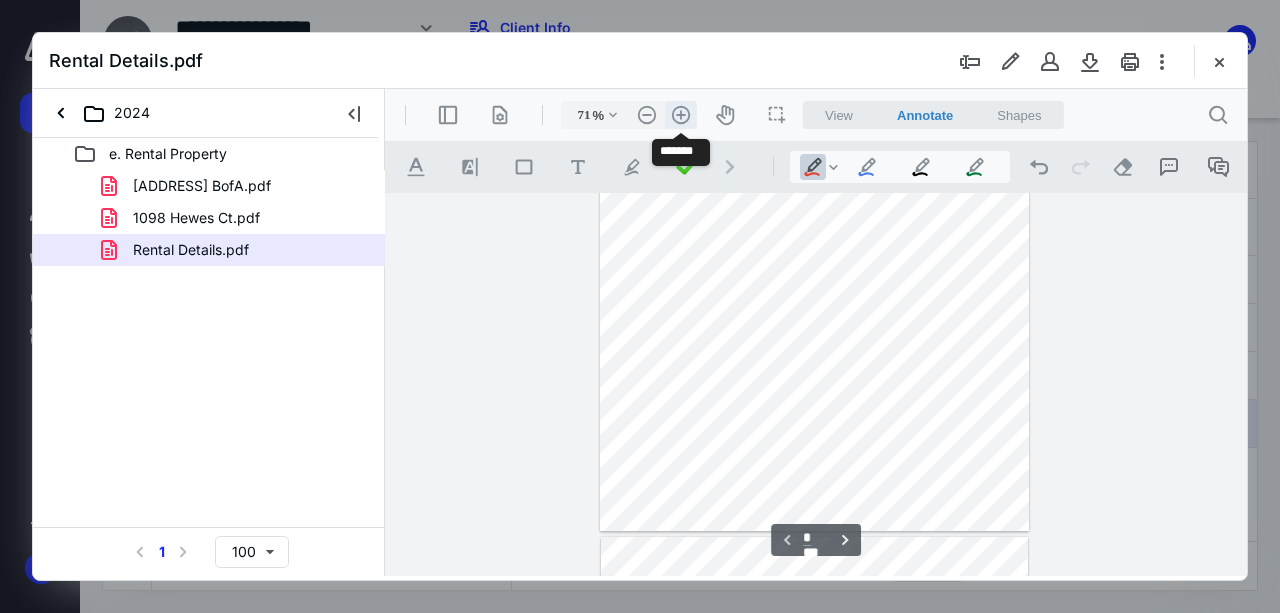 click on ".cls-1{fill:#abb0c4;} icon - header - zoom - in - line" at bounding box center [681, 115] 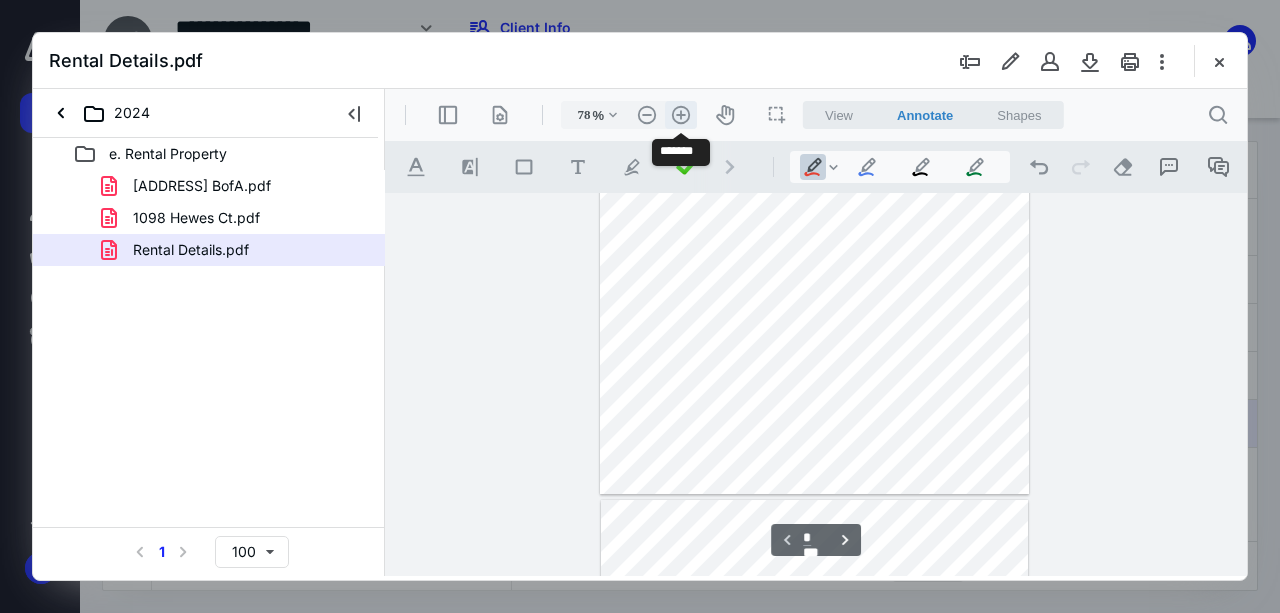 click on ".cls-1{fill:#abb0c4;} icon - header - zoom - in - line" at bounding box center (681, 115) 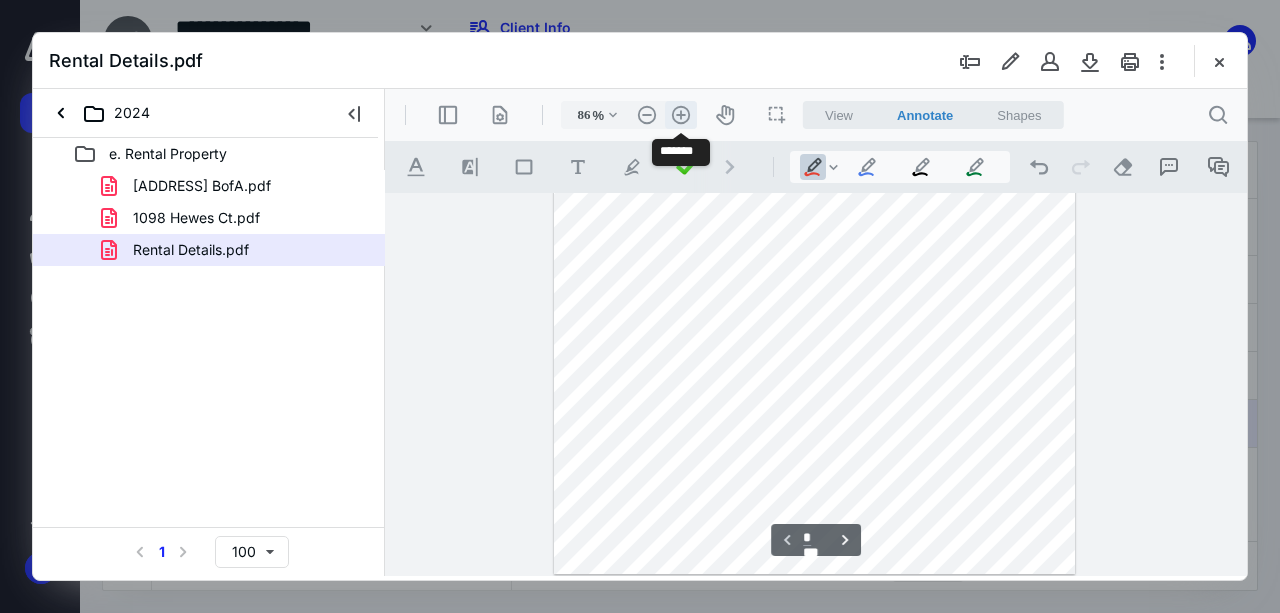 click on ".cls-1{fill:#abb0c4;} icon - header - zoom - in - line" at bounding box center (681, 115) 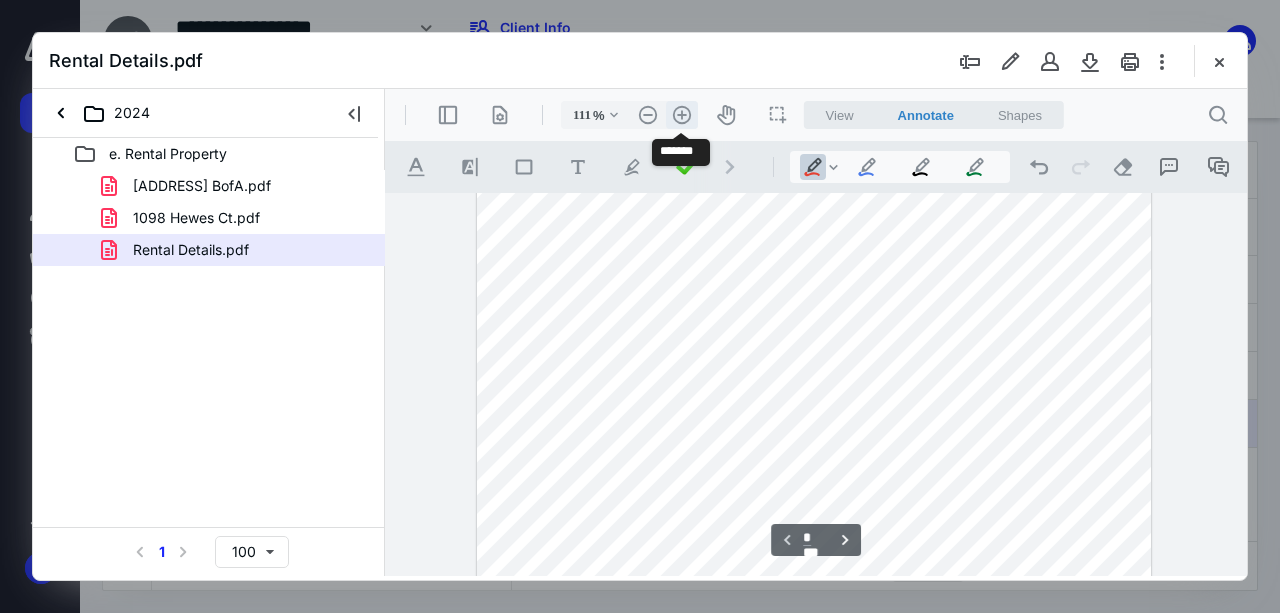 click on ".cls-1{fill:#abb0c4;} icon - header - zoom - in - line" at bounding box center [682, 115] 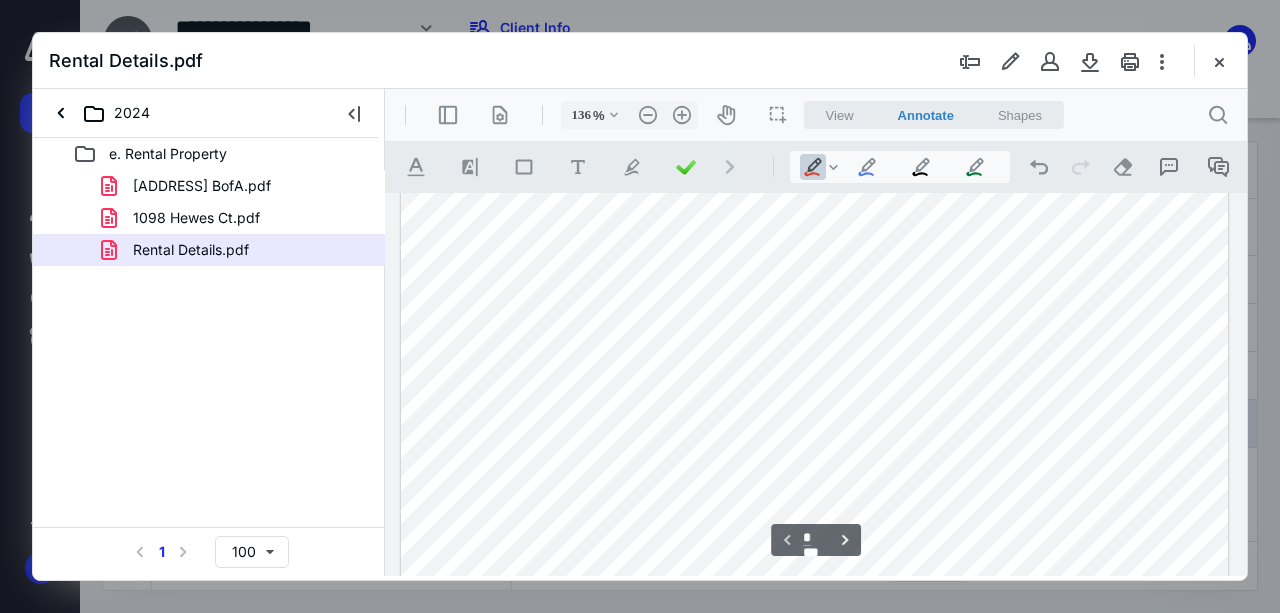 scroll, scrollTop: 223, scrollLeft: 0, axis: vertical 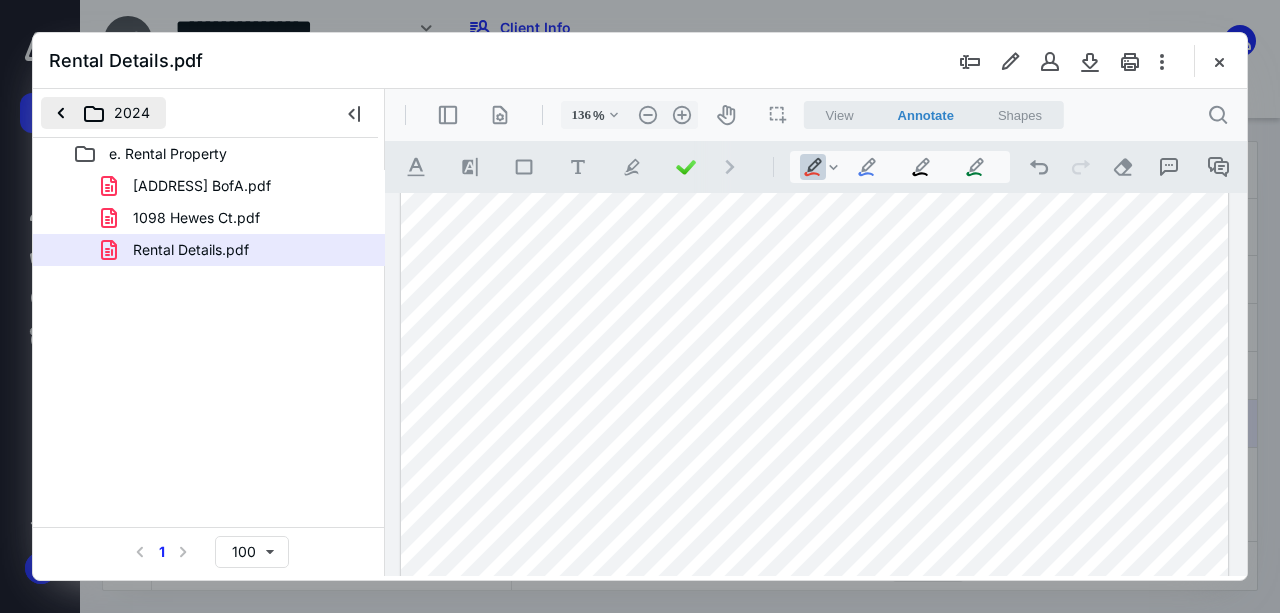 click on "2024" at bounding box center [103, 113] 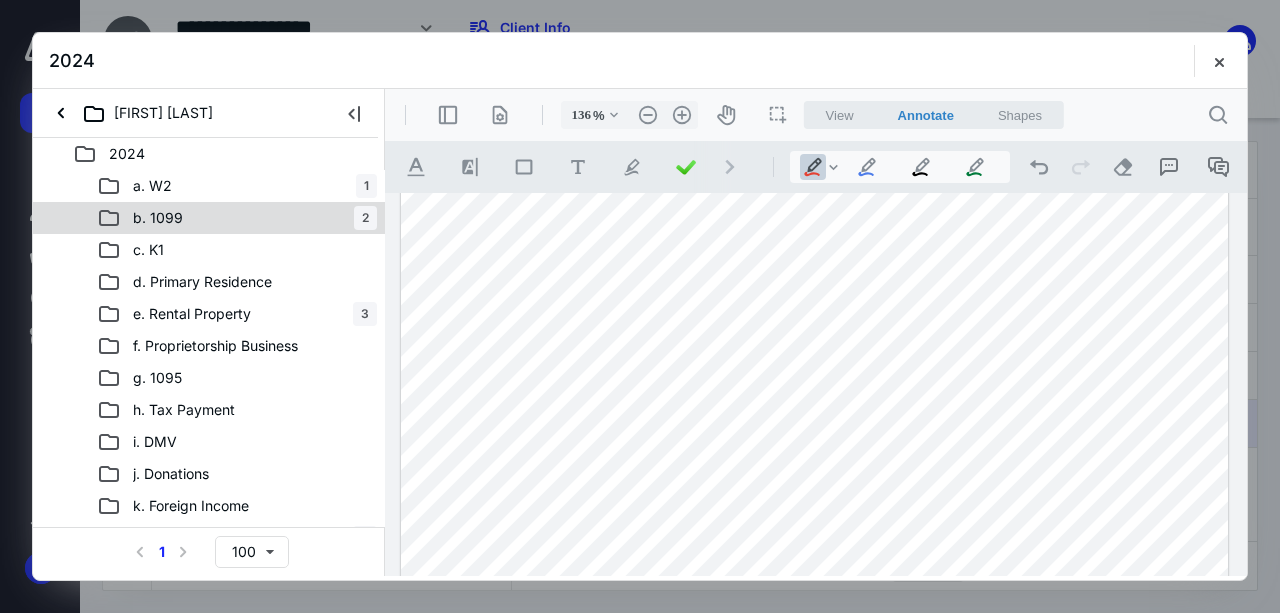 click on "b. 1099 2" at bounding box center (237, 218) 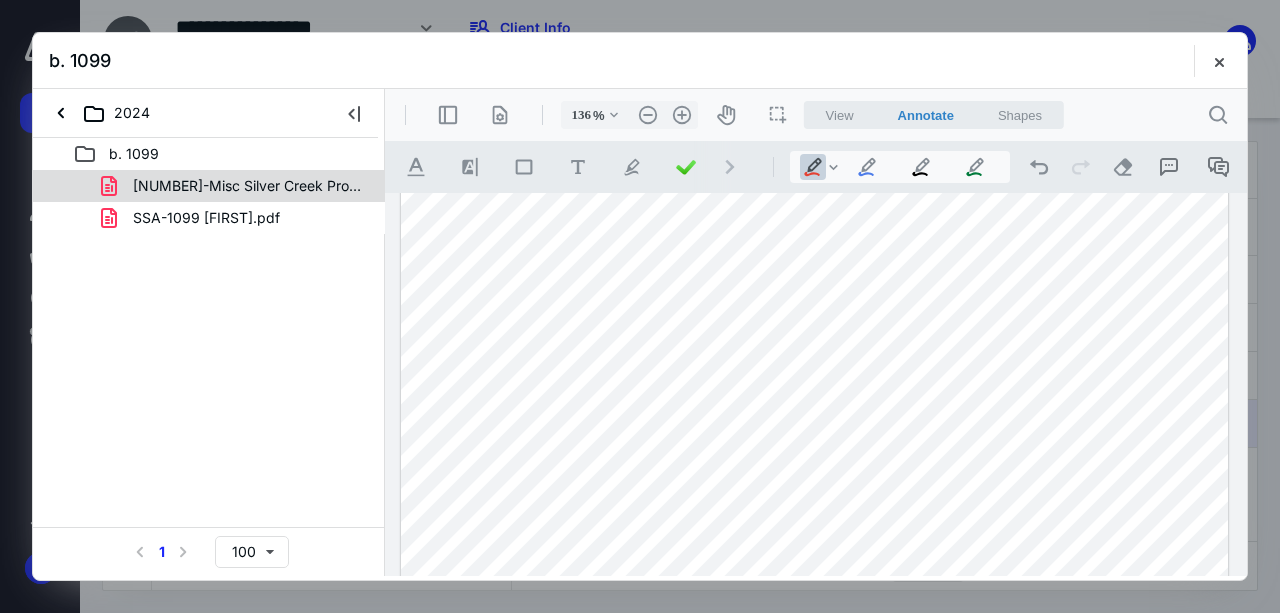 click 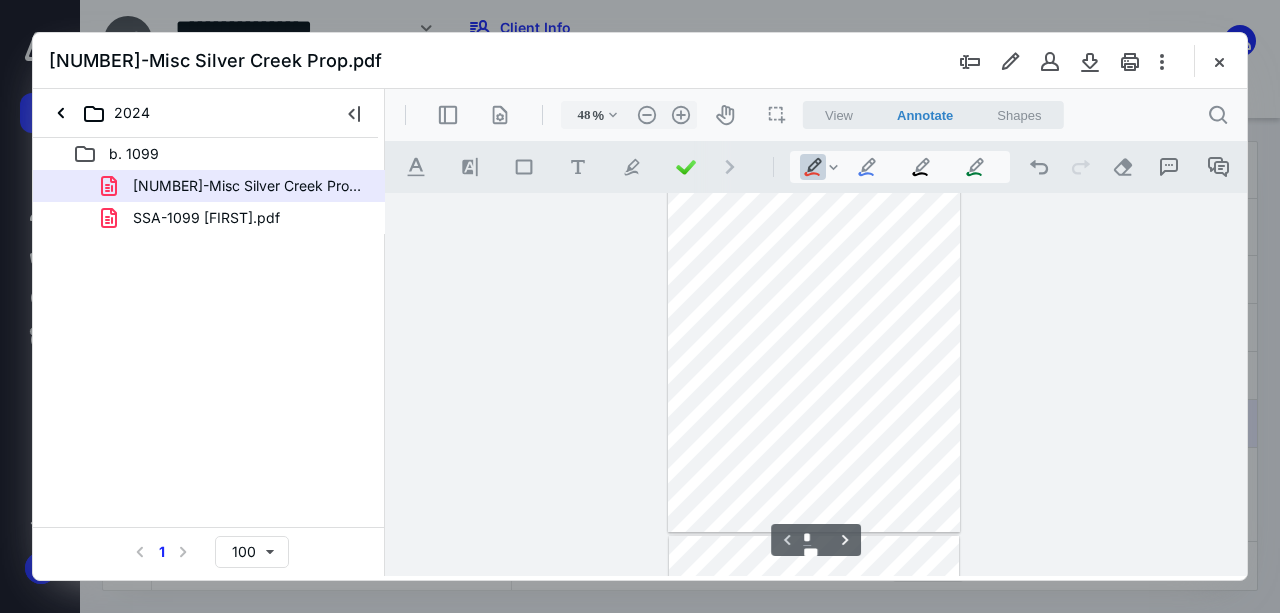 scroll, scrollTop: 0, scrollLeft: 0, axis: both 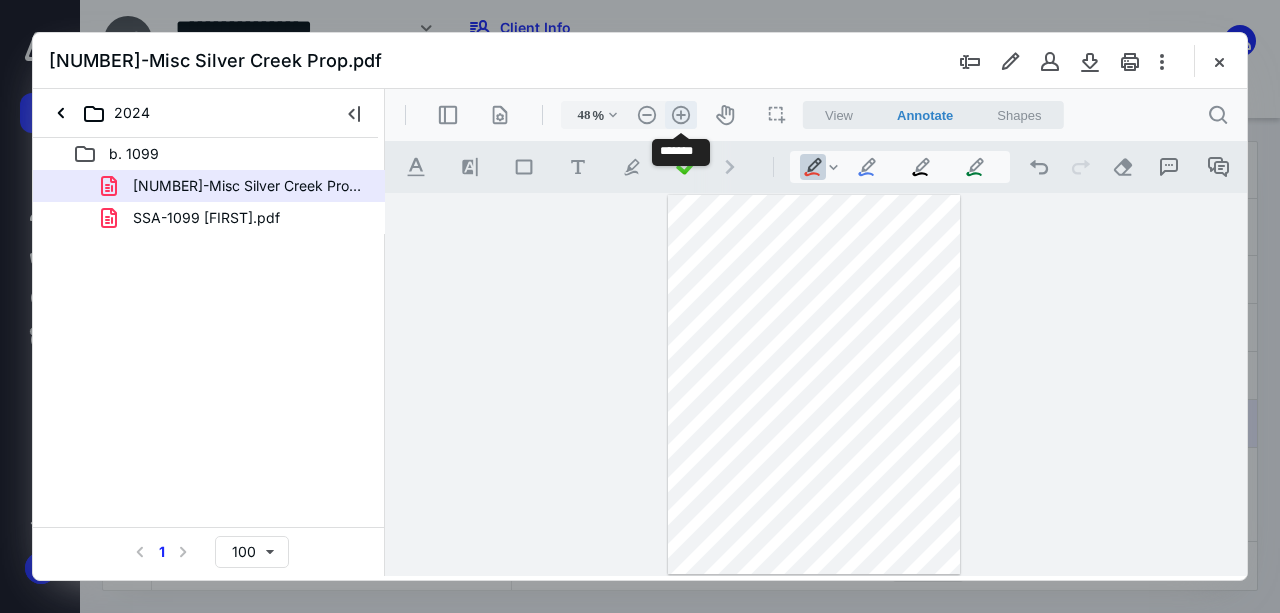 click on ".cls-1{fill:#abb0c4;} icon - header - zoom - in - line" at bounding box center [681, 115] 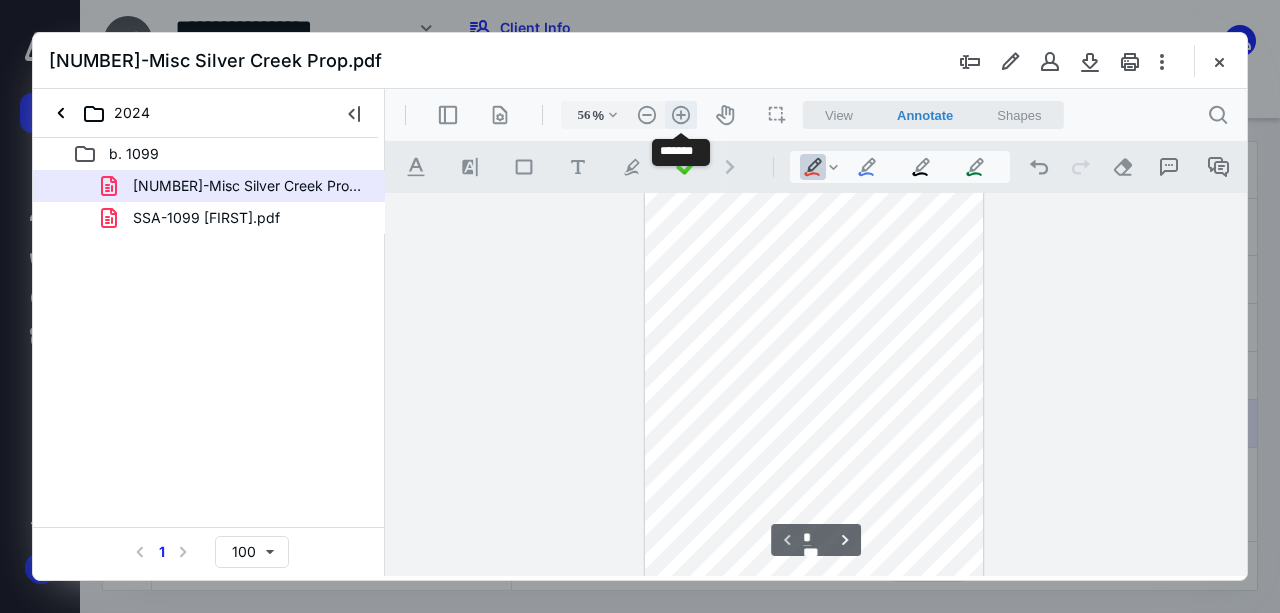 click on ".cls-1{fill:#abb0c4;} icon - header - zoom - in - line" at bounding box center [681, 115] 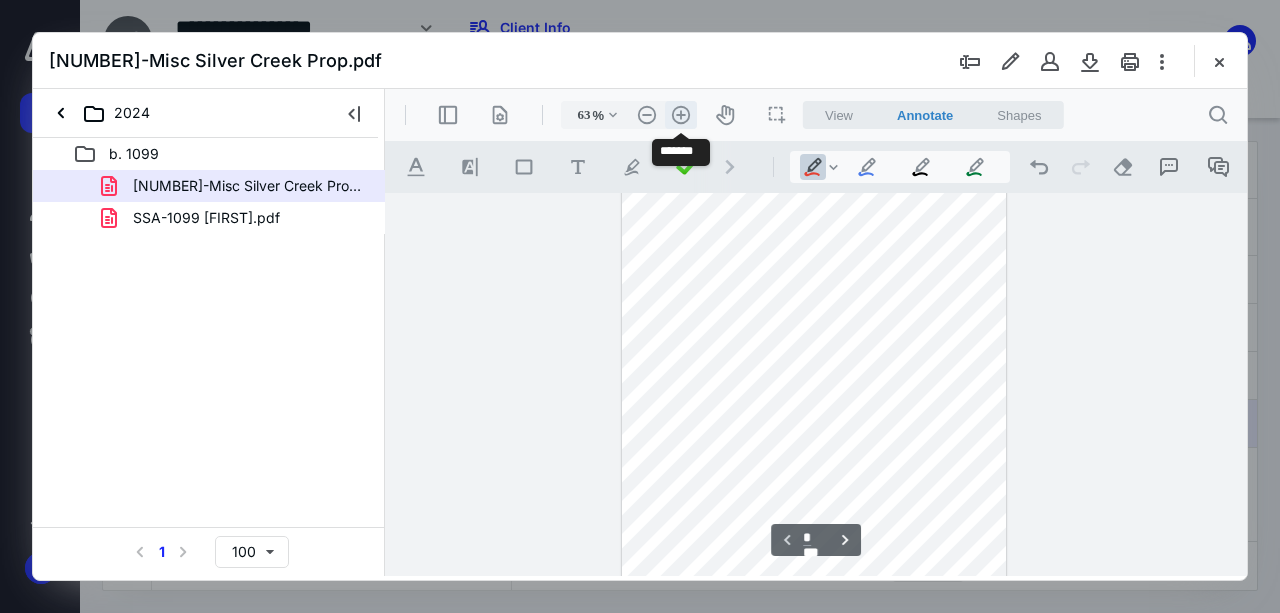 click on ".cls-1{fill:#abb0c4;} icon - header - zoom - in - line" at bounding box center (681, 115) 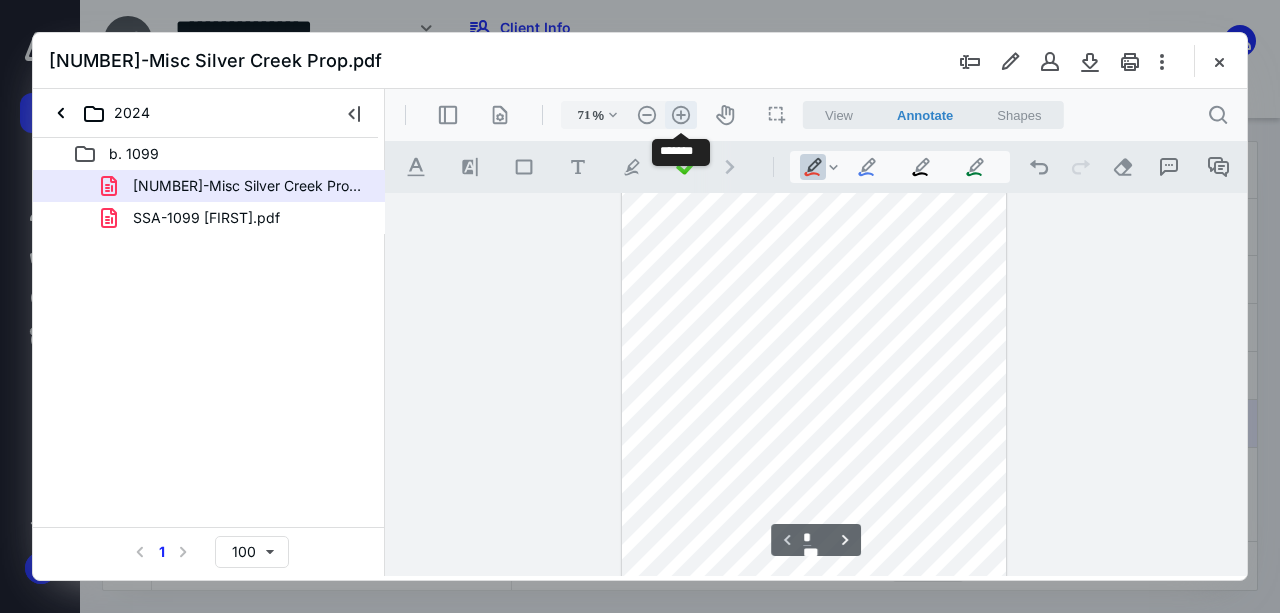 click on ".cls-1{fill:#abb0c4;} icon - header - zoom - in - line" at bounding box center (681, 115) 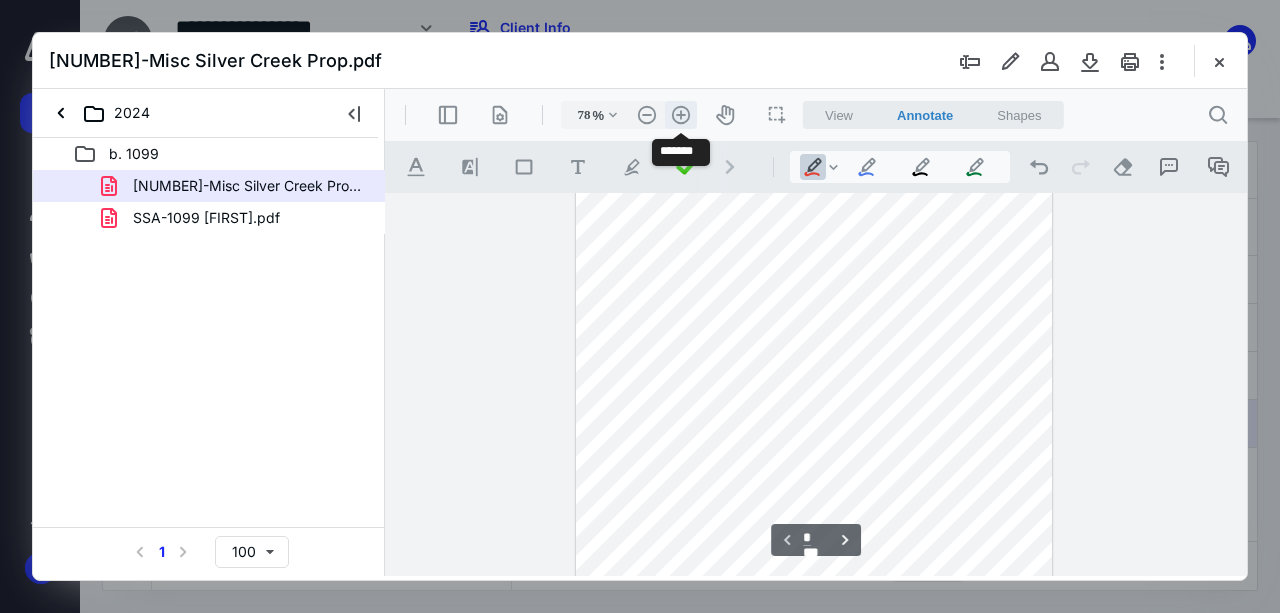 click on ".cls-1{fill:#abb0c4;} icon - header - zoom - in - line" at bounding box center [681, 115] 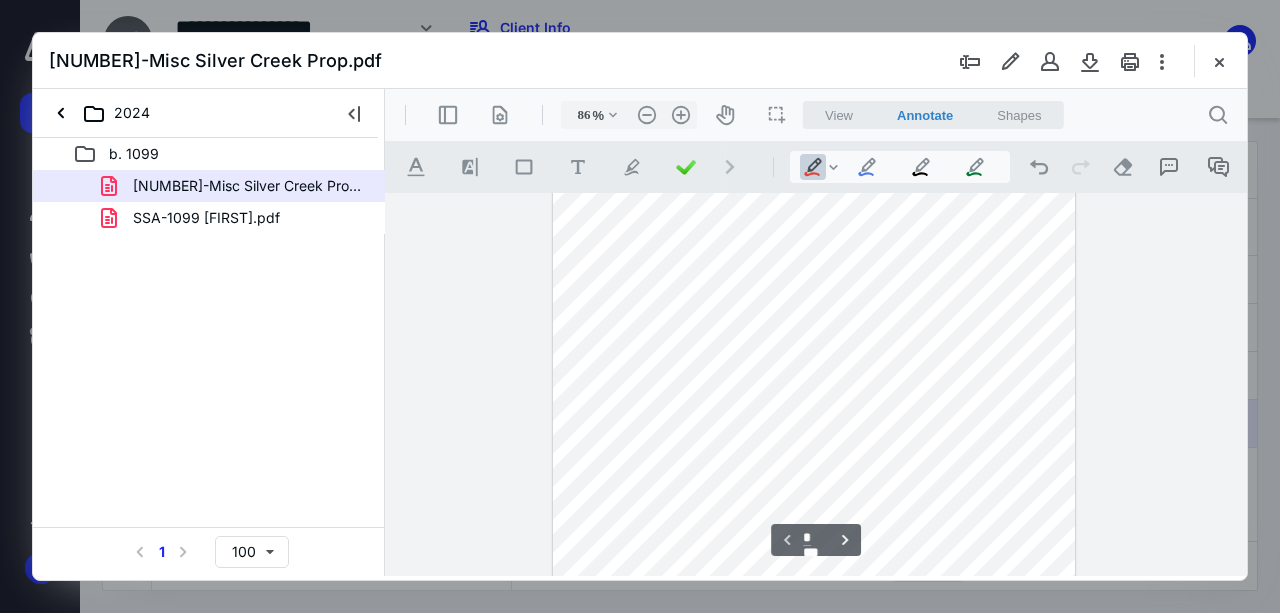 scroll, scrollTop: 0, scrollLeft: 0, axis: both 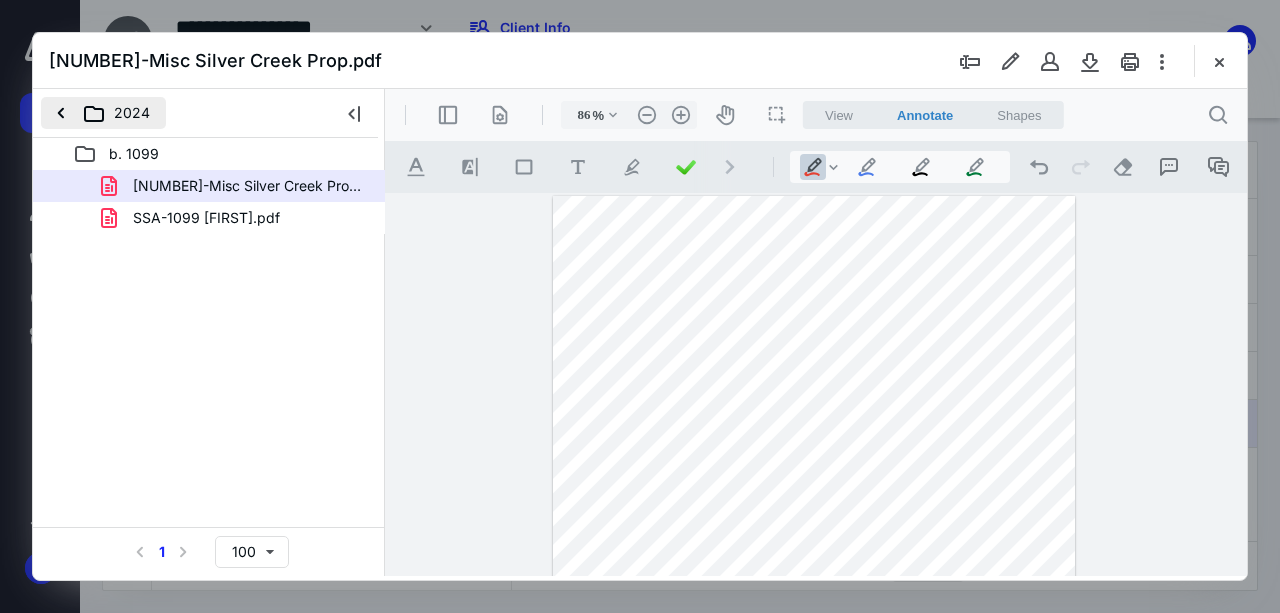 click on "2024" at bounding box center (103, 113) 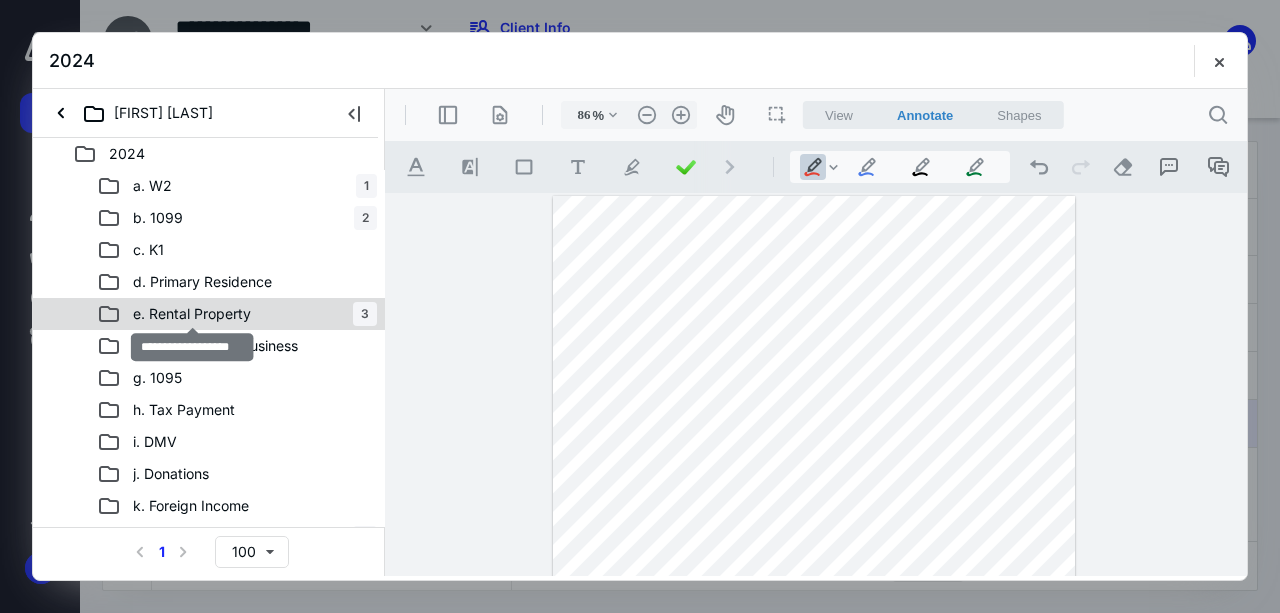 click on "e. Rental Property" at bounding box center (192, 314) 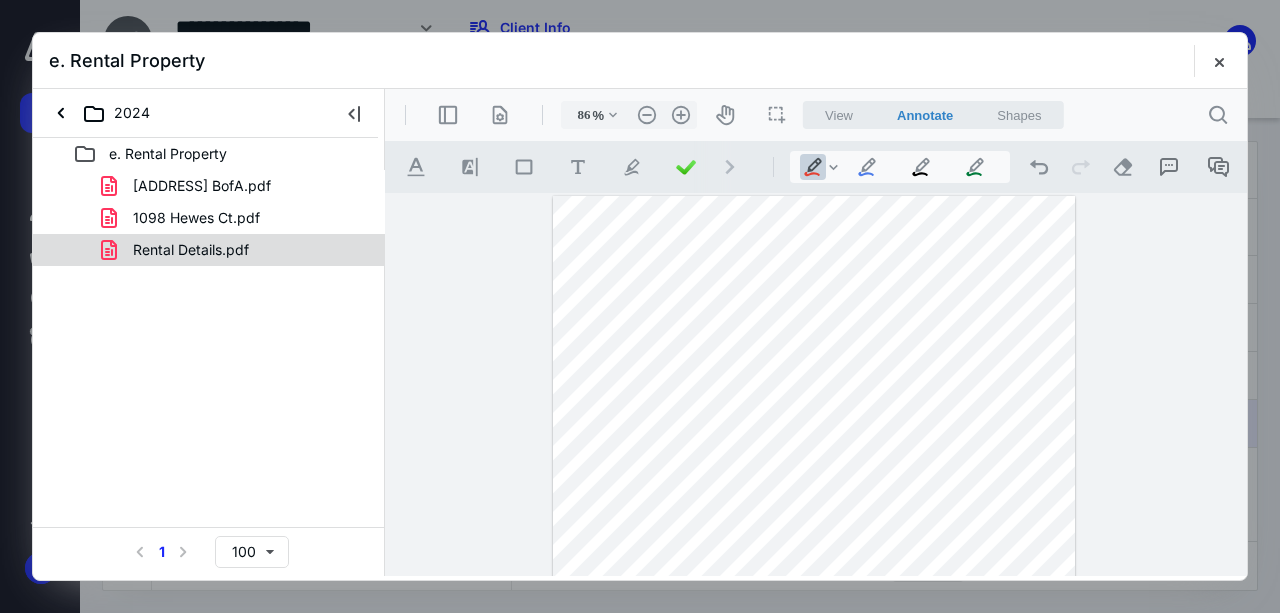 click 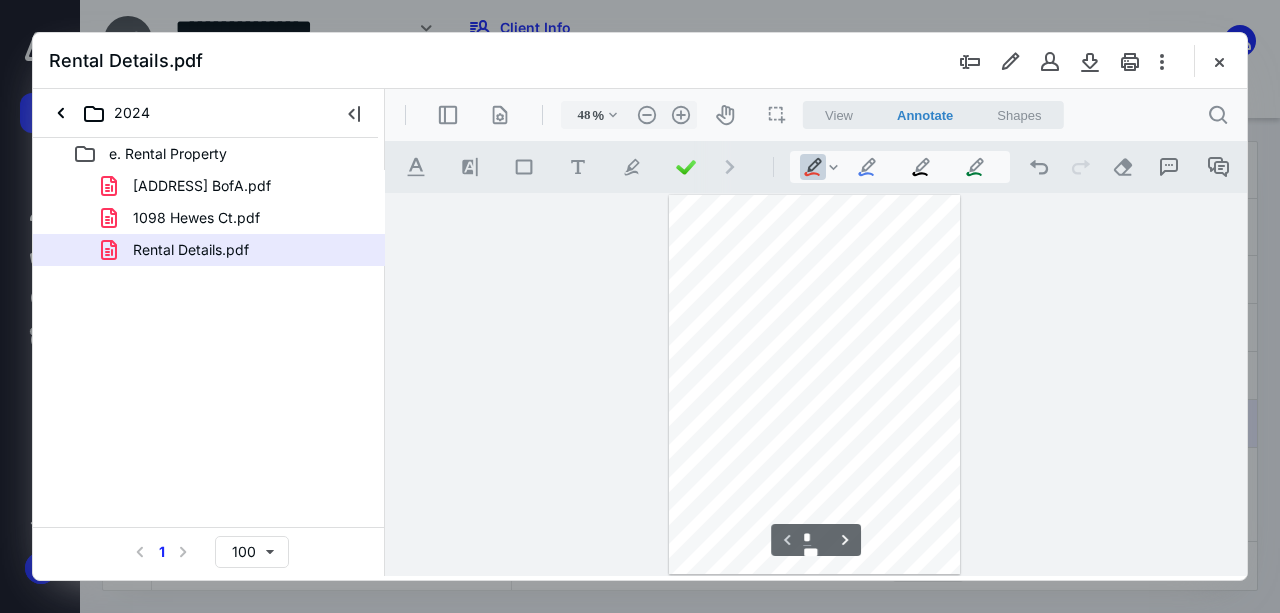 scroll, scrollTop: 106, scrollLeft: 0, axis: vertical 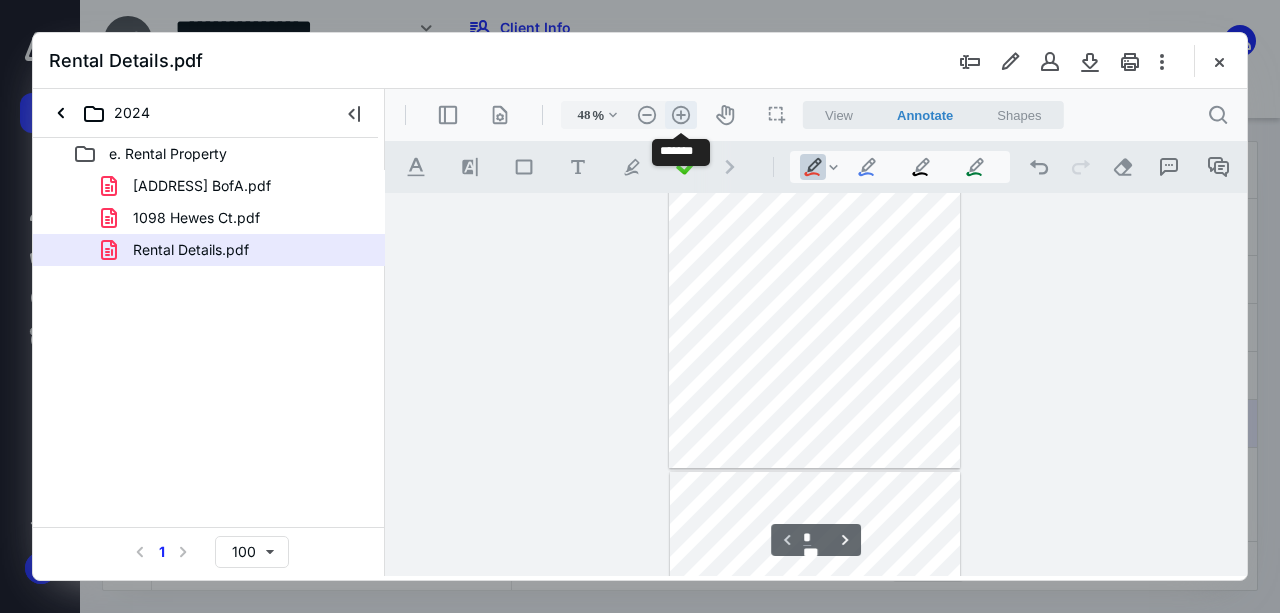 click on ".cls-1{fill:#abb0c4;} icon - header - zoom - in - line" at bounding box center [681, 115] 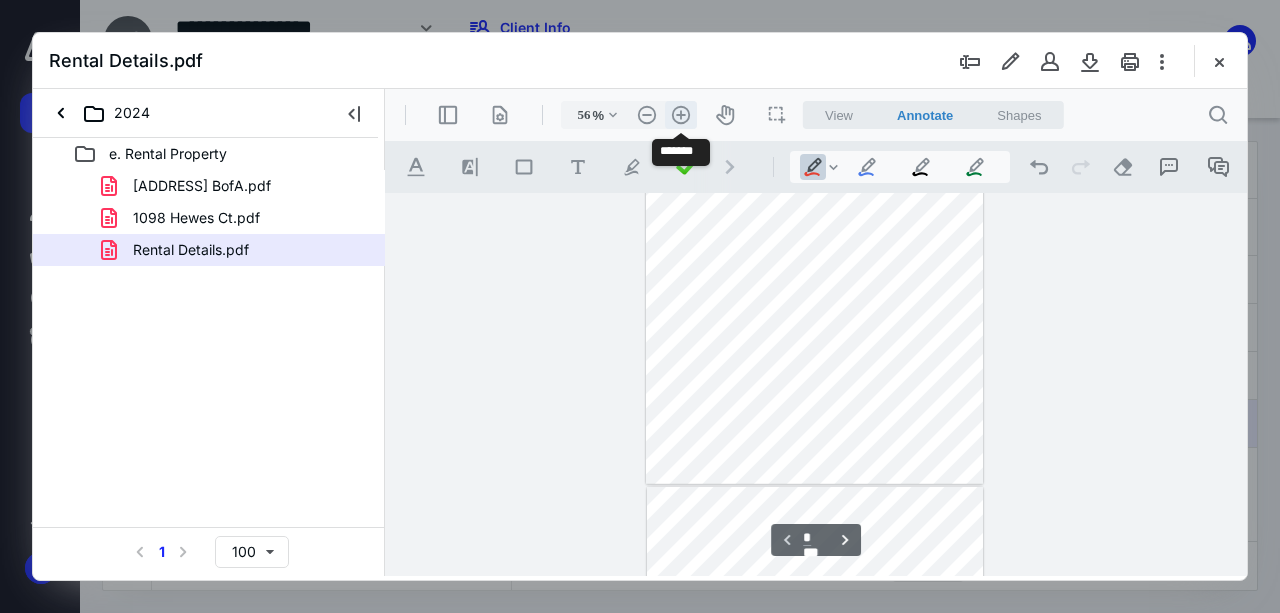 click on ".cls-1{fill:#abb0c4;} icon - header - zoom - in - line" at bounding box center (681, 115) 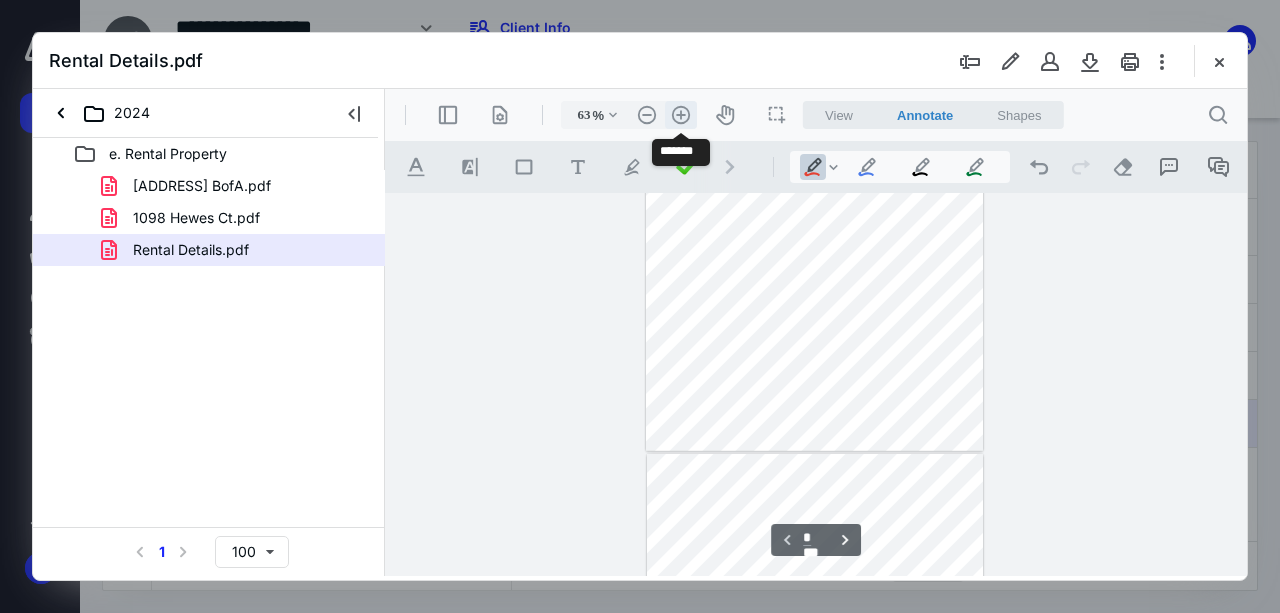 click on ".cls-1{fill:#abb0c4;} icon - header - zoom - in - line" at bounding box center (681, 115) 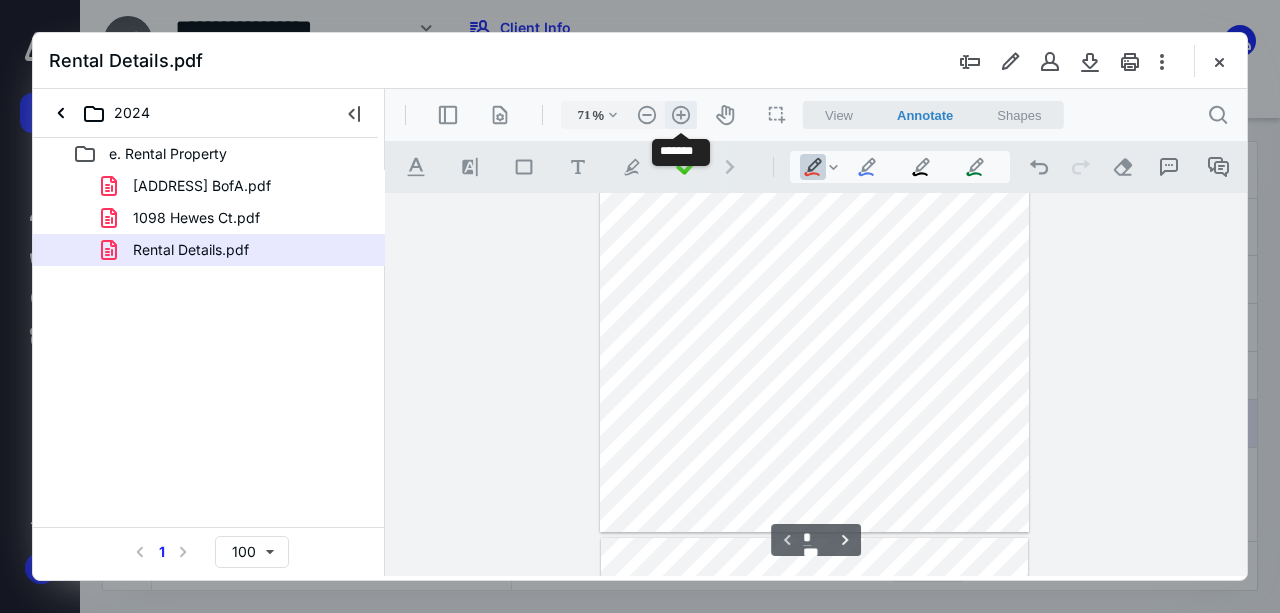 click on ".cls-1{fill:#abb0c4;} icon - header - zoom - in - line" at bounding box center (681, 115) 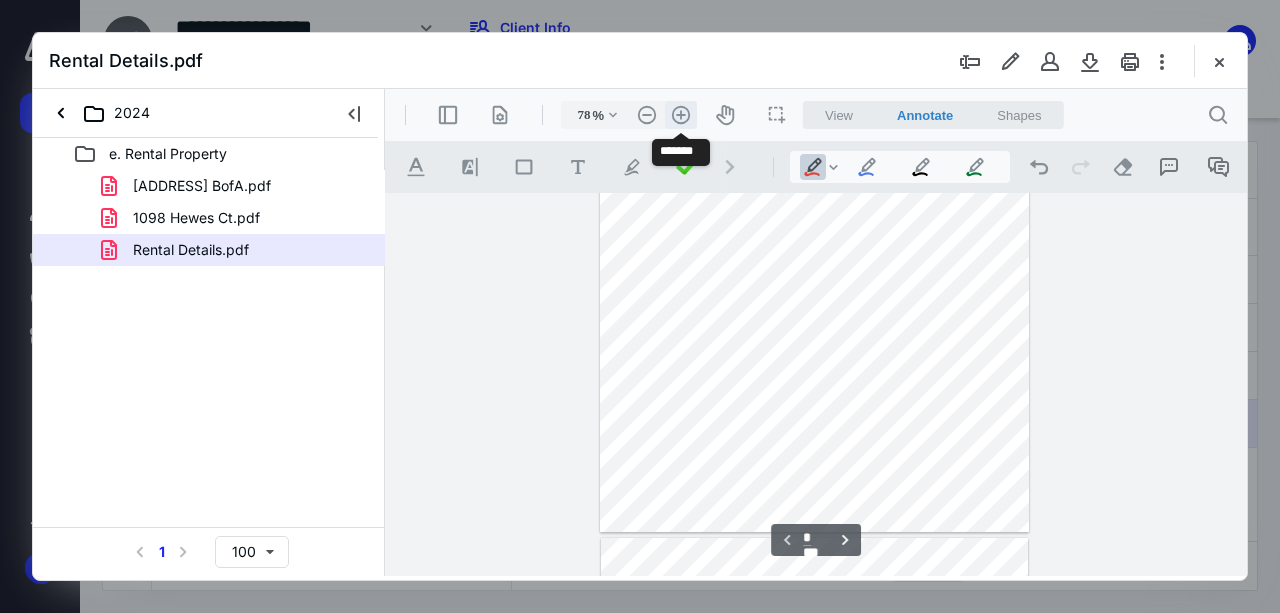 click on ".cls-1{fill:#abb0c4;} icon - header - zoom - in - line" at bounding box center [681, 115] 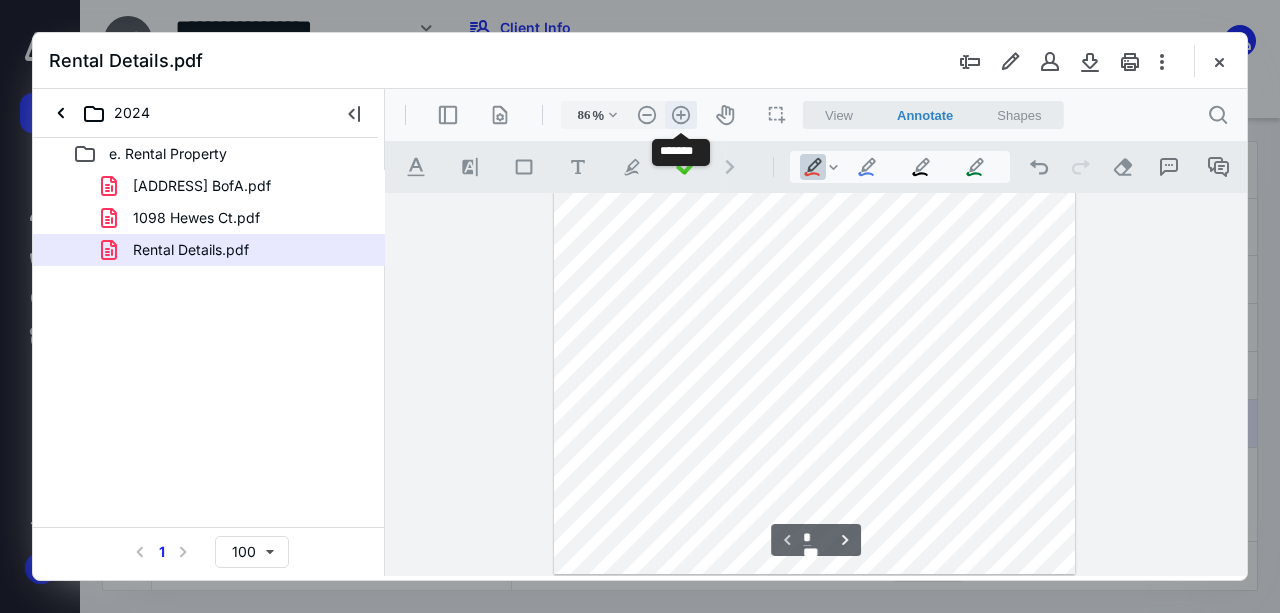 click on ".cls-1{fill:#abb0c4;} icon - header - zoom - in - line" at bounding box center (681, 115) 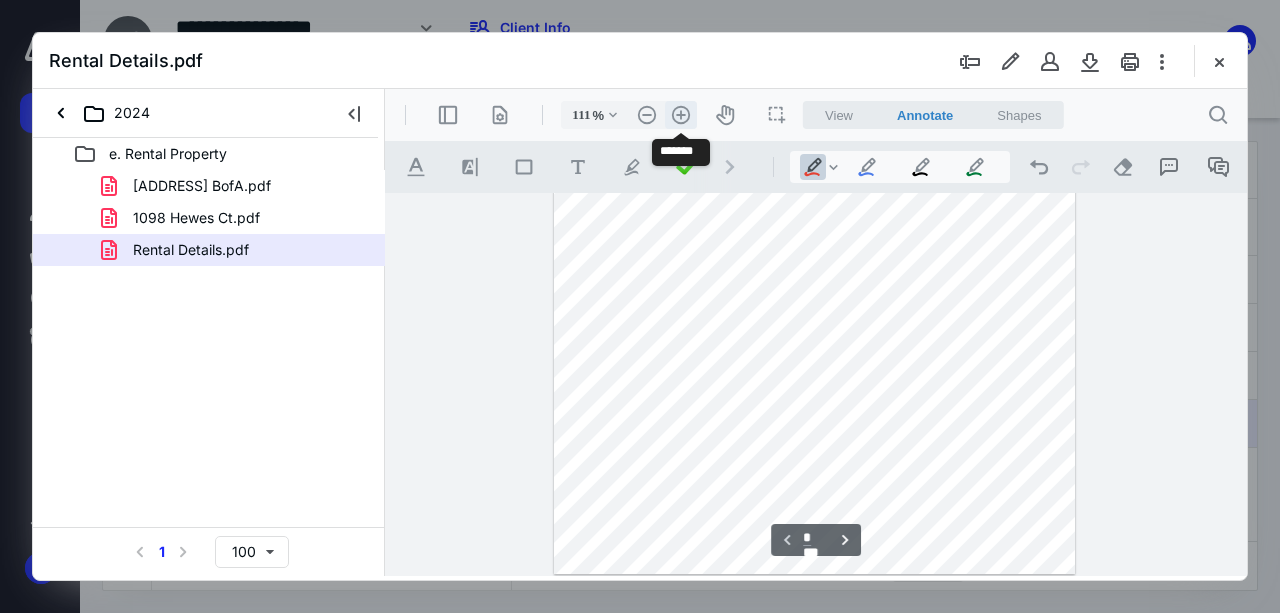 click on ".cls-1{fill:#abb0c4;} icon - header - zoom - in - line" at bounding box center [681, 115] 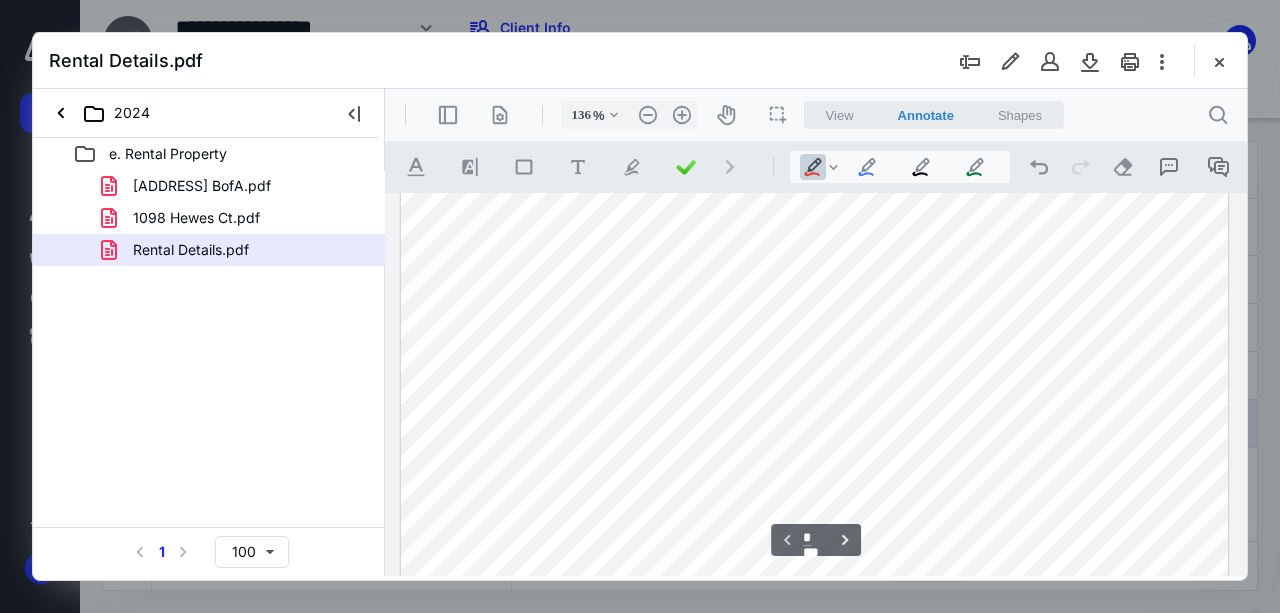 scroll, scrollTop: 423, scrollLeft: 0, axis: vertical 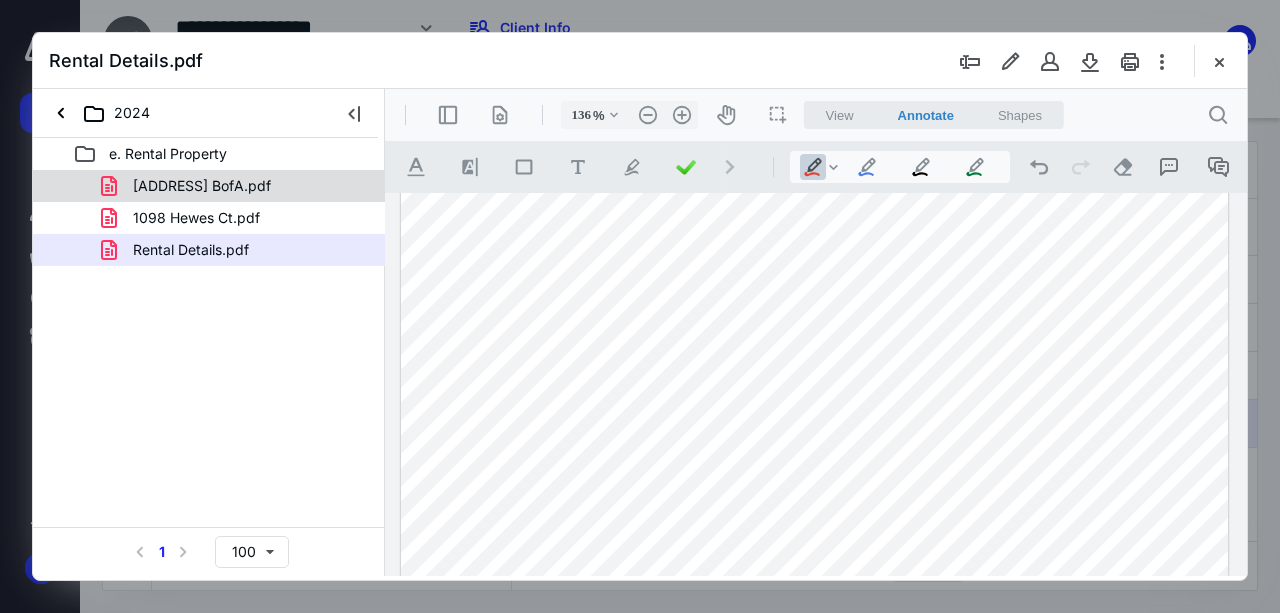 click 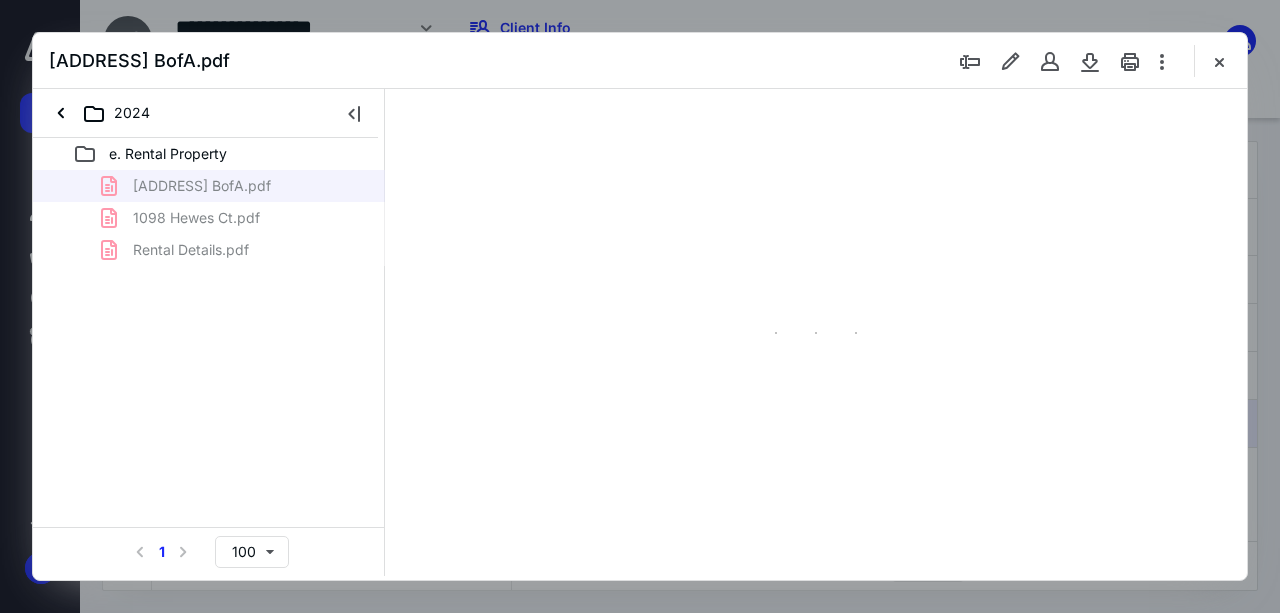 scroll, scrollTop: 106, scrollLeft: 0, axis: vertical 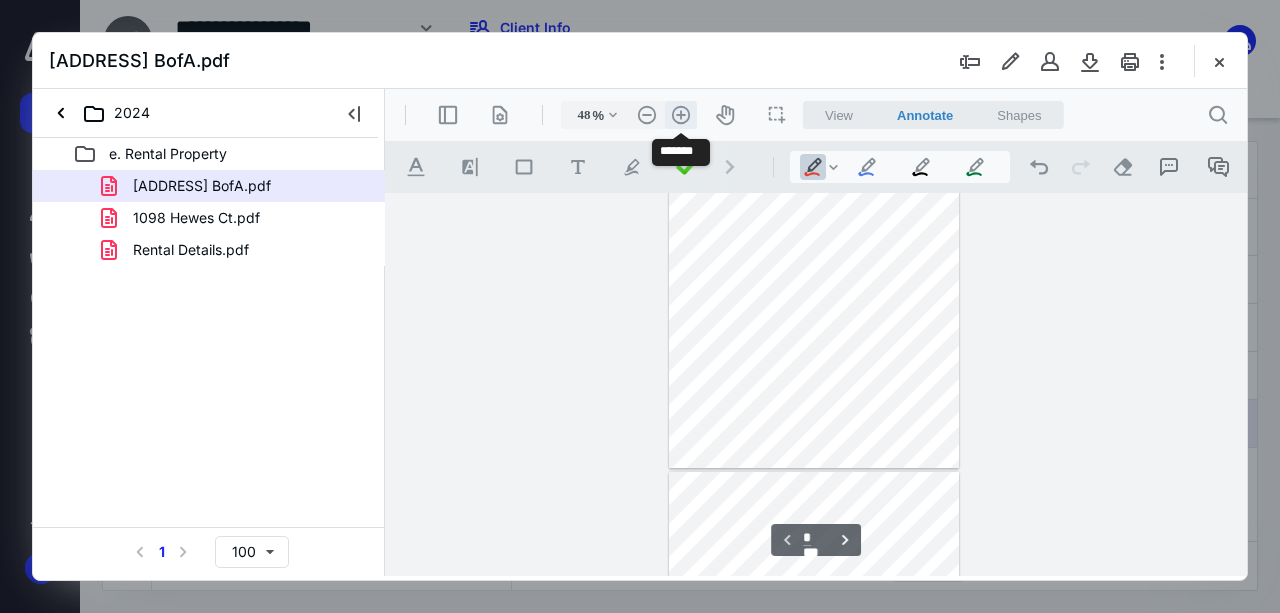 click on ".cls-1{fill:#abb0c4;} icon - header - zoom - in - line" at bounding box center [681, 115] 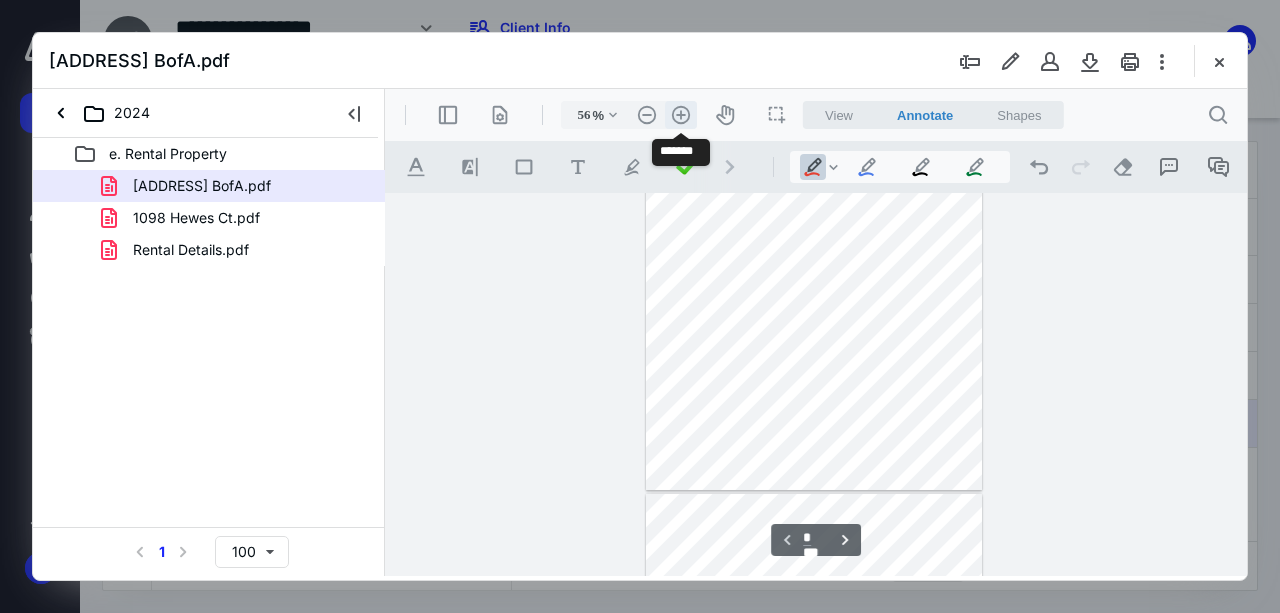 click on ".cls-1{fill:#abb0c4;} icon - header - zoom - in - line" at bounding box center [681, 115] 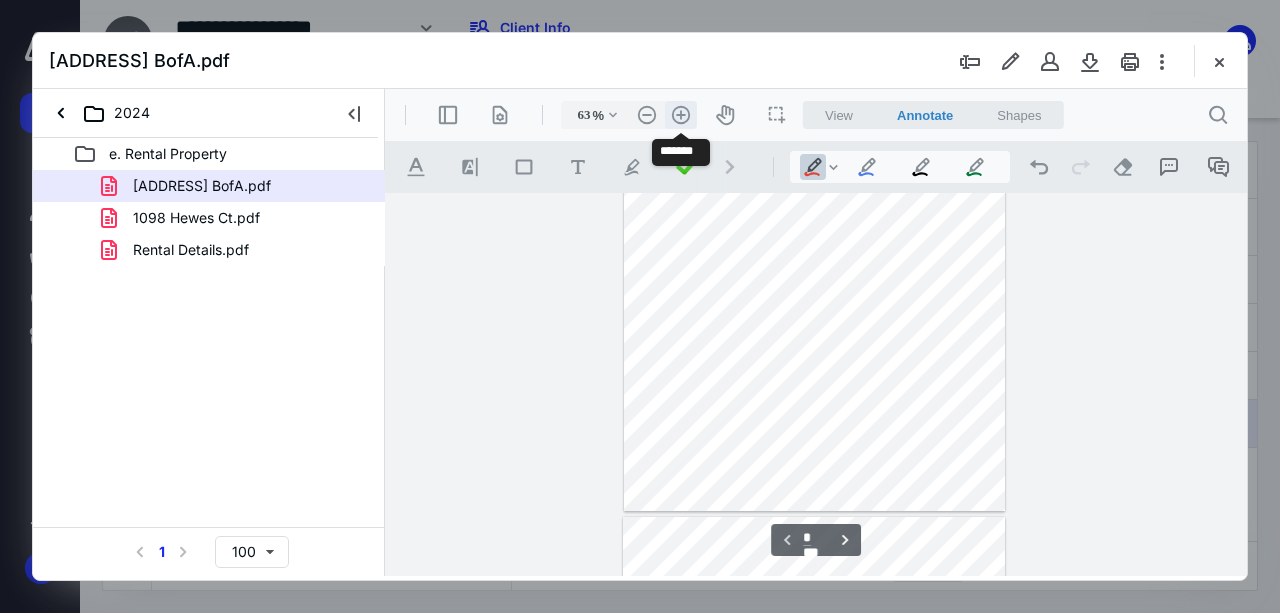 click on ".cls-1{fill:#abb0c4;} icon - header - zoom - in - line" at bounding box center [681, 115] 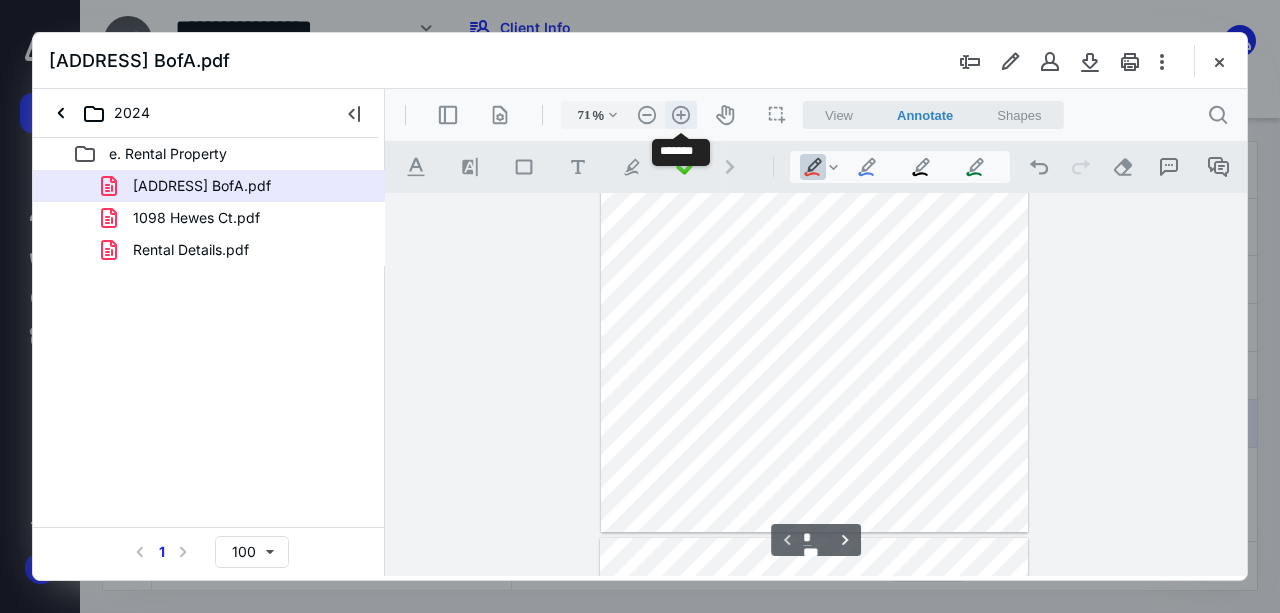 click on ".cls-1{fill:#abb0c4;} icon - header - zoom - in - line" at bounding box center [681, 115] 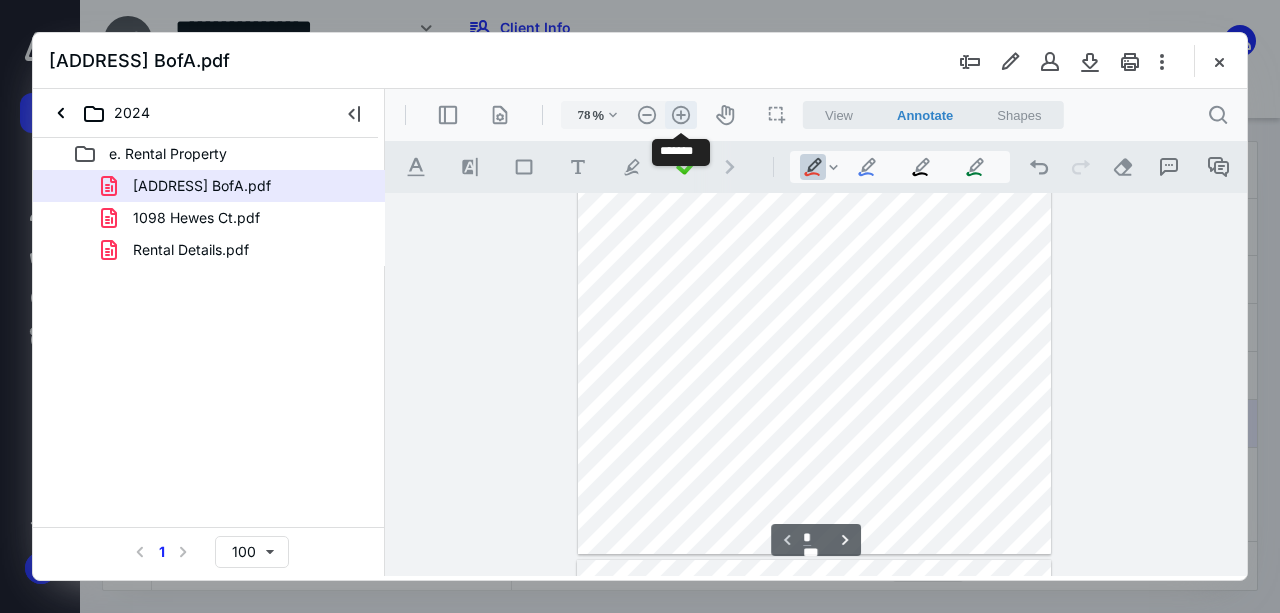 click on ".cls-1{fill:#abb0c4;} icon - header - zoom - in - line" at bounding box center [681, 115] 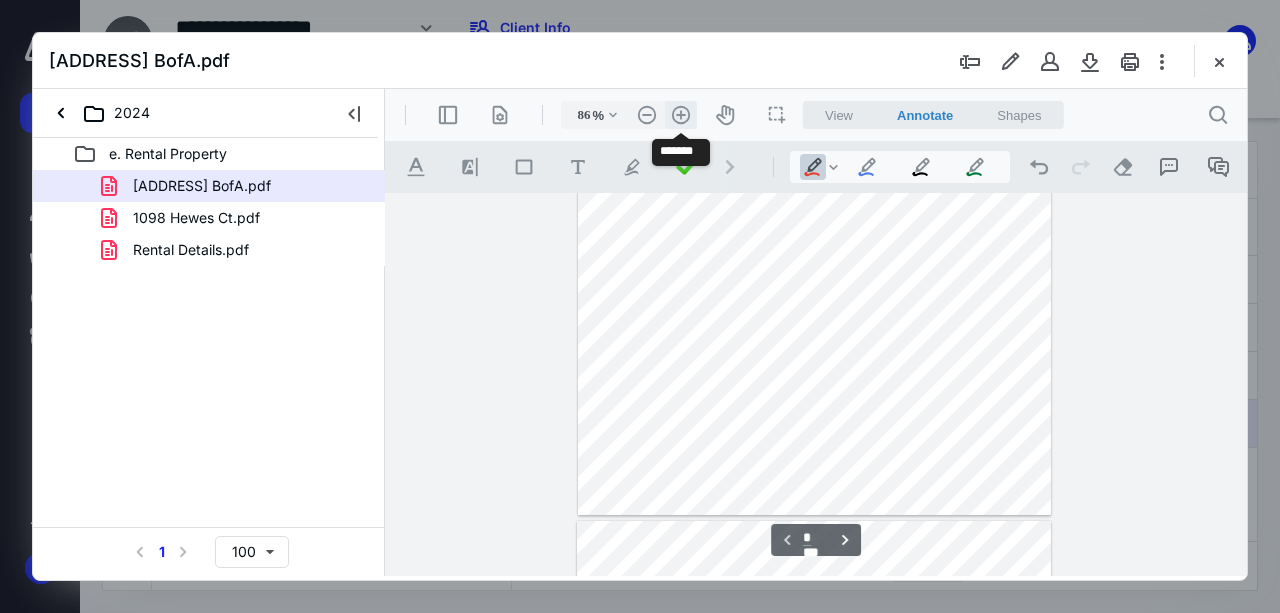 click on ".cls-1{fill:#abb0c4;} icon - header - zoom - in - line" at bounding box center [681, 115] 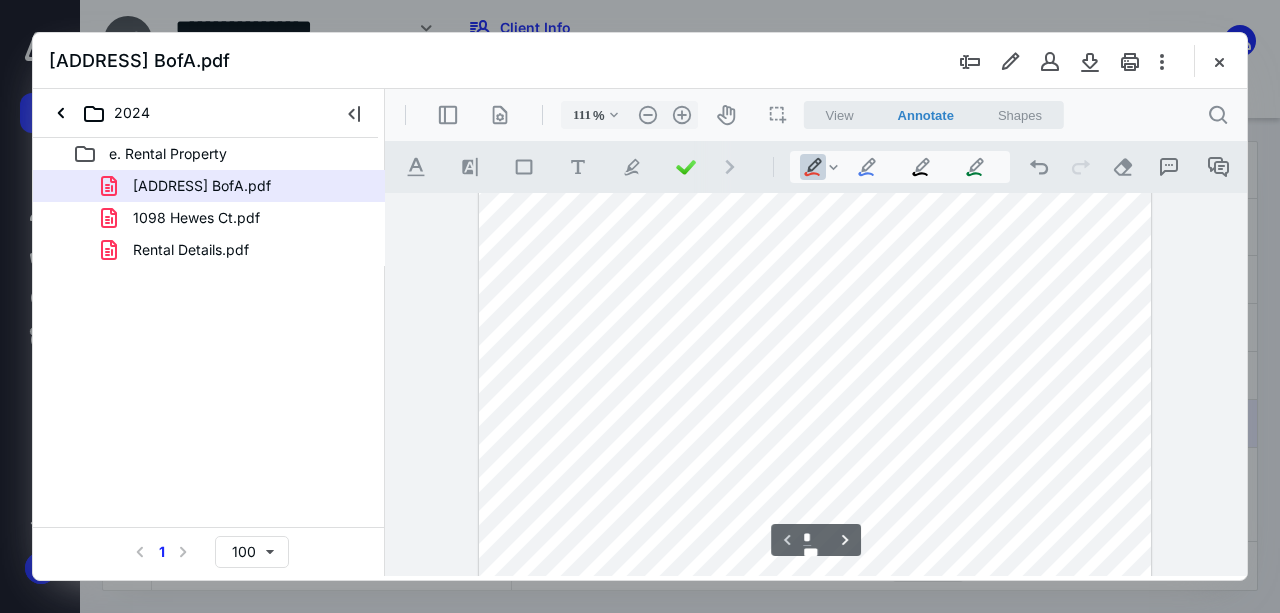 scroll, scrollTop: 400, scrollLeft: 0, axis: vertical 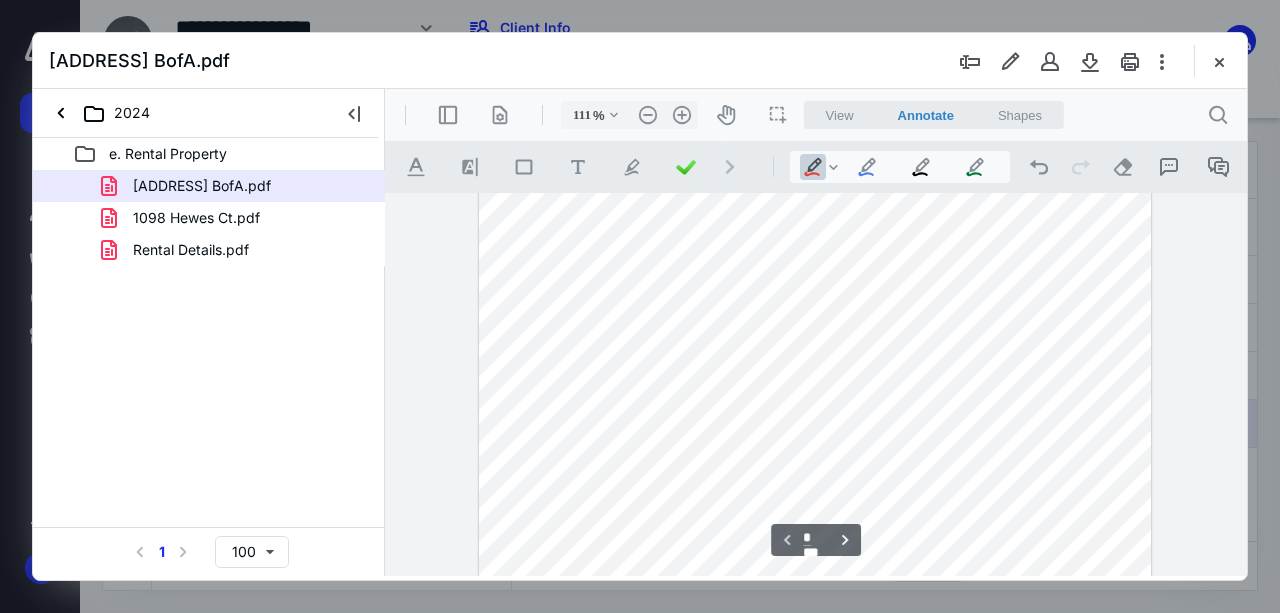 click 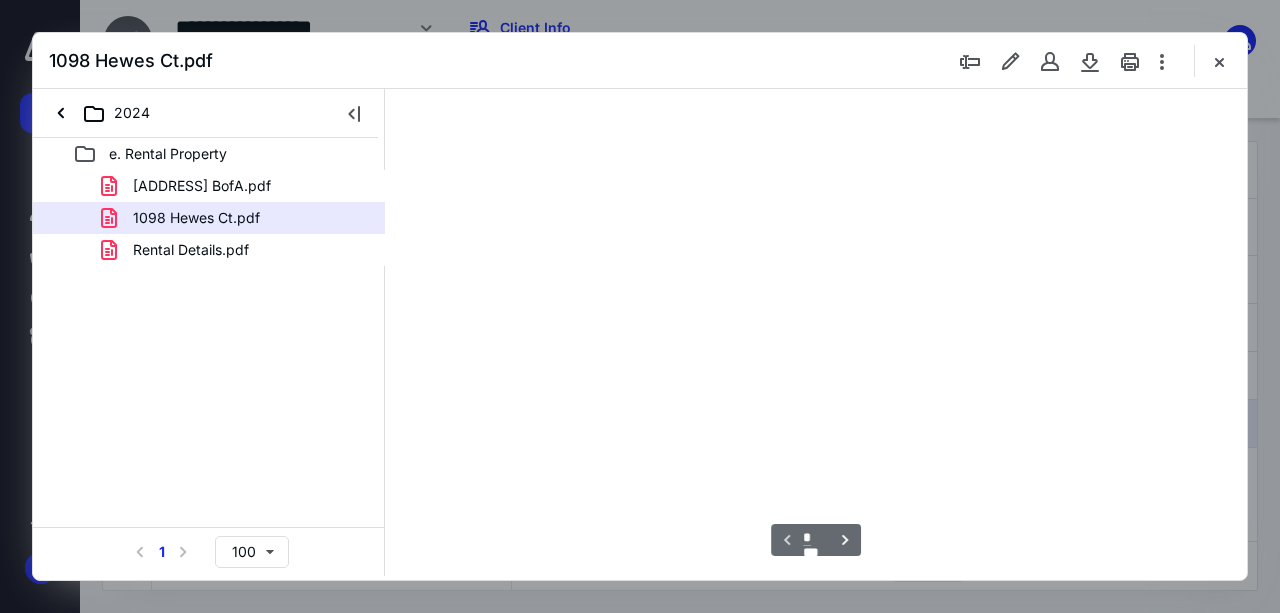 scroll, scrollTop: 106, scrollLeft: 0, axis: vertical 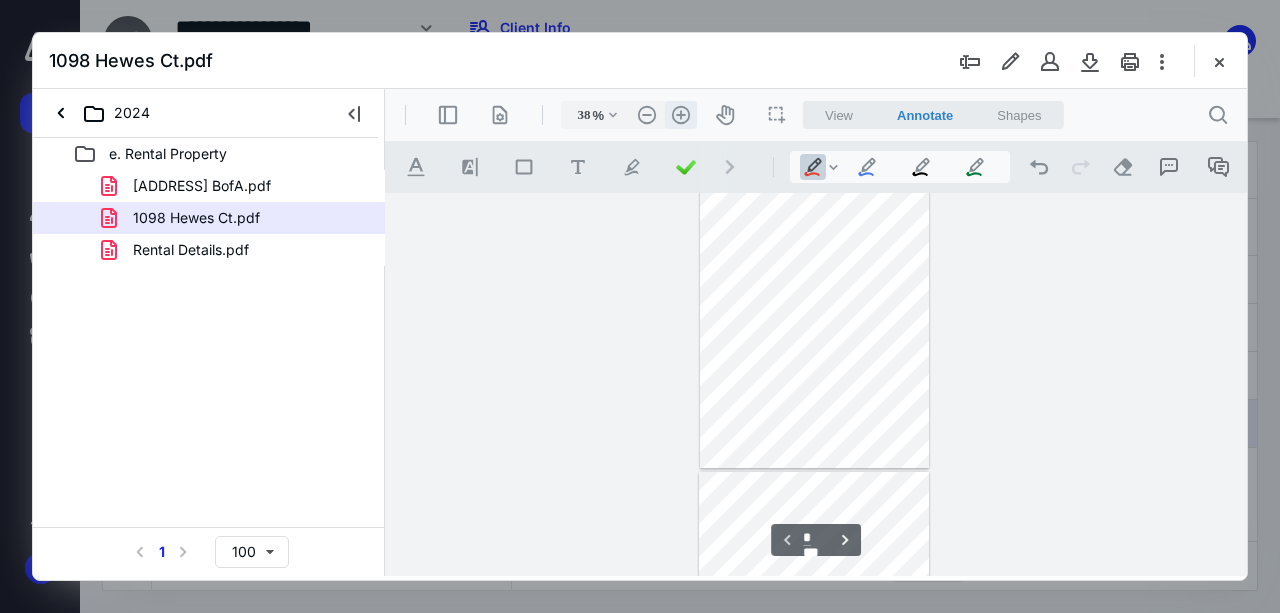 click on ".cls-1{fill:#abb0c4;} icon - header - zoom - in - line" at bounding box center [681, 115] 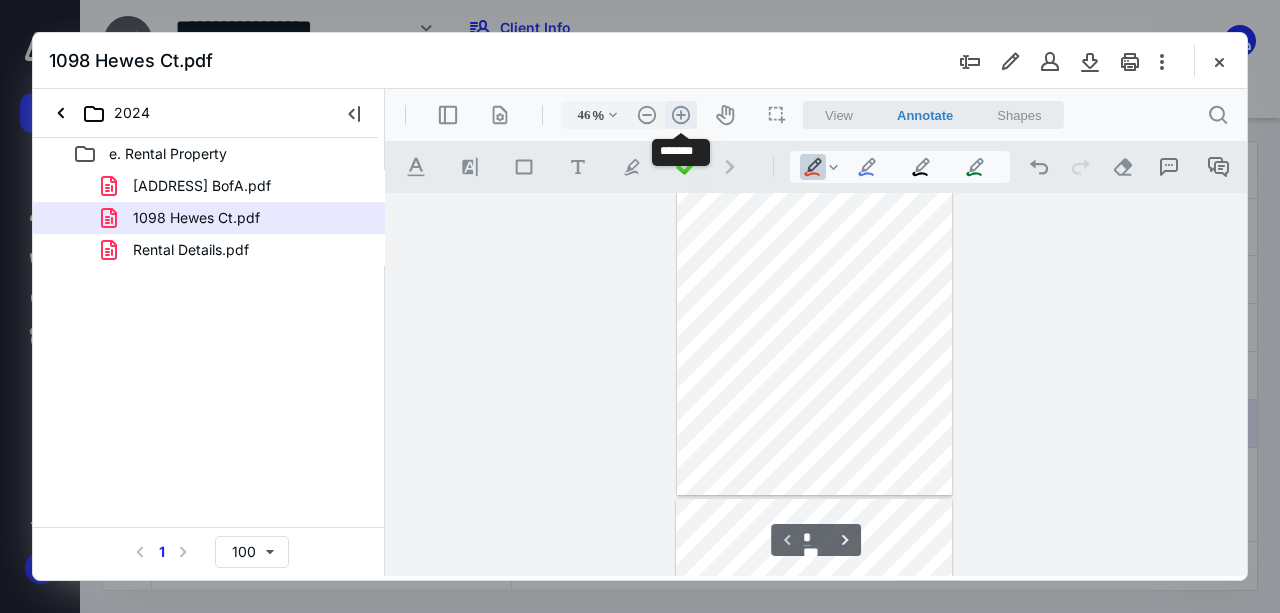 click on ".cls-1{fill:#abb0c4;} icon - header - zoom - in - line" at bounding box center [681, 115] 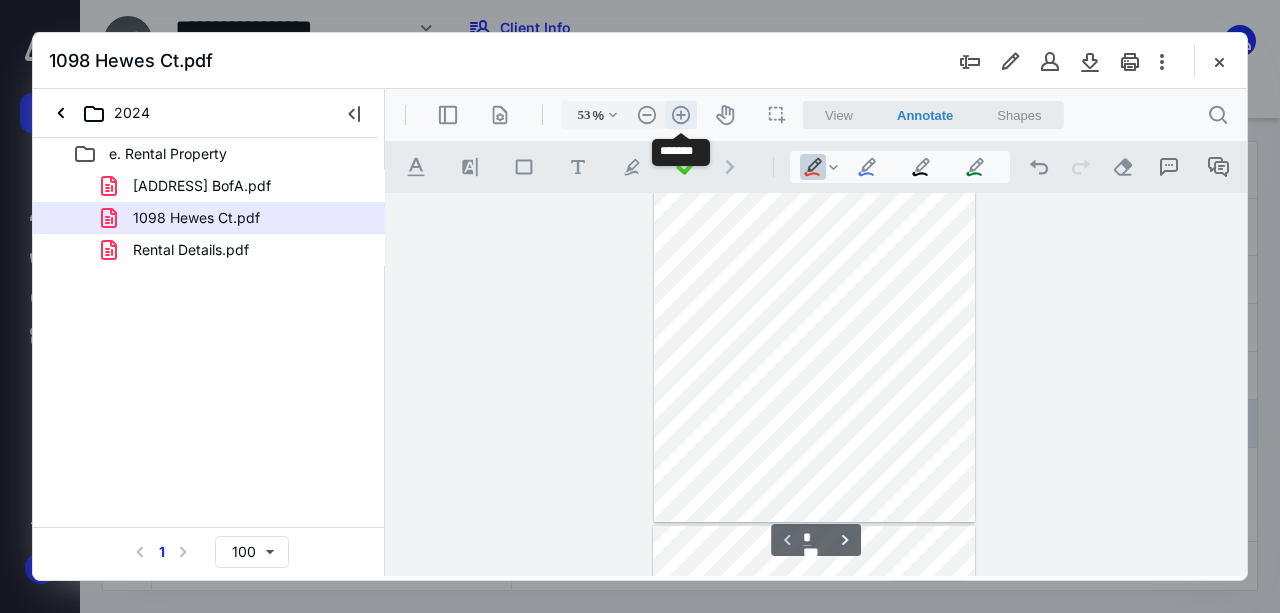 click on ".cls-1{fill:#abb0c4;} icon - header - zoom - in - line" at bounding box center (681, 115) 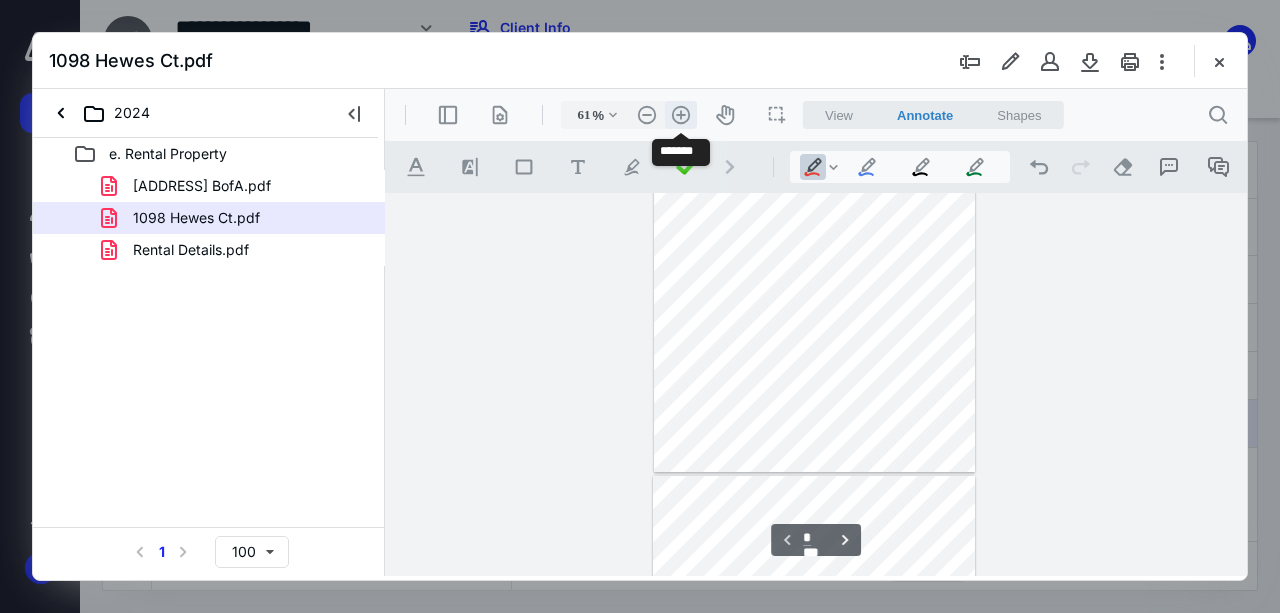 click on ".cls-1{fill:#abb0c4;} icon - header - zoom - in - line" at bounding box center [681, 115] 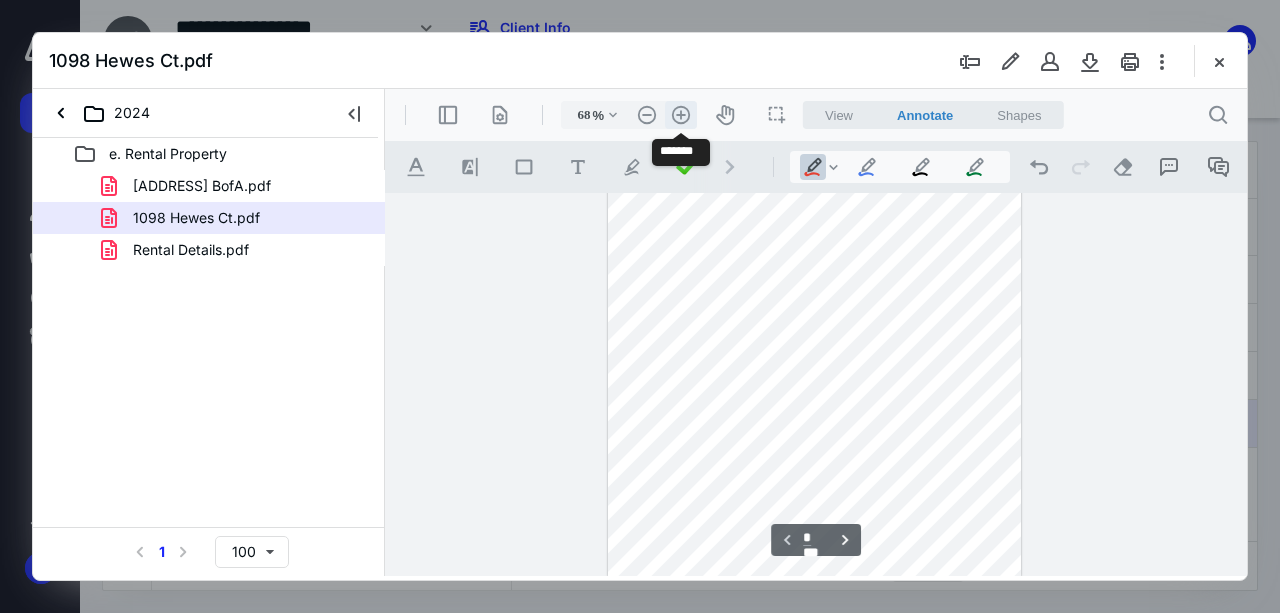 click on ".cls-1{fill:#abb0c4;} icon - header - zoom - in - line" at bounding box center [681, 115] 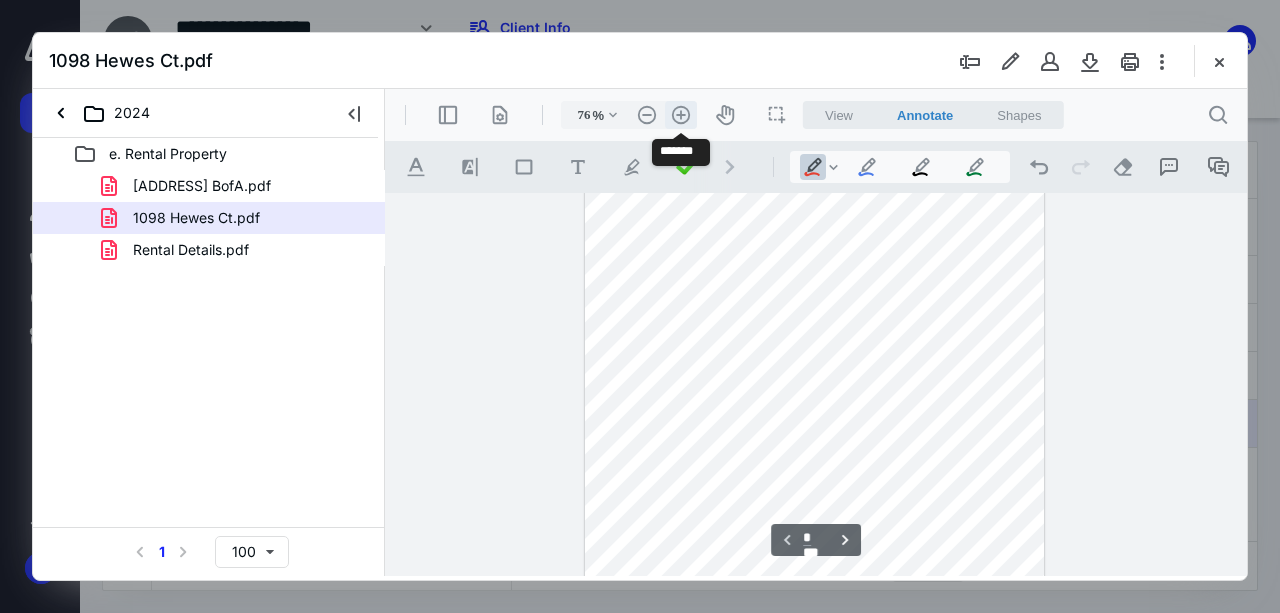scroll, scrollTop: 352, scrollLeft: 0, axis: vertical 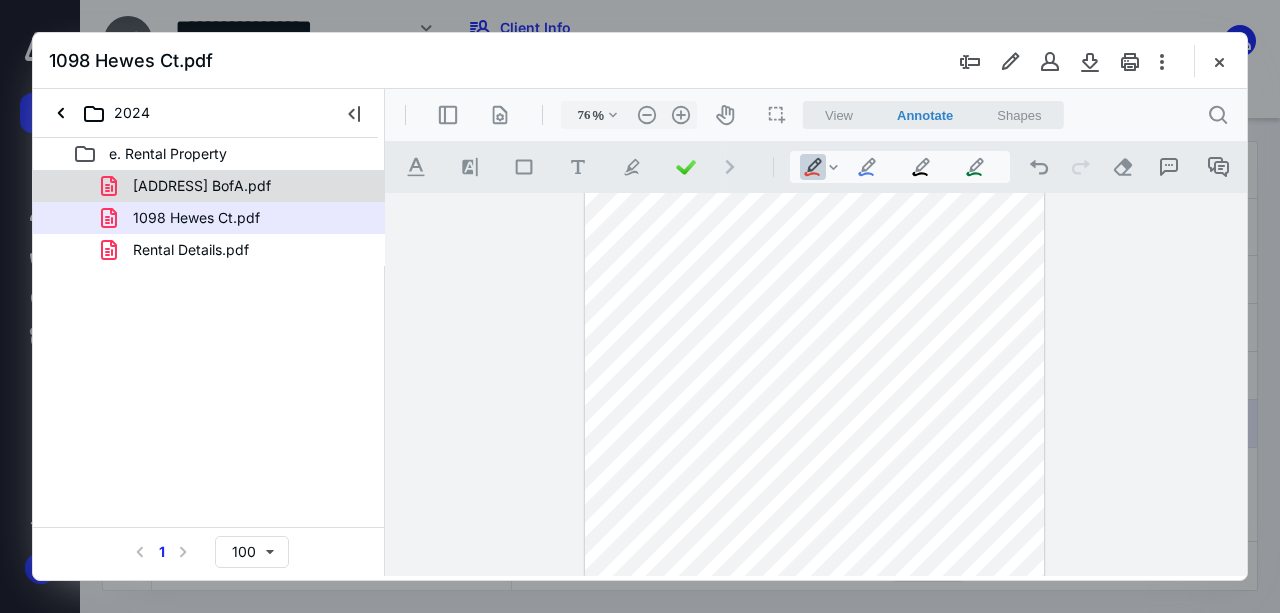 click 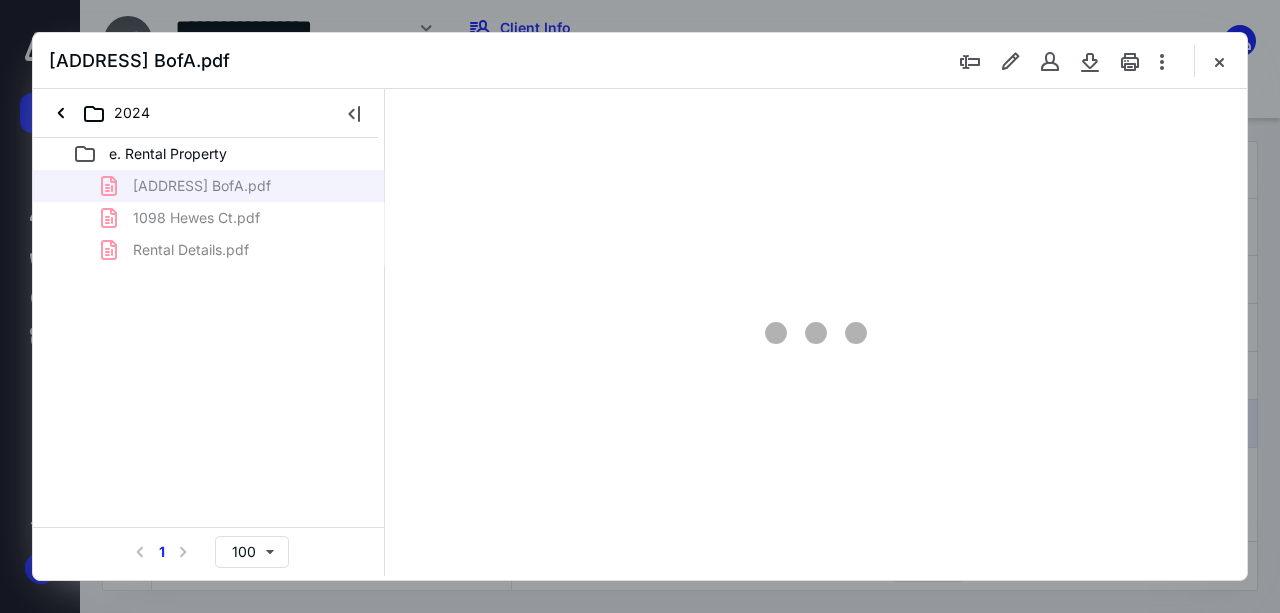type on "48" 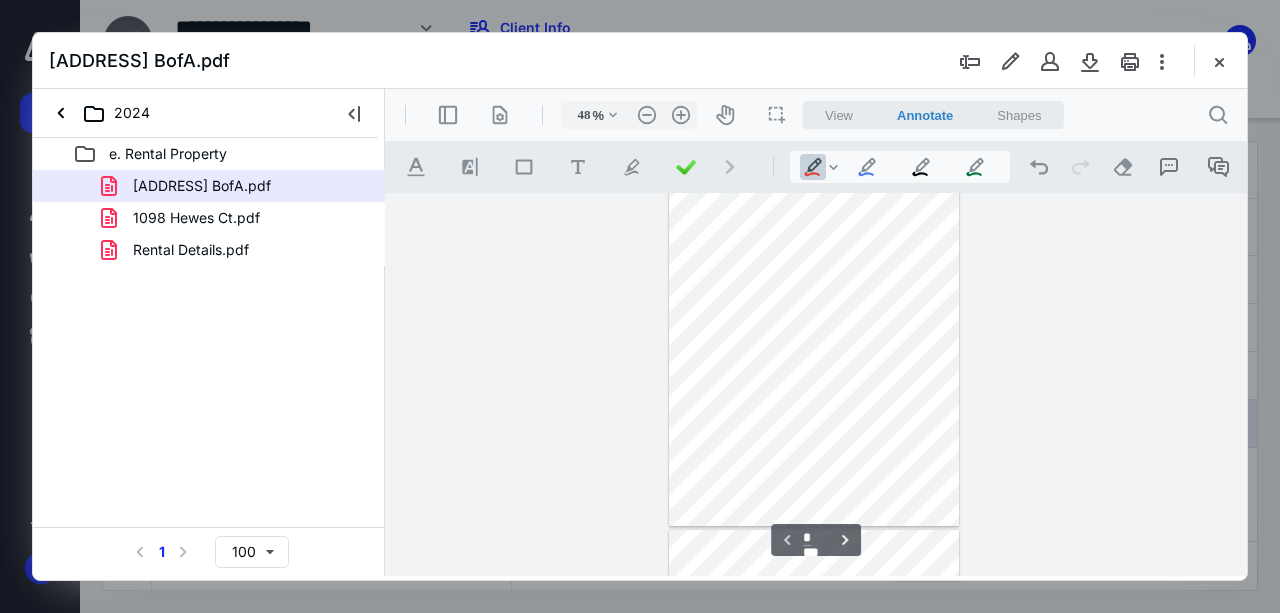scroll, scrollTop: 0, scrollLeft: 0, axis: both 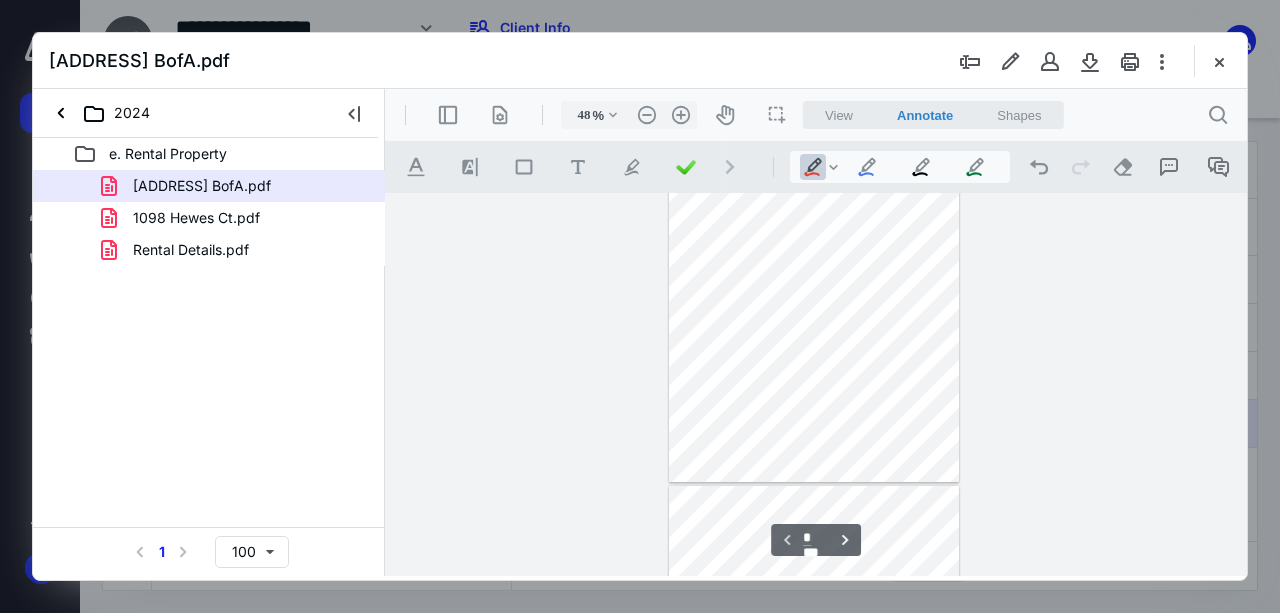 type on "*" 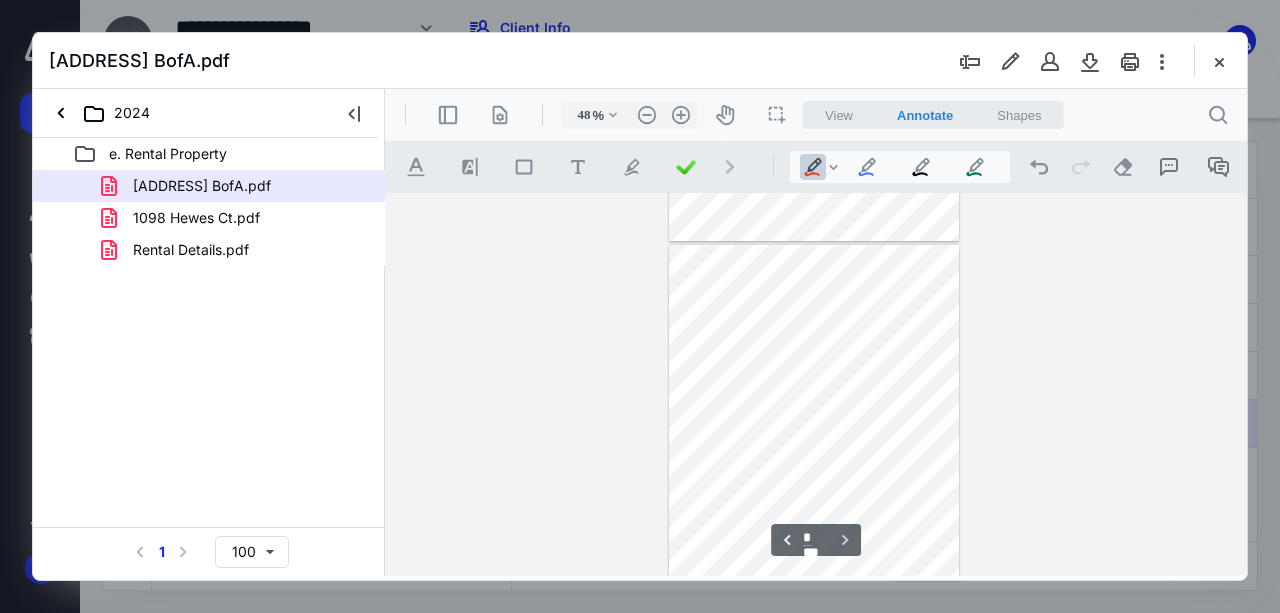 scroll, scrollTop: 382, scrollLeft: 0, axis: vertical 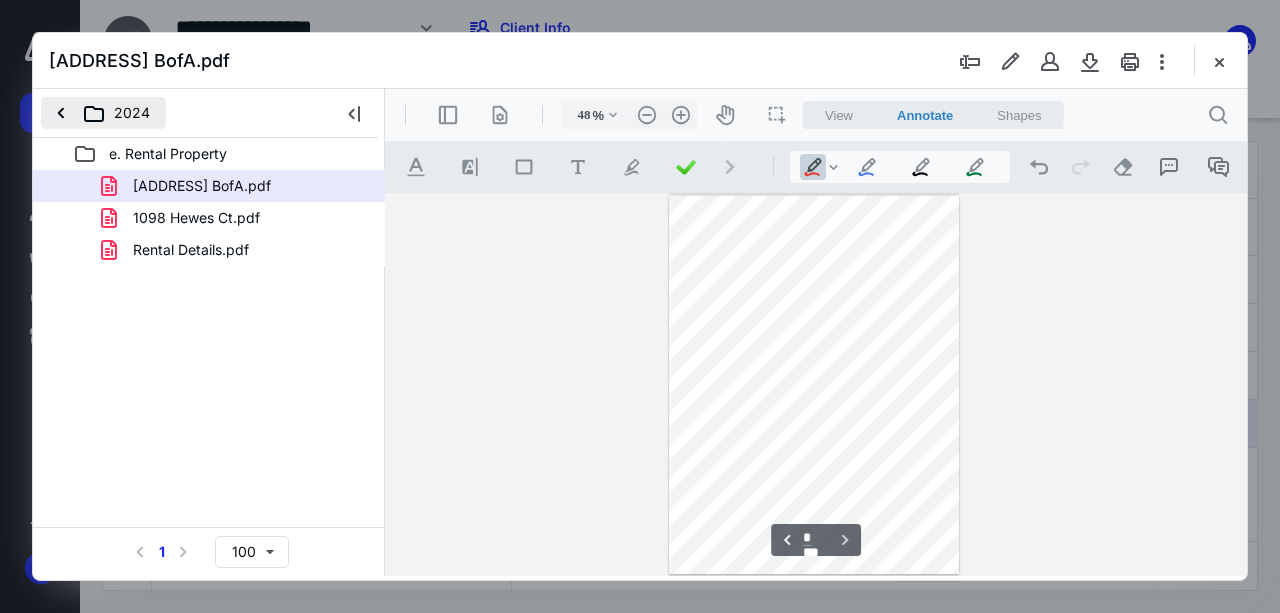 click on "2024" at bounding box center (103, 113) 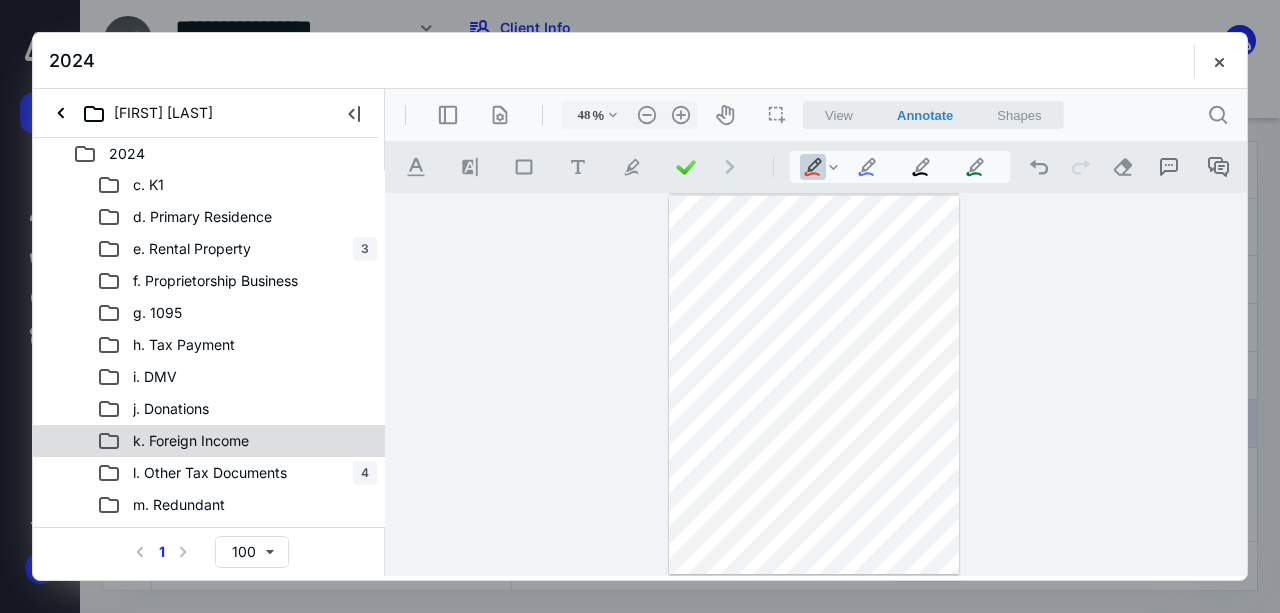 scroll, scrollTop: 122, scrollLeft: 0, axis: vertical 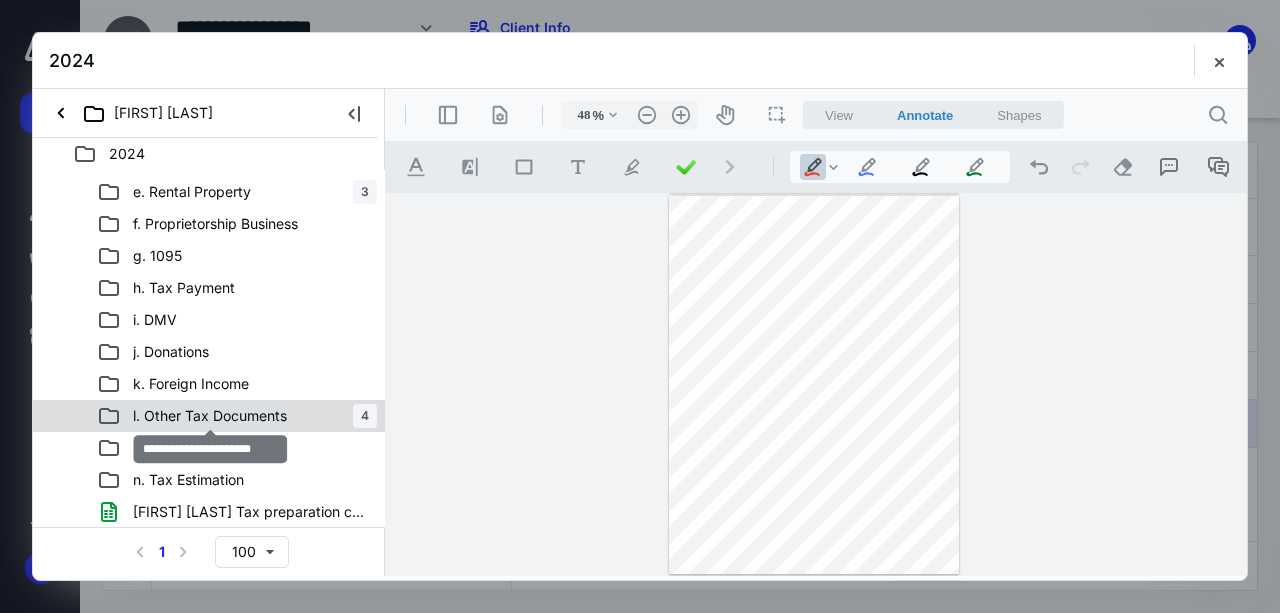click on "l. Other Tax Documents" at bounding box center (210, 416) 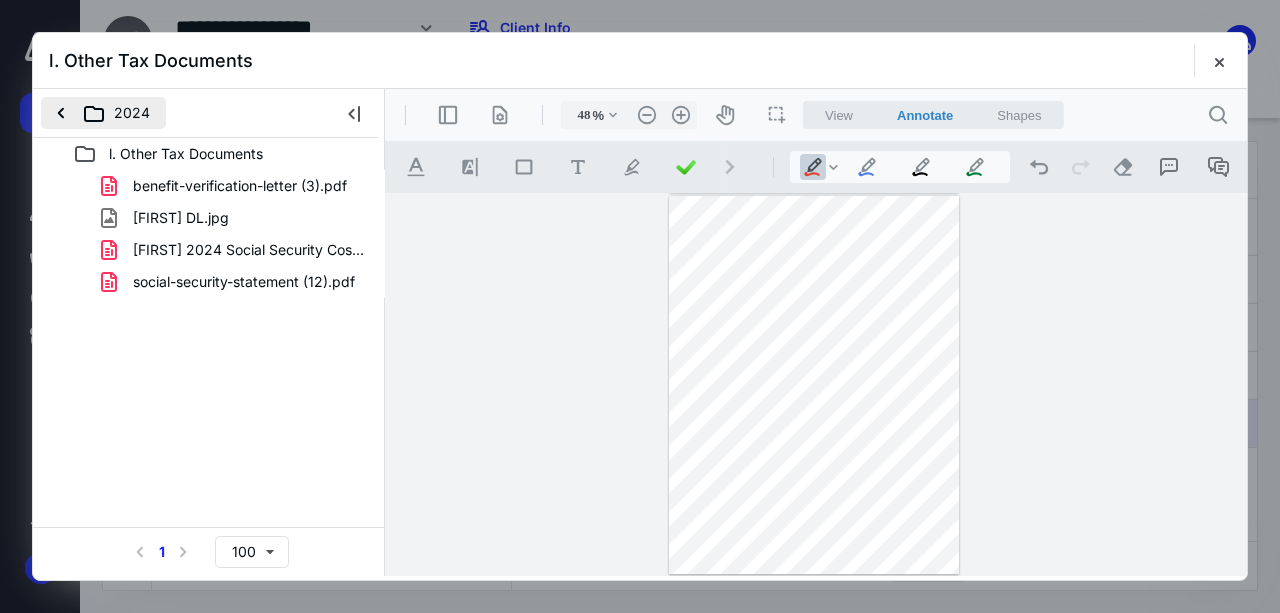 click on "2024" at bounding box center [103, 113] 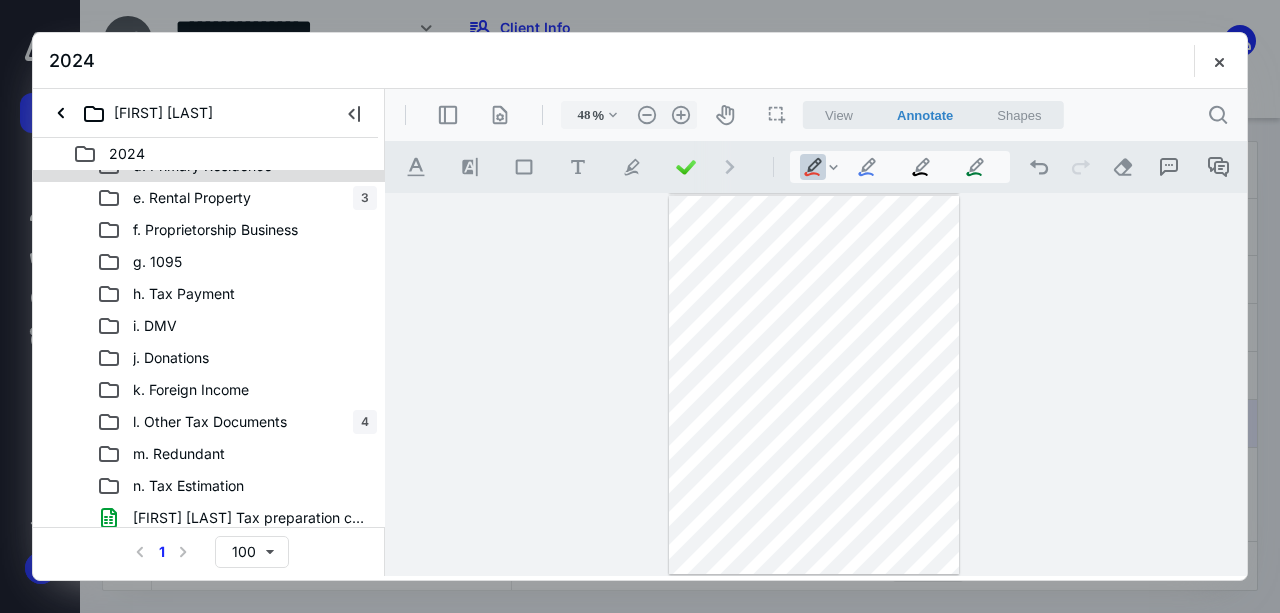 scroll, scrollTop: 122, scrollLeft: 0, axis: vertical 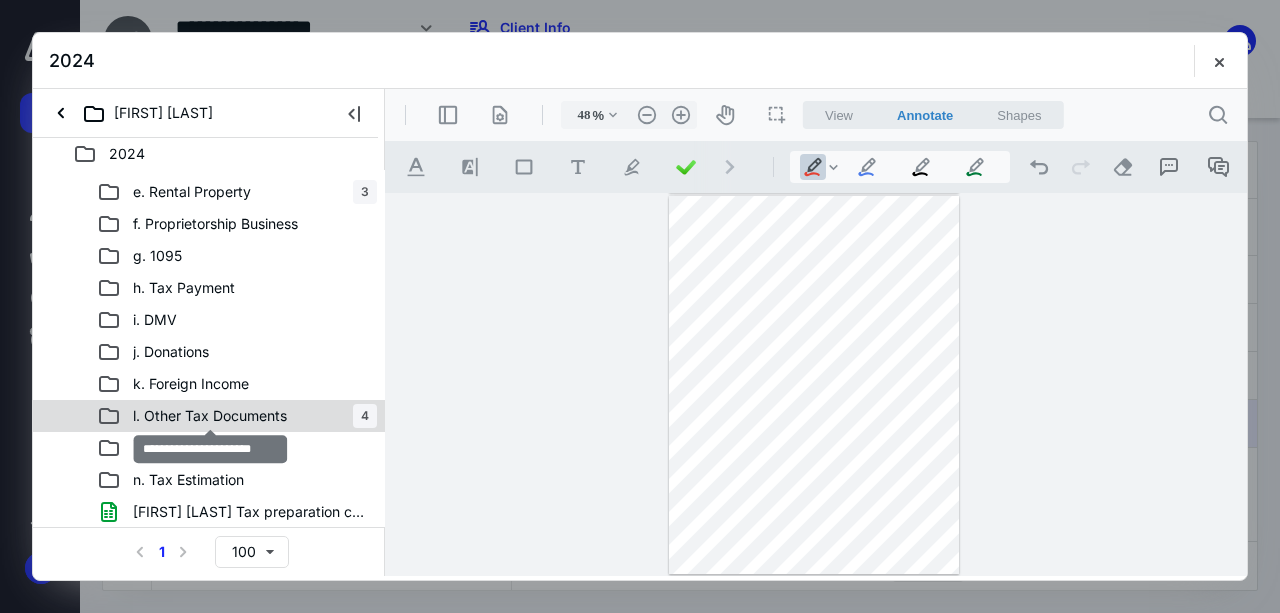 click on "l. Other Tax Documents" at bounding box center [210, 416] 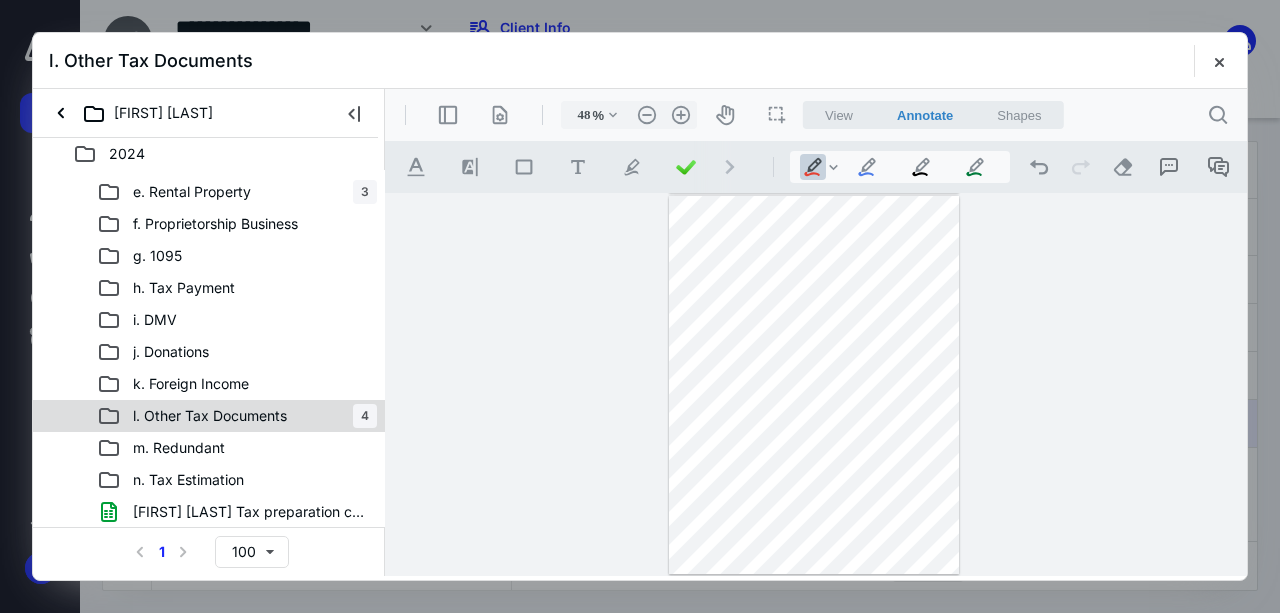 scroll, scrollTop: 0, scrollLeft: 0, axis: both 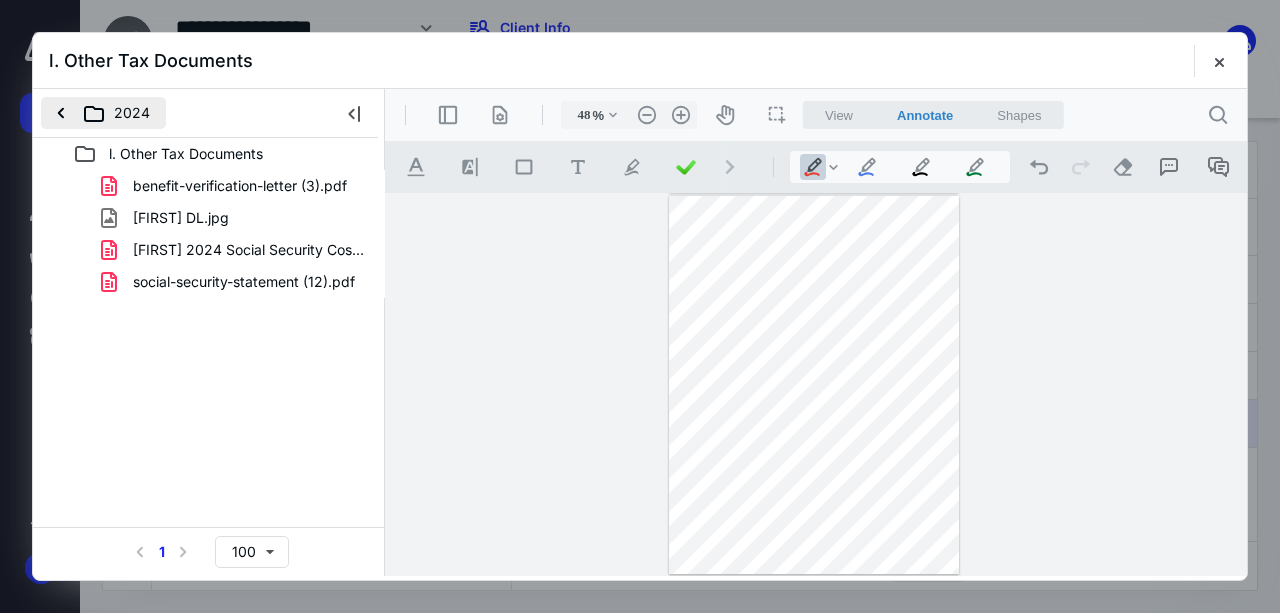 click on "2024" at bounding box center [103, 113] 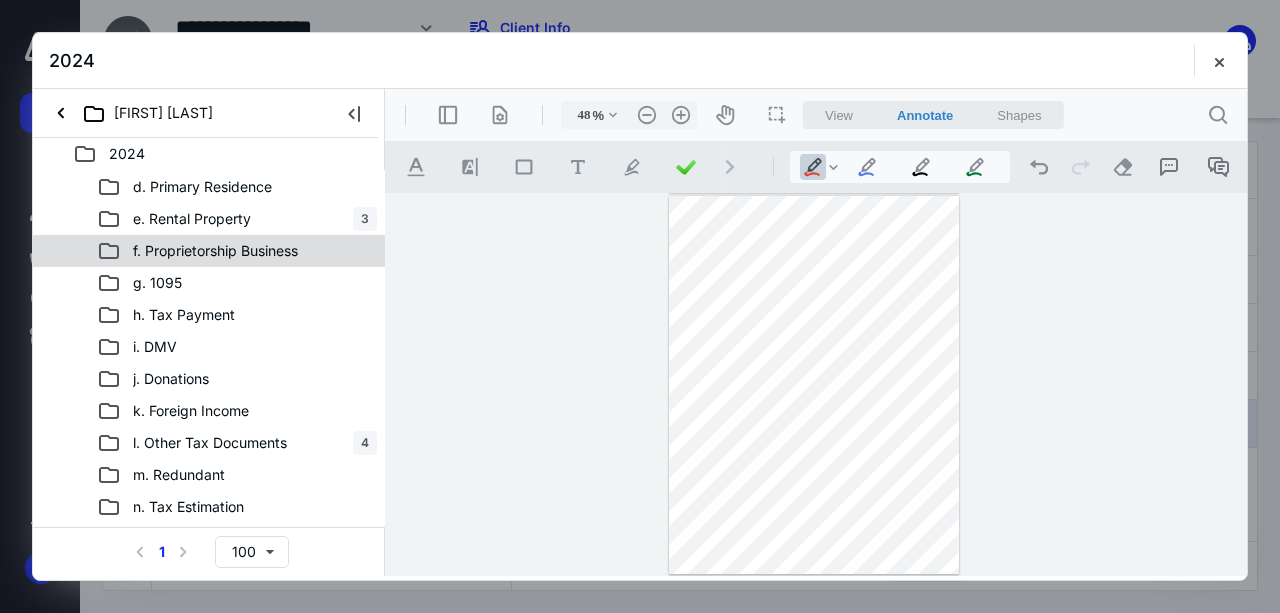 scroll, scrollTop: 122, scrollLeft: 0, axis: vertical 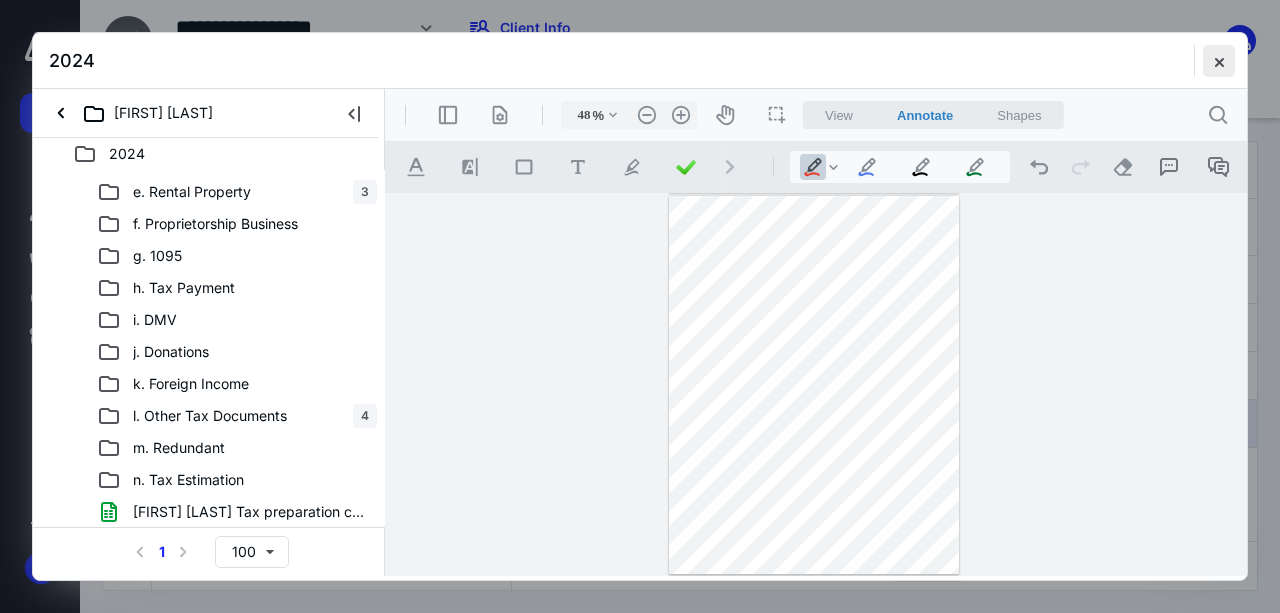 click at bounding box center (1219, 61) 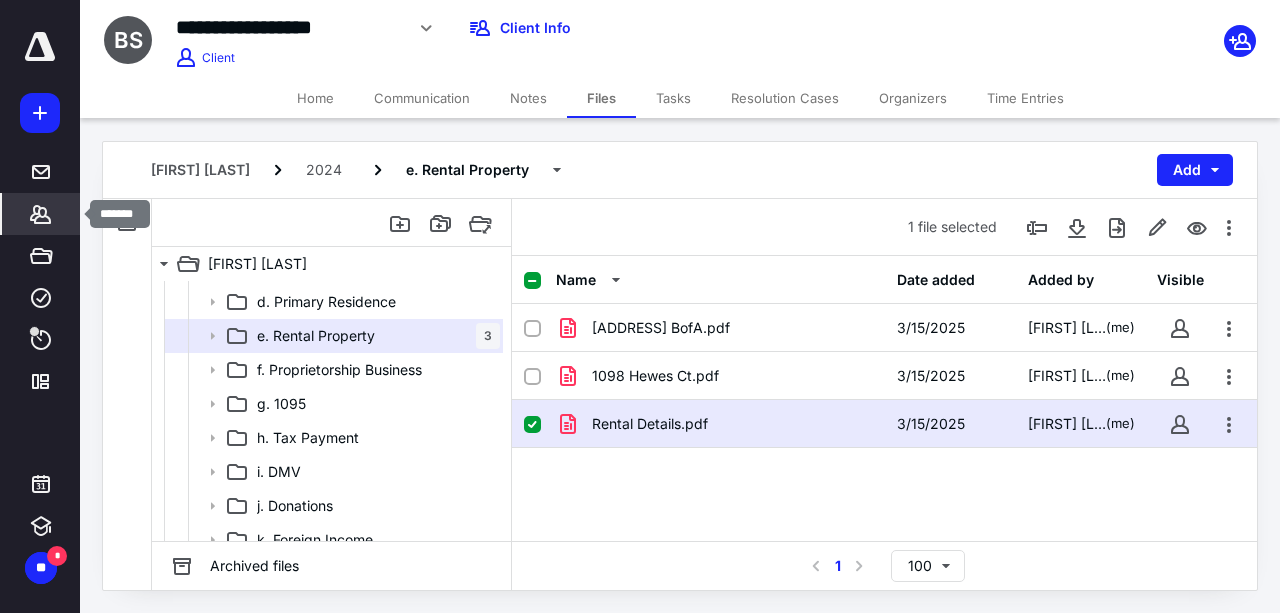 click 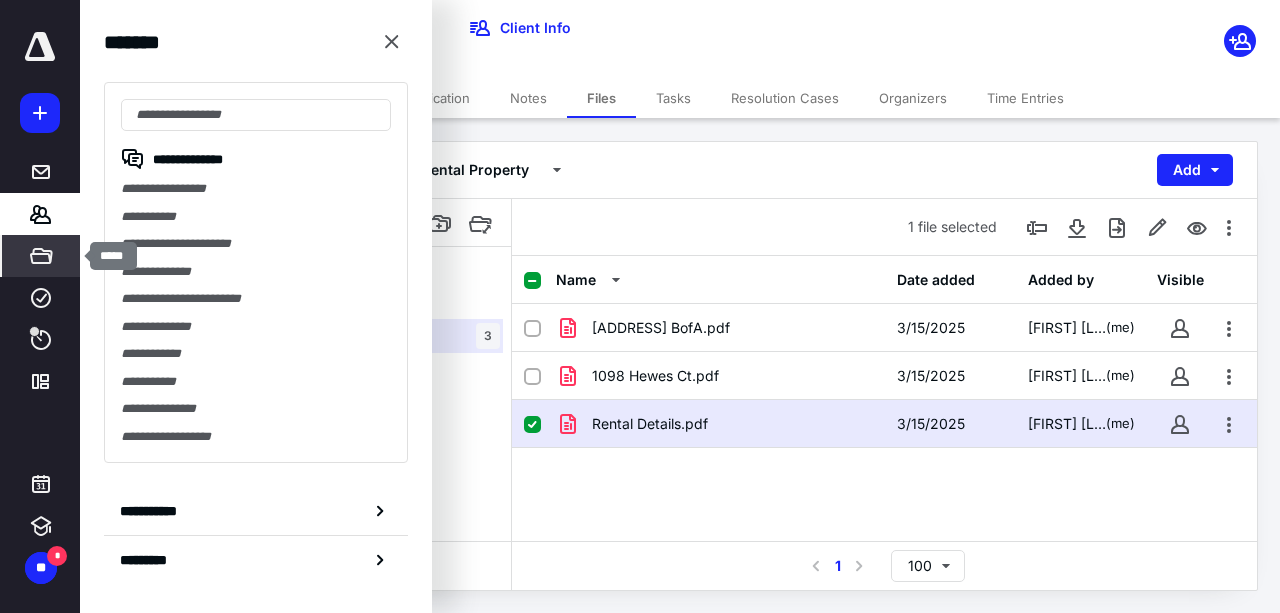 click 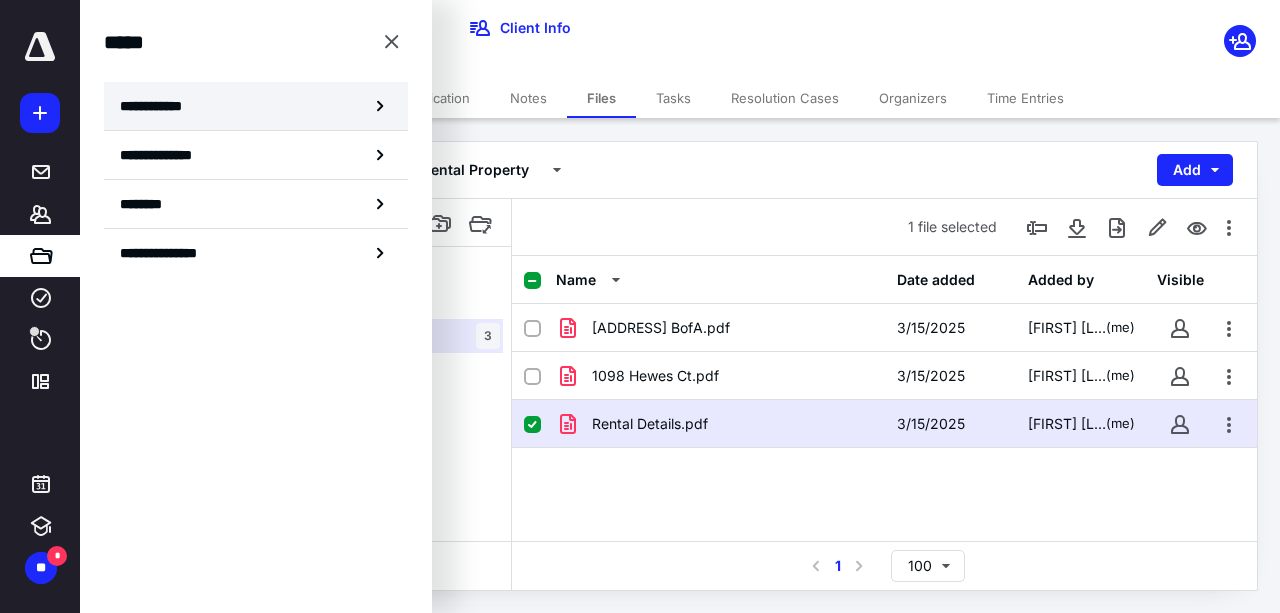 click on "**********" at bounding box center [157, 106] 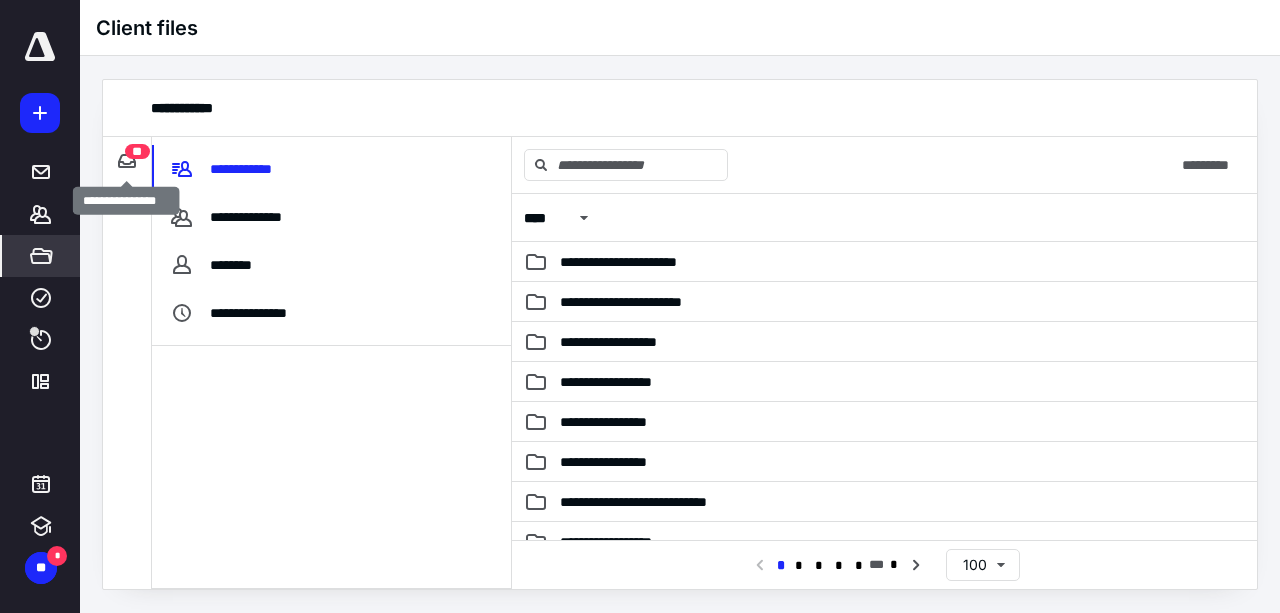 click on "**" at bounding box center [137, 151] 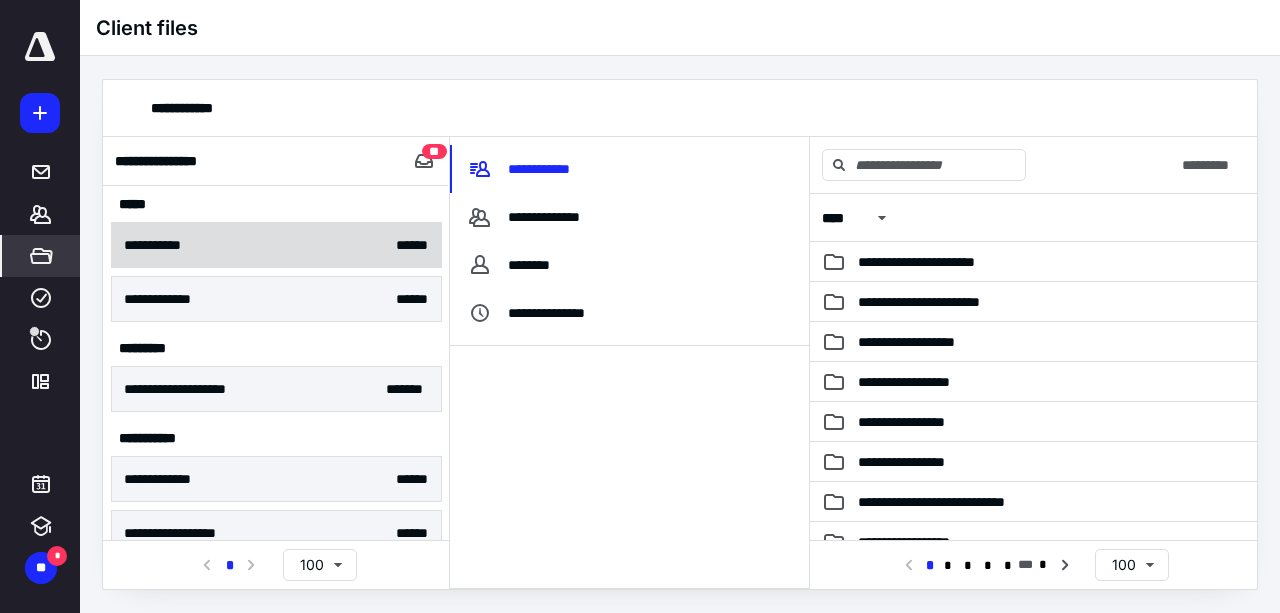 click on "**********" at bounding box center [276, 245] 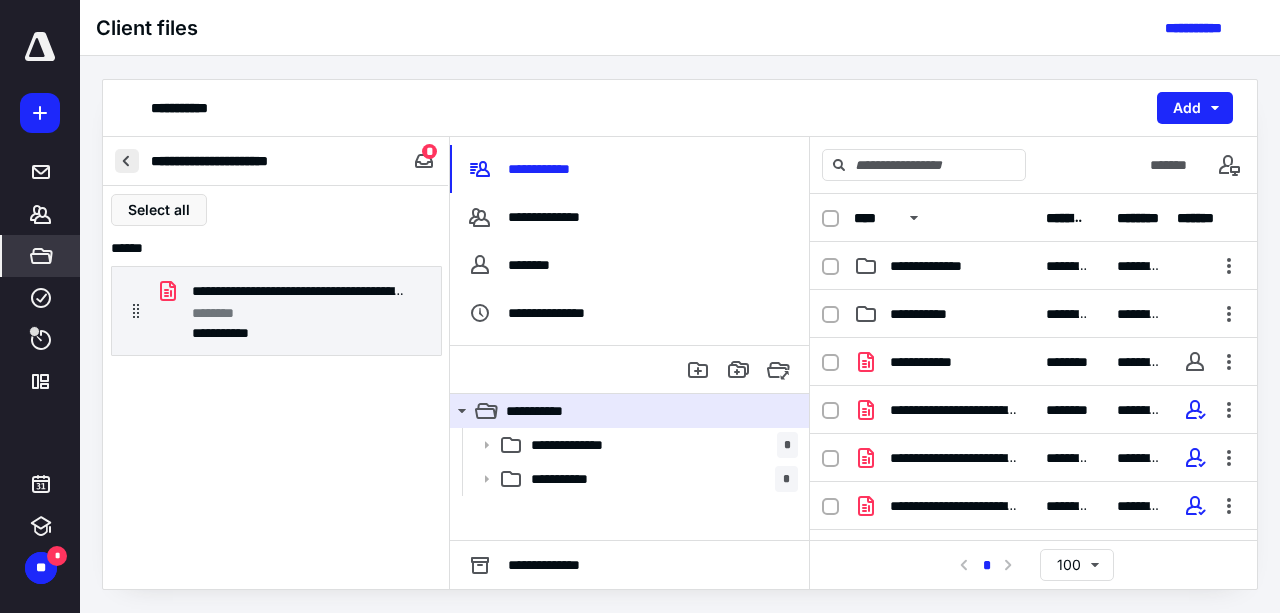 click at bounding box center [127, 161] 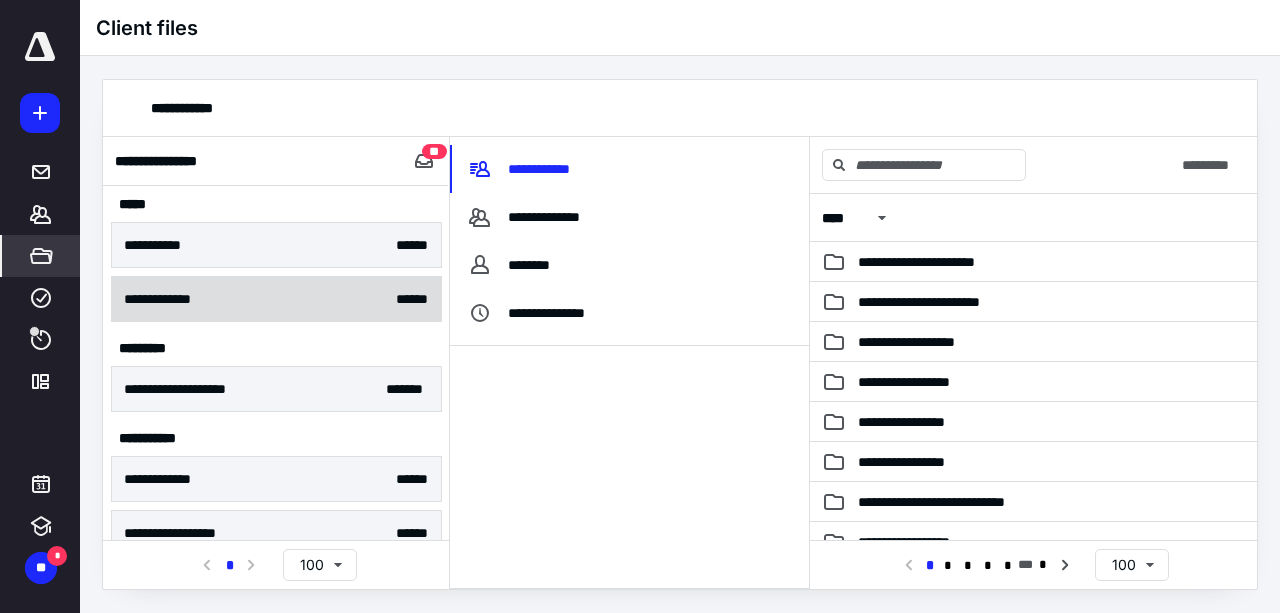 click on "**********" at bounding box center (276, 299) 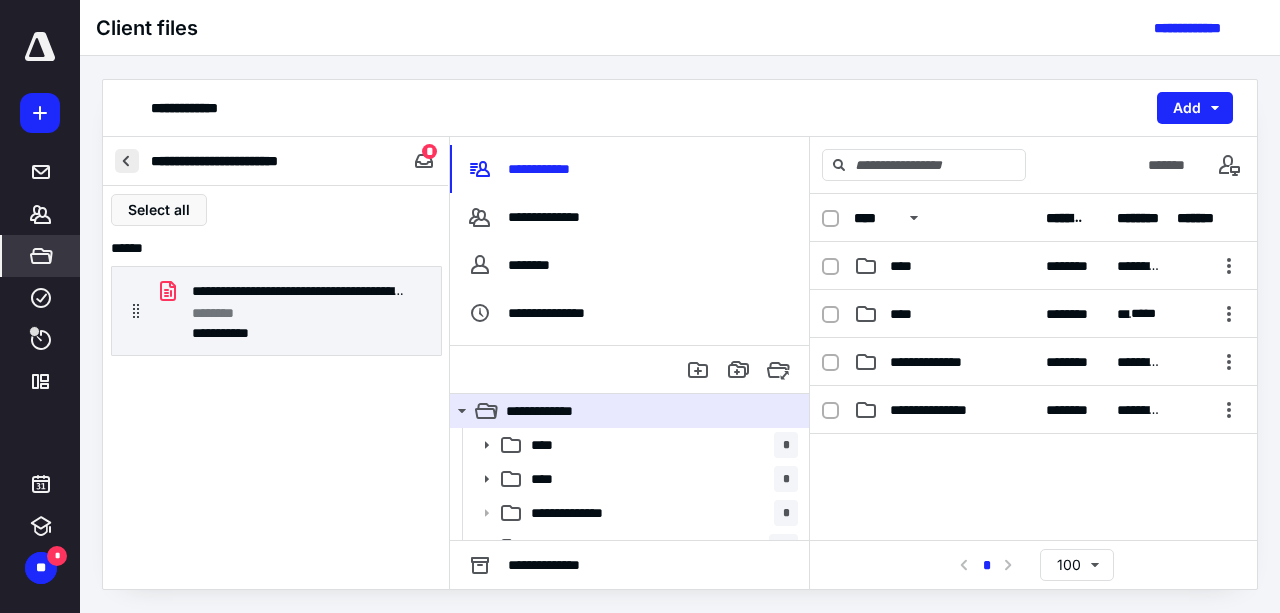 click at bounding box center (127, 161) 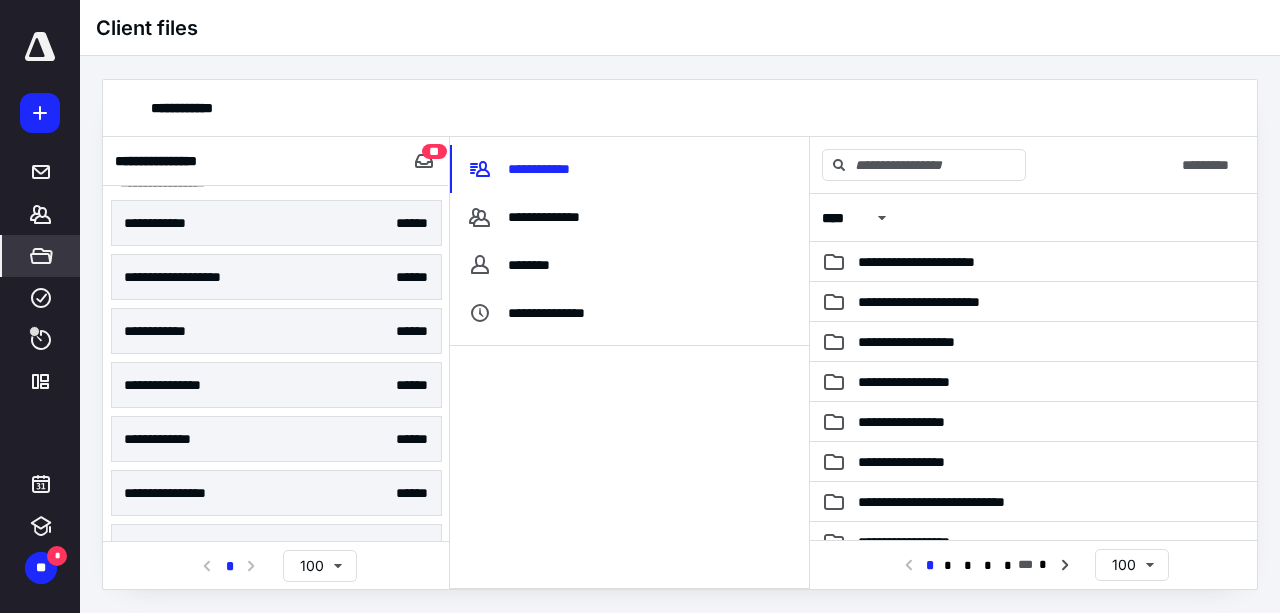 scroll, scrollTop: 1896, scrollLeft: 0, axis: vertical 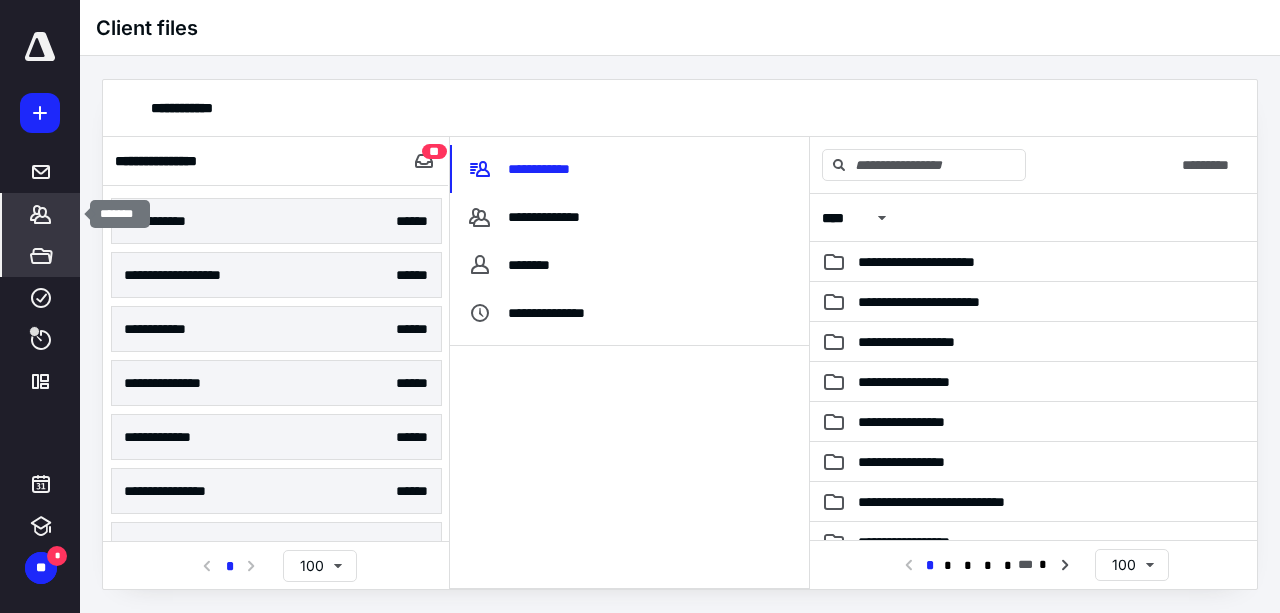 click 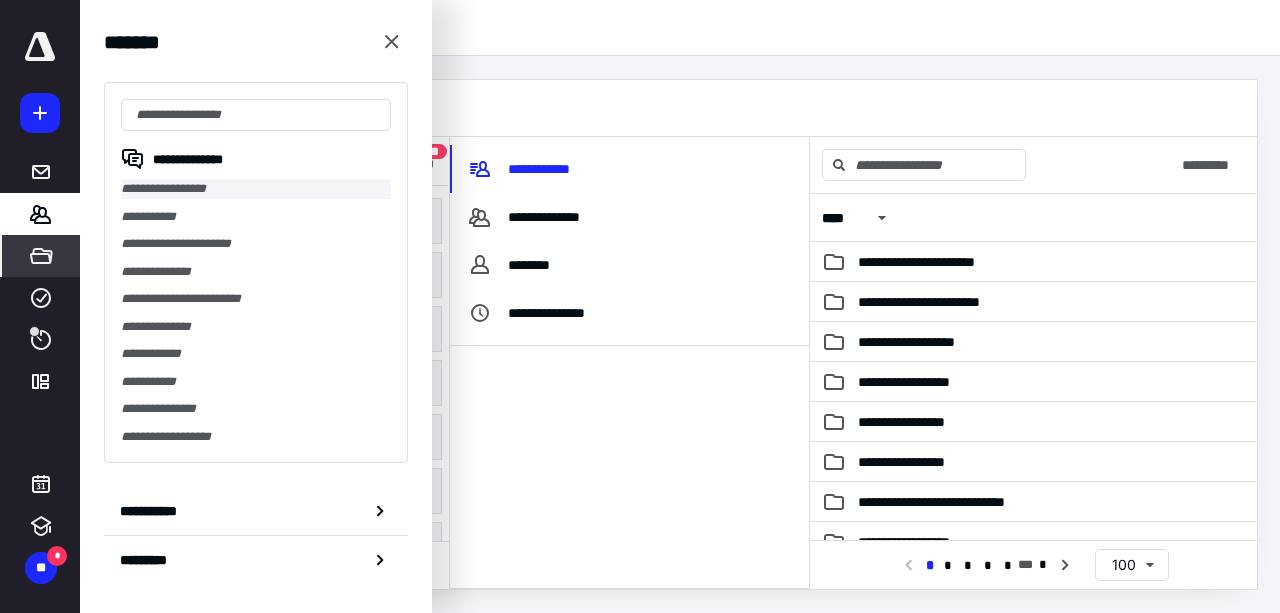 click on "**********" at bounding box center (256, 189) 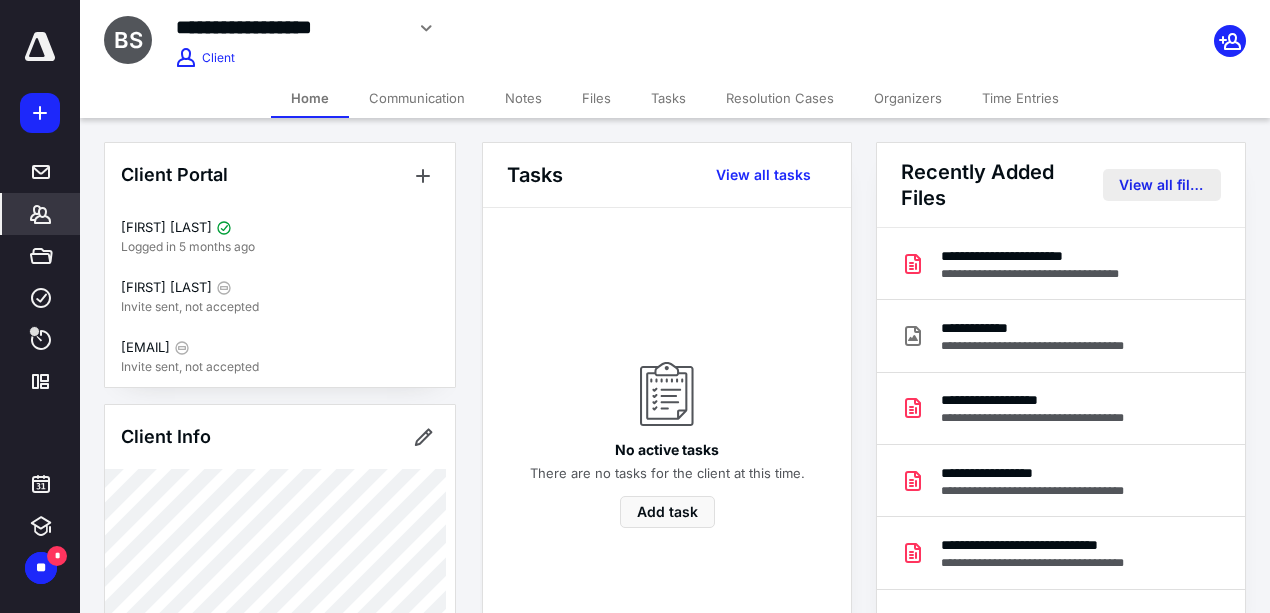 click on "View all files" at bounding box center [1162, 185] 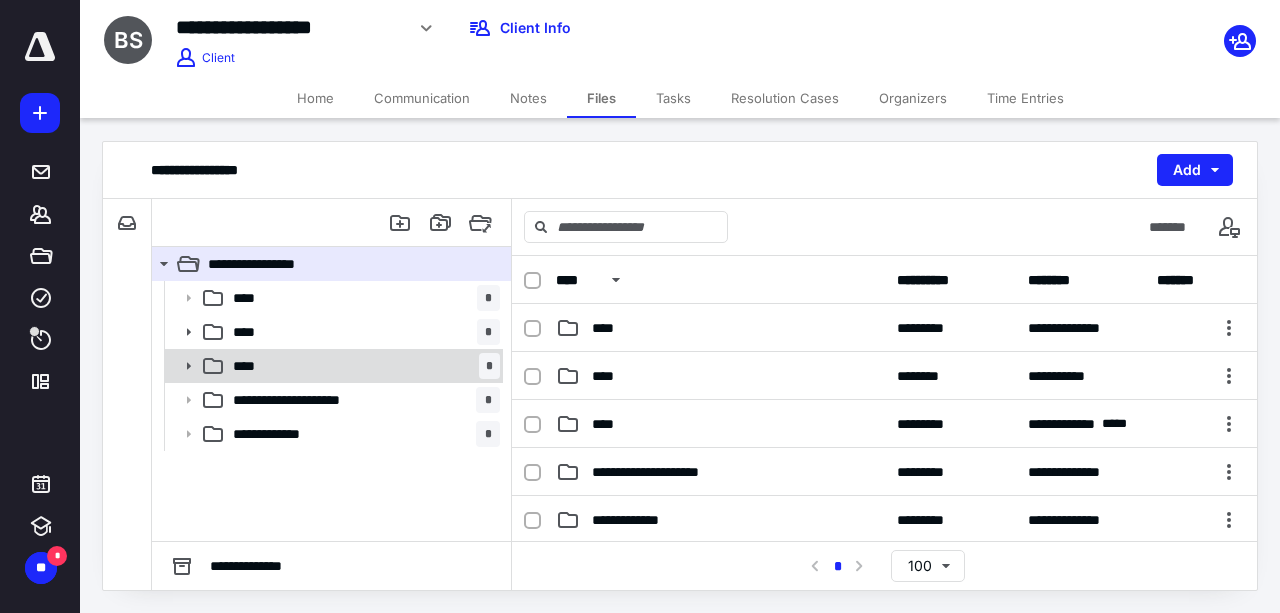 click 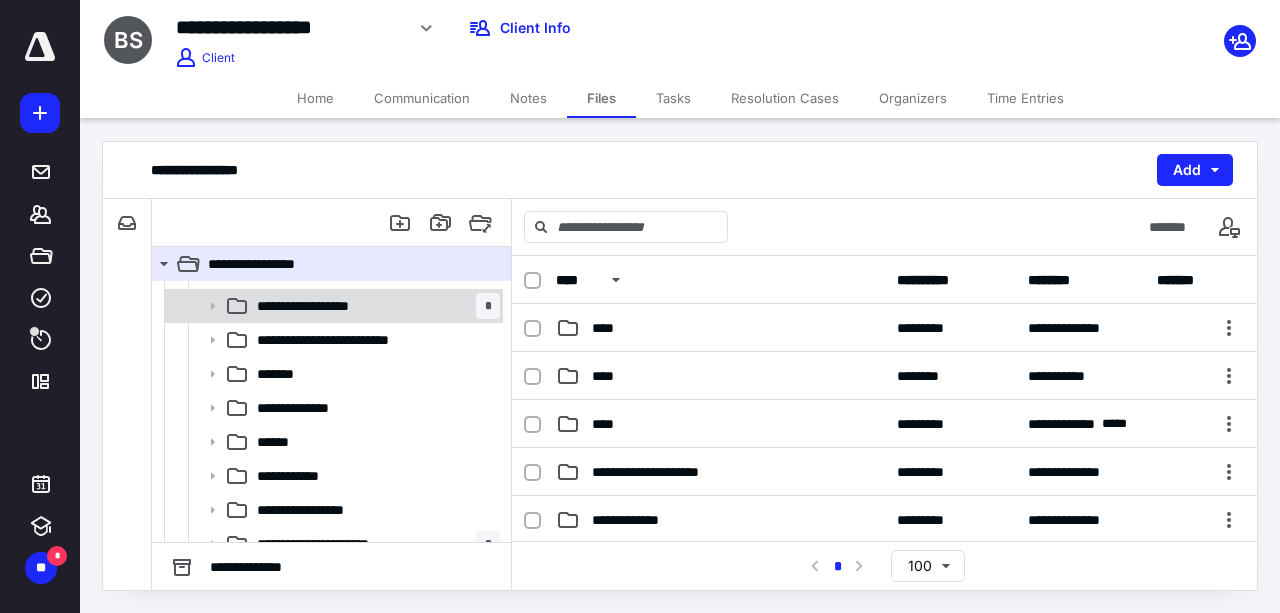 scroll, scrollTop: 200, scrollLeft: 0, axis: vertical 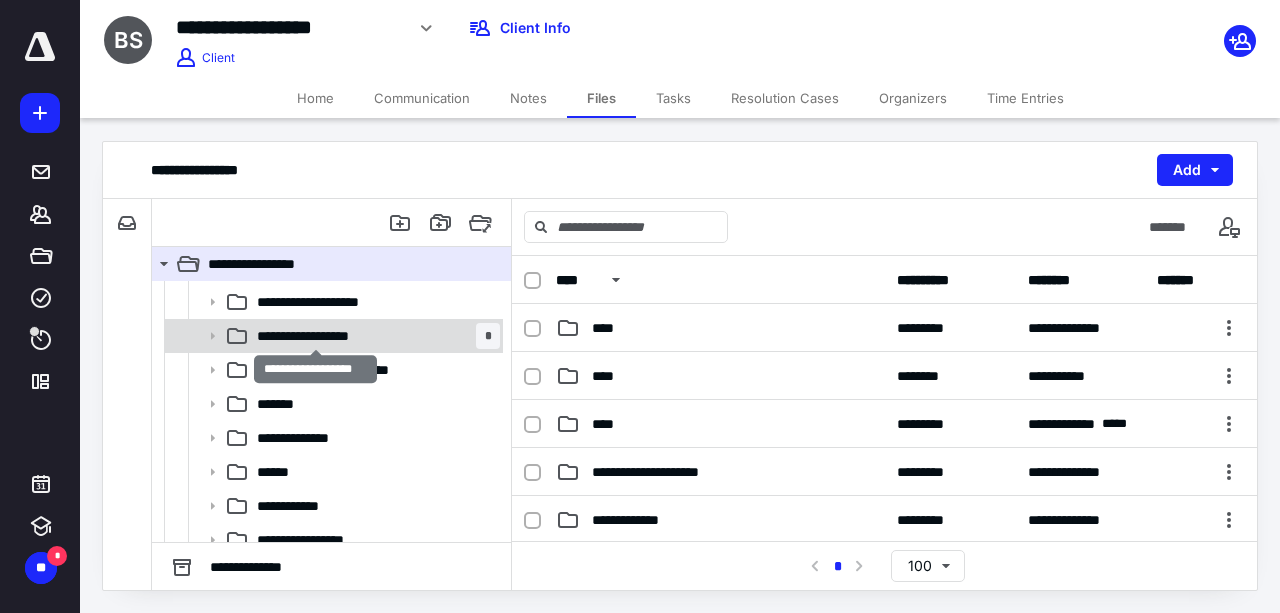 click on "**********" at bounding box center (316, 336) 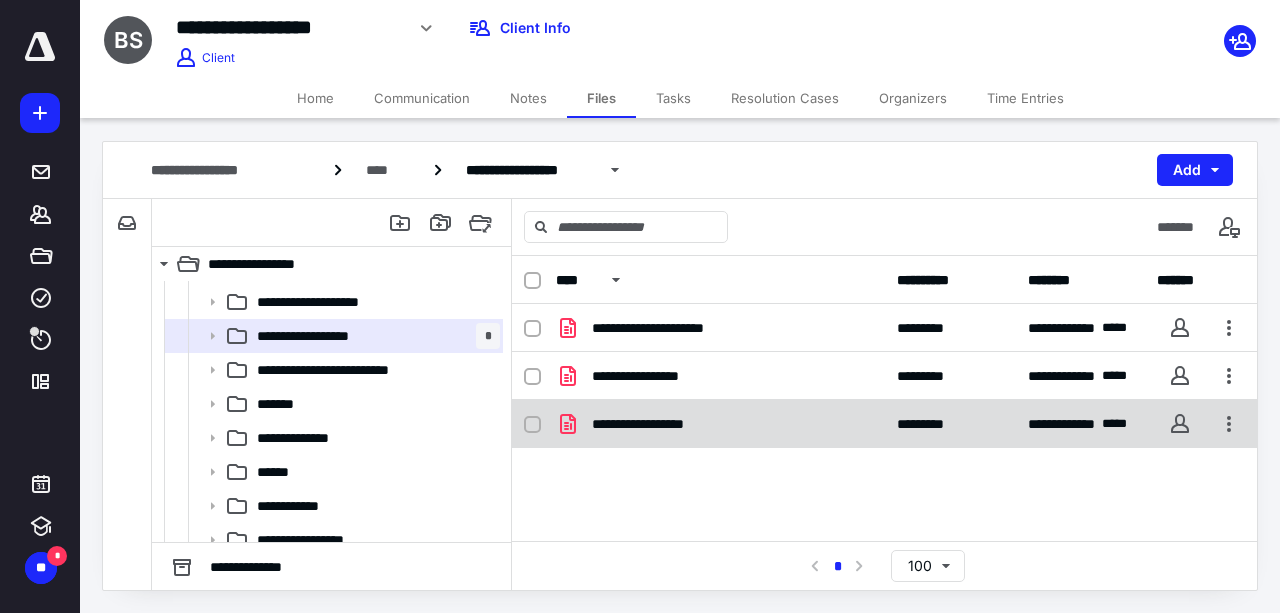 click 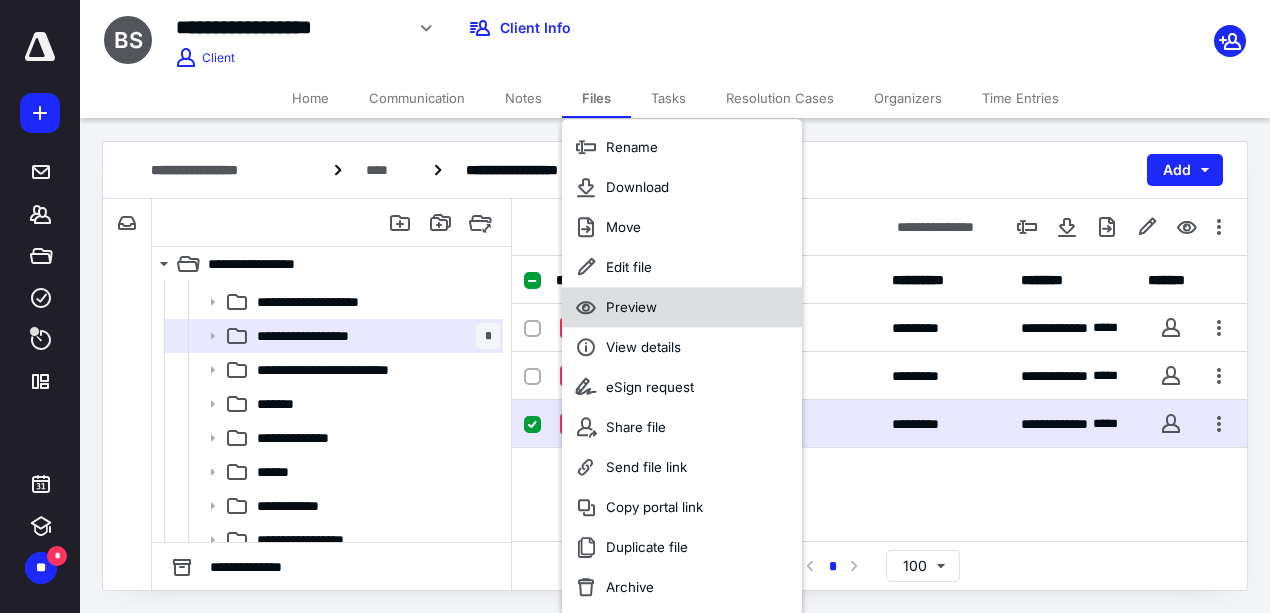 click on "Preview" at bounding box center (631, 307) 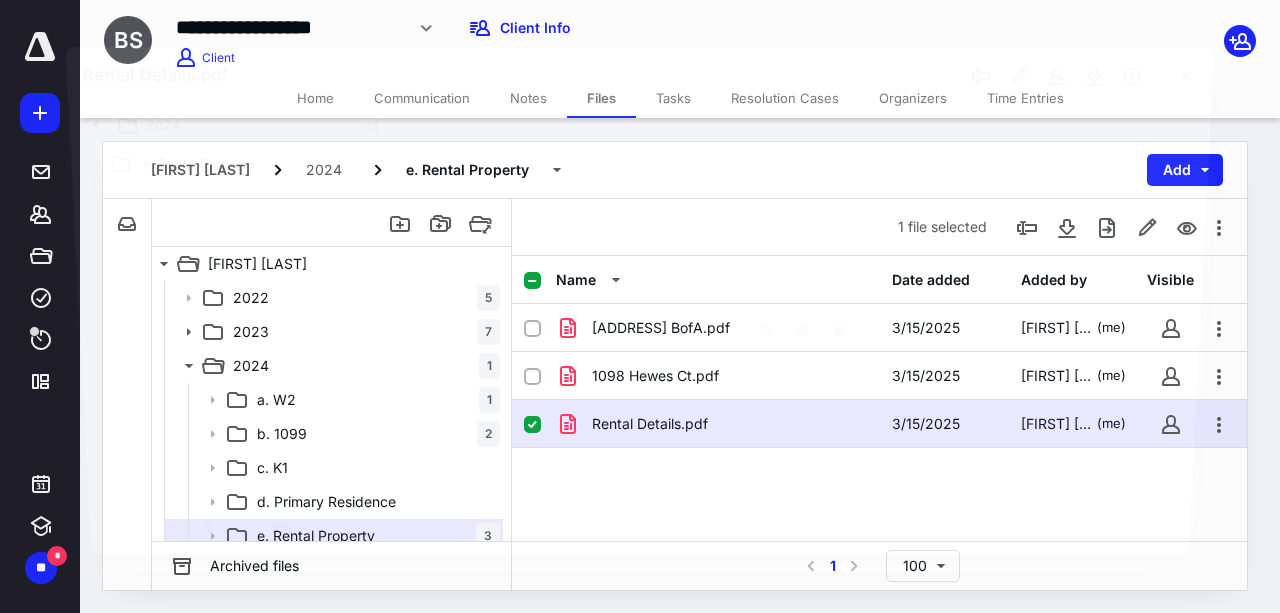scroll, scrollTop: 200, scrollLeft: 0, axis: vertical 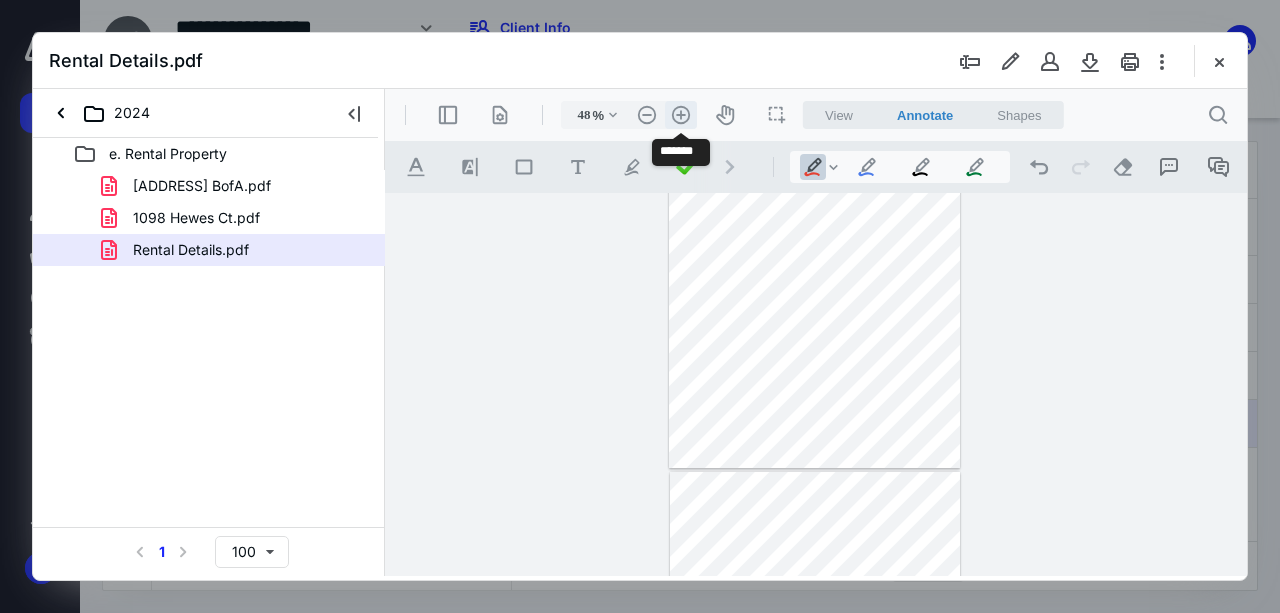 click on ".cls-1{fill:#abb0c4;} icon - header - zoom - in - line" at bounding box center [681, 115] 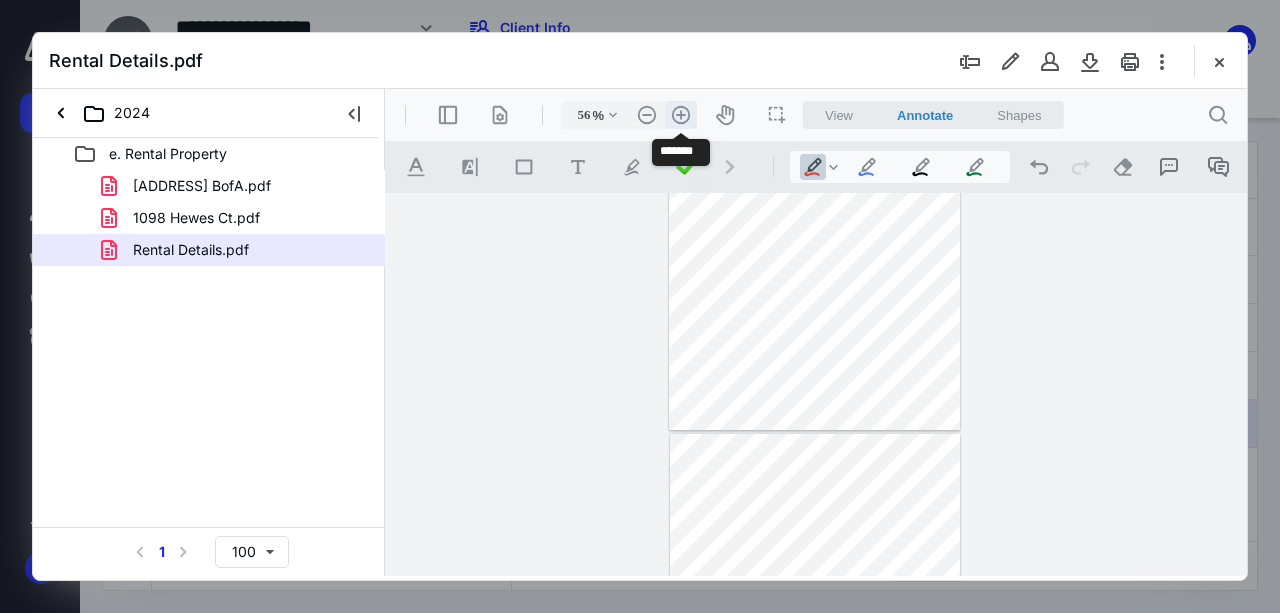 click on ".cls-1{fill:#abb0c4;} icon - header - zoom - in - line" at bounding box center [681, 115] 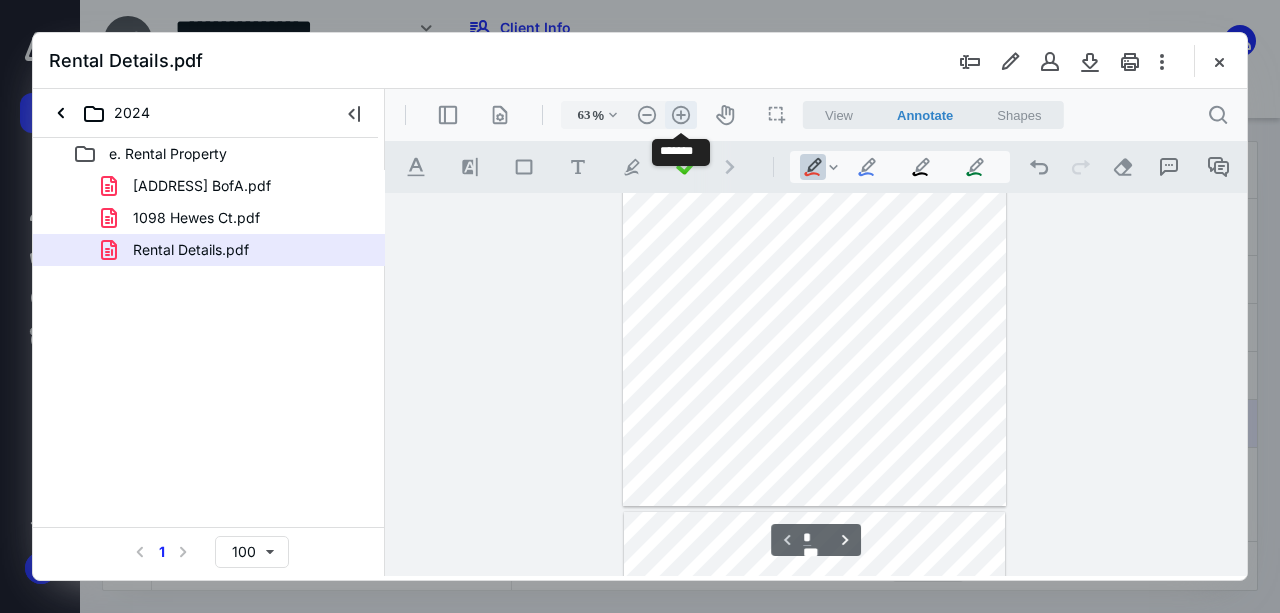 click on ".cls-1{fill:#abb0c4;} icon - header - zoom - in - line" at bounding box center [681, 115] 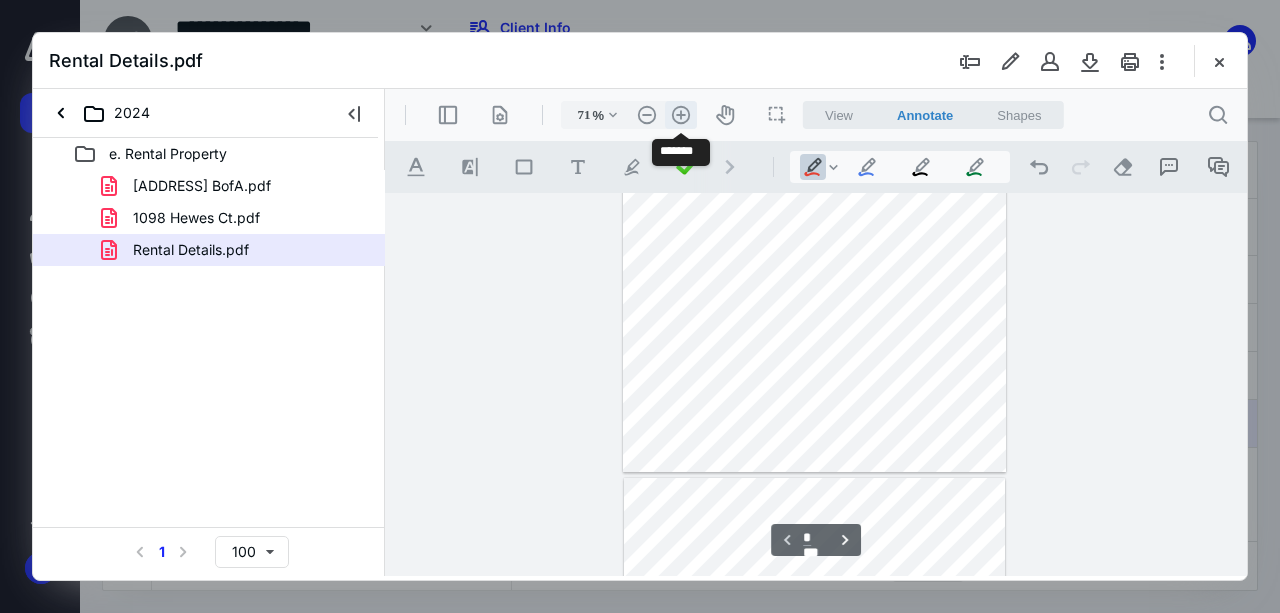 click on ".cls-1{fill:#abb0c4;} icon - header - zoom - in - line" at bounding box center [681, 115] 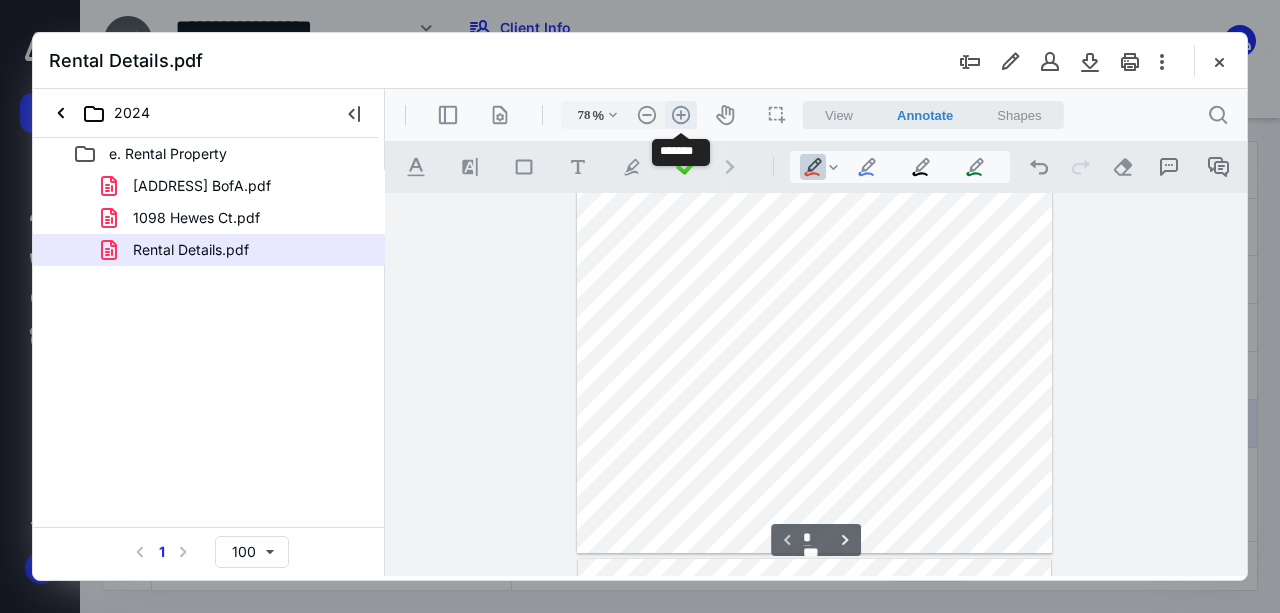 click on ".cls-1{fill:#abb0c4;} icon - header - zoom - in - line" at bounding box center [681, 115] 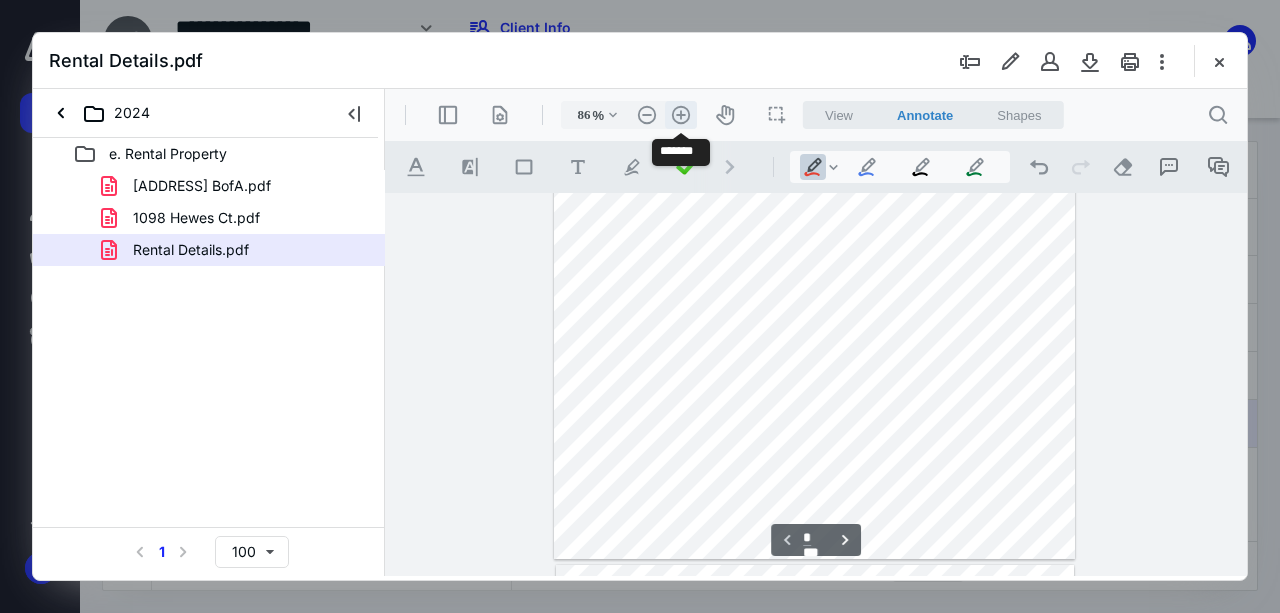 click on ".cls-1{fill:#abb0c4;} icon - header - zoom - in - line" at bounding box center (681, 115) 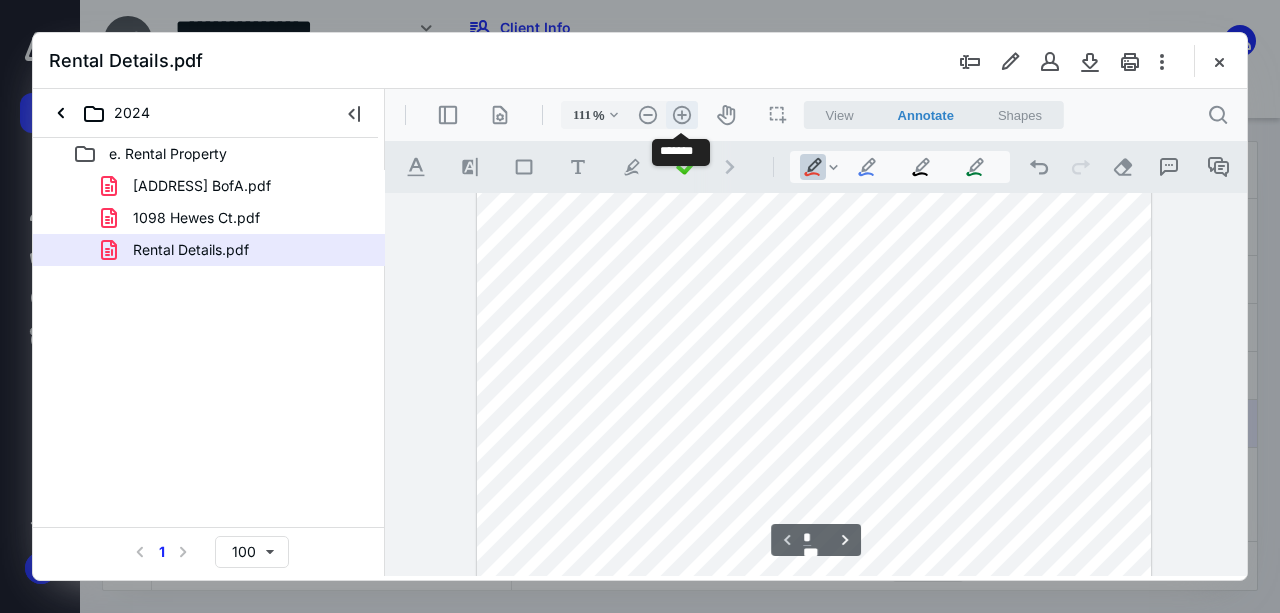 click on ".cls-1{fill:#abb0c4;} icon - header - zoom - in - line" at bounding box center (682, 115) 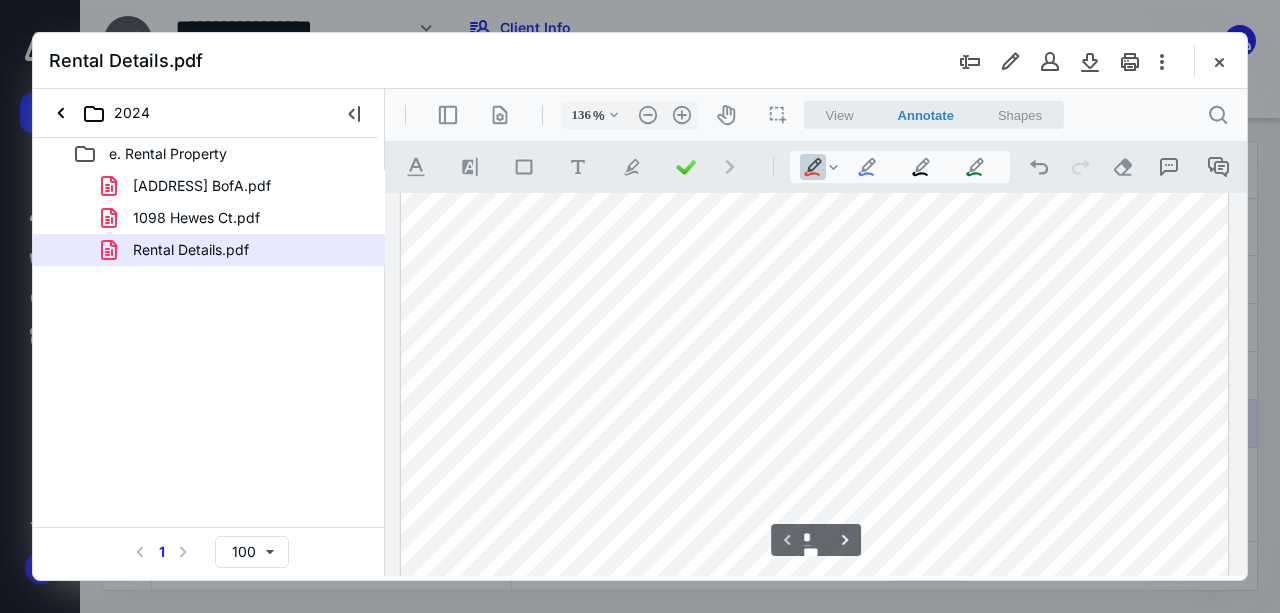 scroll, scrollTop: 223, scrollLeft: 0, axis: vertical 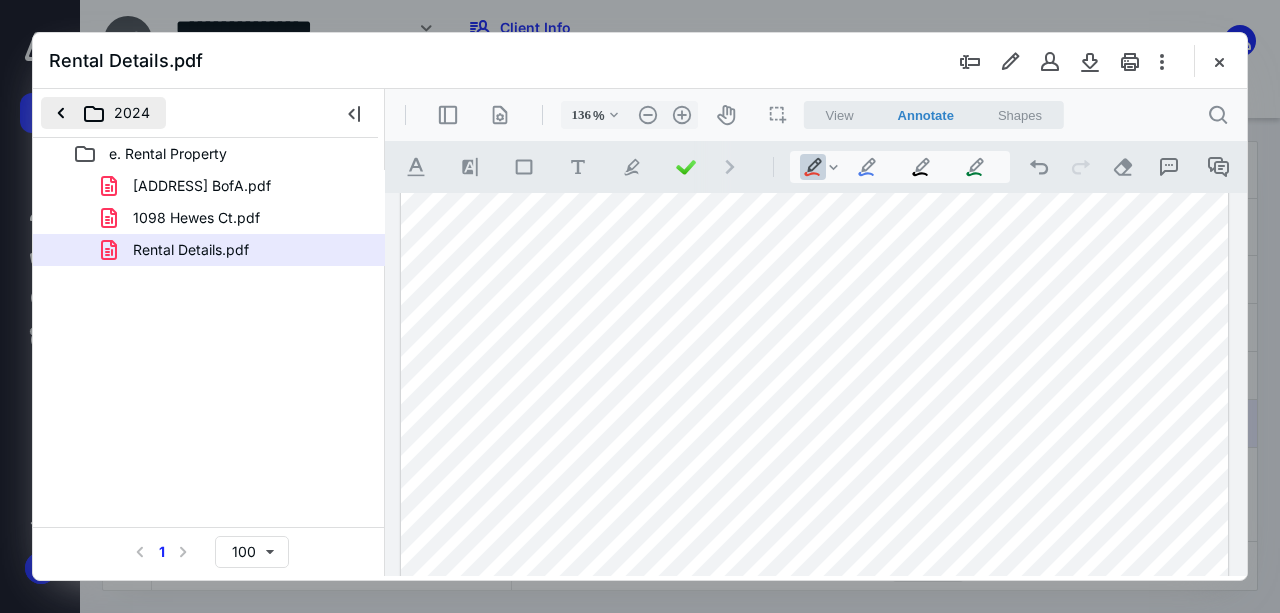 click on "2024" at bounding box center (103, 113) 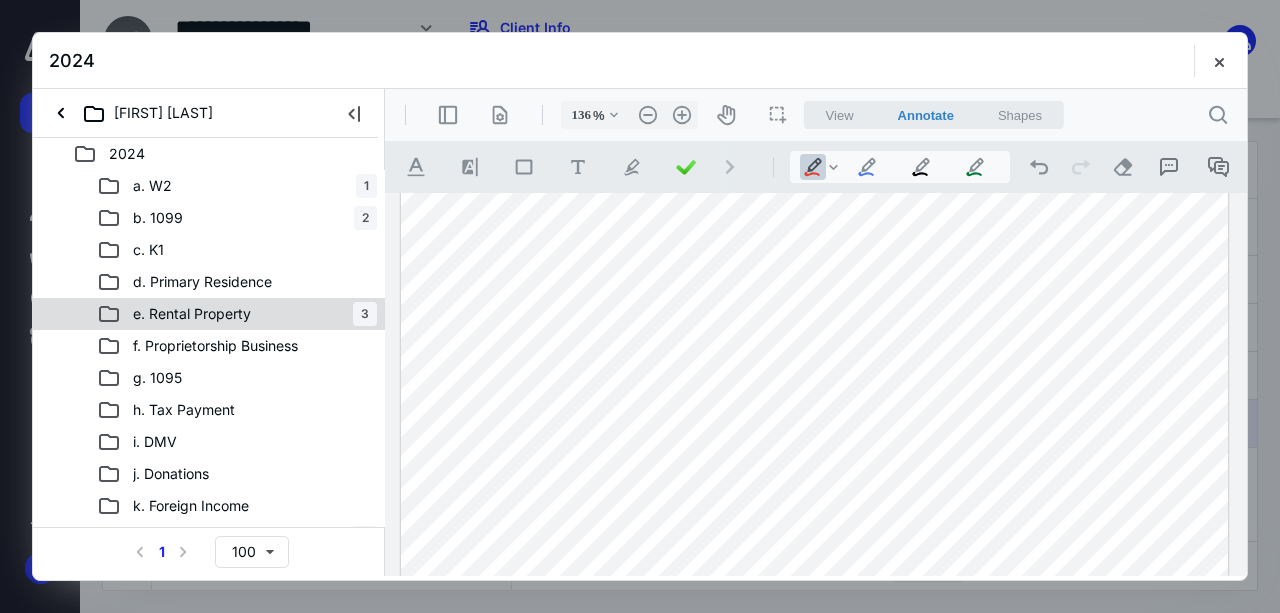 click on "e. Rental Property" at bounding box center (192, 314) 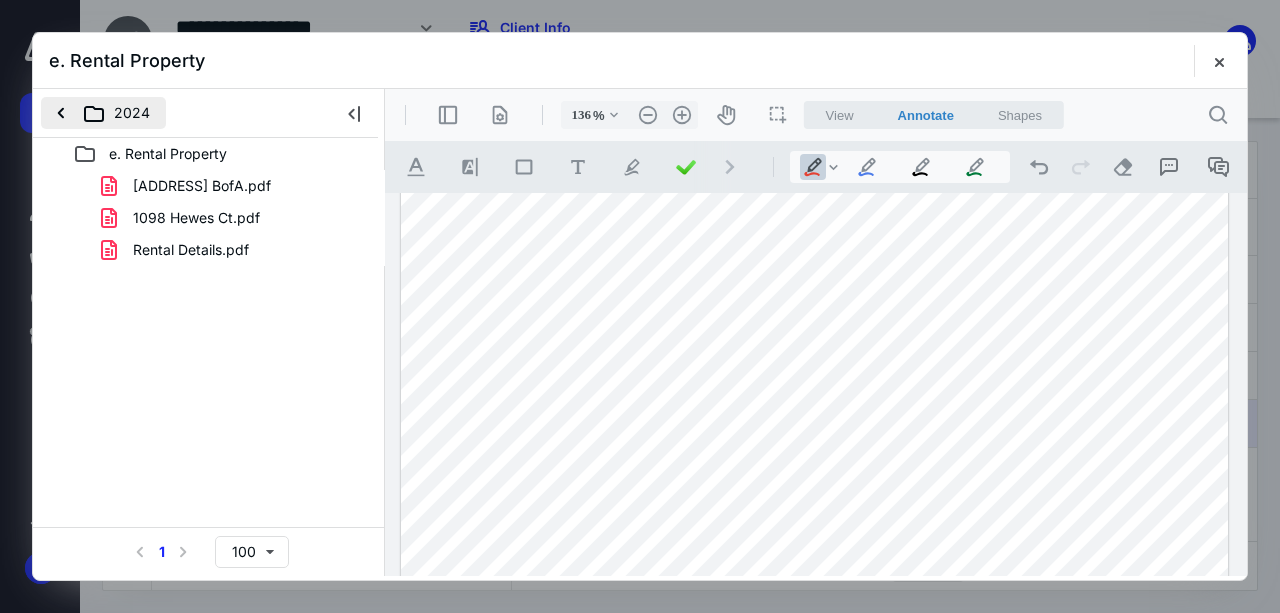 click on "2024" at bounding box center [103, 113] 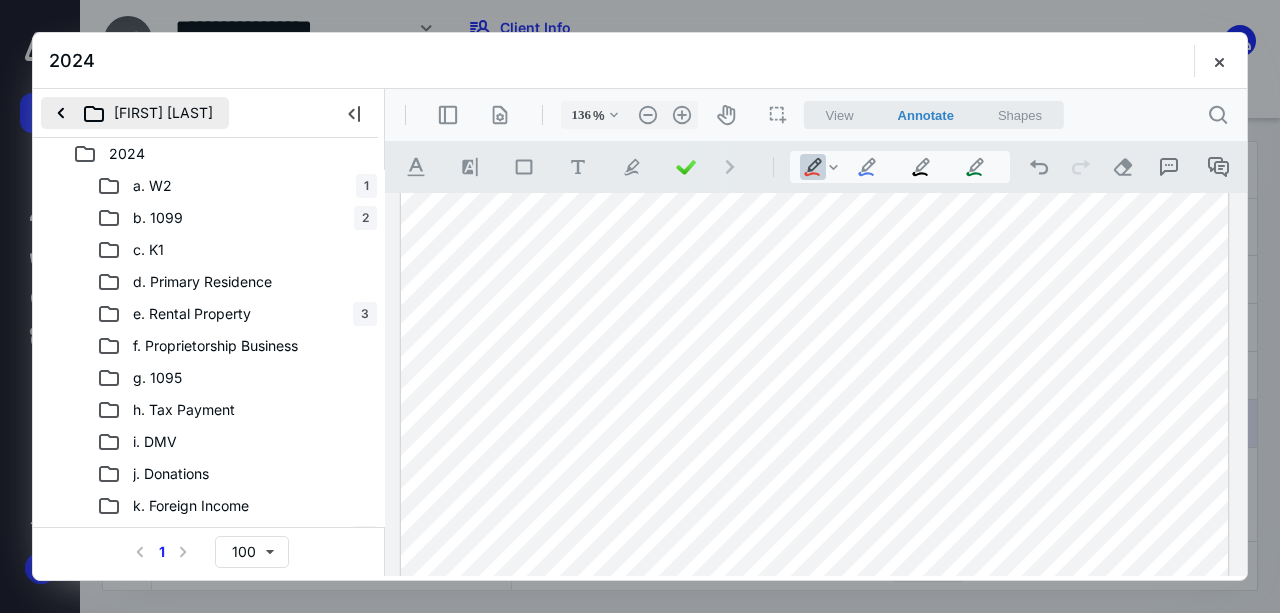 click on "[FIRST] [LAST]" at bounding box center (135, 113) 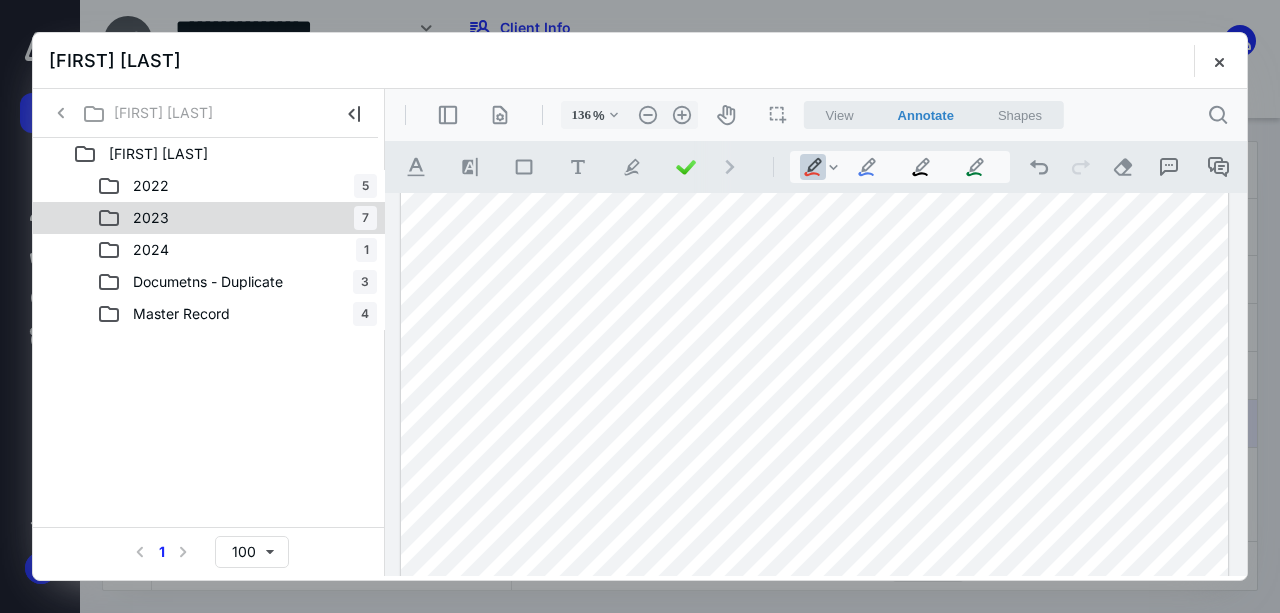 click 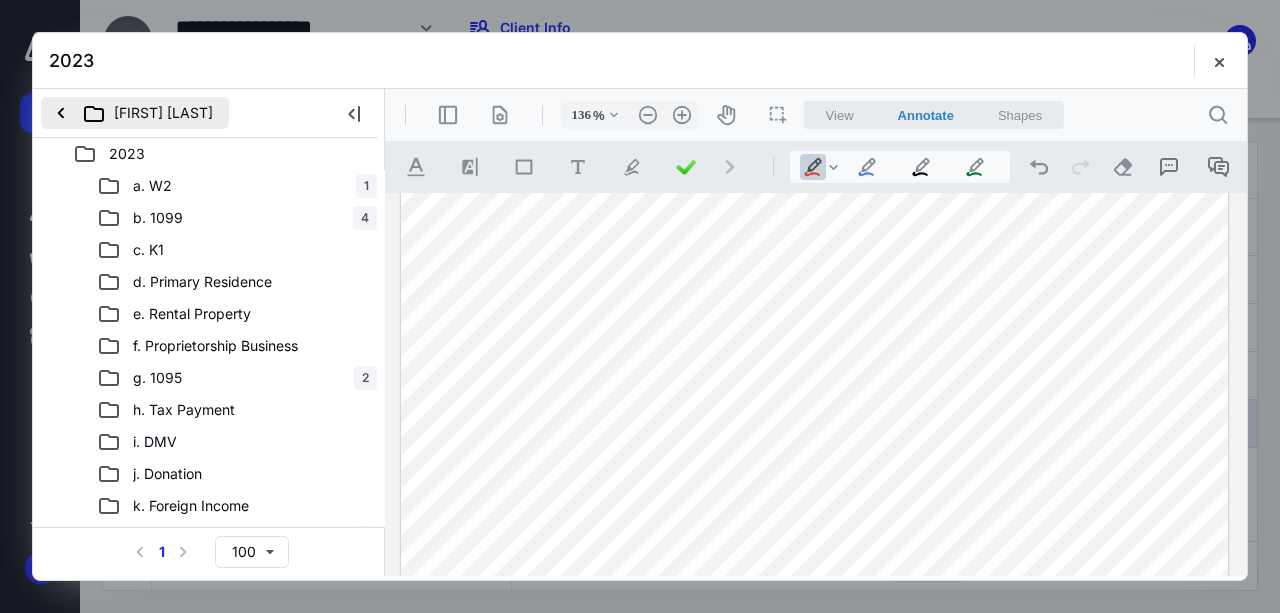 click on "[FIRST] [LAST]" at bounding box center (135, 113) 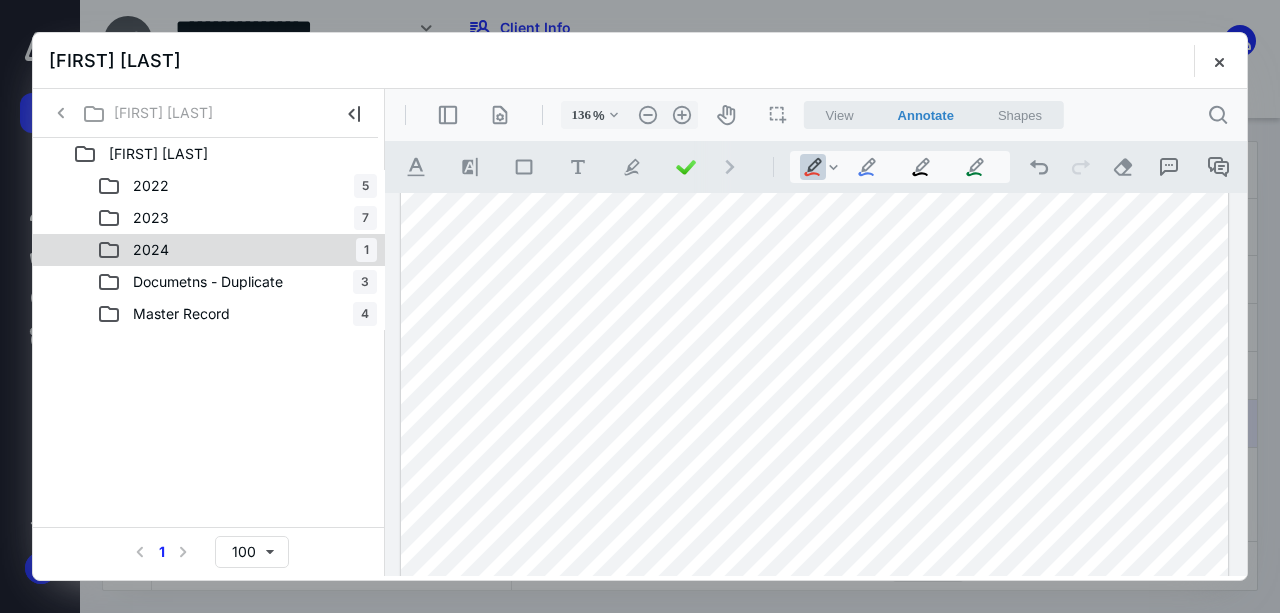 click 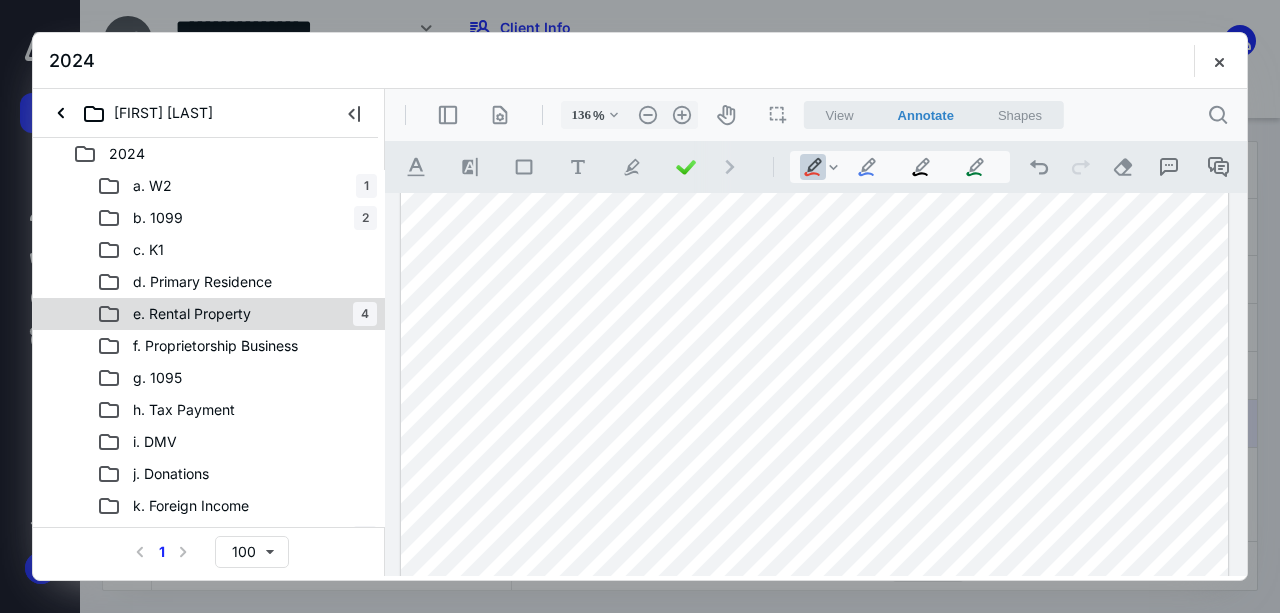 click on "e. Rental Property" at bounding box center (192, 314) 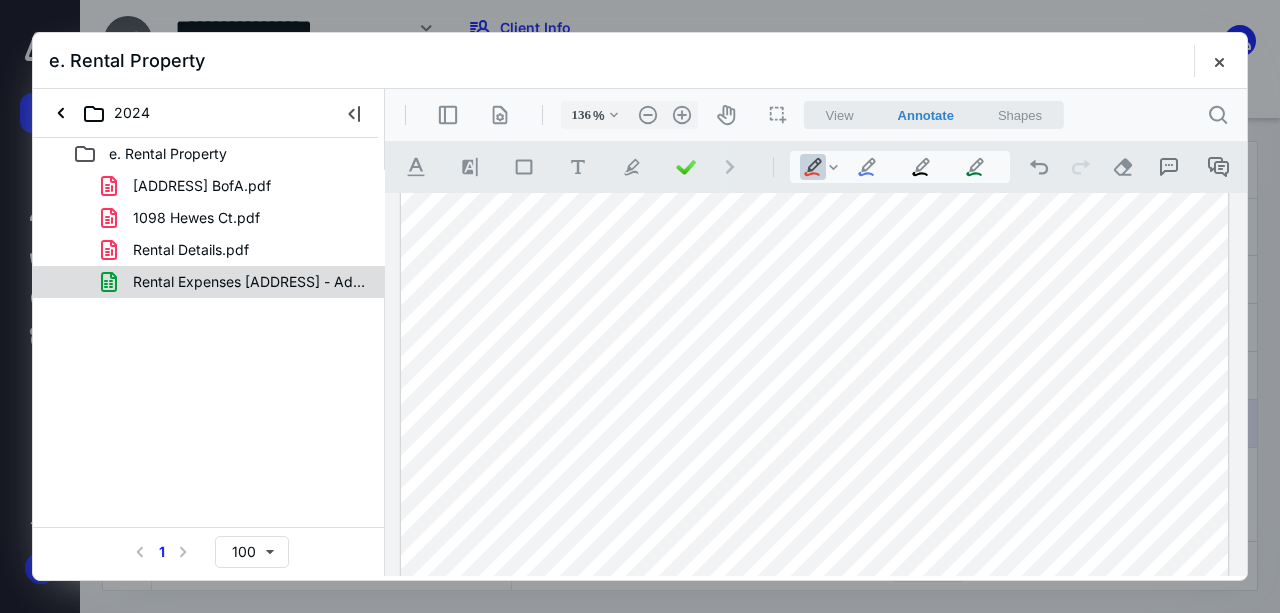 click 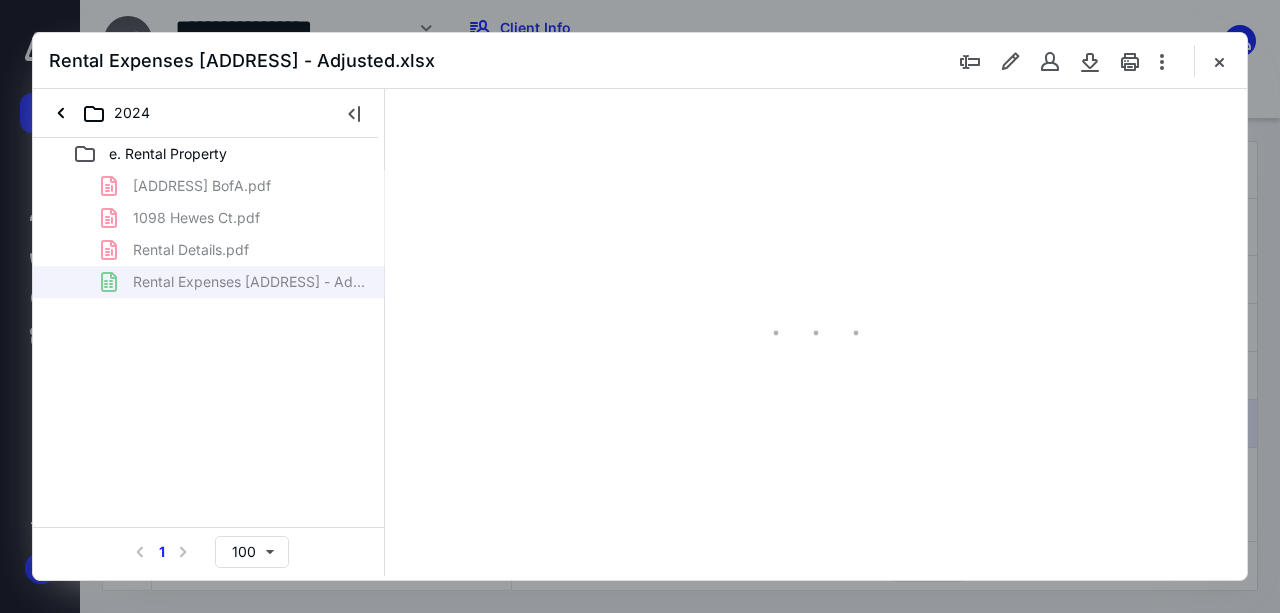 type on "93" 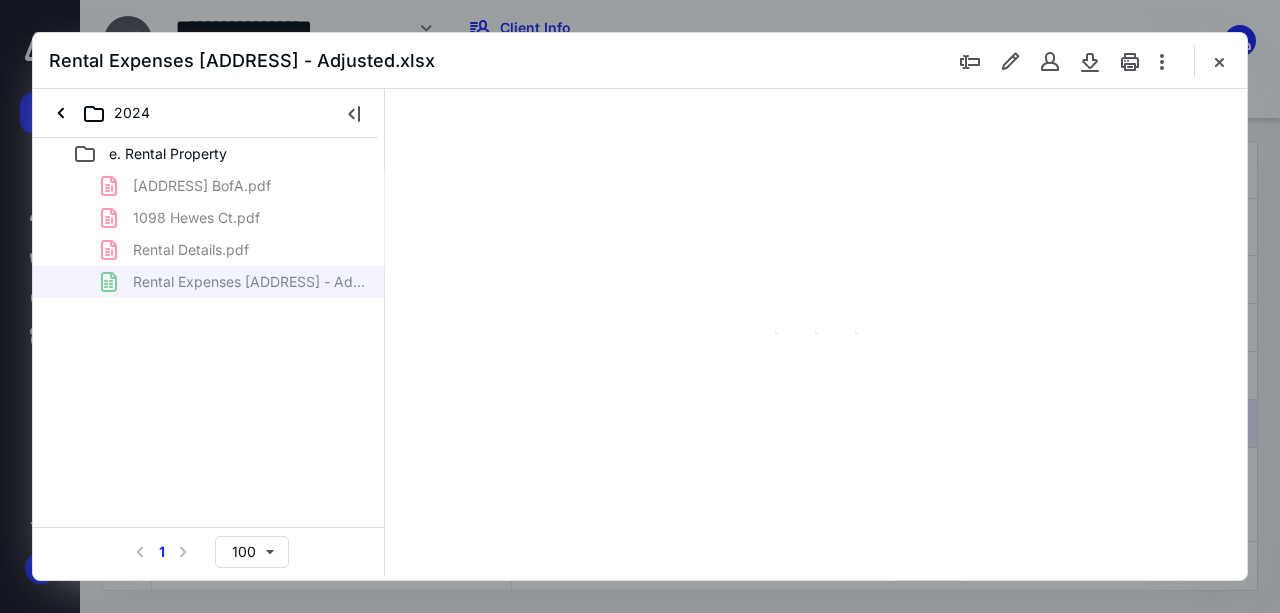 scroll, scrollTop: 0, scrollLeft: 0, axis: both 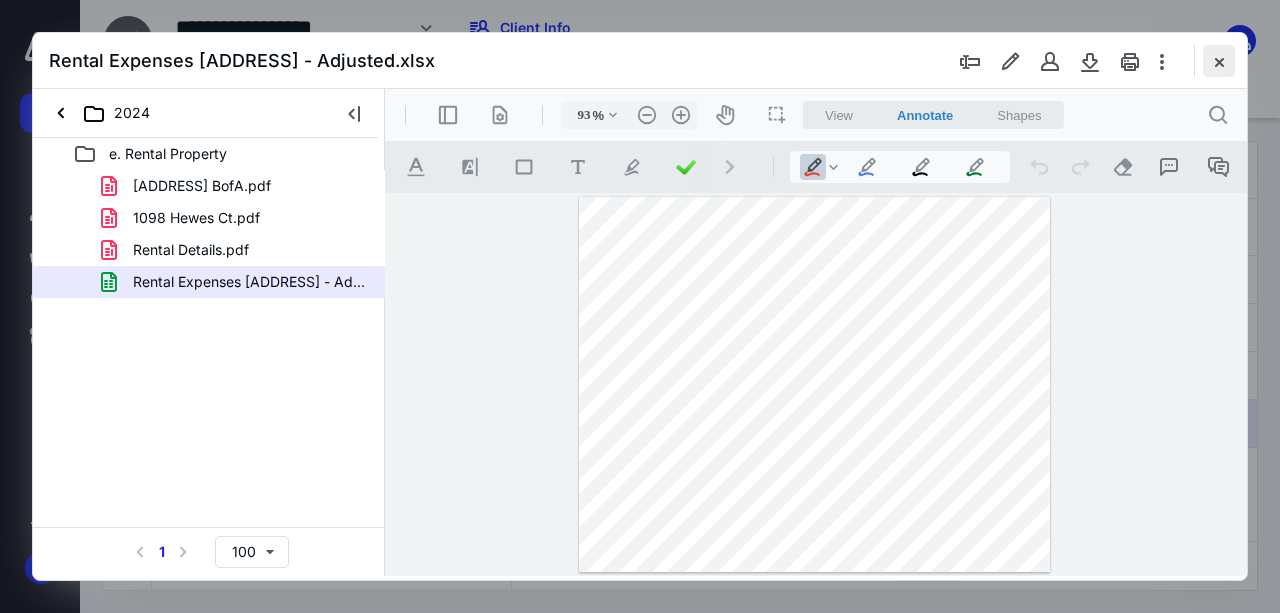 click at bounding box center (1219, 61) 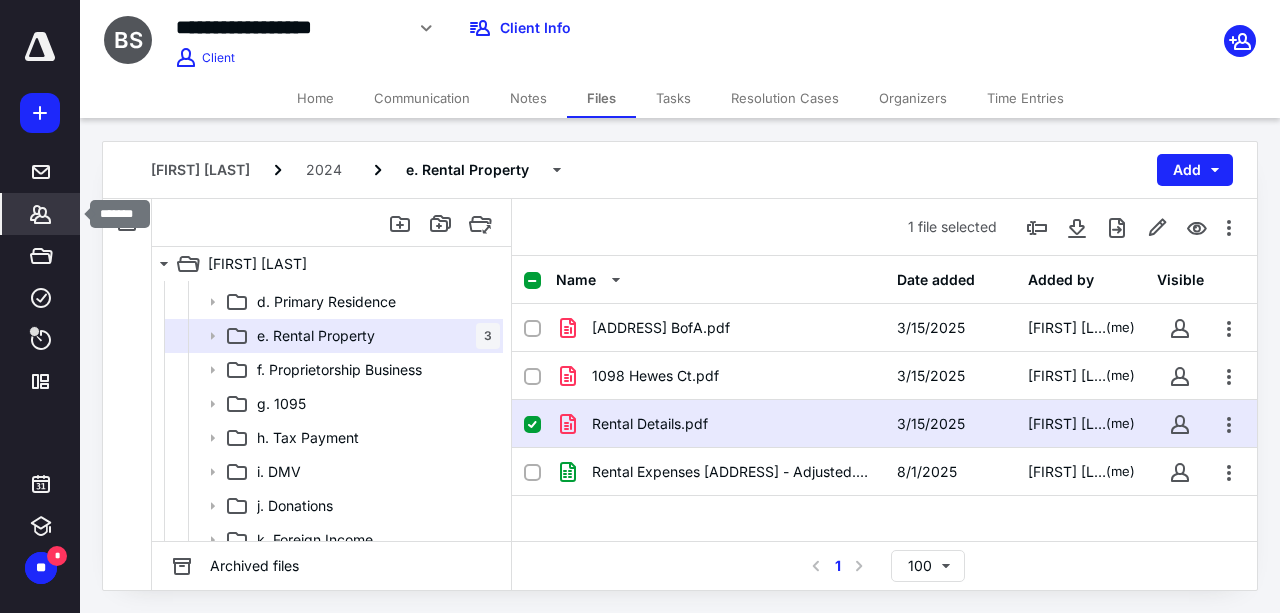 click 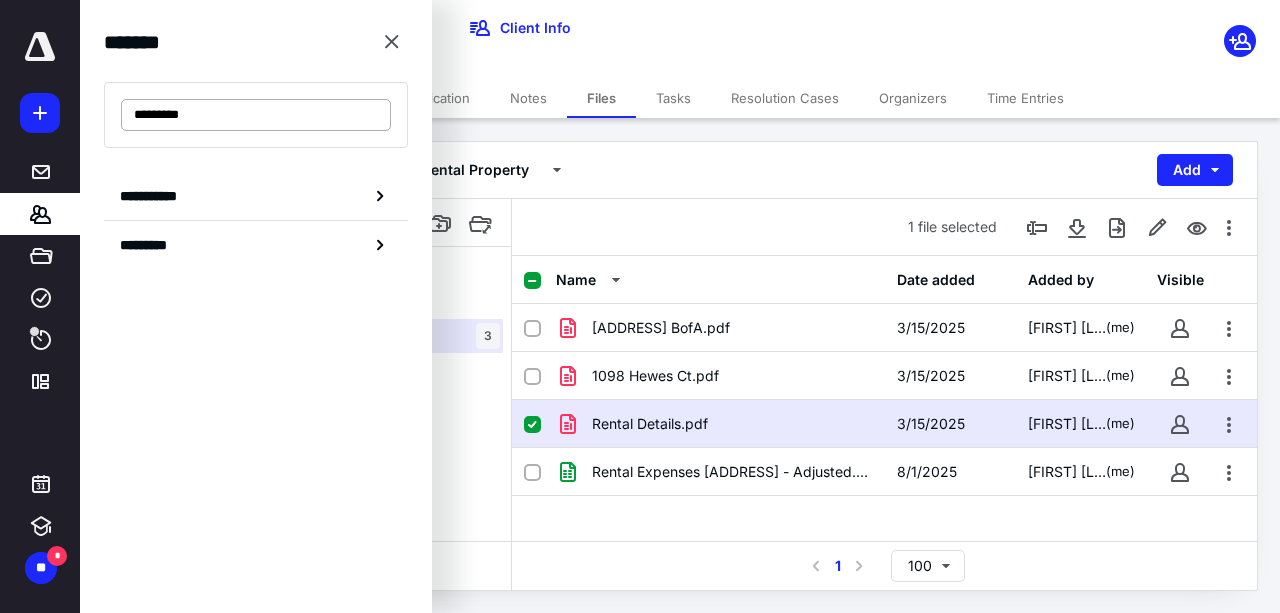 click on "*********" at bounding box center (256, 115) 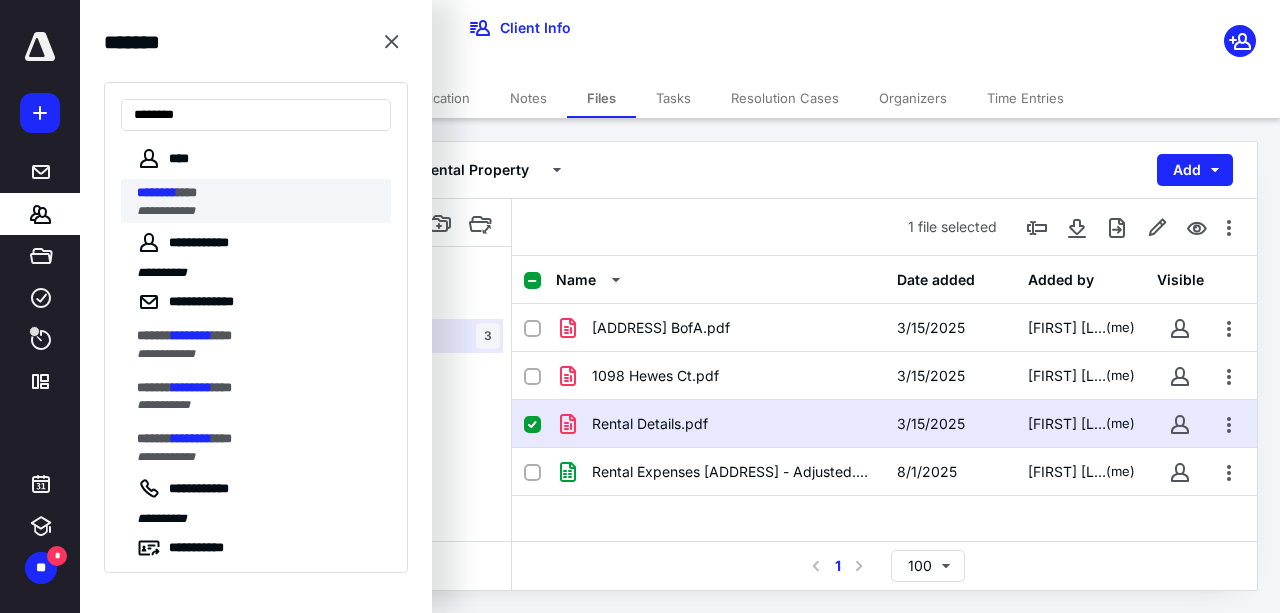 type on "********" 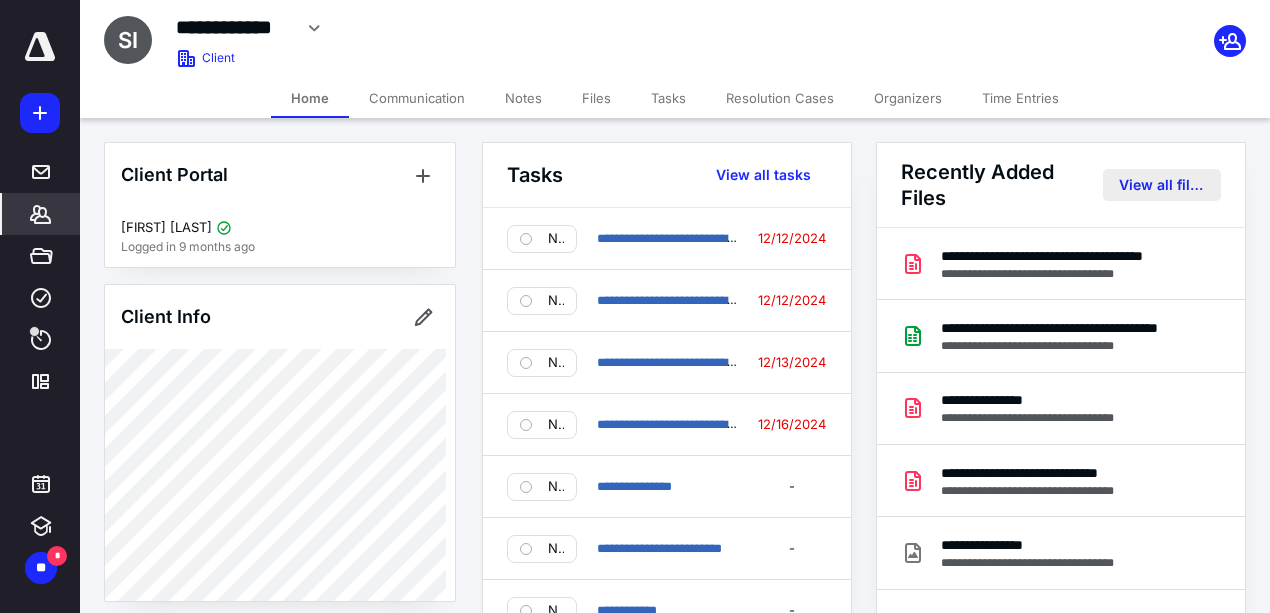 click on "View all files" at bounding box center (1162, 185) 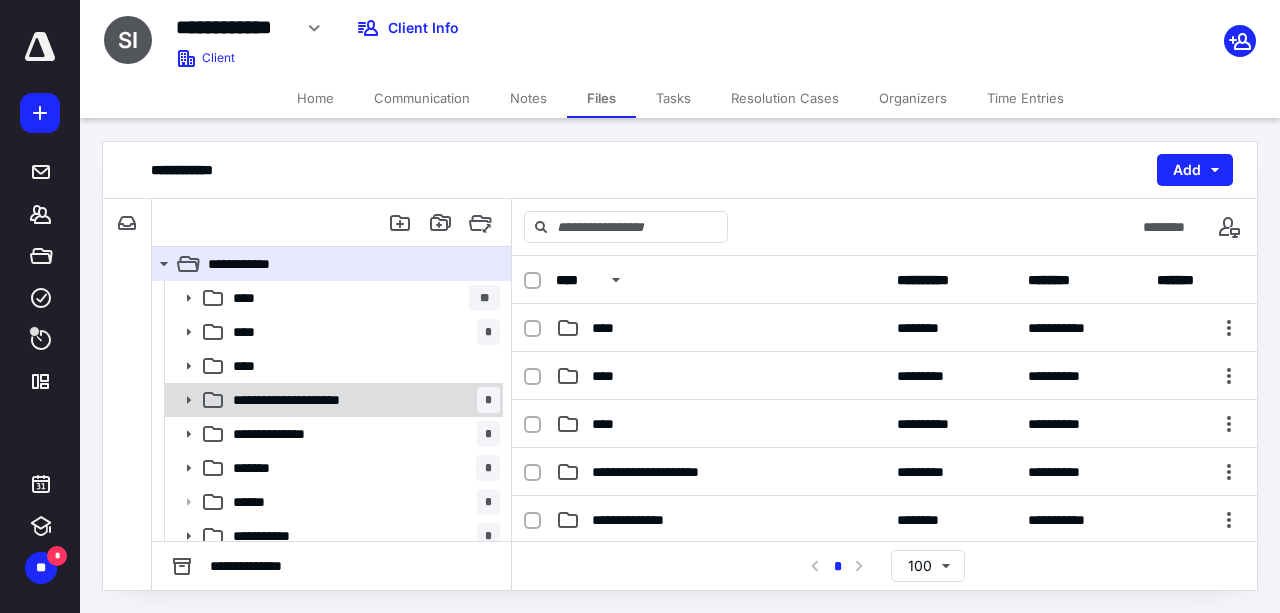 click on "**********" at bounding box center (303, 400) 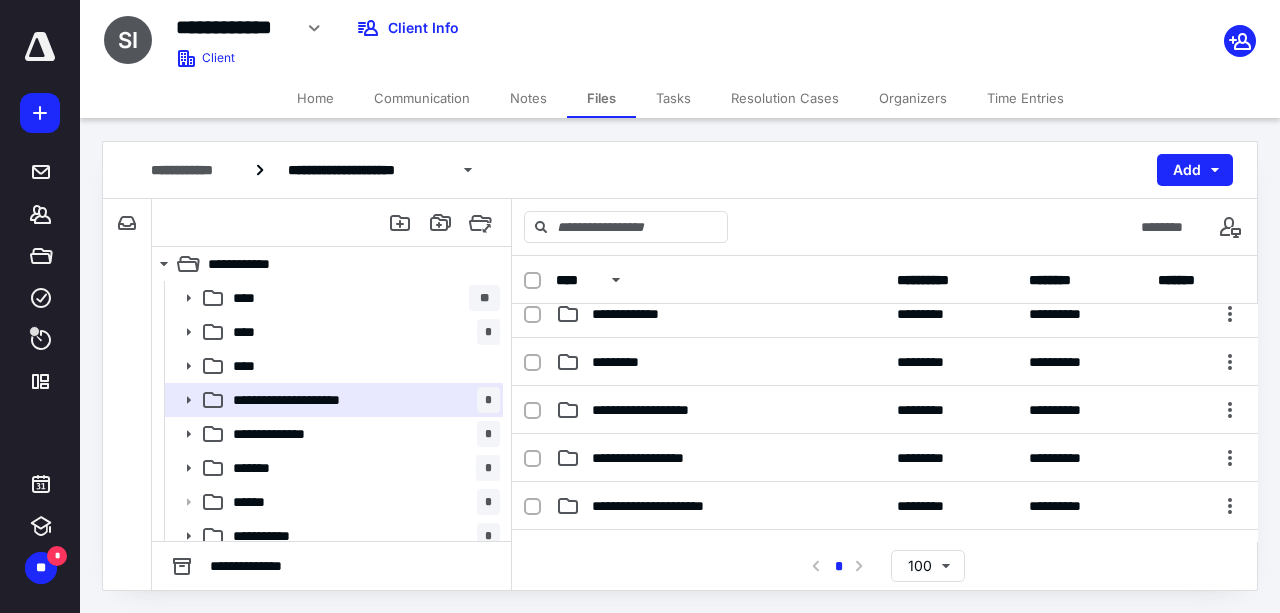 scroll, scrollTop: 266, scrollLeft: 0, axis: vertical 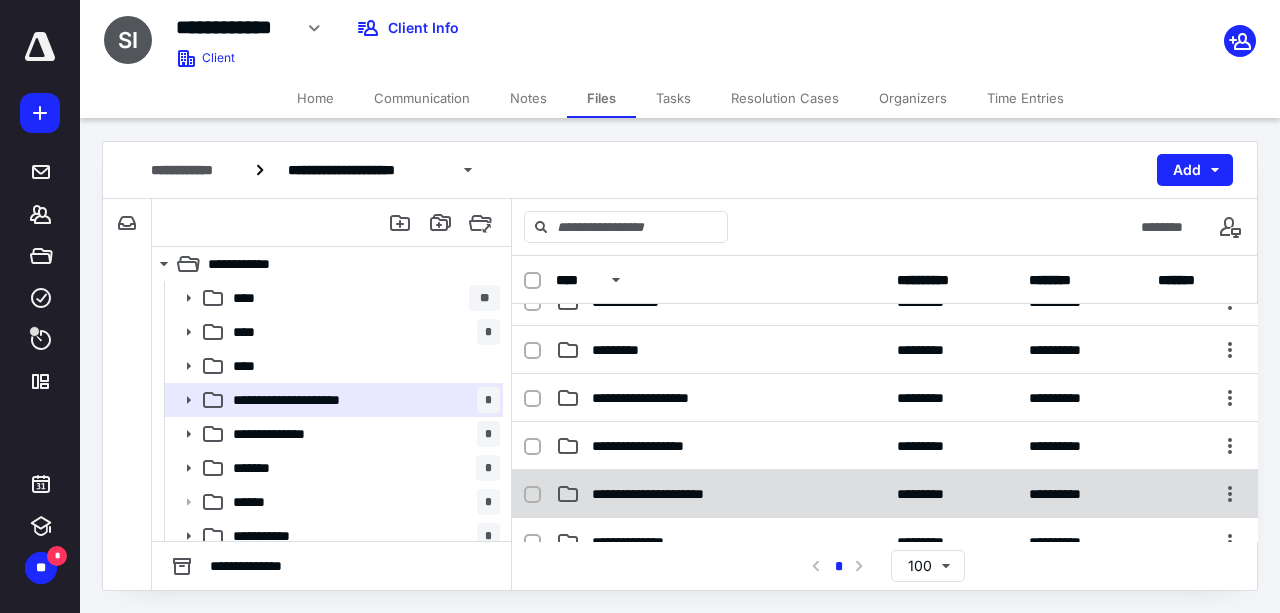 click on "**********" at bounding box center [675, 494] 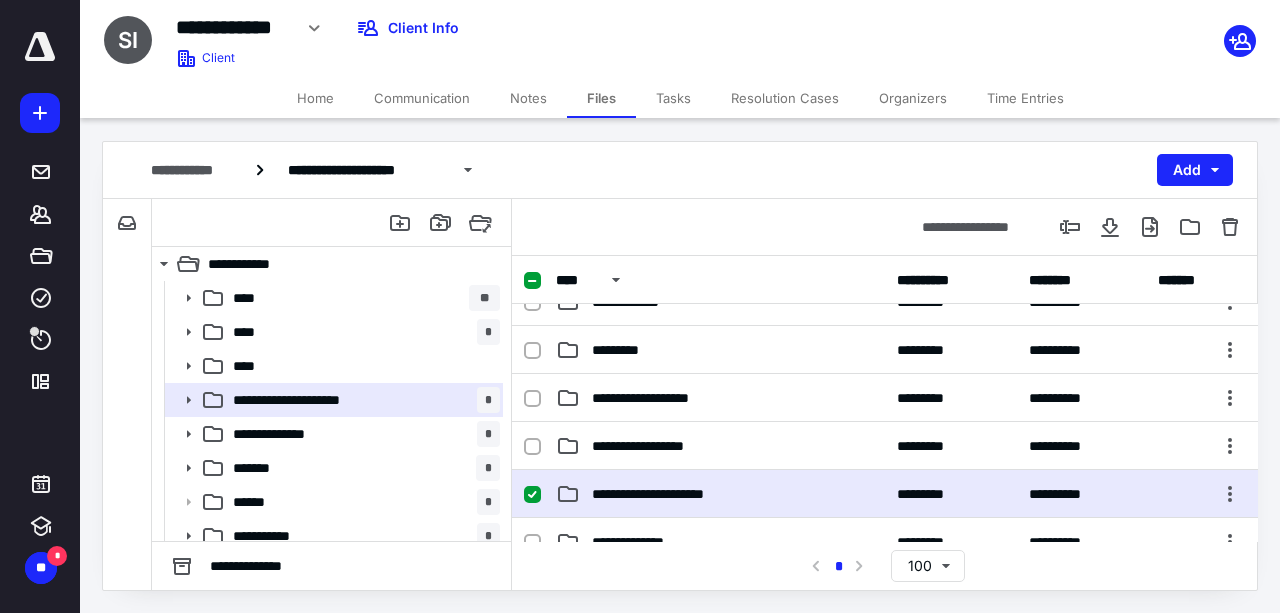 click on "**********" at bounding box center [675, 494] 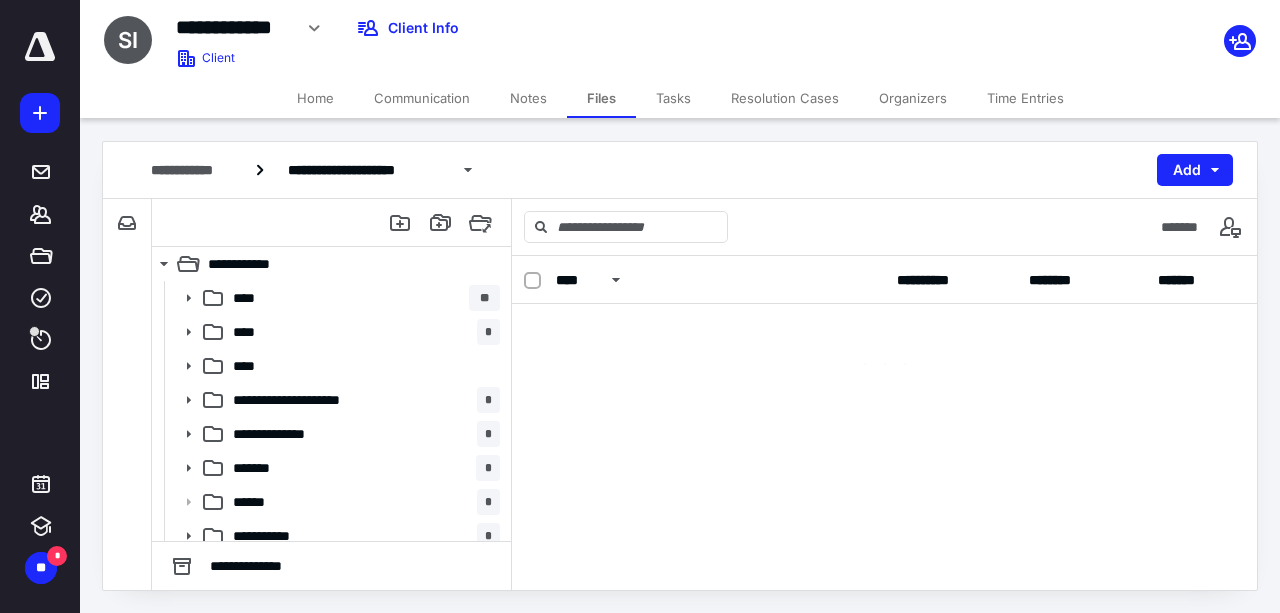 scroll, scrollTop: 0, scrollLeft: 0, axis: both 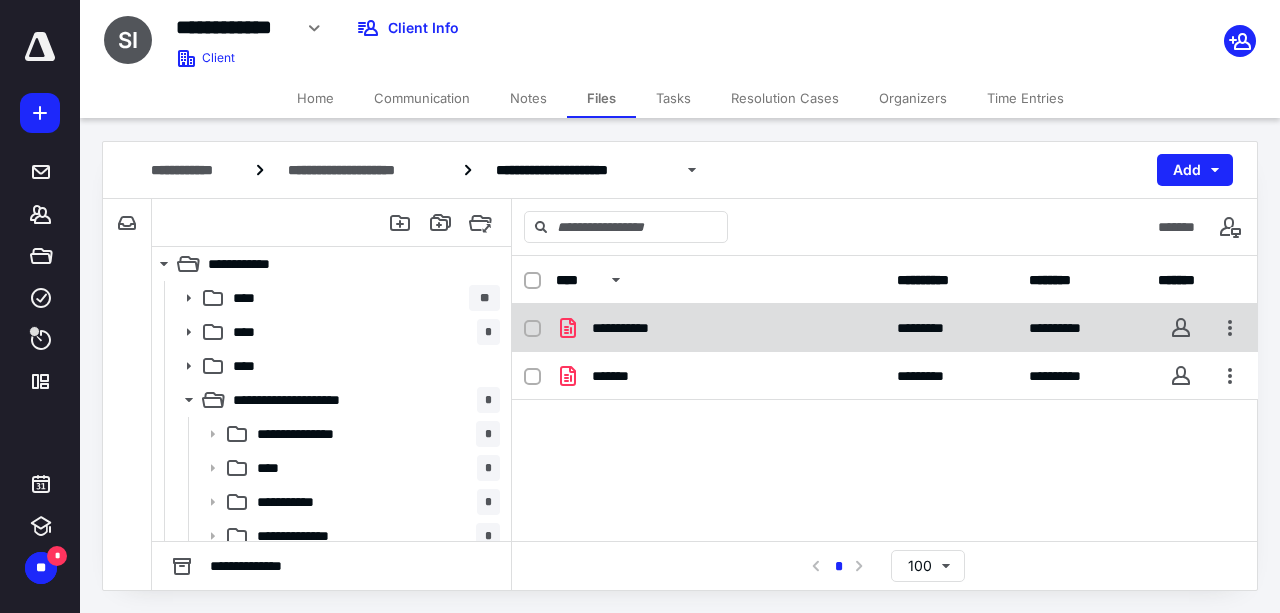 click 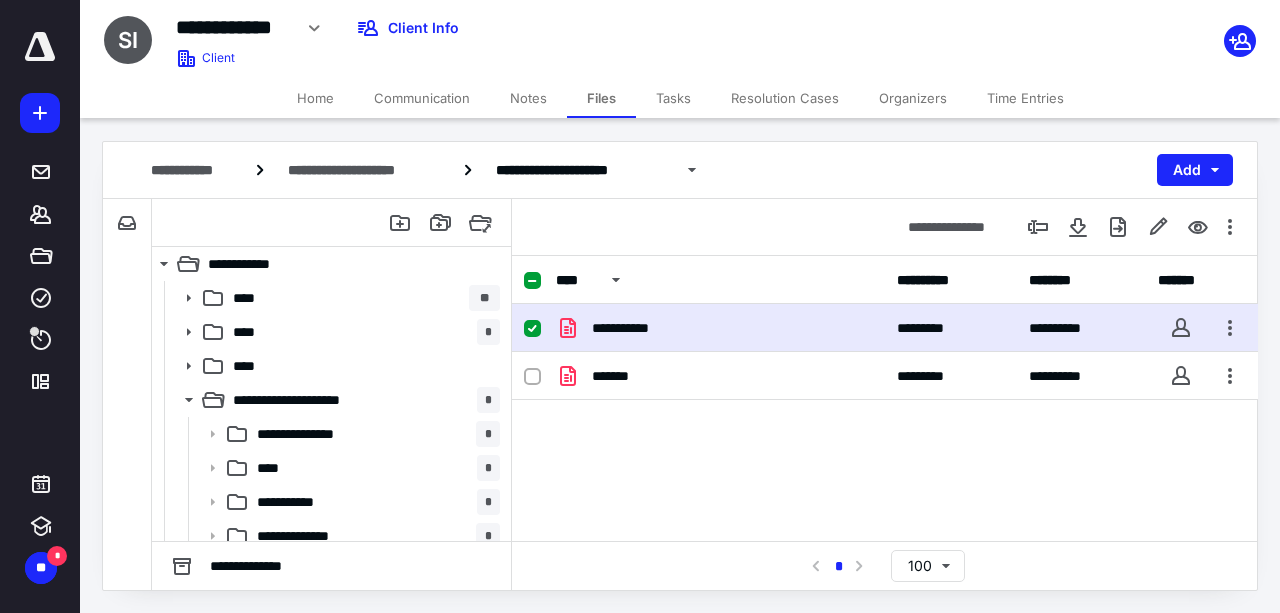 click 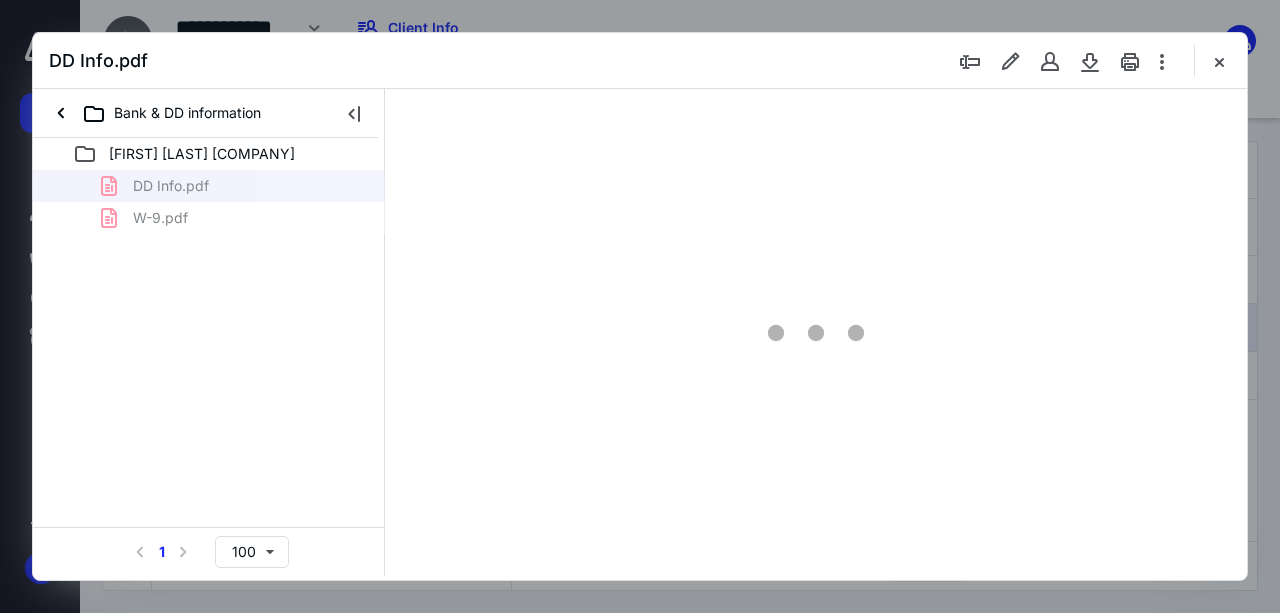 scroll, scrollTop: 0, scrollLeft: 0, axis: both 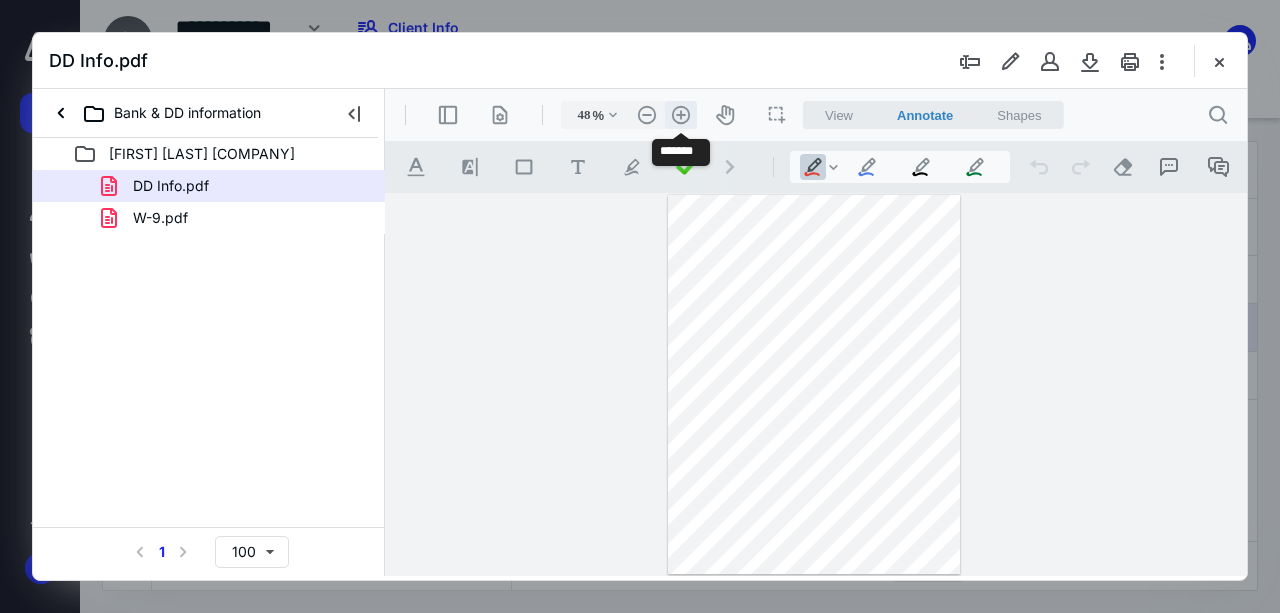 click on ".cls-1{fill:#abb0c4;} icon - header - zoom - in - line" at bounding box center (681, 115) 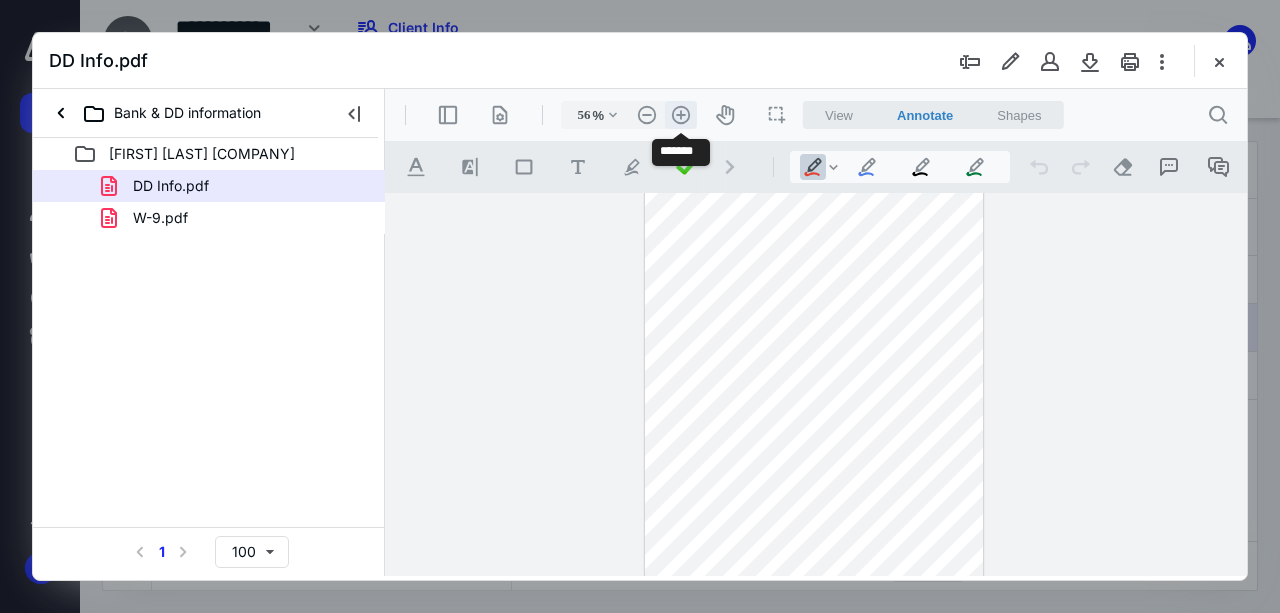 click on ".cls-1{fill:#abb0c4;} icon - header - zoom - in - line" at bounding box center (681, 115) 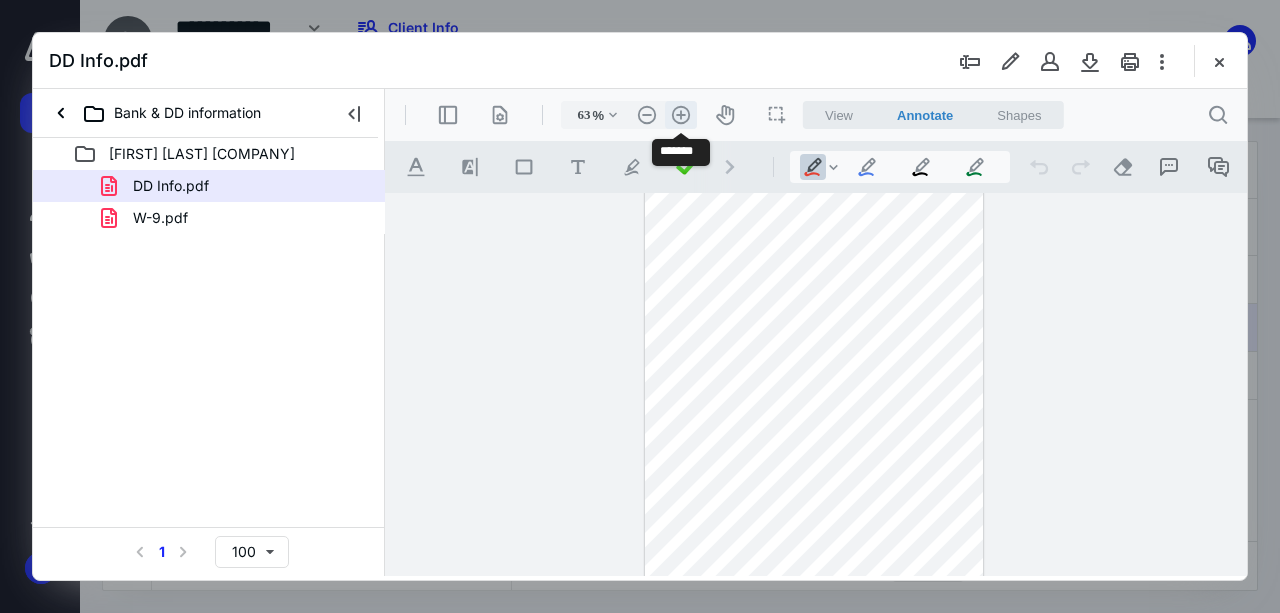 click on ".cls-1{fill:#abb0c4;} icon - header - zoom - in - line" at bounding box center [681, 115] 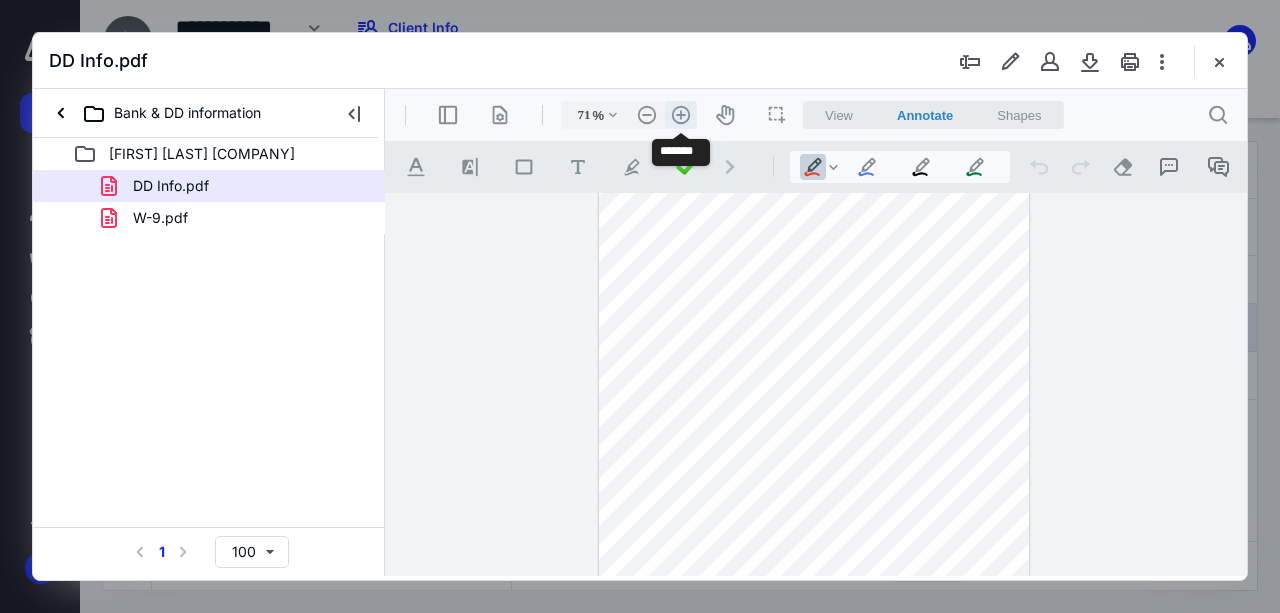 click on ".cls-1{fill:#abb0c4;} icon - header - zoom - in - line" at bounding box center [681, 115] 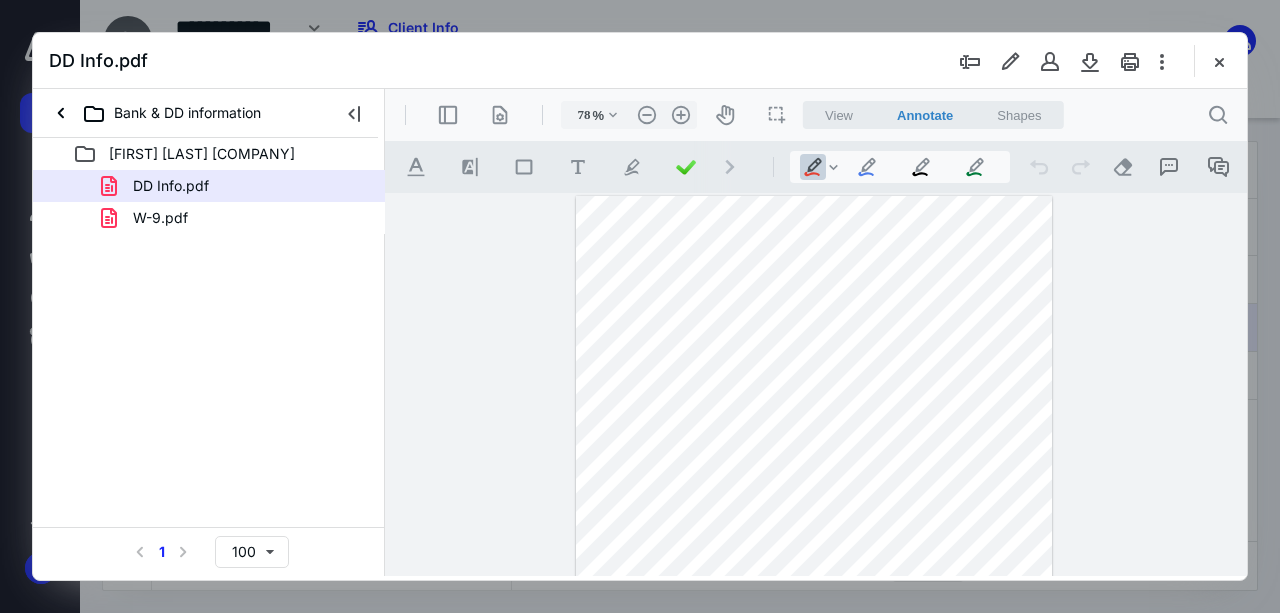 scroll, scrollTop: 200, scrollLeft: 0, axis: vertical 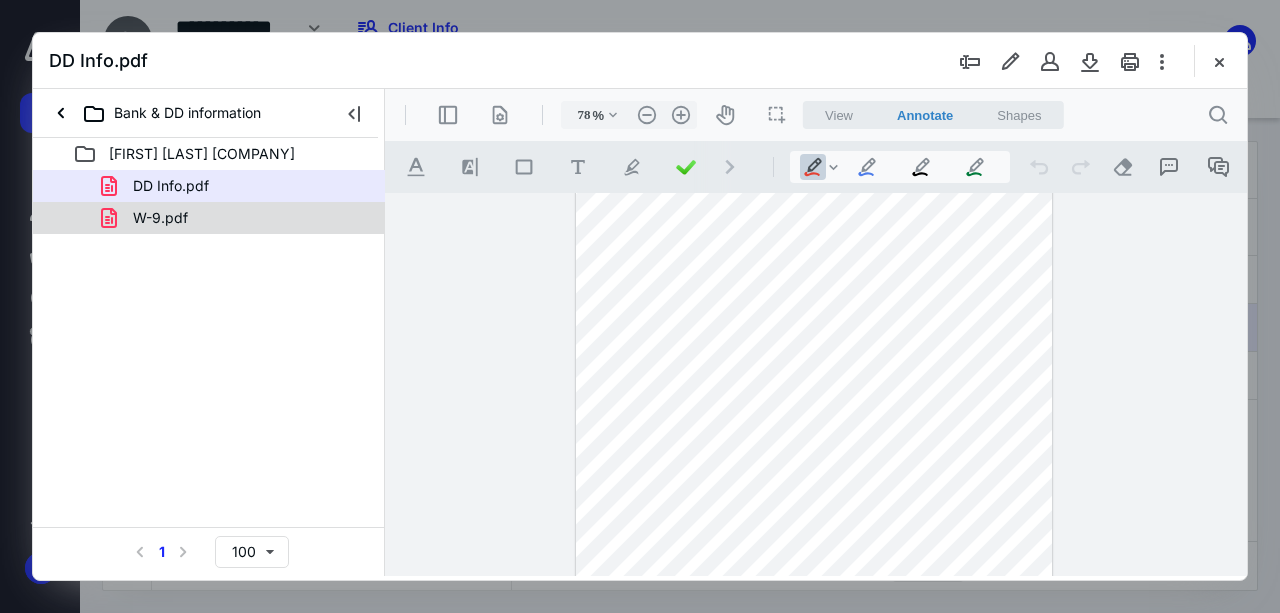 click 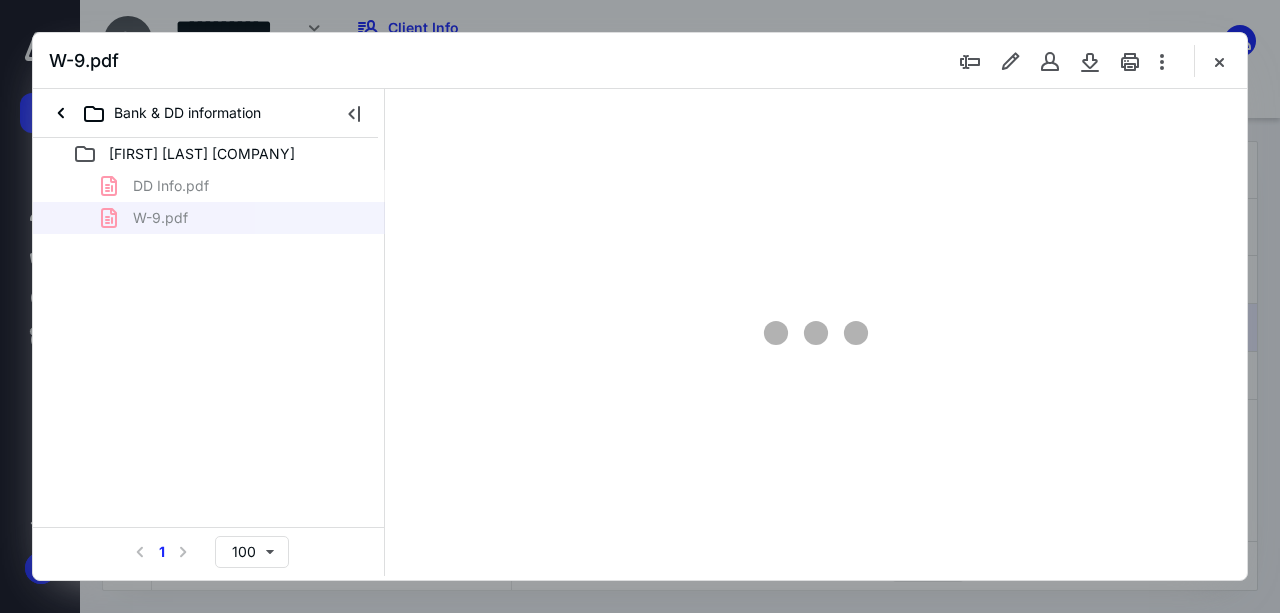 scroll, scrollTop: 0, scrollLeft: 0, axis: both 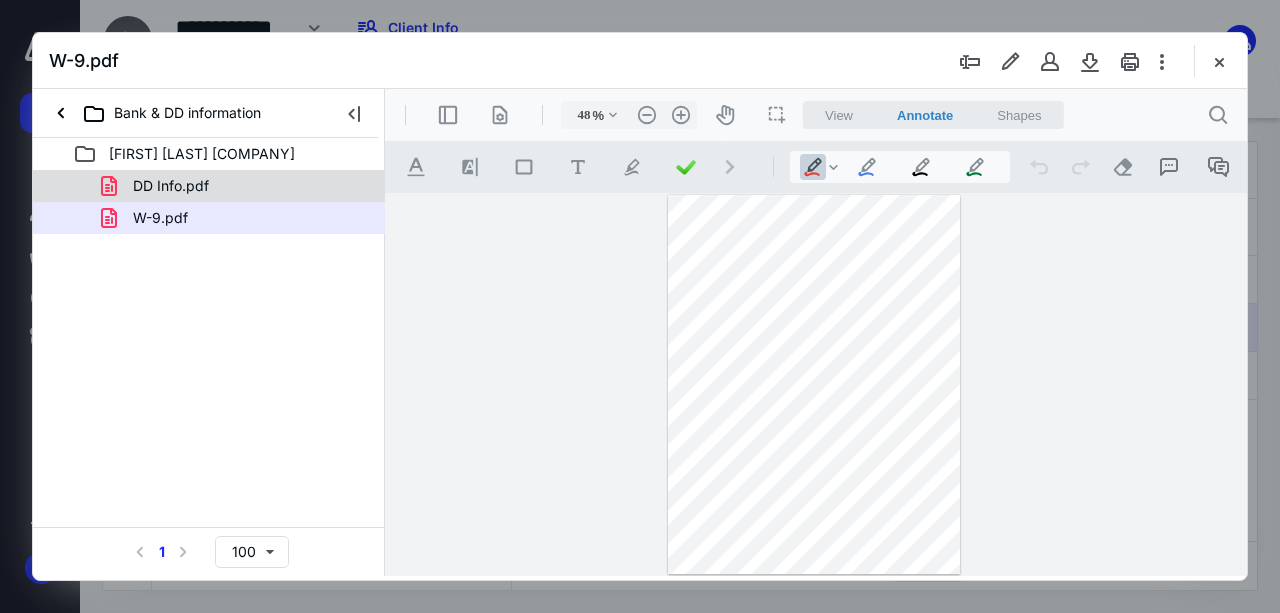 click 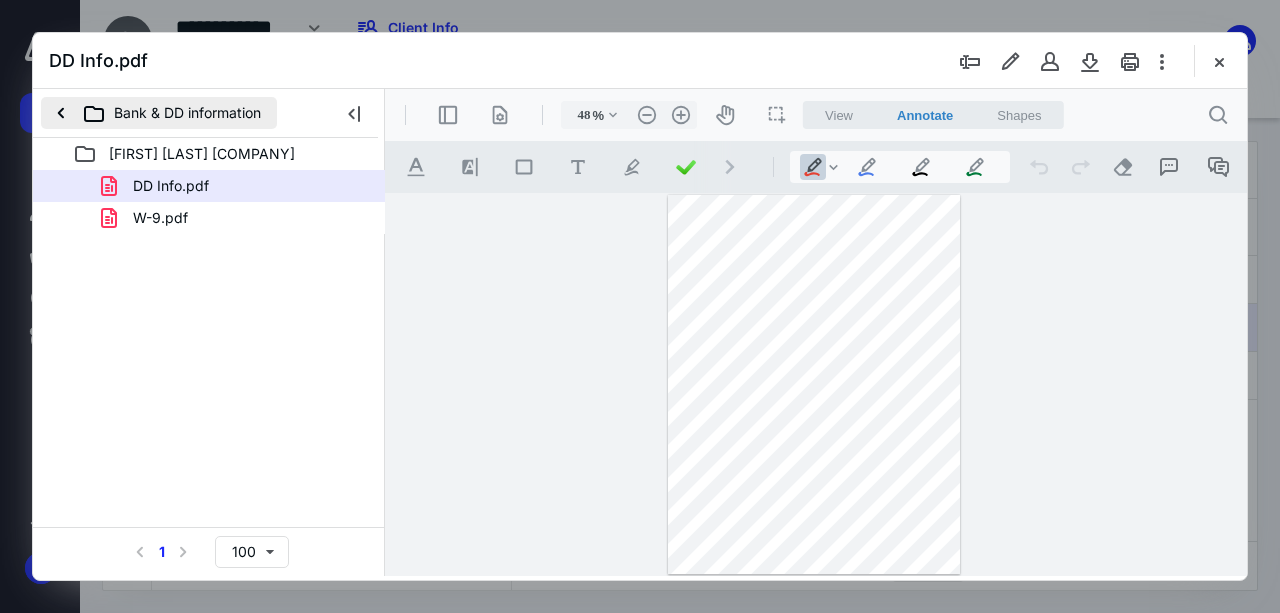 click on "Bank & DD information" at bounding box center (159, 113) 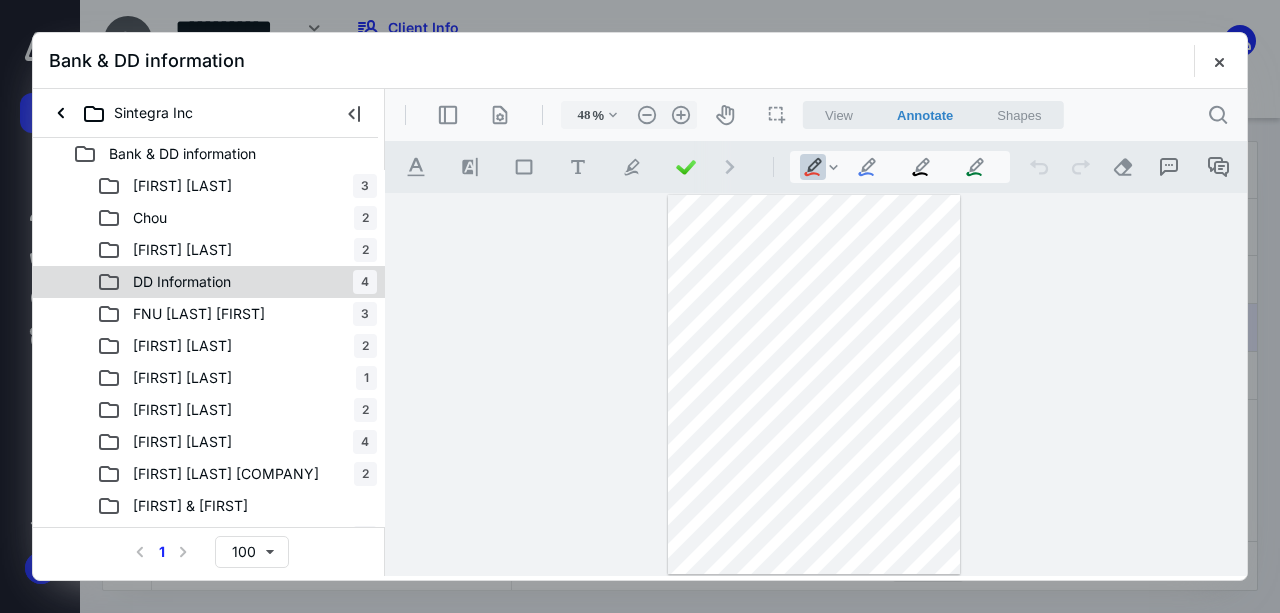 click 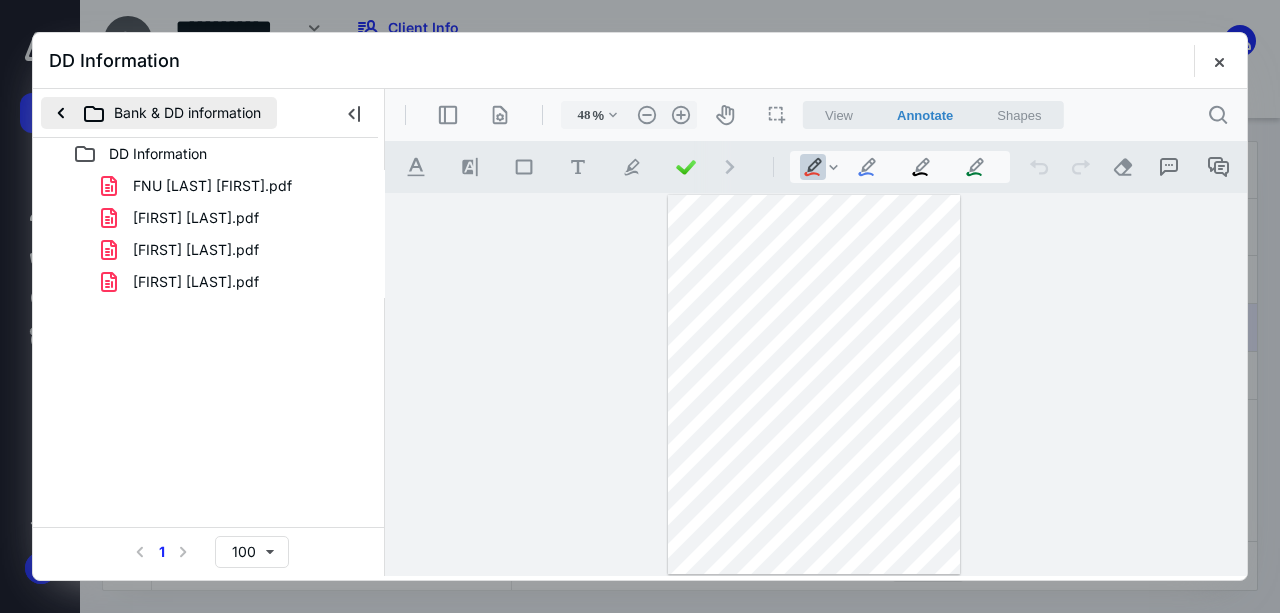 click on "Bank & DD information" at bounding box center (159, 113) 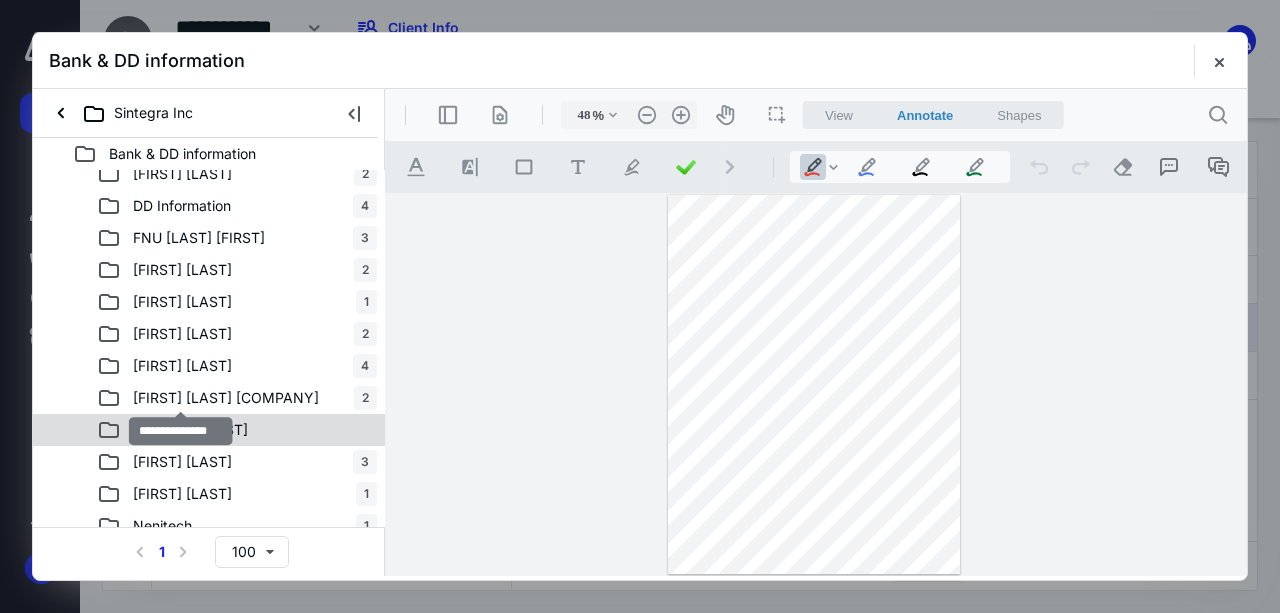 scroll, scrollTop: 71, scrollLeft: 0, axis: vertical 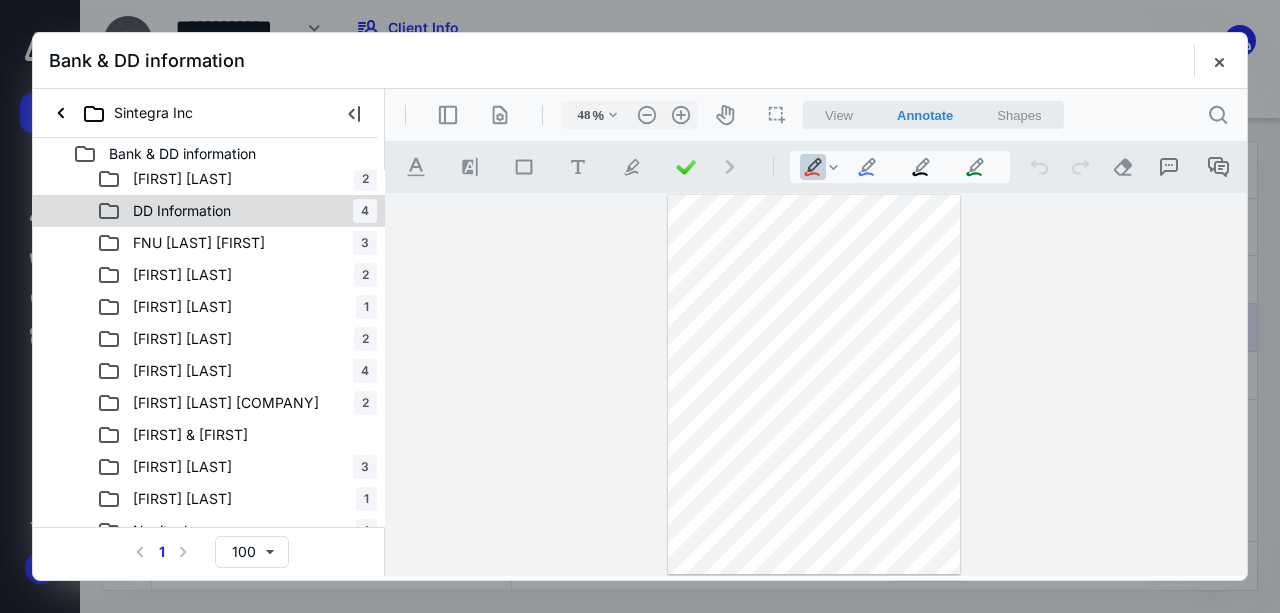click 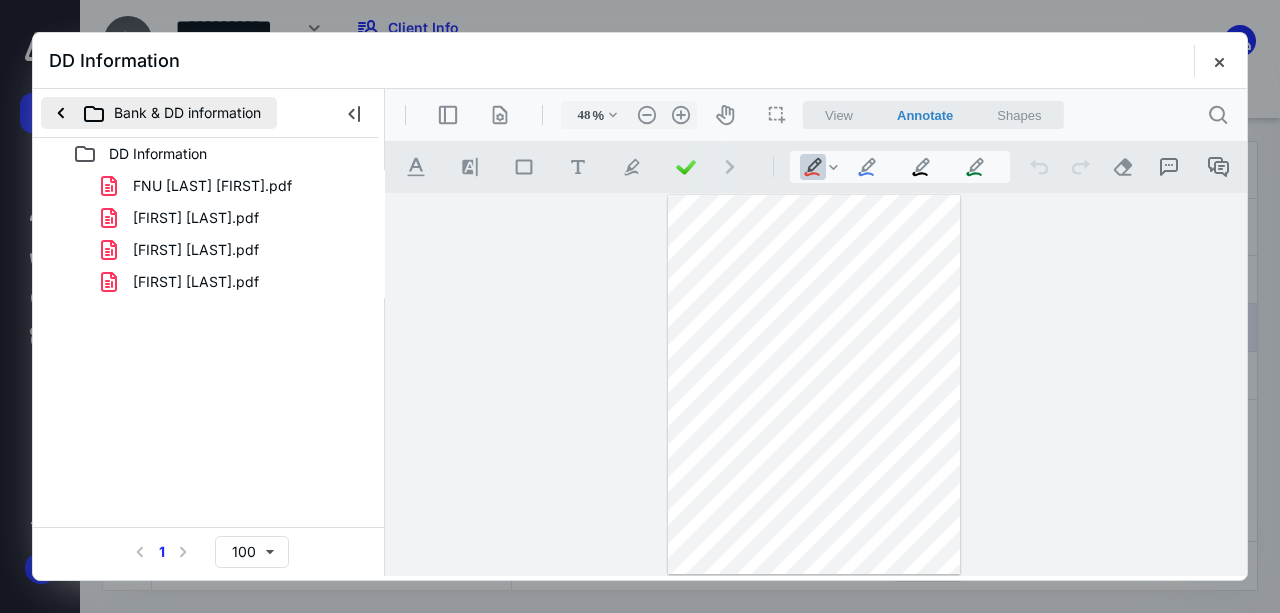 click on "Bank & DD information" at bounding box center [159, 113] 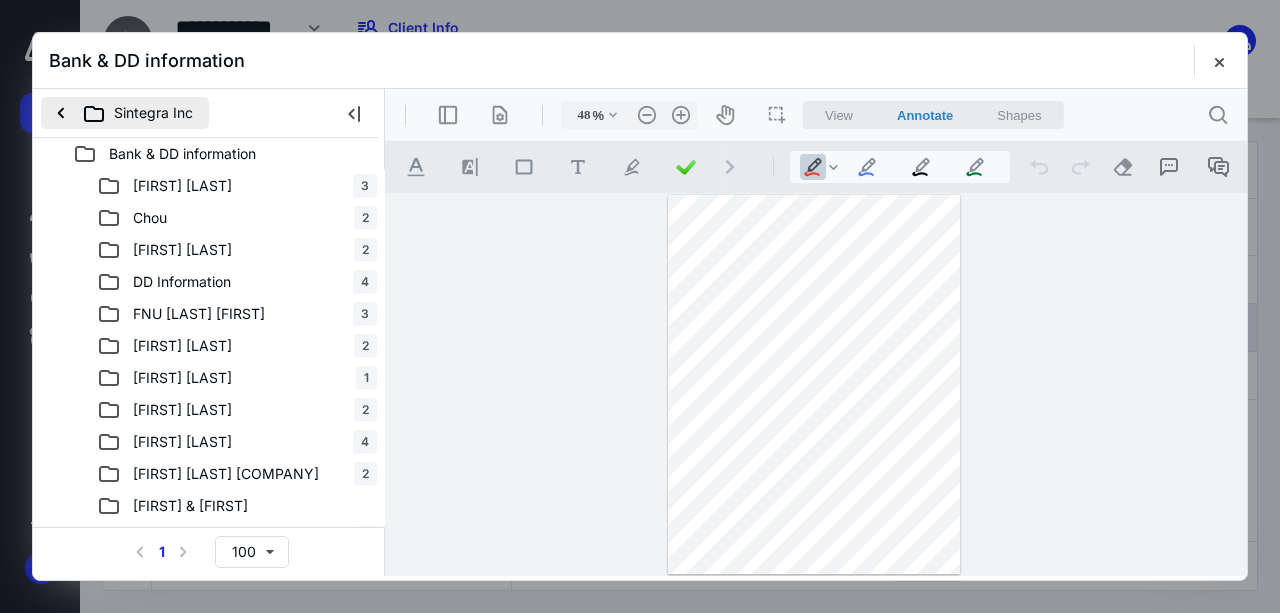 click on "Sintegra Inc" at bounding box center [125, 113] 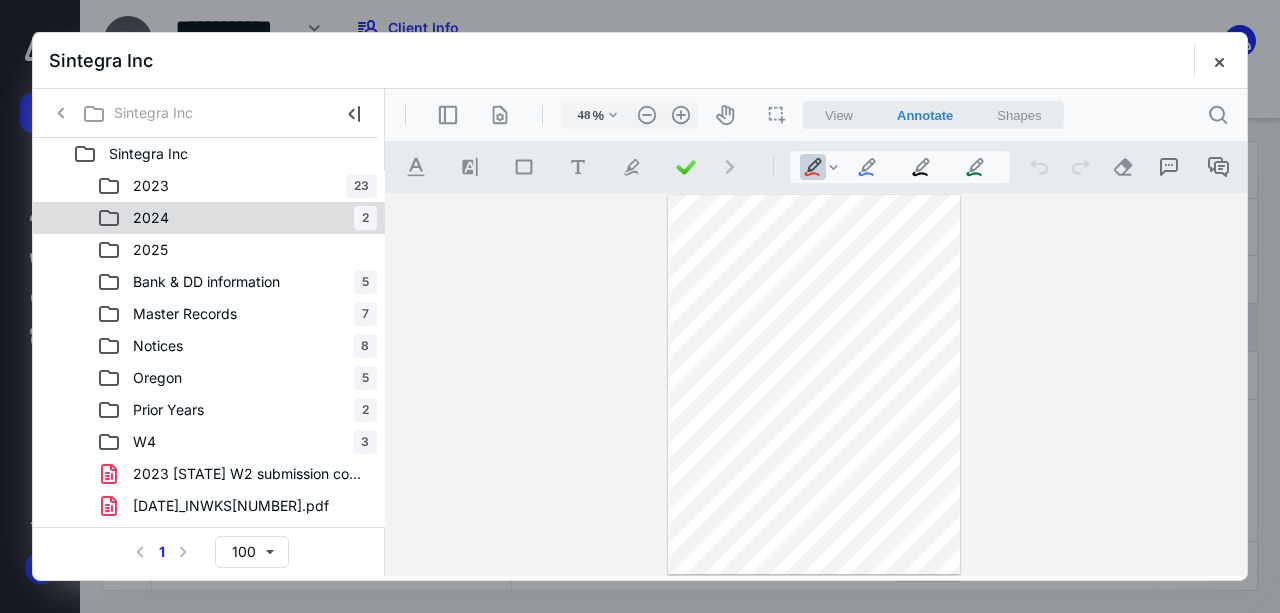 click on "2024" at bounding box center (151, 218) 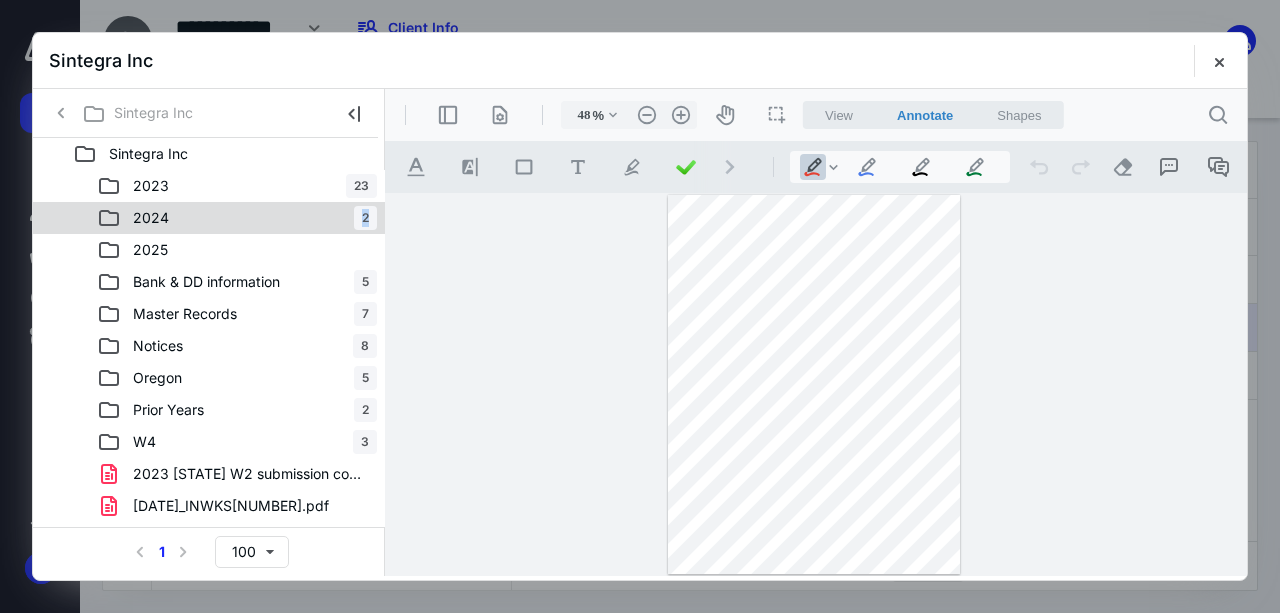 click on "2024" at bounding box center (151, 218) 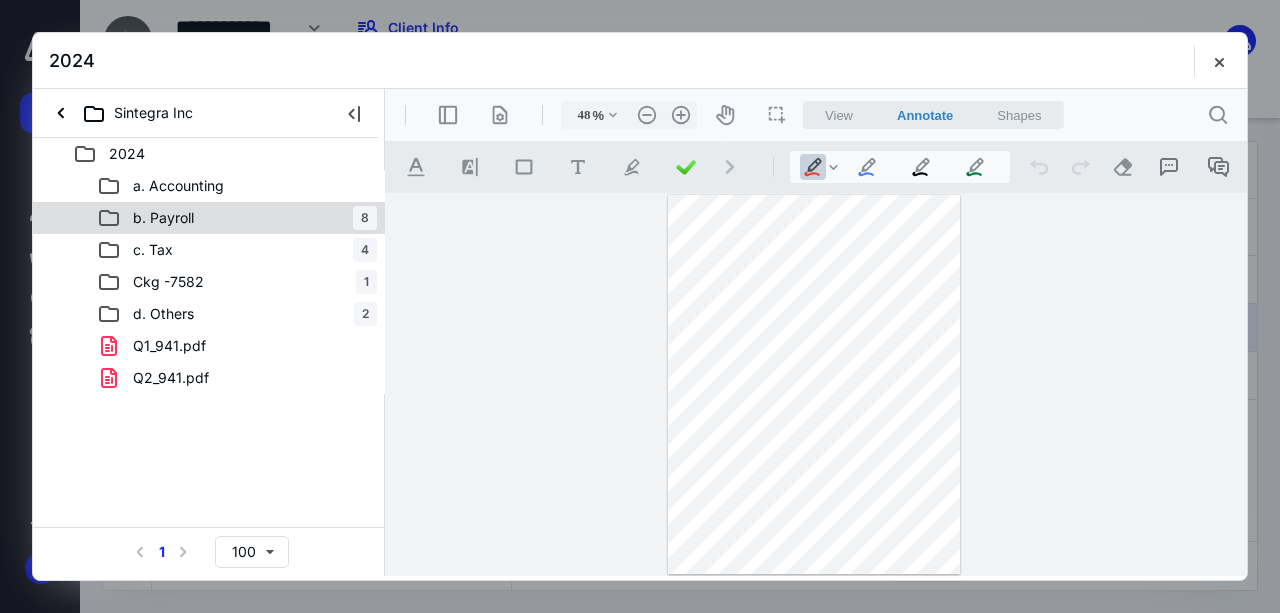 click 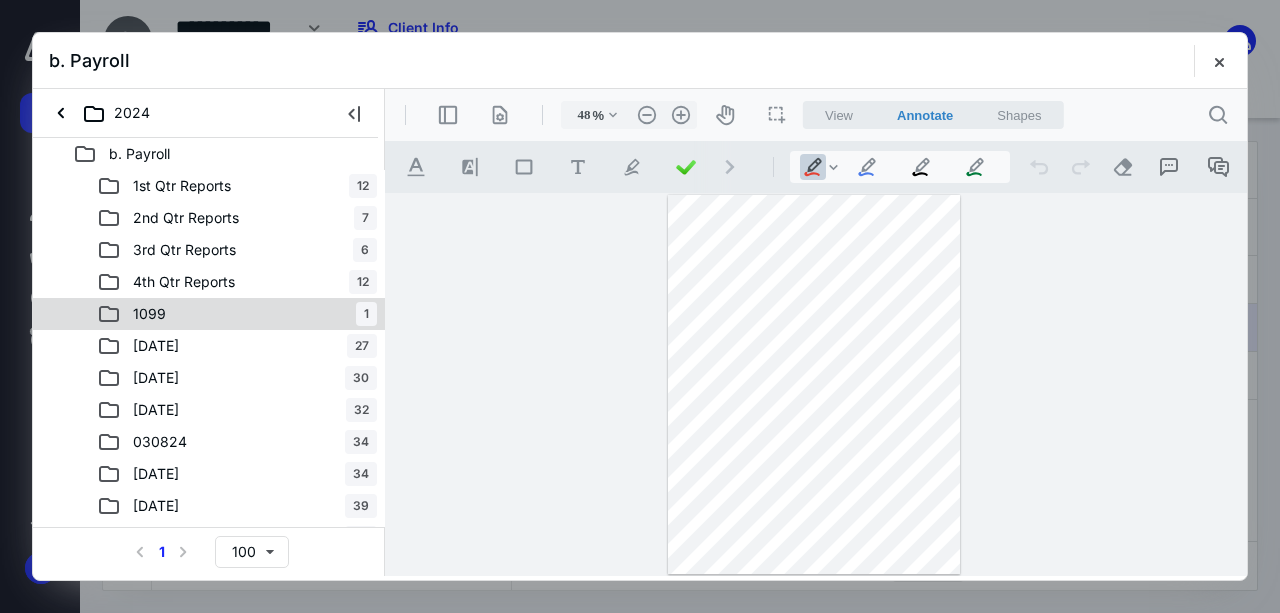 click on "1099" at bounding box center [149, 314] 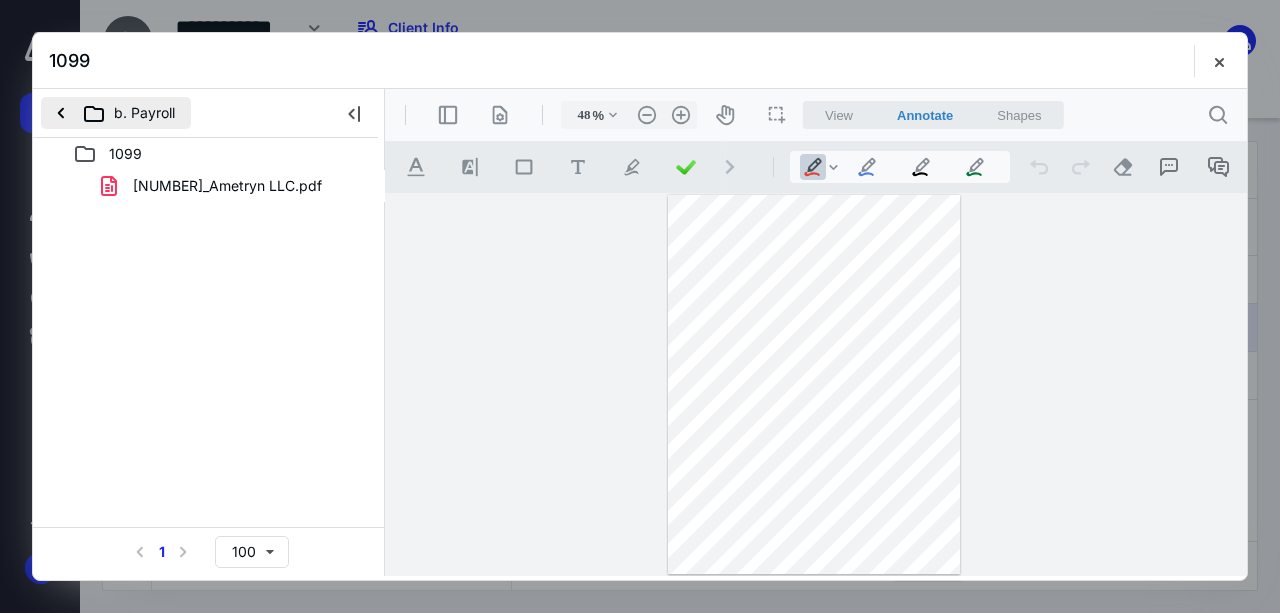 click on "b. Payroll" at bounding box center [116, 113] 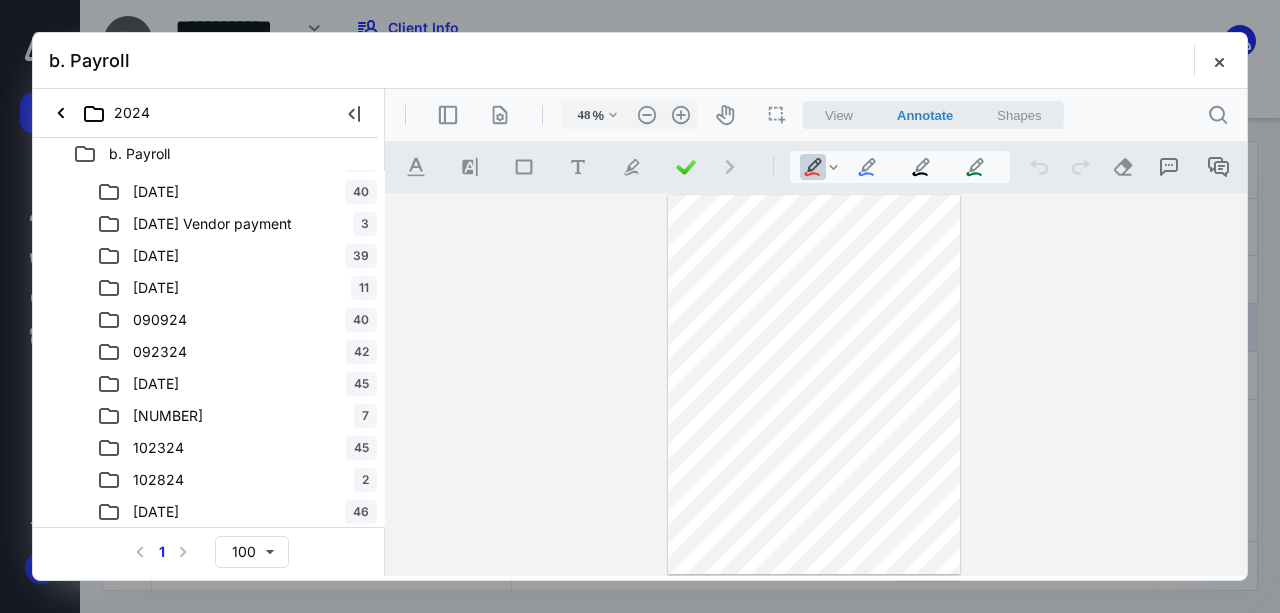 scroll, scrollTop: 866, scrollLeft: 0, axis: vertical 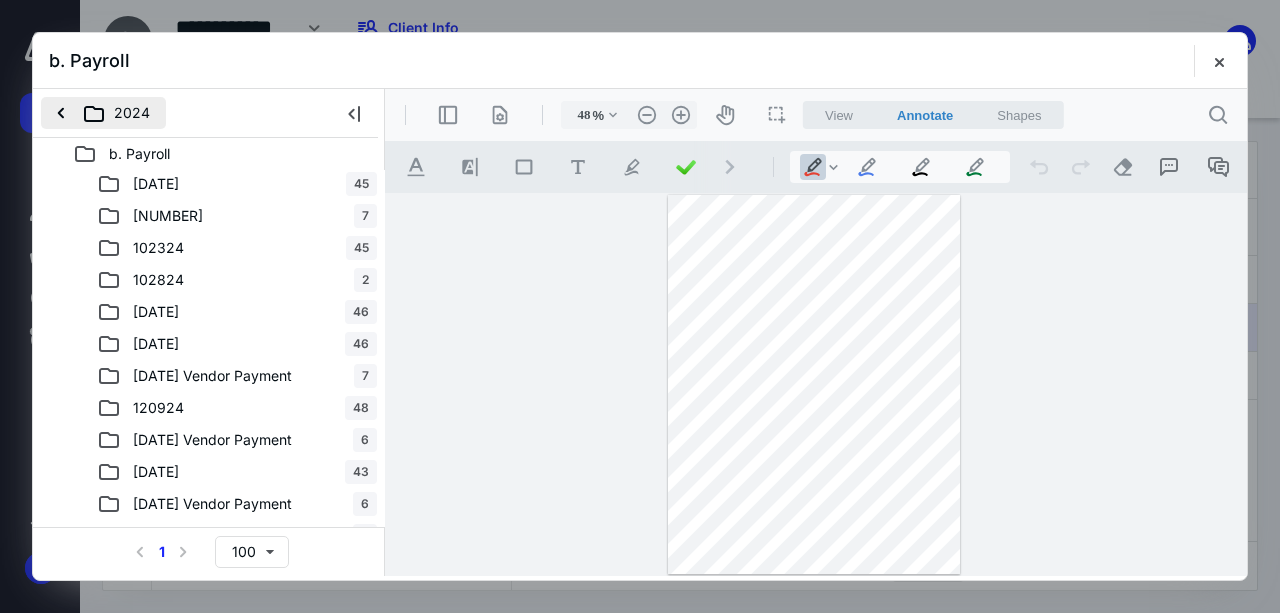 click on "2024" at bounding box center [103, 113] 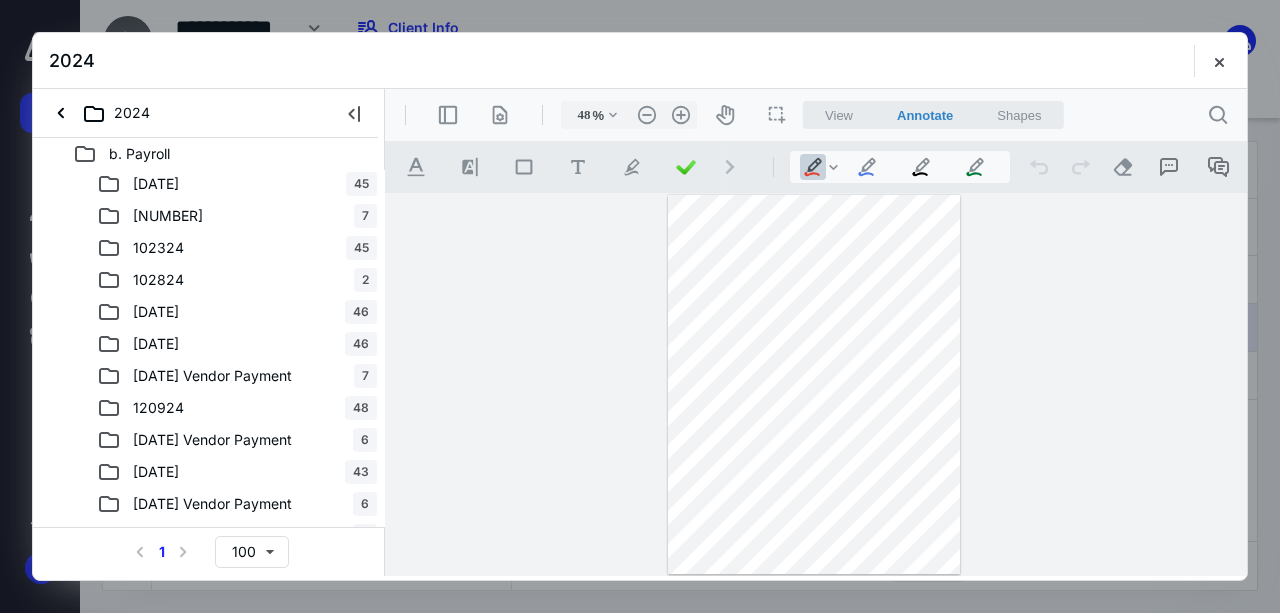 scroll, scrollTop: 0, scrollLeft: 0, axis: both 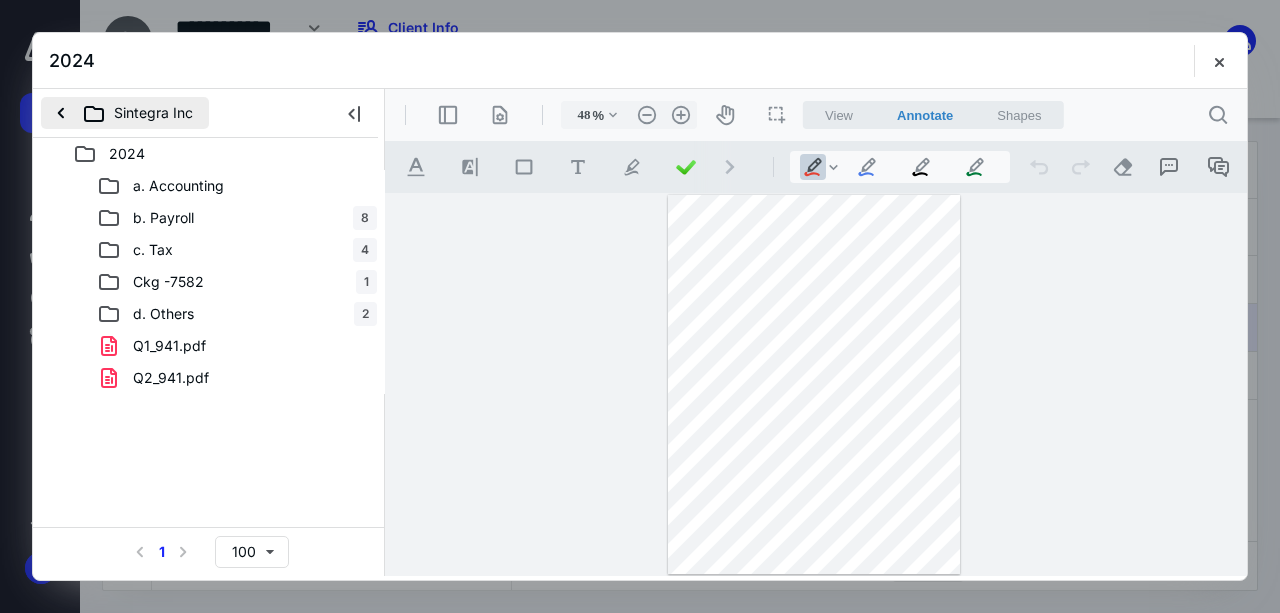 click on "Sintegra Inc" at bounding box center [125, 113] 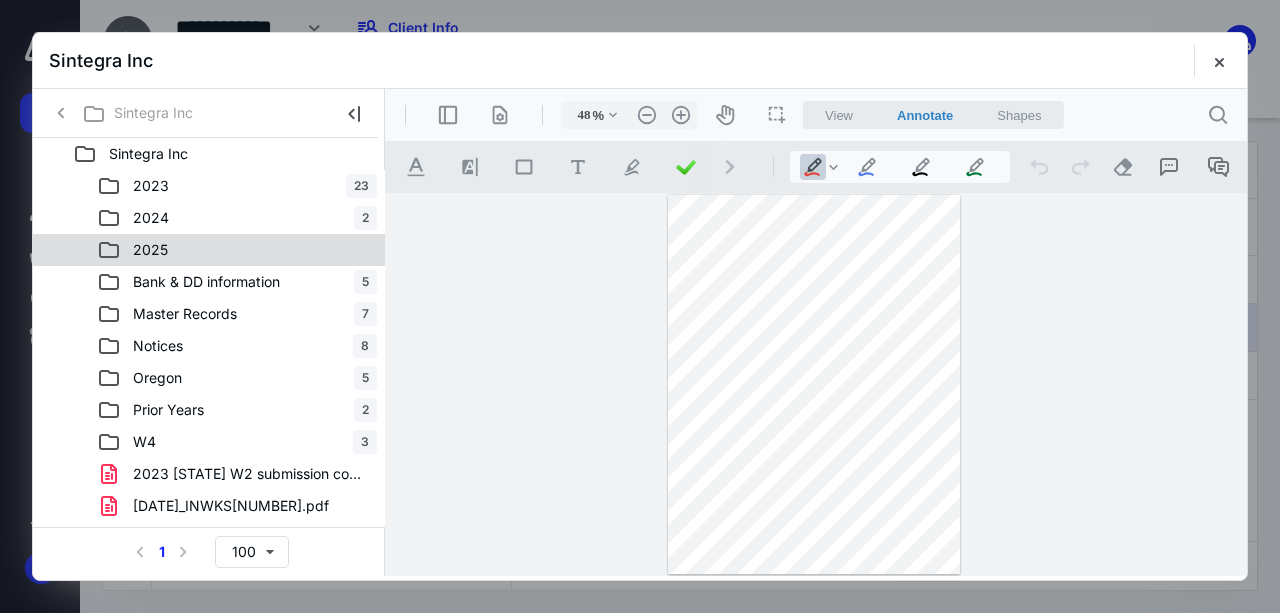 click 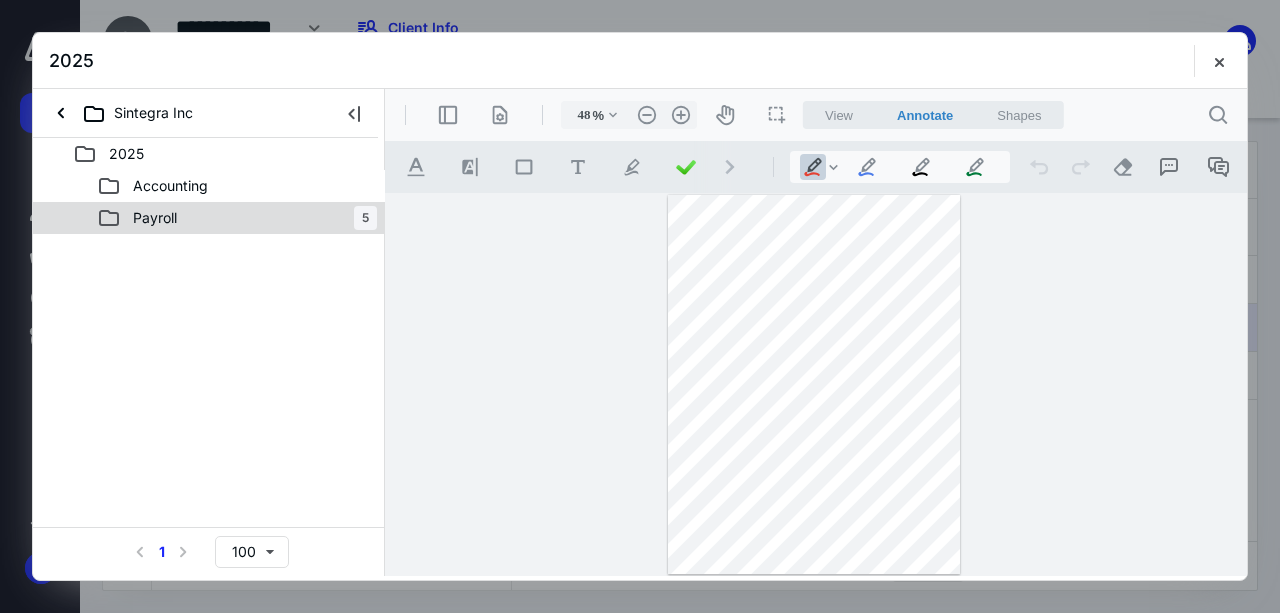 click 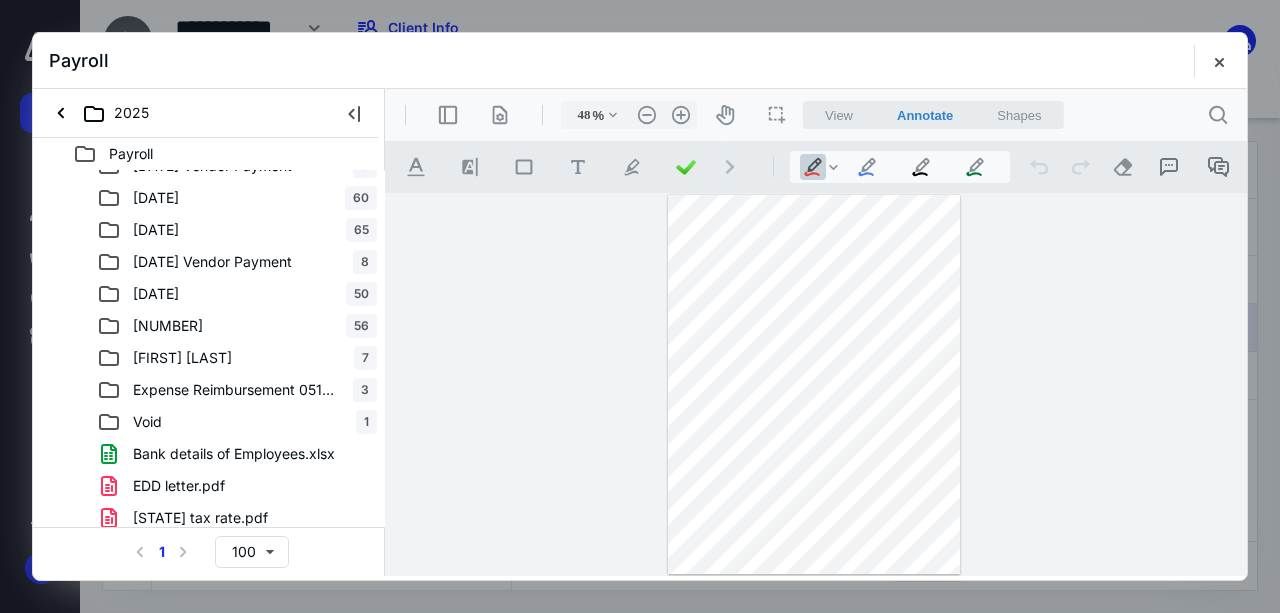 scroll, scrollTop: 533, scrollLeft: 0, axis: vertical 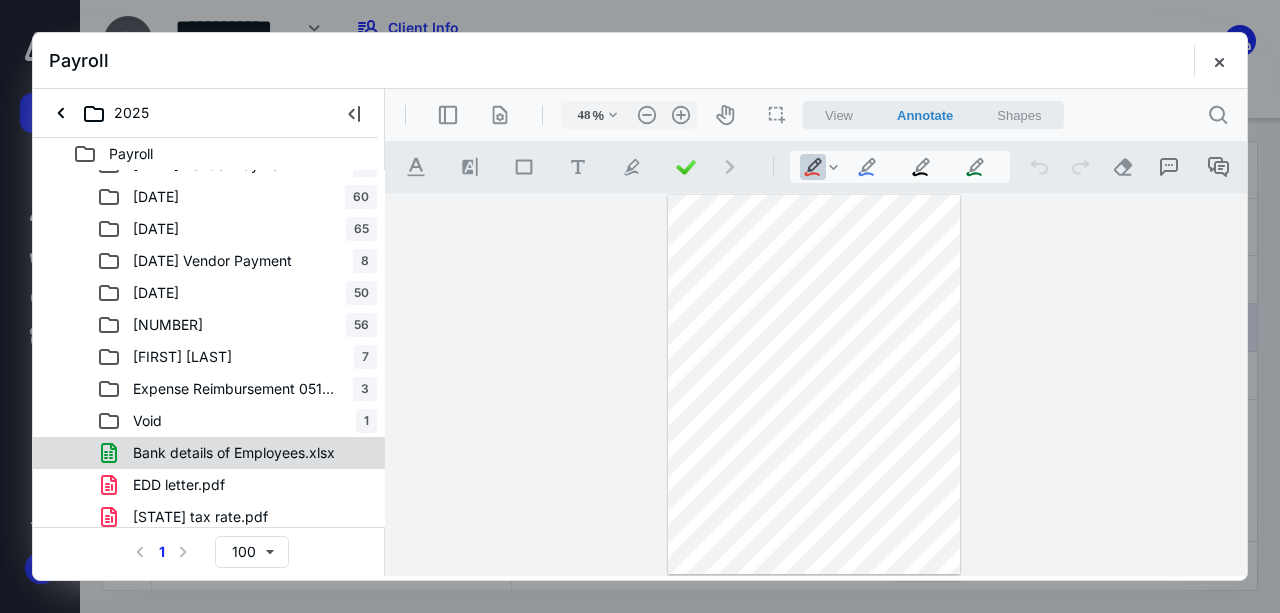 click 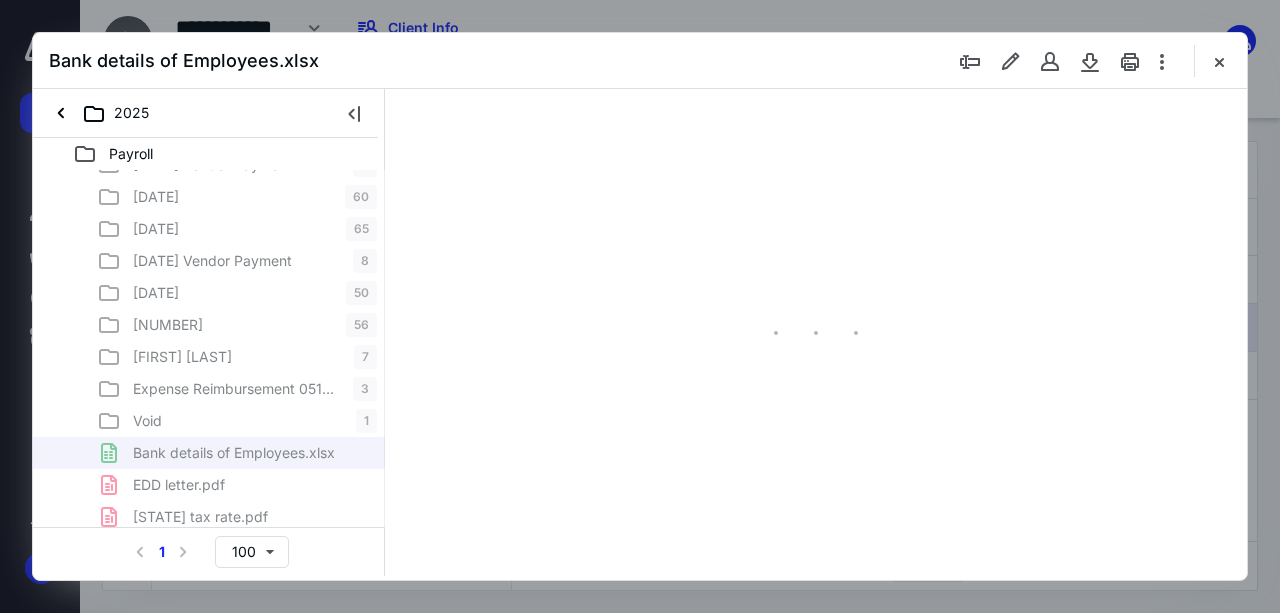 scroll, scrollTop: 106, scrollLeft: 0, axis: vertical 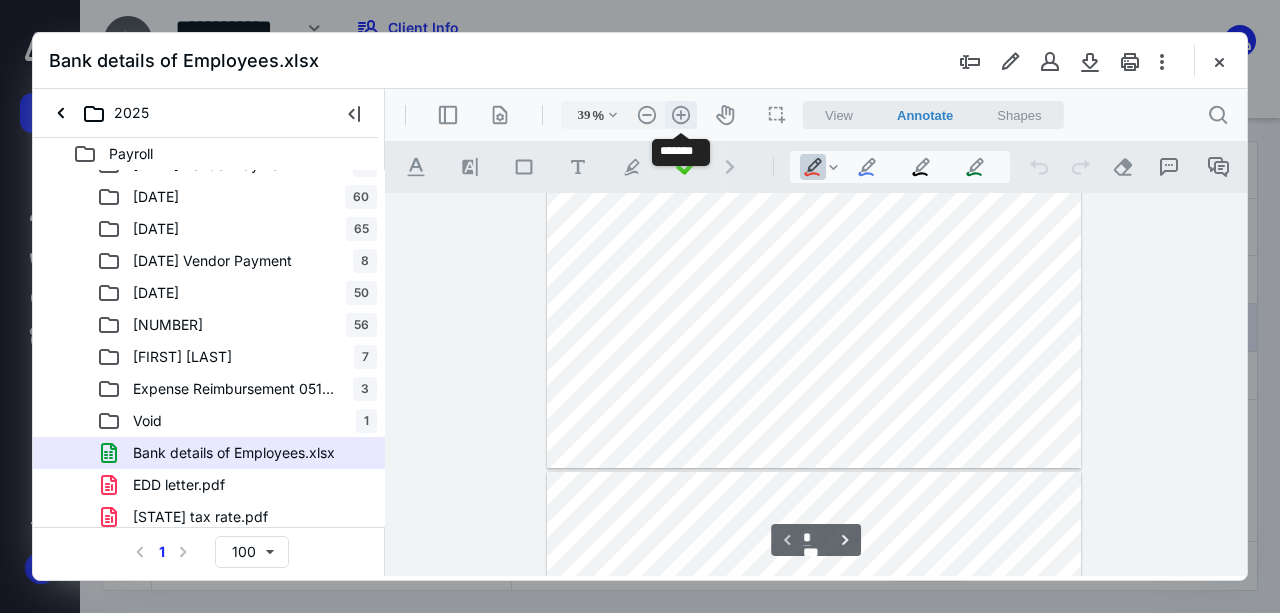 click on ".cls-1{fill:#abb0c4;} icon - header - zoom - in - line" at bounding box center (681, 115) 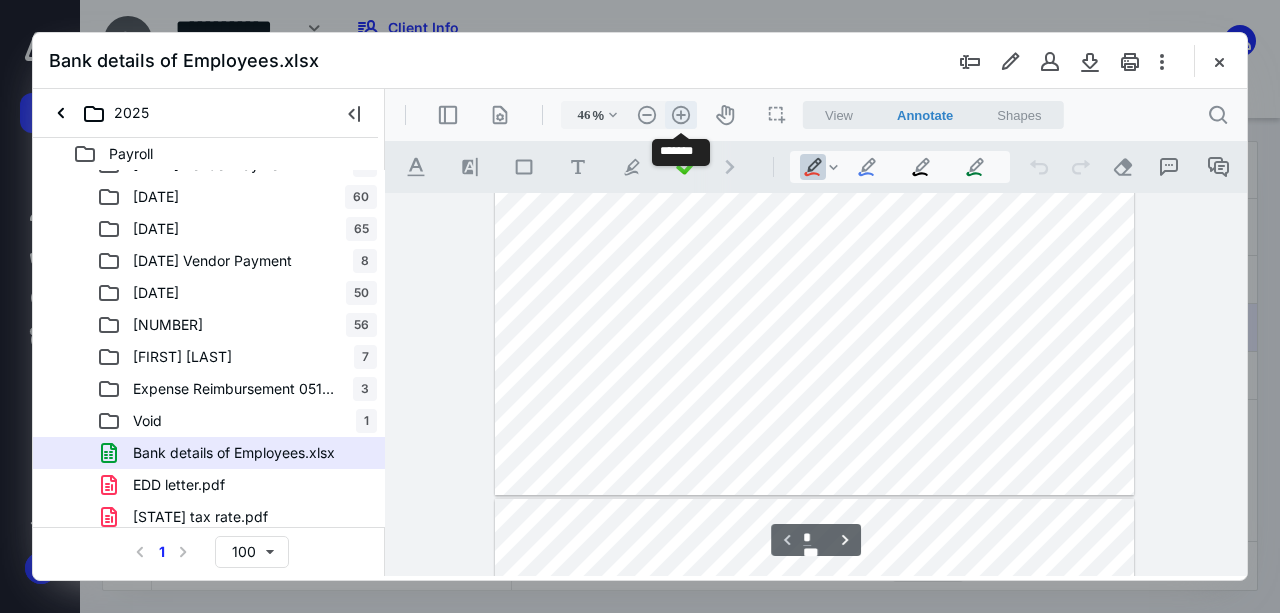 click on ".cls-1{fill:#abb0c4;} icon - header - zoom - in - line" at bounding box center (681, 115) 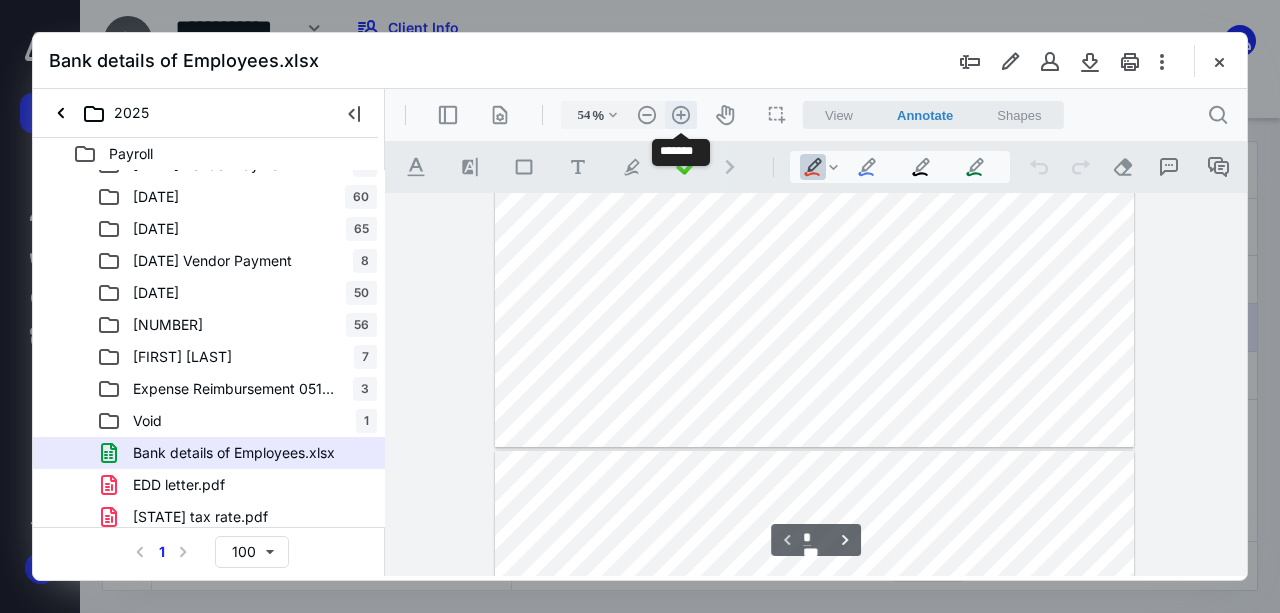click on ".cls-1{fill:#abb0c4;} icon - header - zoom - in - line" at bounding box center [681, 115] 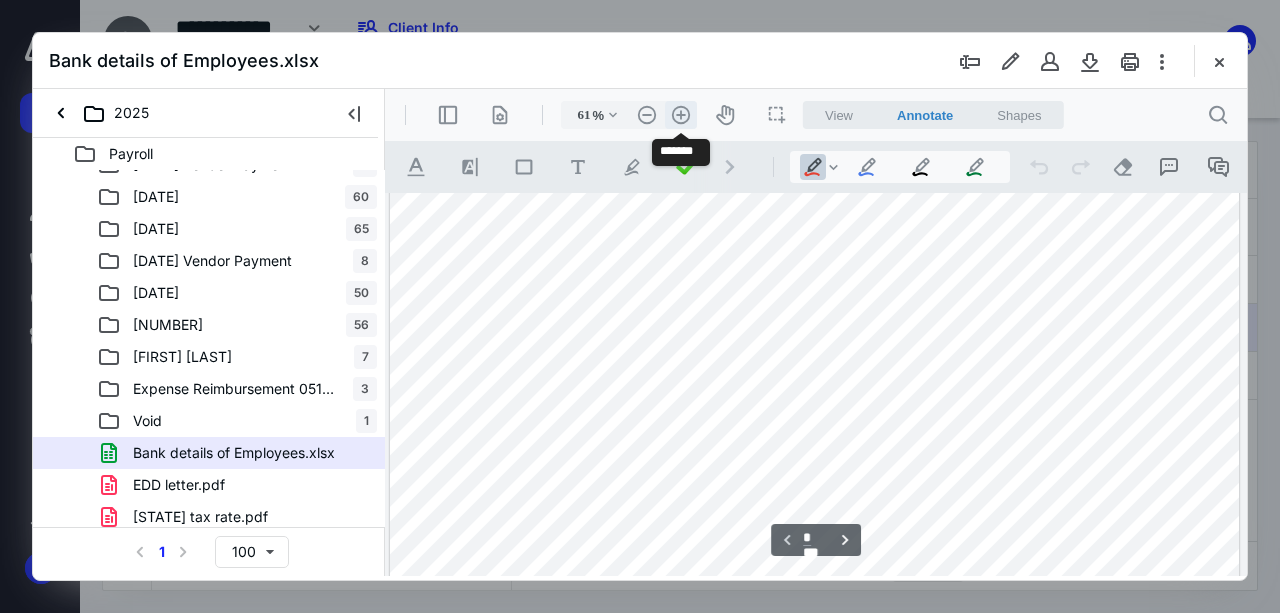 scroll, scrollTop: 250, scrollLeft: 0, axis: vertical 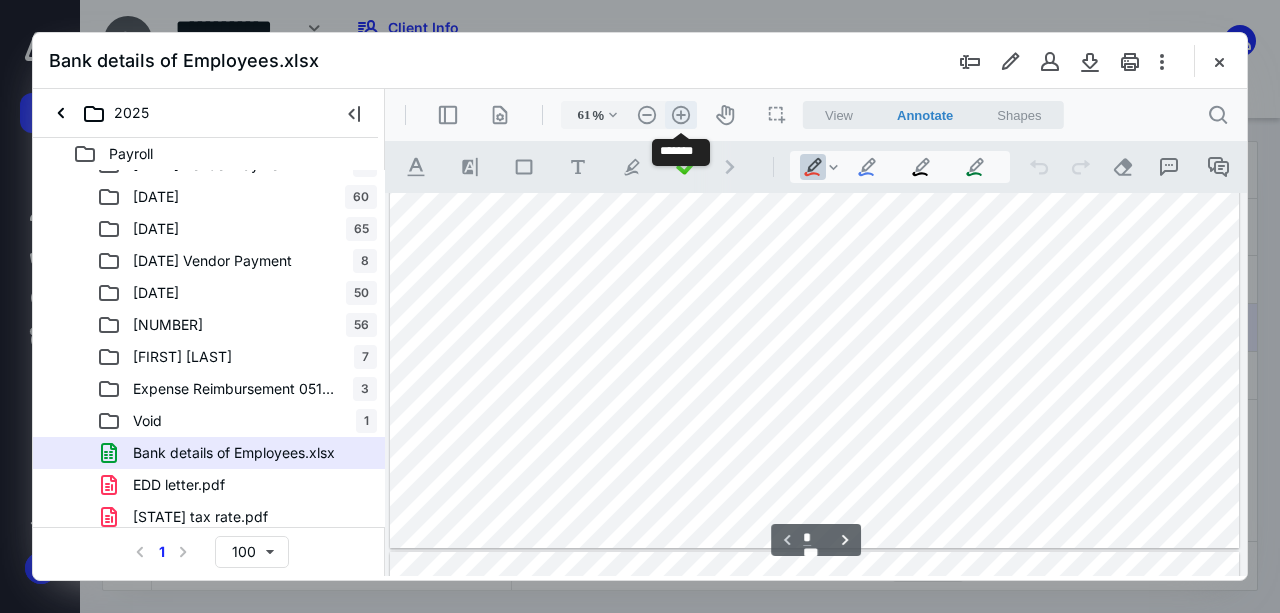 click on ".cls-1{fill:#abb0c4;} icon - header - zoom - in - line" at bounding box center (681, 115) 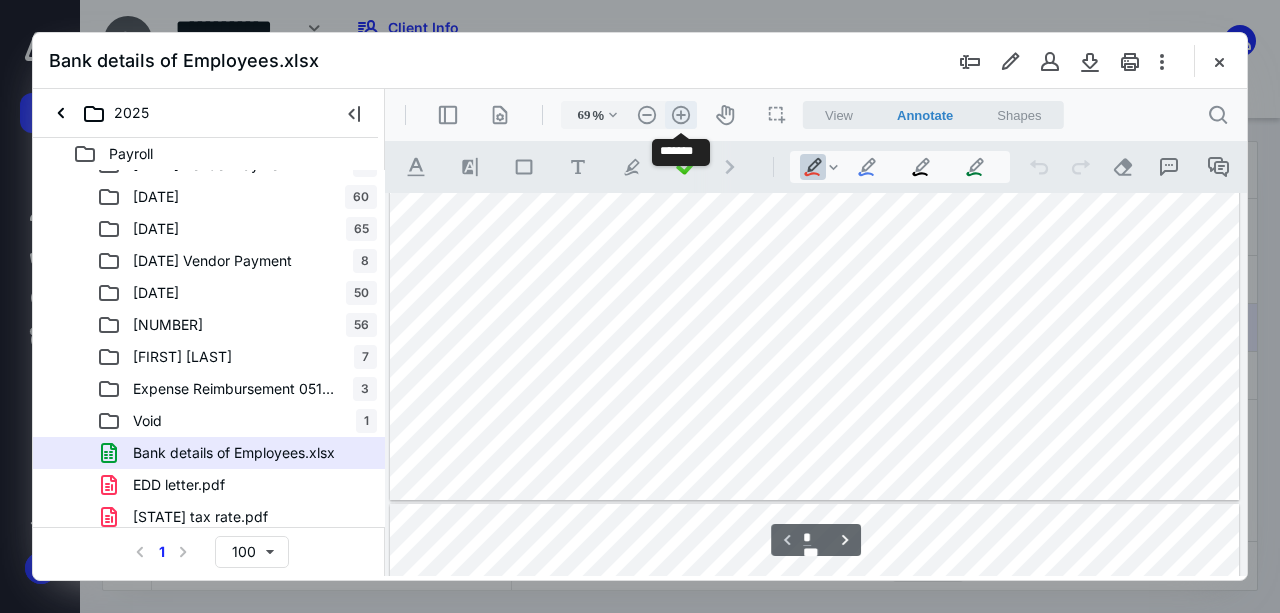 click on ".cls-1{fill:#abb0c4;} icon - header - zoom - in - line" at bounding box center (681, 115) 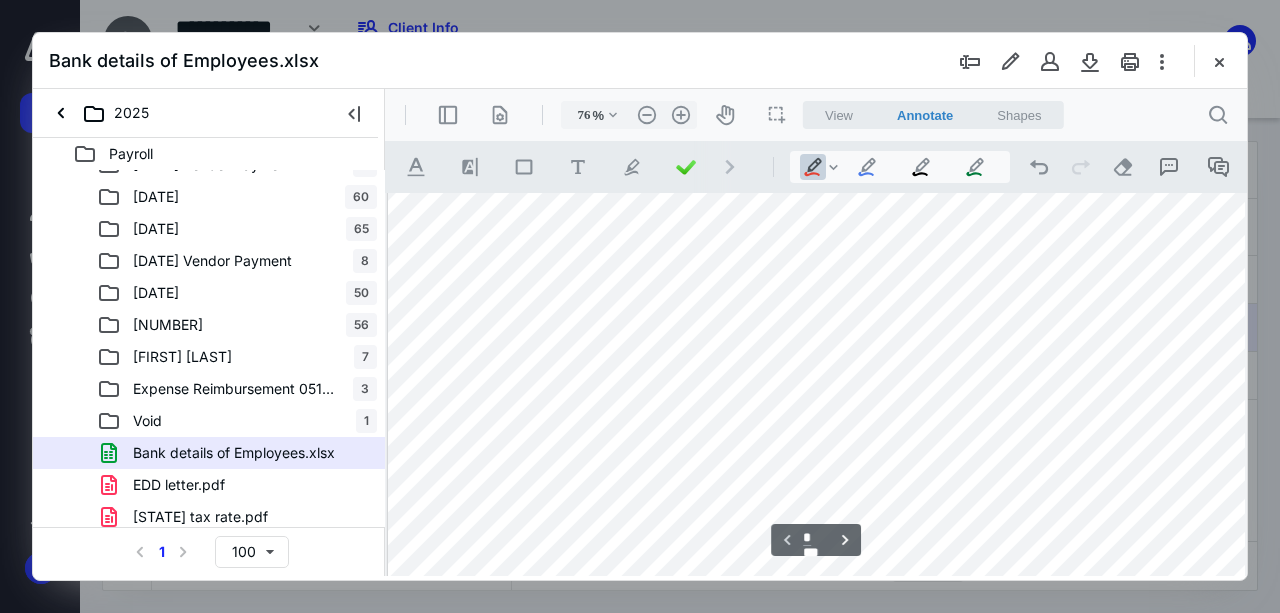 scroll, scrollTop: 79, scrollLeft: 0, axis: vertical 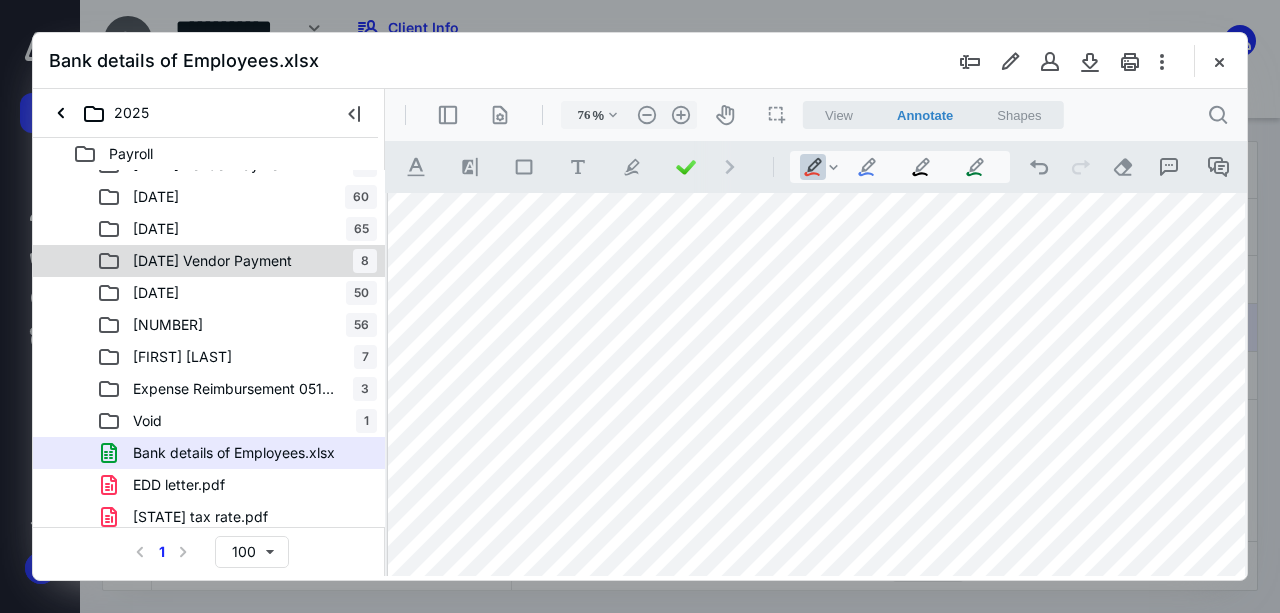 click 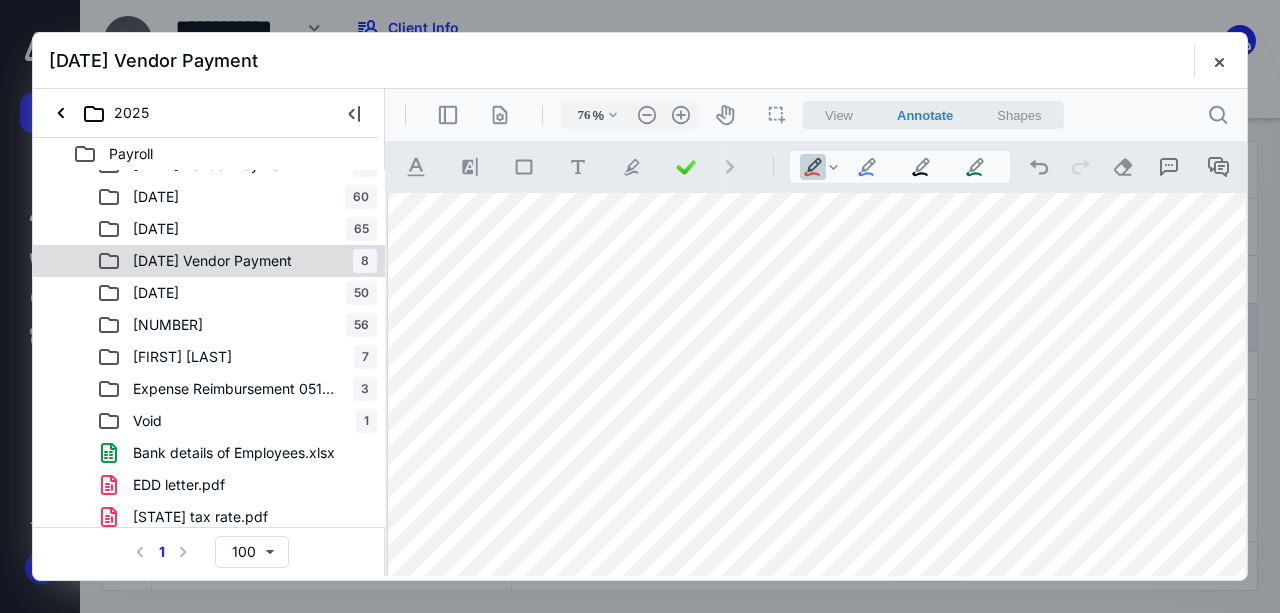 scroll, scrollTop: 0, scrollLeft: 0, axis: both 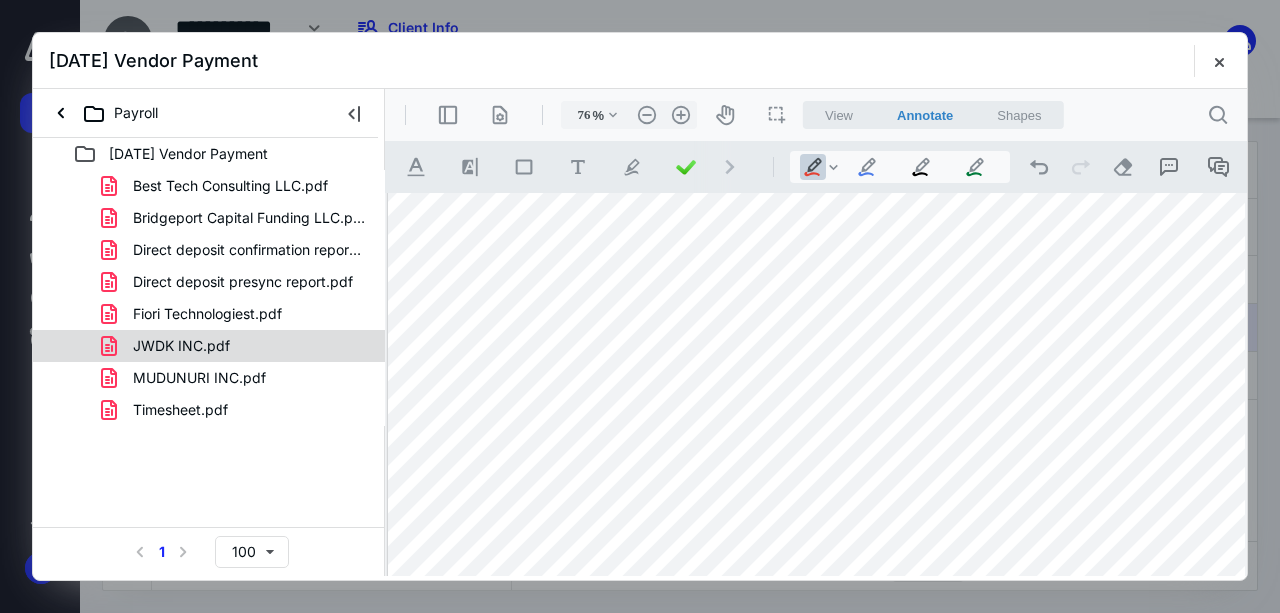 click 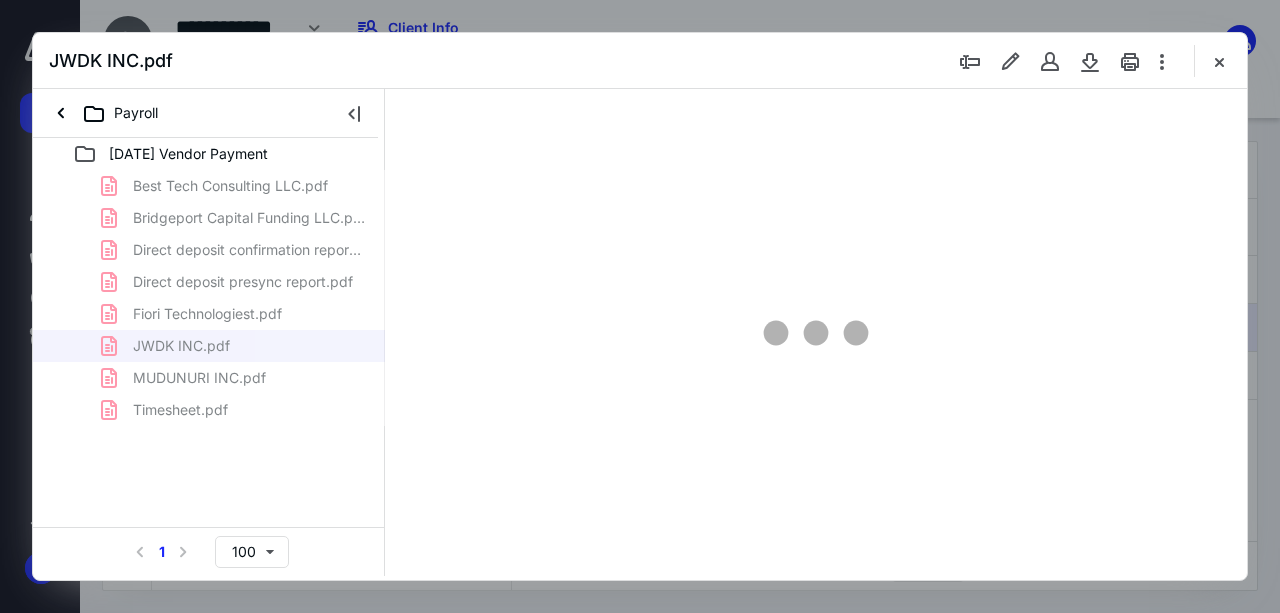 scroll, scrollTop: 0, scrollLeft: 0, axis: both 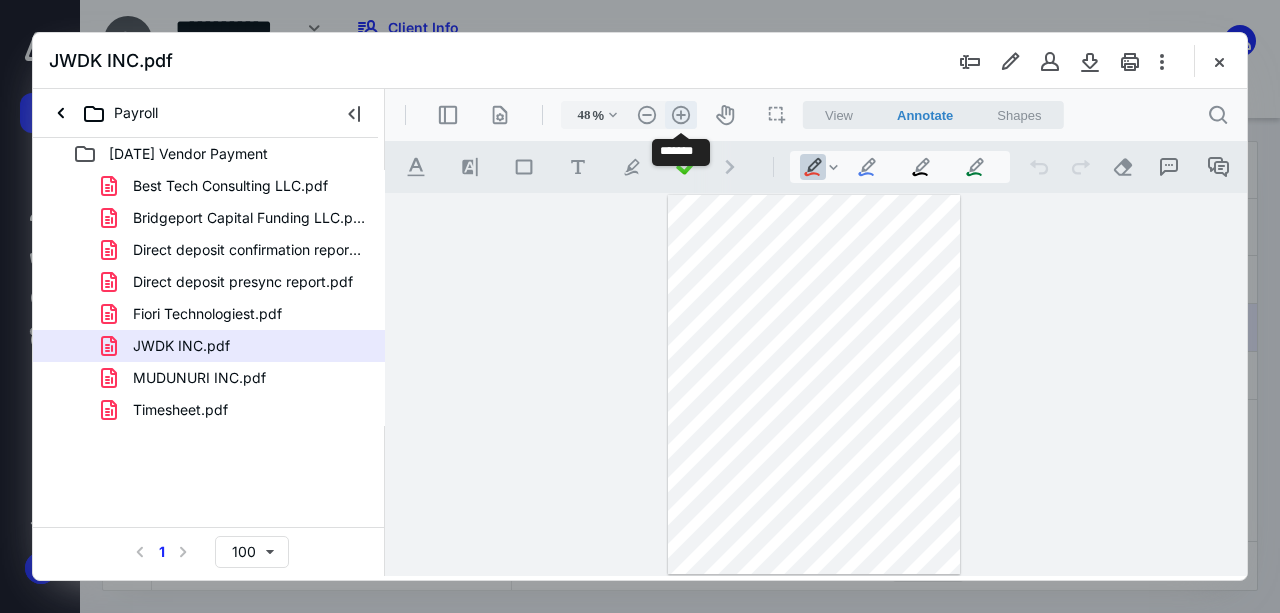 click on ".cls-1{fill:#abb0c4;} icon - header - zoom - in - line" at bounding box center [681, 115] 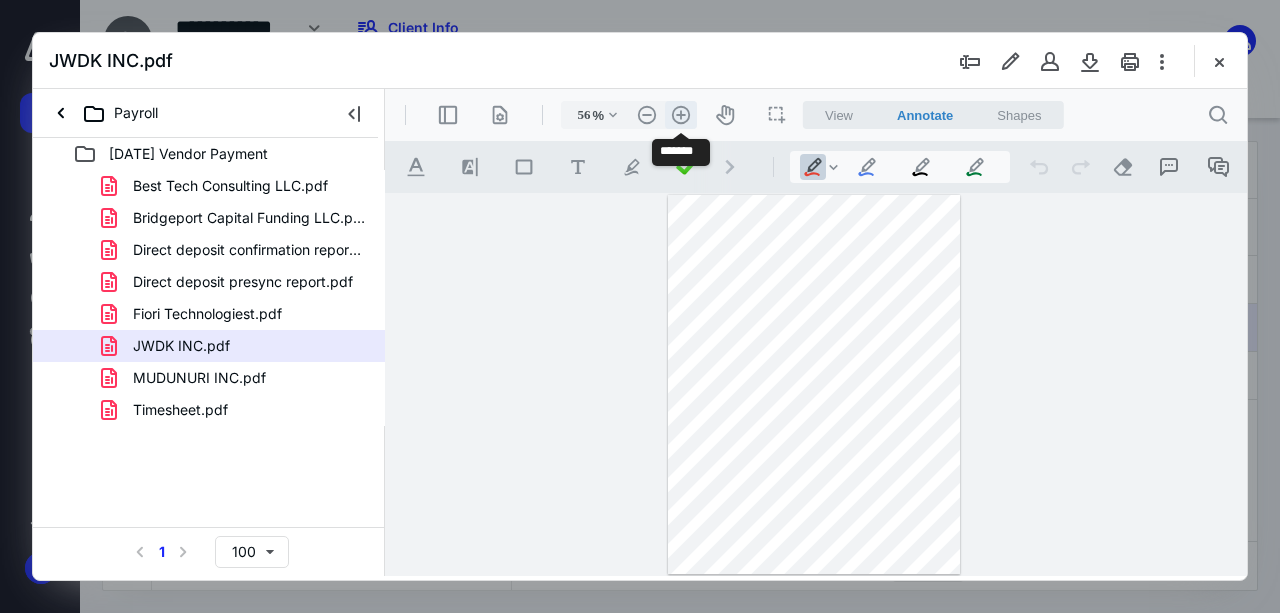 click on ".cls-1{fill:#abb0c4;} icon - header - zoom - in - line" at bounding box center (681, 115) 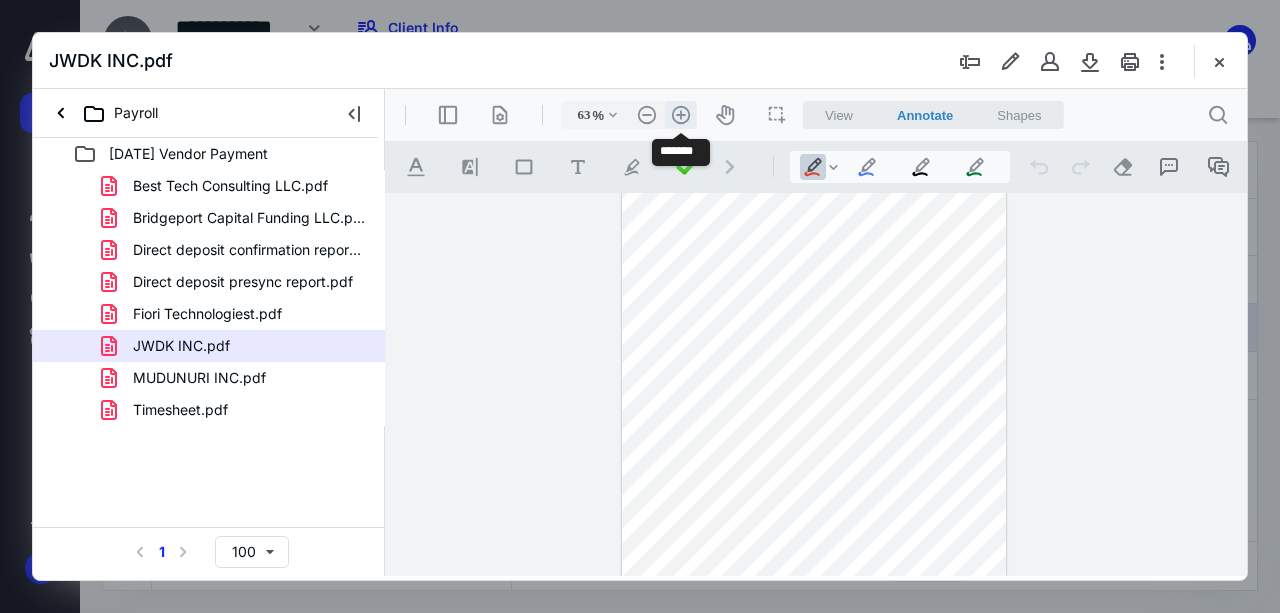 click on ".cls-1{fill:#abb0c4;} icon - header - zoom - in - line" at bounding box center (681, 115) 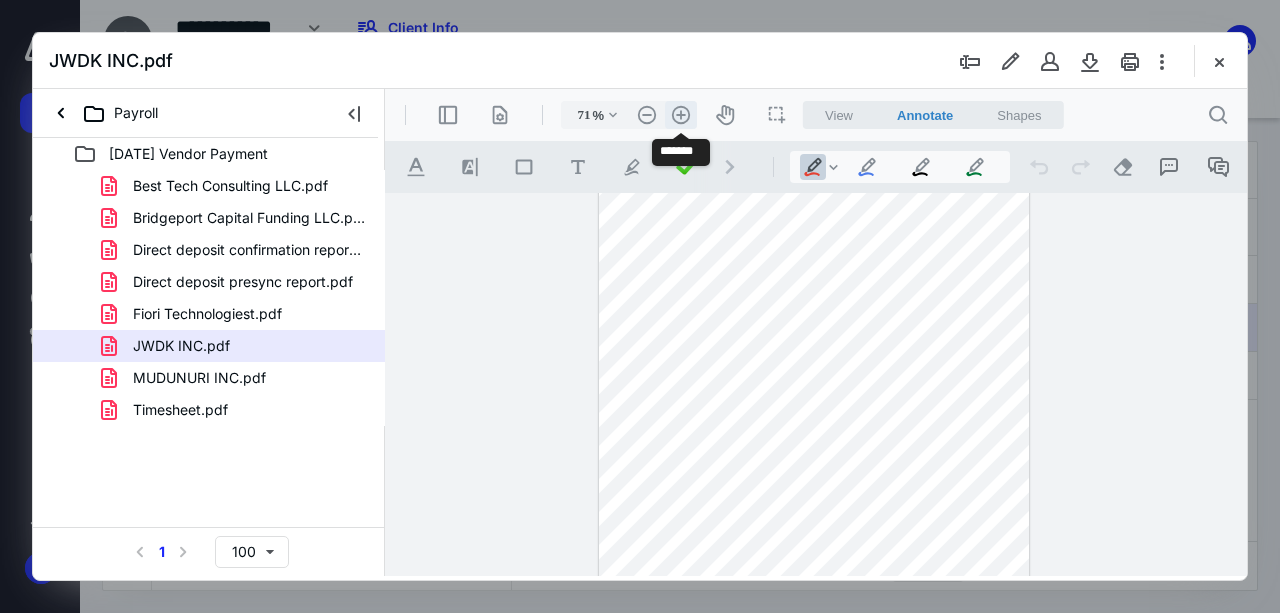 click on ".cls-1{fill:#abb0c4;} icon - header - zoom - in - line" at bounding box center [681, 115] 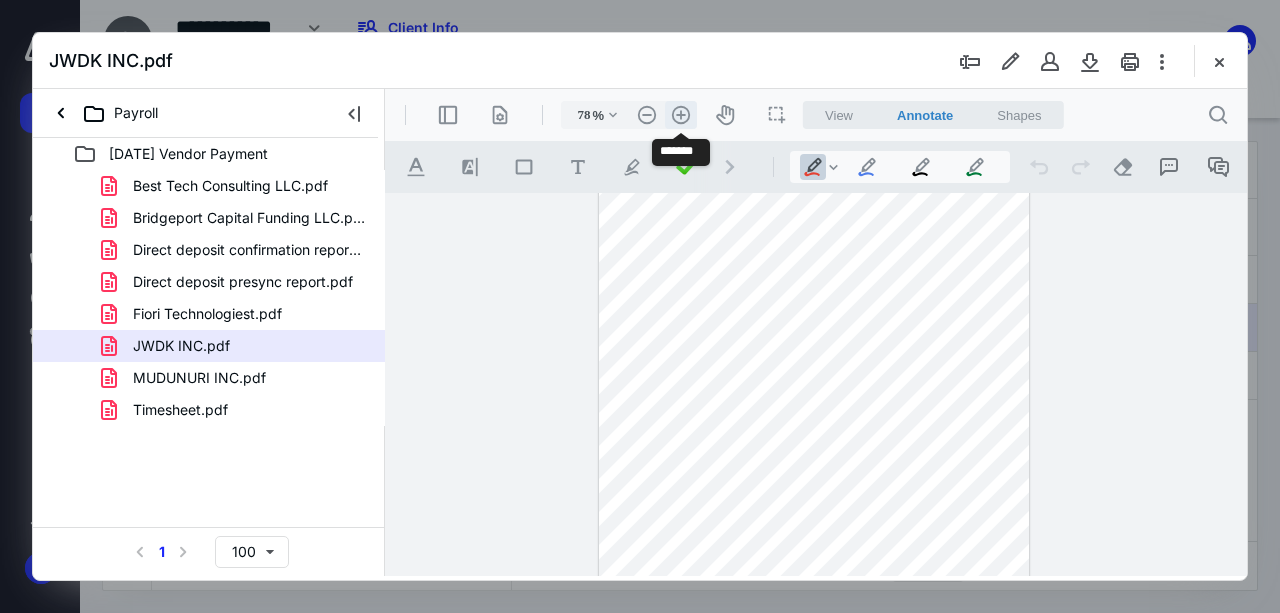 scroll, scrollTop: 88, scrollLeft: 0, axis: vertical 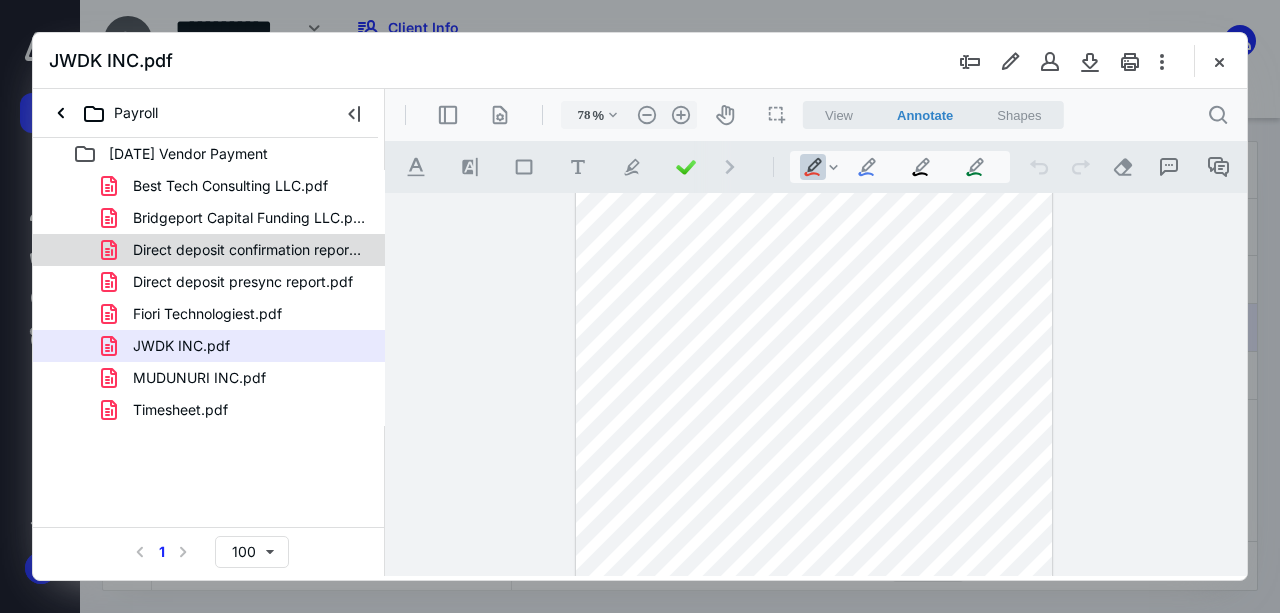 click 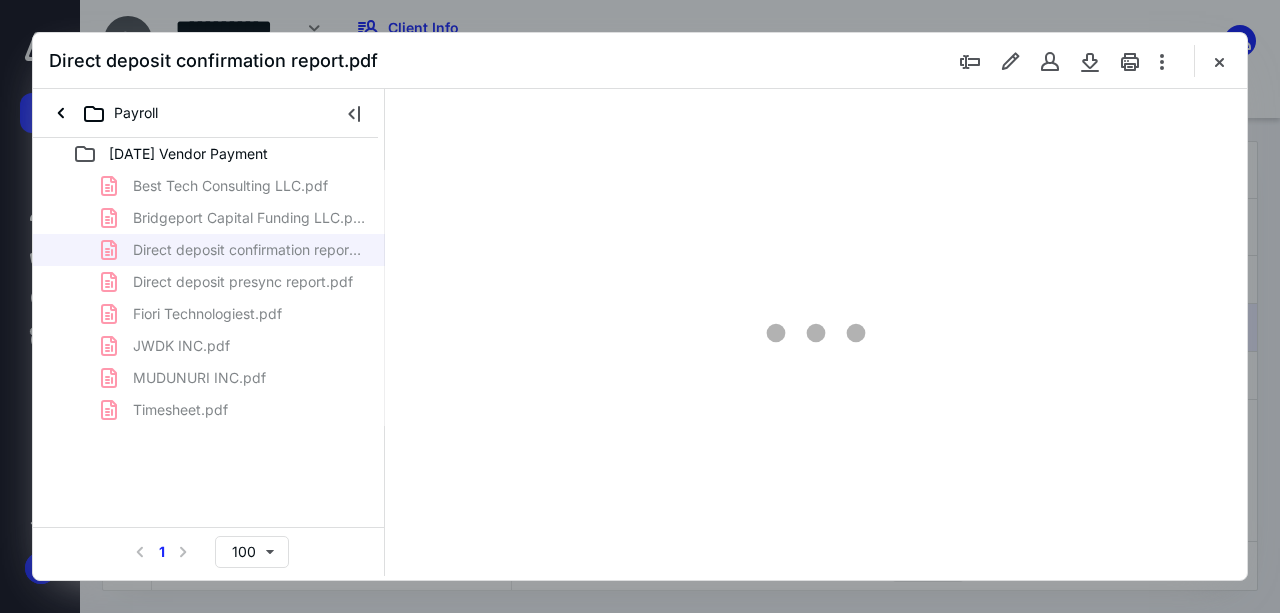 scroll, scrollTop: 0, scrollLeft: 0, axis: both 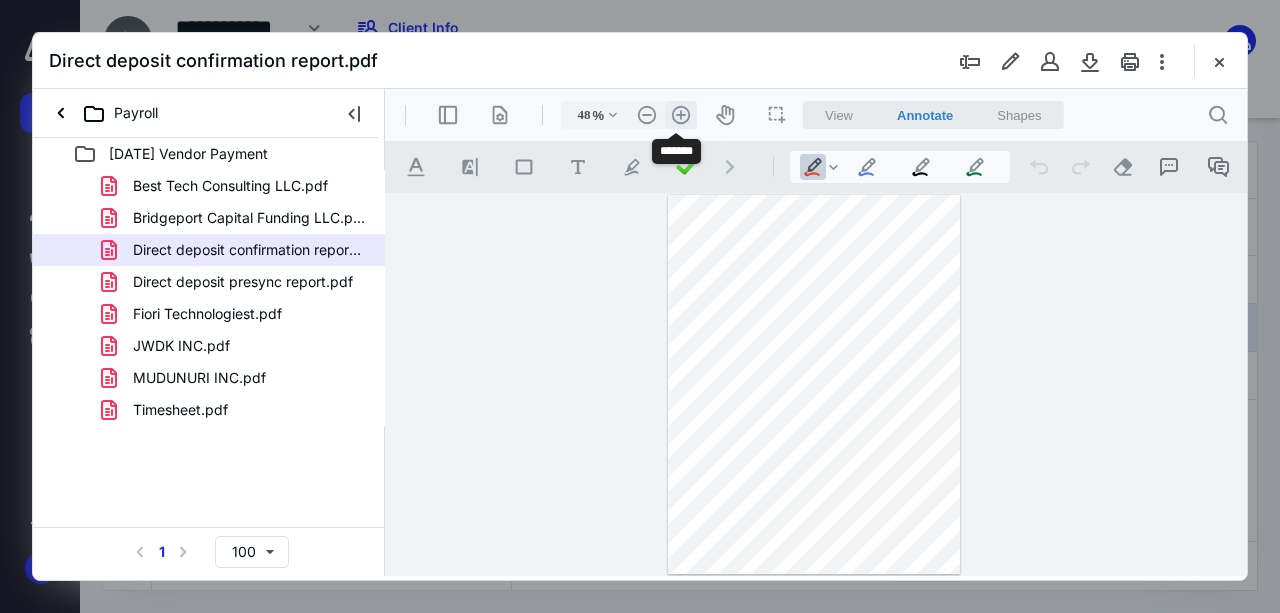 click on ".cls-1{fill:#abb0c4;} icon - header - zoom - in - line" at bounding box center (681, 115) 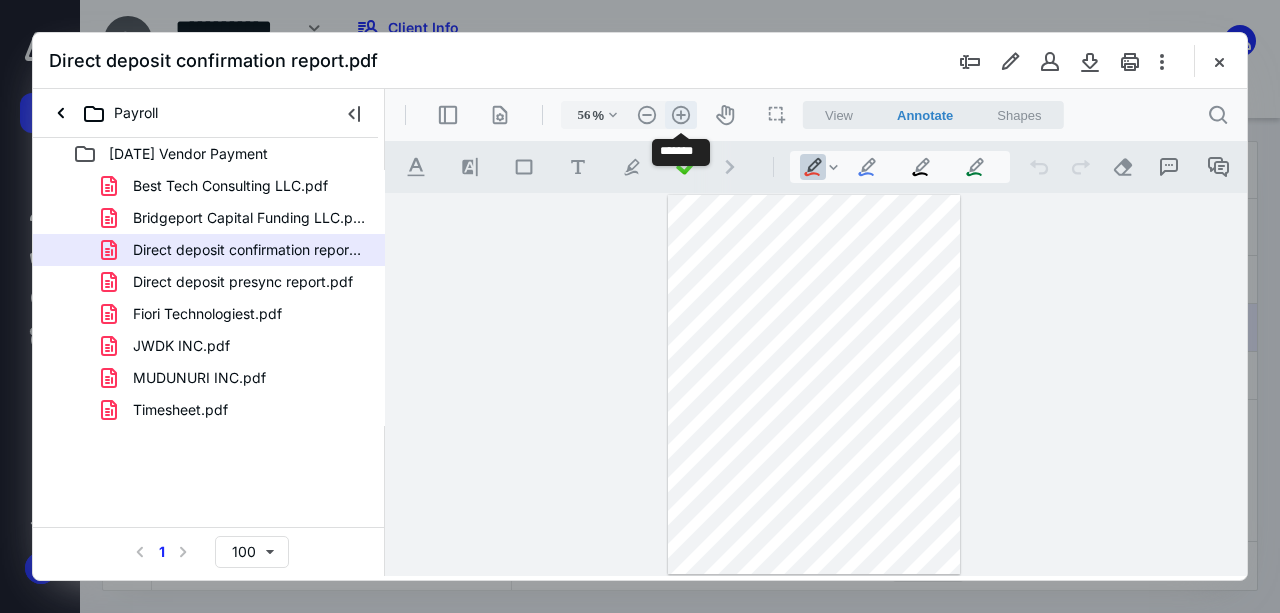click on ".cls-1{fill:#abb0c4;} icon - header - zoom - in - line" at bounding box center [681, 115] 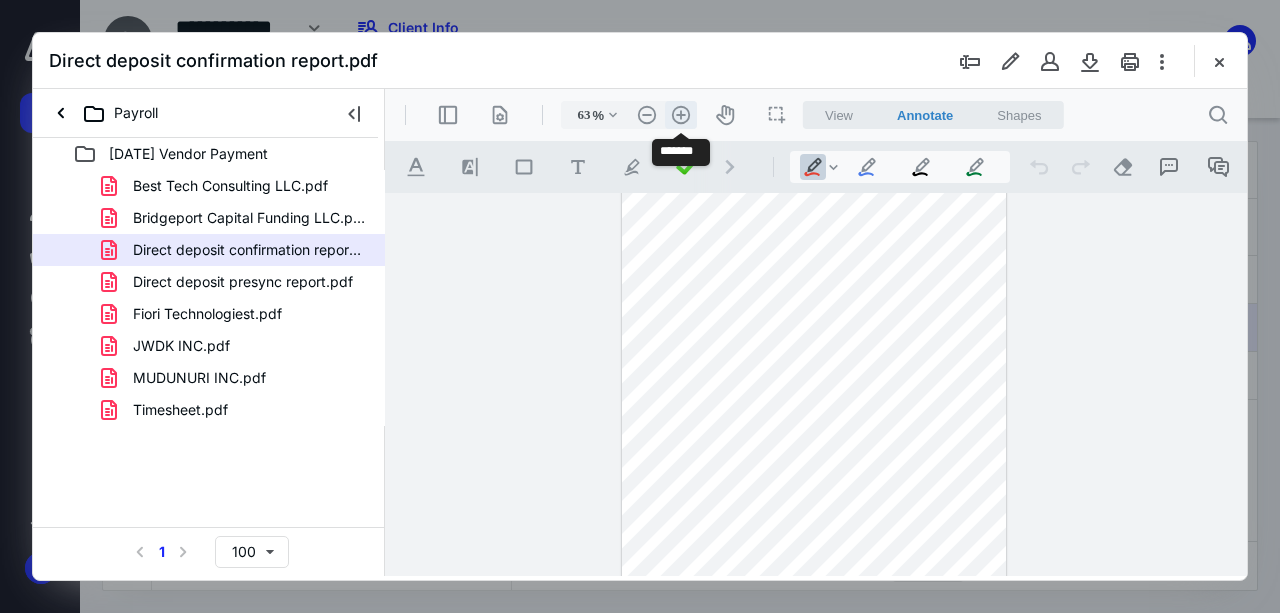 click on ".cls-1{fill:#abb0c4;} icon - header - zoom - in - line" at bounding box center [681, 115] 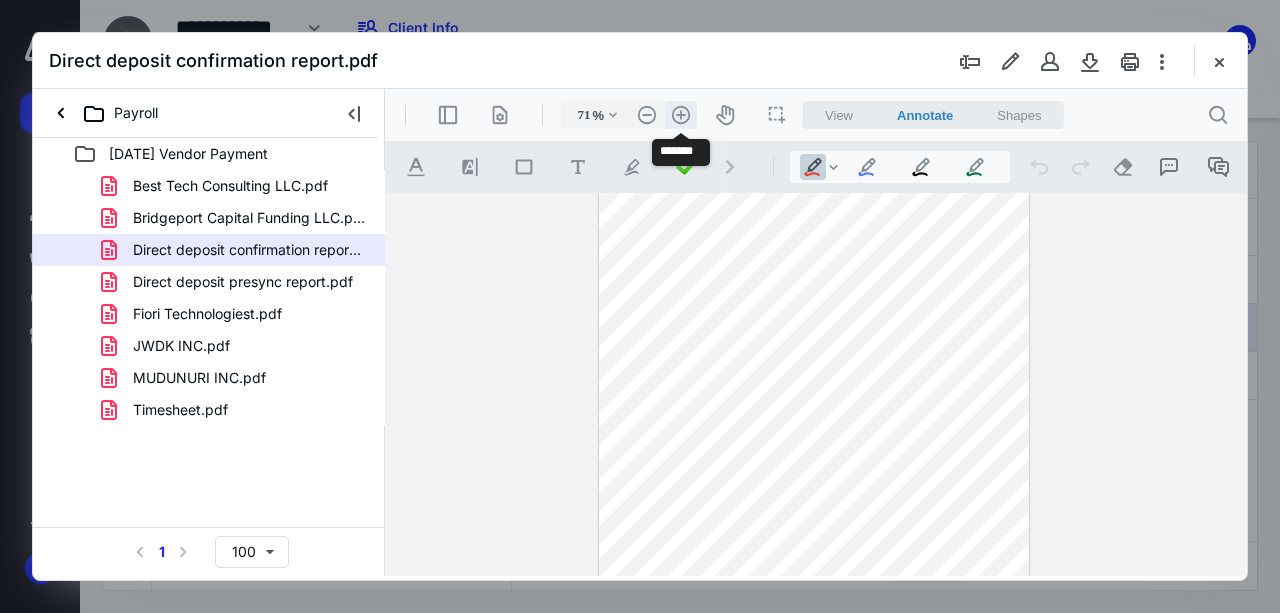 click on ".cls-1{fill:#abb0c4;} icon - header - zoom - in - line" at bounding box center (681, 115) 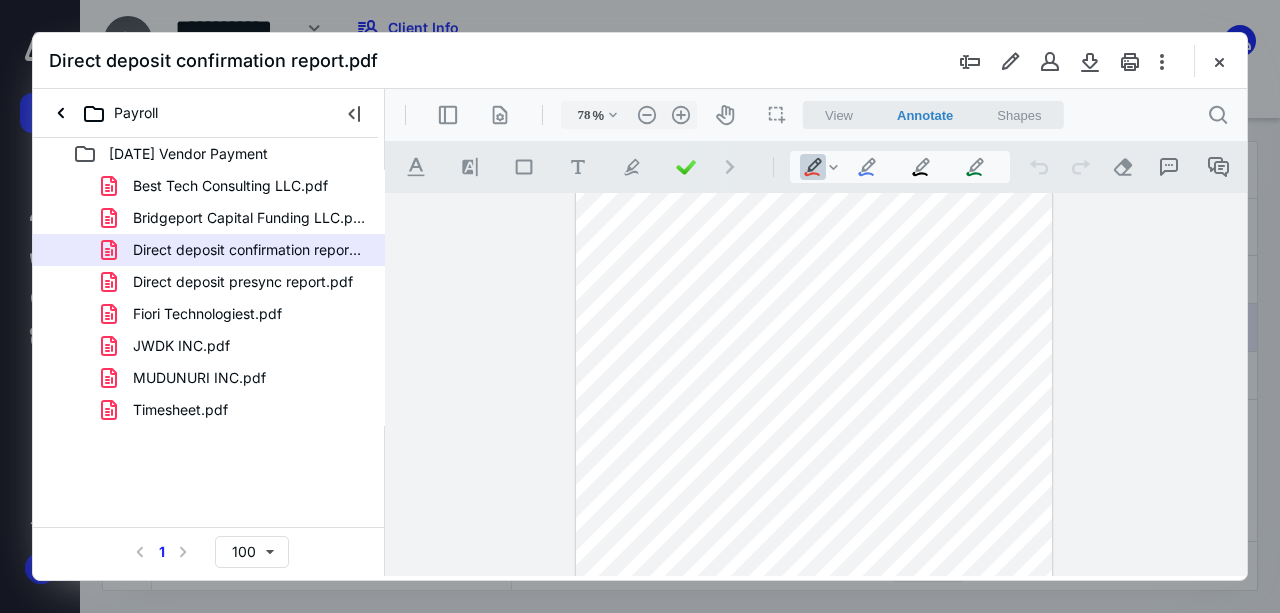 scroll, scrollTop: 238, scrollLeft: 0, axis: vertical 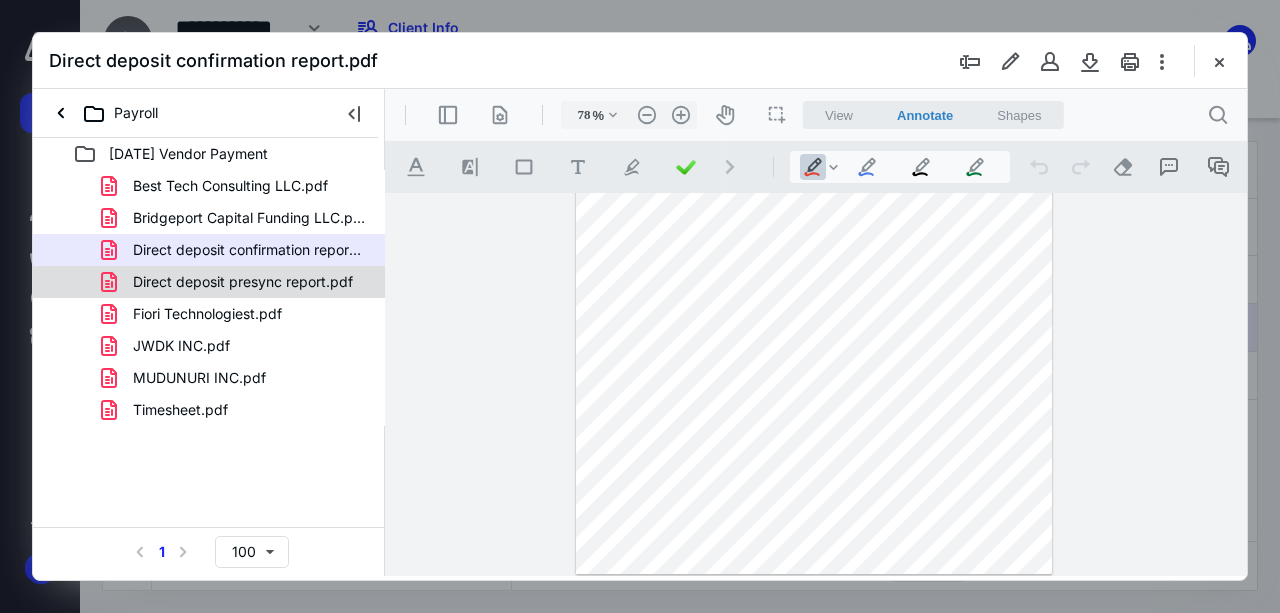 click 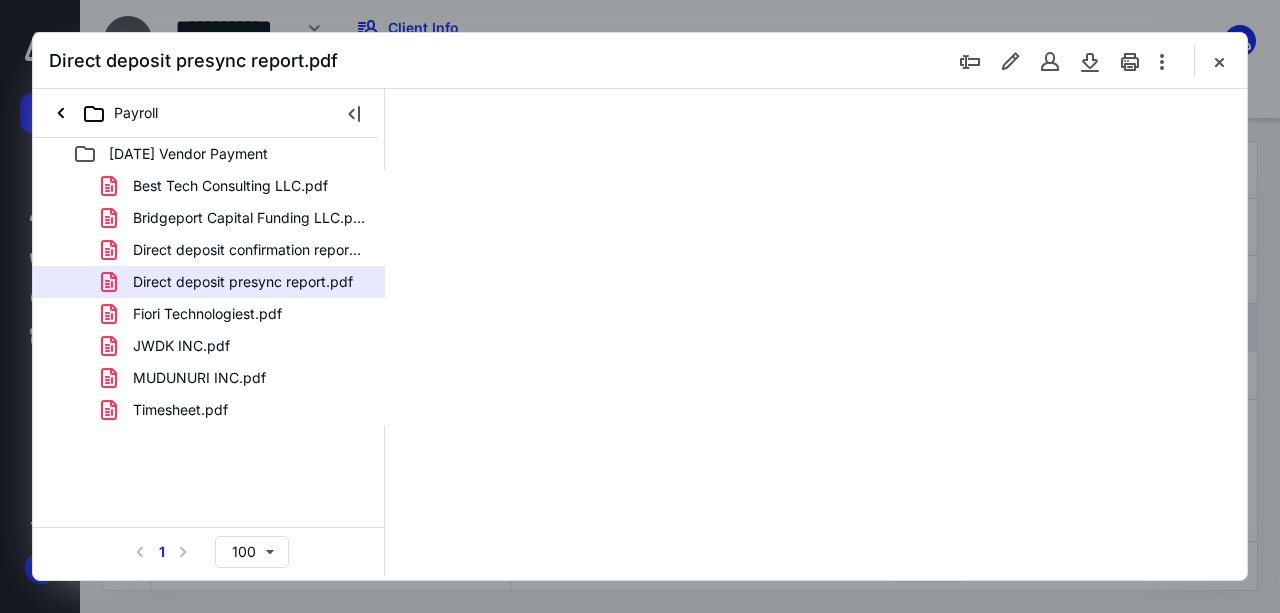 scroll, scrollTop: 0, scrollLeft: 0, axis: both 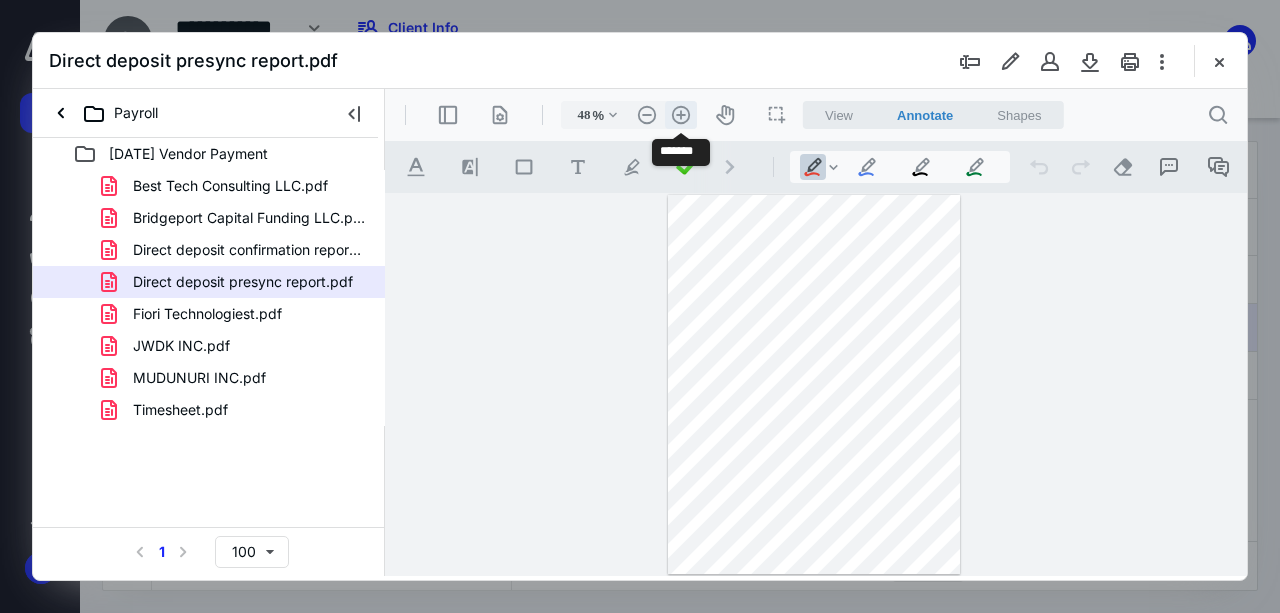 click on ".cls-1{fill:#abb0c4;} icon - header - zoom - in - line" at bounding box center [681, 115] 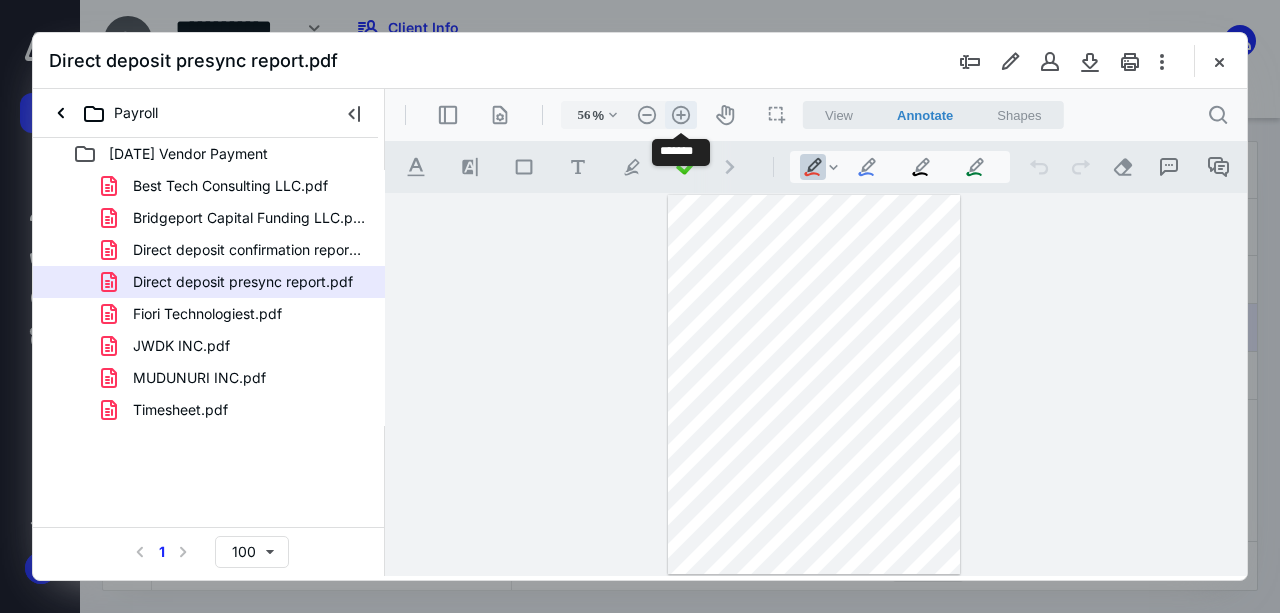 click on ".cls-1{fill:#abb0c4;} icon - header - zoom - in - line" at bounding box center [681, 115] 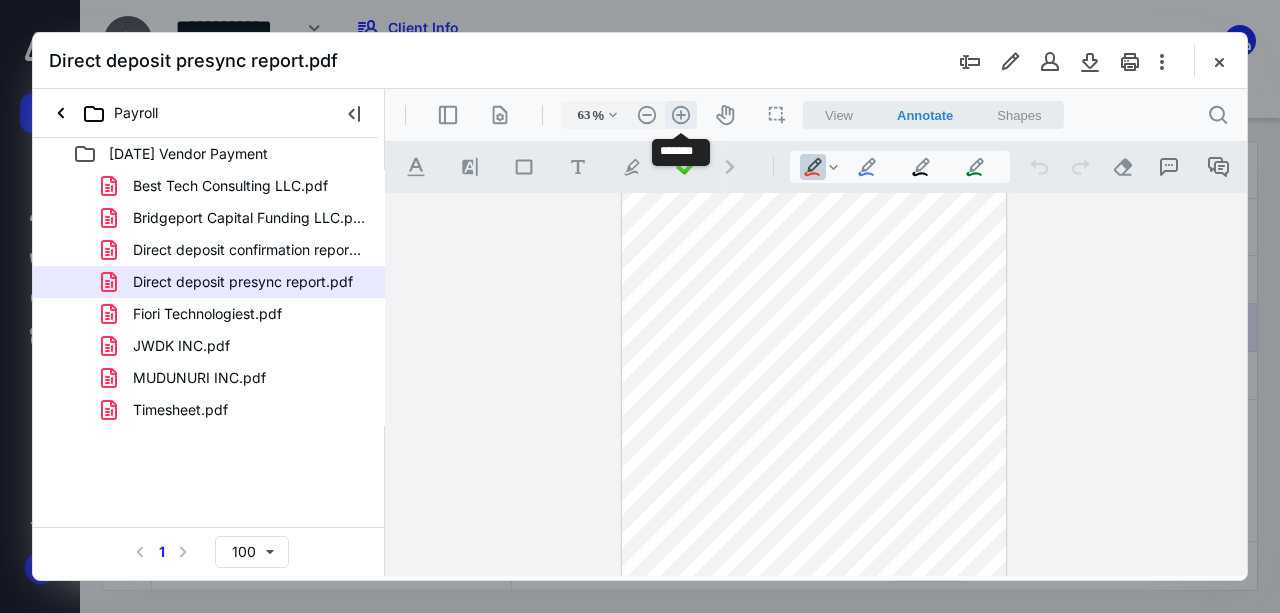click on ".cls-1{fill:#abb0c4;} icon - header - zoom - in - line" at bounding box center [681, 115] 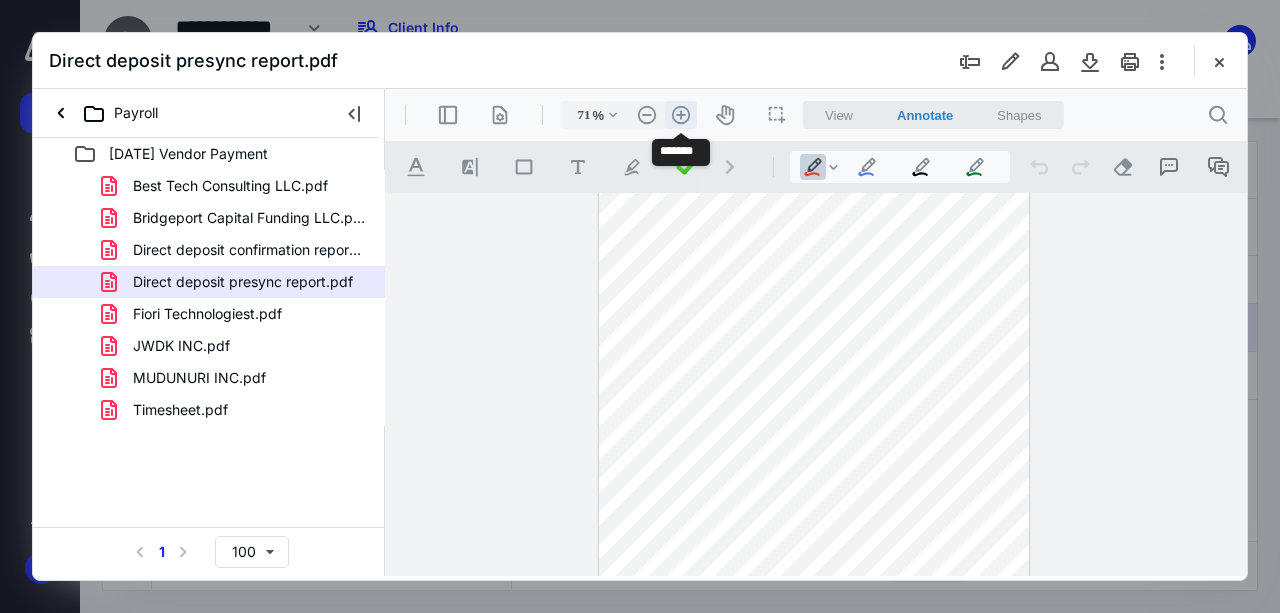 click on ".cls-1{fill:#abb0c4;} icon - header - zoom - in - line" at bounding box center [681, 115] 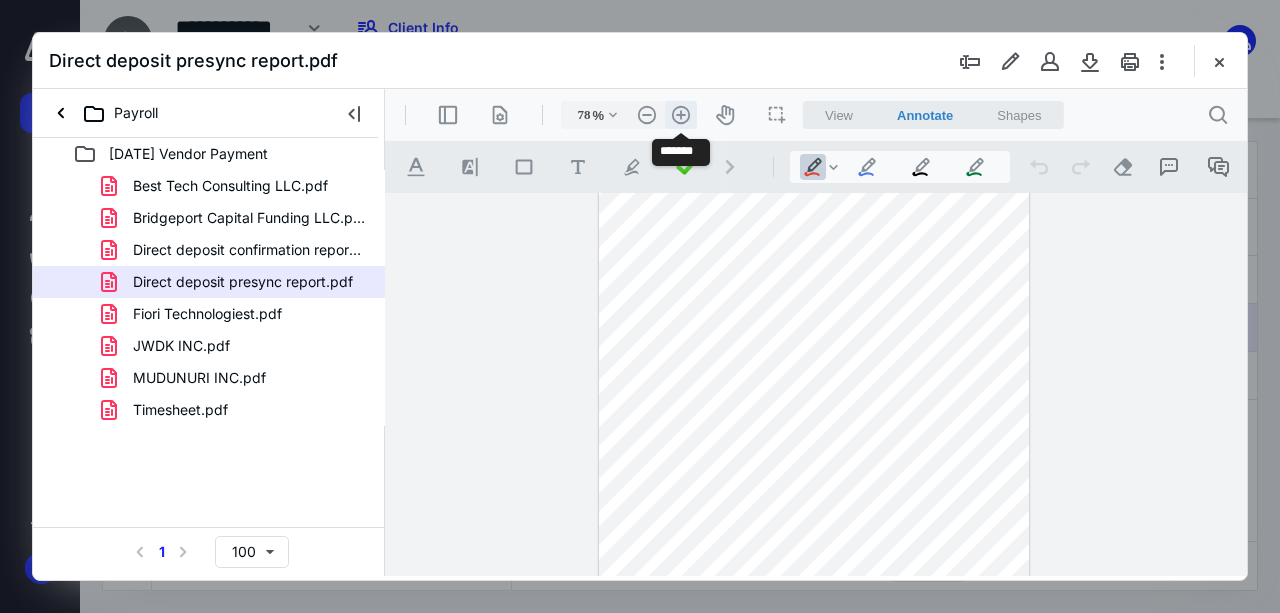 scroll, scrollTop: 88, scrollLeft: 0, axis: vertical 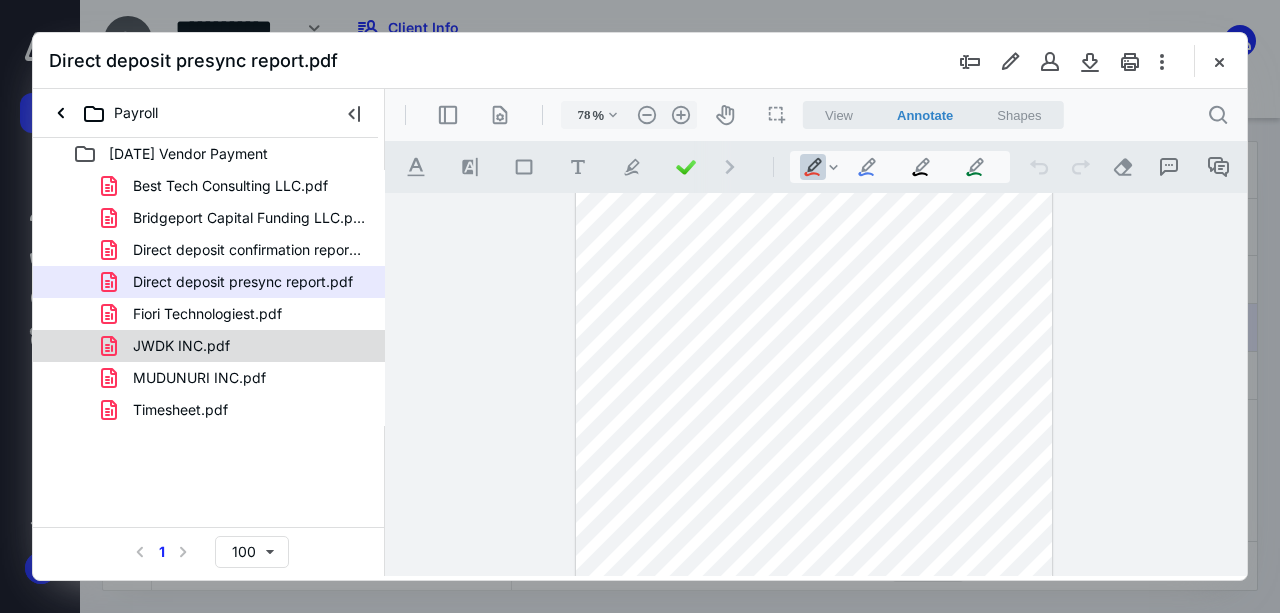 click 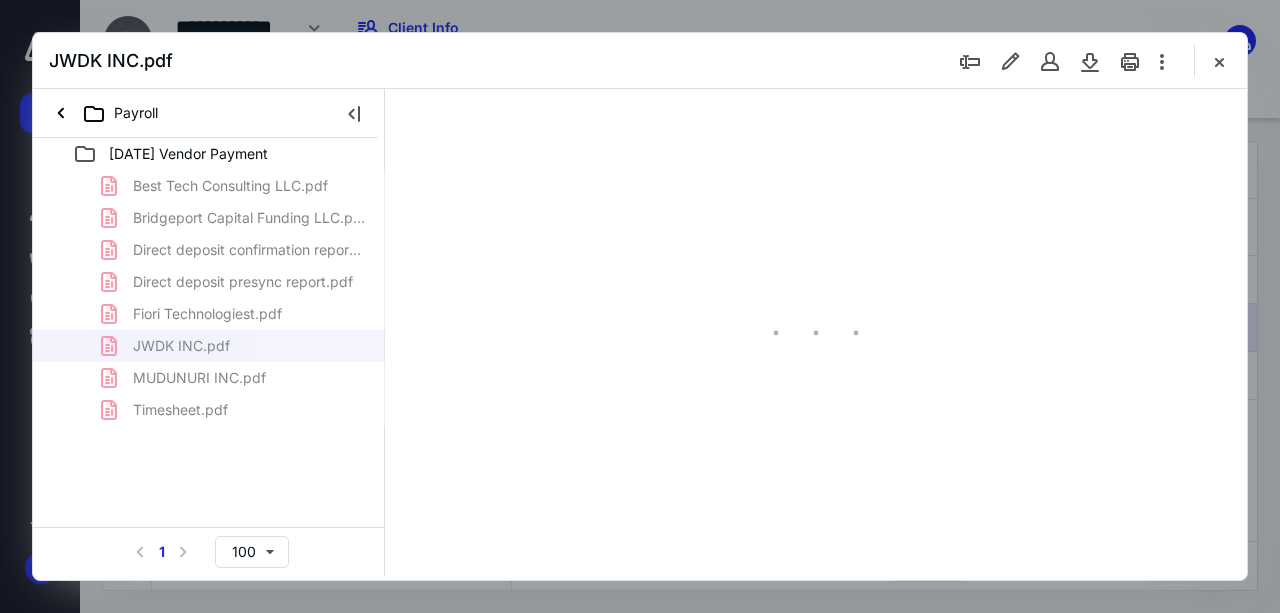 scroll, scrollTop: 0, scrollLeft: 0, axis: both 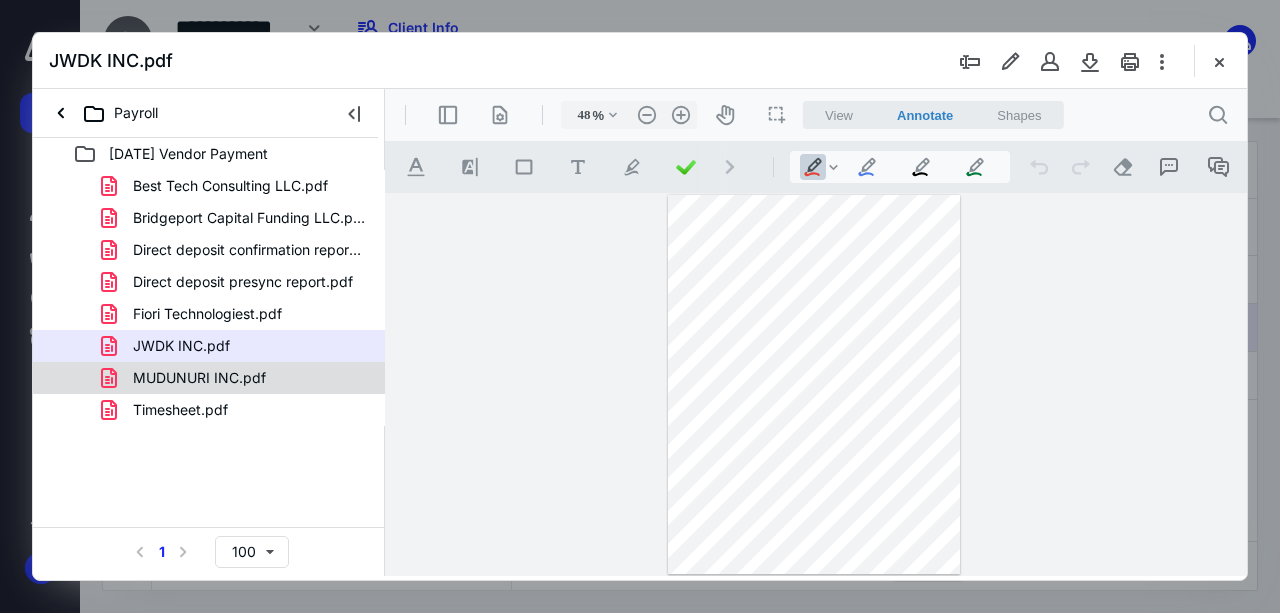 click 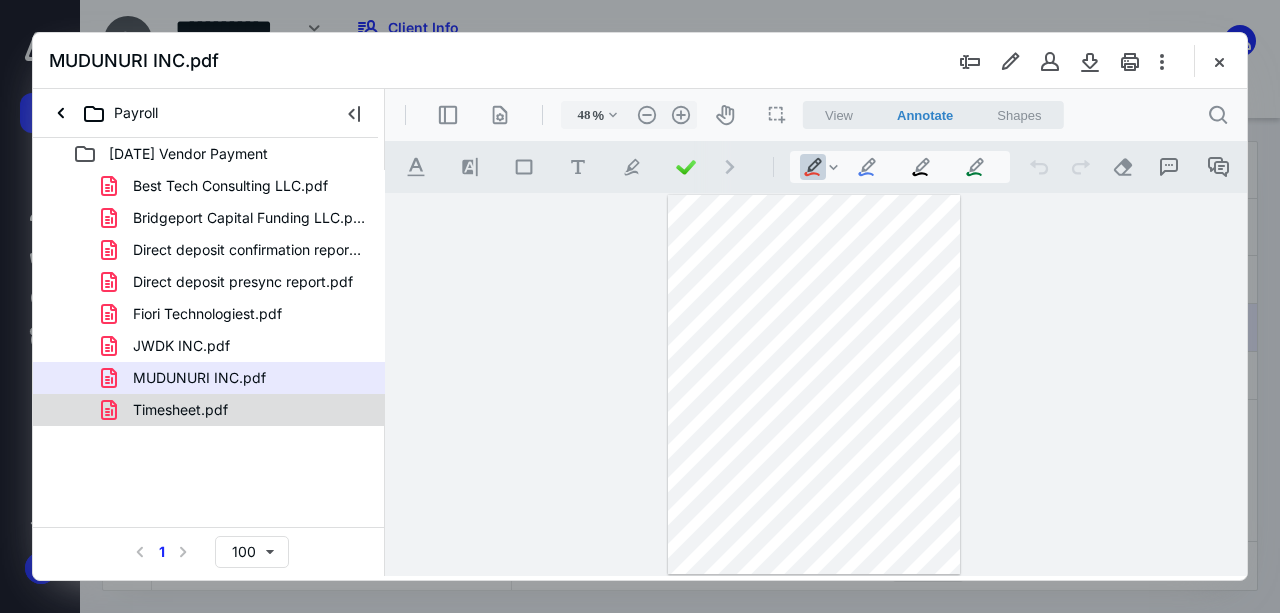 click 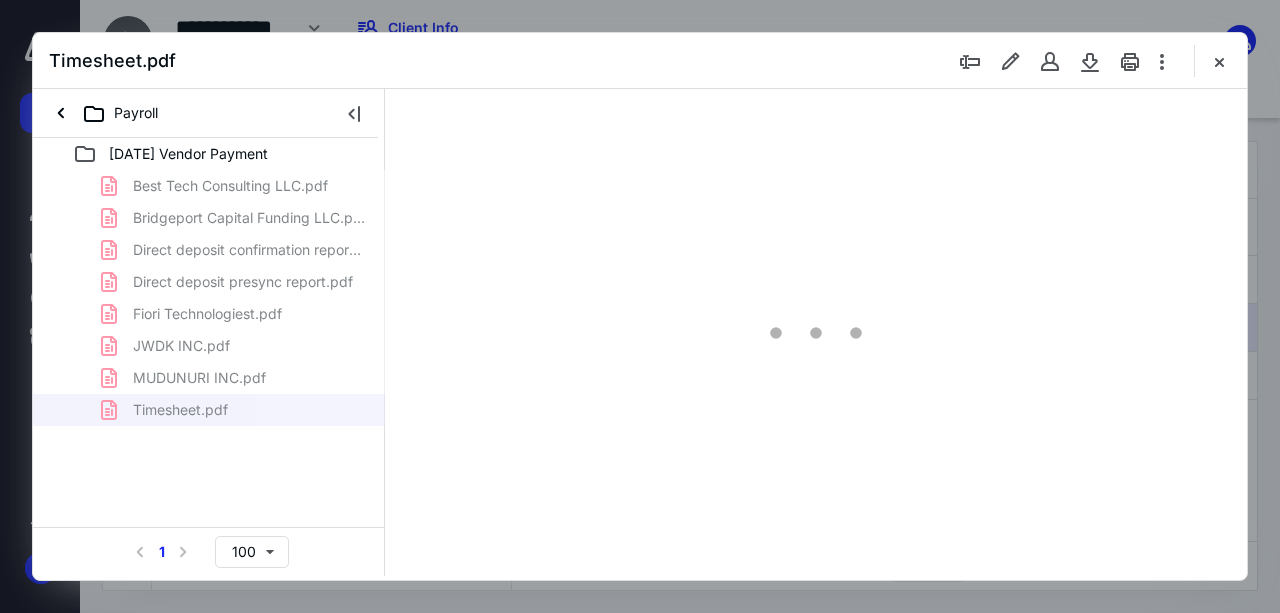 type on "48" 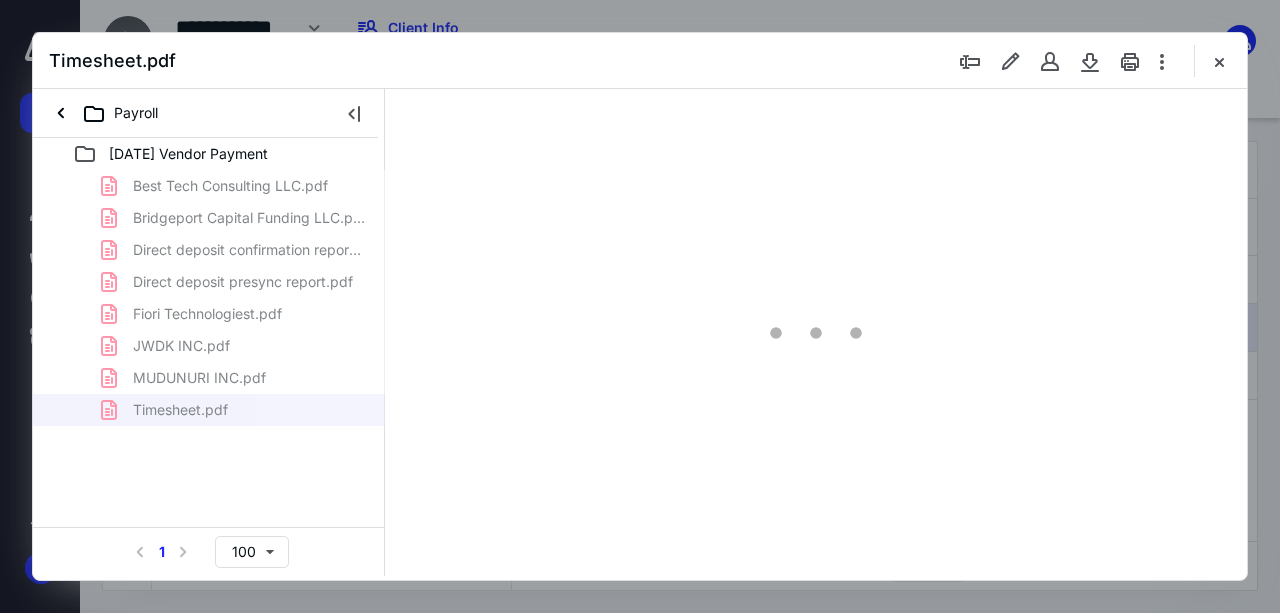 scroll, scrollTop: 106, scrollLeft: 0, axis: vertical 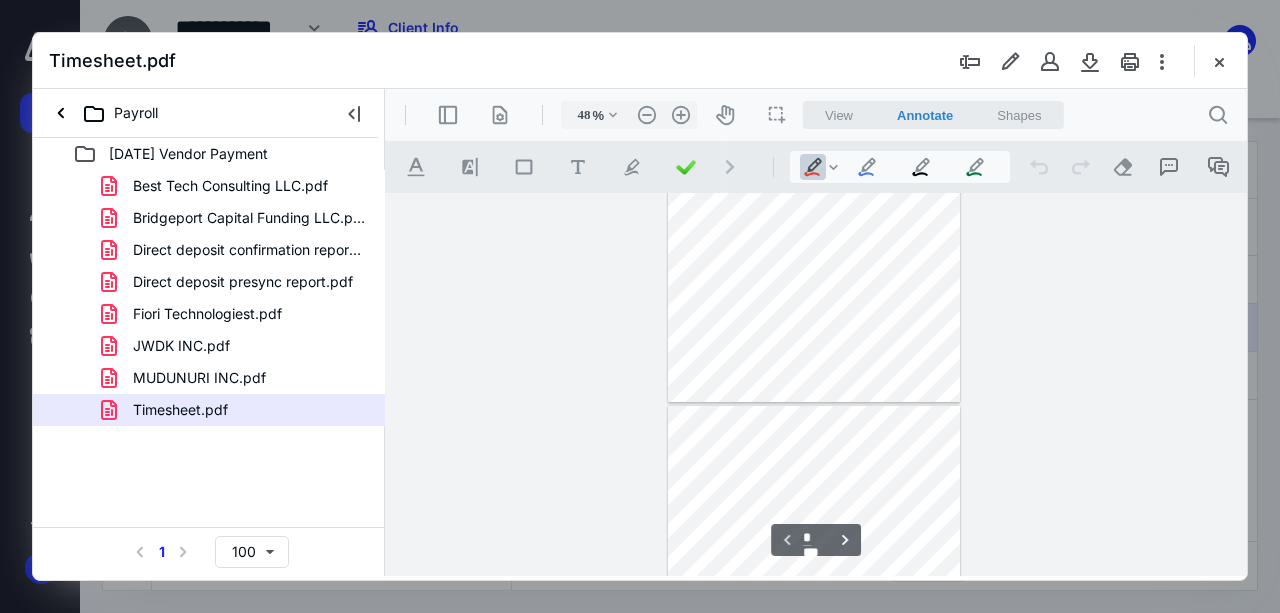 type on "*" 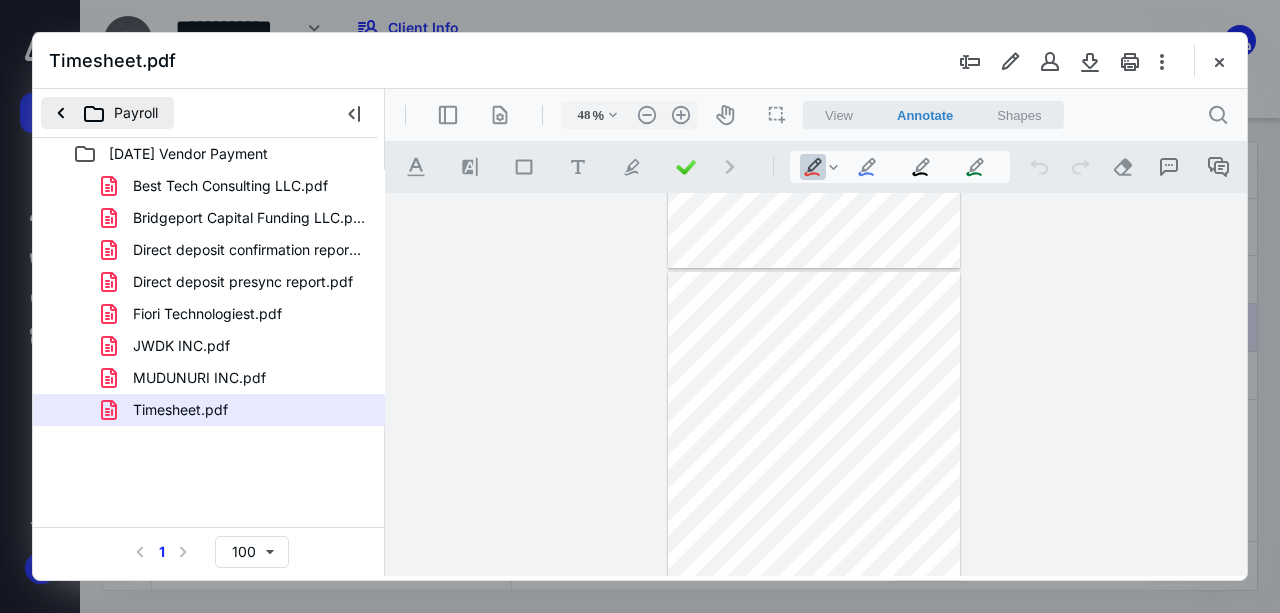 click on "Payroll" at bounding box center (107, 113) 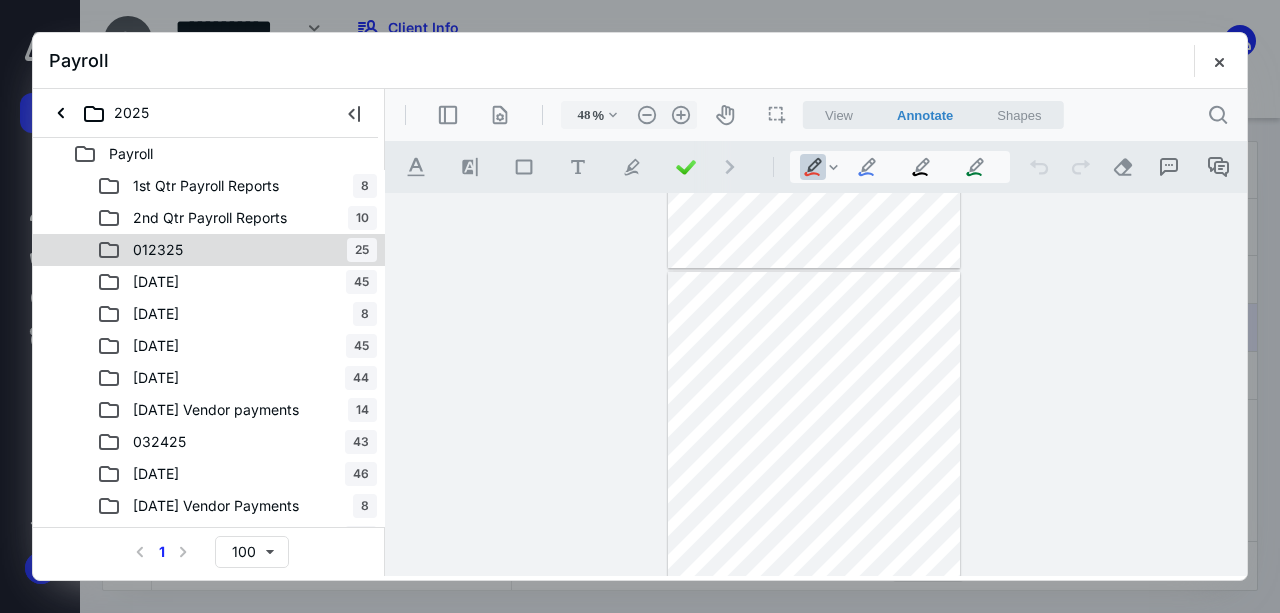click 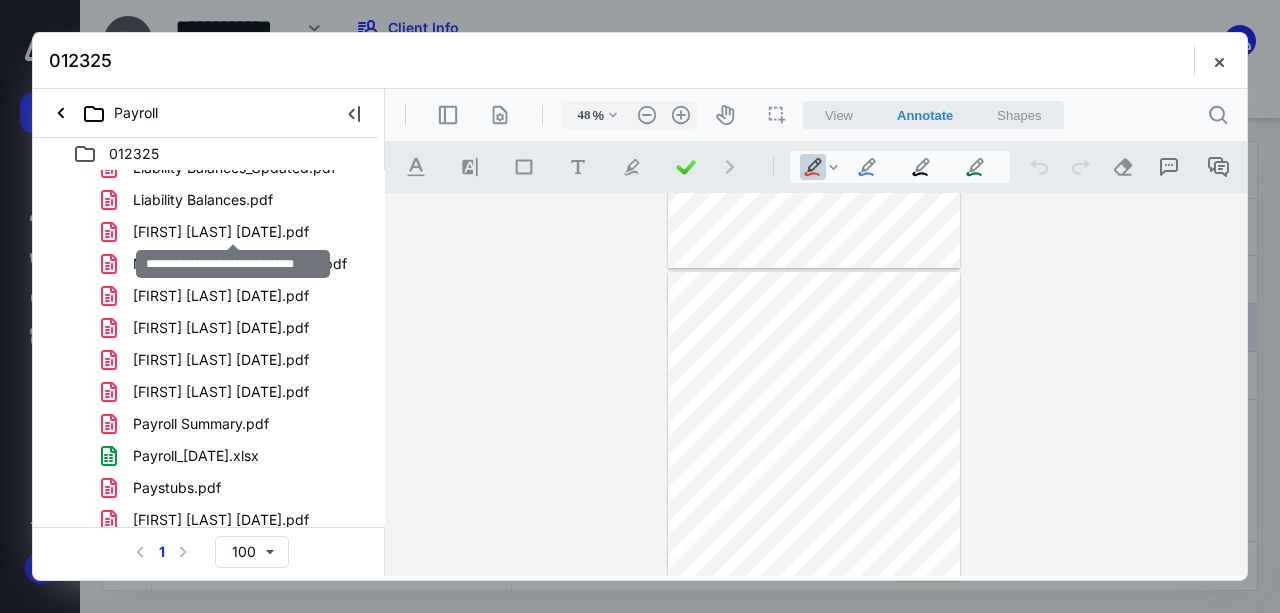 scroll, scrollTop: 474, scrollLeft: 0, axis: vertical 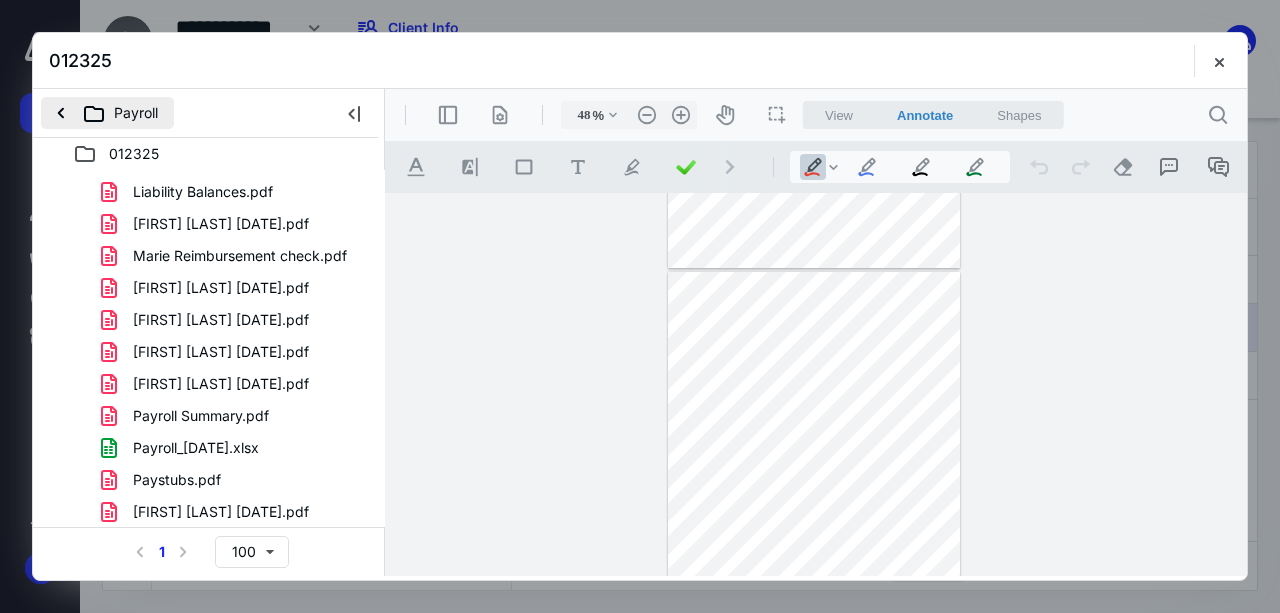 click on "Payroll" at bounding box center (107, 113) 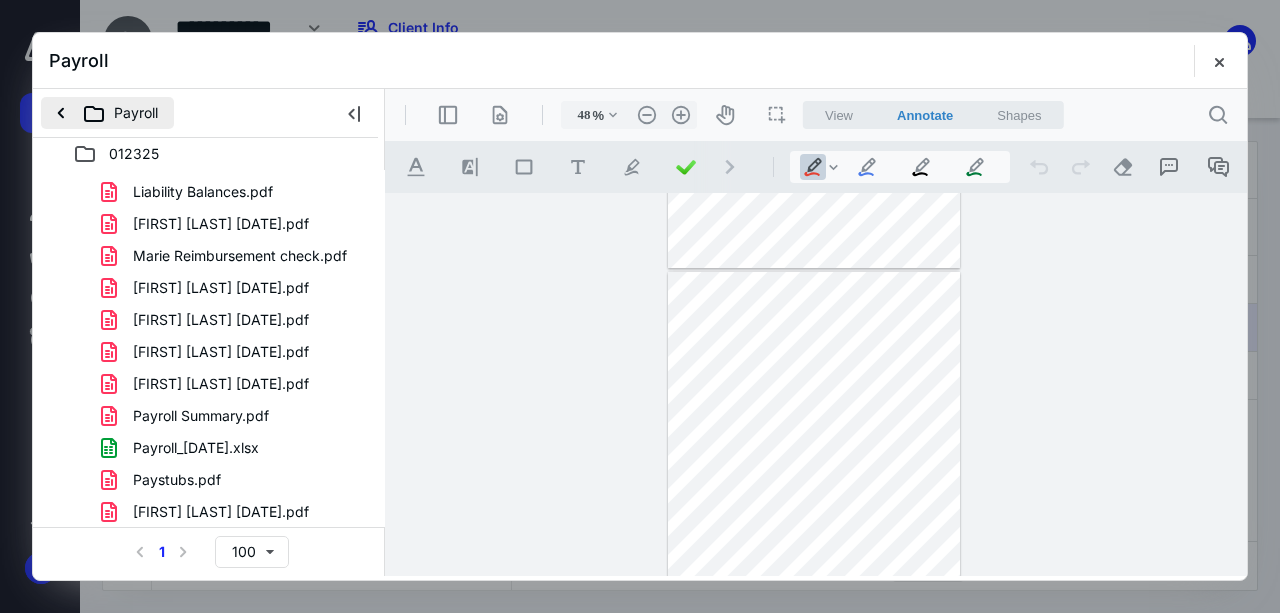 scroll, scrollTop: 0, scrollLeft: 0, axis: both 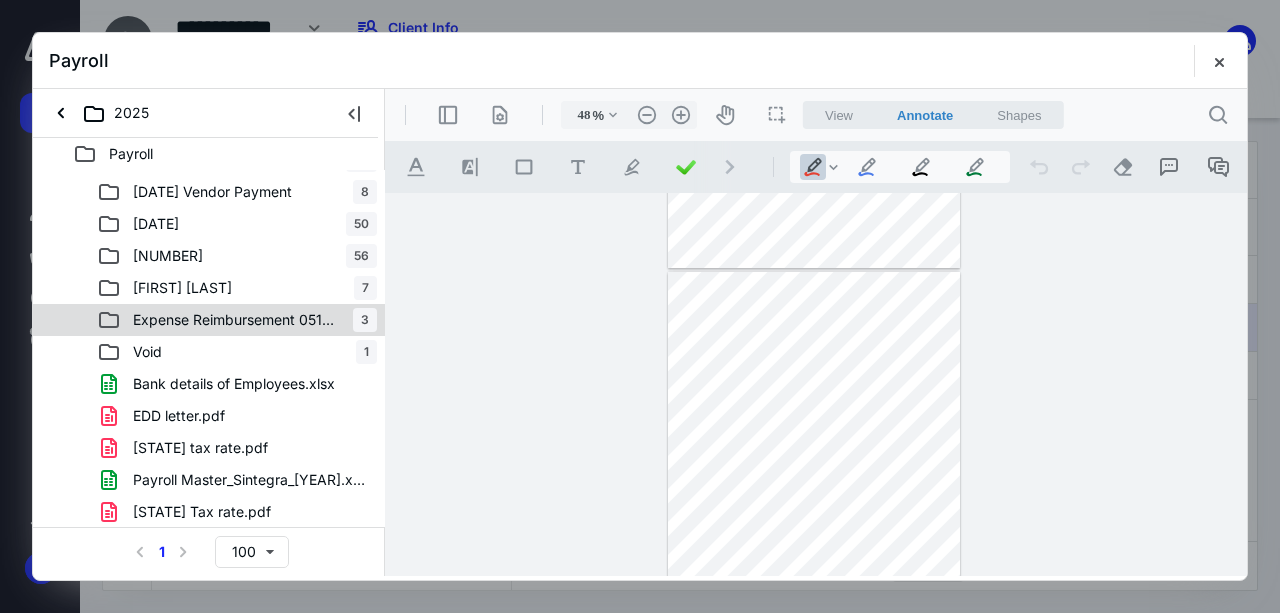 click 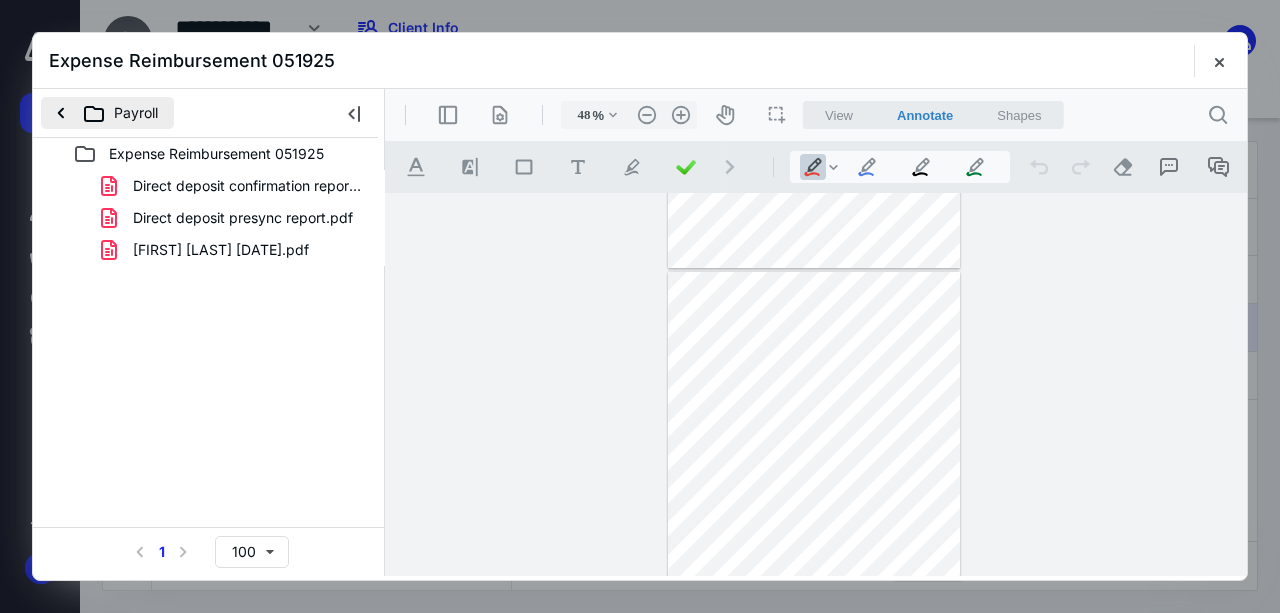 click on "Payroll" at bounding box center [107, 113] 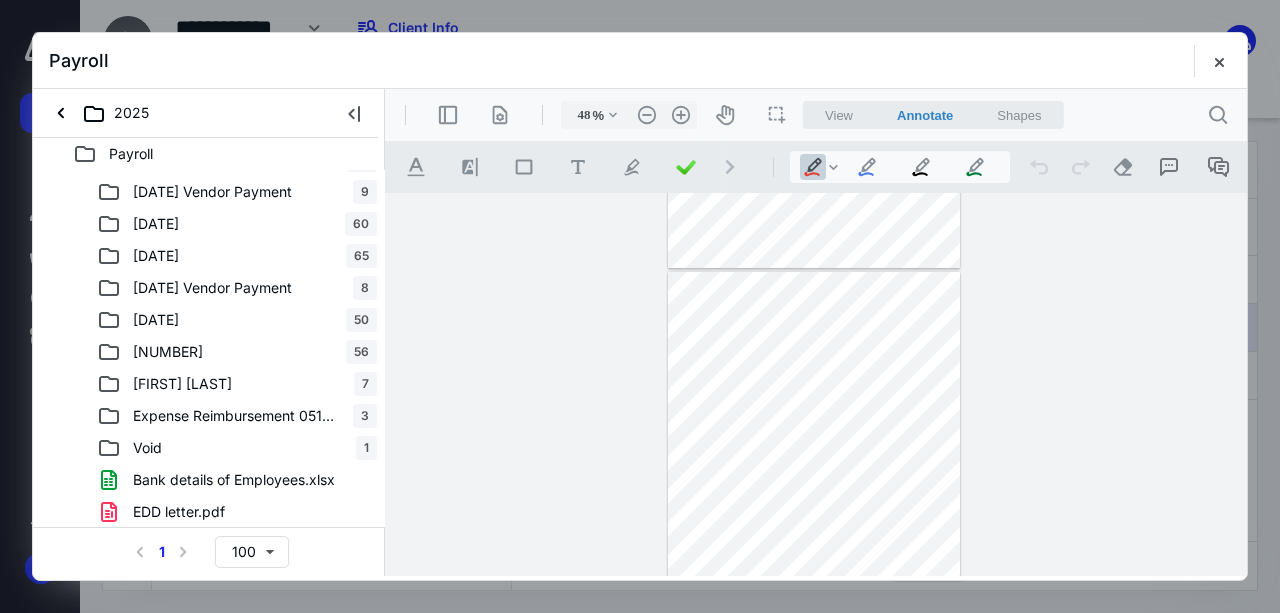 scroll, scrollTop: 602, scrollLeft: 0, axis: vertical 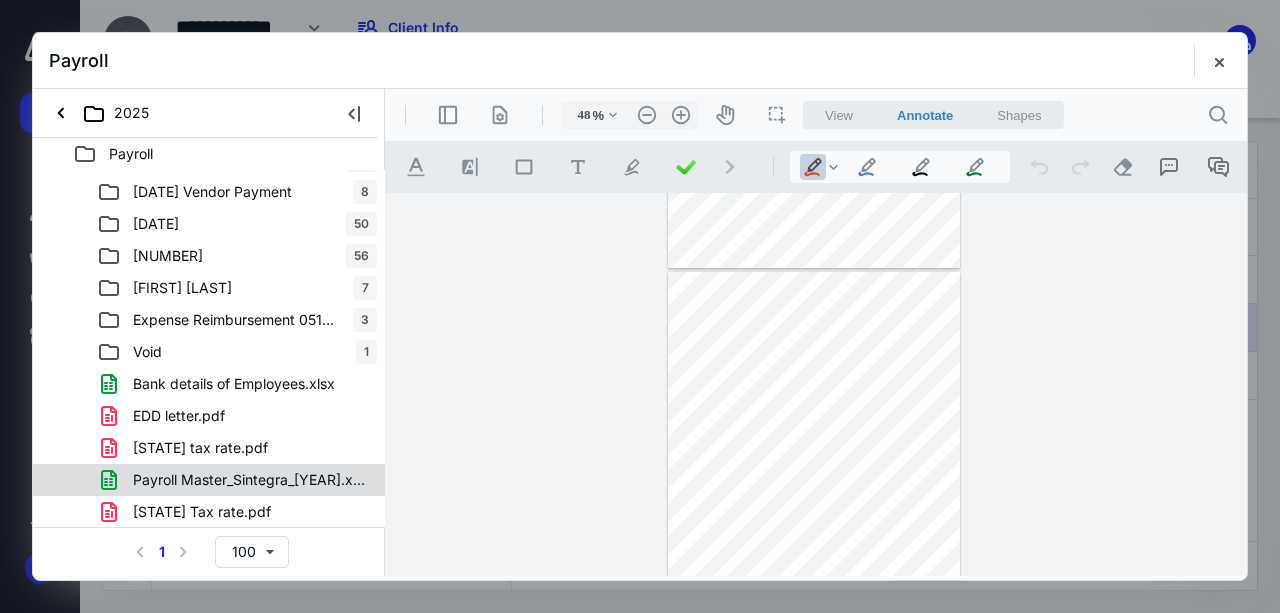 click on "Payroll Master_Sintegra_[YEAR].xlsx" at bounding box center (249, 480) 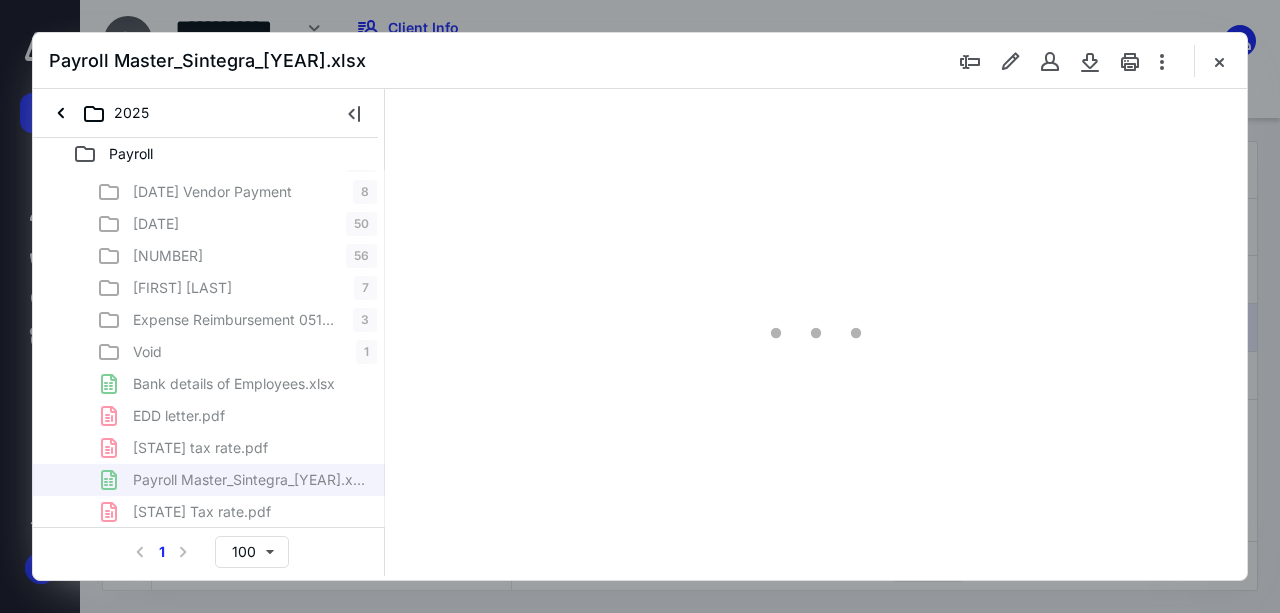 scroll, scrollTop: 105, scrollLeft: 374, axis: both 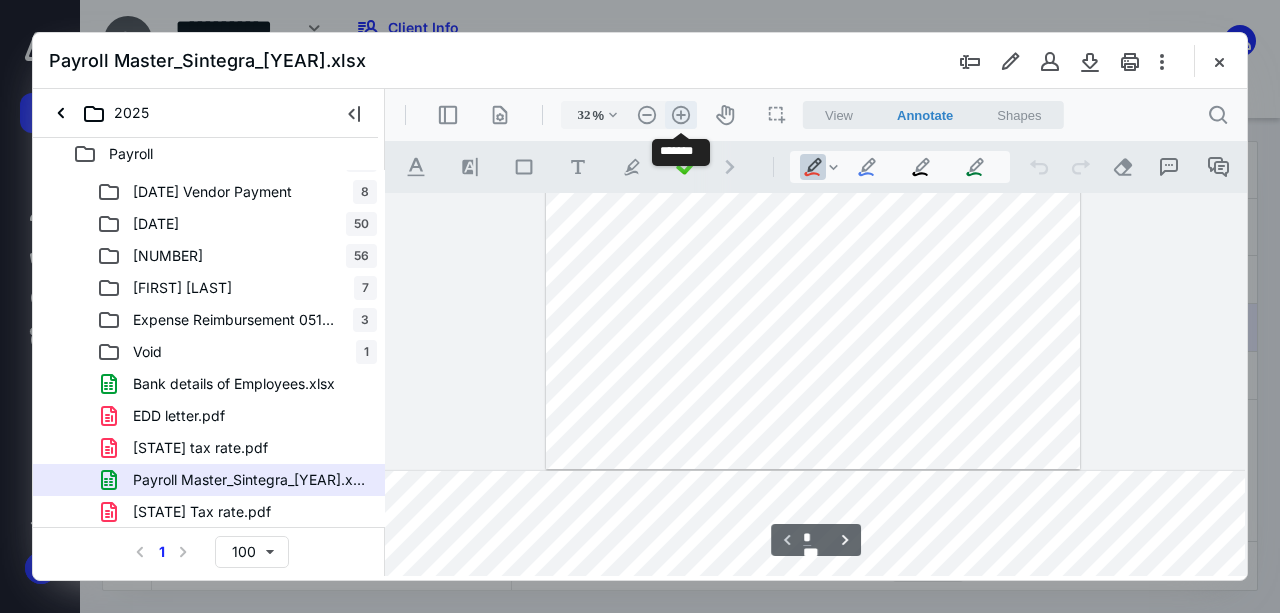 click on ".cls-1{fill:#abb0c4;} icon - header - zoom - in - line" at bounding box center (681, 115) 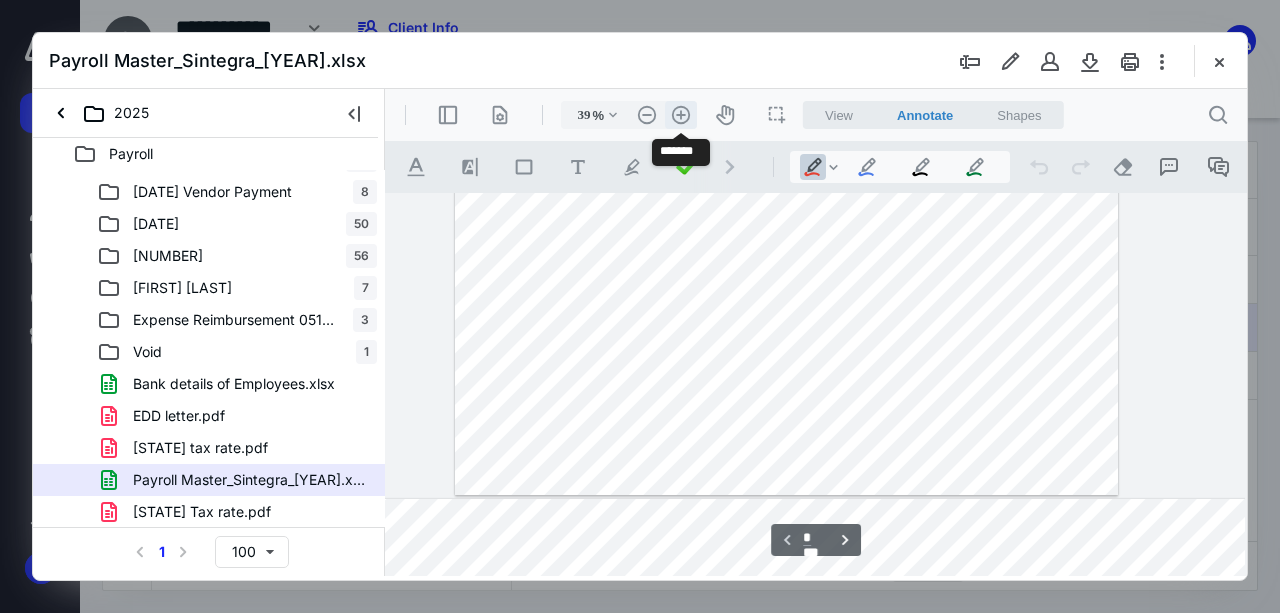 click on ".cls-1{fill:#abb0c4;} icon - header - zoom - in - line" at bounding box center [681, 115] 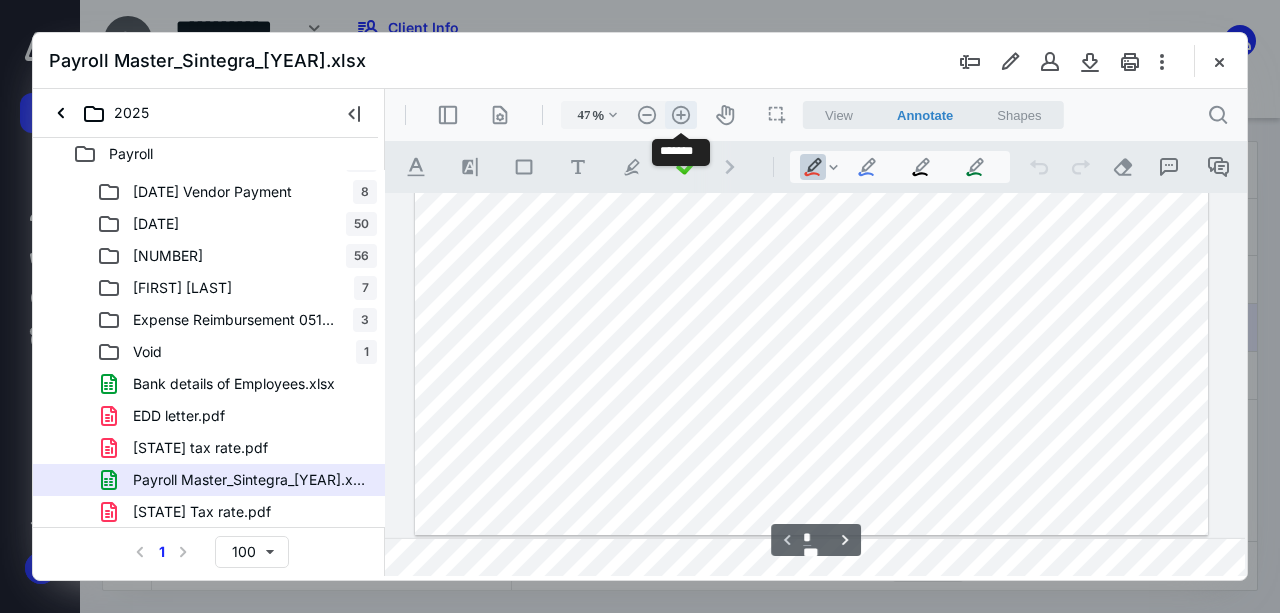 click on ".cls-1{fill:#abb0c4;} icon - header - zoom - in - line" at bounding box center (681, 115) 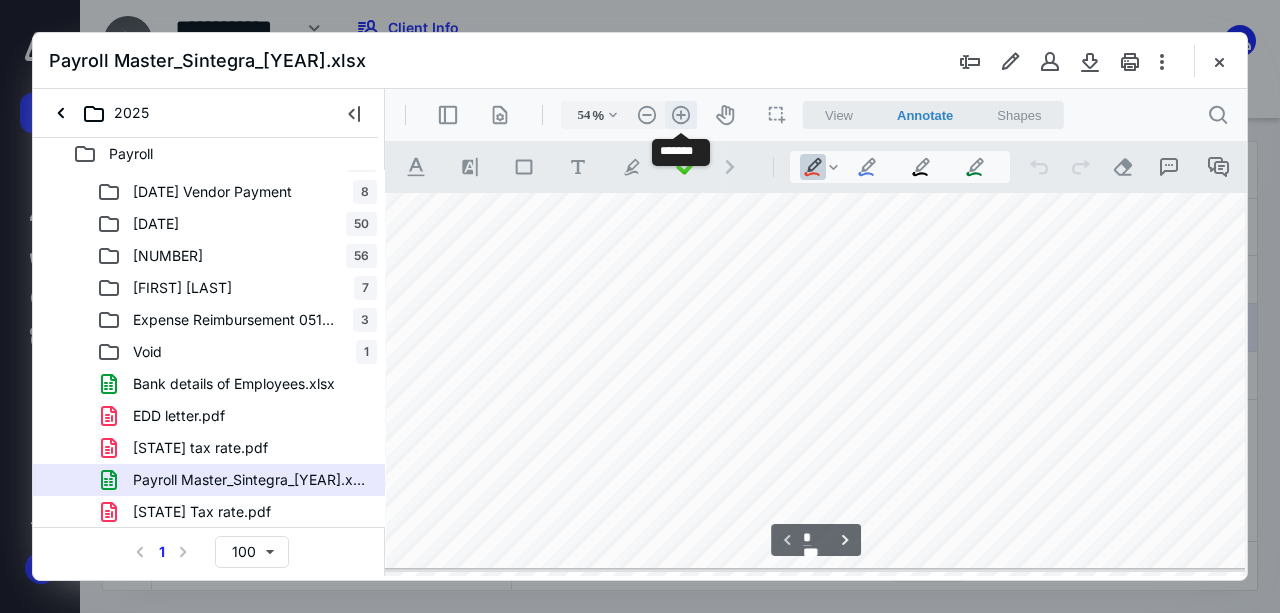 click on ".cls-1{fill:#abb0c4;} icon - header - zoom - in - line" at bounding box center (681, 115) 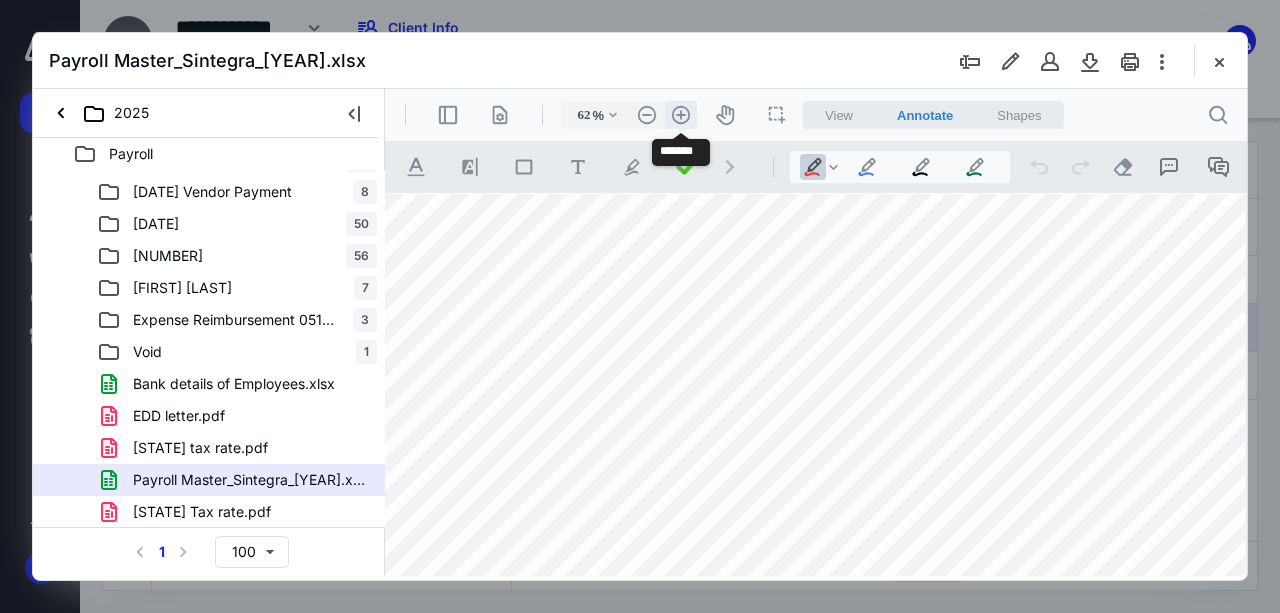 click on ".cls-1{fill:#abb0c4;} icon - header - zoom - in - line" at bounding box center [681, 115] 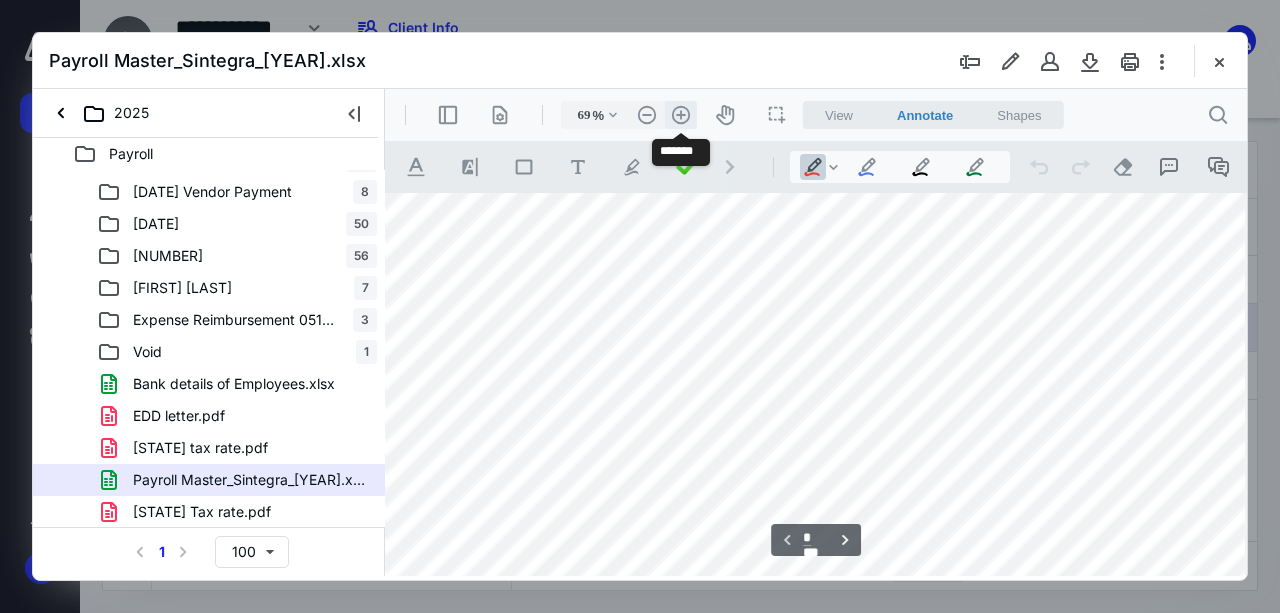 click on ".cls-1{fill:#abb0c4;} icon - header - zoom - in - line" at bounding box center (681, 115) 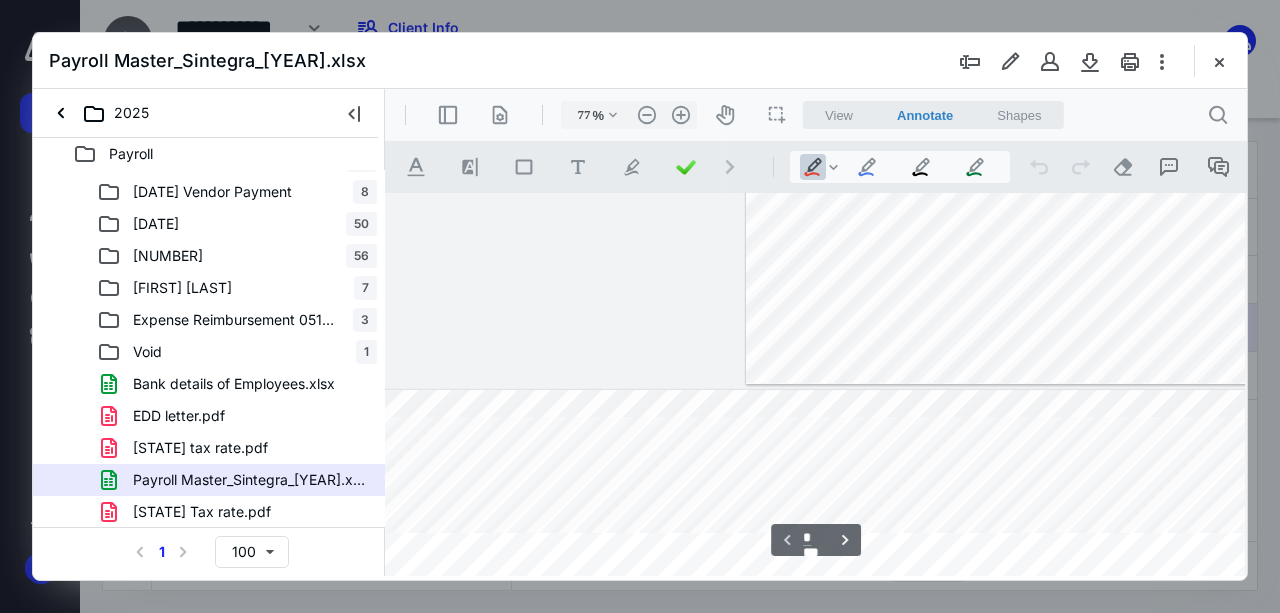 scroll, scrollTop: 750, scrollLeft: 949, axis: both 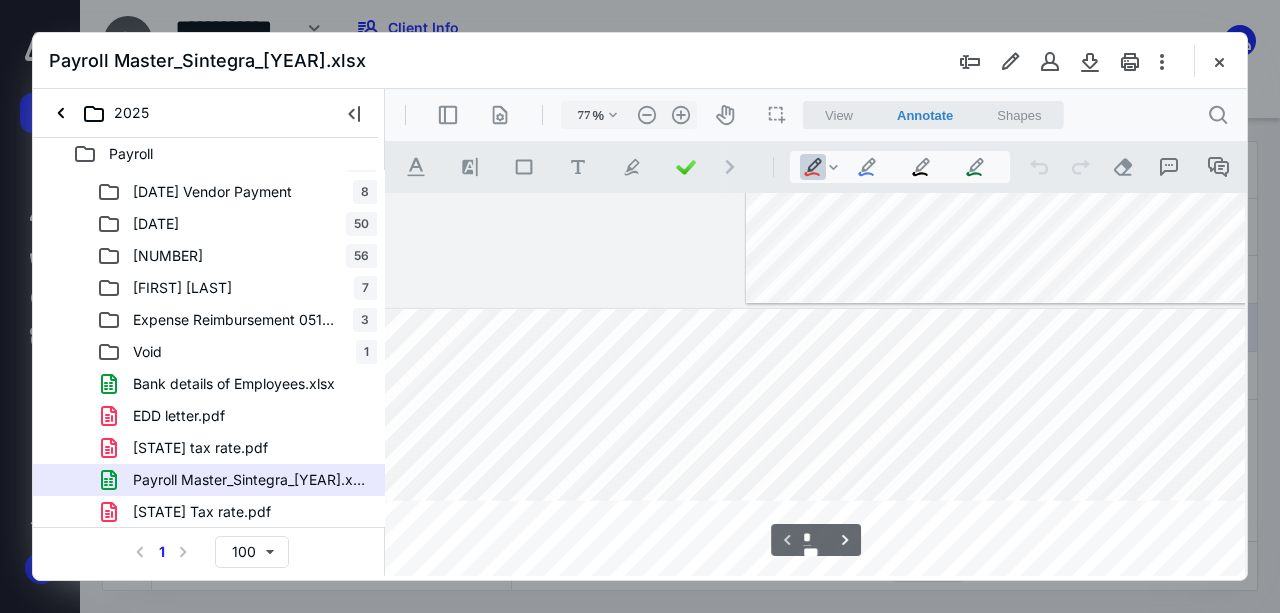type on "*" 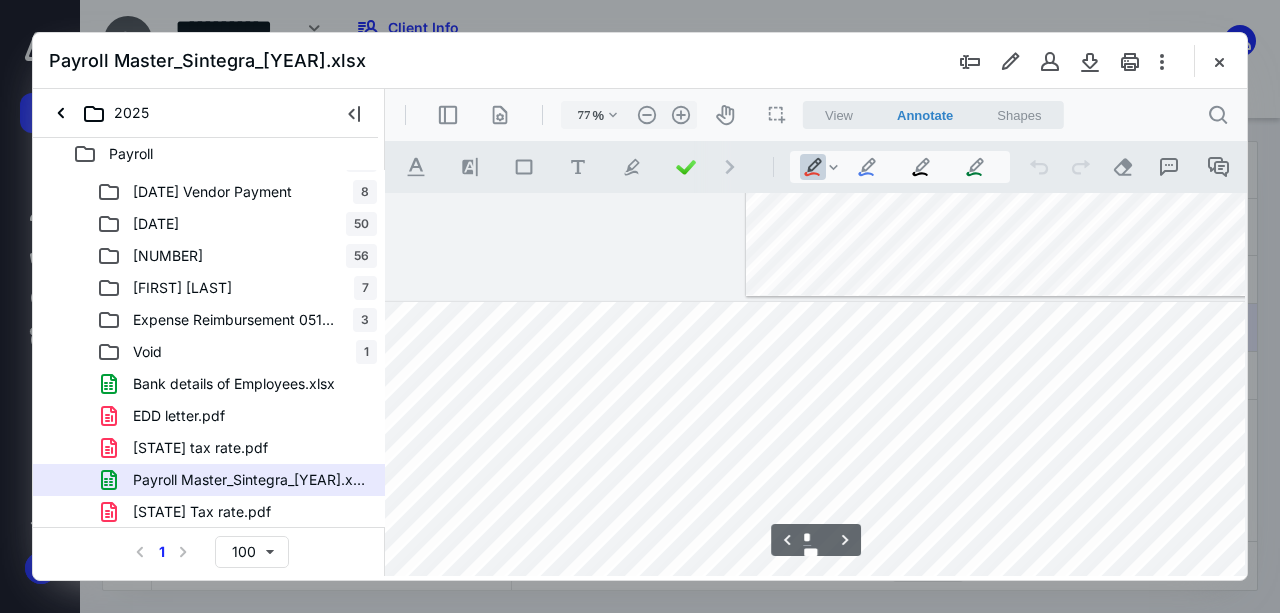scroll, scrollTop: 940, scrollLeft: 949, axis: both 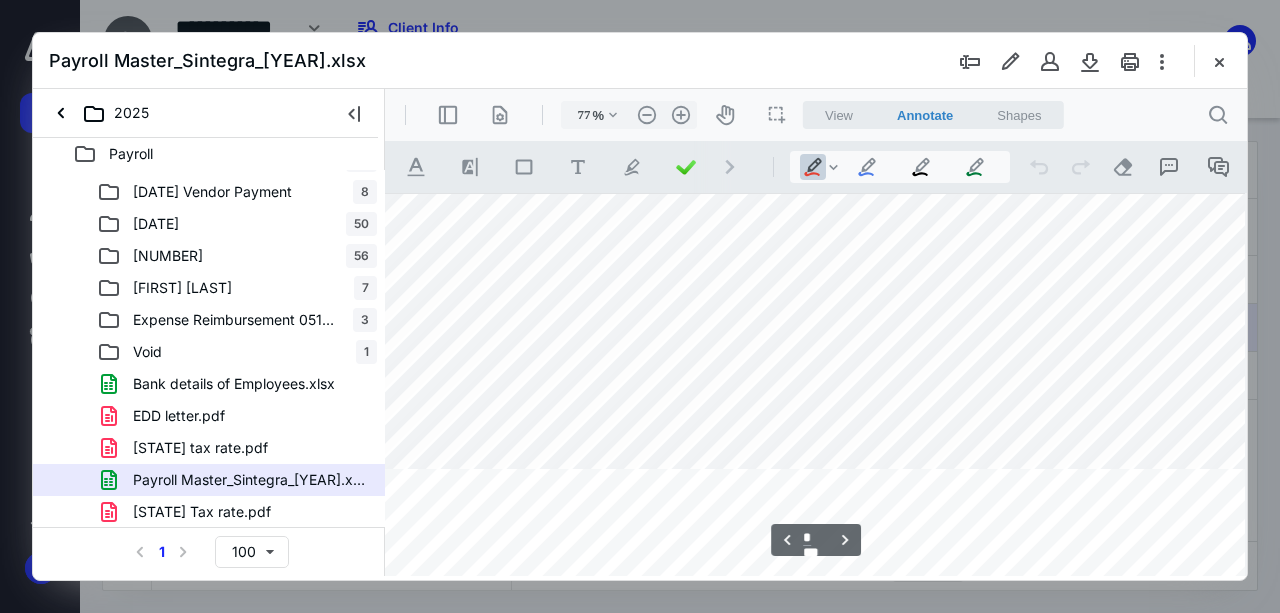 drag, startPoint x: 1238, startPoint y: 285, endPoint x: 1635, endPoint y: 439, distance: 425.82272 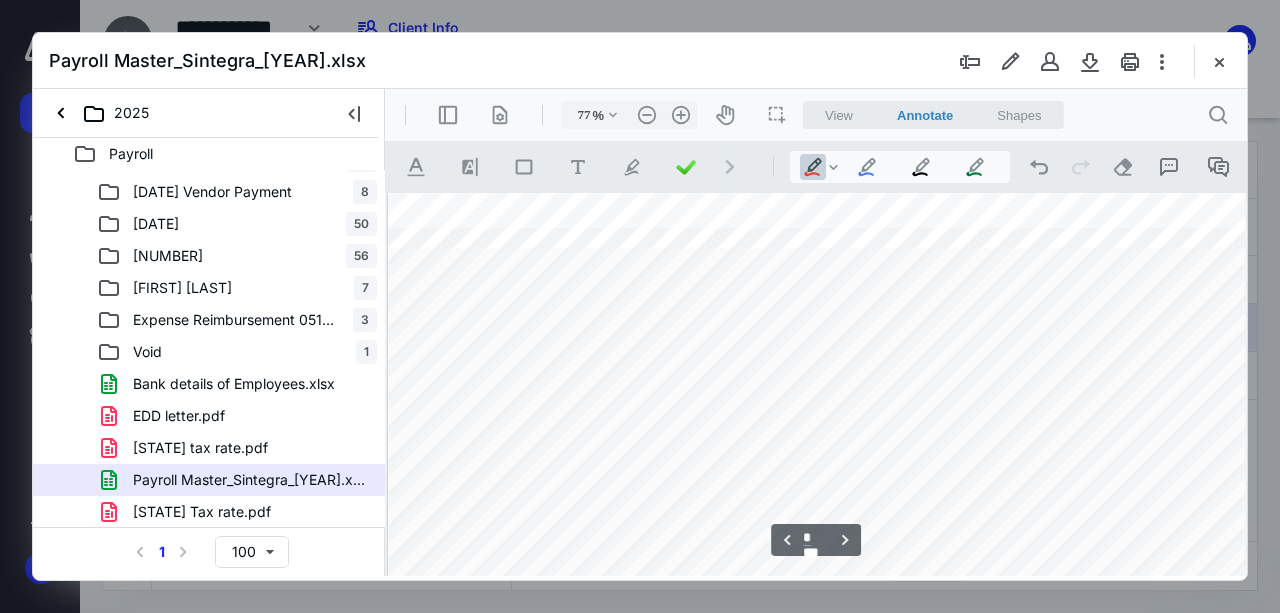 scroll, scrollTop: 958, scrollLeft: 0, axis: vertical 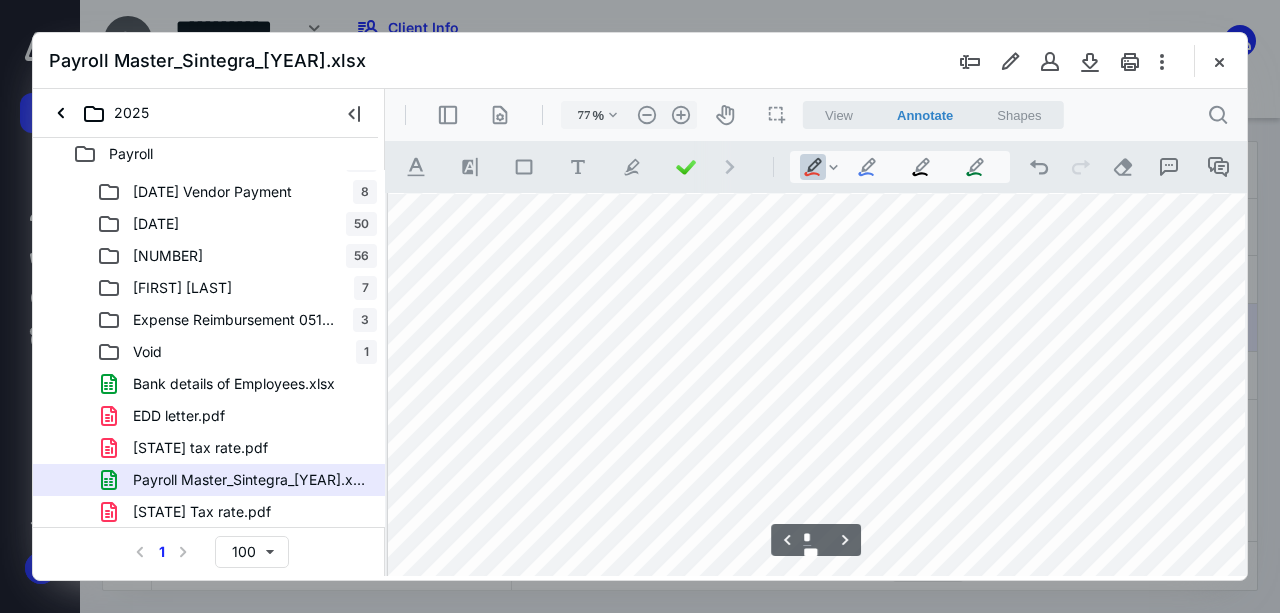 drag, startPoint x: 1241, startPoint y: 333, endPoint x: 1639, endPoint y: 424, distance: 408.27075 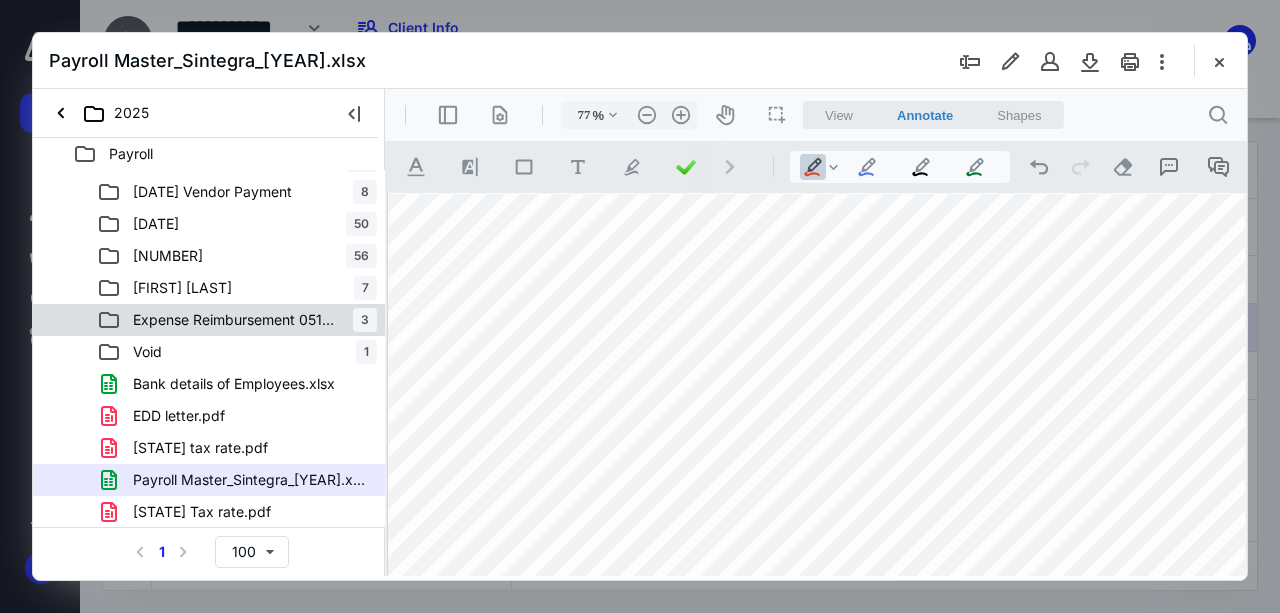 click 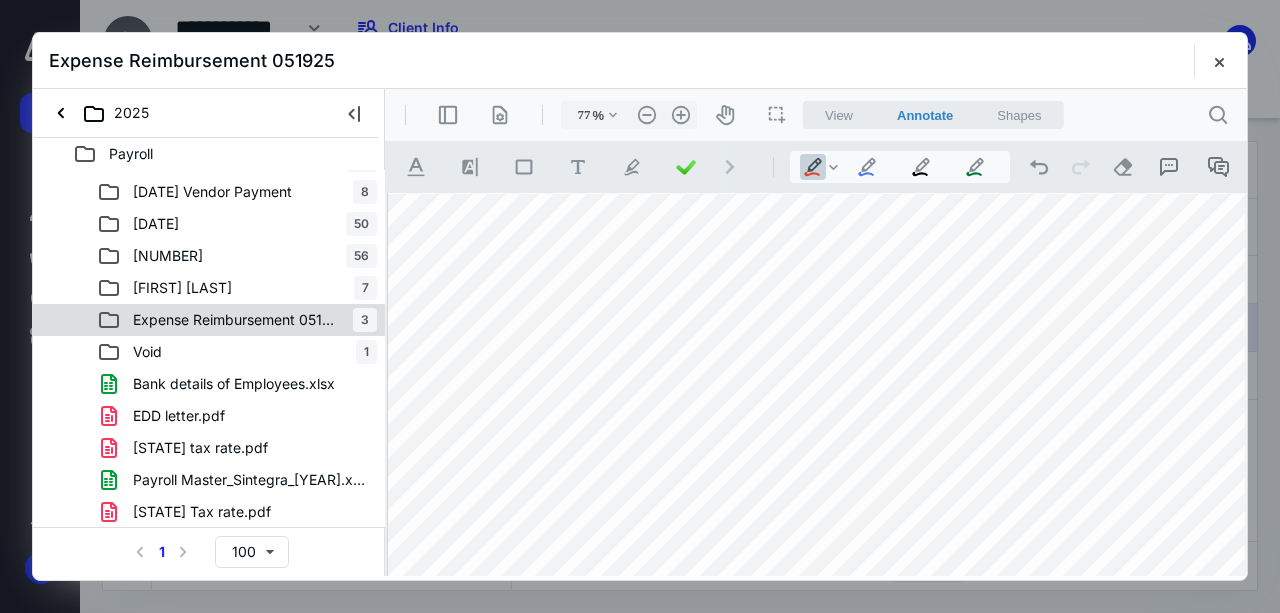 scroll, scrollTop: 0, scrollLeft: 0, axis: both 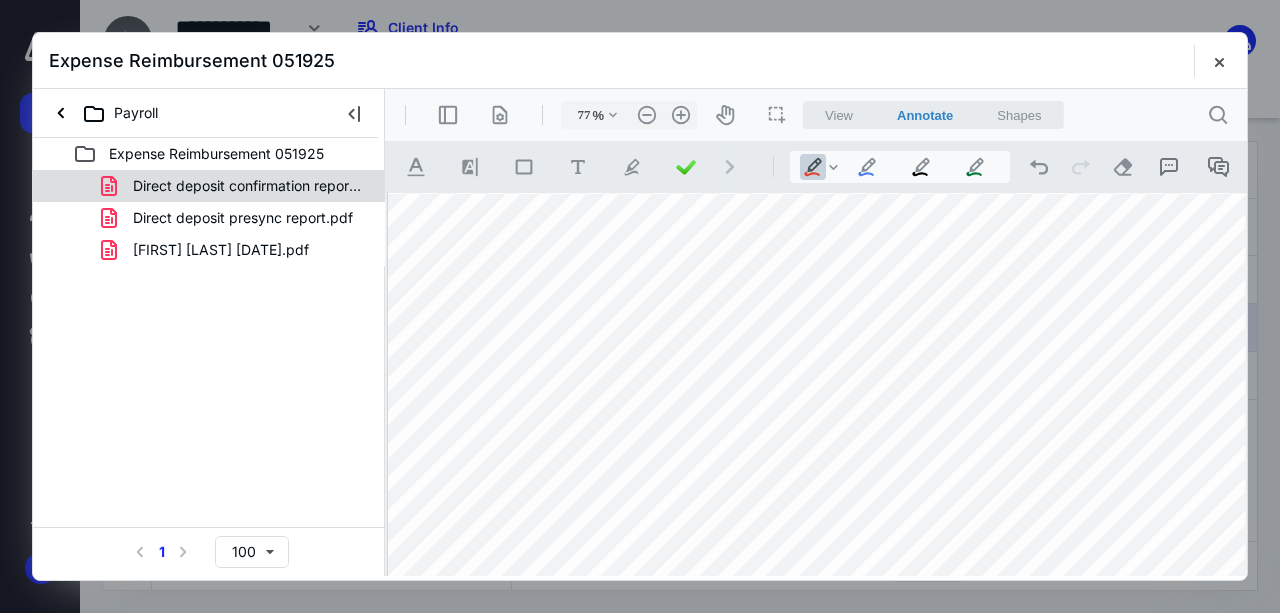 click 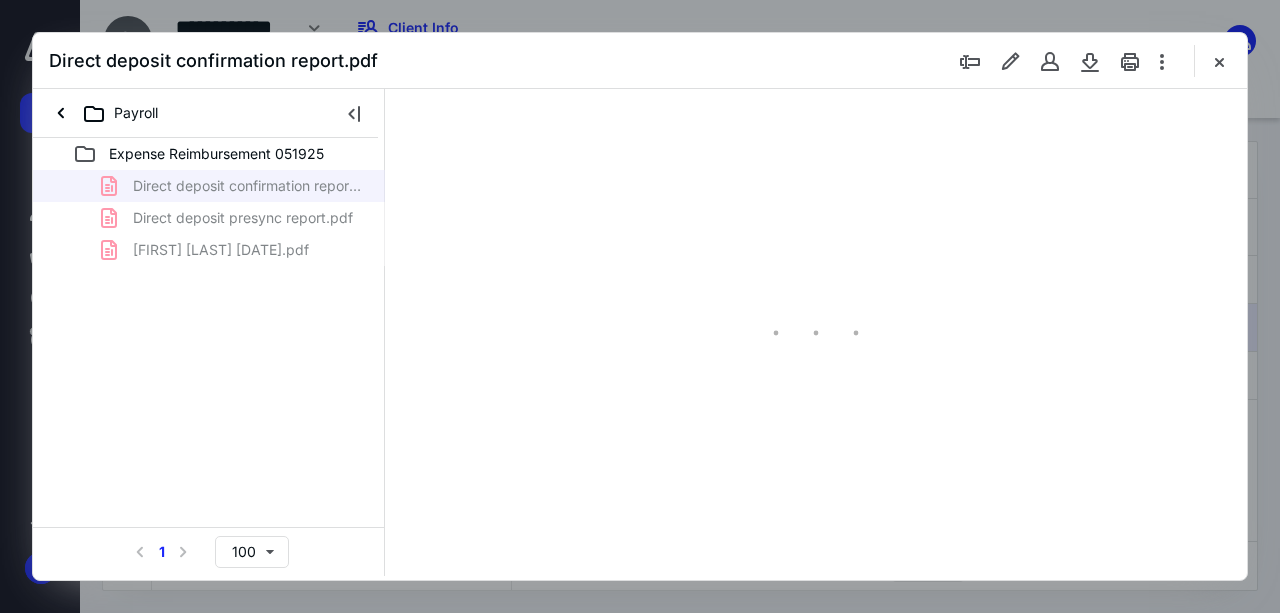 scroll, scrollTop: 0, scrollLeft: 0, axis: both 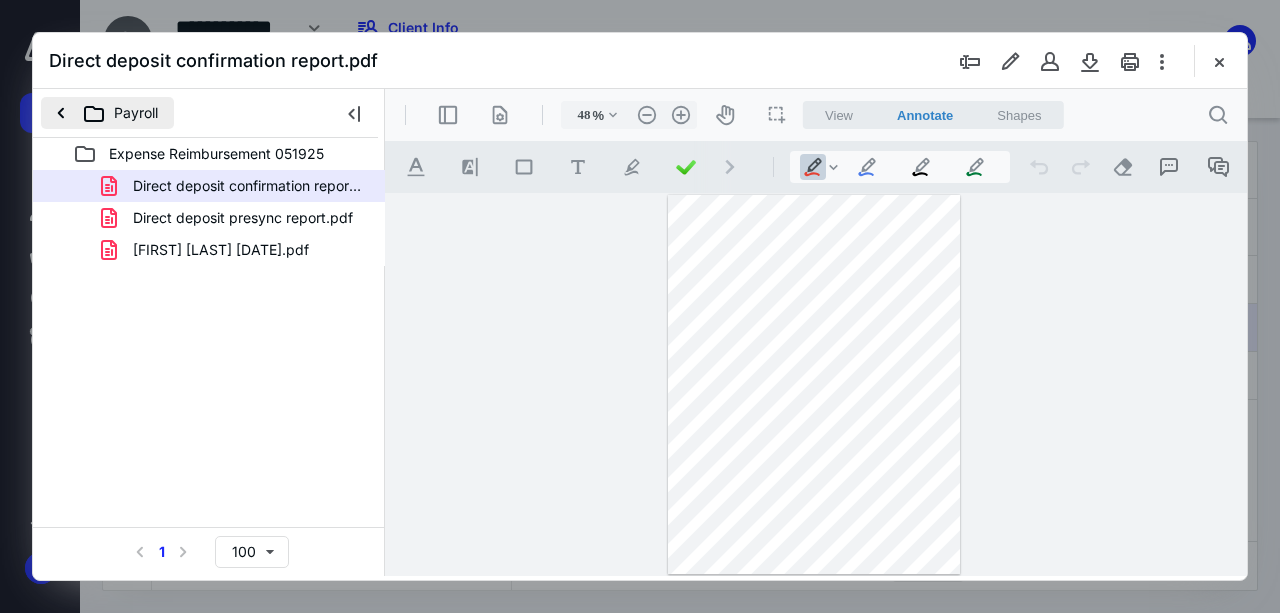 click on "Payroll" at bounding box center [107, 113] 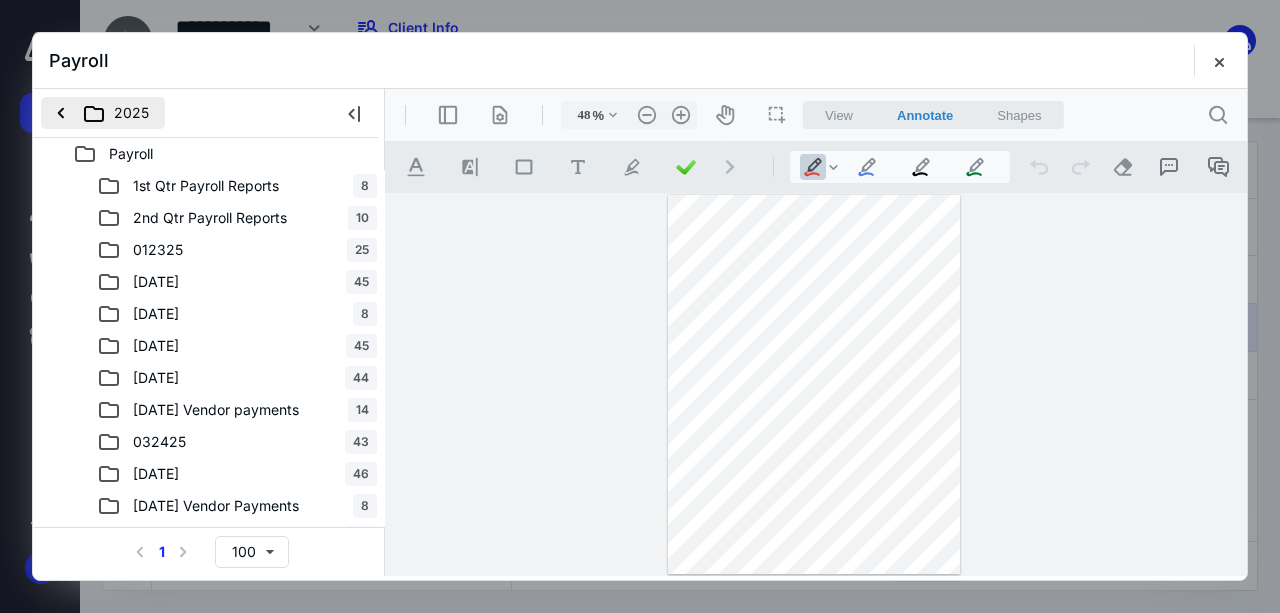 click on "2025" at bounding box center (103, 113) 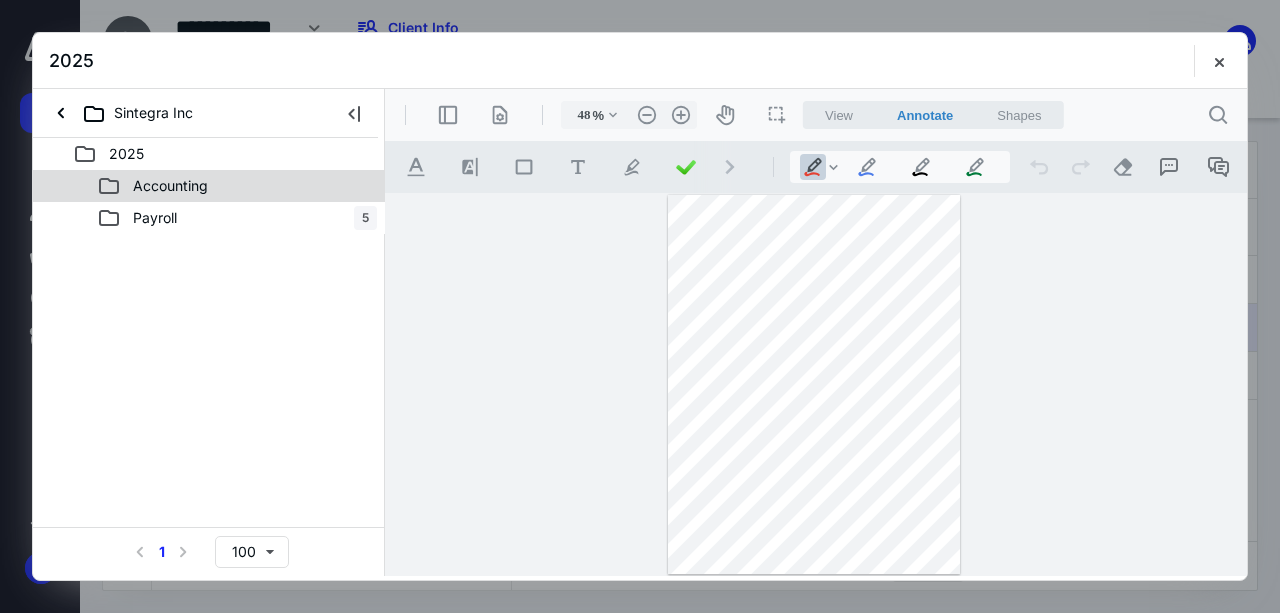 click 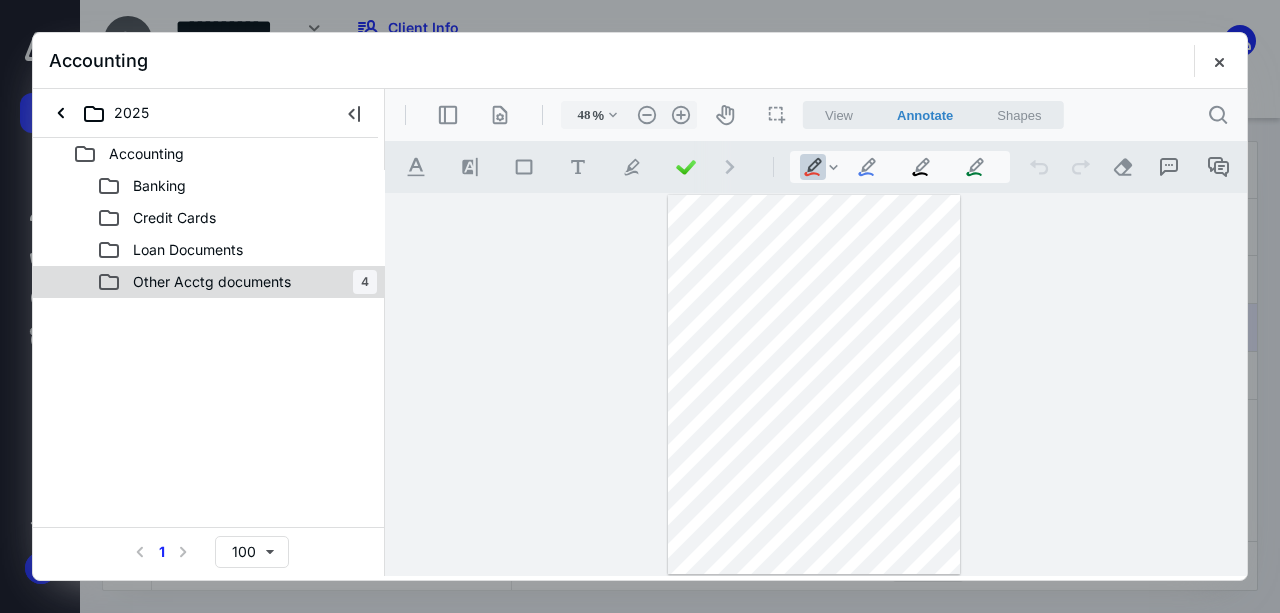 click 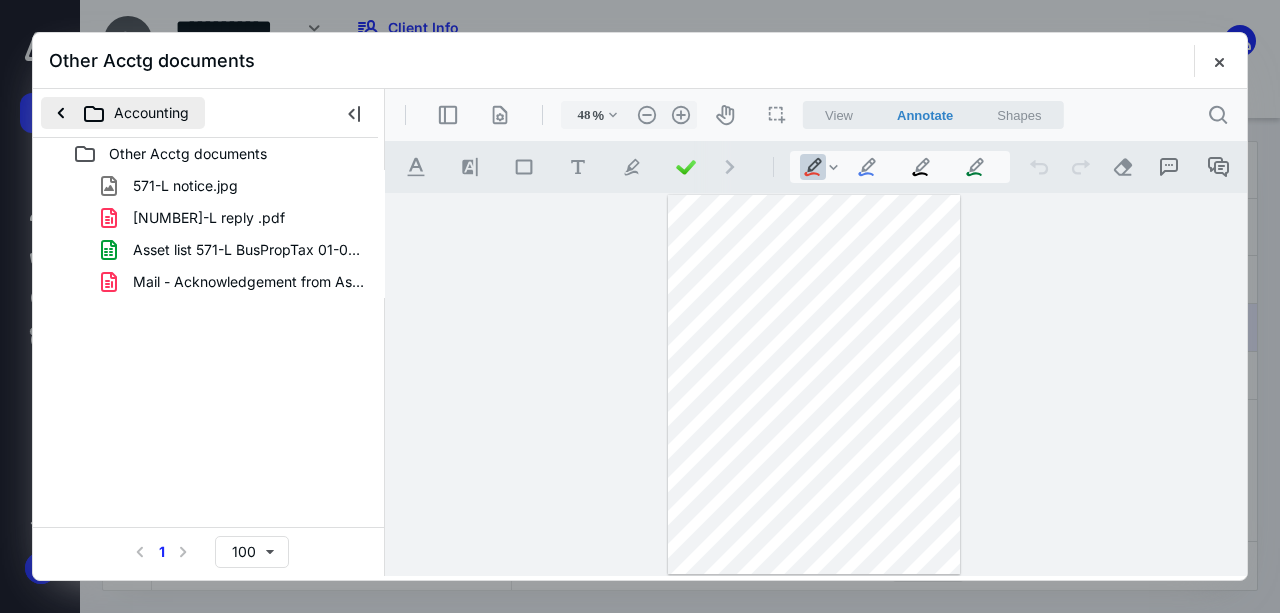 click on "Accounting" at bounding box center [123, 113] 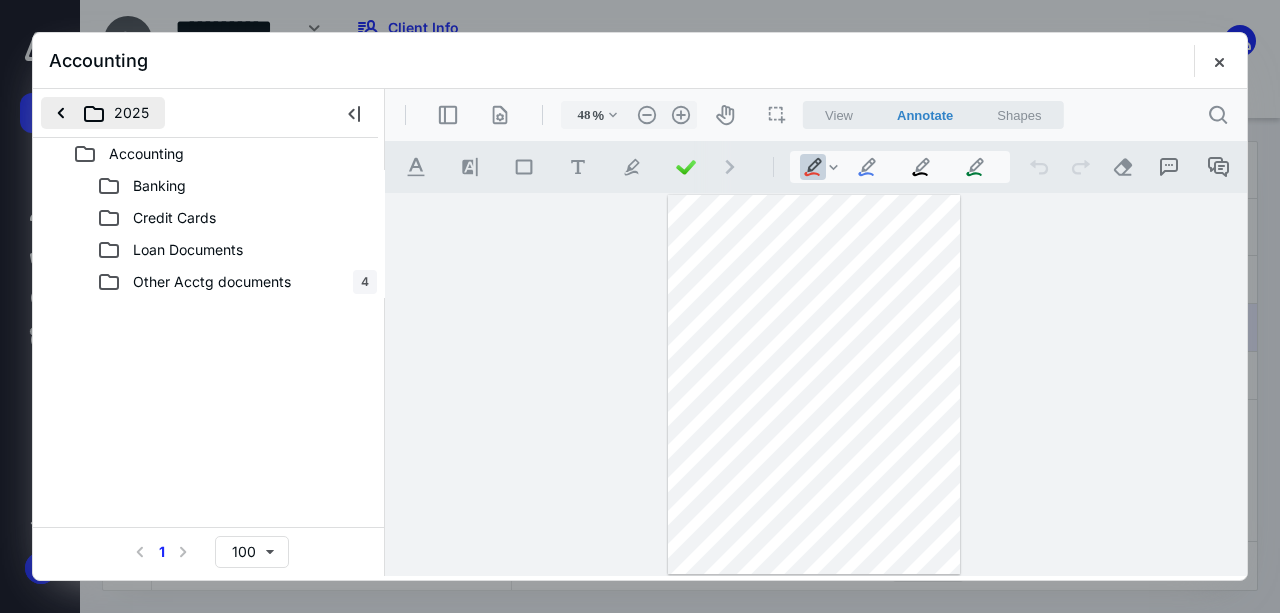 click on "2025" at bounding box center [103, 113] 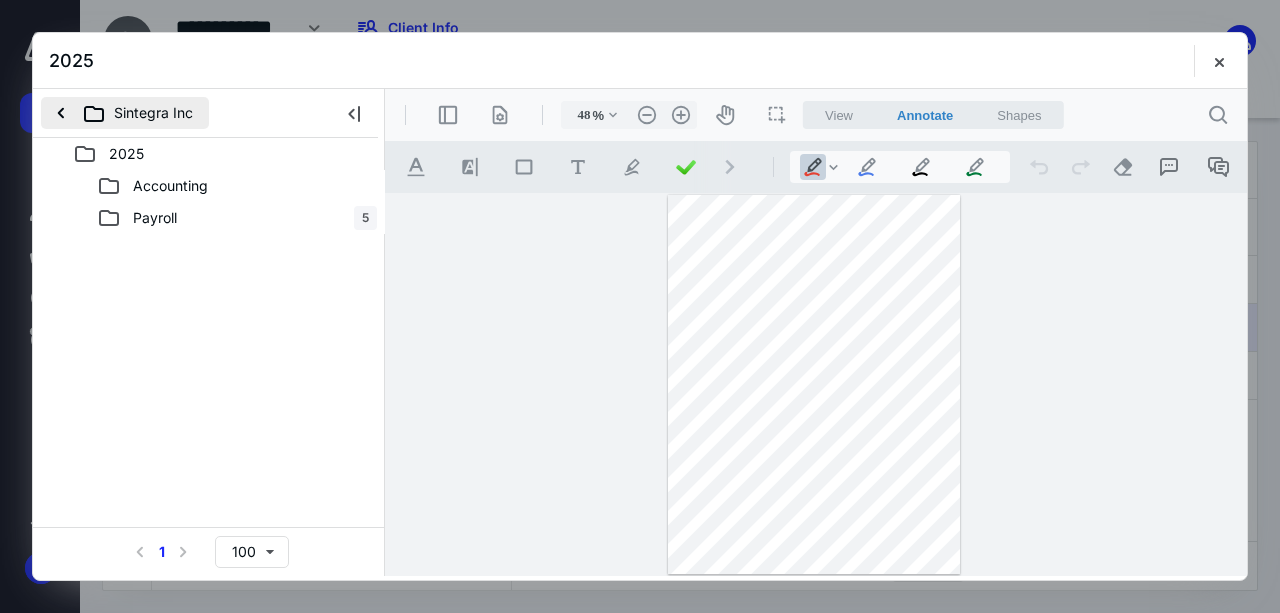 click on "Sintegra Inc" at bounding box center [125, 113] 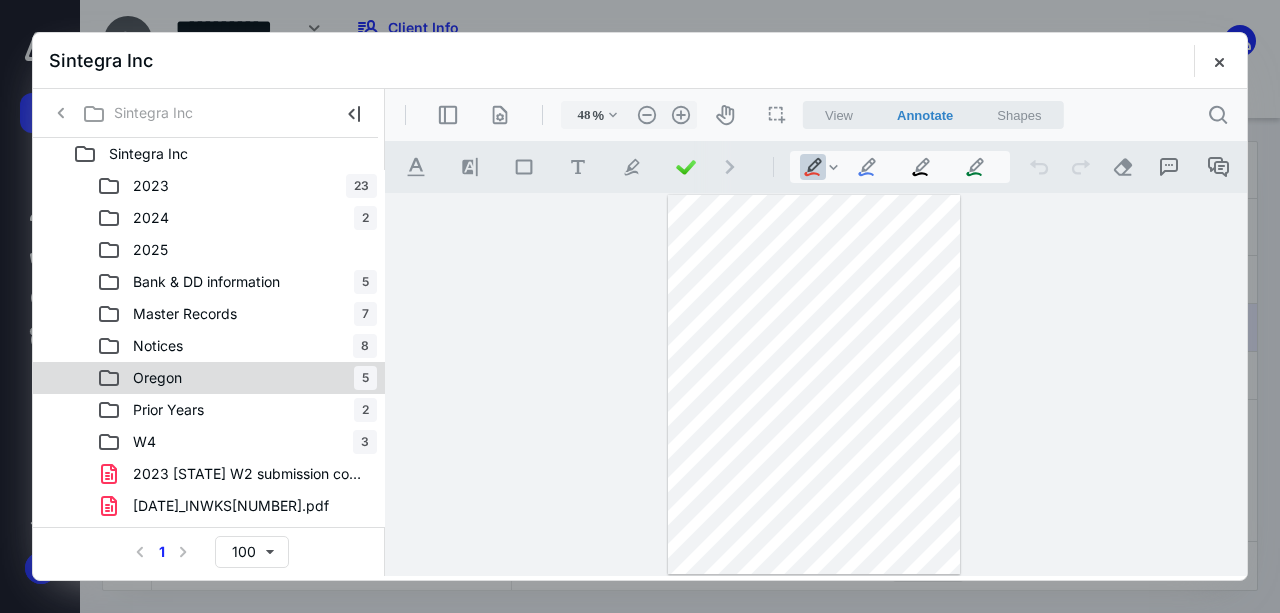 click 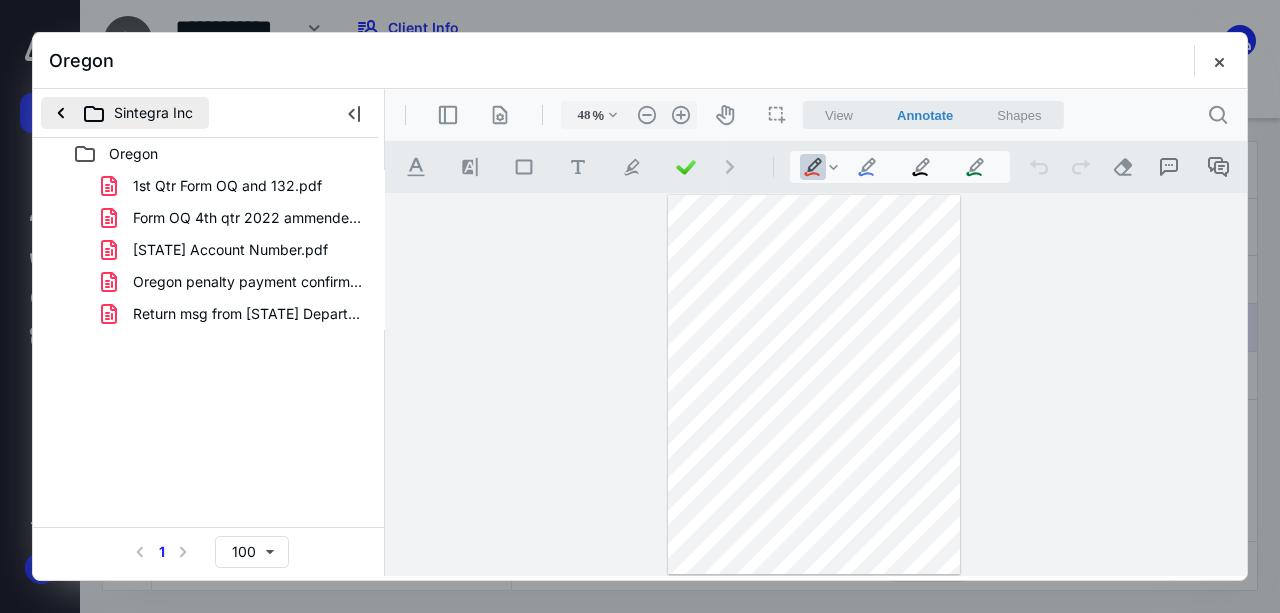 click on "Sintegra Inc" at bounding box center [125, 113] 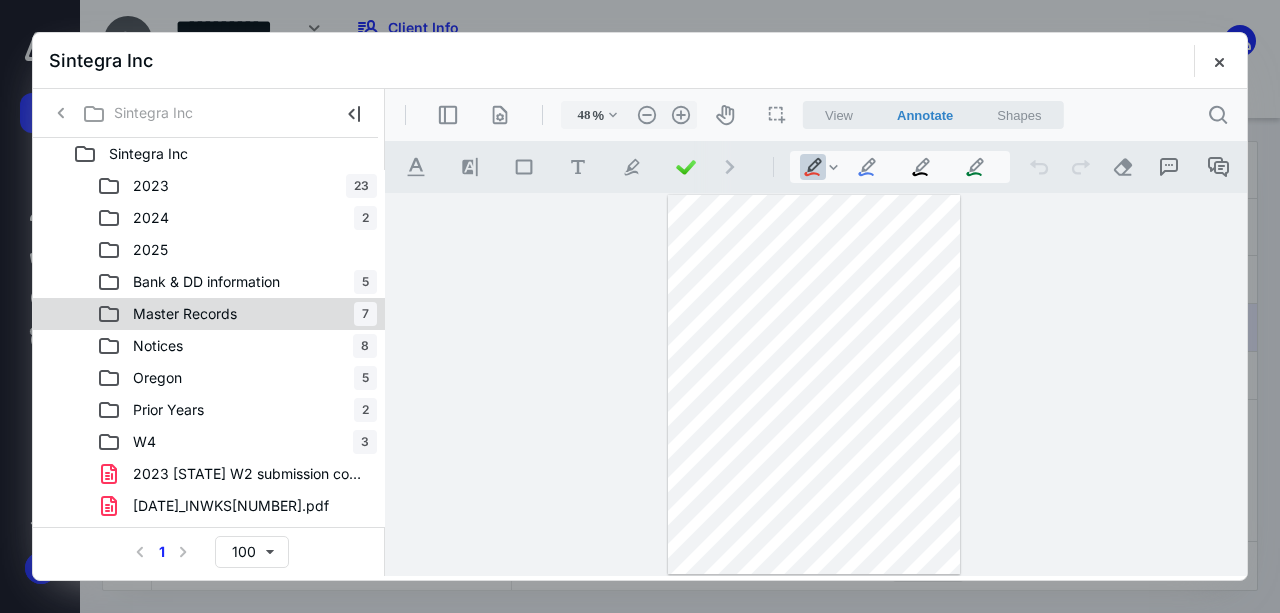 click 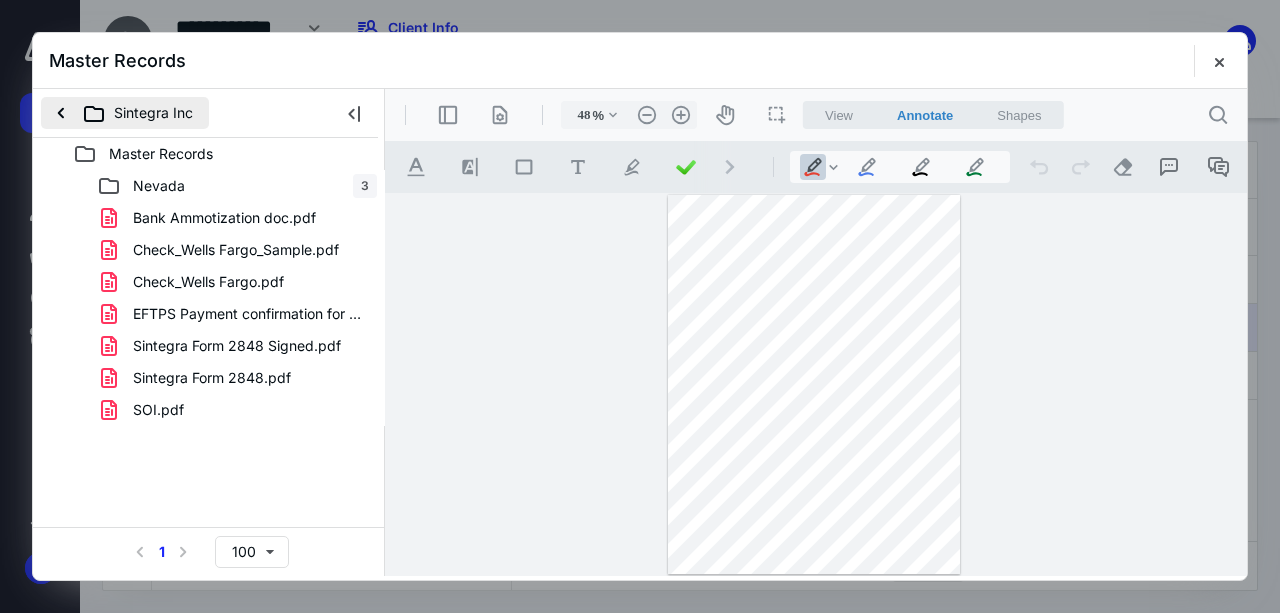 click on "Sintegra Inc" at bounding box center [125, 113] 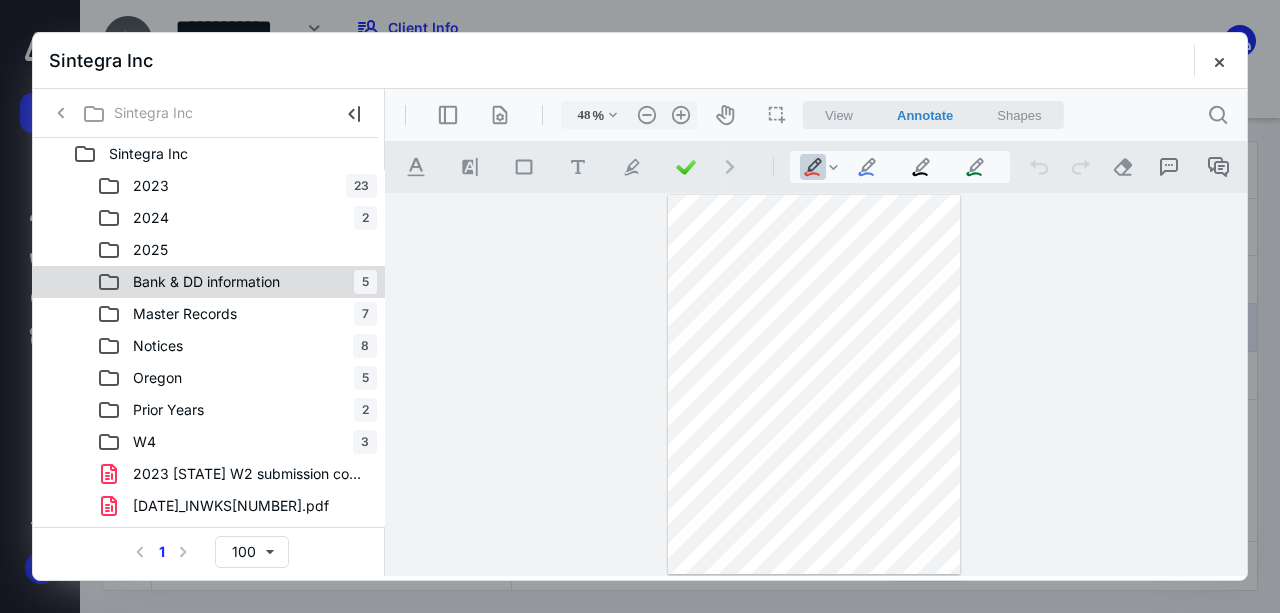 click 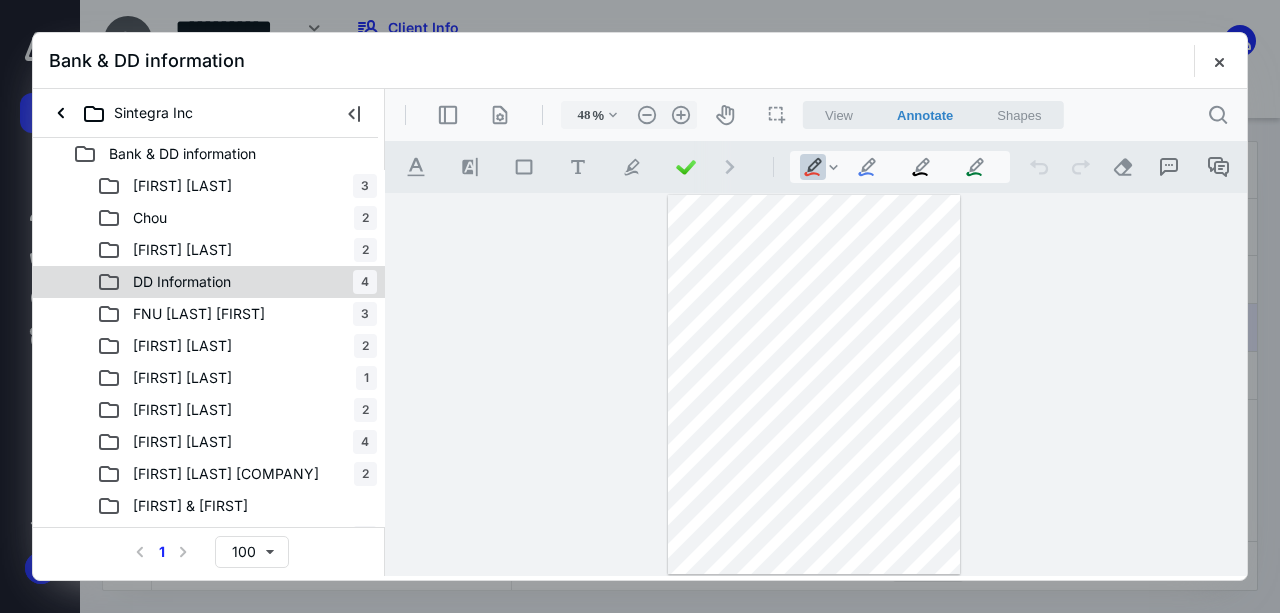 click 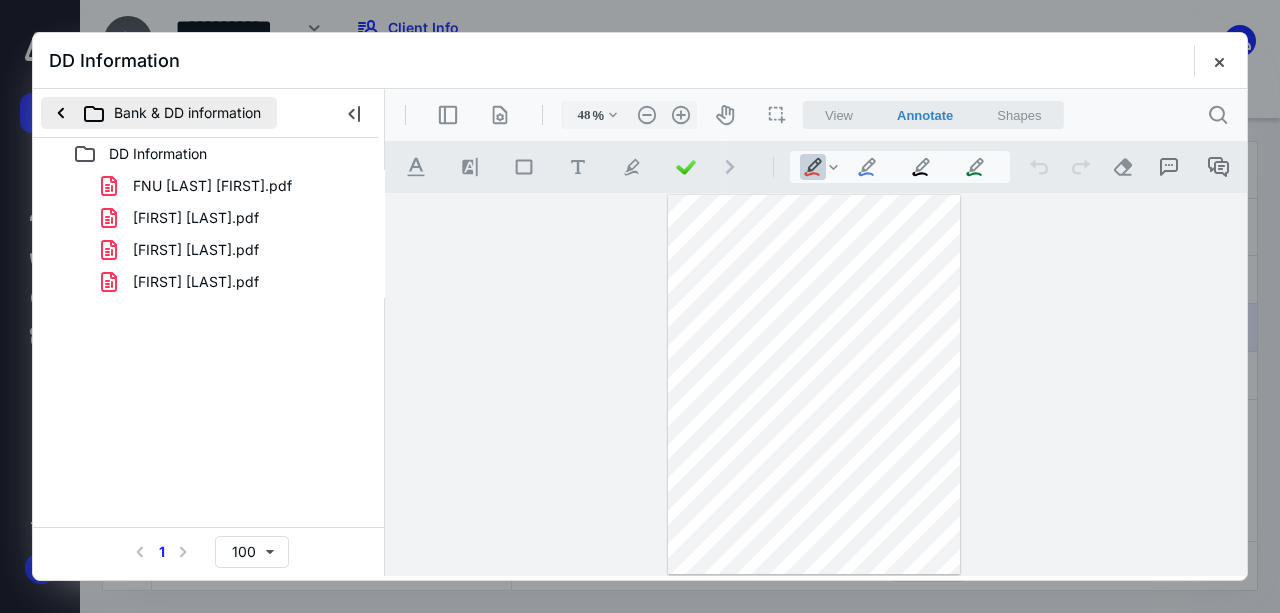 click on "Bank & DD information" at bounding box center [159, 113] 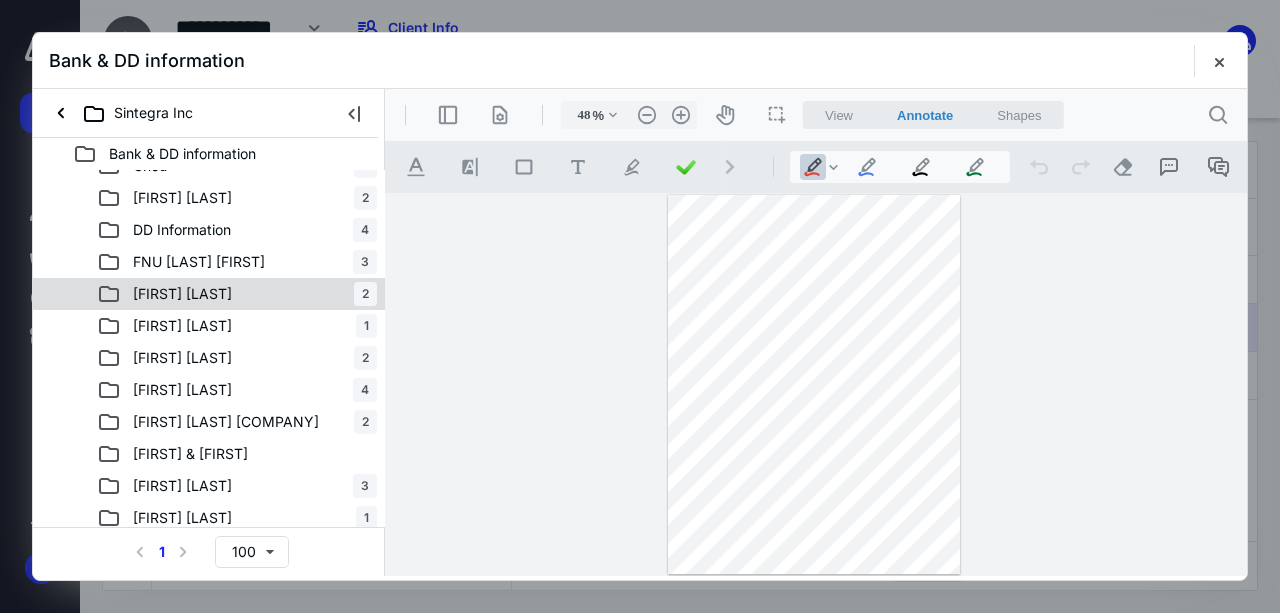 scroll, scrollTop: 200, scrollLeft: 0, axis: vertical 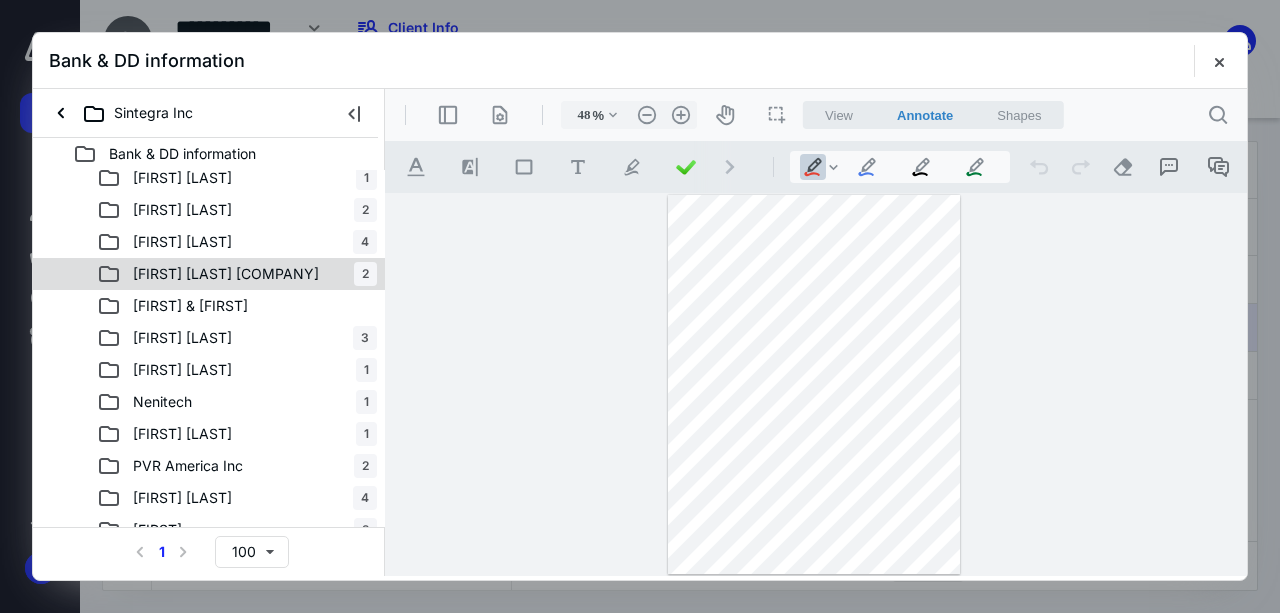 click 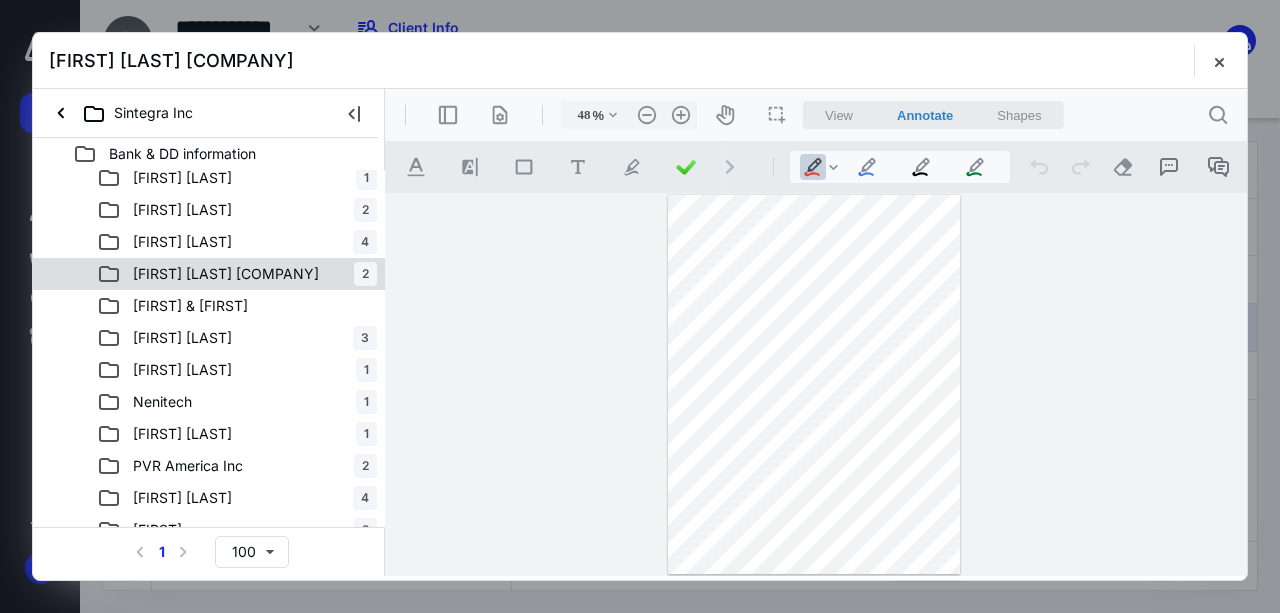scroll, scrollTop: 0, scrollLeft: 0, axis: both 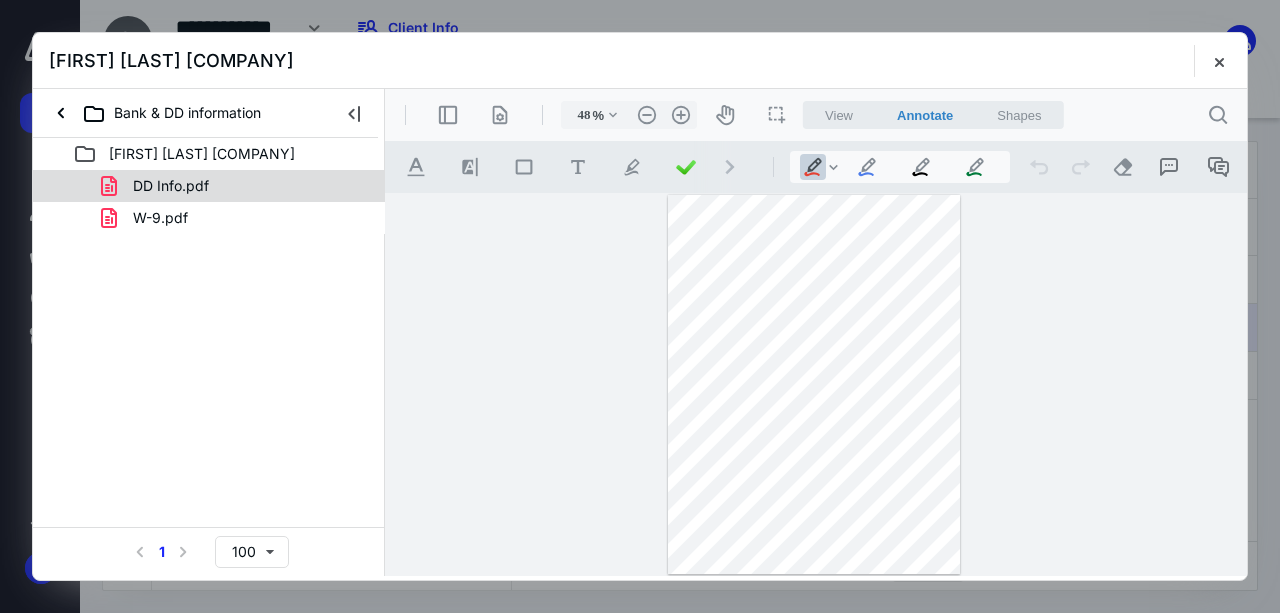 click 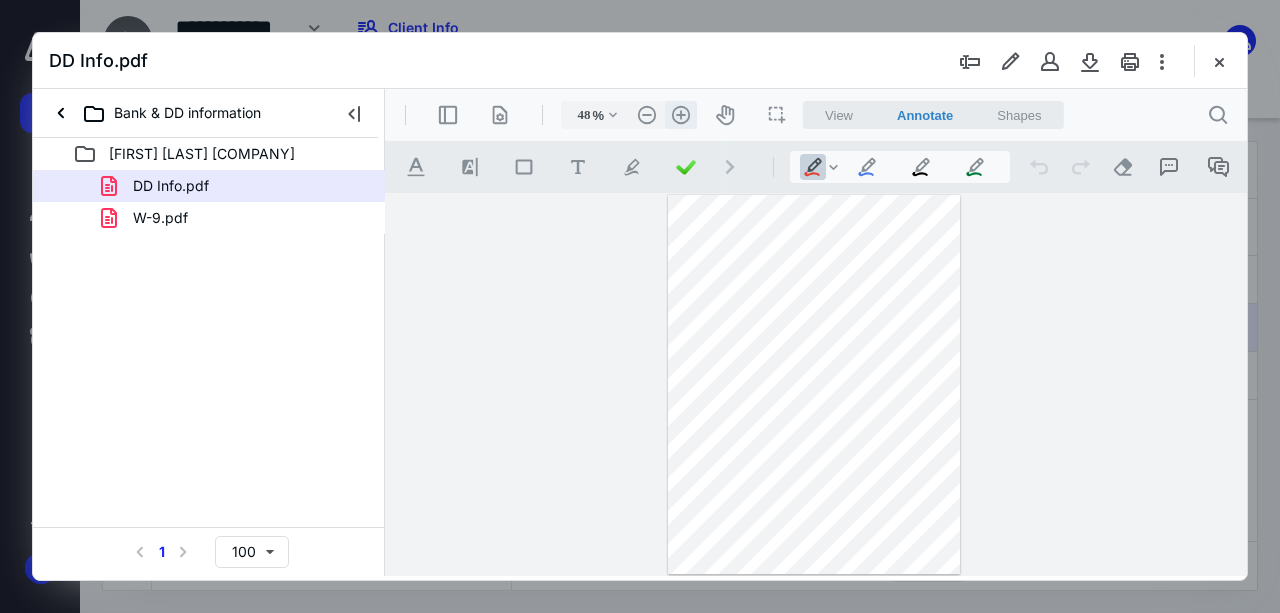 click on ".cls-1{fill:#abb0c4;} icon - header - zoom - in - line" at bounding box center [681, 115] 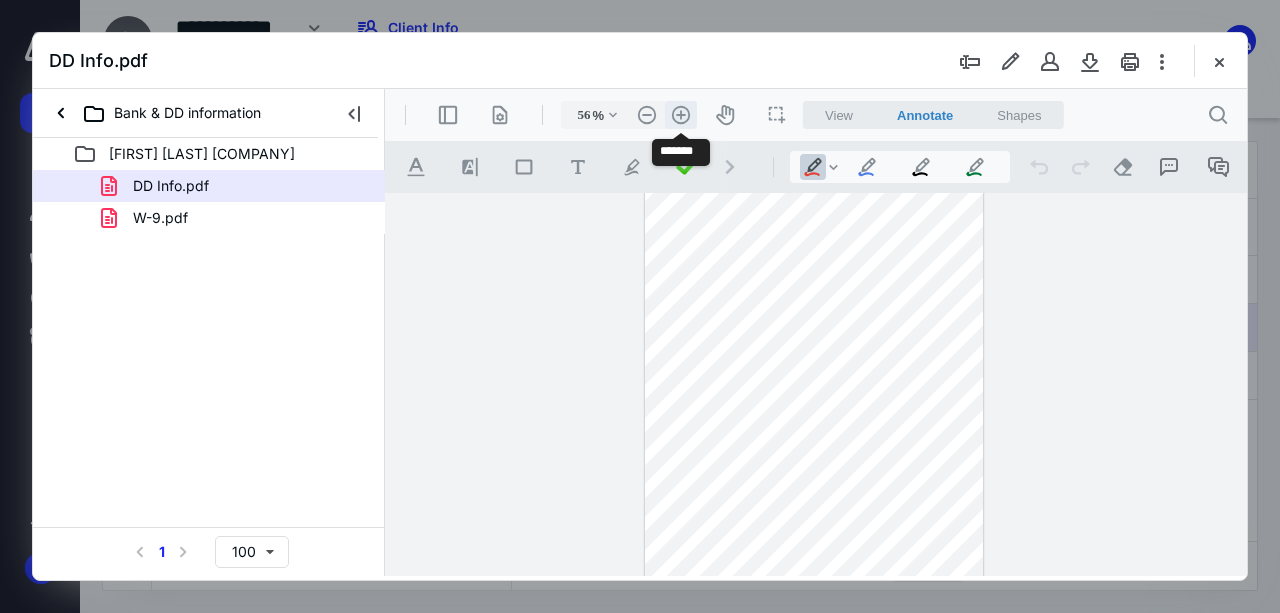 click on ".cls-1{fill:#abb0c4;} icon - header - zoom - in - line" at bounding box center [681, 115] 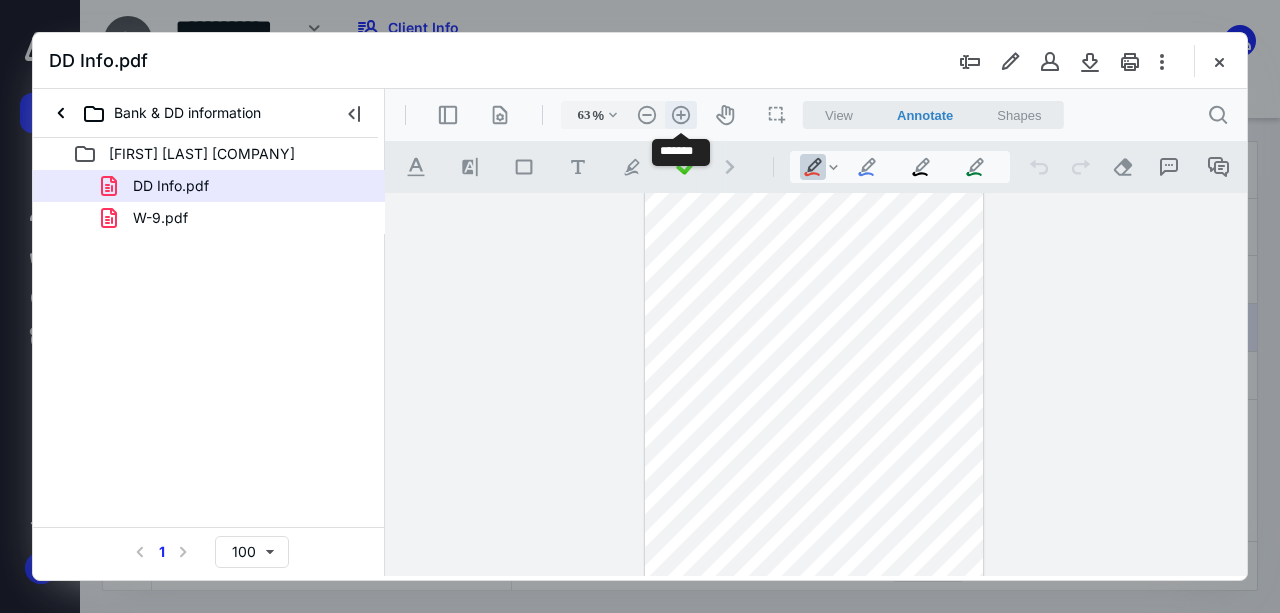 click on ".cls-1{fill:#abb0c4;} icon - header - zoom - in - line" at bounding box center [681, 115] 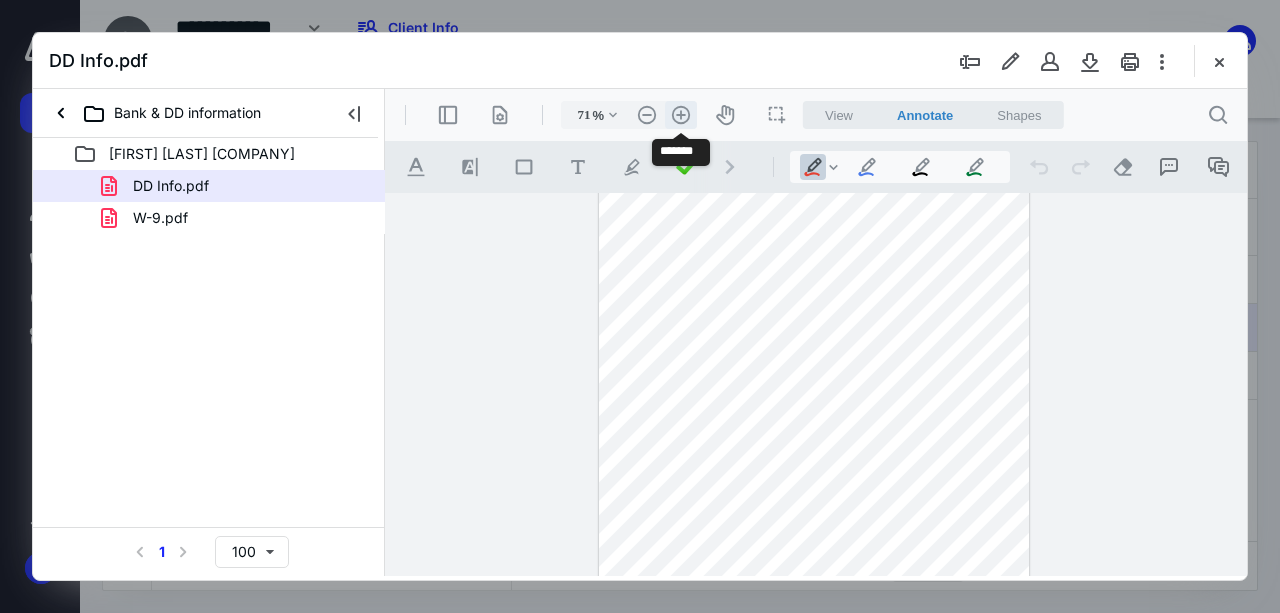 scroll, scrollTop: 88, scrollLeft: 0, axis: vertical 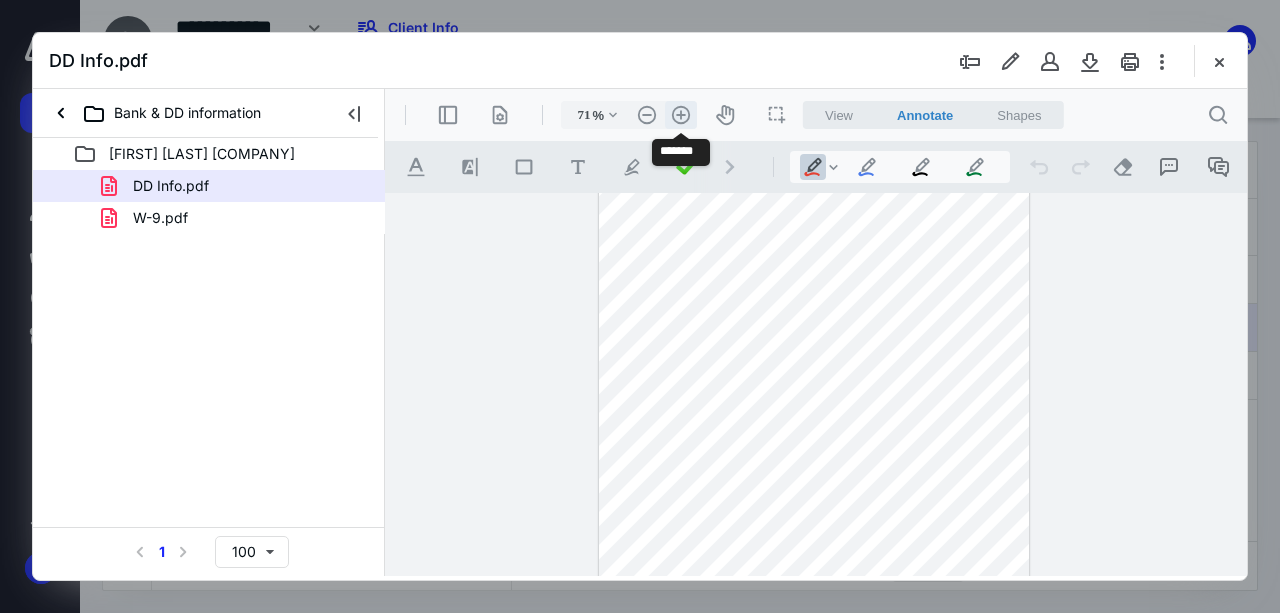 click on ".cls-1{fill:#abb0c4;} icon - header - zoom - in - line" at bounding box center [681, 115] 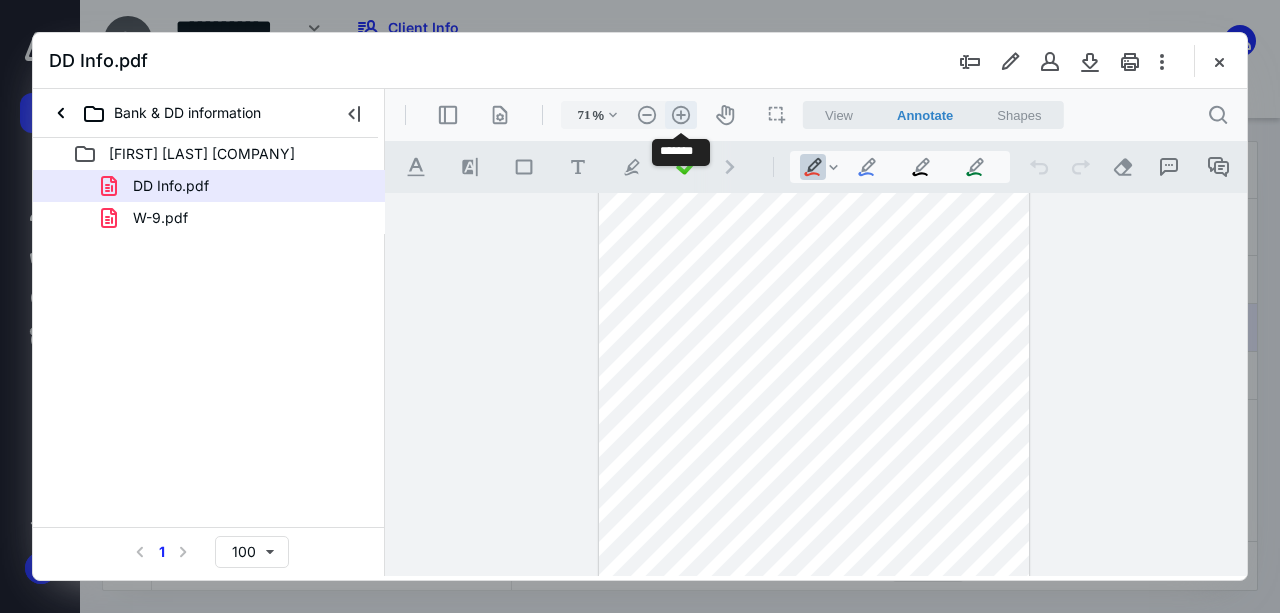 type on "78" 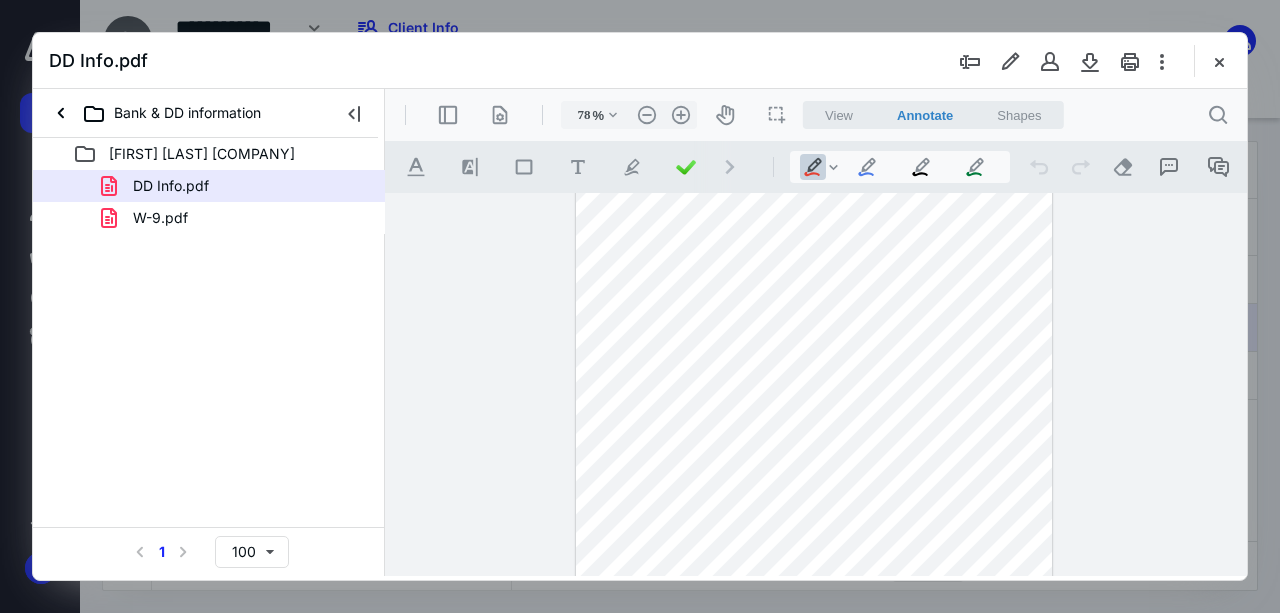 scroll, scrollTop: 238, scrollLeft: 0, axis: vertical 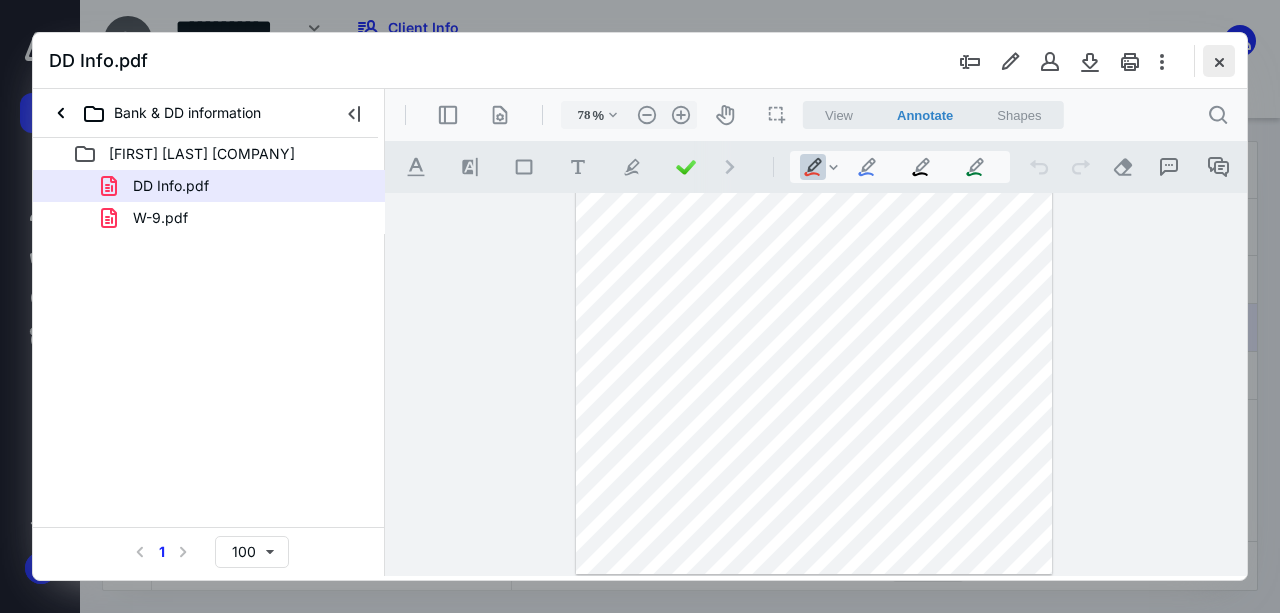 click at bounding box center [1219, 61] 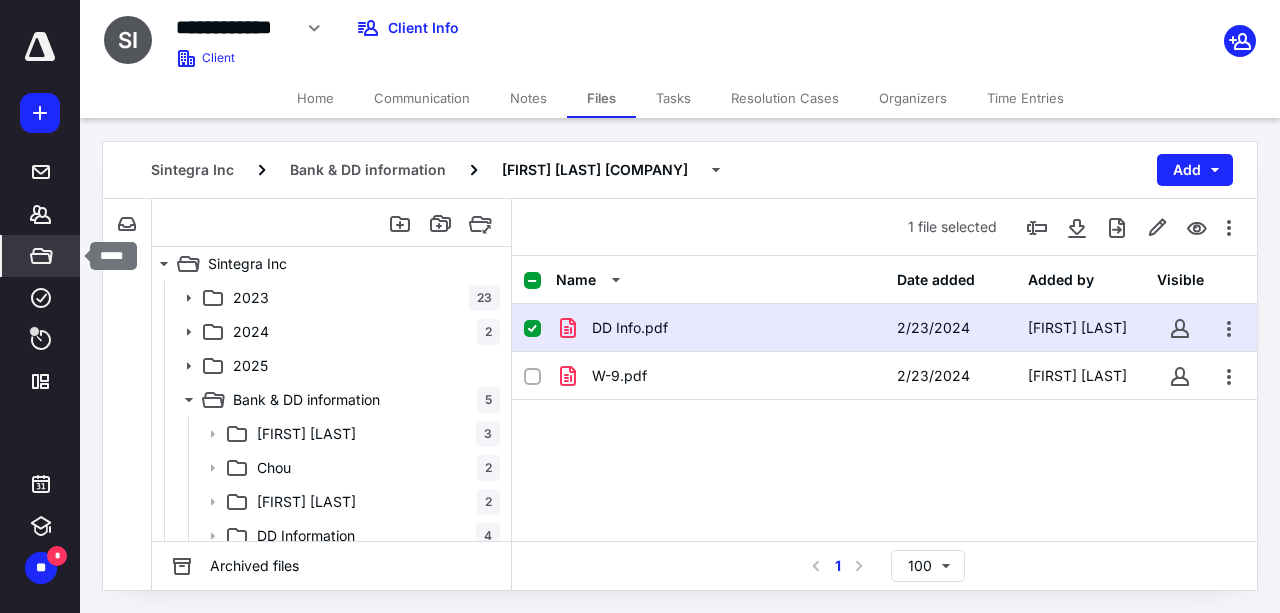 click 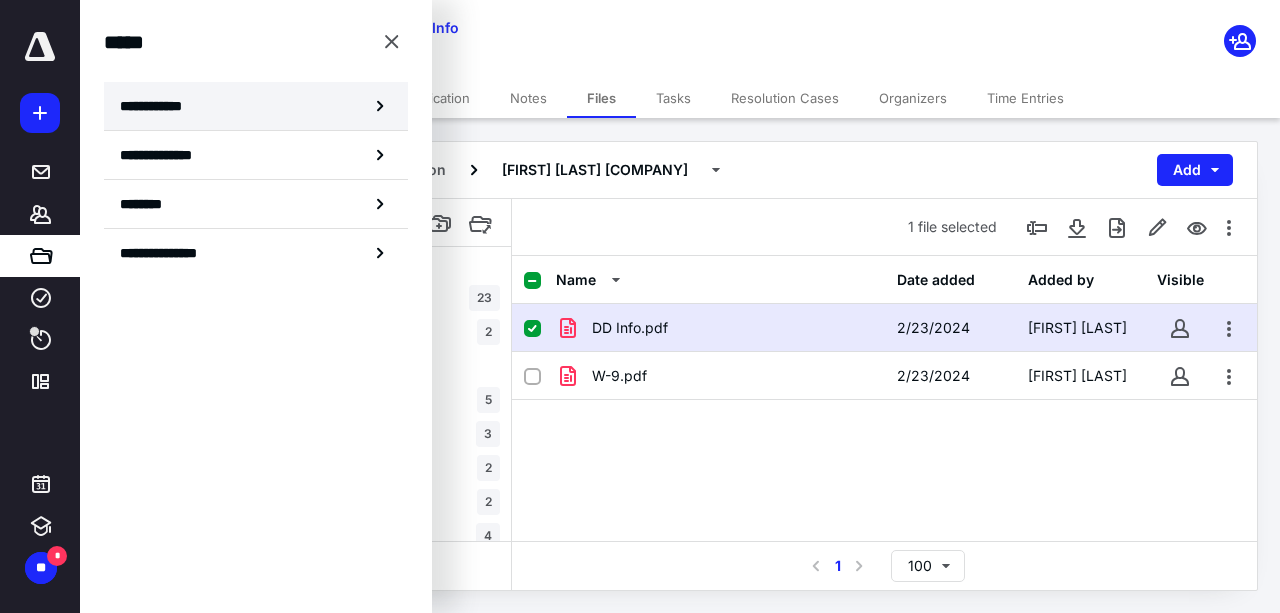 click on "**********" at bounding box center [157, 106] 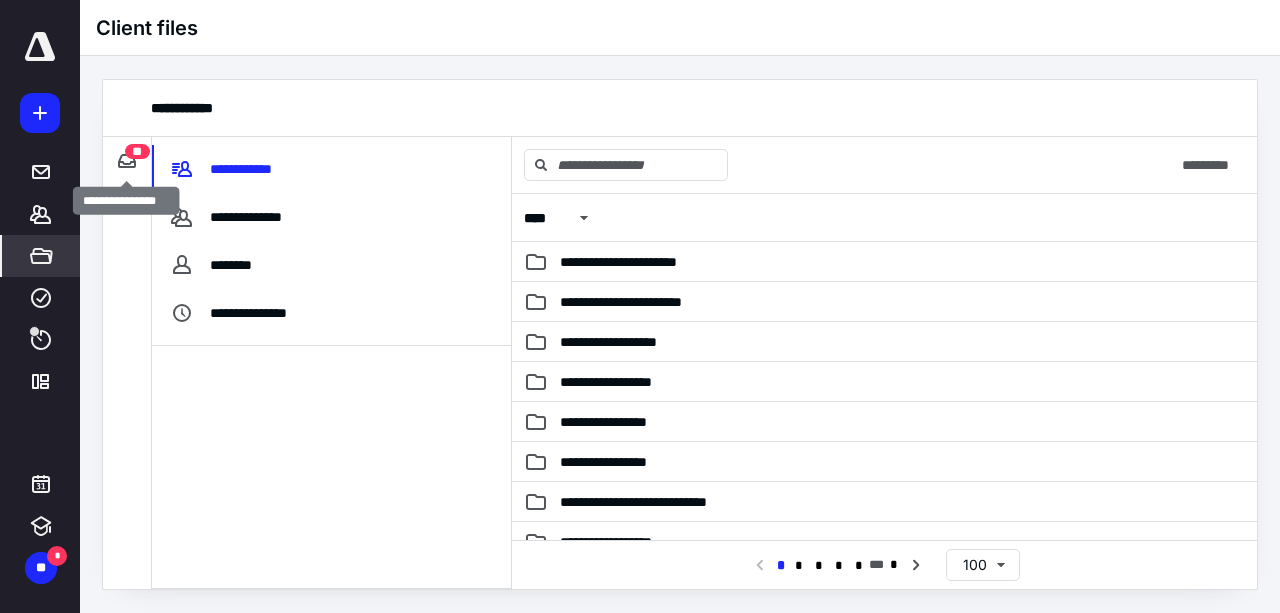 click on "**" at bounding box center [137, 151] 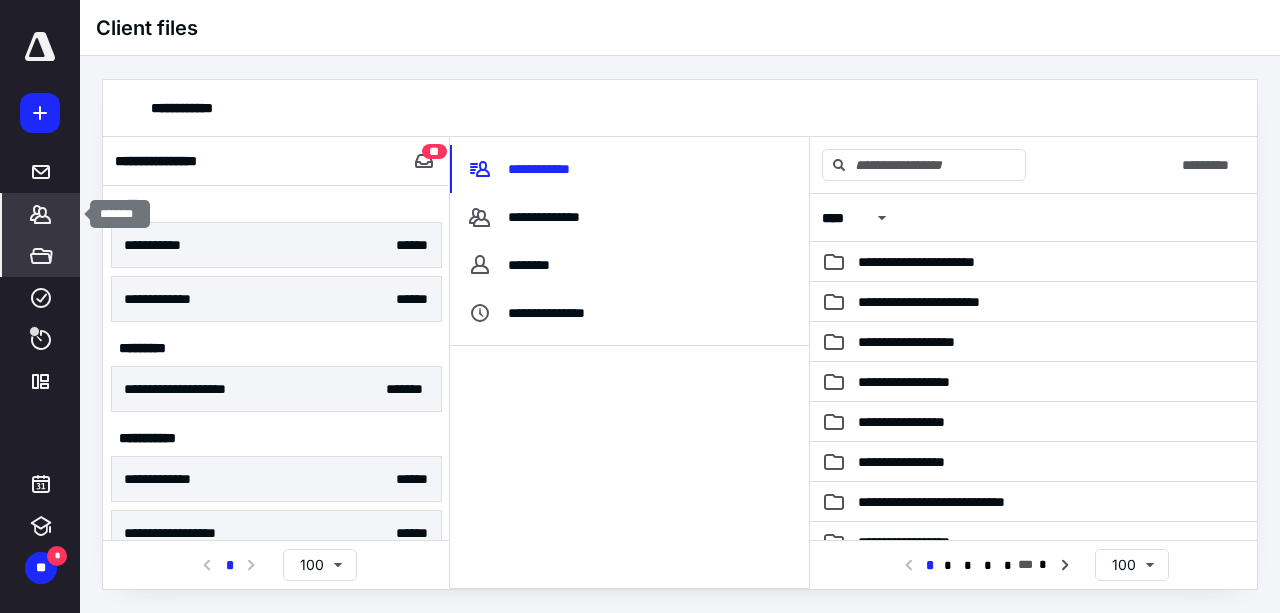 click 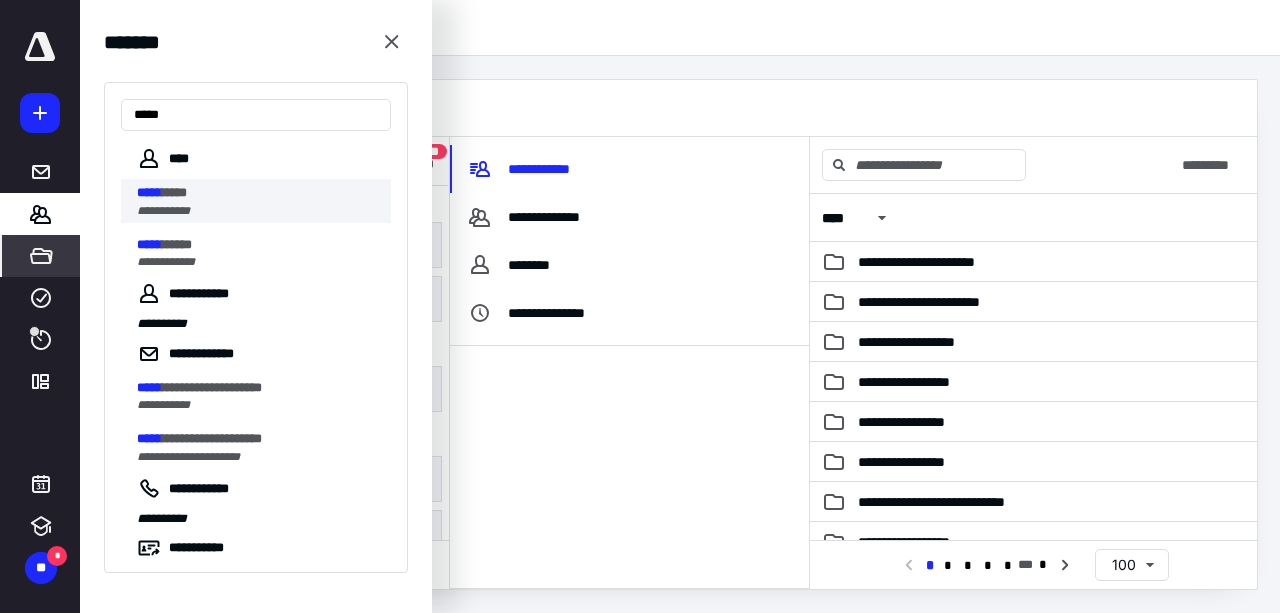type on "*****" 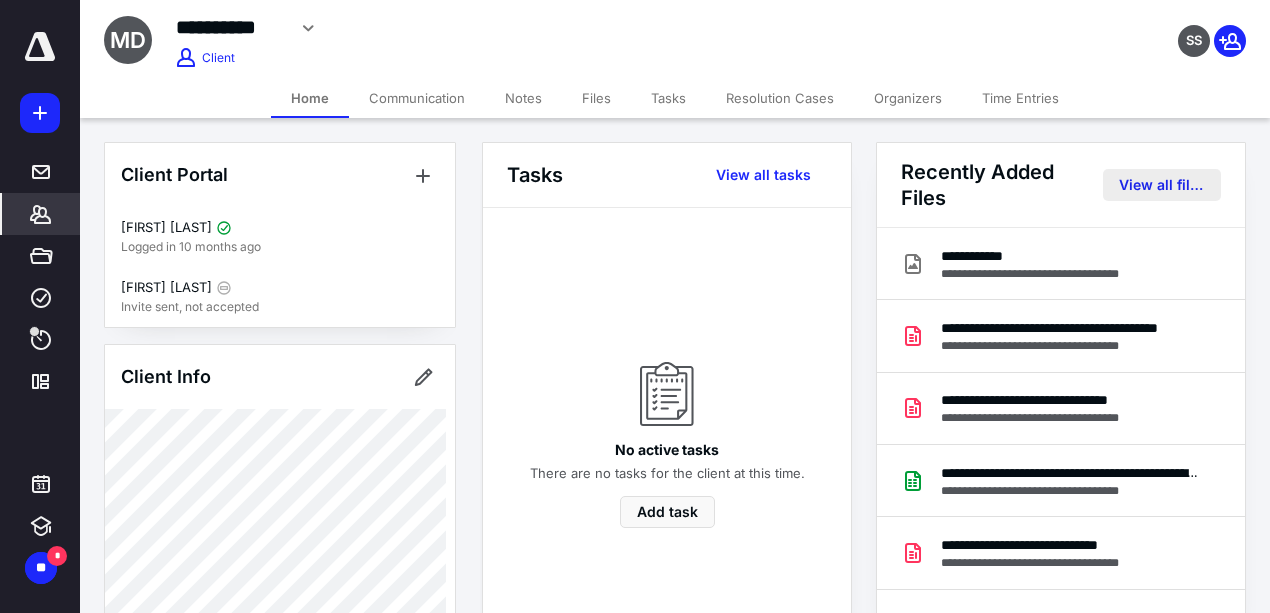 click on "View all files" at bounding box center (1162, 185) 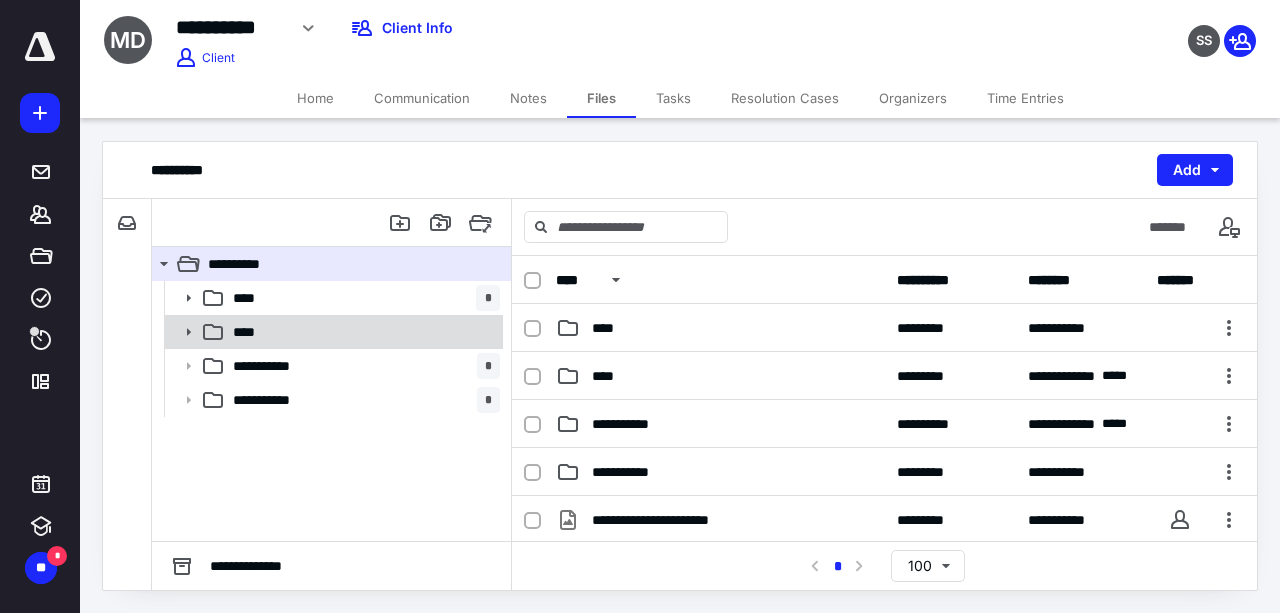 click 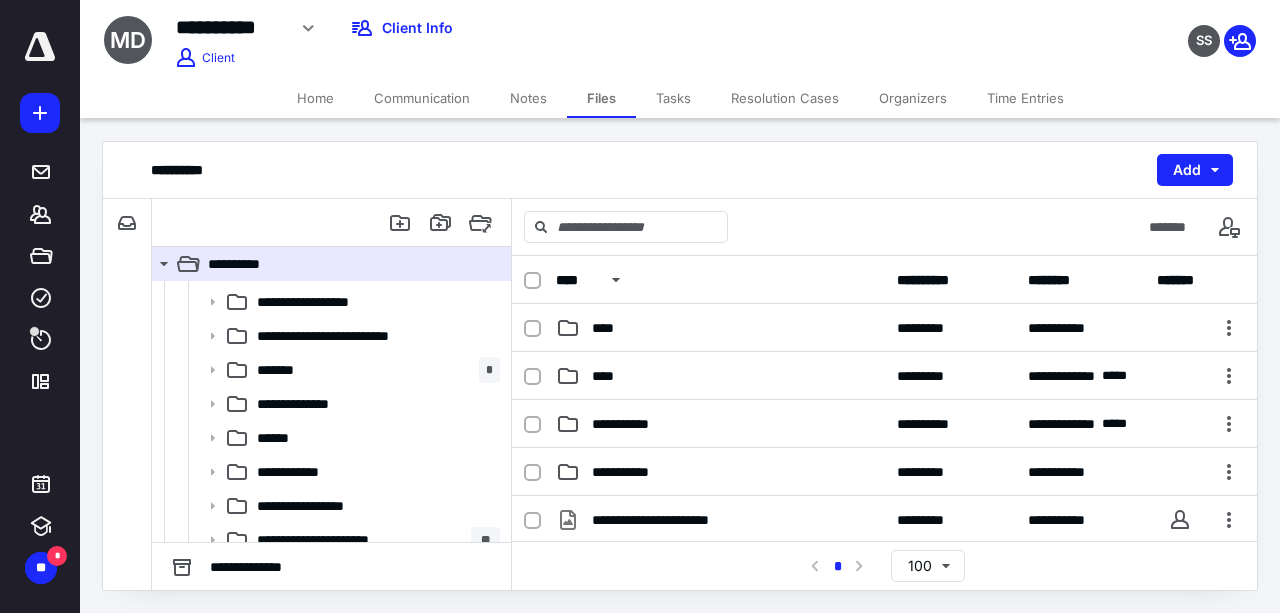 scroll, scrollTop: 350, scrollLeft: 0, axis: vertical 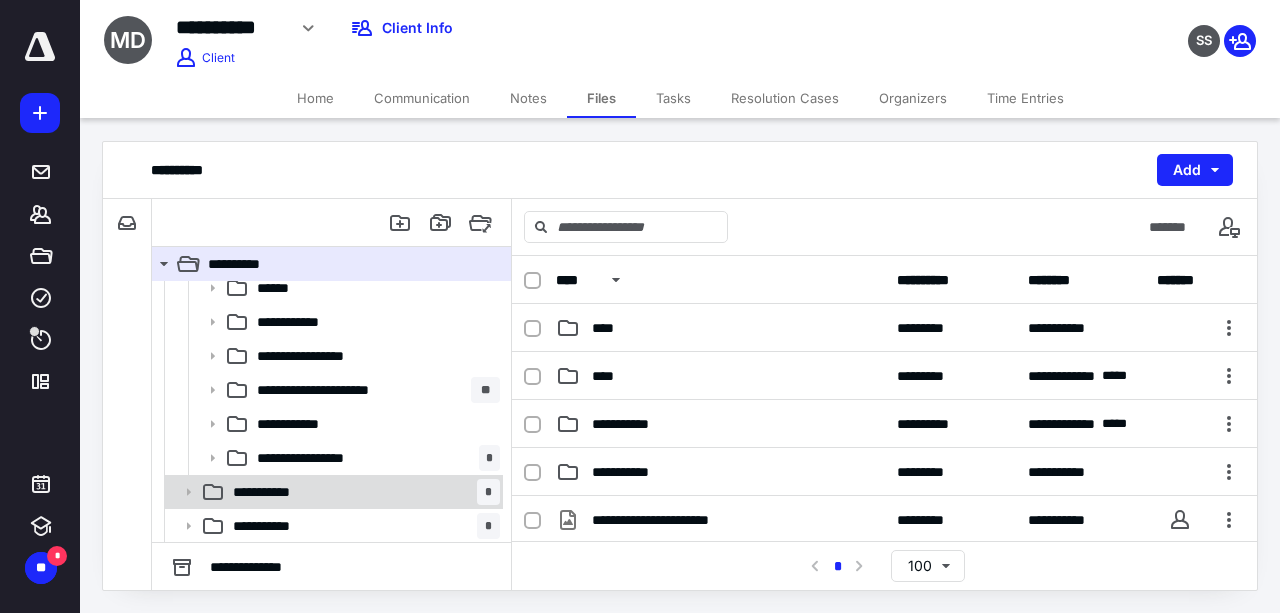 click on "**********" at bounding box center (269, 492) 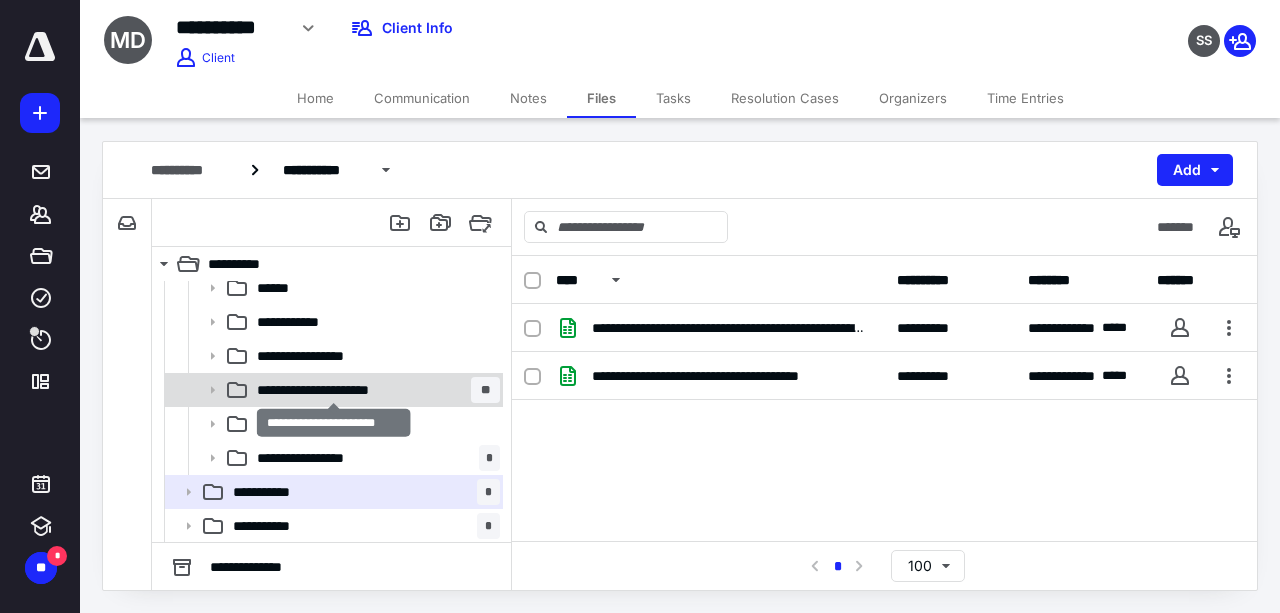 click on "**********" at bounding box center [334, 390] 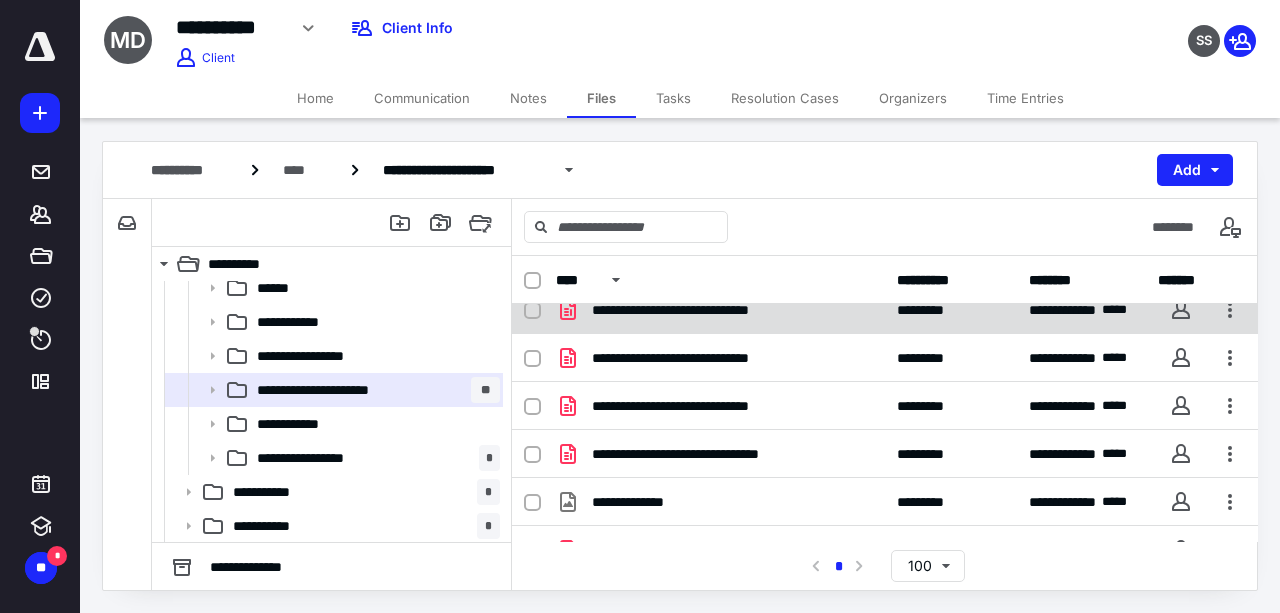 scroll, scrollTop: 133, scrollLeft: 0, axis: vertical 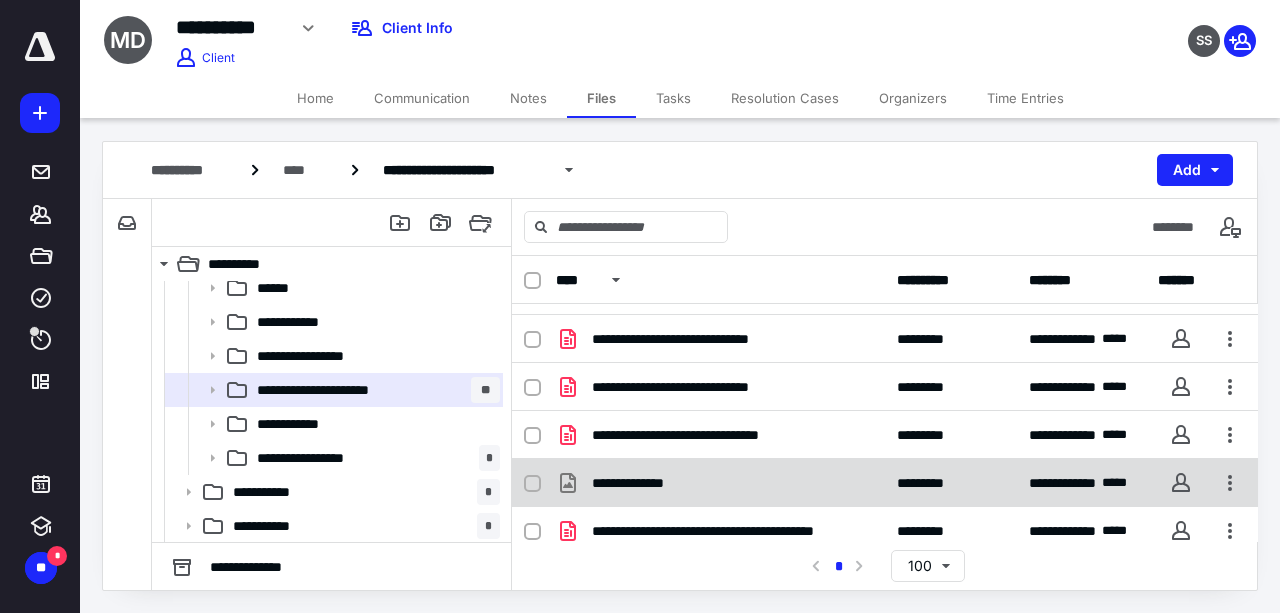click 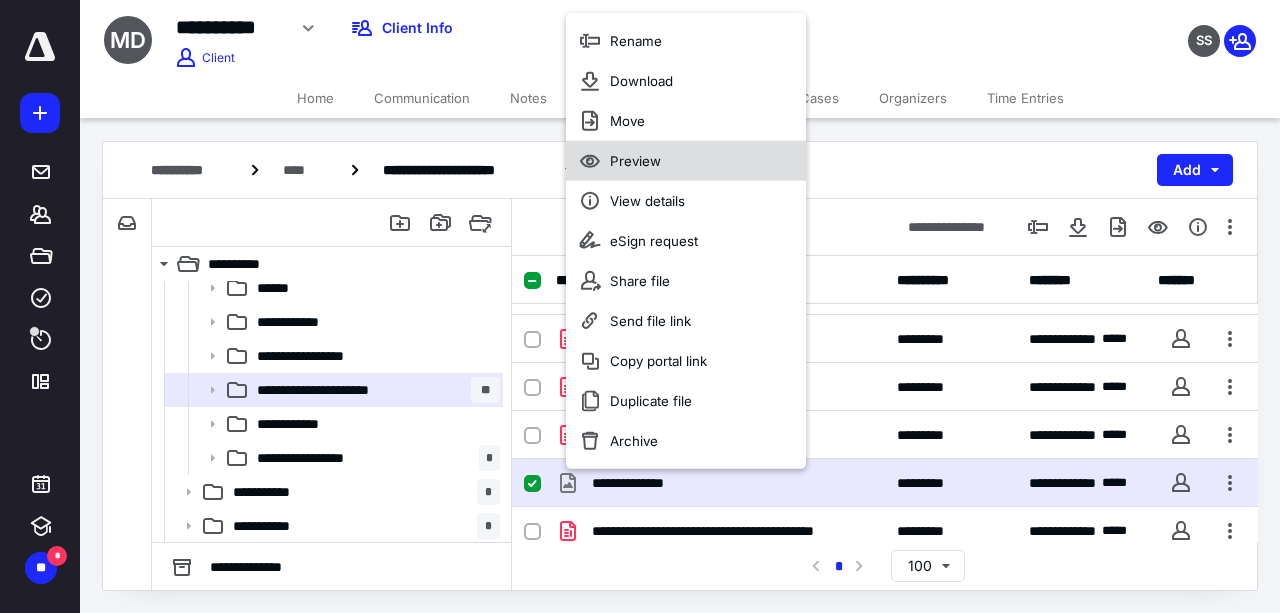 click on "Preview" at bounding box center [635, 160] 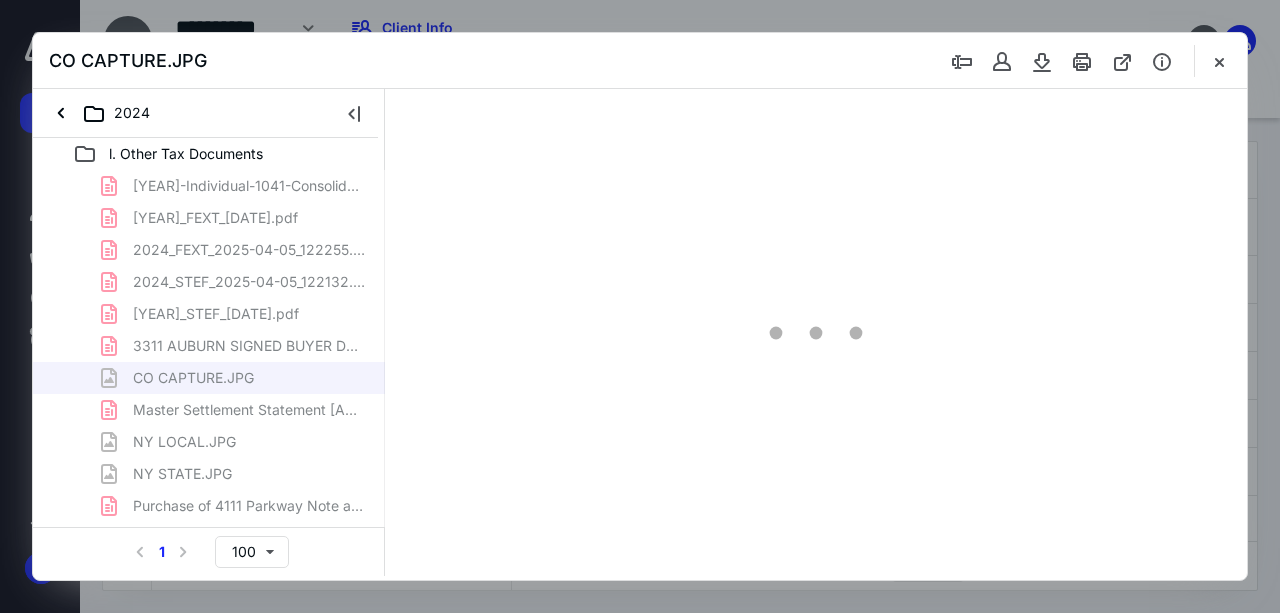 scroll, scrollTop: 350, scrollLeft: 0, axis: vertical 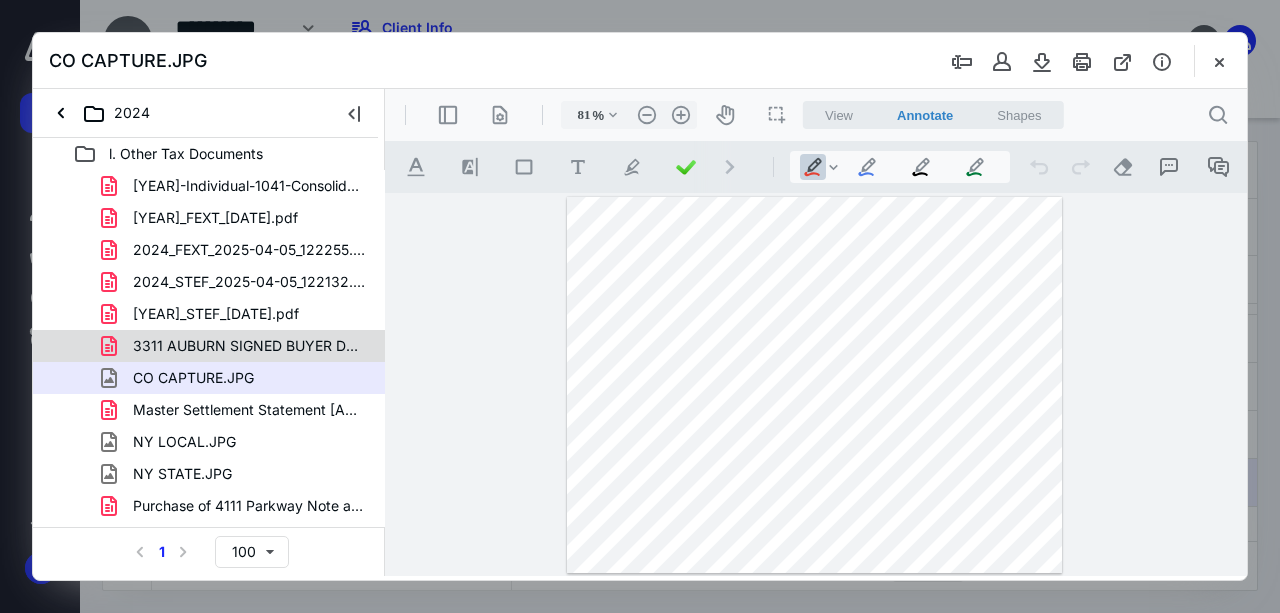 click 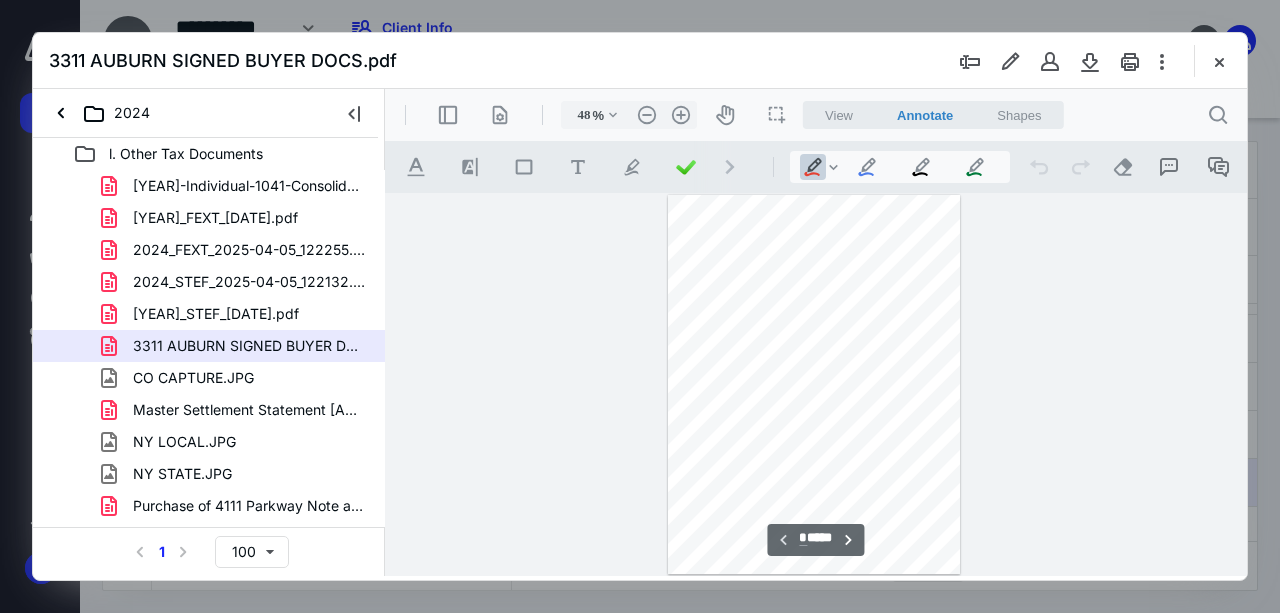 scroll, scrollTop: 106, scrollLeft: 0, axis: vertical 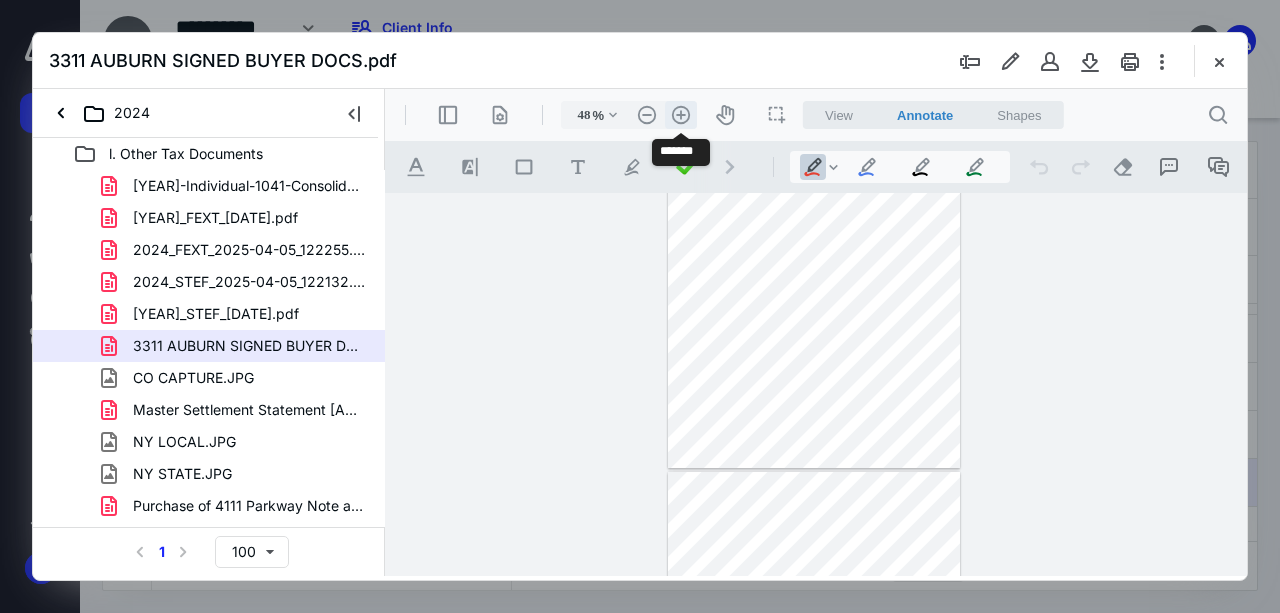 click on ".cls-1{fill:#abb0c4;} icon - header - zoom - in - line" at bounding box center (681, 115) 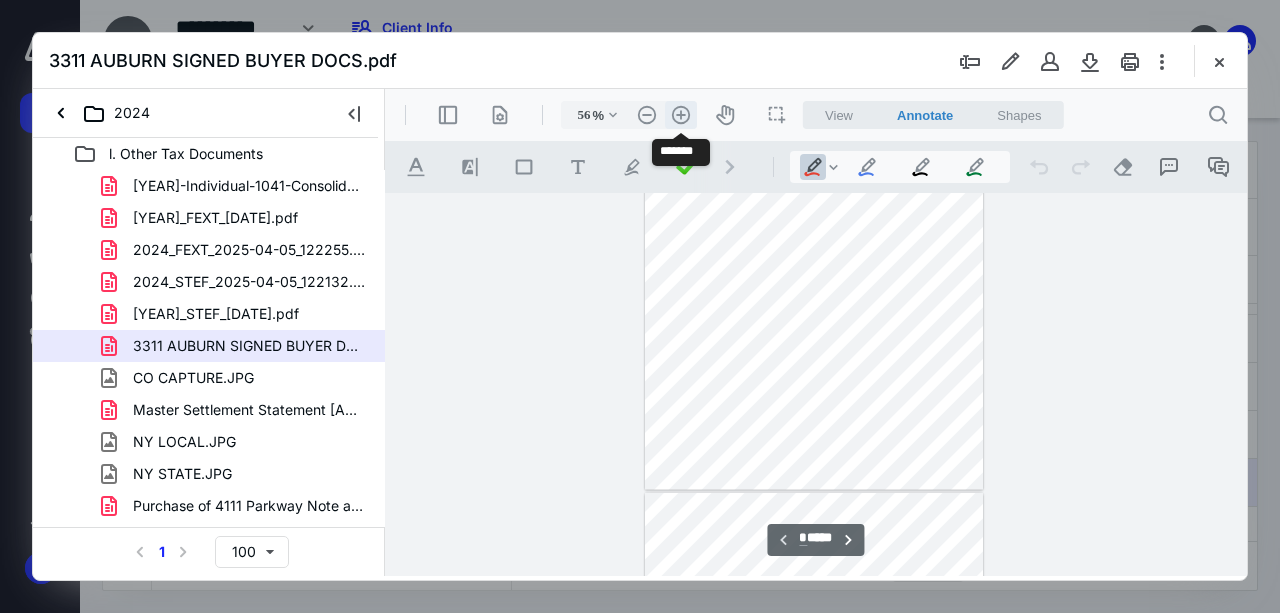 click on ".cls-1{fill:#abb0c4;} icon - header - zoom - in - line" at bounding box center (681, 115) 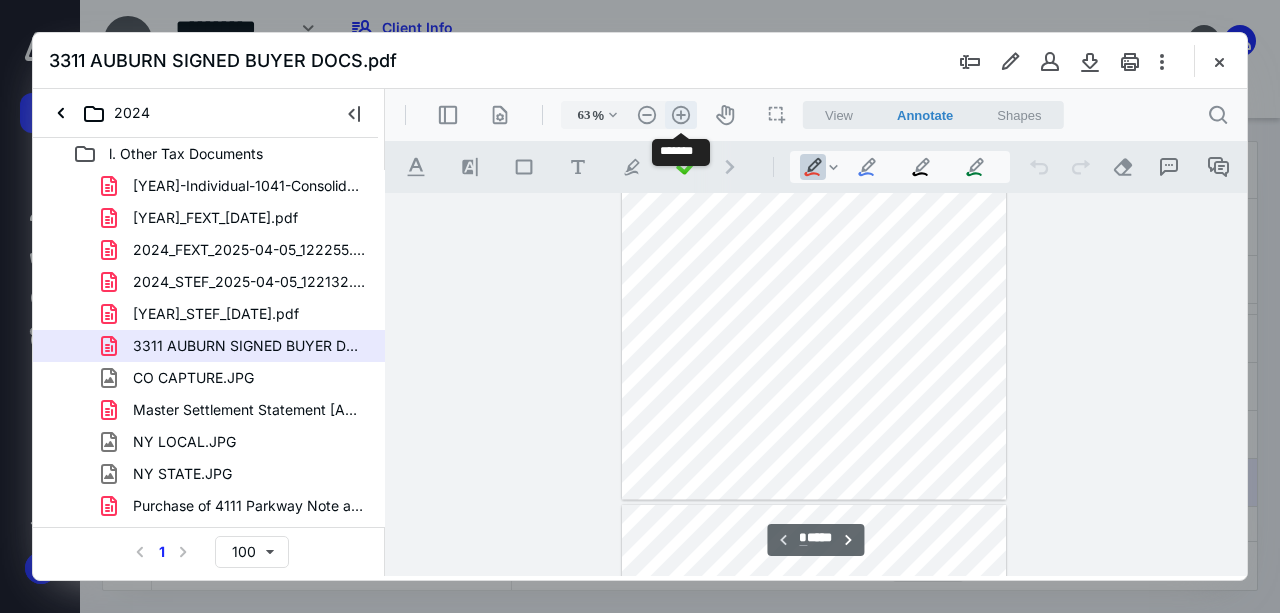 click on ".cls-1{fill:#abb0c4;} icon - header - zoom - in - line" at bounding box center (681, 115) 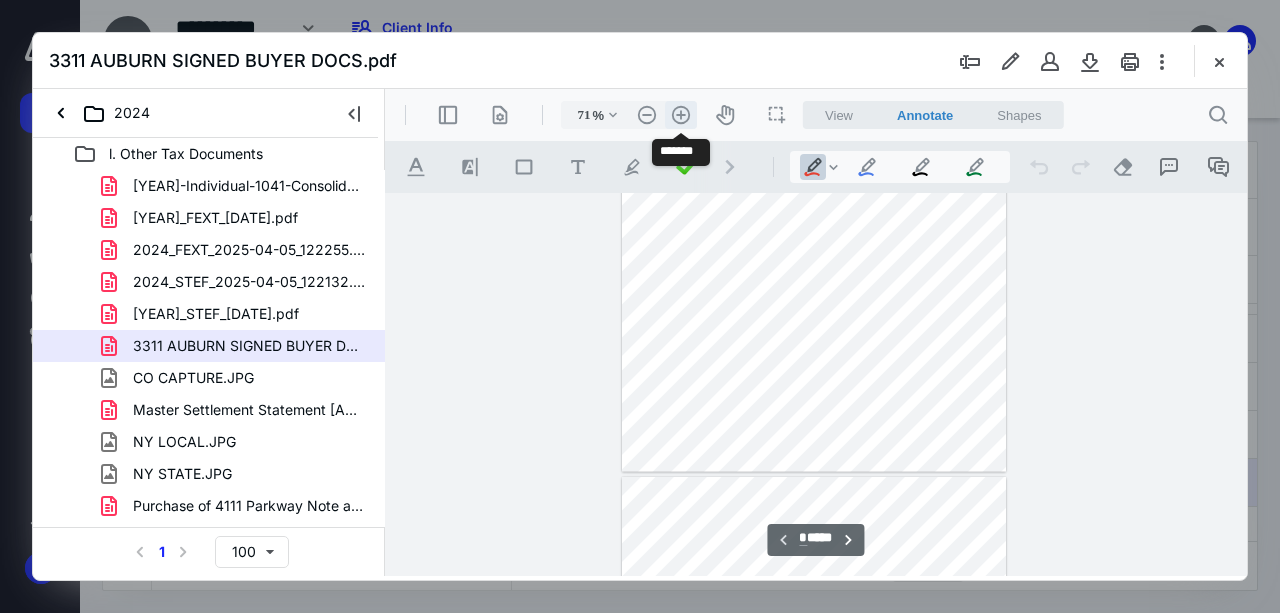 click on ".cls-1{fill:#abb0c4;} icon - header - zoom - in - line" at bounding box center [681, 115] 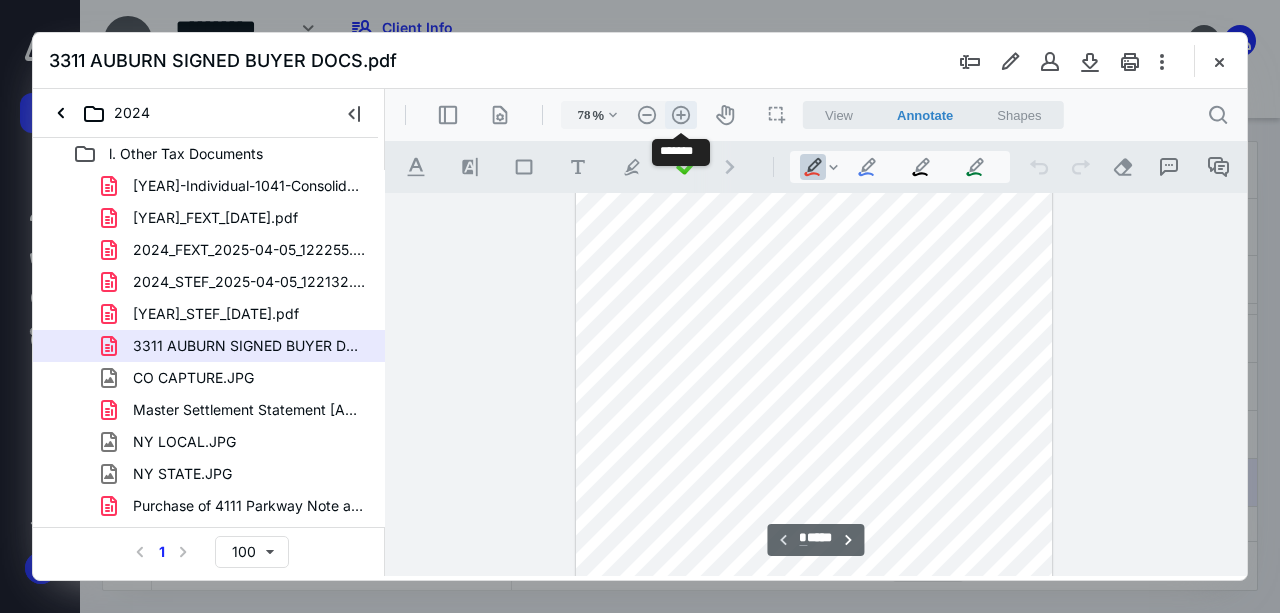 click on ".cls-1{fill:#abb0c4;} icon - header - zoom - in - line" at bounding box center (681, 115) 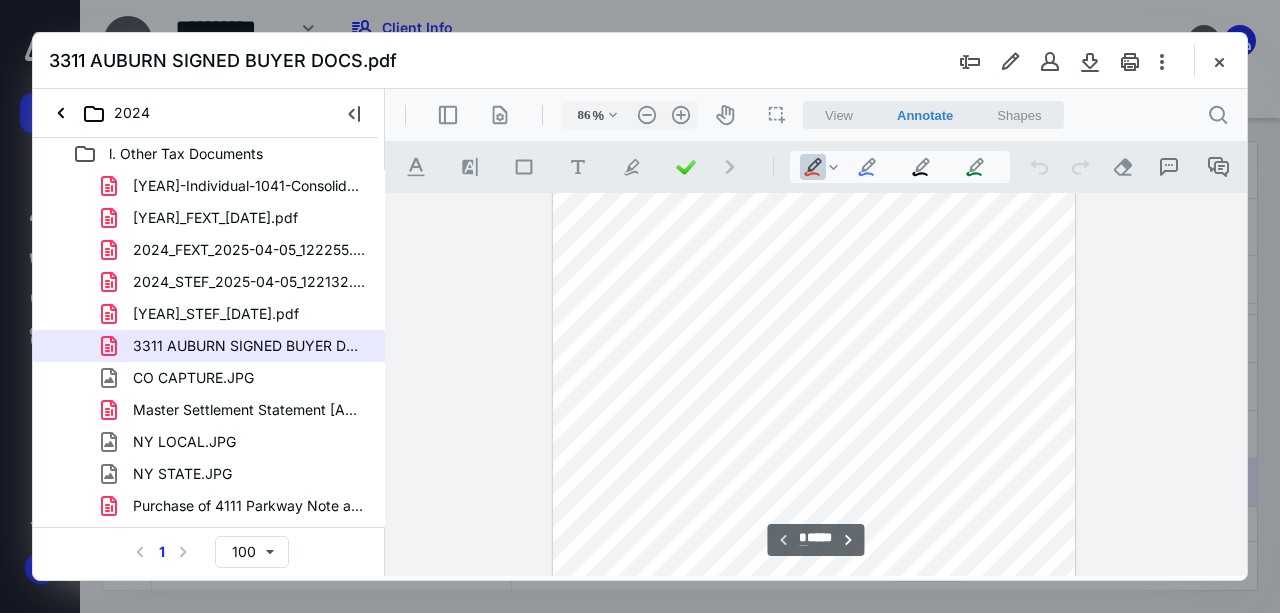 scroll, scrollTop: 0, scrollLeft: 0, axis: both 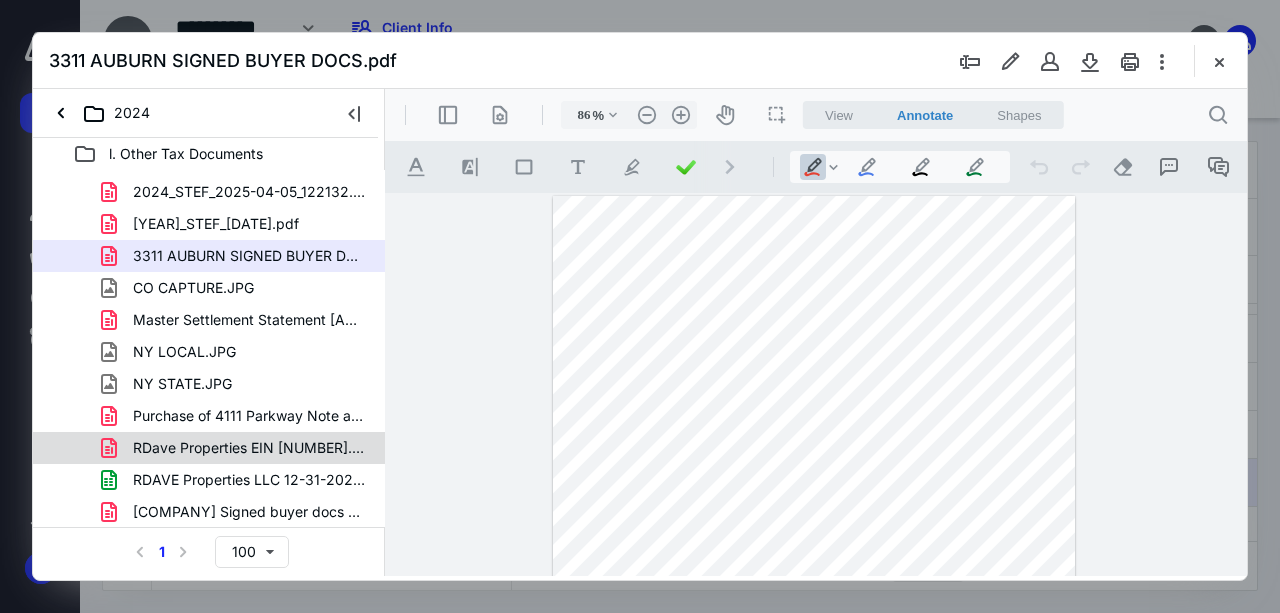 click 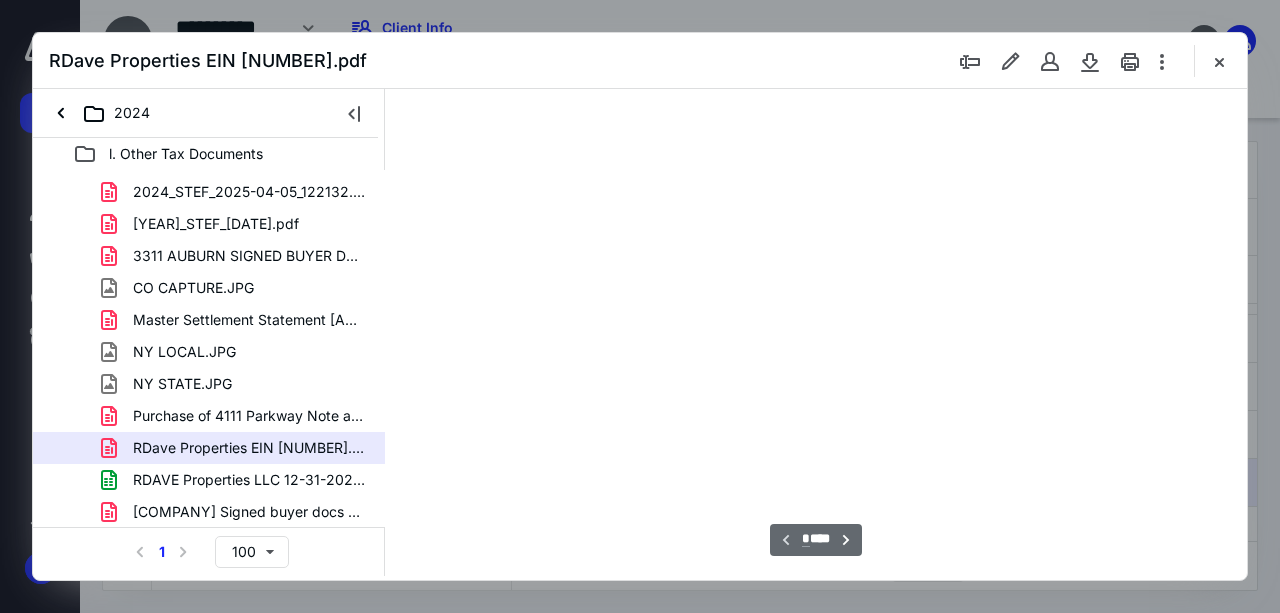 scroll, scrollTop: 106, scrollLeft: 0, axis: vertical 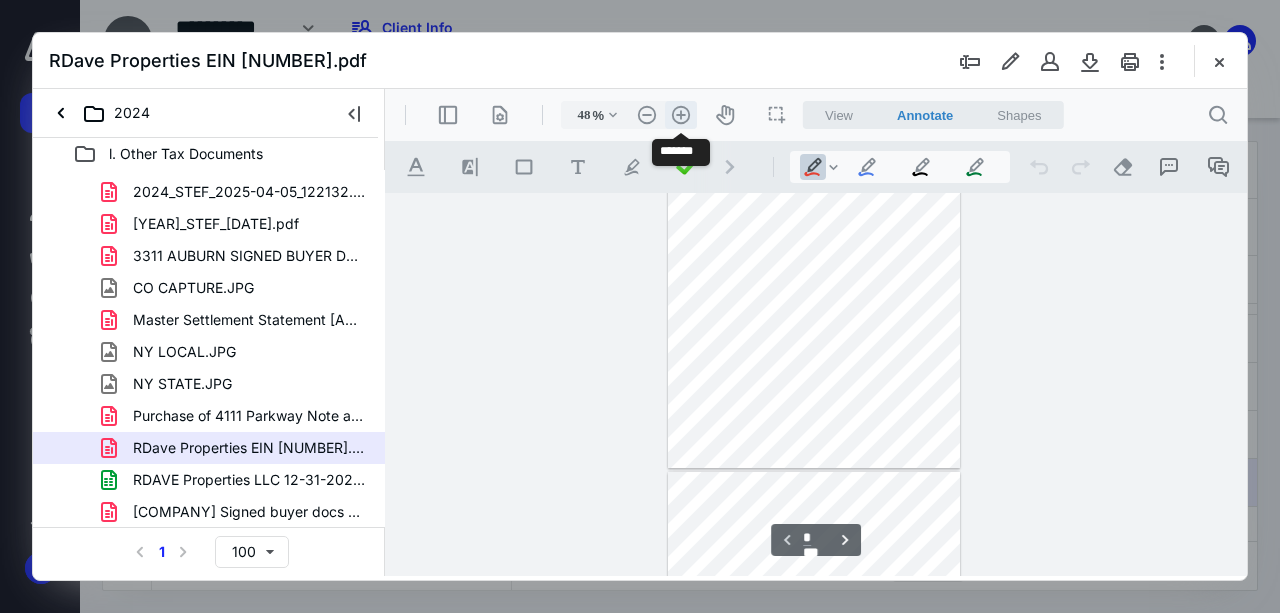 click on ".cls-1{fill:#abb0c4;} icon - header - zoom - in - line" at bounding box center [681, 115] 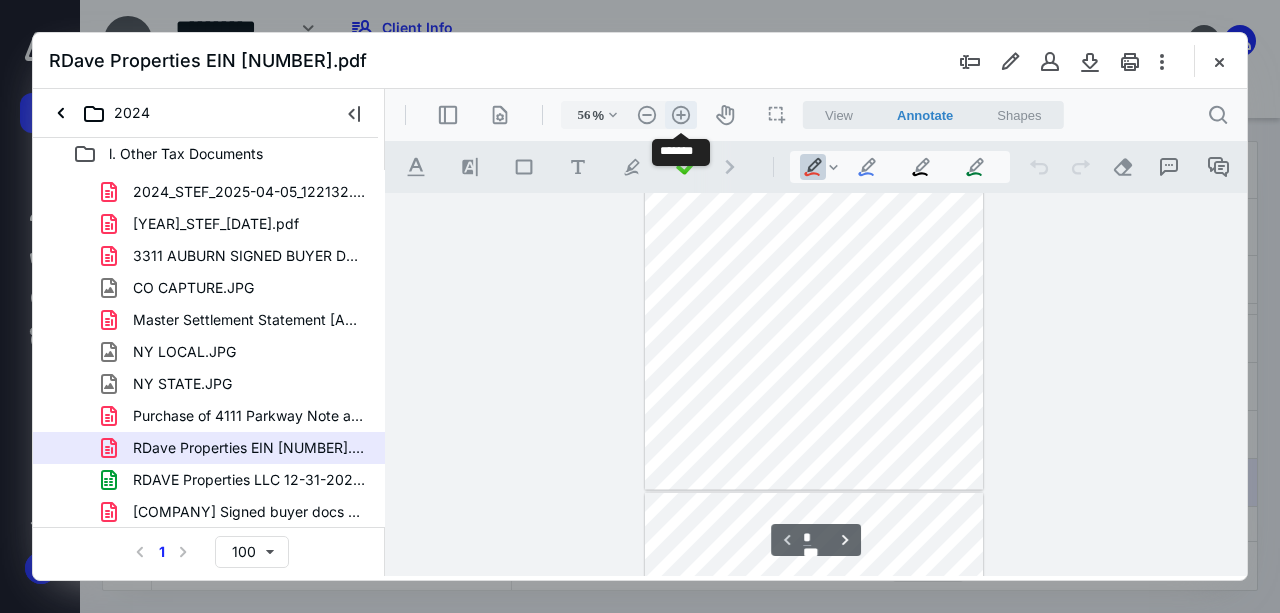 click on ".cls-1{fill:#abb0c4;} icon - header - zoom - in - line" at bounding box center (681, 115) 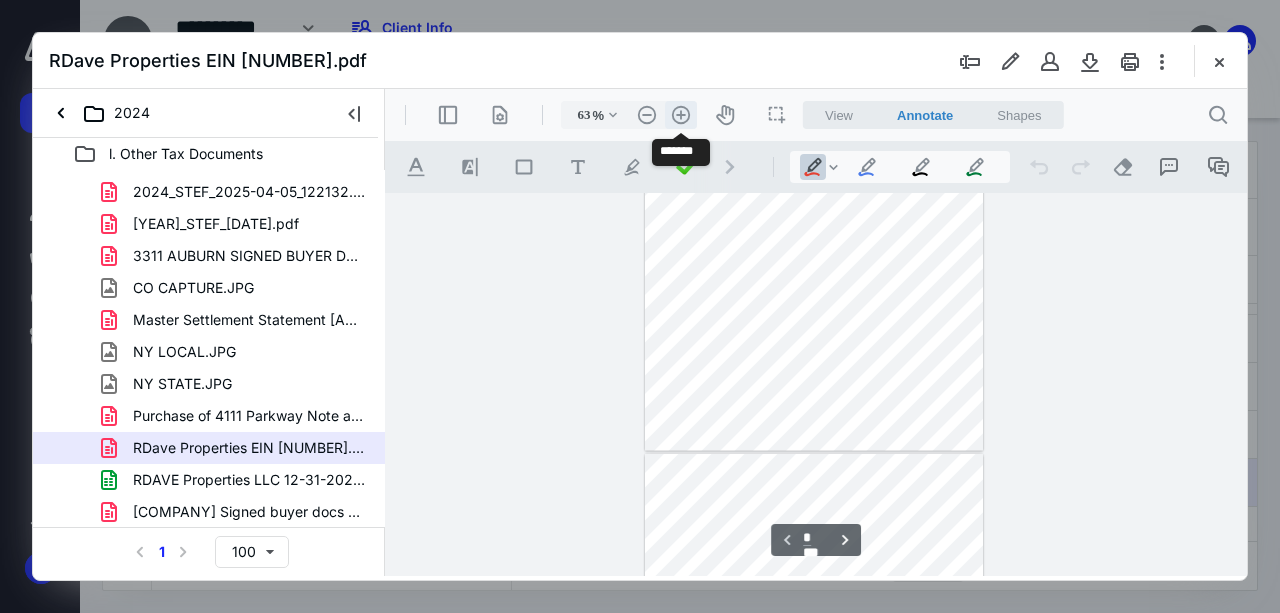 click on ".cls-1{fill:#abb0c4;} icon - header - zoom - in - line" at bounding box center (681, 115) 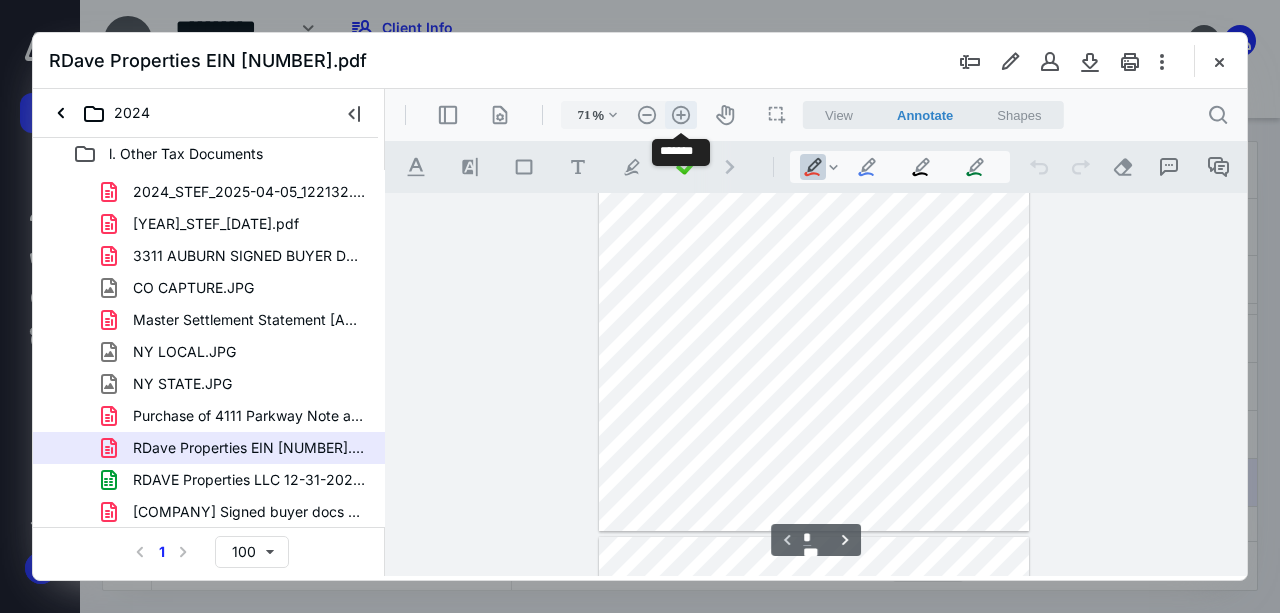 click on ".cls-1{fill:#abb0c4;} icon - header - zoom - in - line" at bounding box center [681, 115] 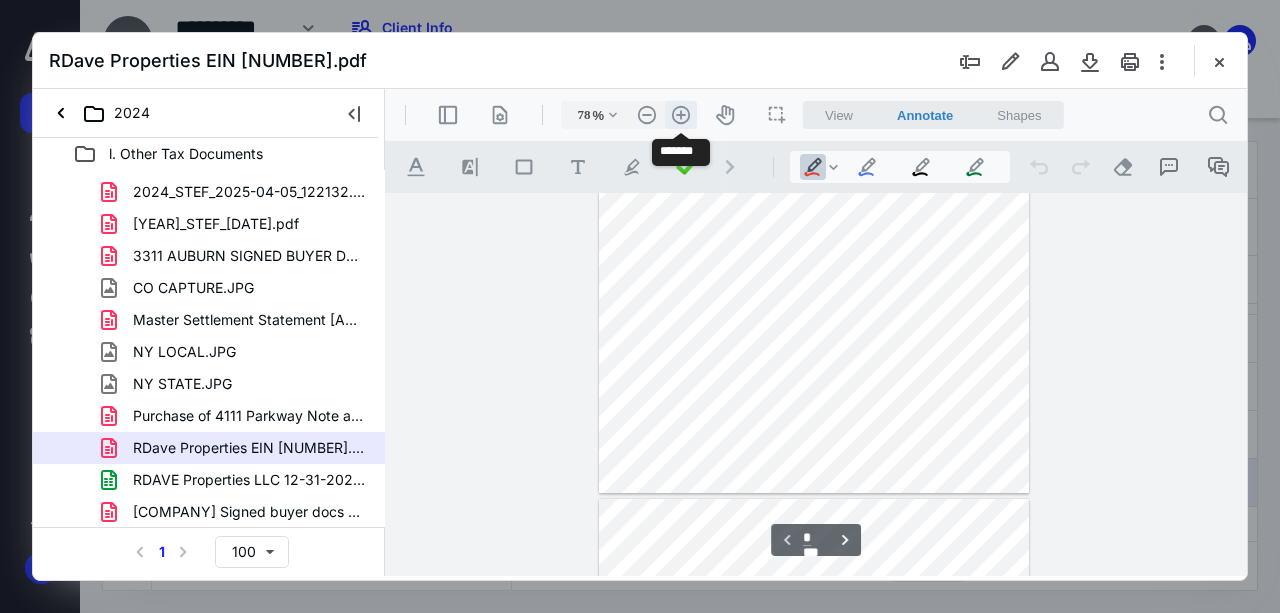 click on ".cls-1{fill:#abb0c4;} icon - header - zoom - in - line" at bounding box center [681, 115] 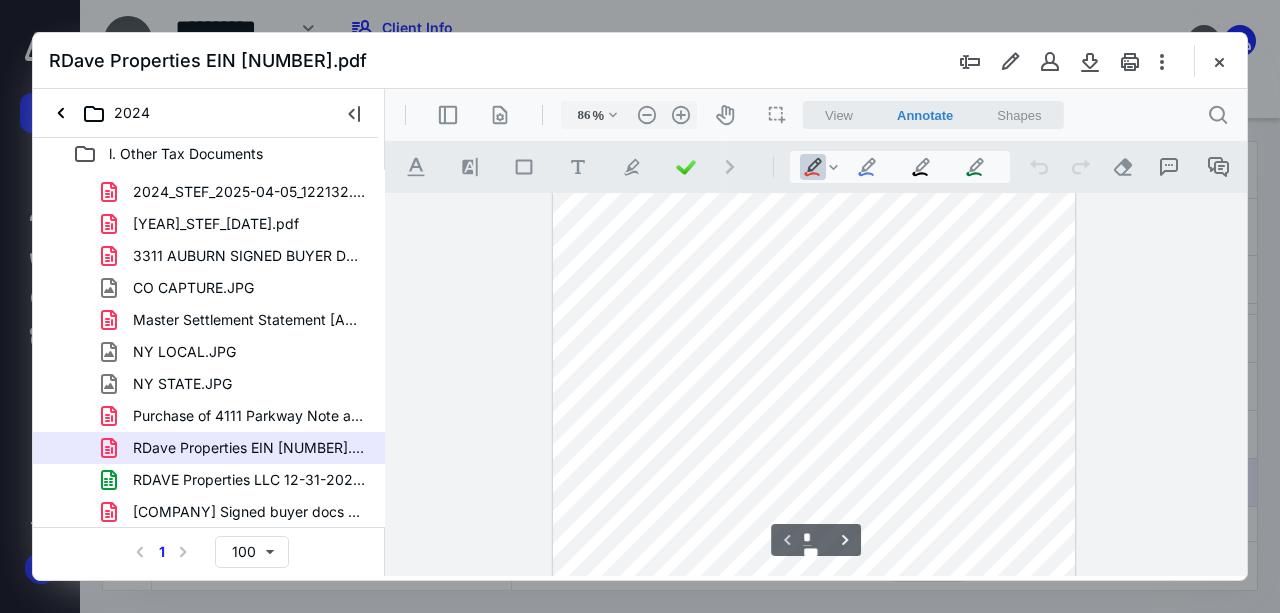 scroll, scrollTop: 66, scrollLeft: 0, axis: vertical 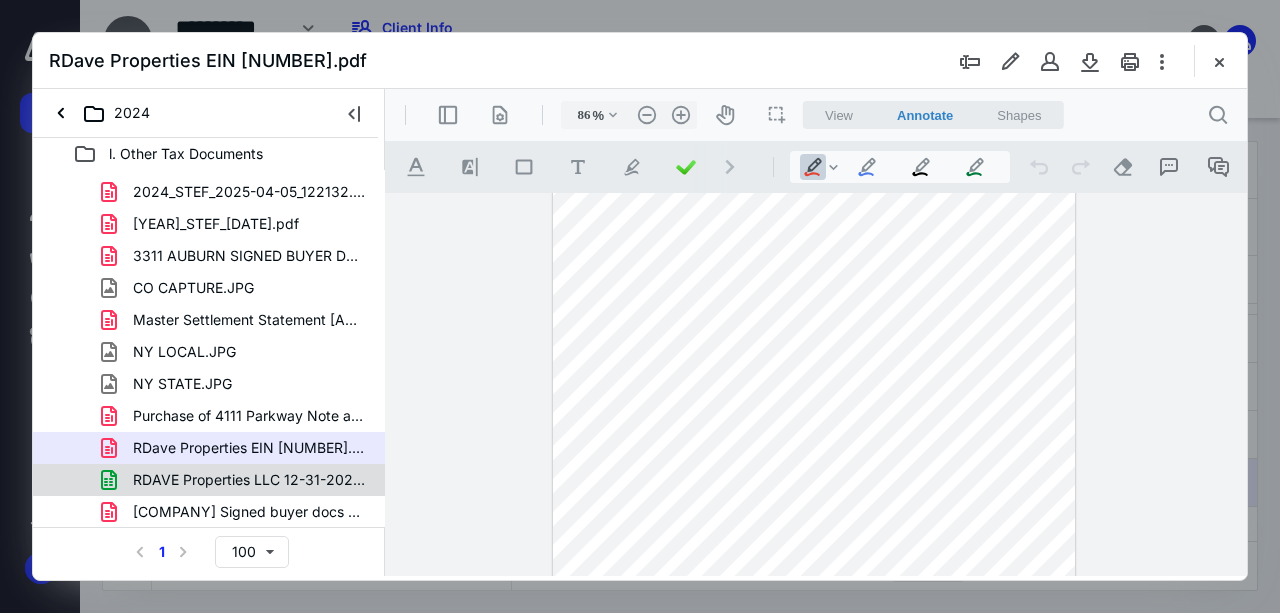 click 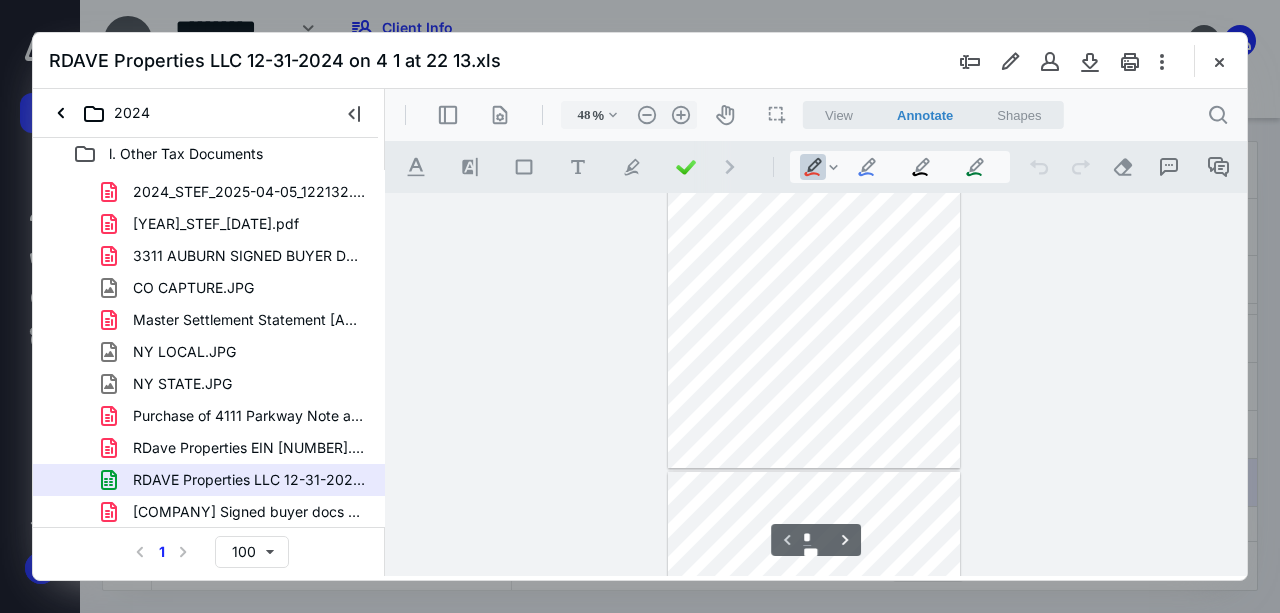 scroll, scrollTop: 0, scrollLeft: 0, axis: both 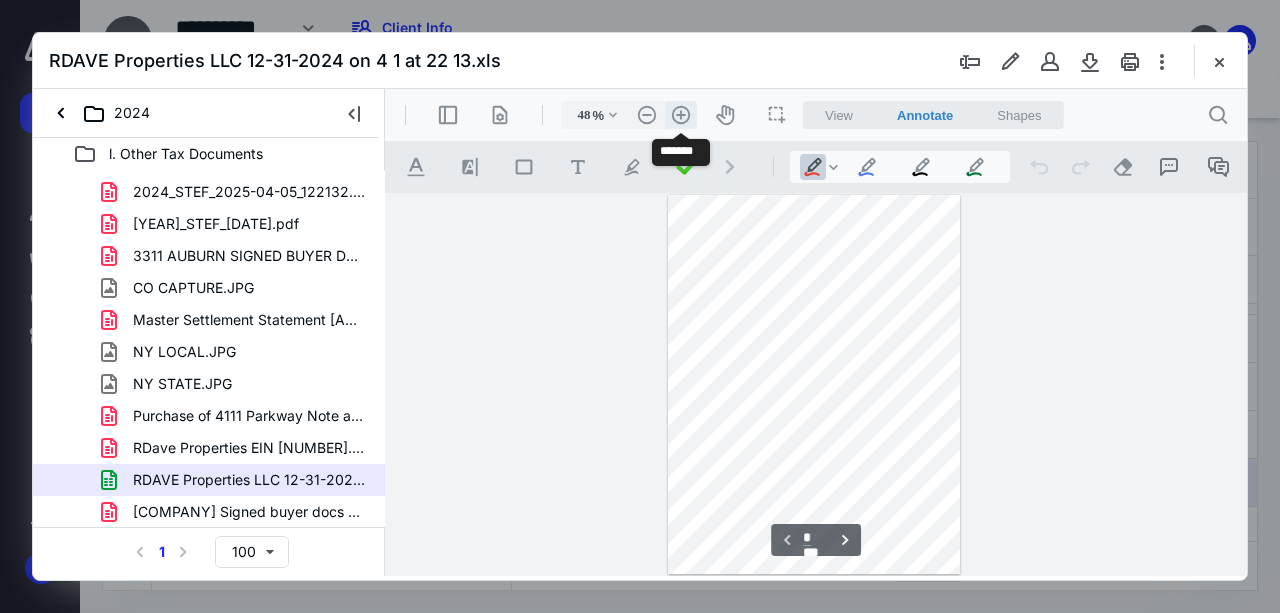 click on ".cls-1{fill:#abb0c4;} icon - header - zoom - in - line" at bounding box center (681, 115) 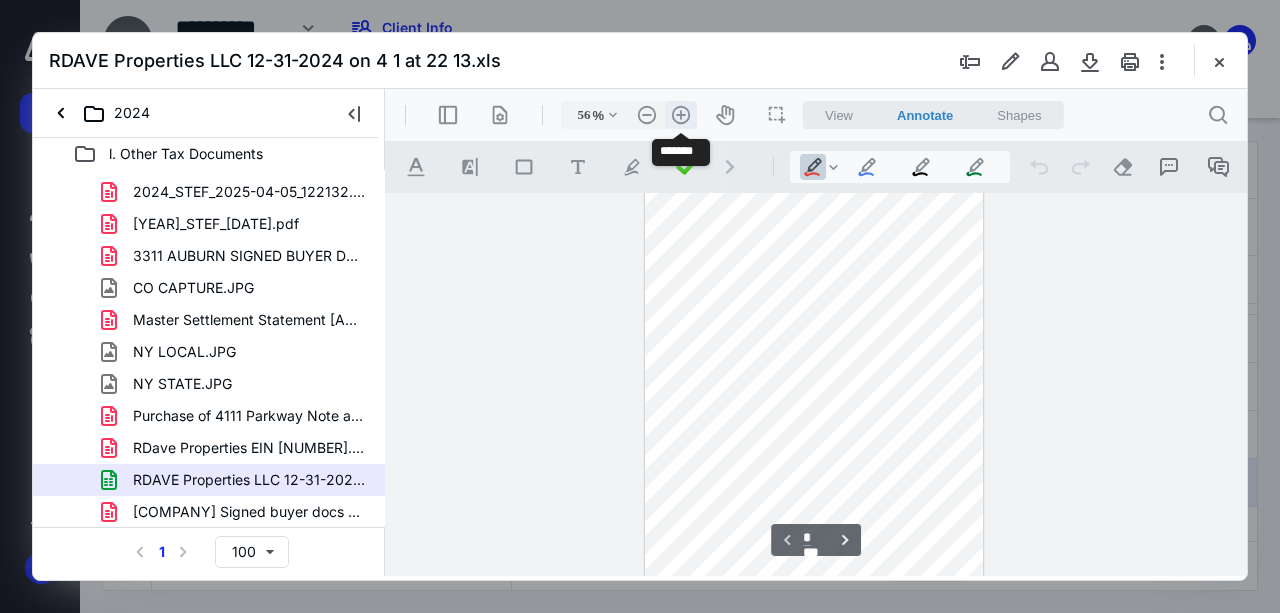 click on ".cls-1{fill:#abb0c4;} icon - header - zoom - in - line" at bounding box center [681, 115] 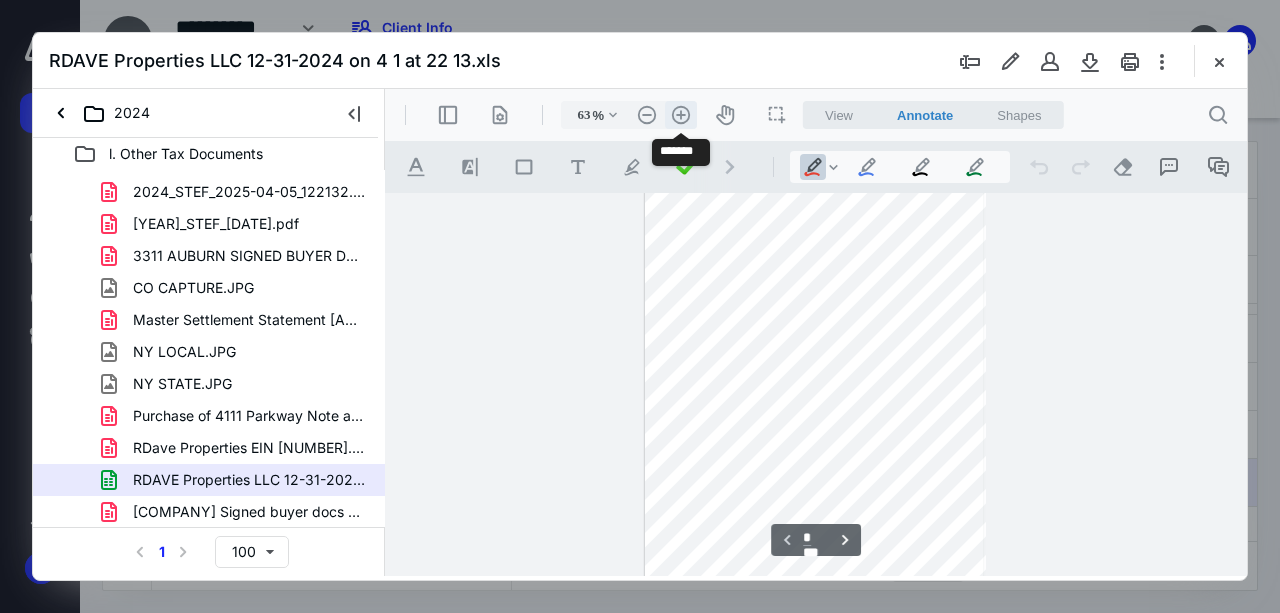 click on ".cls-1{fill:#abb0c4;} icon - header - zoom - in - line" at bounding box center [681, 115] 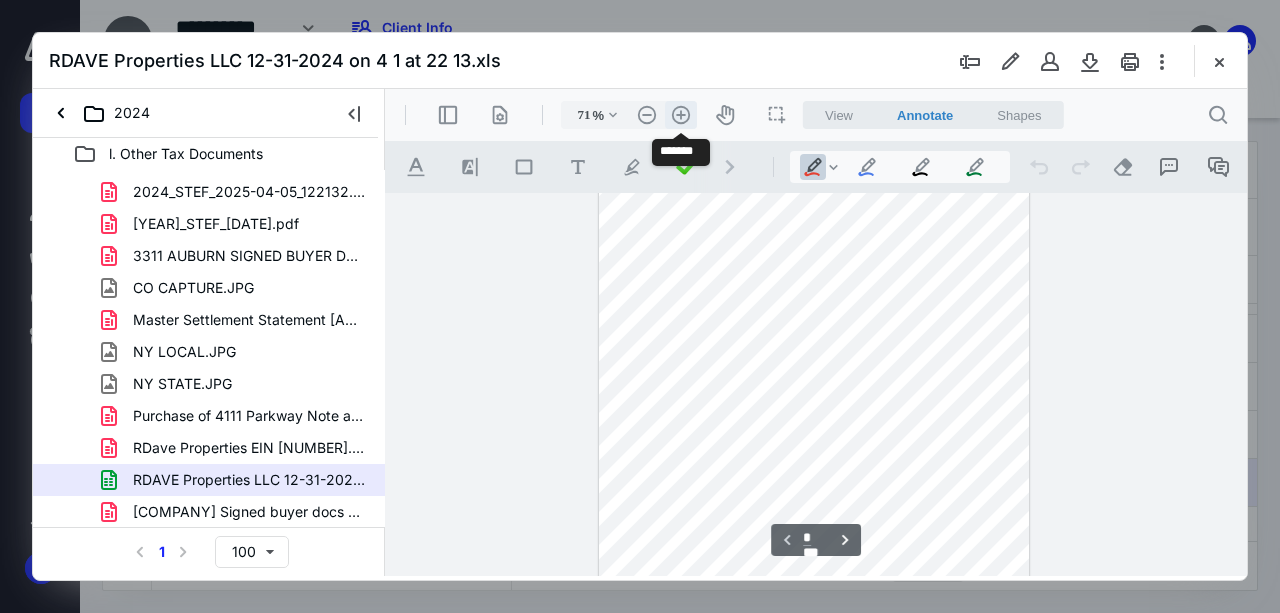 click on ".cls-1{fill:#abb0c4;} icon - header - zoom - in - line" at bounding box center [681, 115] 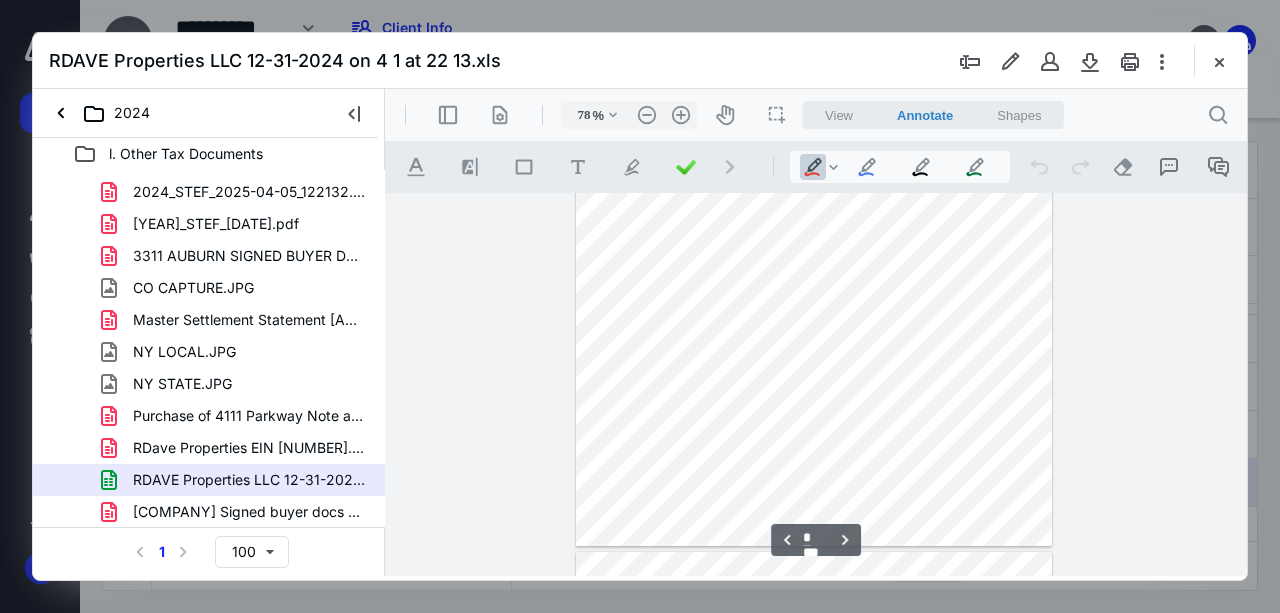scroll, scrollTop: 1021, scrollLeft: 0, axis: vertical 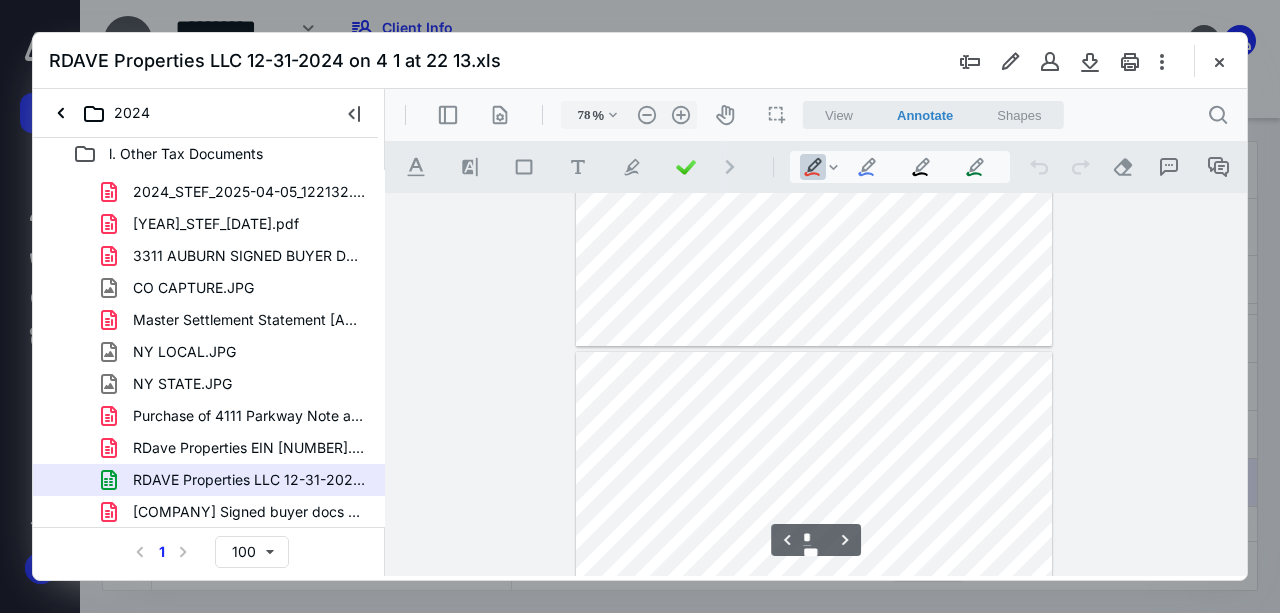 type on "*" 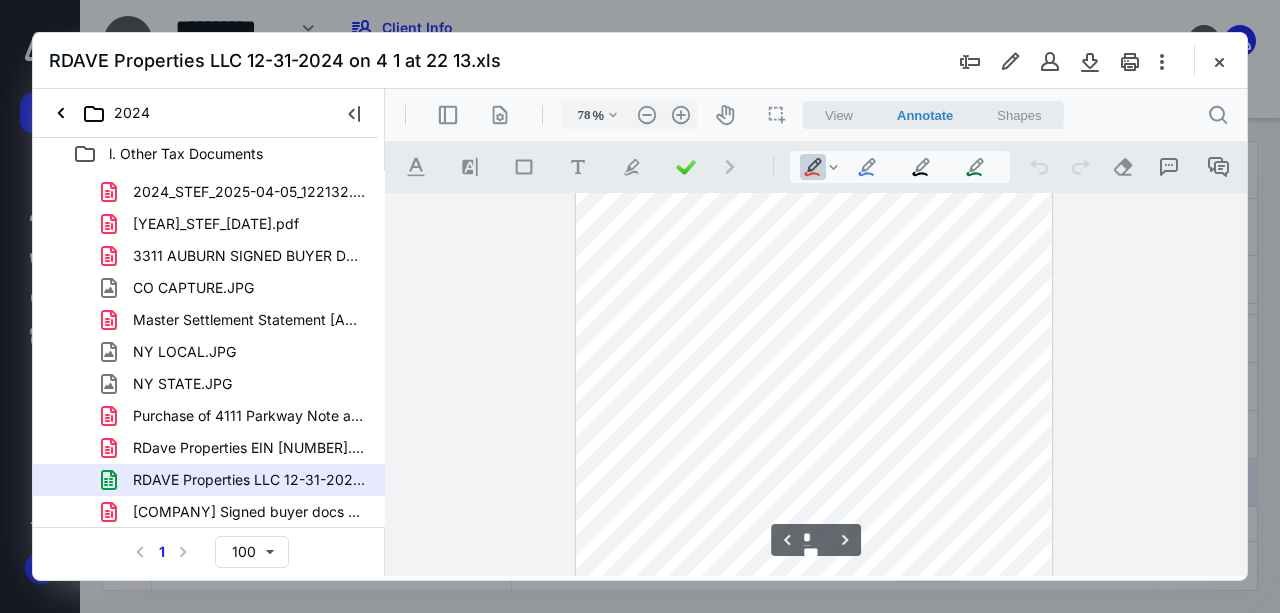 scroll, scrollTop: 621, scrollLeft: 0, axis: vertical 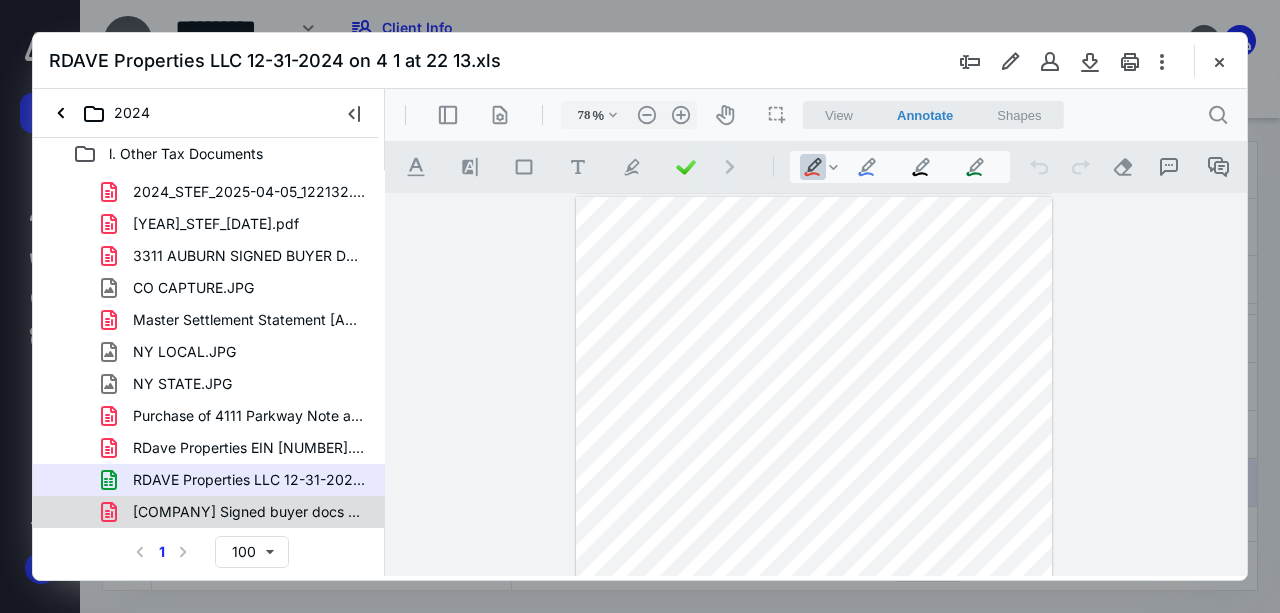click 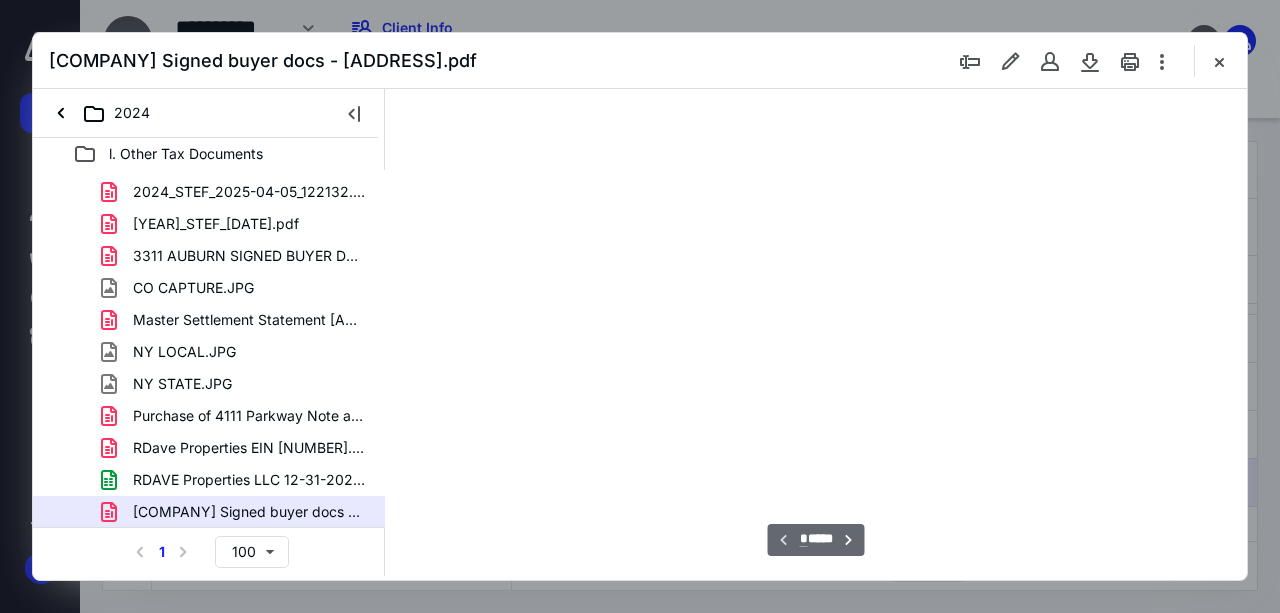 scroll, scrollTop: 106, scrollLeft: 0, axis: vertical 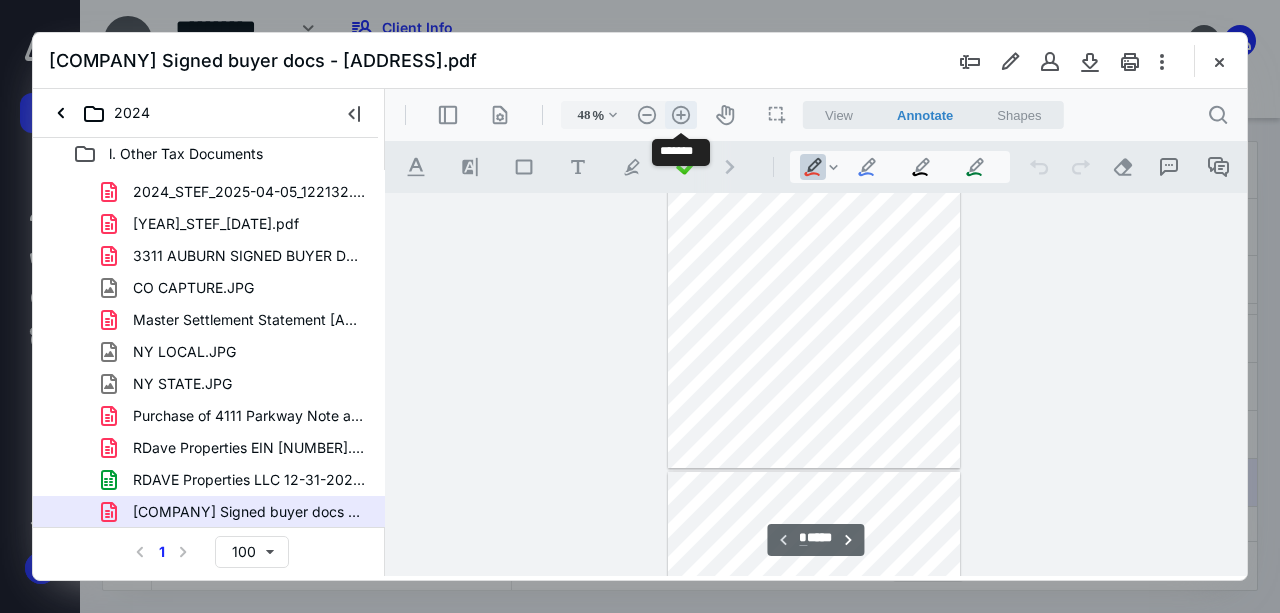 click on ".cls-1{fill:#abb0c4;} icon - header - zoom - in - line" at bounding box center [681, 115] 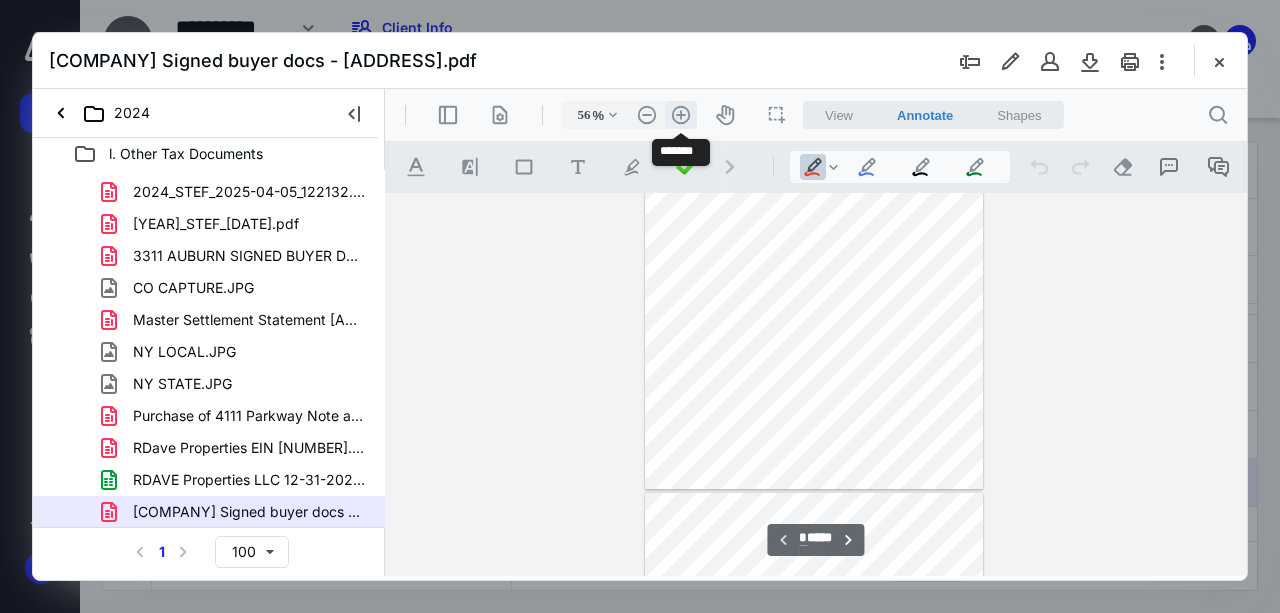 click on ".cls-1{fill:#abb0c4;} icon - header - zoom - in - line" at bounding box center (681, 115) 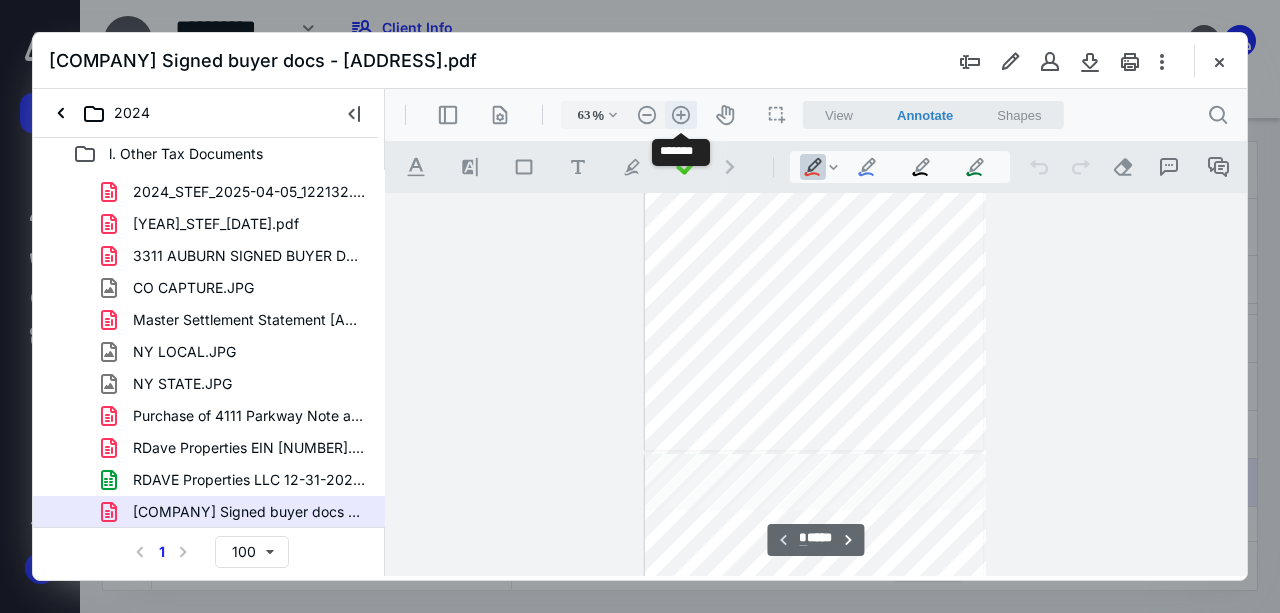 click on ".cls-1{fill:#abb0c4;} icon - header - zoom - in - line" at bounding box center [681, 115] 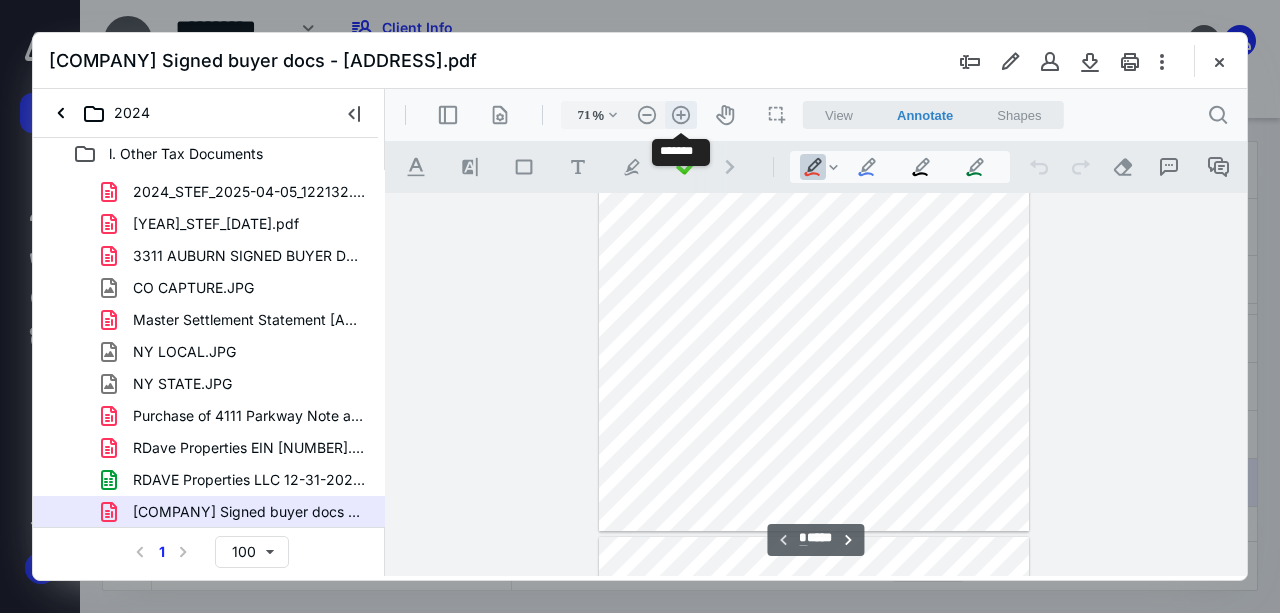 click on ".cls-1{fill:#abb0c4;} icon - header - zoom - in - line" at bounding box center [681, 115] 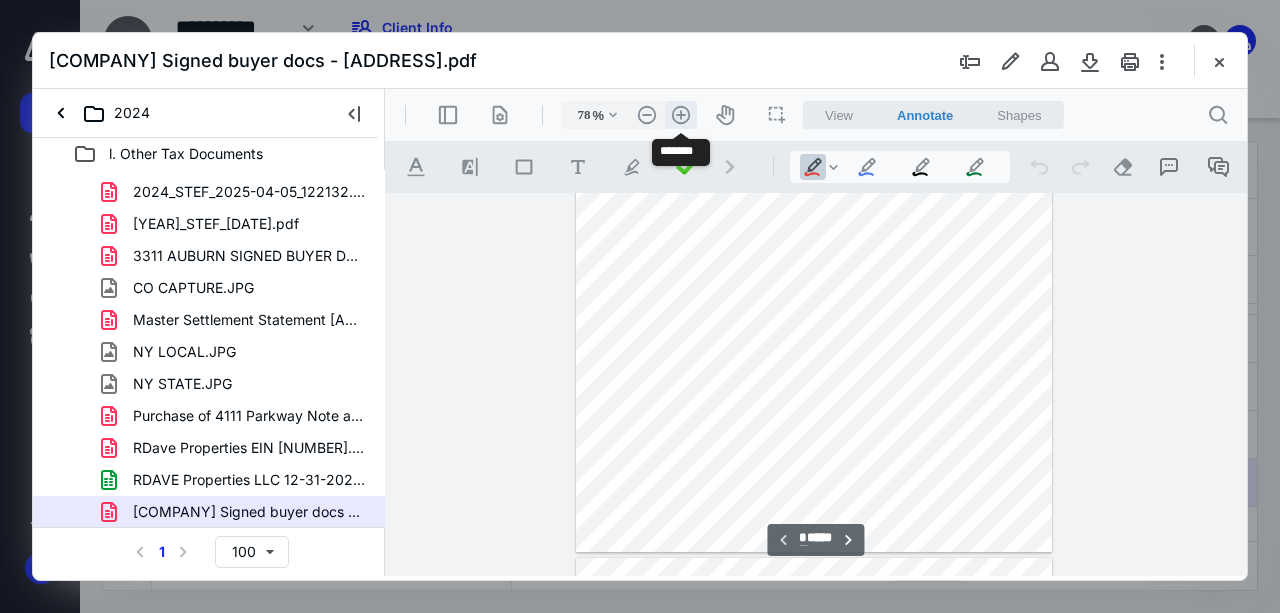 click on ".cls-1{fill:#abb0c4;} icon - header - zoom - in - line" at bounding box center (681, 115) 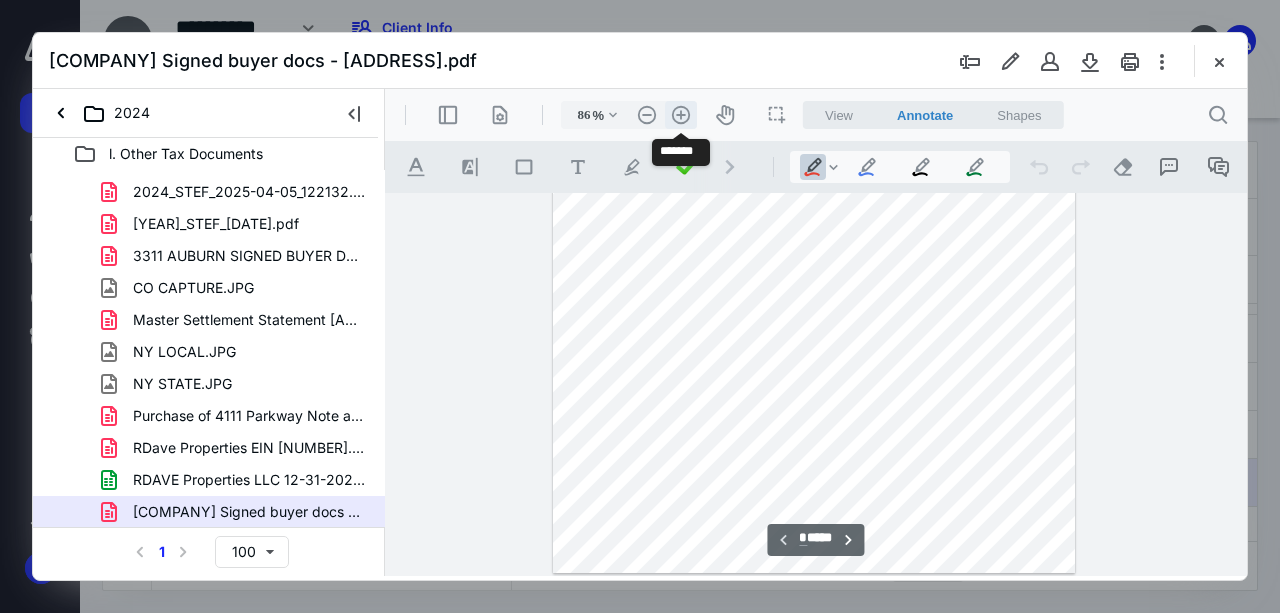 click on ".cls-1{fill:#abb0c4;} icon - header - zoom - in - line" at bounding box center [681, 115] 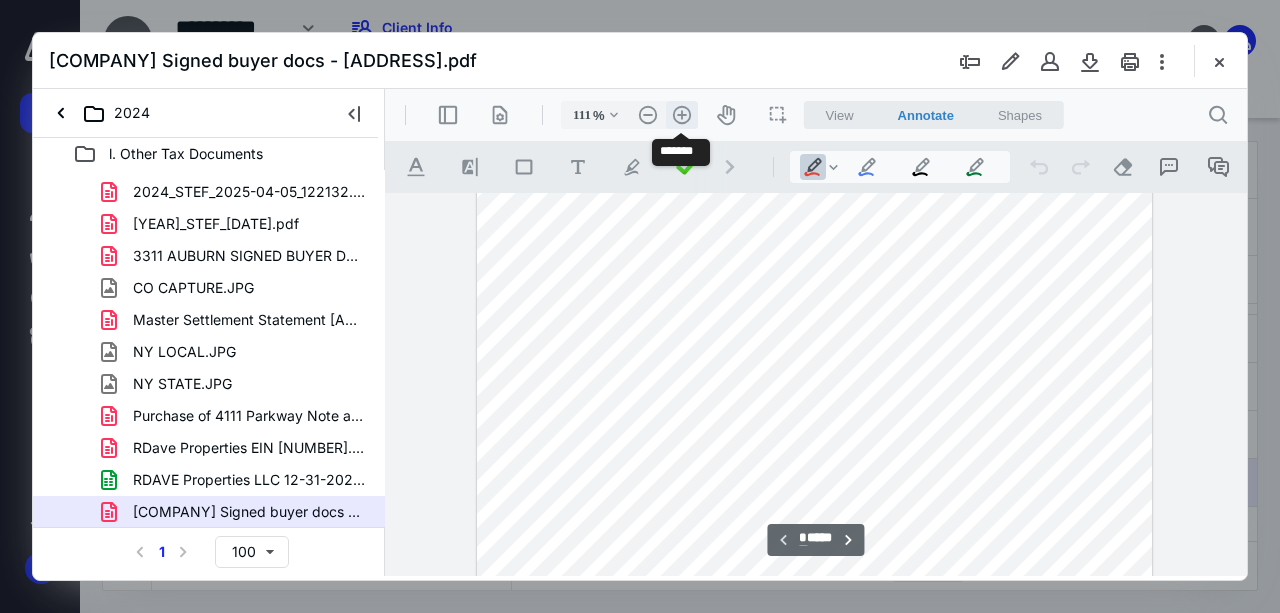 click on ".cls-1{fill:#abb0c4;} icon - header - zoom - in - line" at bounding box center [682, 115] 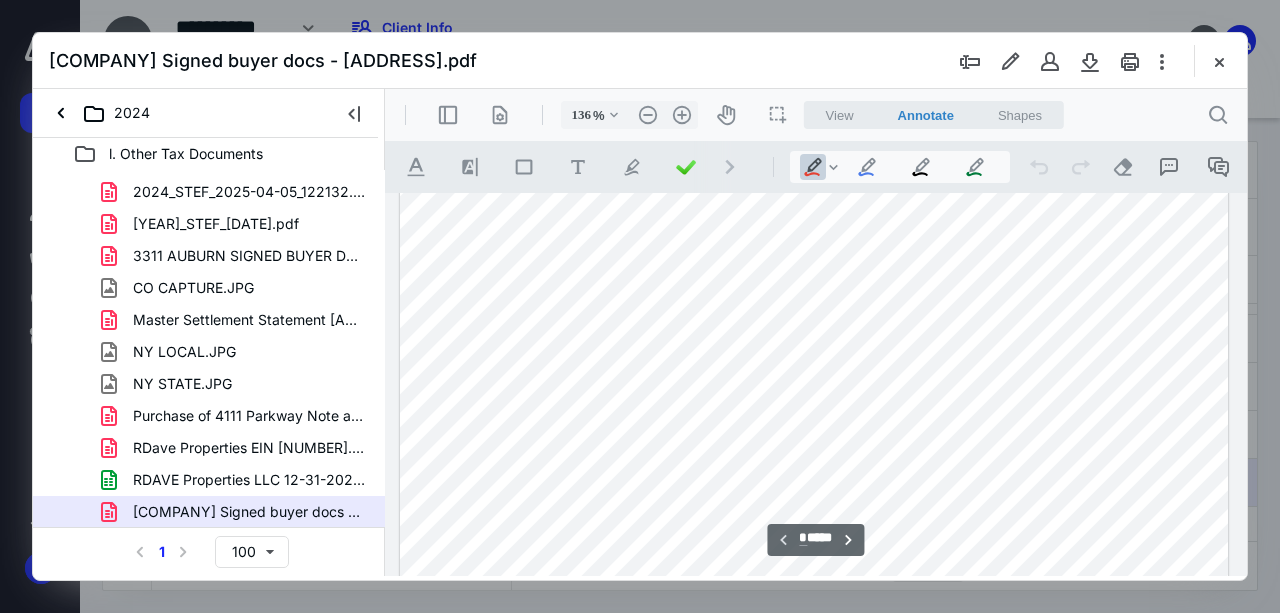 scroll, scrollTop: 133, scrollLeft: 0, axis: vertical 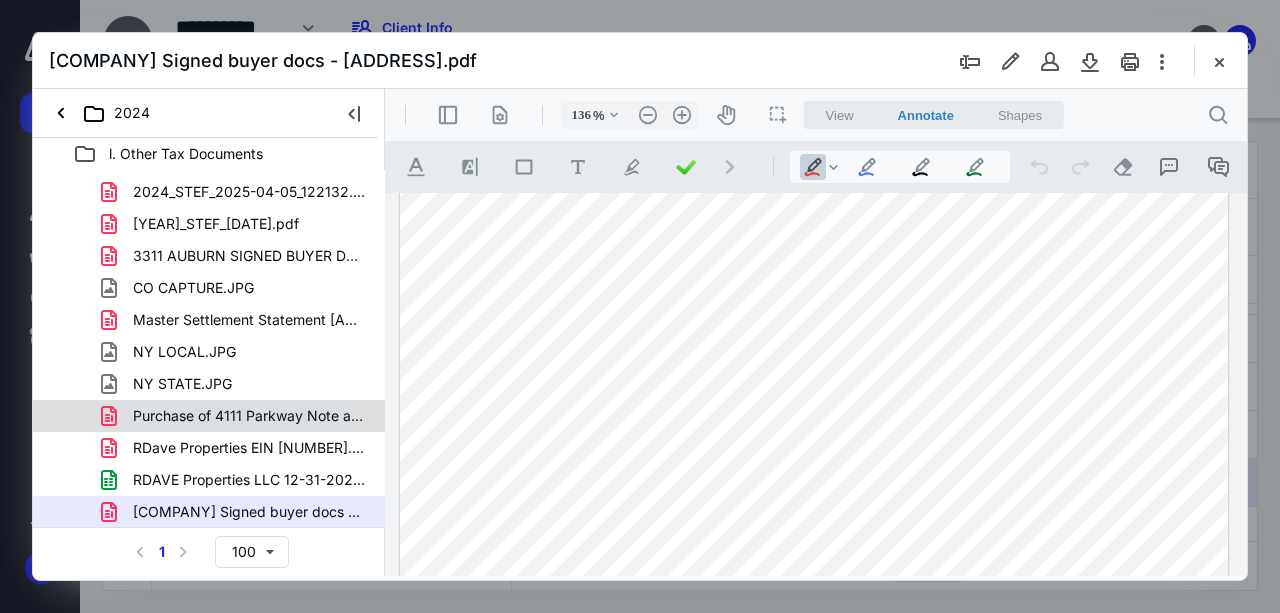 click 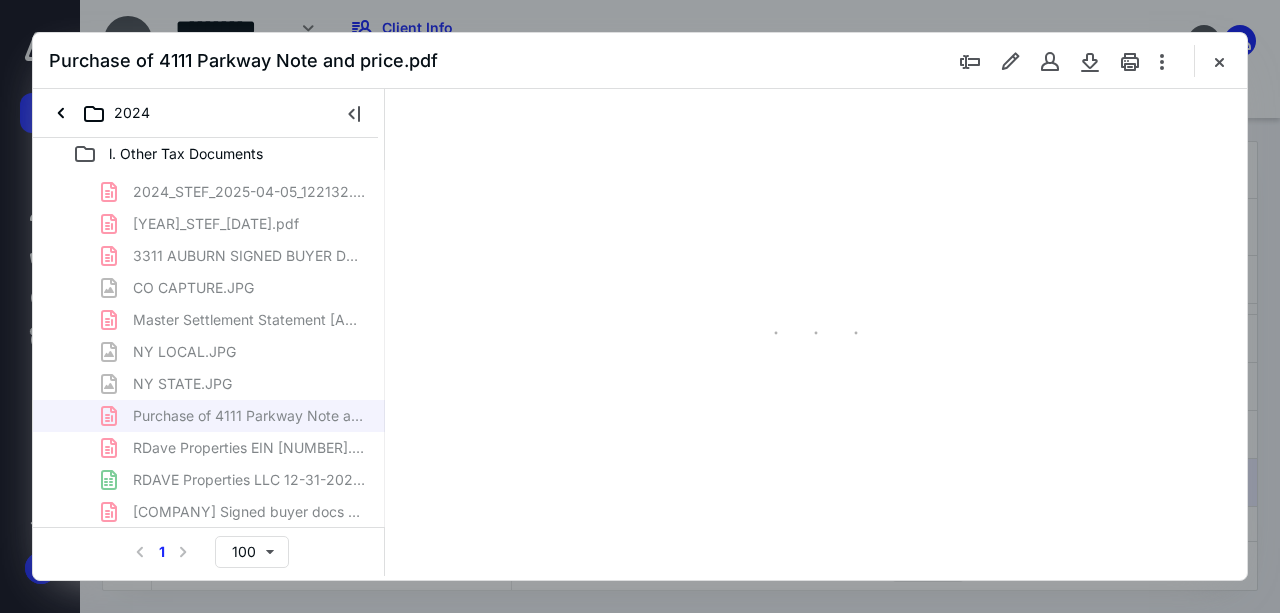 scroll, scrollTop: 0, scrollLeft: 0, axis: both 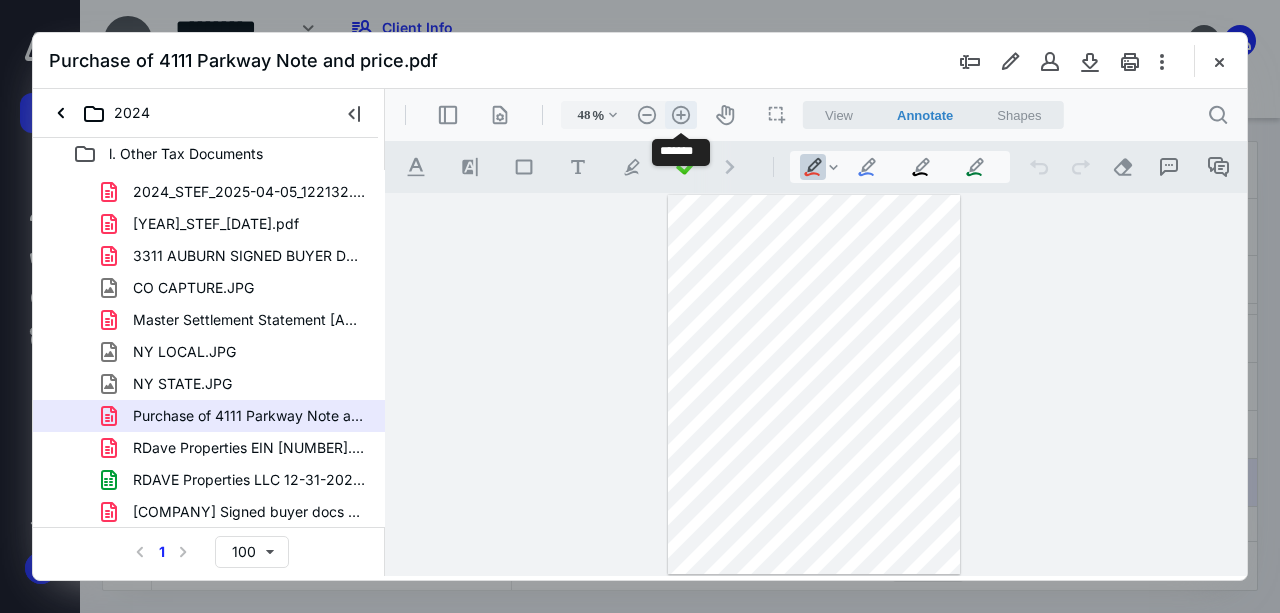 click on ".cls-1{fill:#abb0c4;} icon - header - zoom - in - line" at bounding box center (681, 115) 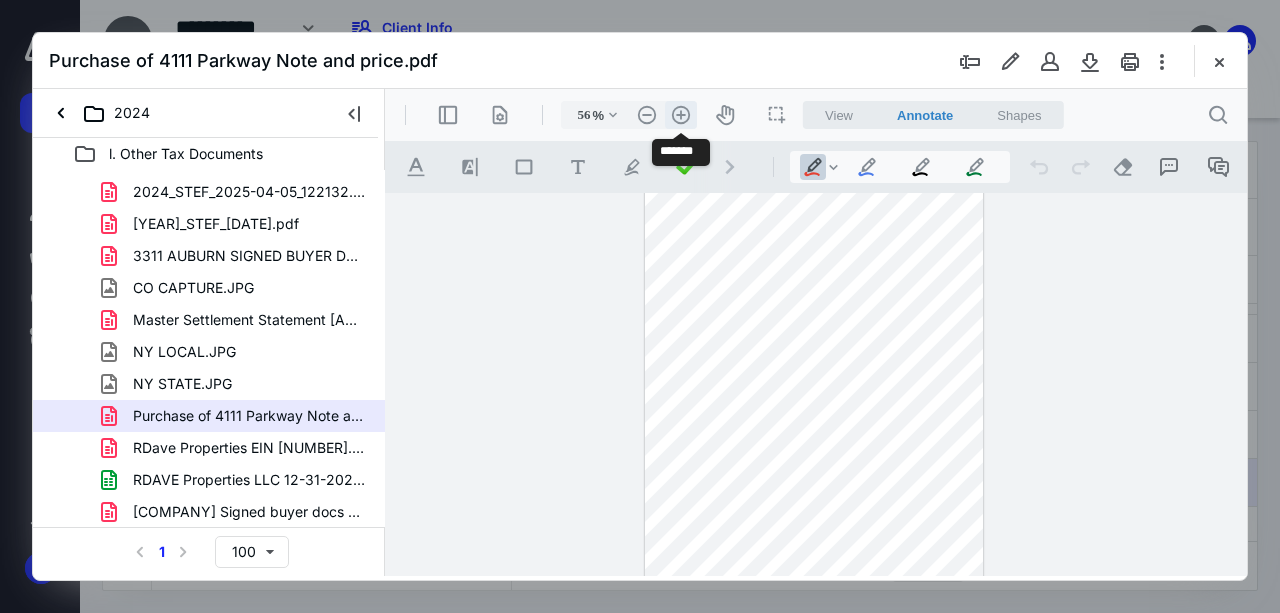 click on ".cls-1{fill:#abb0c4;} icon - header - zoom - in - line" at bounding box center [681, 115] 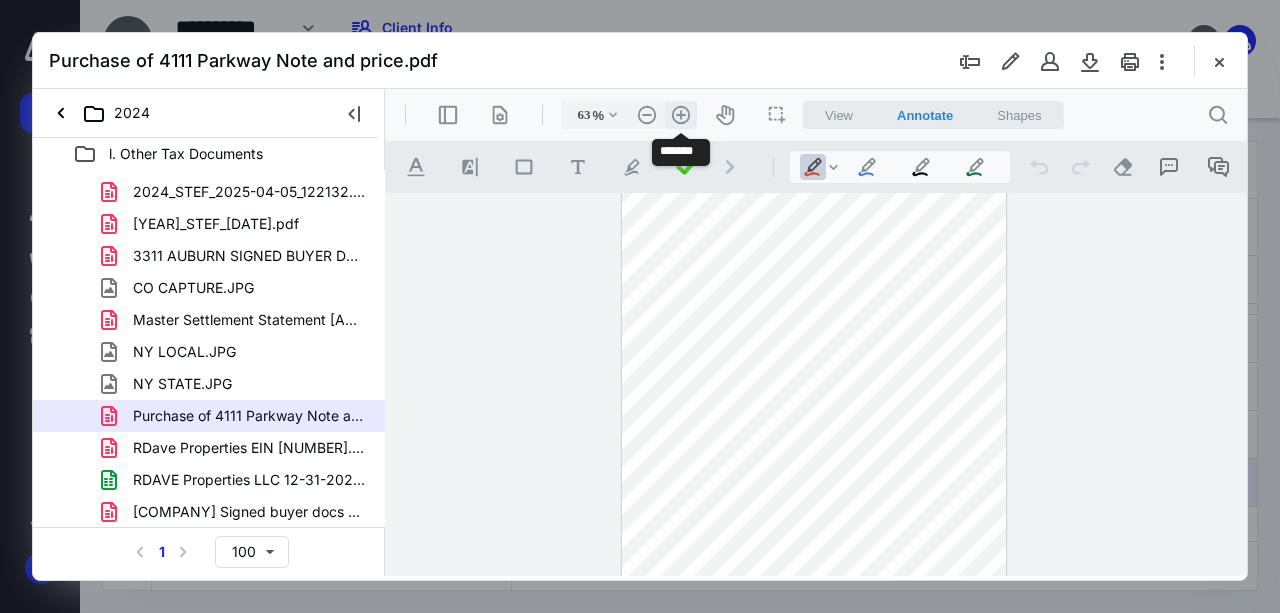 click on ".cls-1{fill:#abb0c4;} icon - header - zoom - in - line" at bounding box center (681, 115) 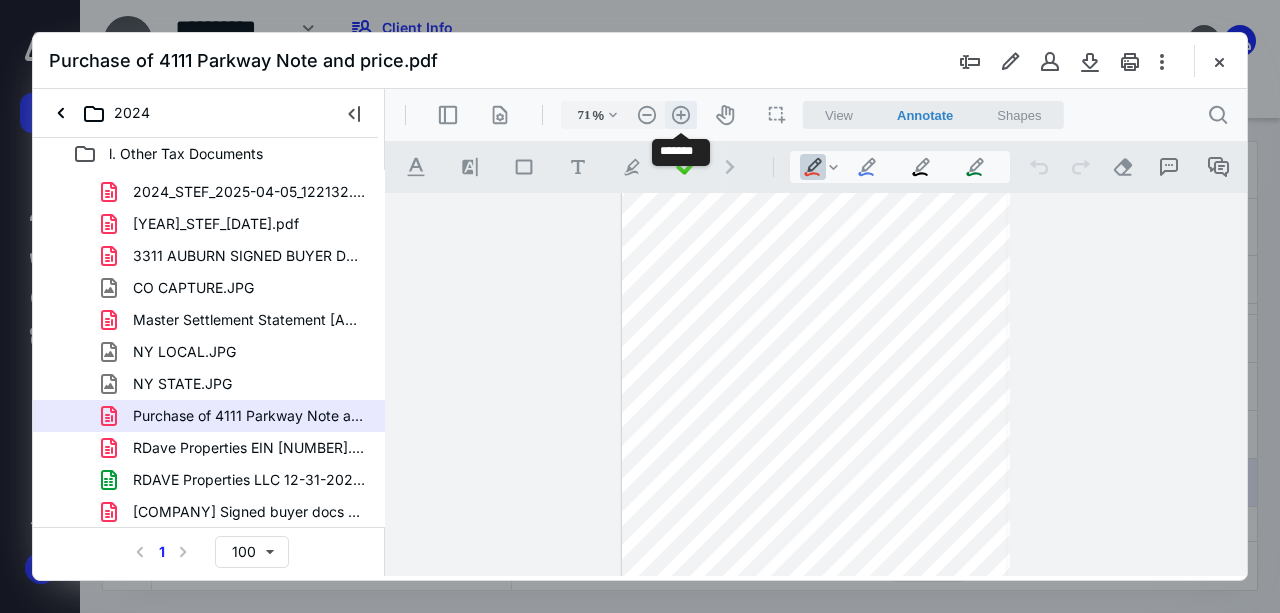 click on ".cls-1{fill:#abb0c4;} icon - header - zoom - in - line" at bounding box center (681, 115) 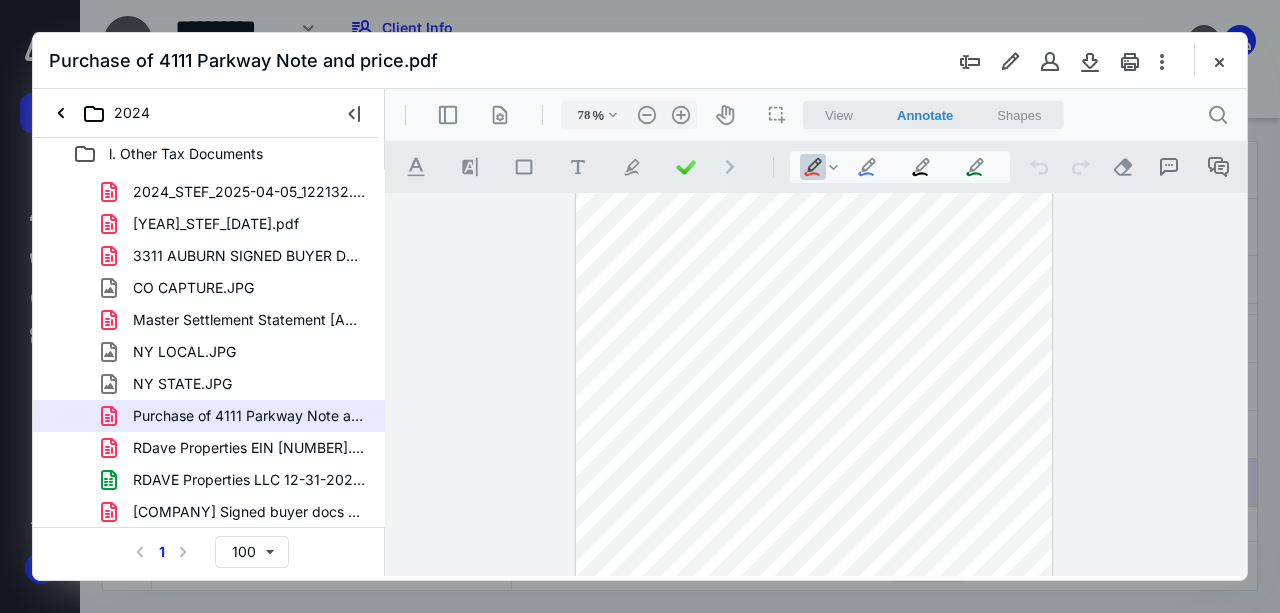 scroll, scrollTop: 0, scrollLeft: 0, axis: both 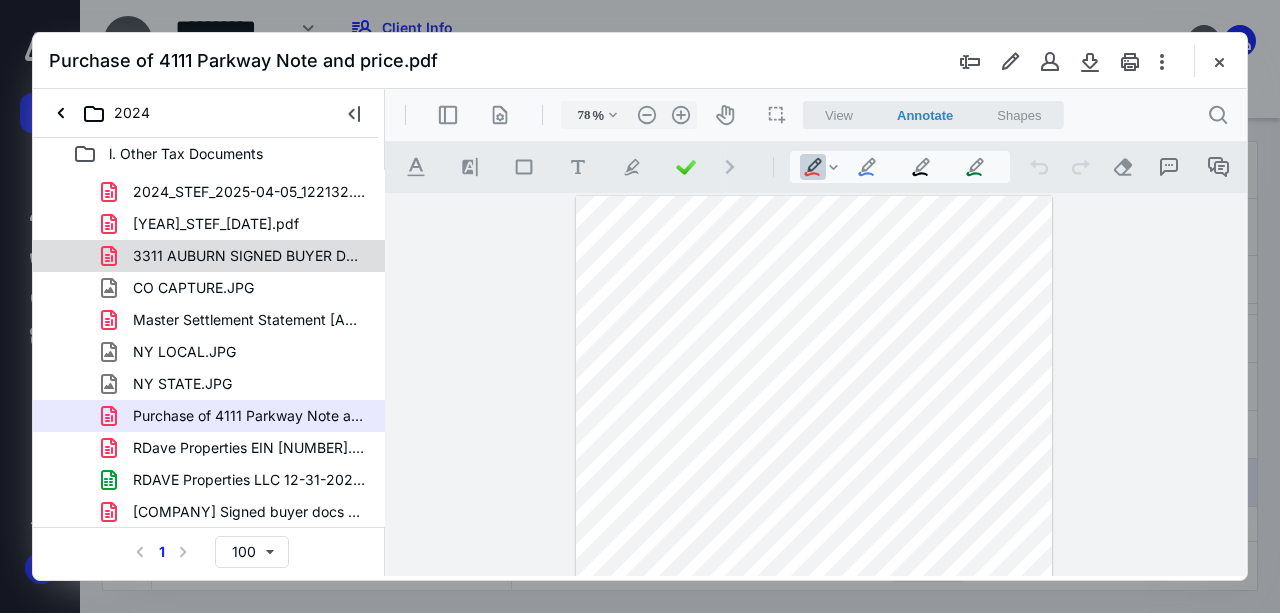 click 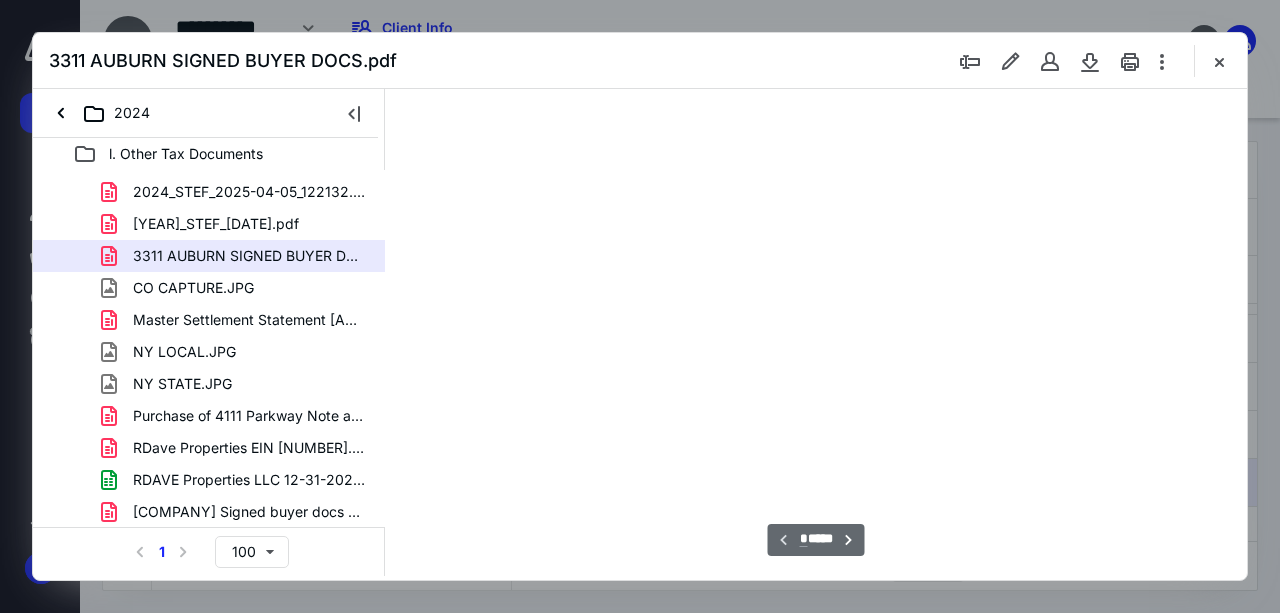 scroll, scrollTop: 106, scrollLeft: 0, axis: vertical 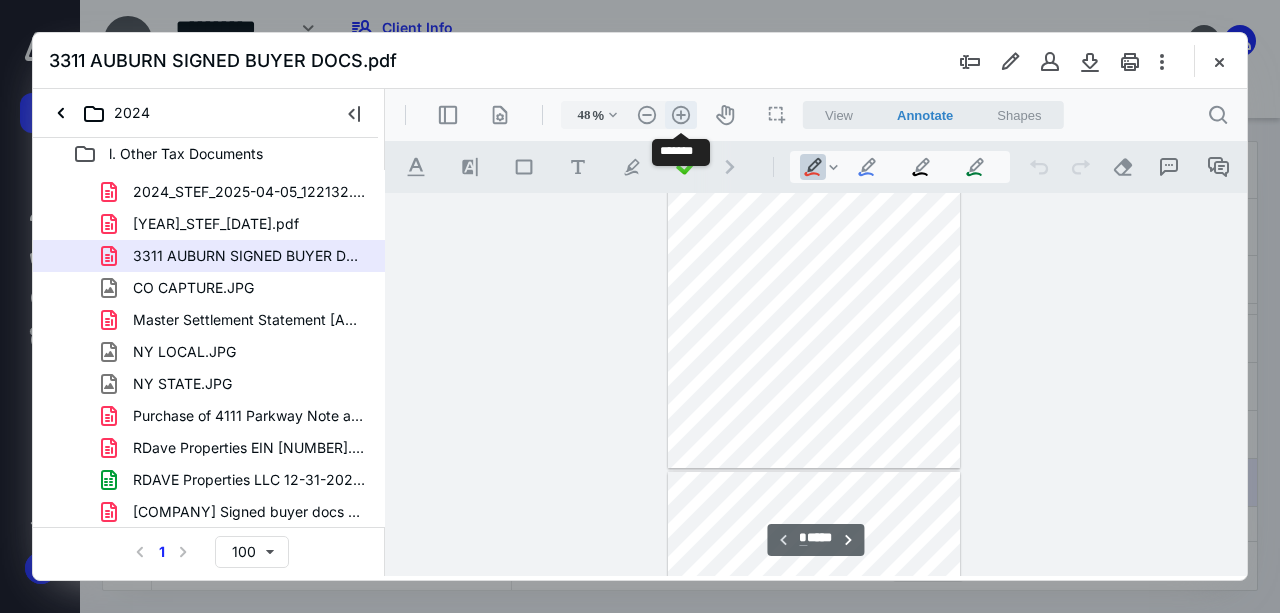 click on ".cls-1{fill:#abb0c4;} icon - header - zoom - in - line" at bounding box center (681, 115) 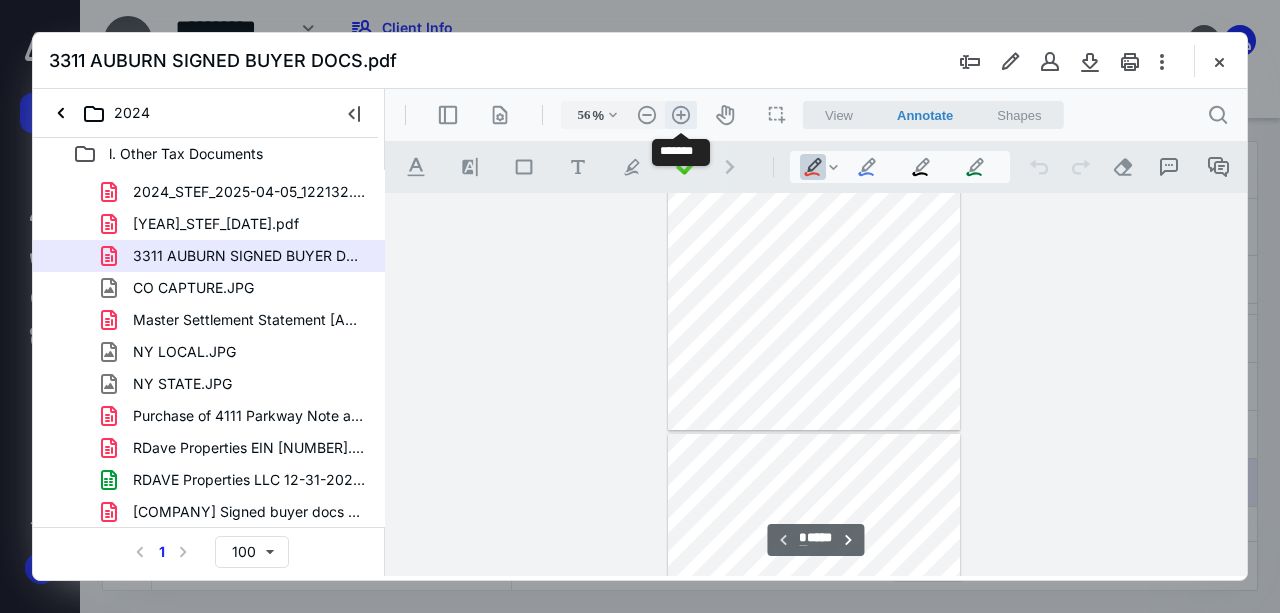 click on ".cls-1{fill:#abb0c4;} icon - header - zoom - in - line" at bounding box center (681, 115) 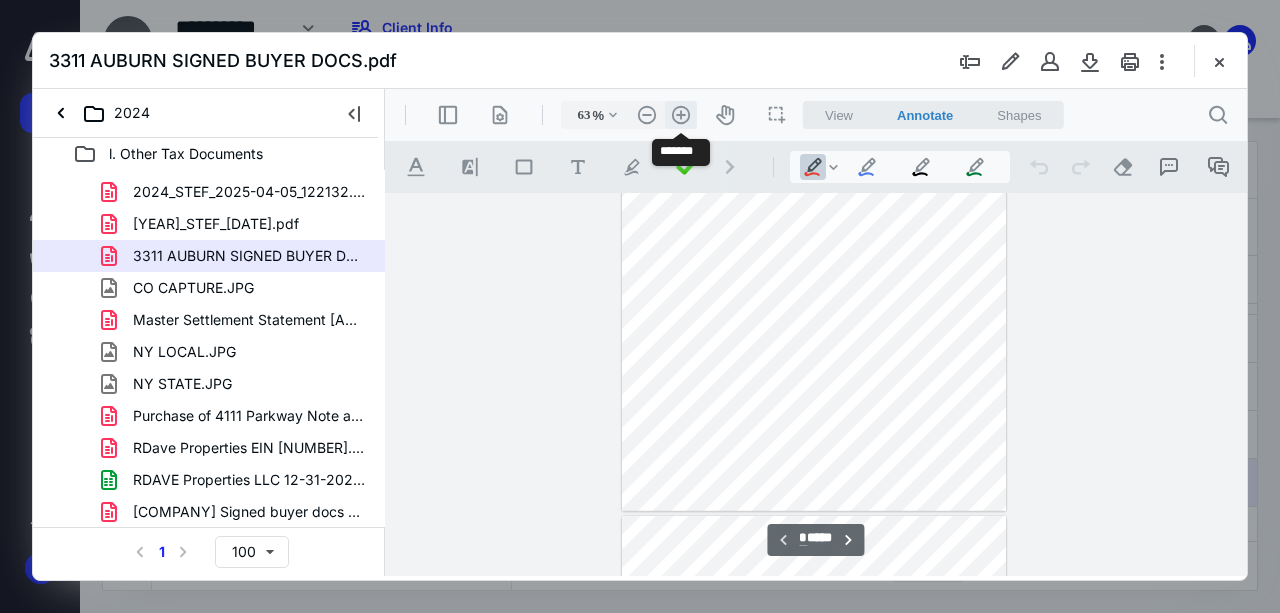 click on ".cls-1{fill:#abb0c4;} icon - header - zoom - in - line" at bounding box center [681, 115] 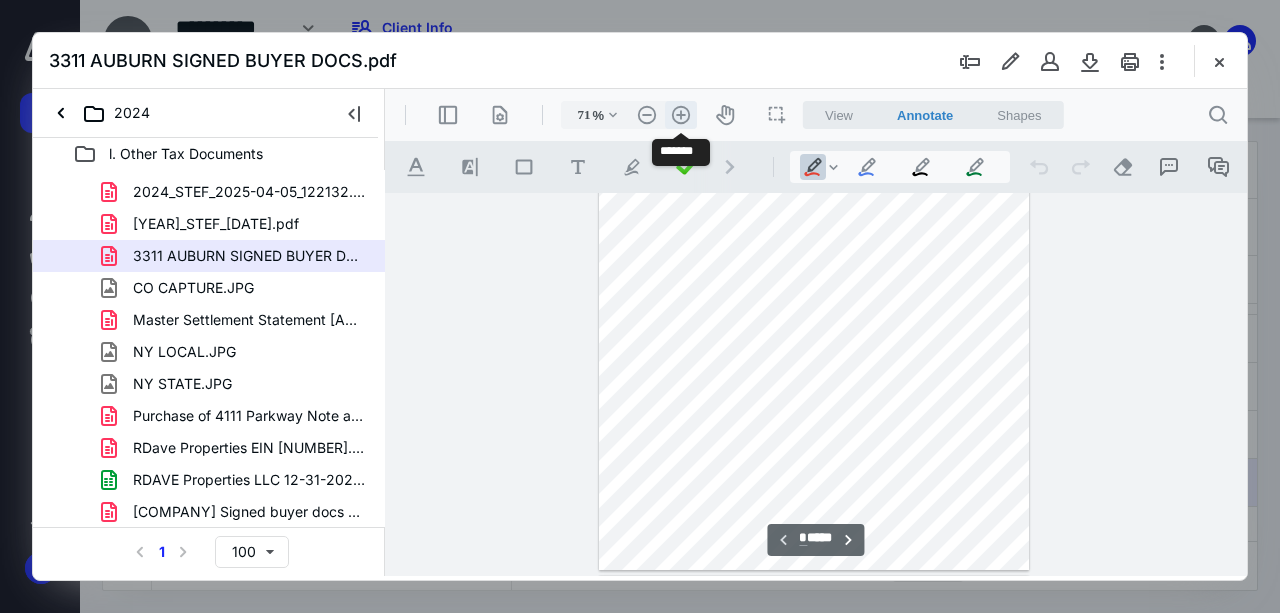 click on ".cls-1{fill:#abb0c4;} icon - header - zoom - in - line" at bounding box center [681, 115] 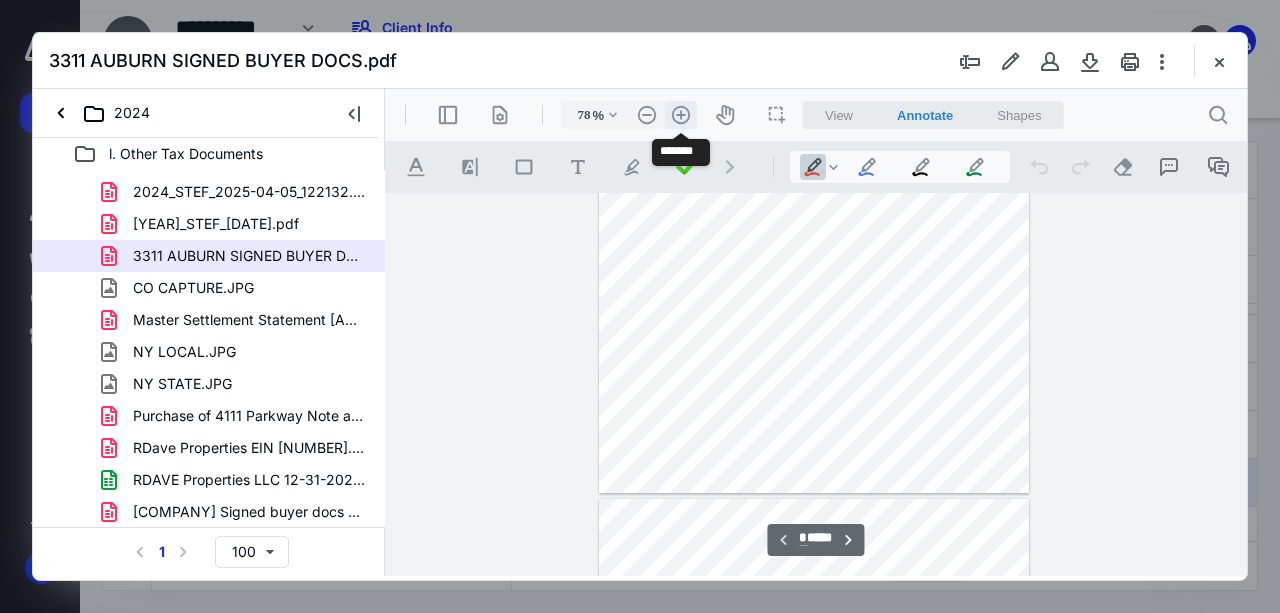 click on ".cls-1{fill:#abb0c4;} icon - header - zoom - in - line" at bounding box center [681, 115] 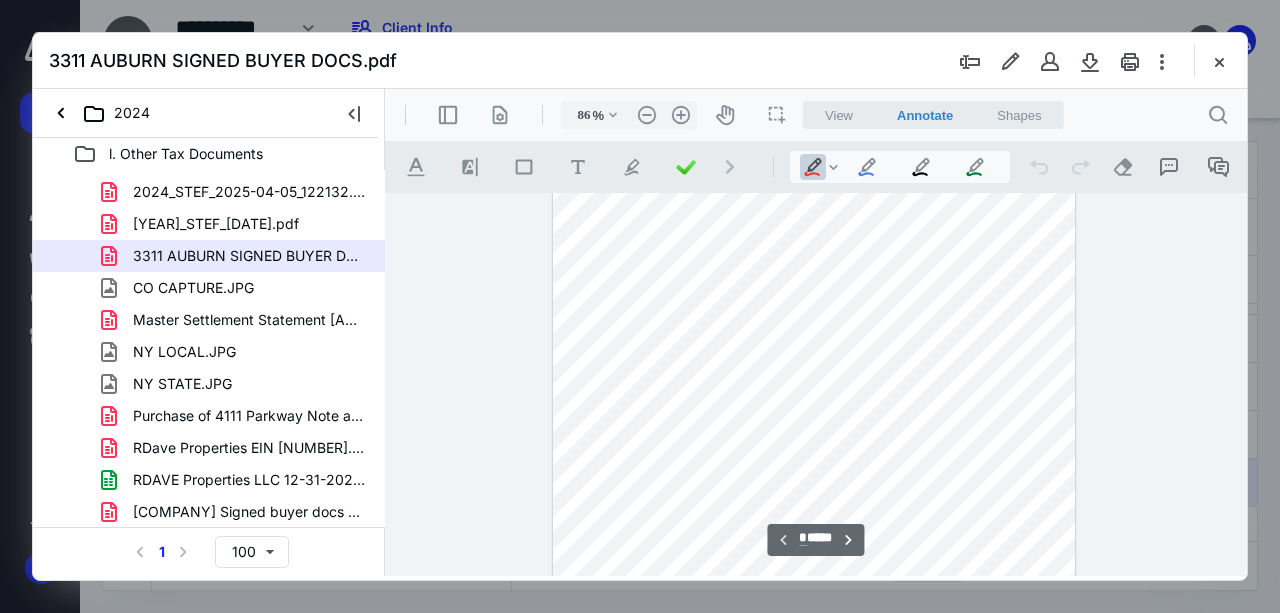 scroll, scrollTop: 0, scrollLeft: 0, axis: both 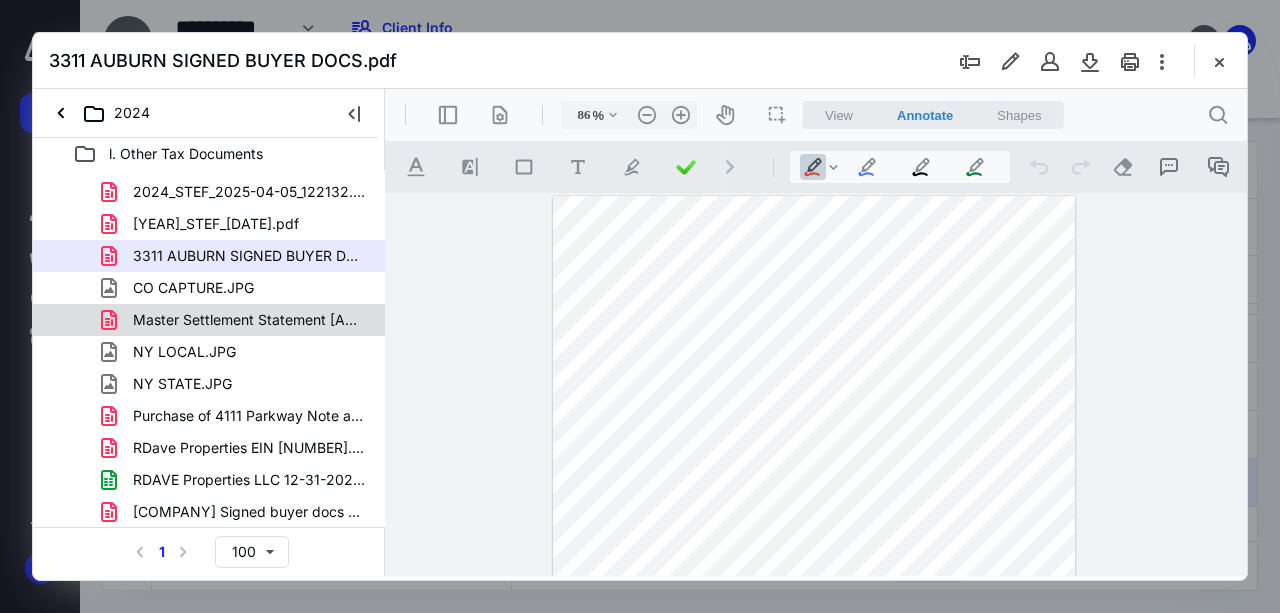 click 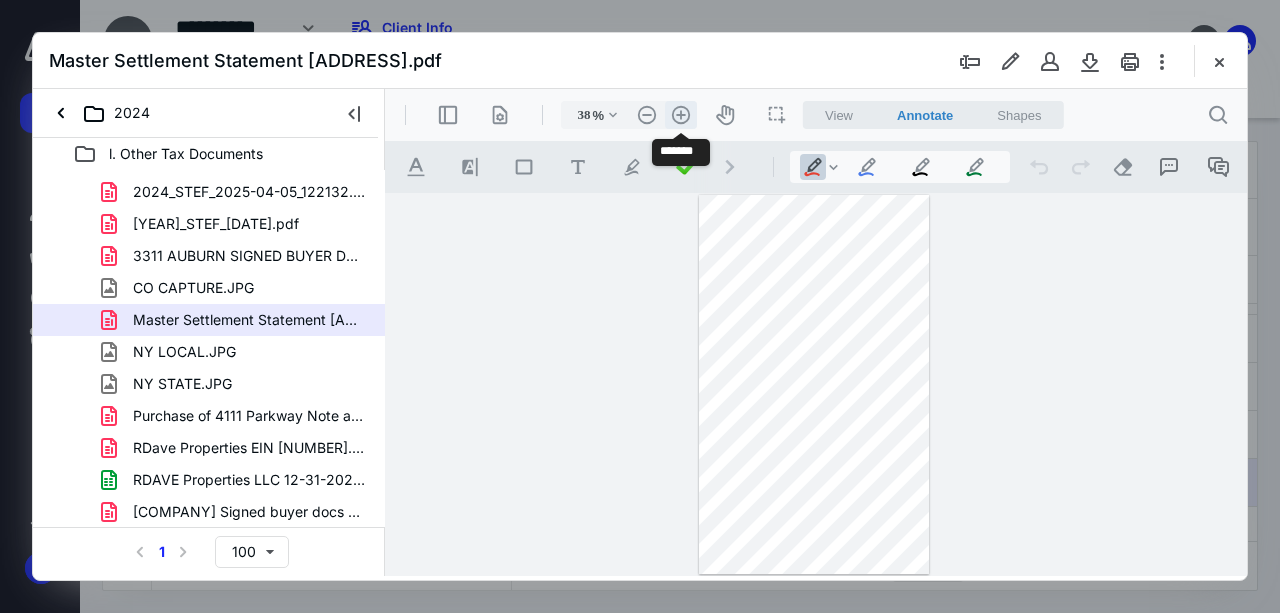click on ".cls-1{fill:#abb0c4;} icon - header - zoom - in - line" at bounding box center [681, 115] 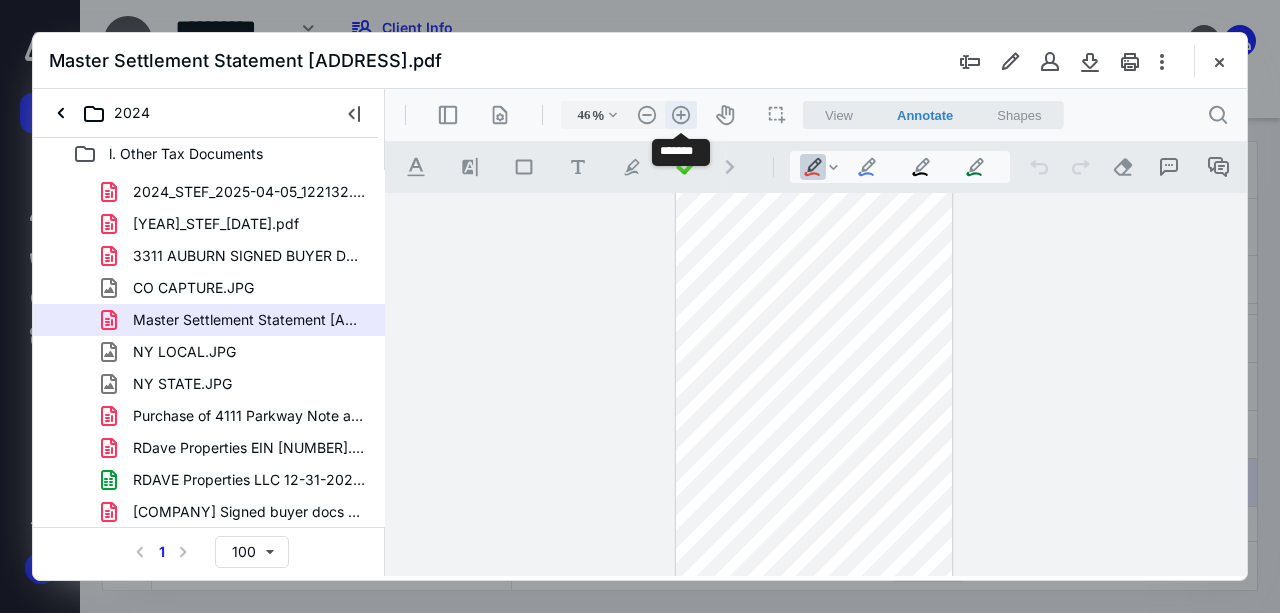 click on ".cls-1{fill:#abb0c4;} icon - header - zoom - in - line" at bounding box center (681, 115) 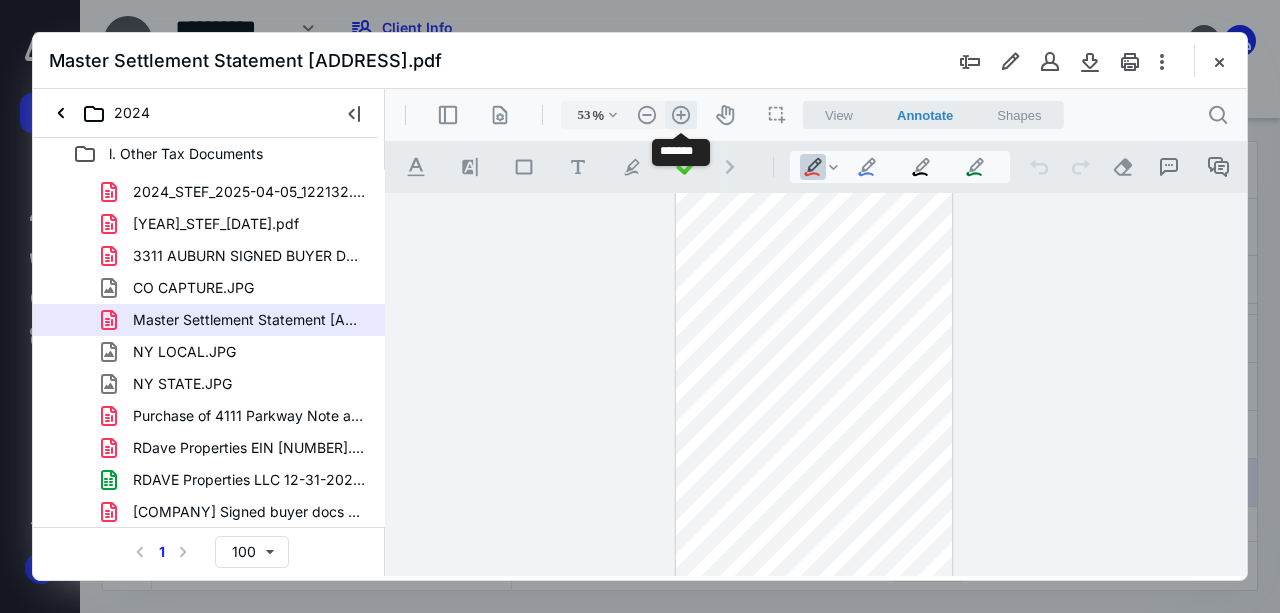 click on ".cls-1{fill:#abb0c4;} icon - header - zoom - in - line" at bounding box center (681, 115) 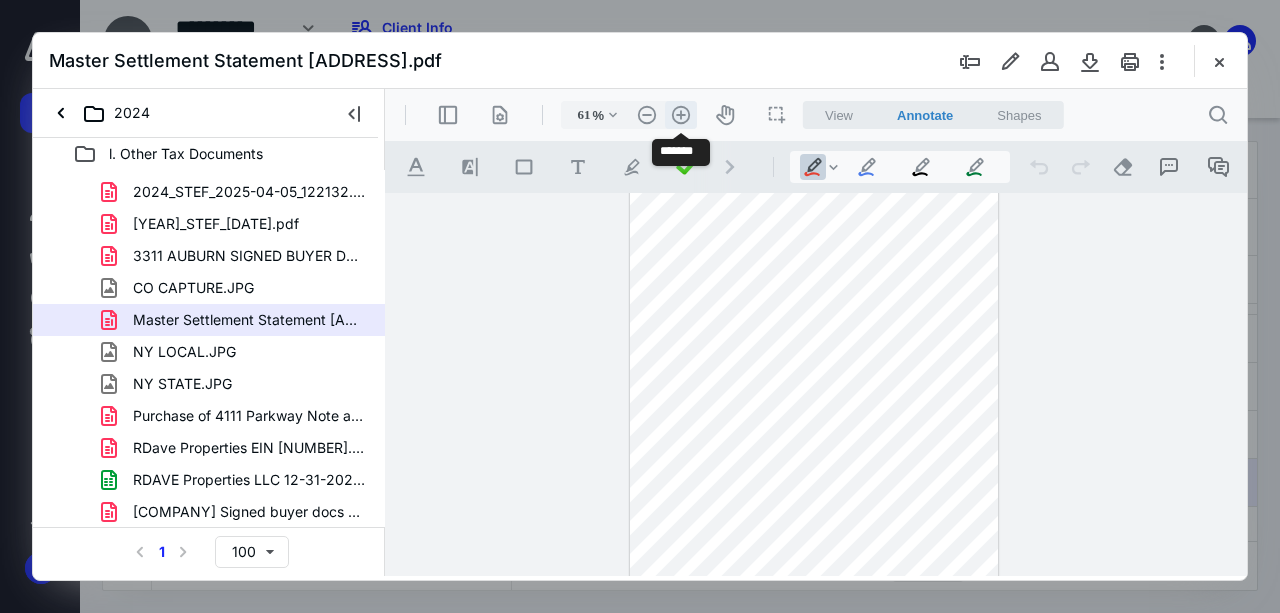 click on ".cls-1{fill:#abb0c4;} icon - header - zoom - in - line" at bounding box center (681, 115) 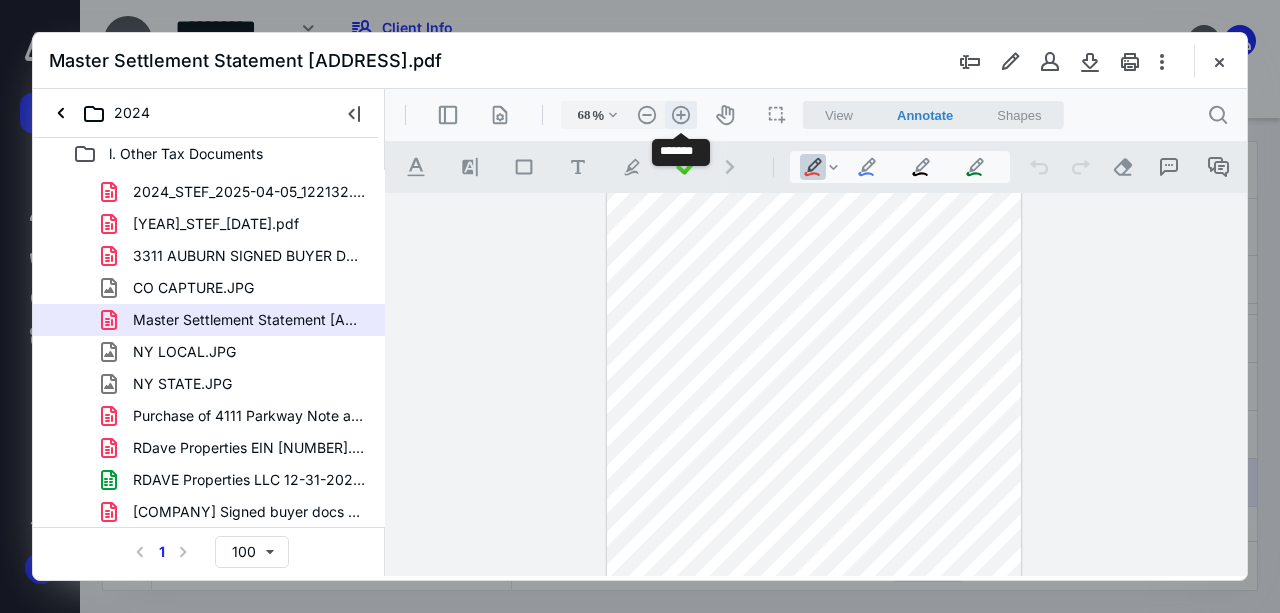 click on ".cls-1{fill:#abb0c4;} icon - header - zoom - in - line" at bounding box center (681, 115) 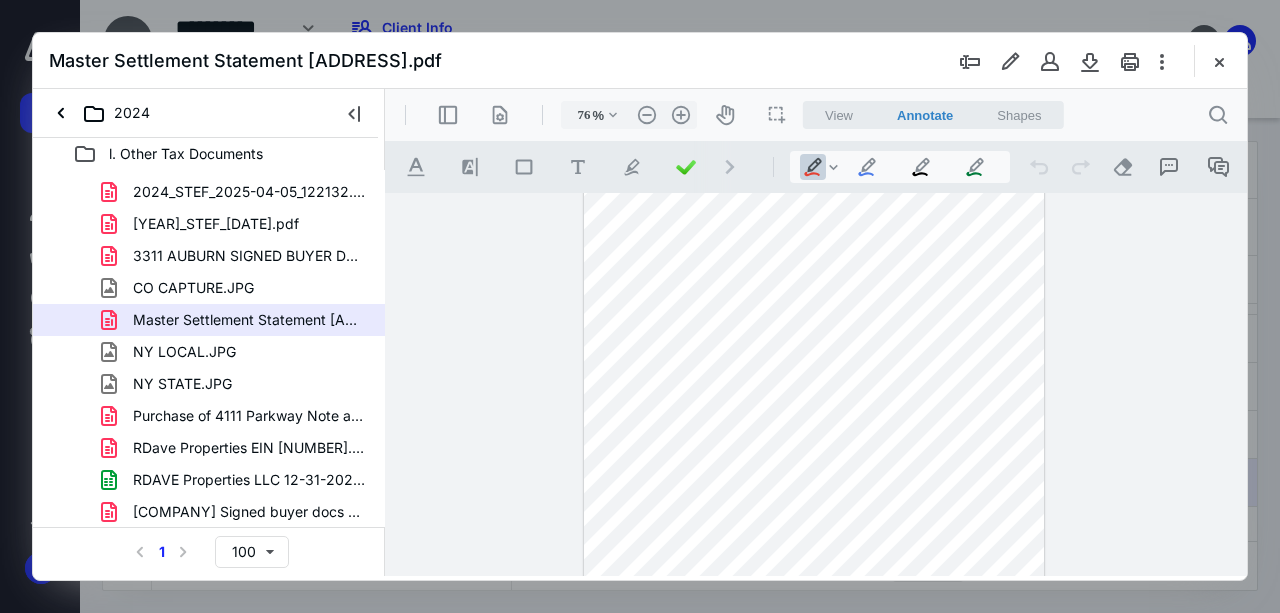 scroll, scrollTop: 6, scrollLeft: 0, axis: vertical 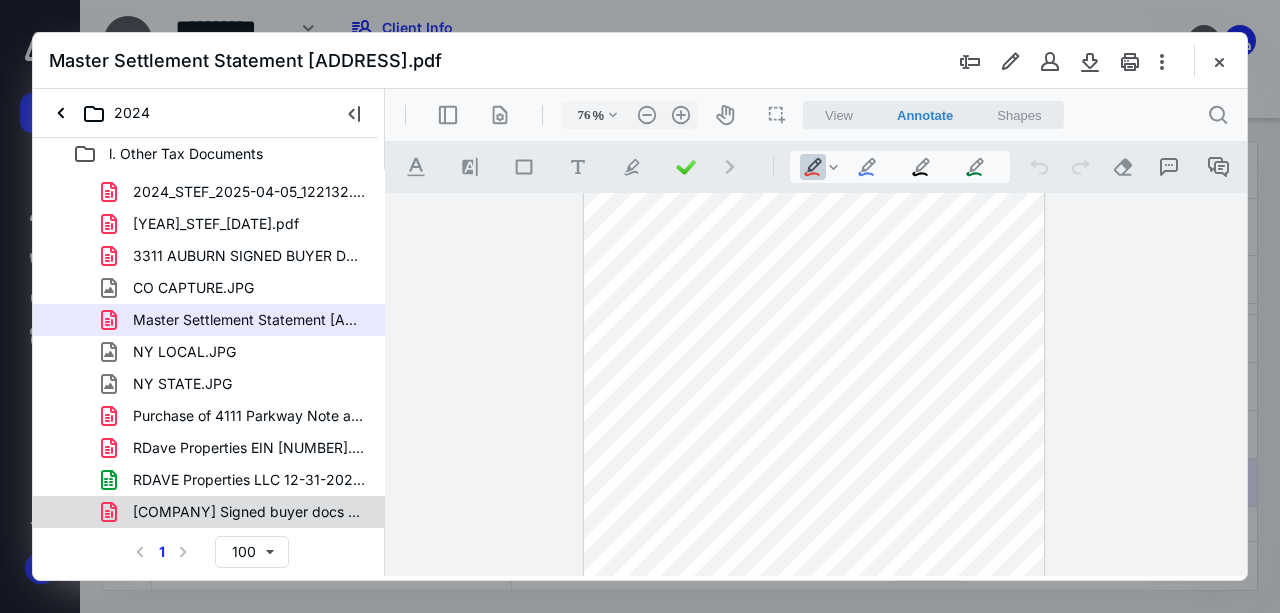 click 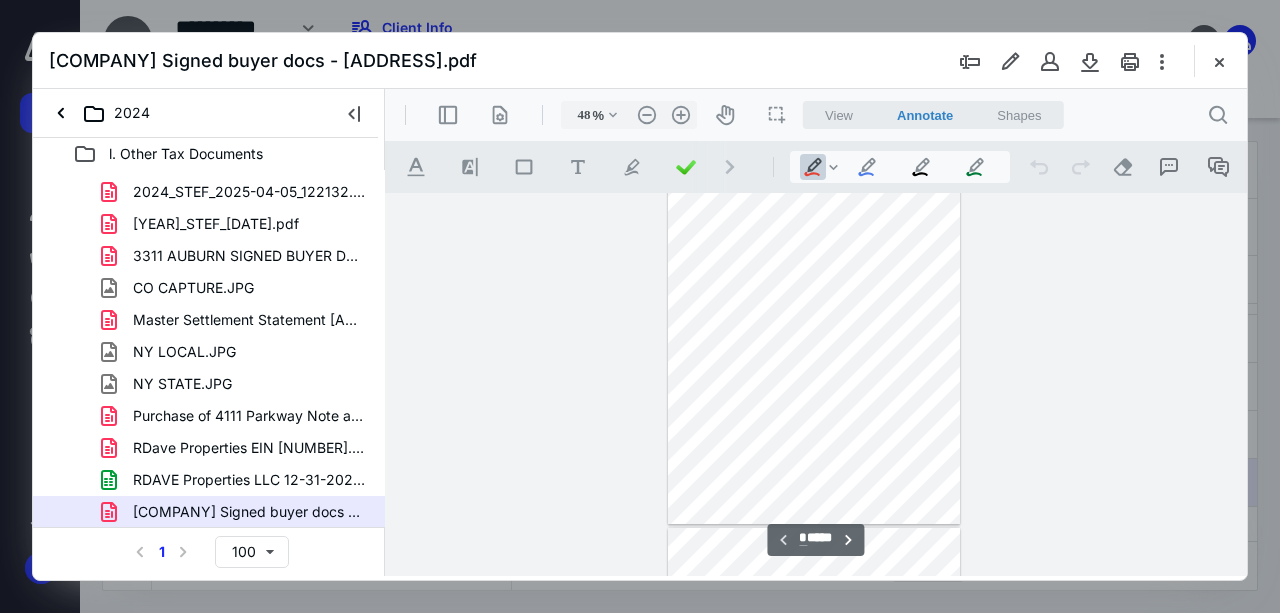 scroll, scrollTop: 0, scrollLeft: 0, axis: both 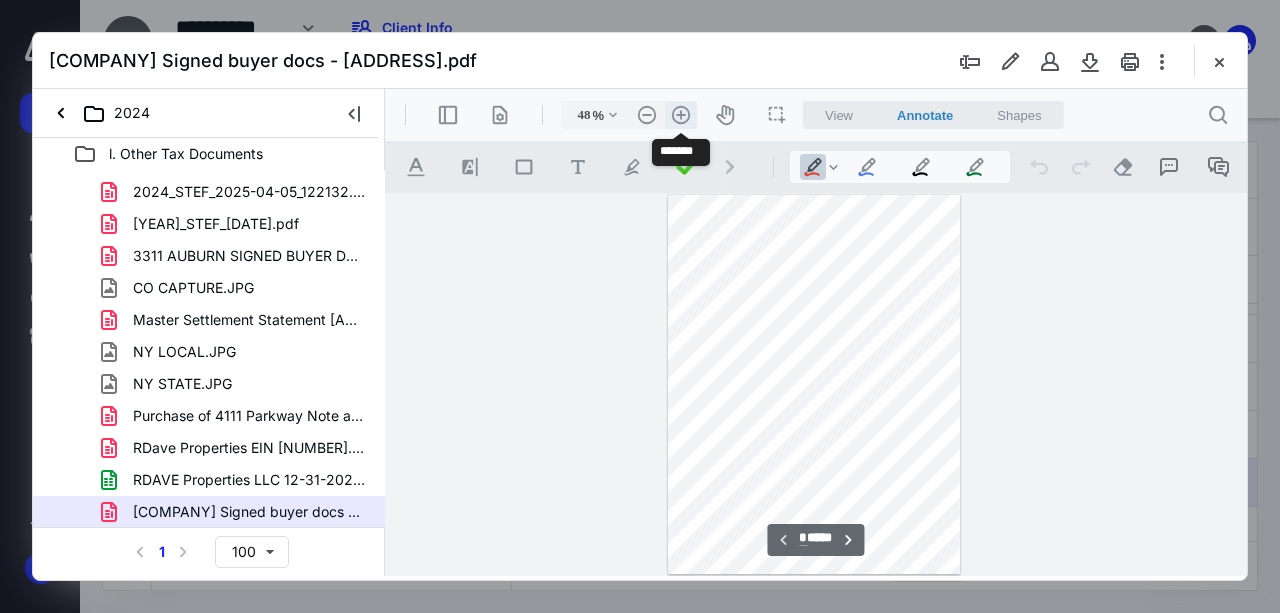 click on ".cls-1{fill:#abb0c4;} icon - header - zoom - in - line" at bounding box center [681, 115] 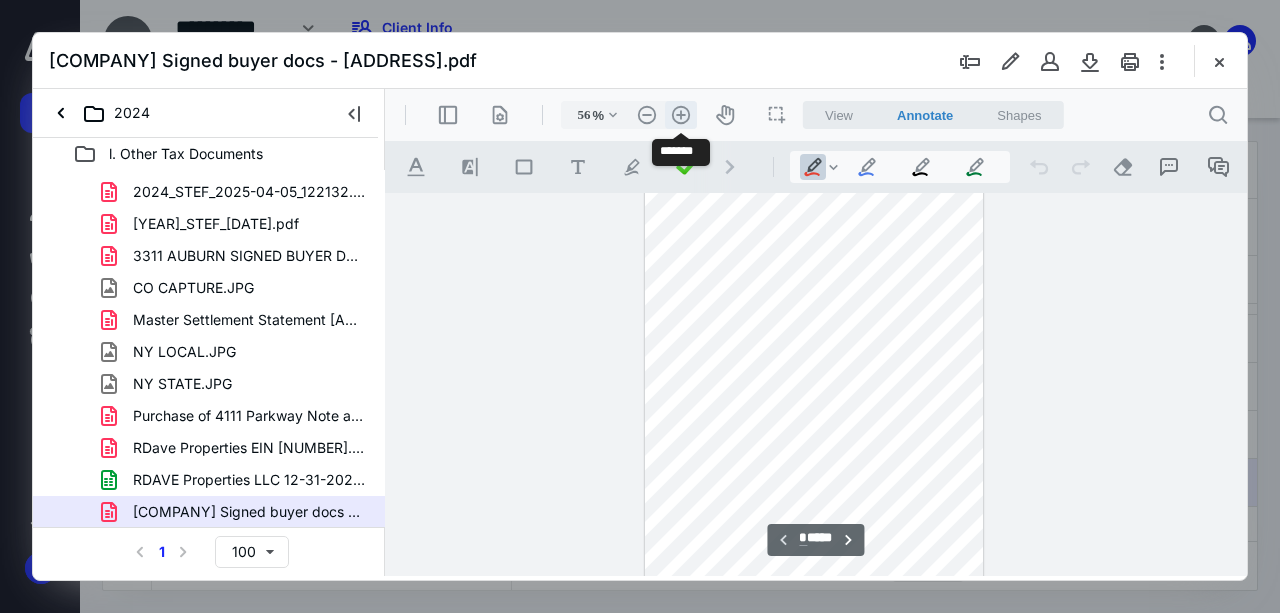 click on ".cls-1{fill:#abb0c4;} icon - header - zoom - in - line" at bounding box center (681, 115) 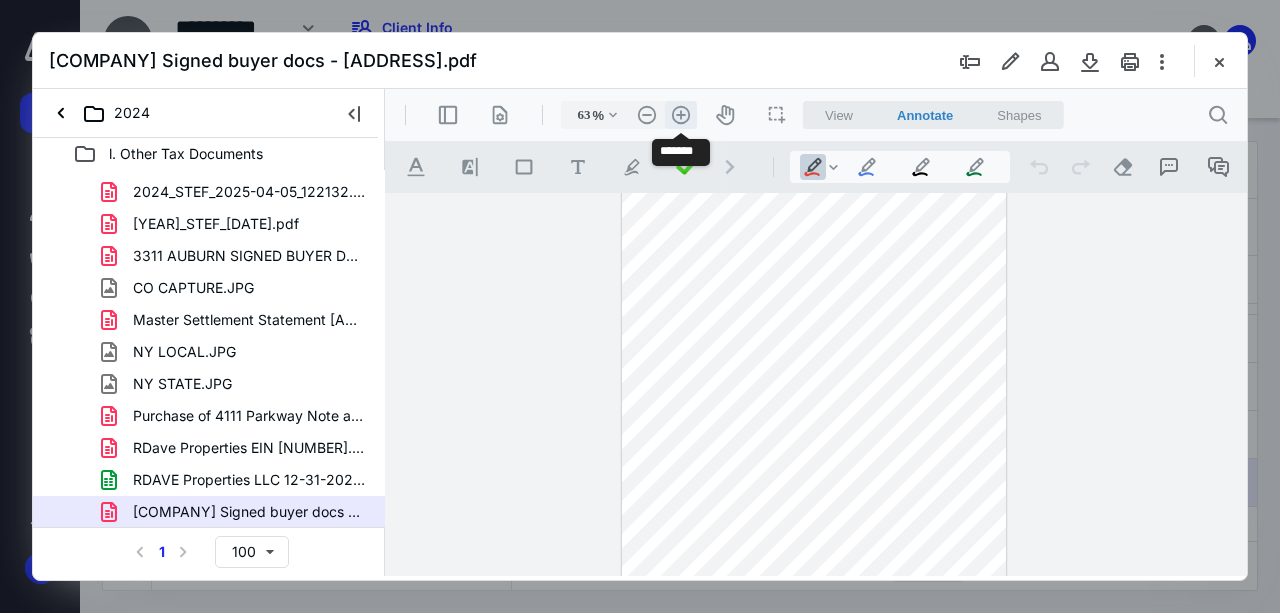 click on ".cls-1{fill:#abb0c4;} icon - header - zoom - in - line" at bounding box center [681, 115] 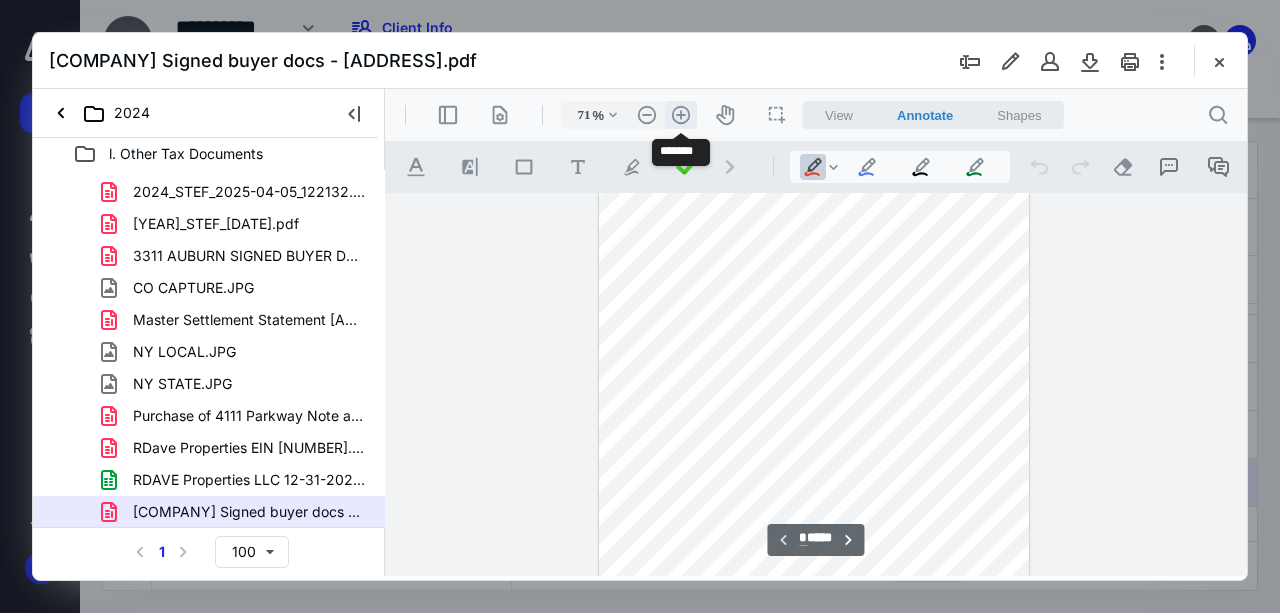 click on ".cls-1{fill:#abb0c4;} icon - header - zoom - in - line" at bounding box center (681, 115) 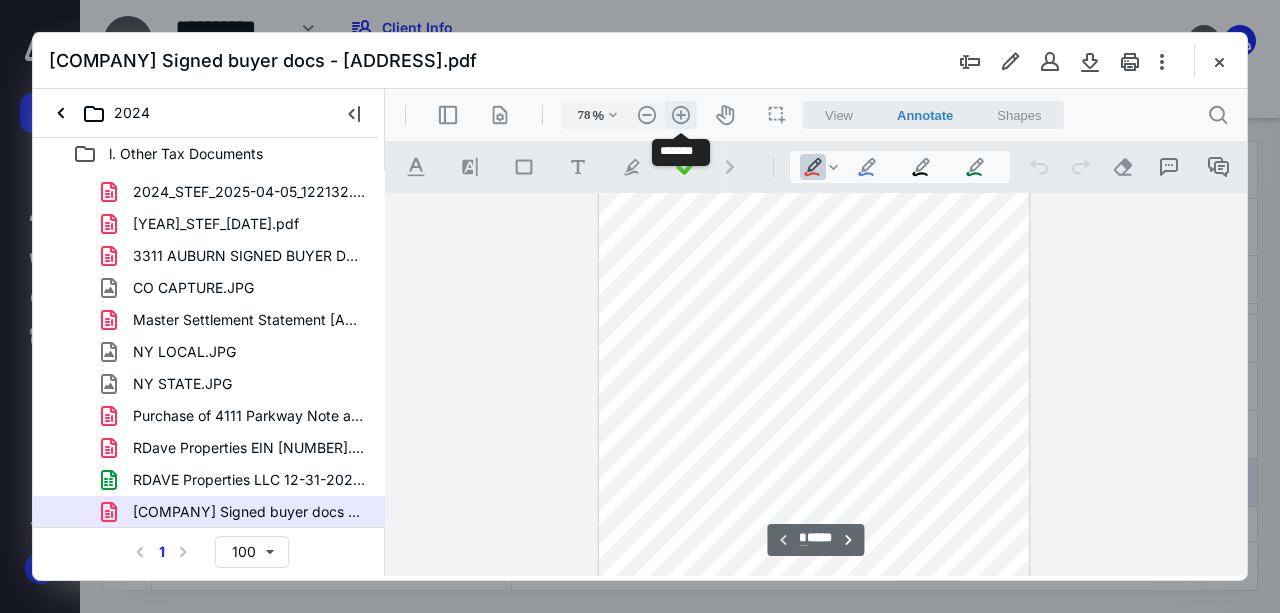click on ".cls-1{fill:#abb0c4;} icon - header - zoom - in - line" at bounding box center [681, 115] 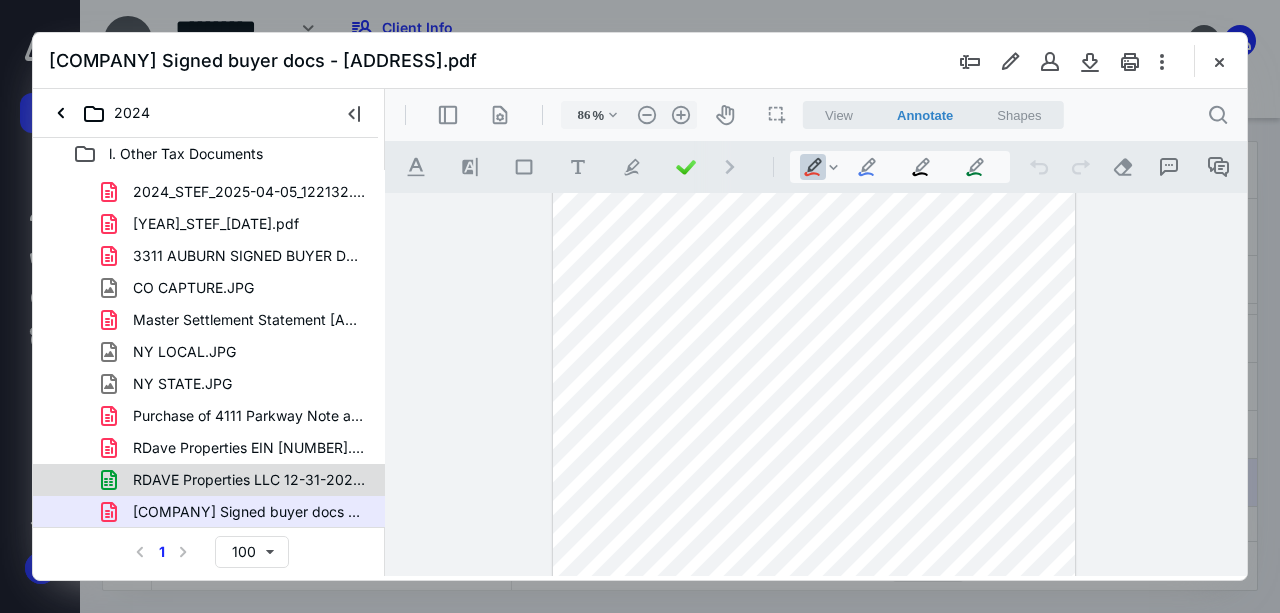 click 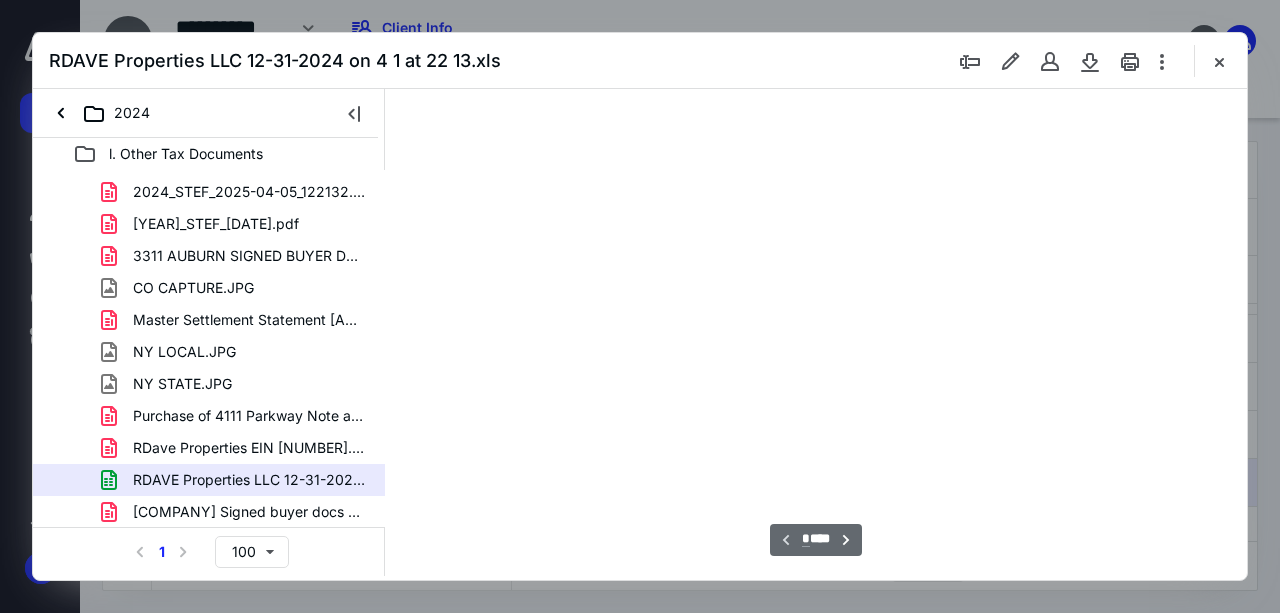 scroll, scrollTop: 106, scrollLeft: 0, axis: vertical 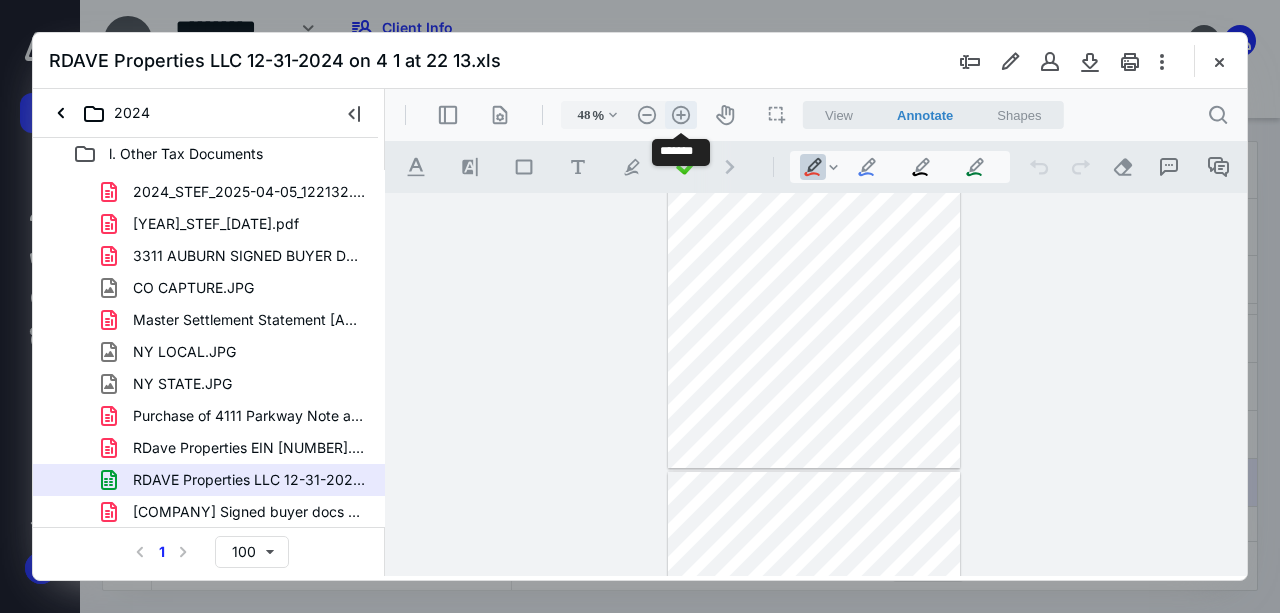 click on ".cls-1{fill:#abb0c4;} icon - header - zoom - in - line" at bounding box center [681, 115] 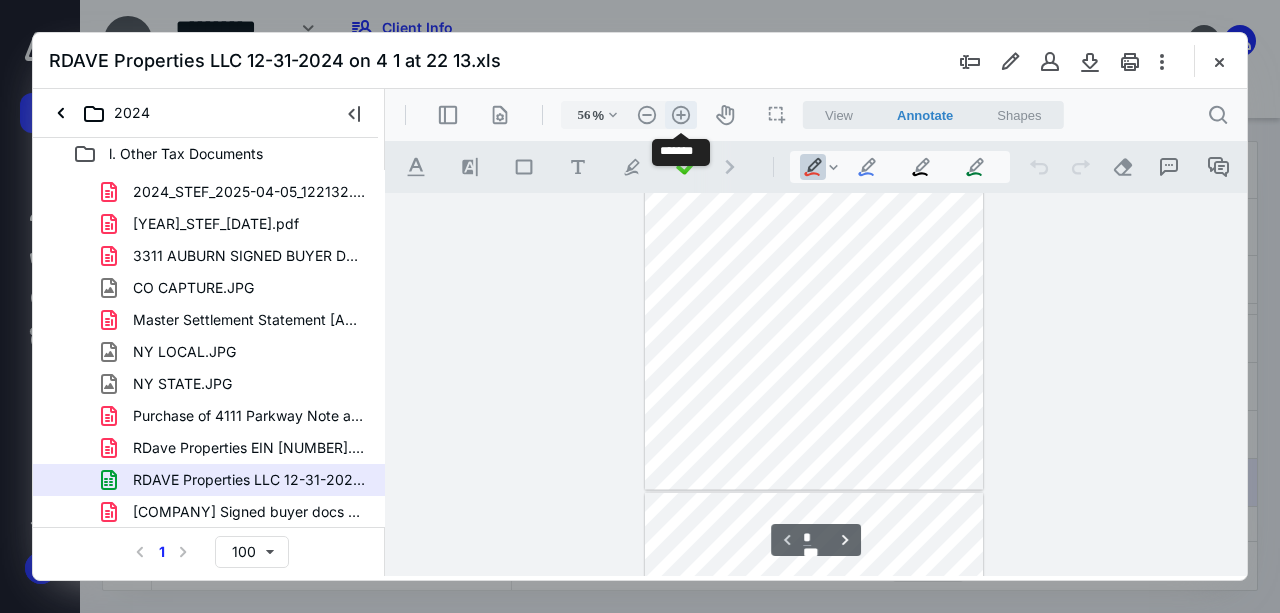 click on ".cls-1{fill:#abb0c4;} icon - header - zoom - in - line" at bounding box center [681, 115] 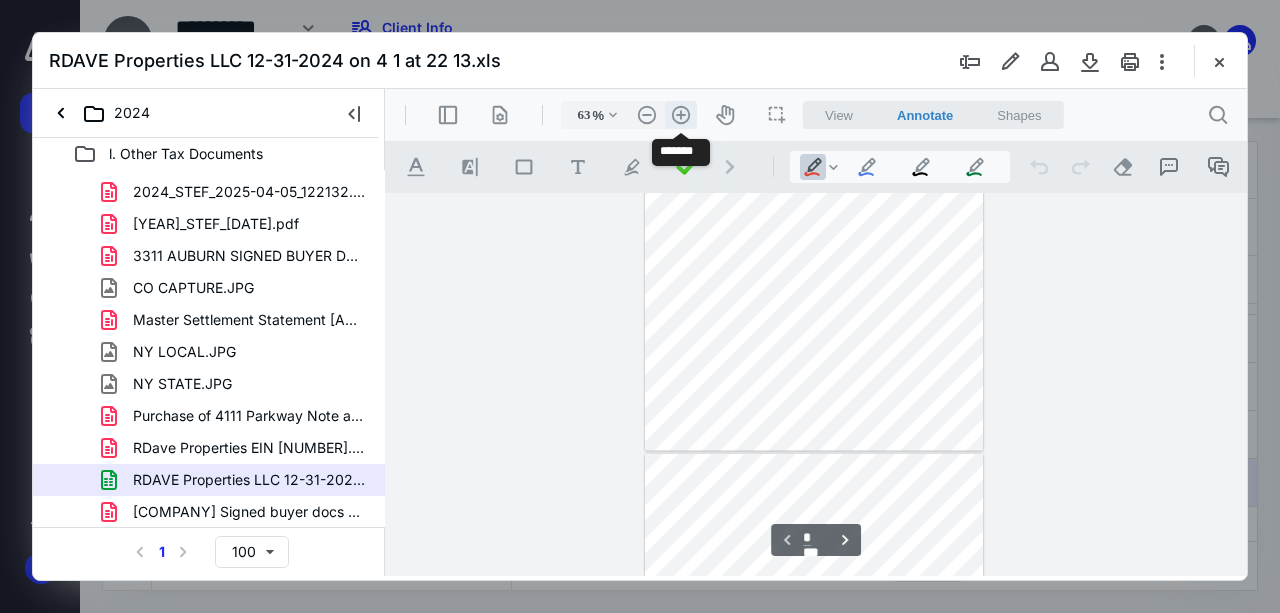 click on ".cls-1{fill:#abb0c4;} icon - header - zoom - in - line" at bounding box center (681, 115) 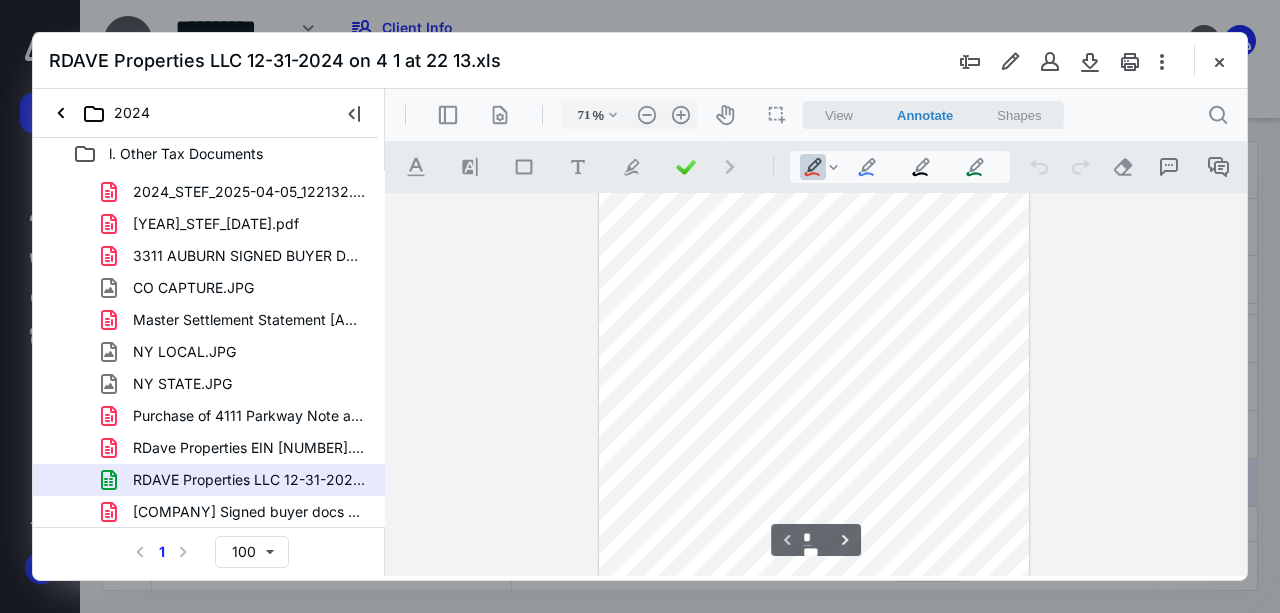scroll, scrollTop: 222, scrollLeft: 0, axis: vertical 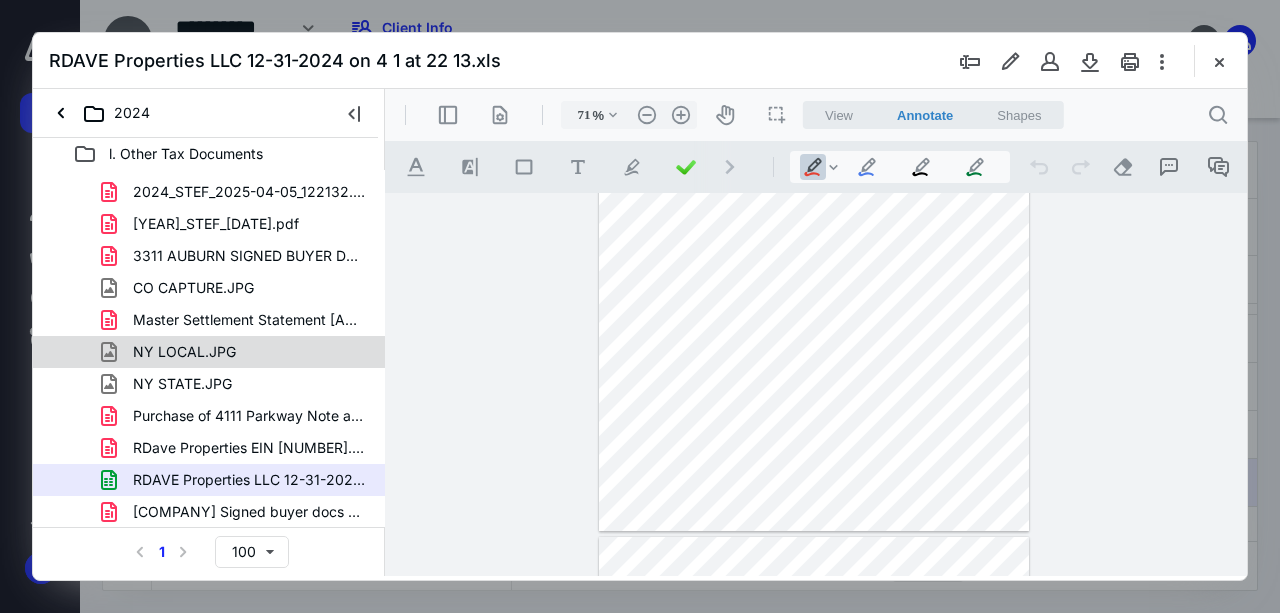 click 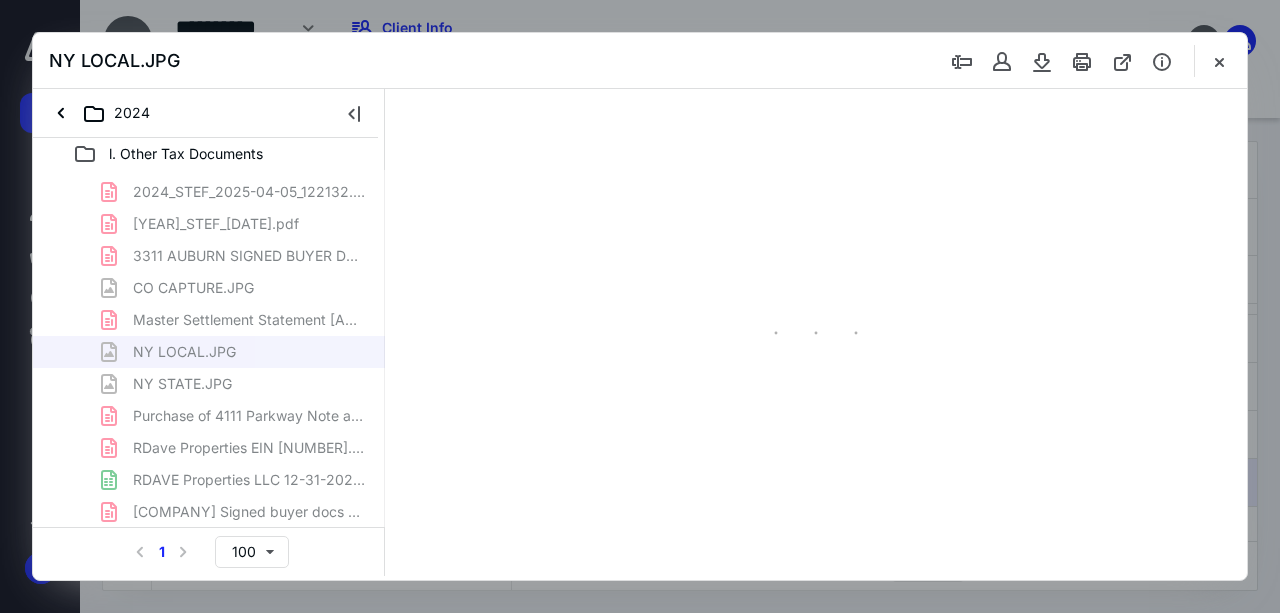 scroll, scrollTop: 0, scrollLeft: 0, axis: both 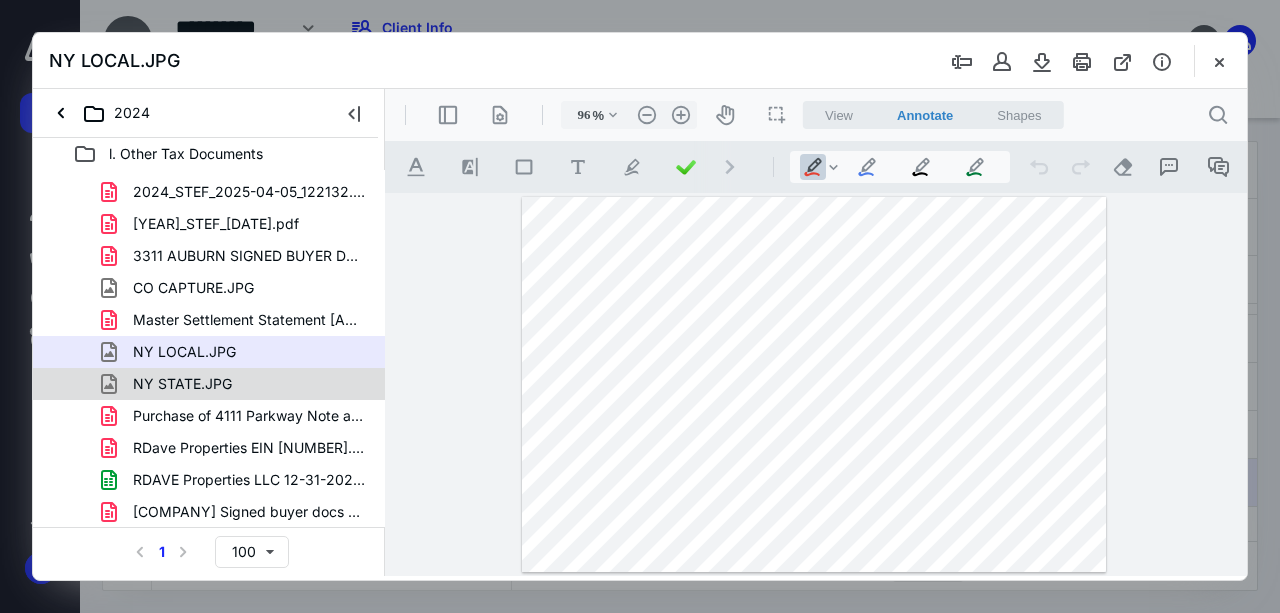 click 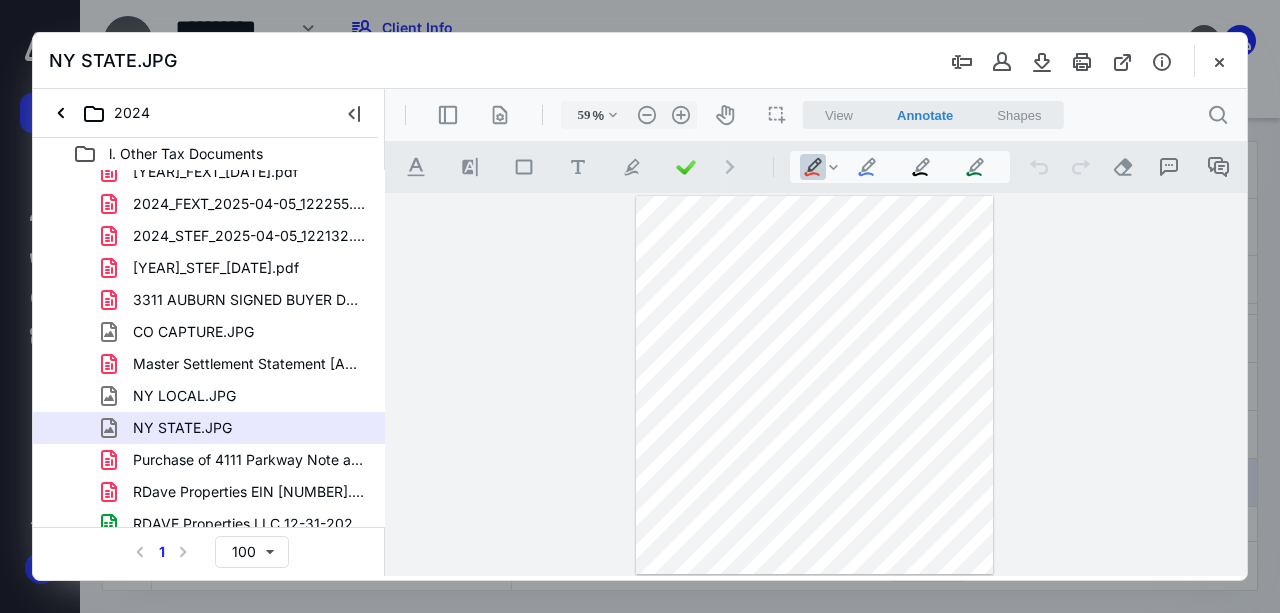 scroll, scrollTop: 23, scrollLeft: 0, axis: vertical 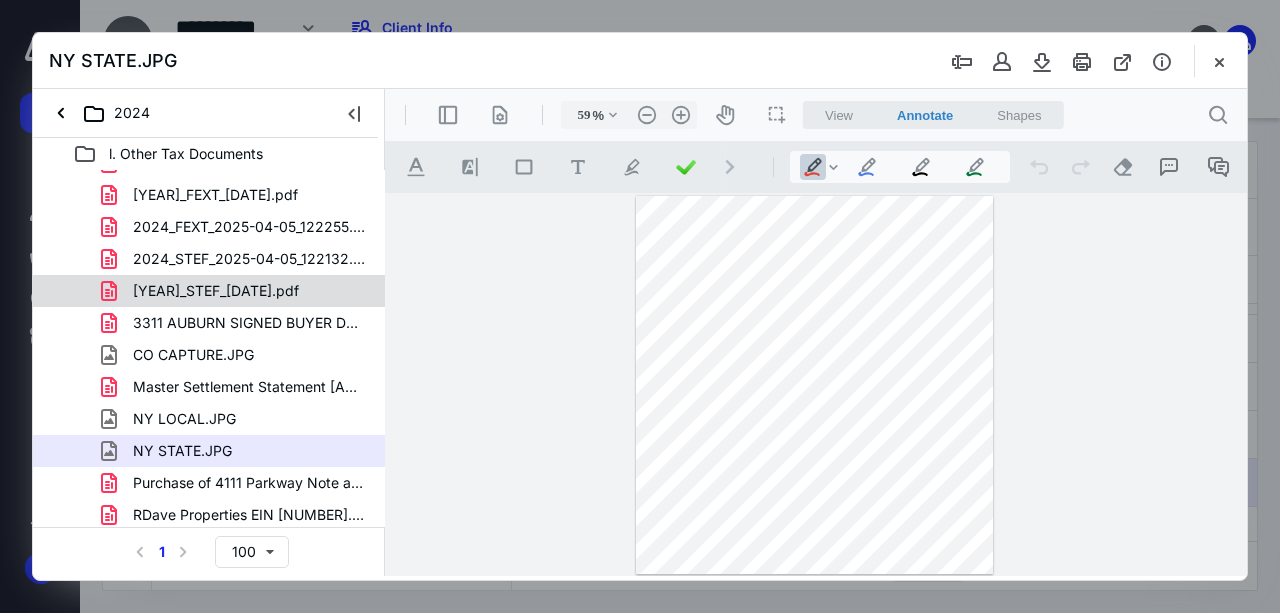 click 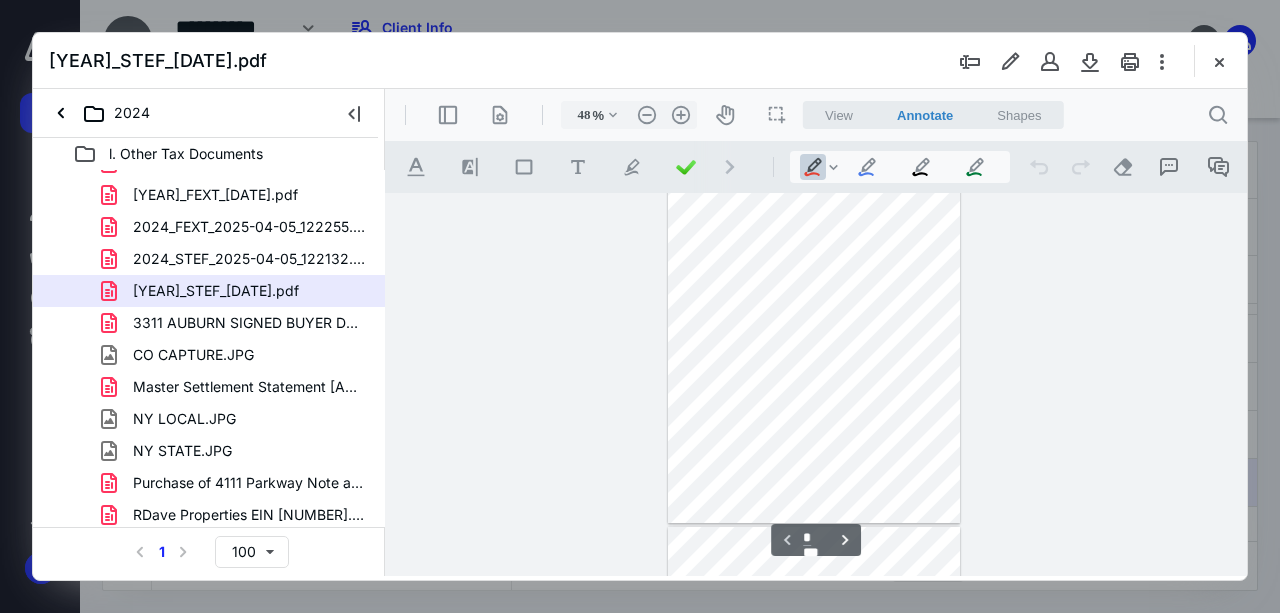 scroll, scrollTop: 0, scrollLeft: 0, axis: both 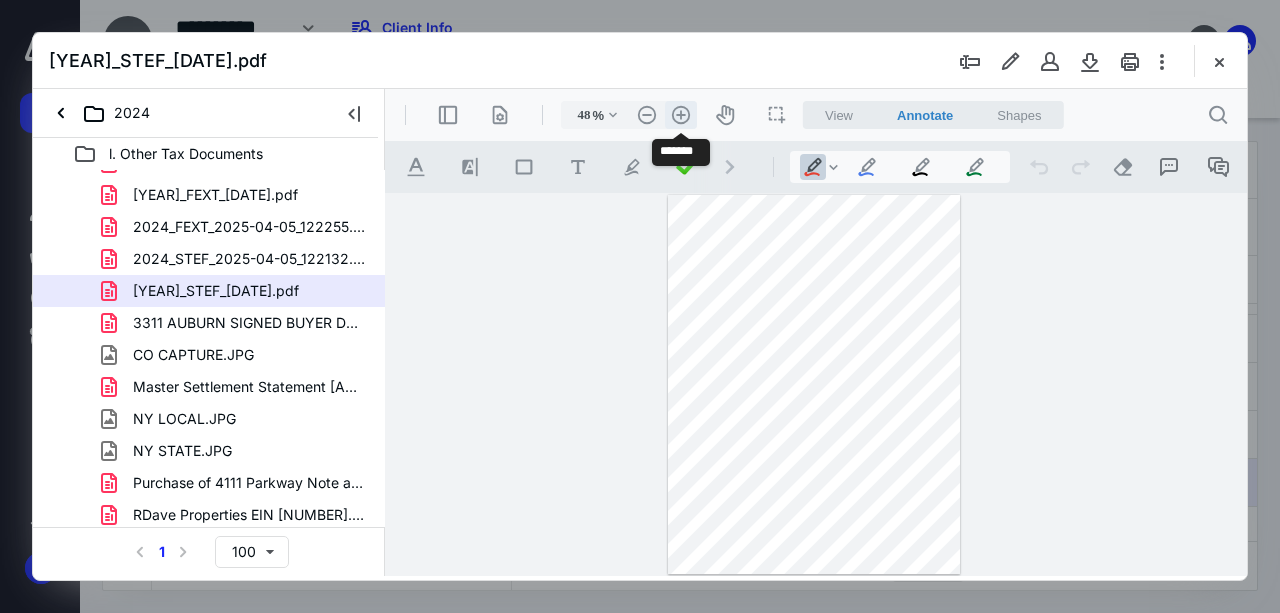 click on ".cls-1{fill:#abb0c4;} icon - header - zoom - in - line" at bounding box center [681, 115] 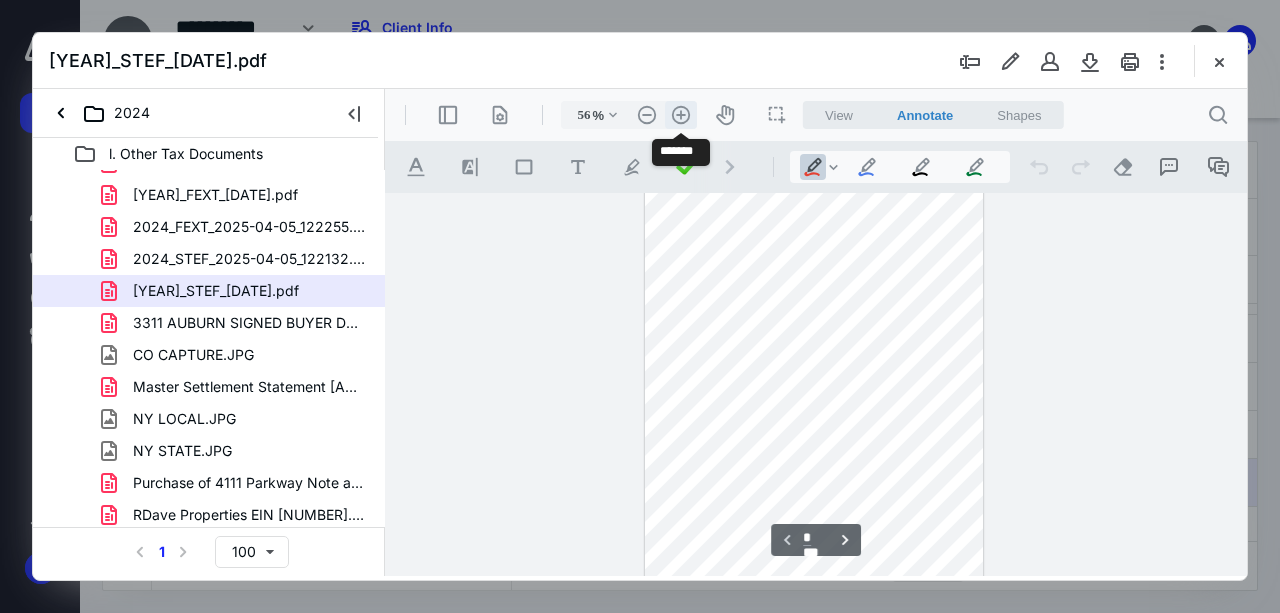 click on ".cls-1{fill:#abb0c4;} icon - header - zoom - in - line" at bounding box center (681, 115) 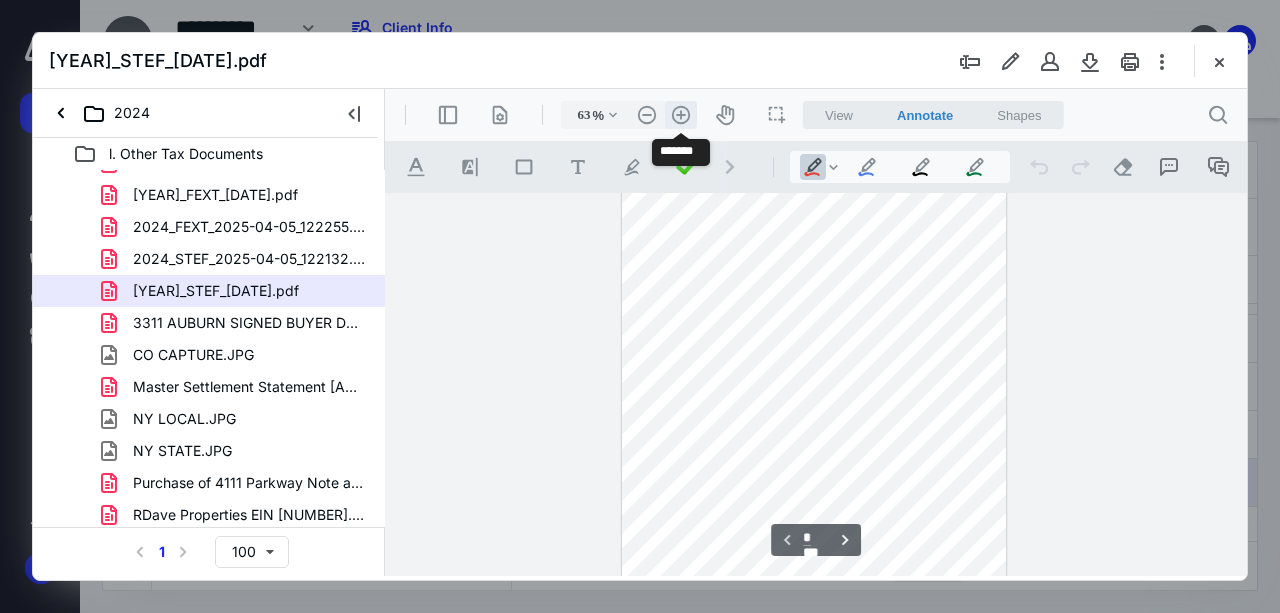 click on ".cls-1{fill:#abb0c4;} icon - header - zoom - in - line" at bounding box center (681, 115) 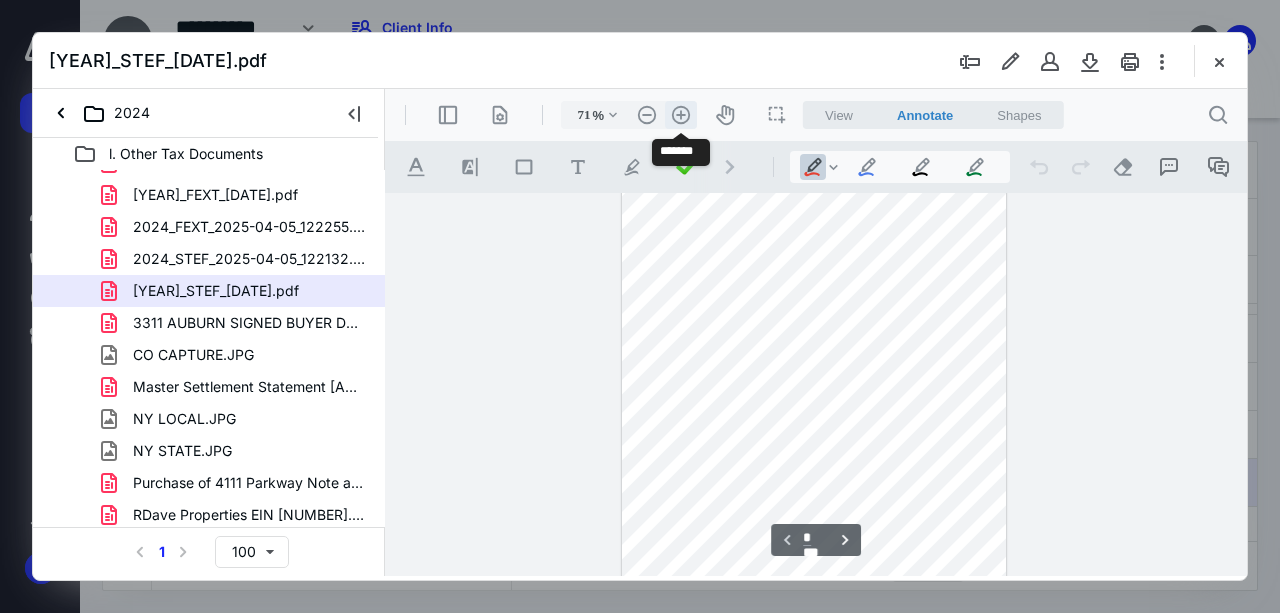 click on ".cls-1{fill:#abb0c4;} icon - header - zoom - in - line" at bounding box center (681, 115) 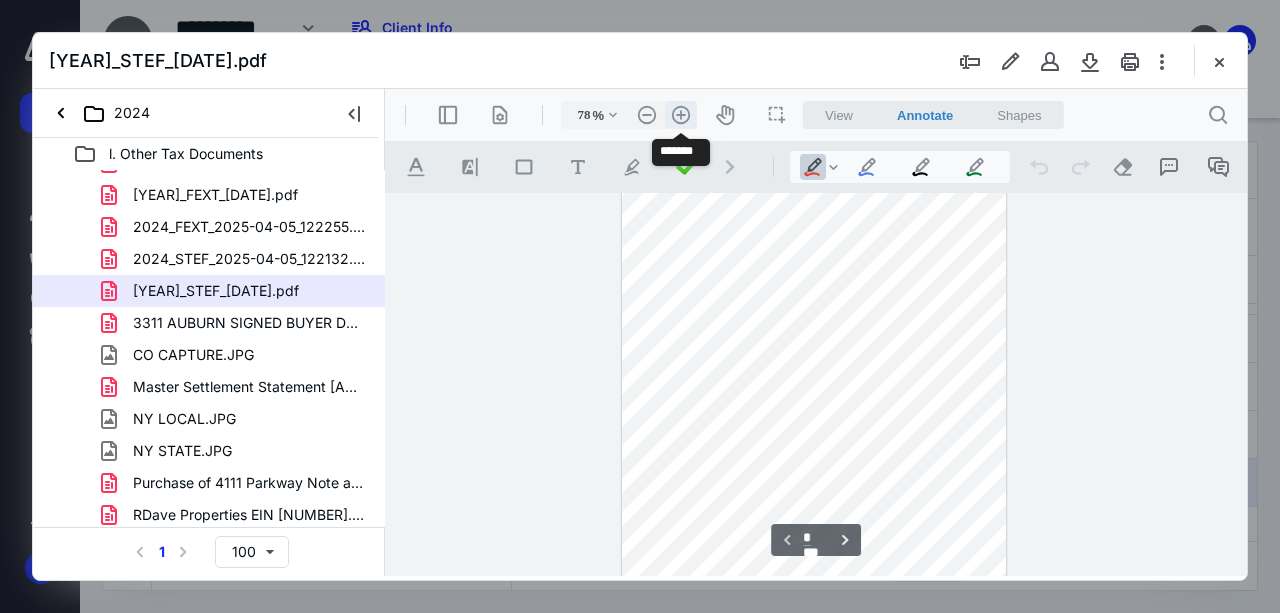 scroll, scrollTop: 88, scrollLeft: 0, axis: vertical 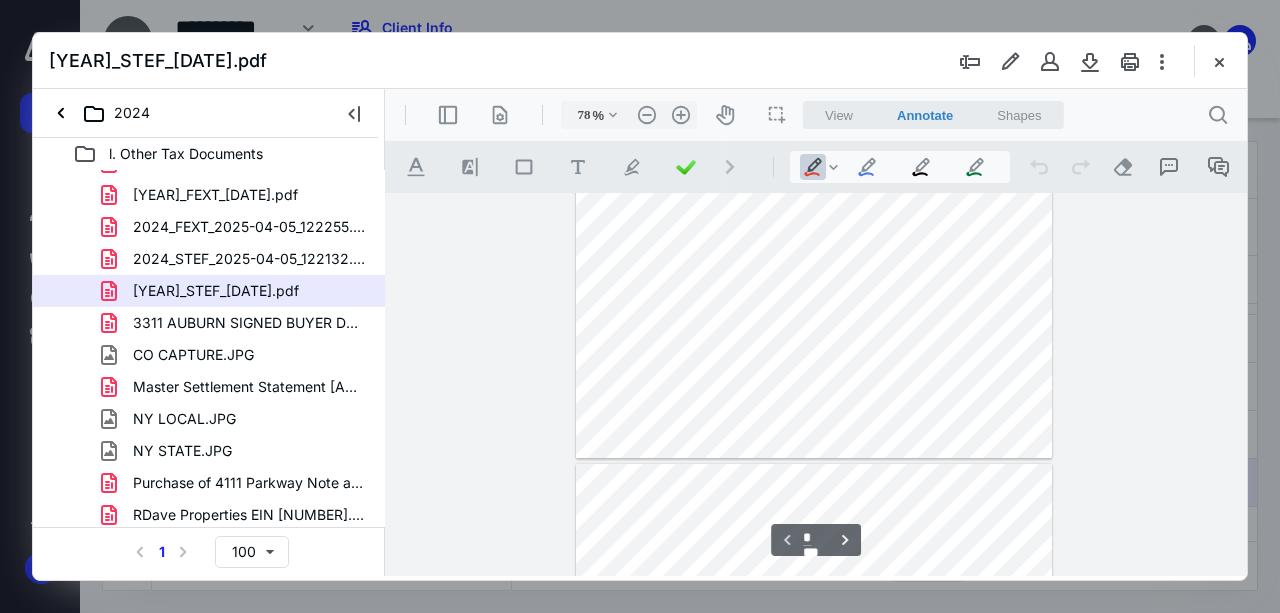 type on "*" 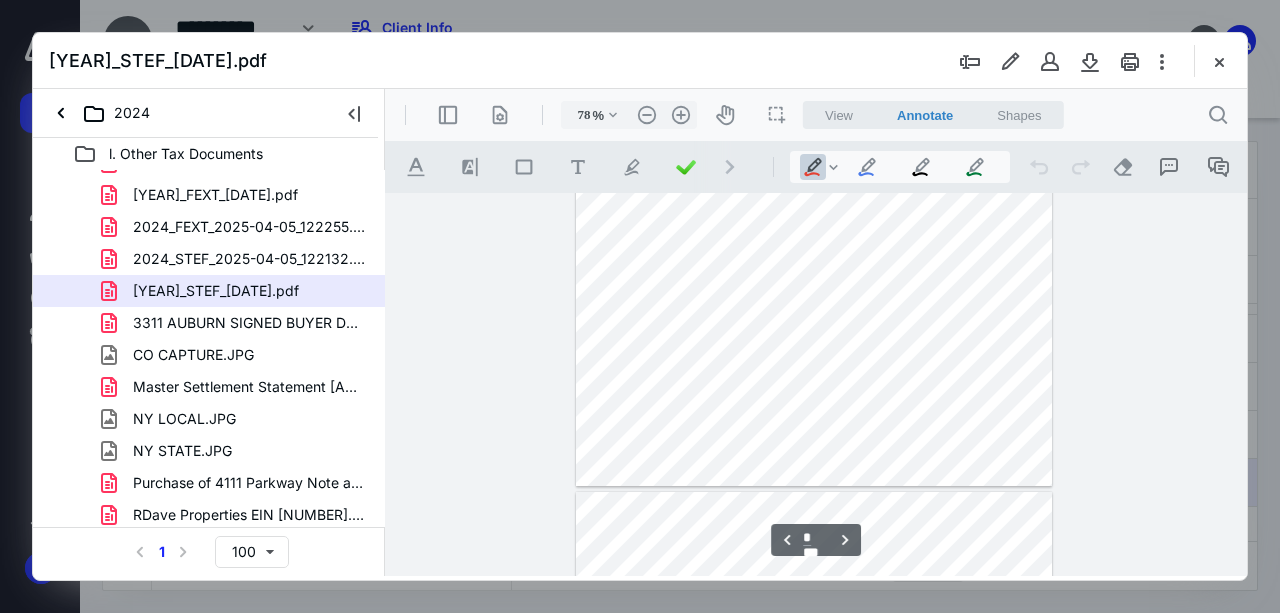 scroll, scrollTop: 954, scrollLeft: 0, axis: vertical 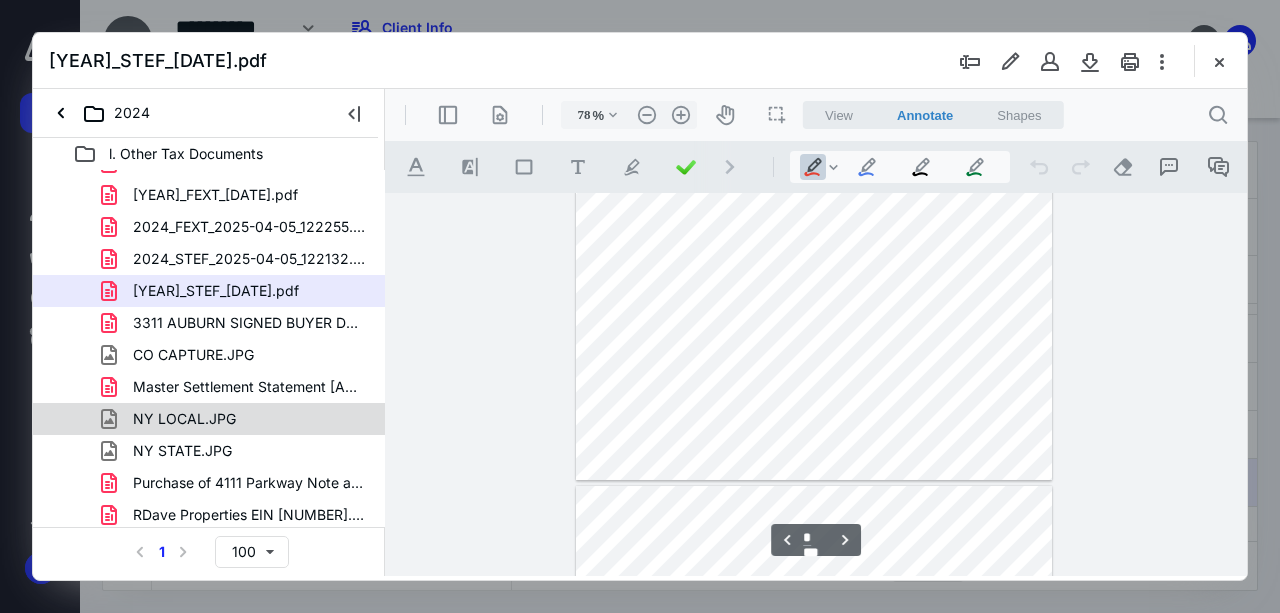 click on "NY LOCAL.JPG" at bounding box center (184, 419) 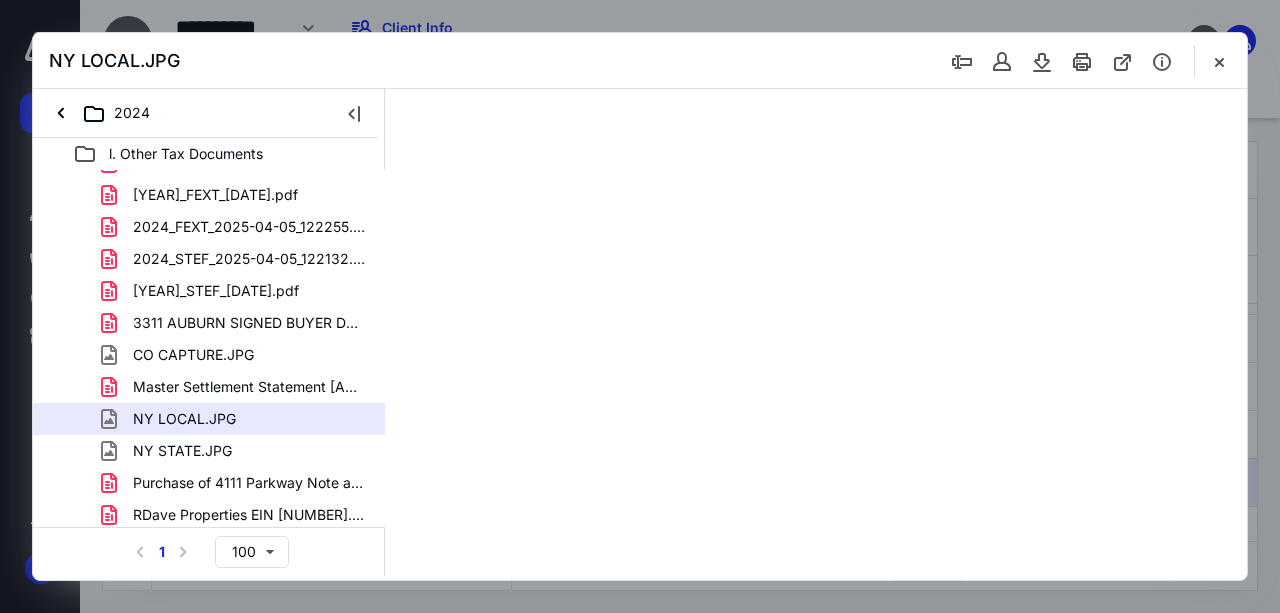 scroll, scrollTop: 0, scrollLeft: 0, axis: both 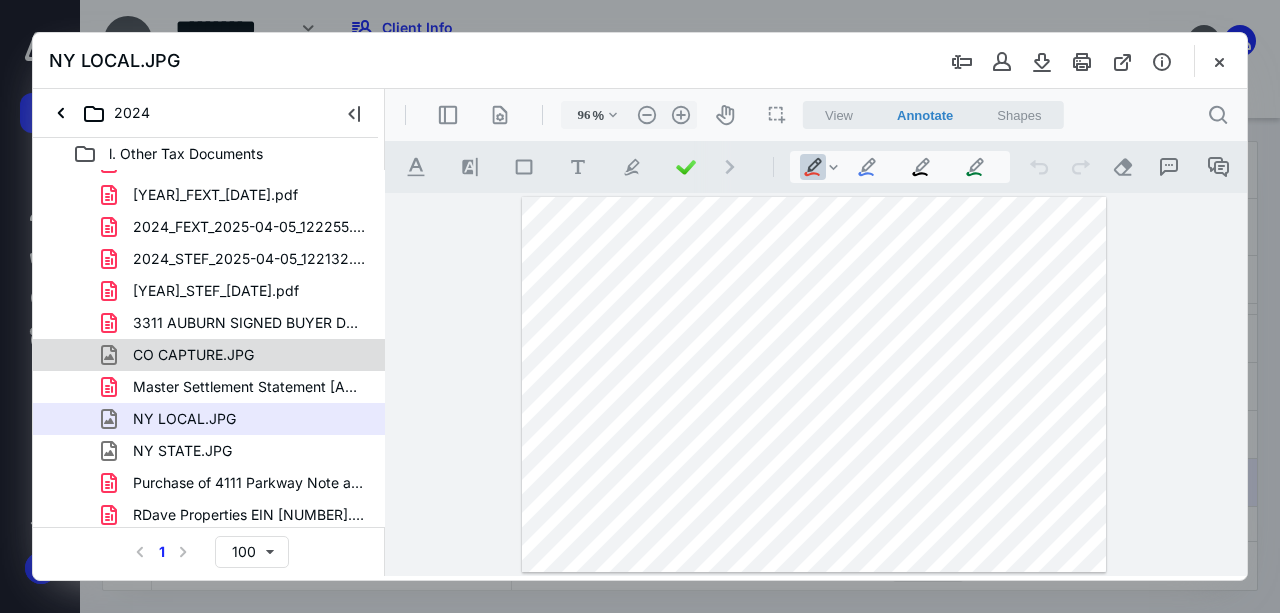 click 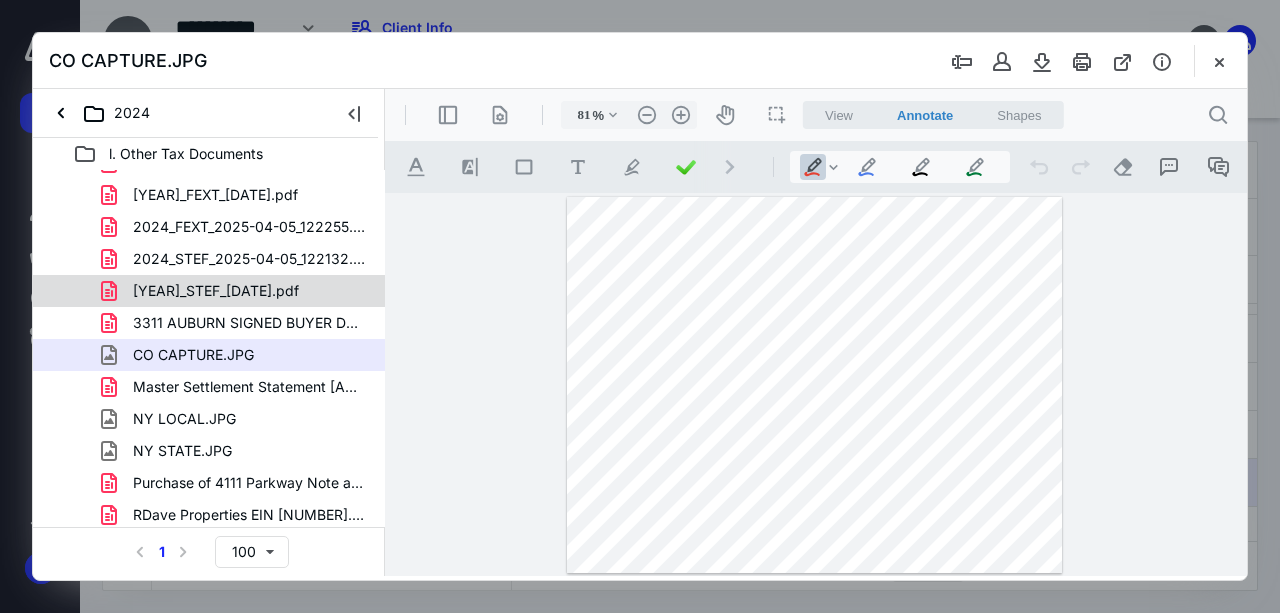 click 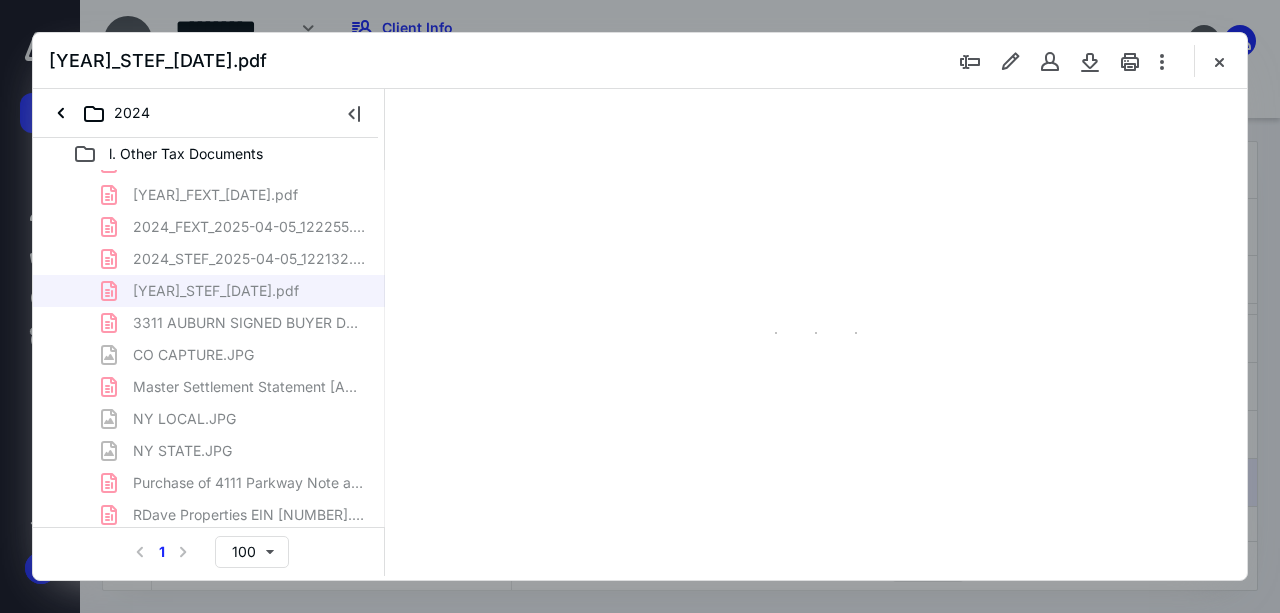 scroll, scrollTop: 106, scrollLeft: 0, axis: vertical 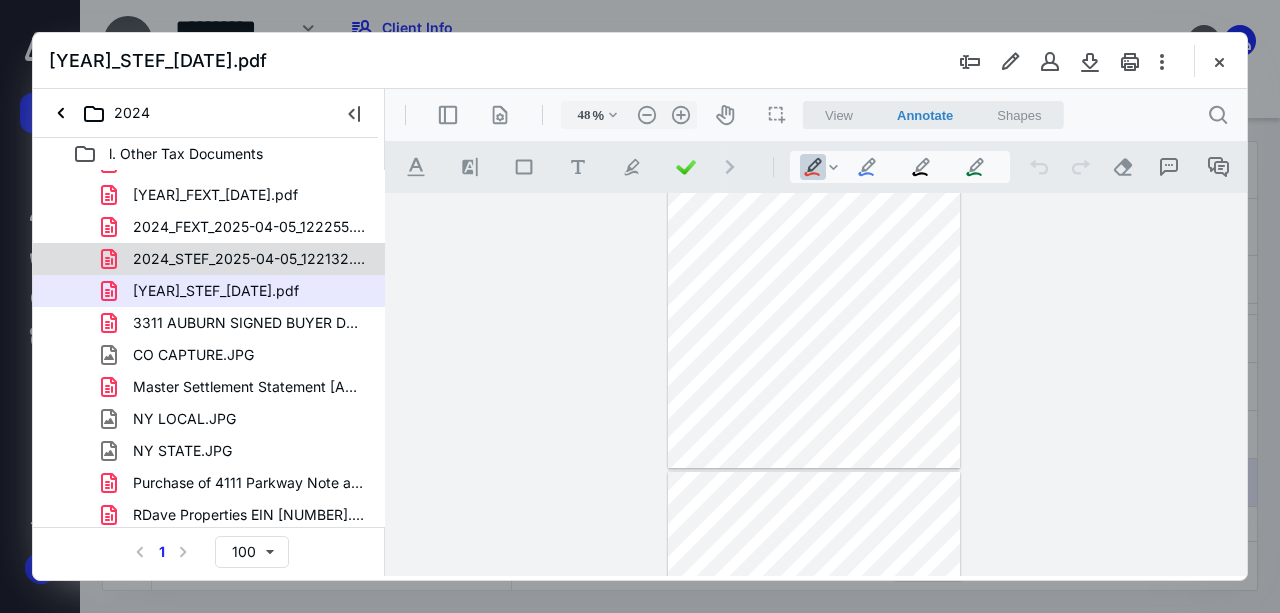 click 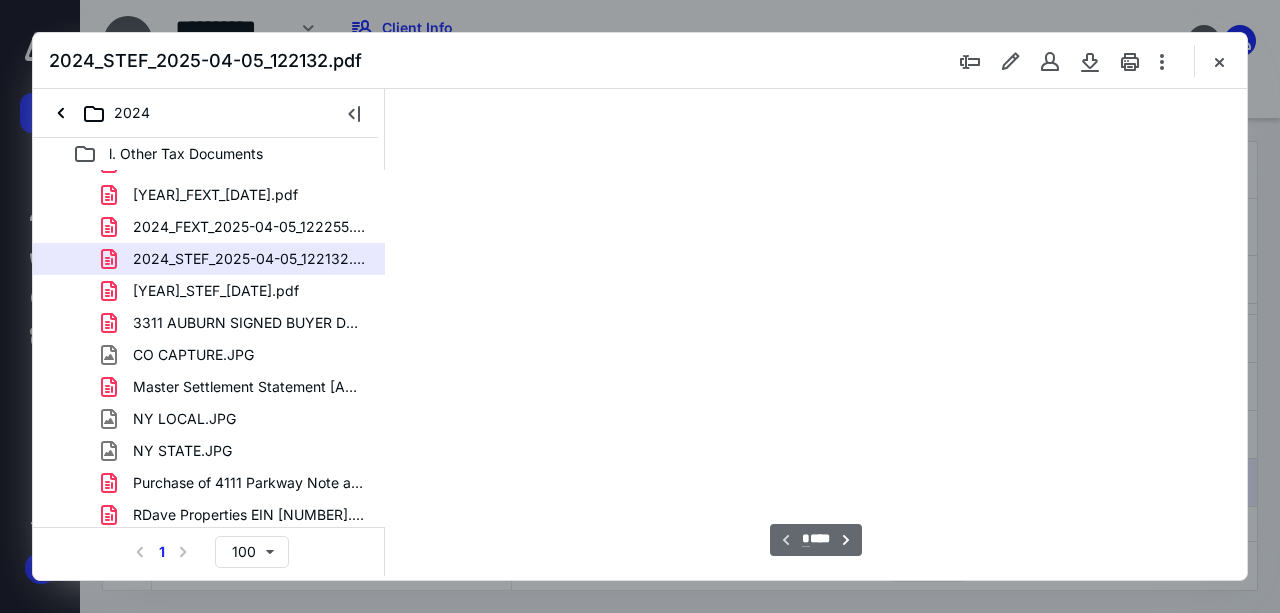 scroll, scrollTop: 0, scrollLeft: 0, axis: both 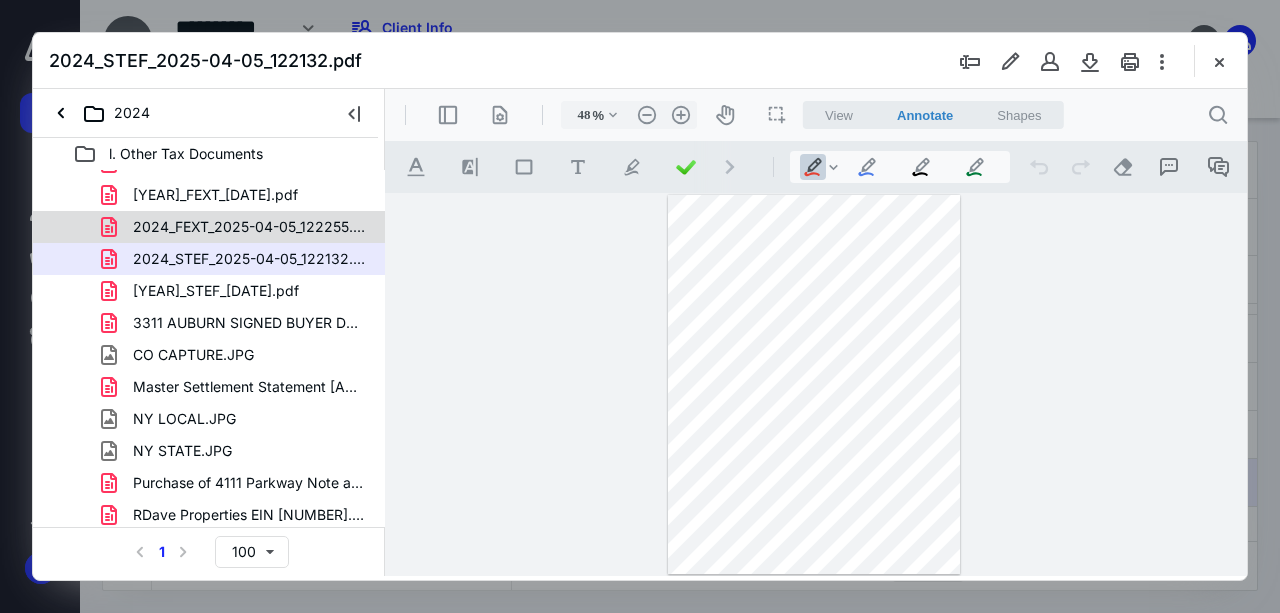click 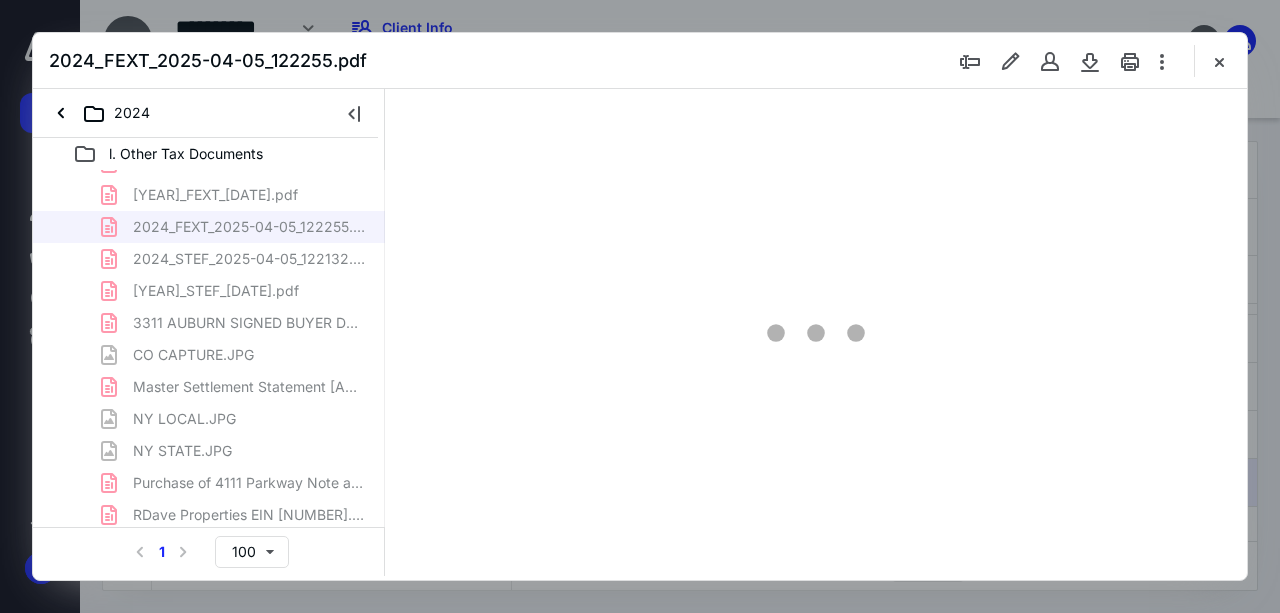 type on "48" 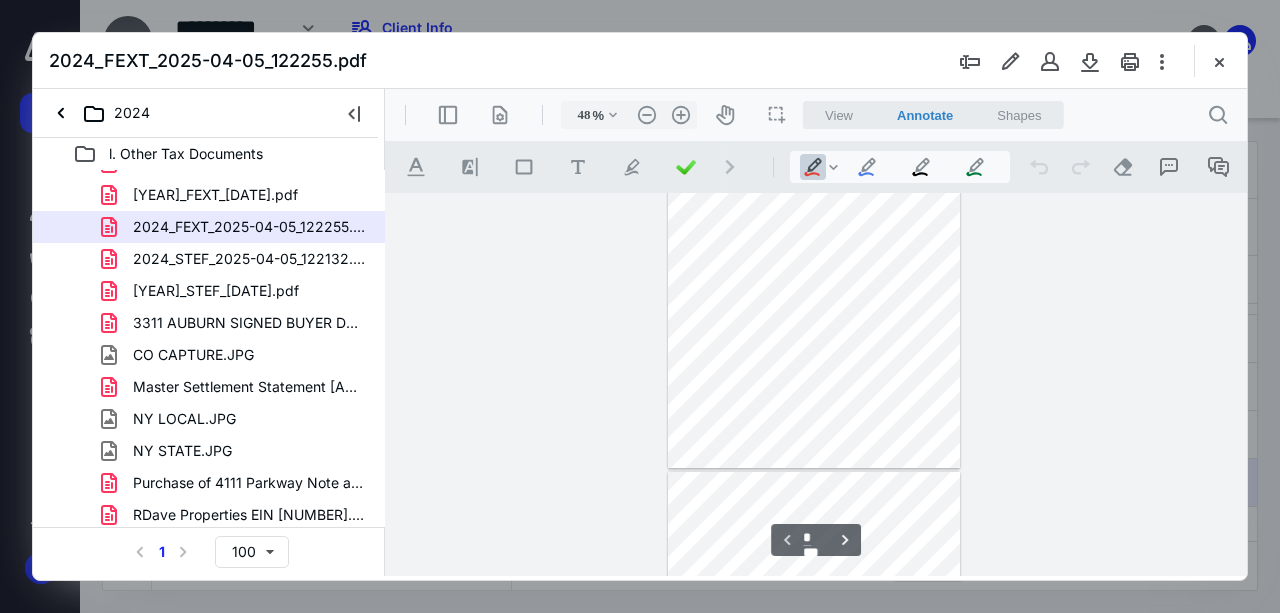 scroll, scrollTop: 306, scrollLeft: 0, axis: vertical 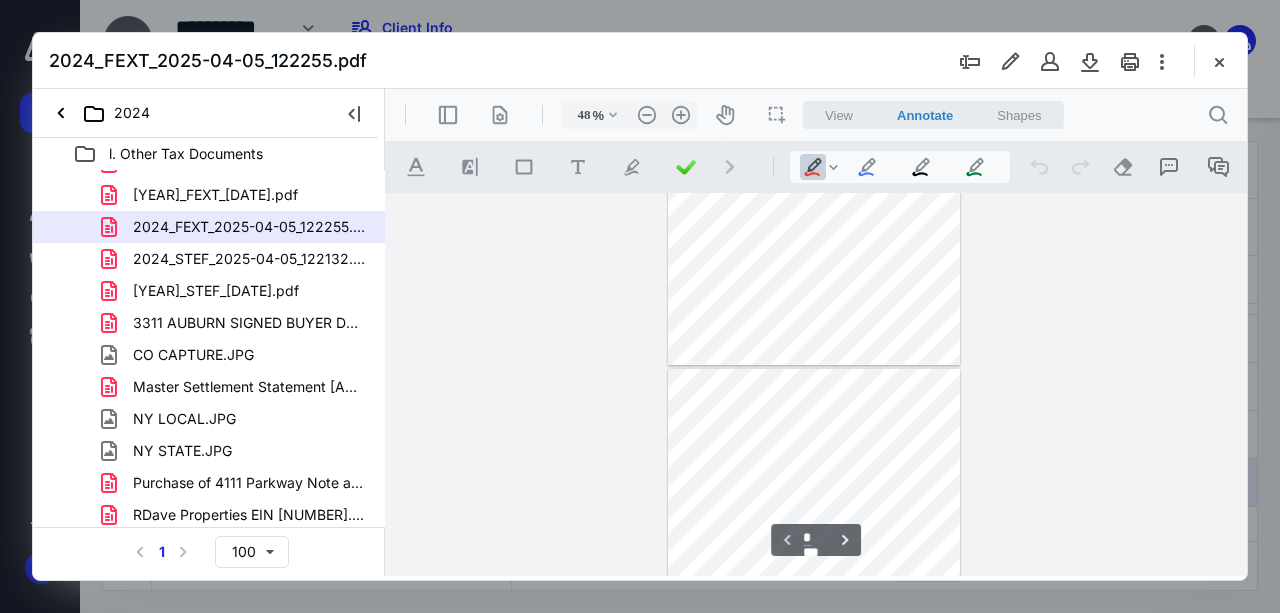 type on "*" 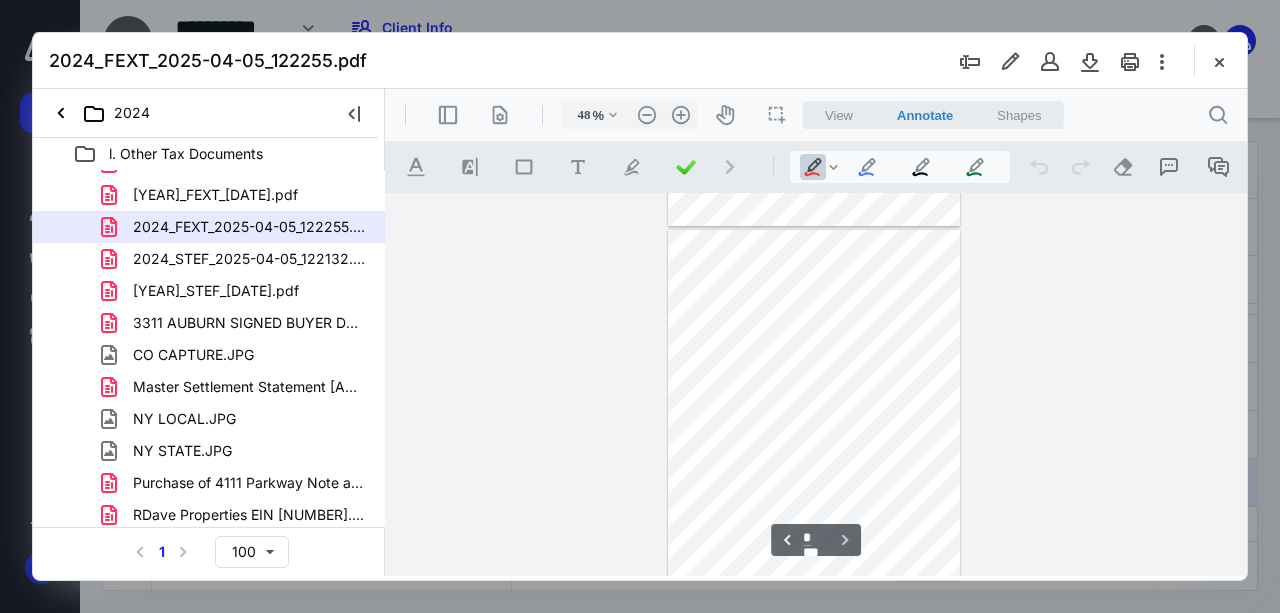 scroll, scrollTop: 382, scrollLeft: 0, axis: vertical 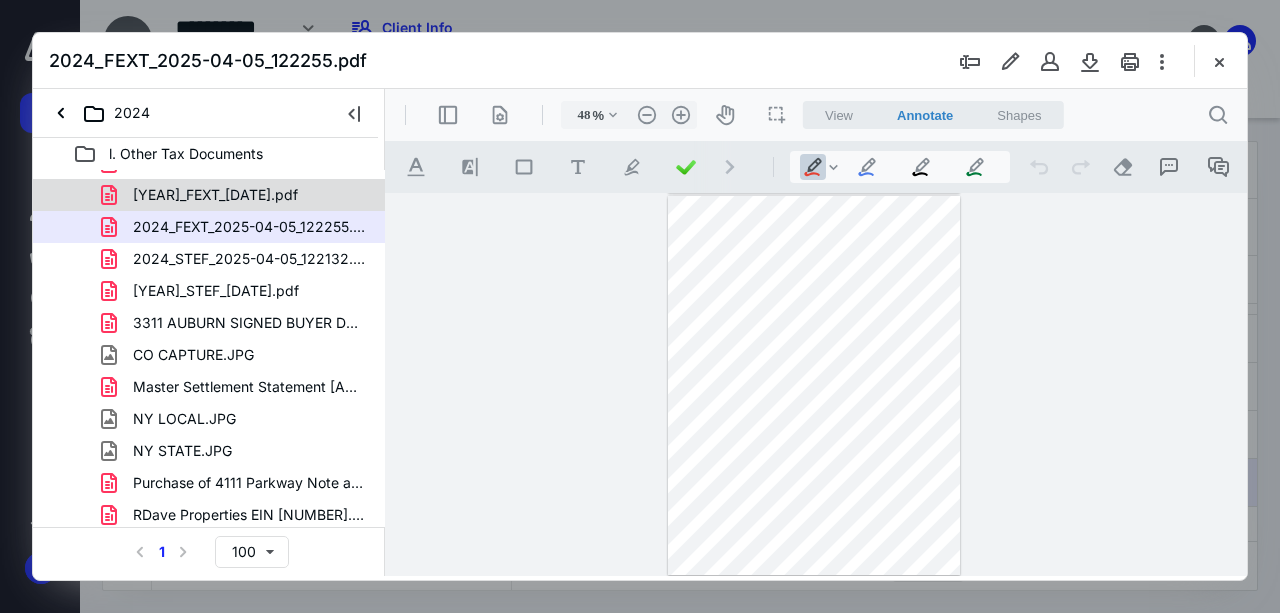 click 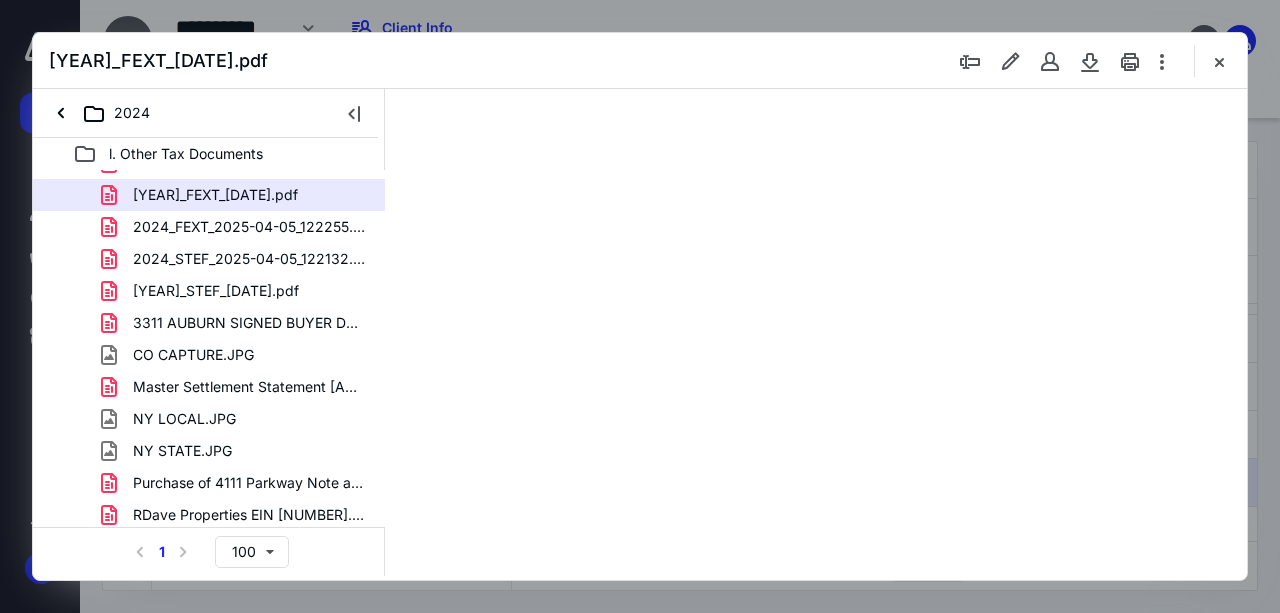 scroll, scrollTop: 0, scrollLeft: 0, axis: both 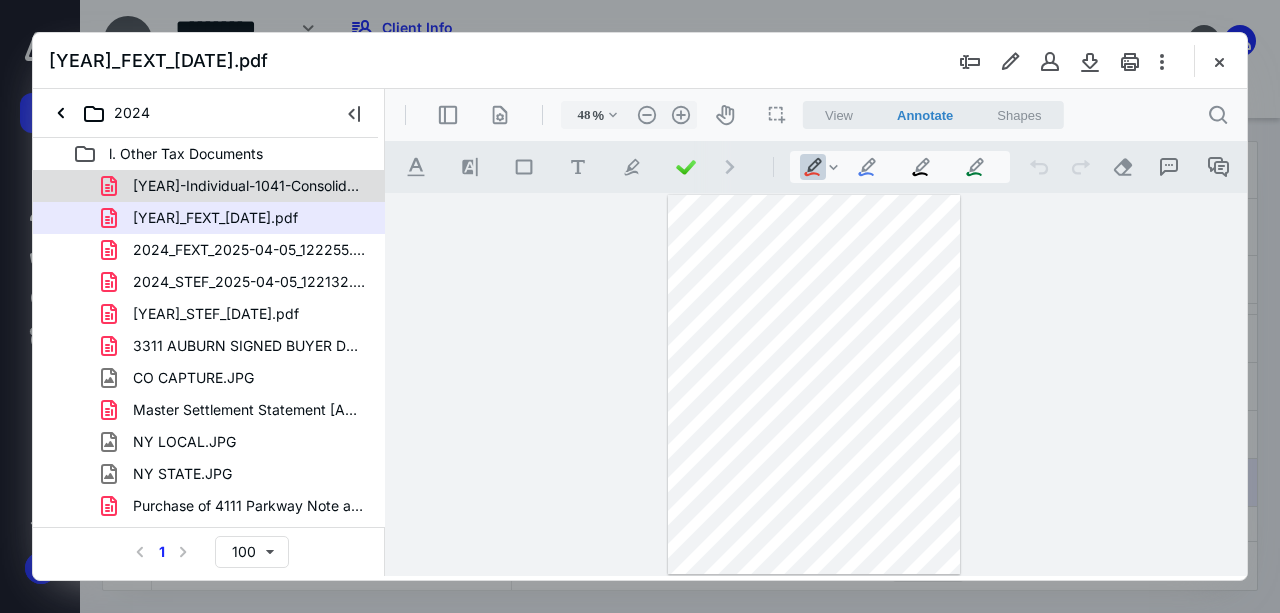click 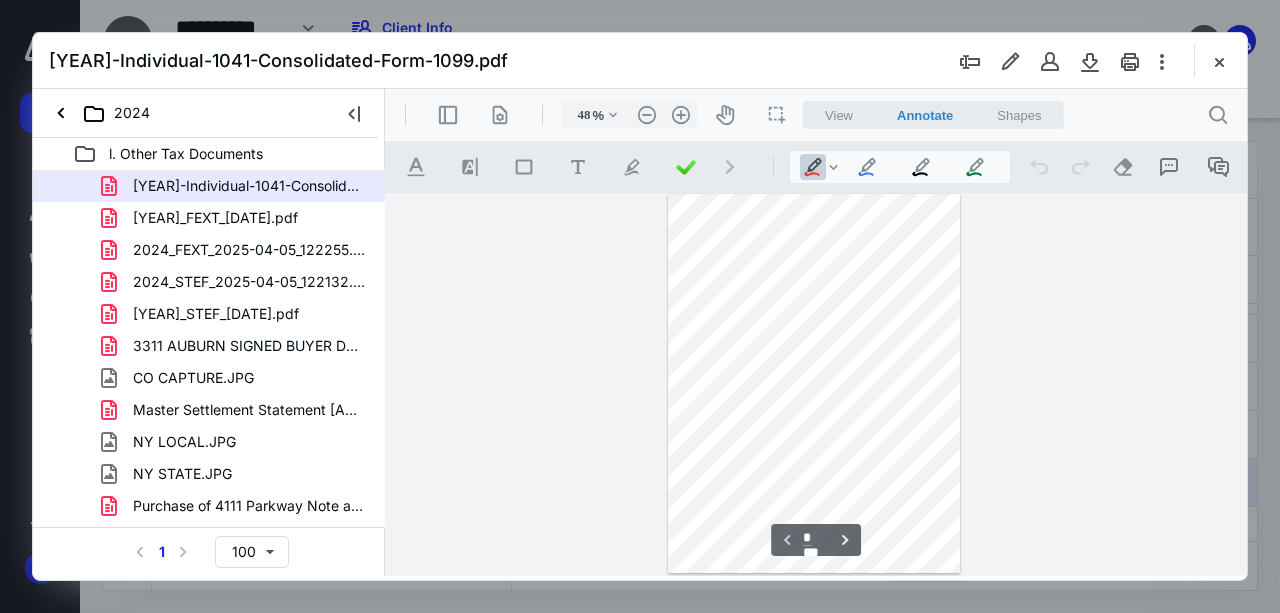scroll, scrollTop: 0, scrollLeft: 0, axis: both 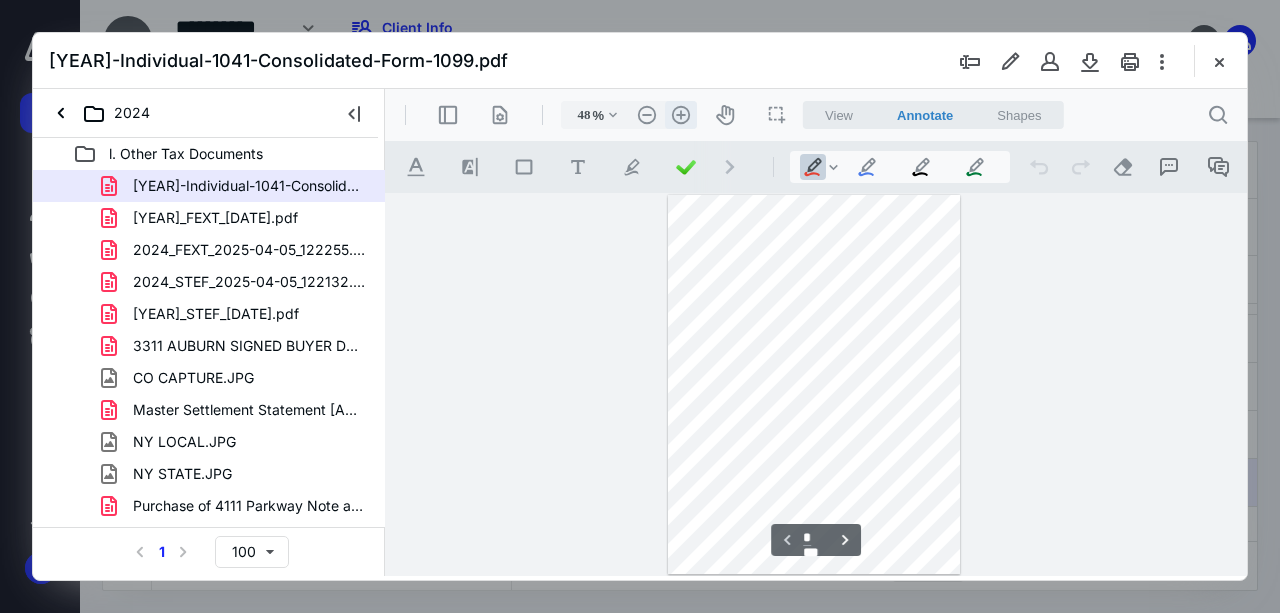 click on ".cls-1{fill:#abb0c4;} icon - header - zoom - in - line" at bounding box center [681, 115] 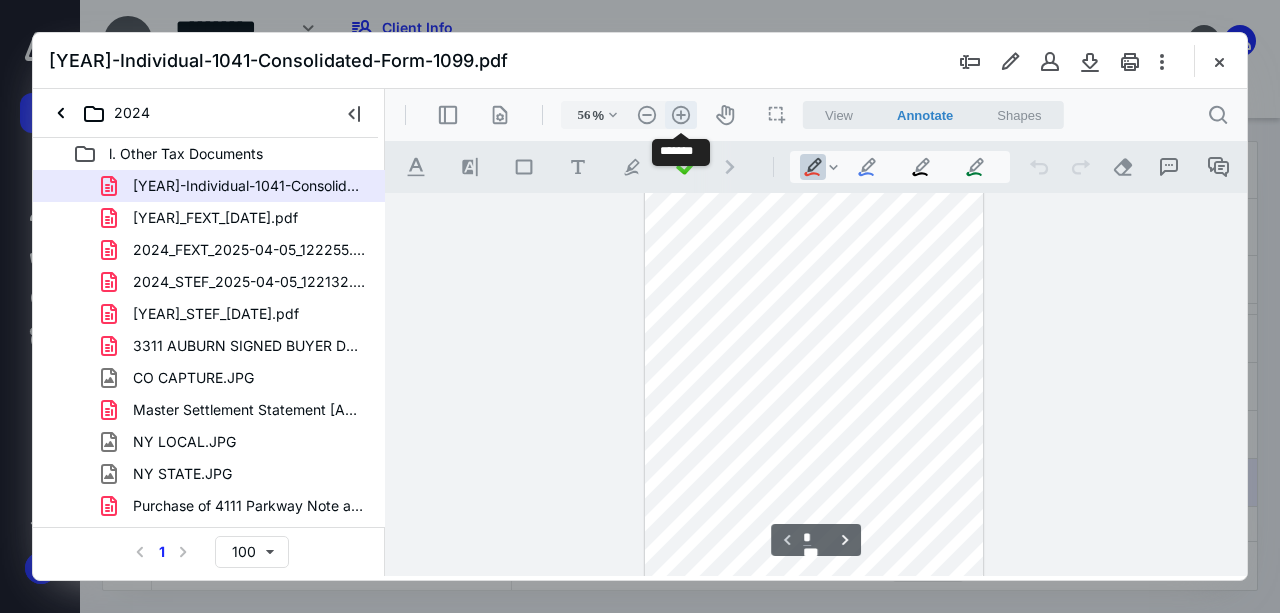 click on ".cls-1{fill:#abb0c4;} icon - header - zoom - in - line" at bounding box center [681, 115] 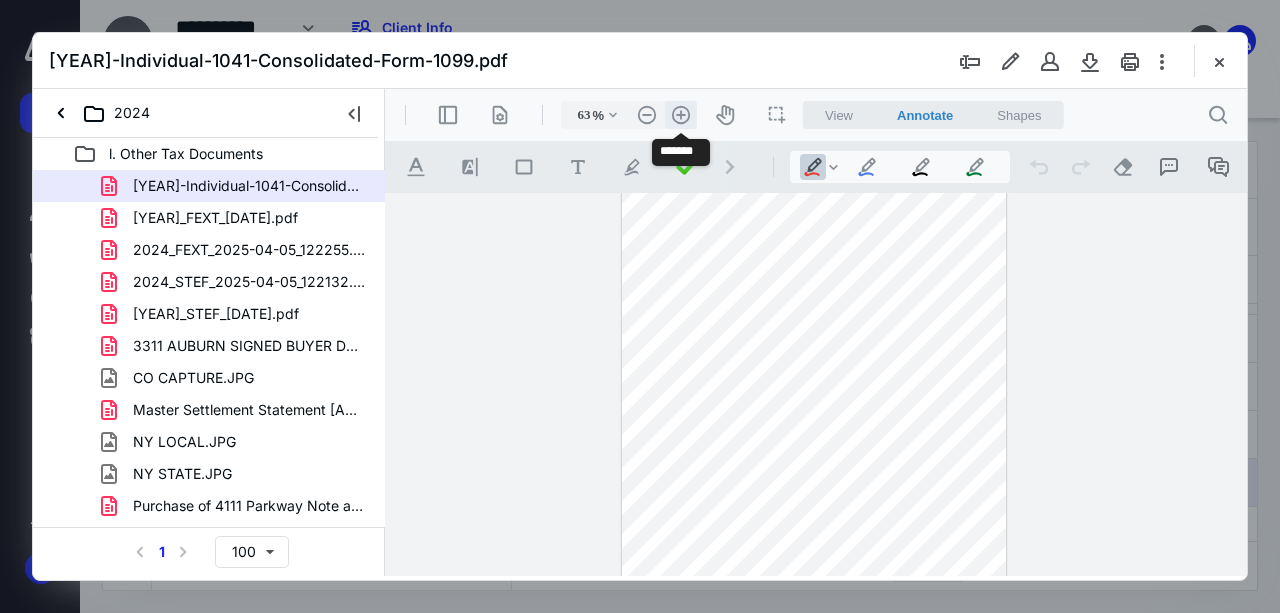click on ".cls-1{fill:#abb0c4;} icon - header - zoom - in - line" at bounding box center [681, 115] 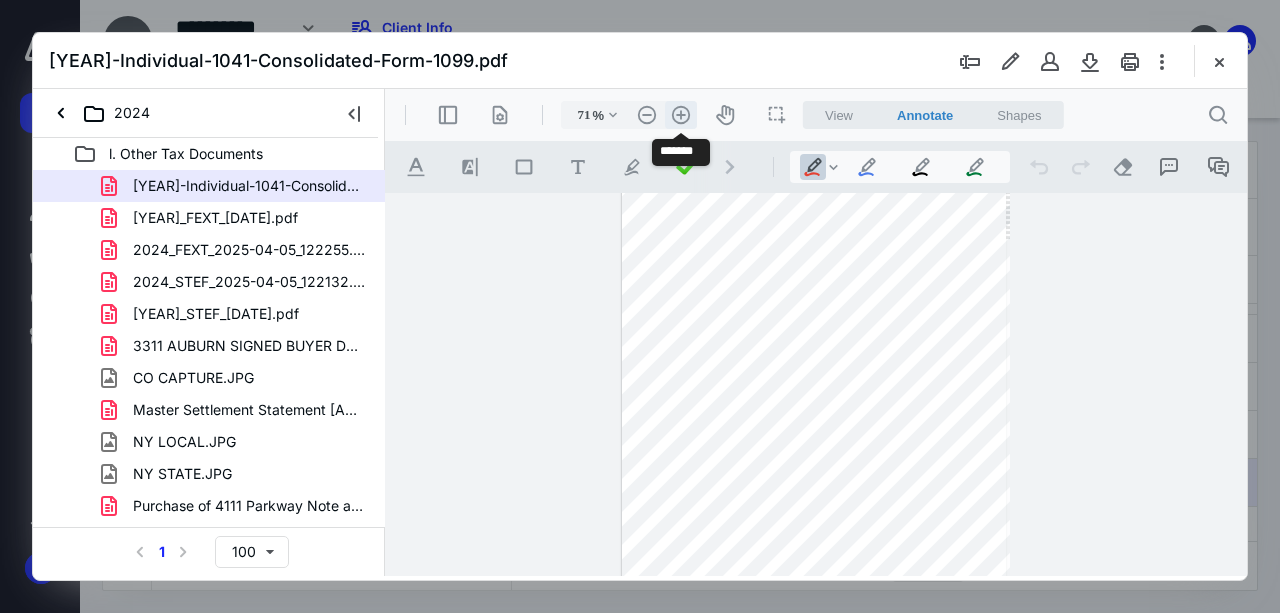 click on ".cls-1{fill:#abb0c4;} icon - header - zoom - in - line" at bounding box center (681, 115) 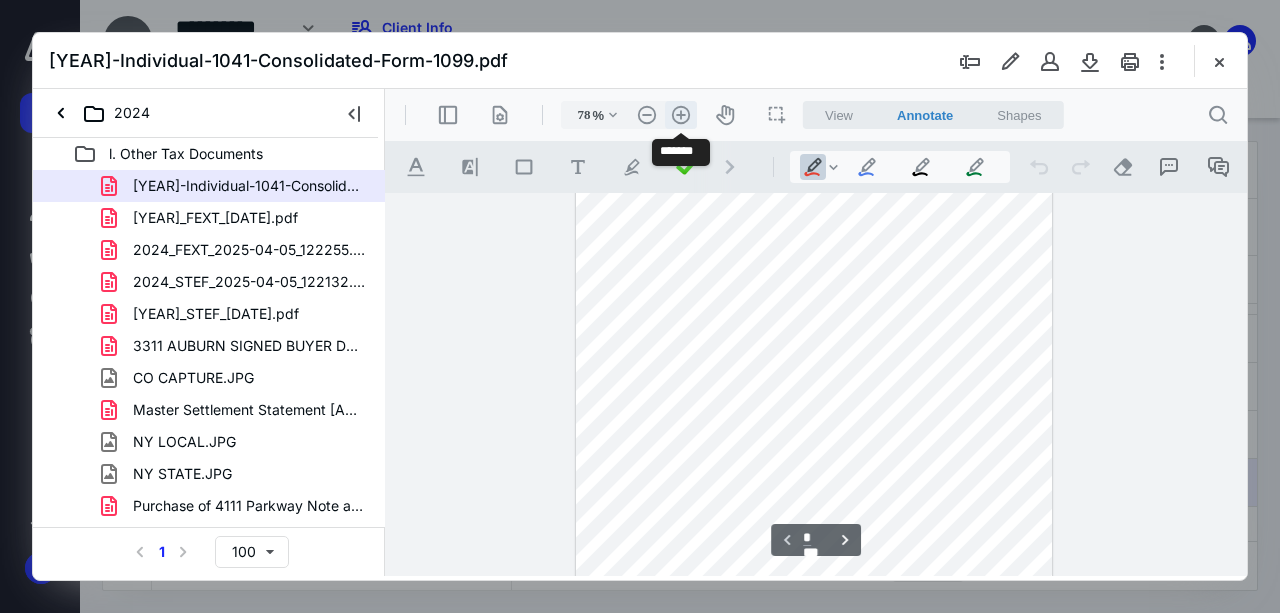 click on ".cls-1{fill:#abb0c4;} icon - header - zoom - in - line" at bounding box center (681, 115) 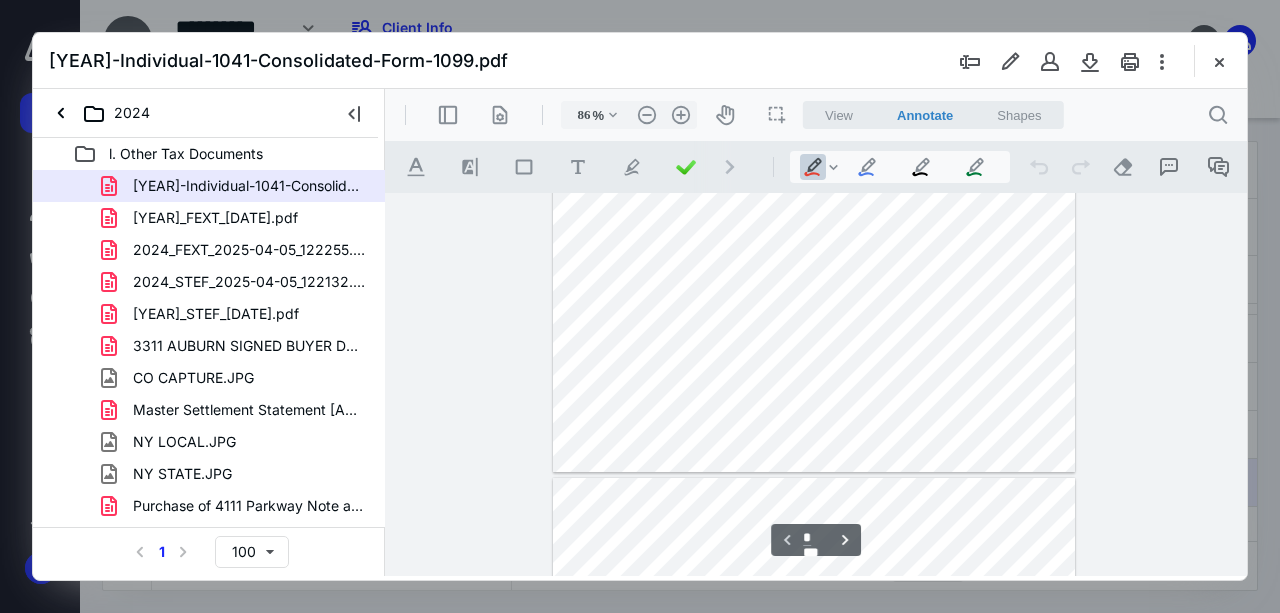 scroll, scrollTop: 533, scrollLeft: 0, axis: vertical 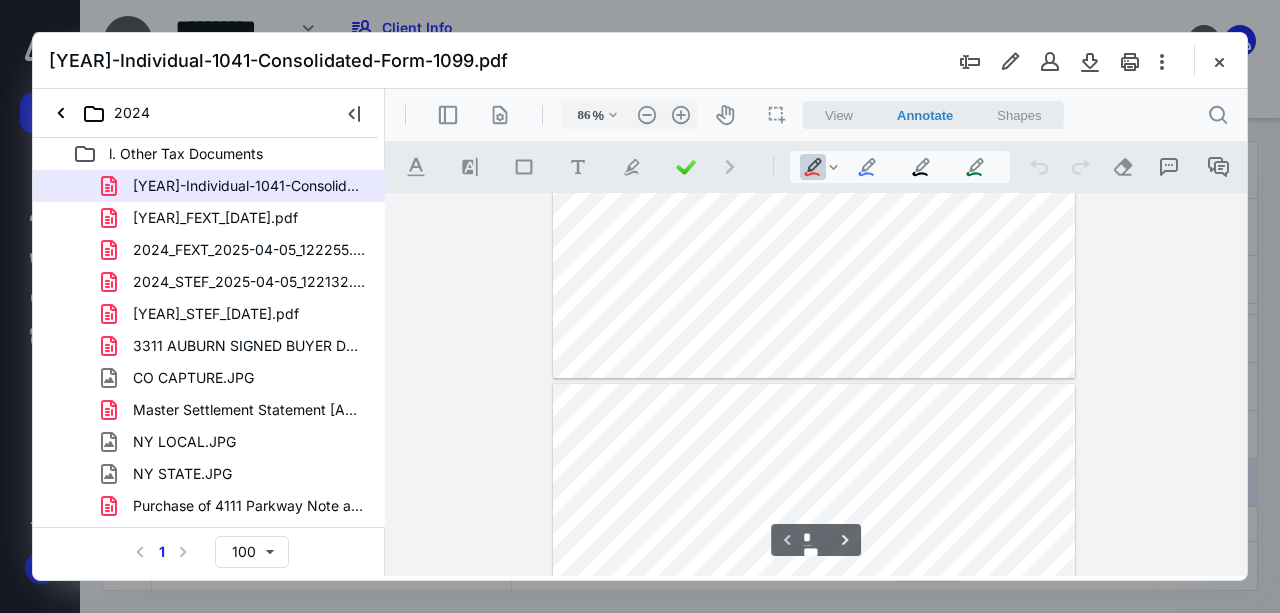 type on "*" 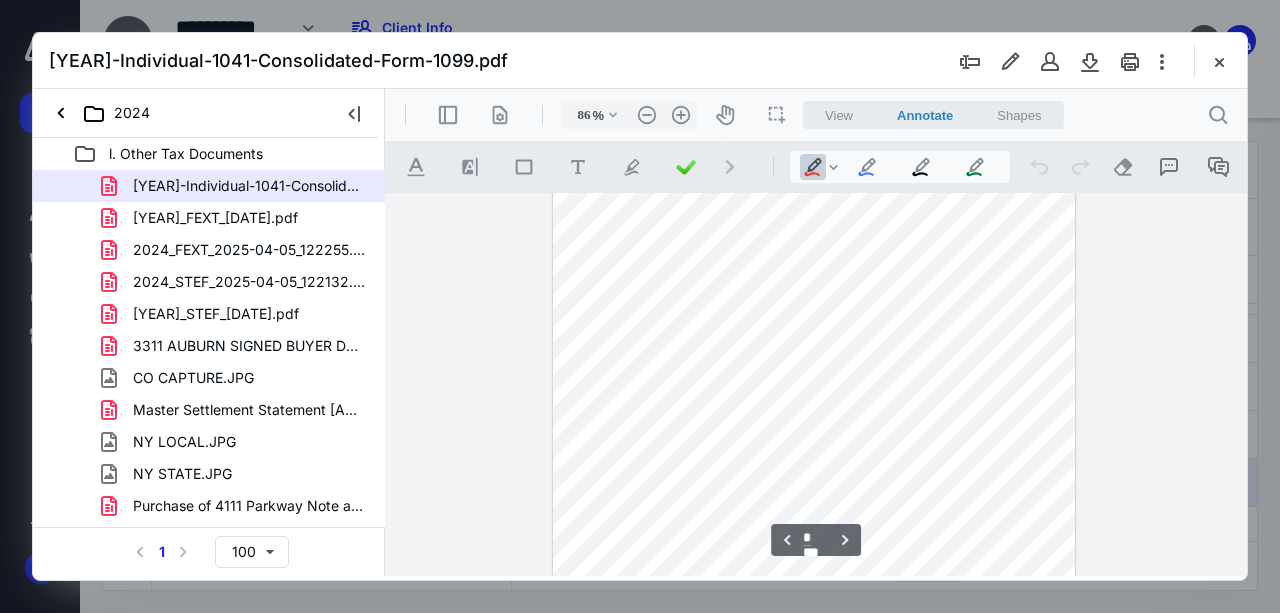 scroll, scrollTop: 933, scrollLeft: 0, axis: vertical 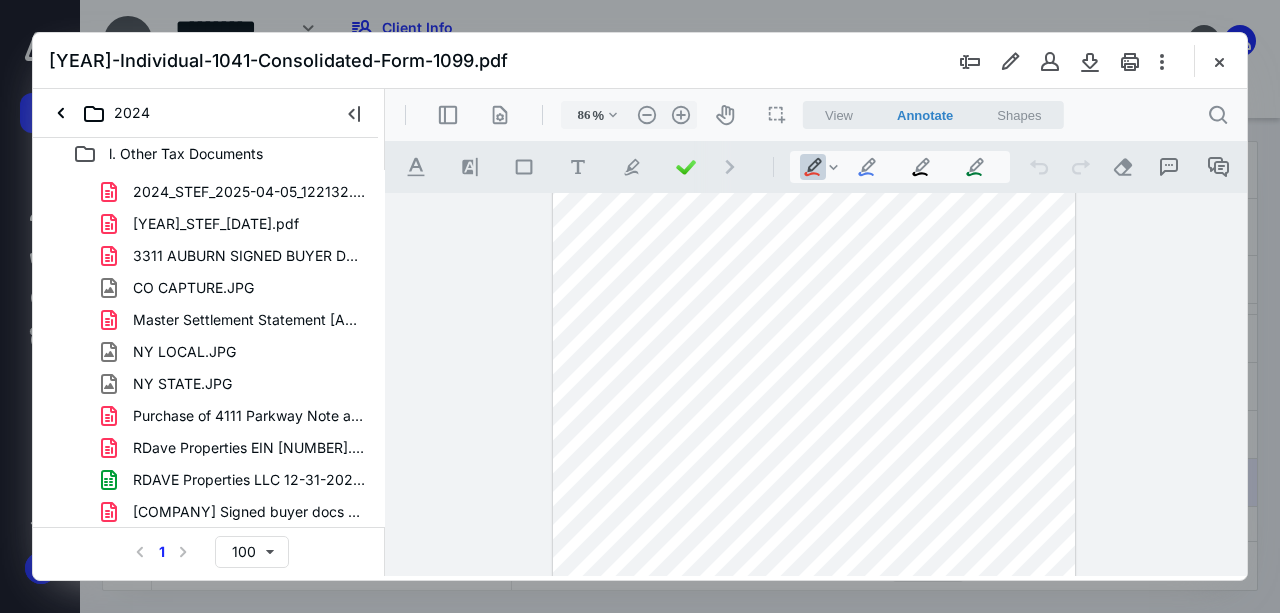 drag, startPoint x: 380, startPoint y: 228, endPoint x: 12, endPoint y: 282, distance: 371.94086 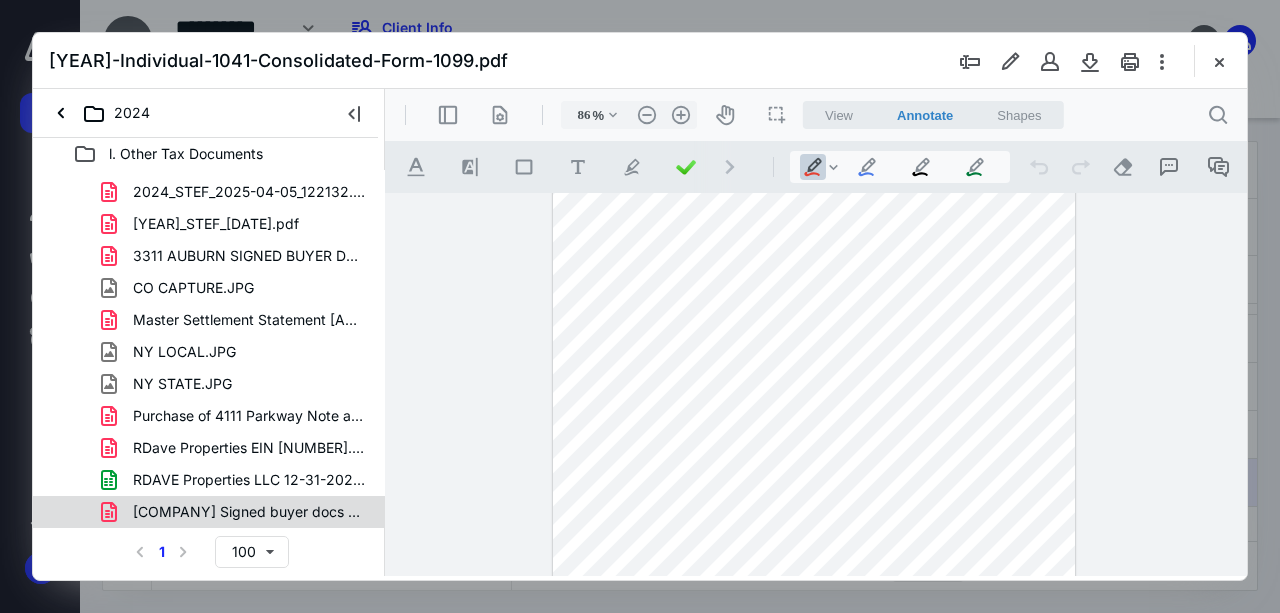 click 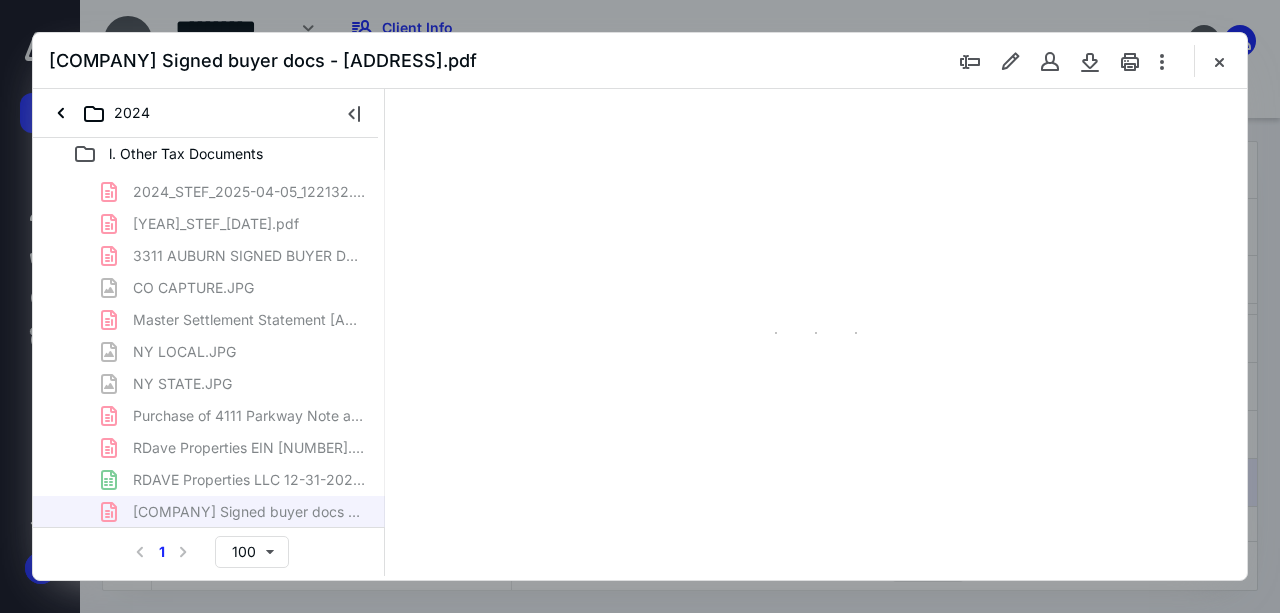 type on "48" 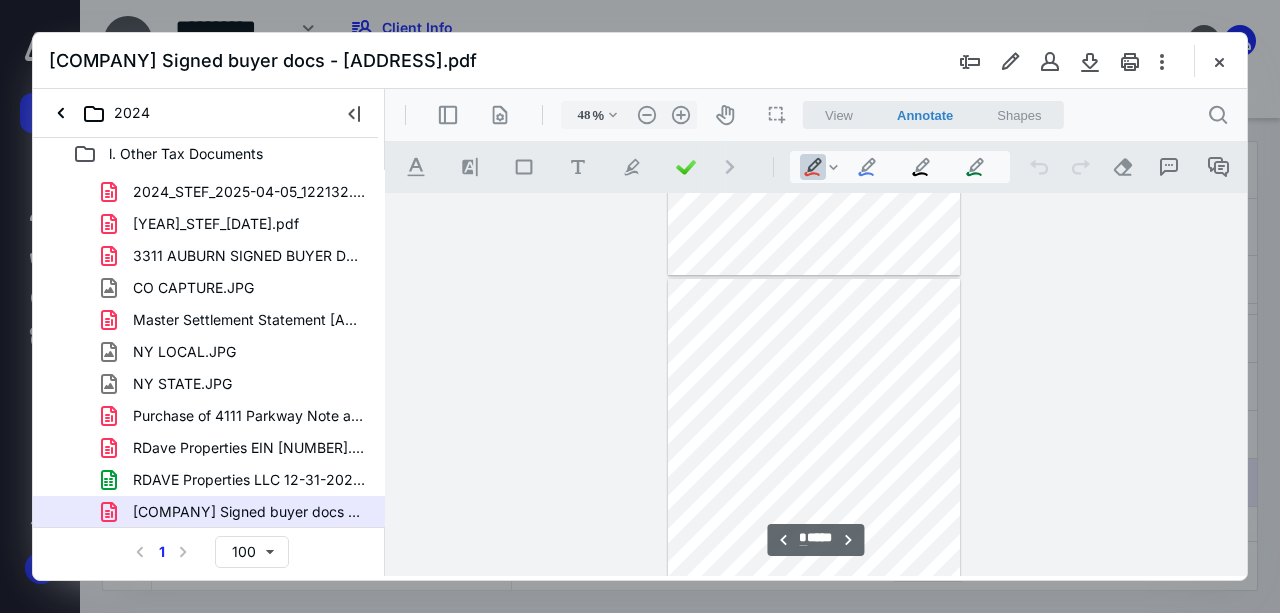 scroll, scrollTop: 1572, scrollLeft: 0, axis: vertical 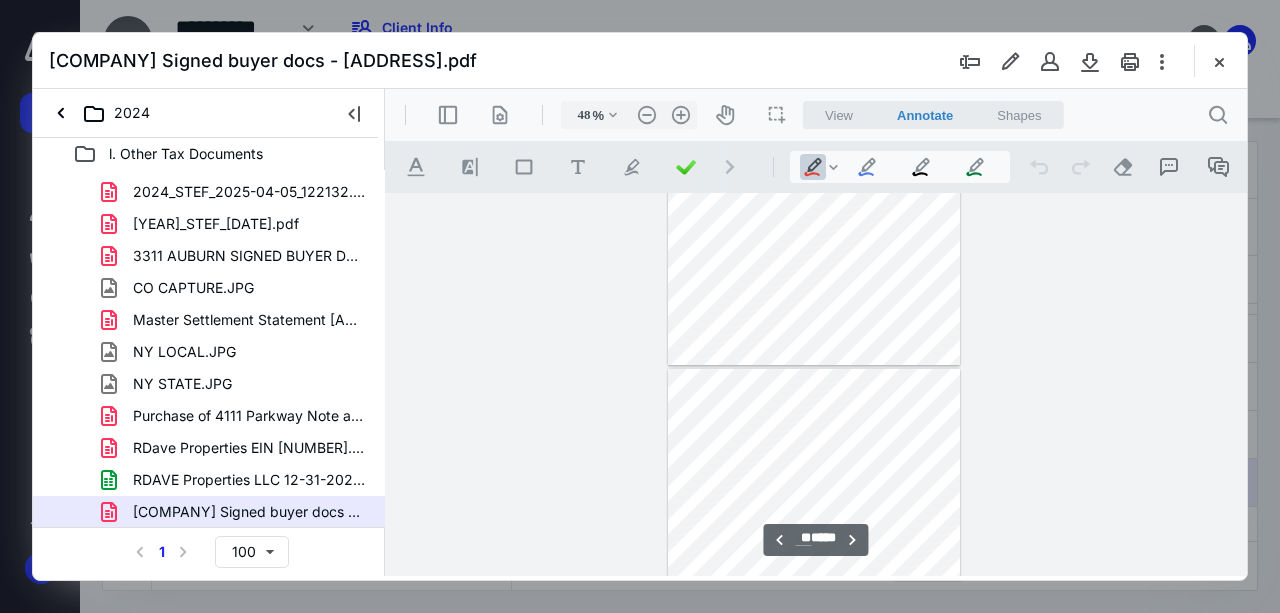 type on "**" 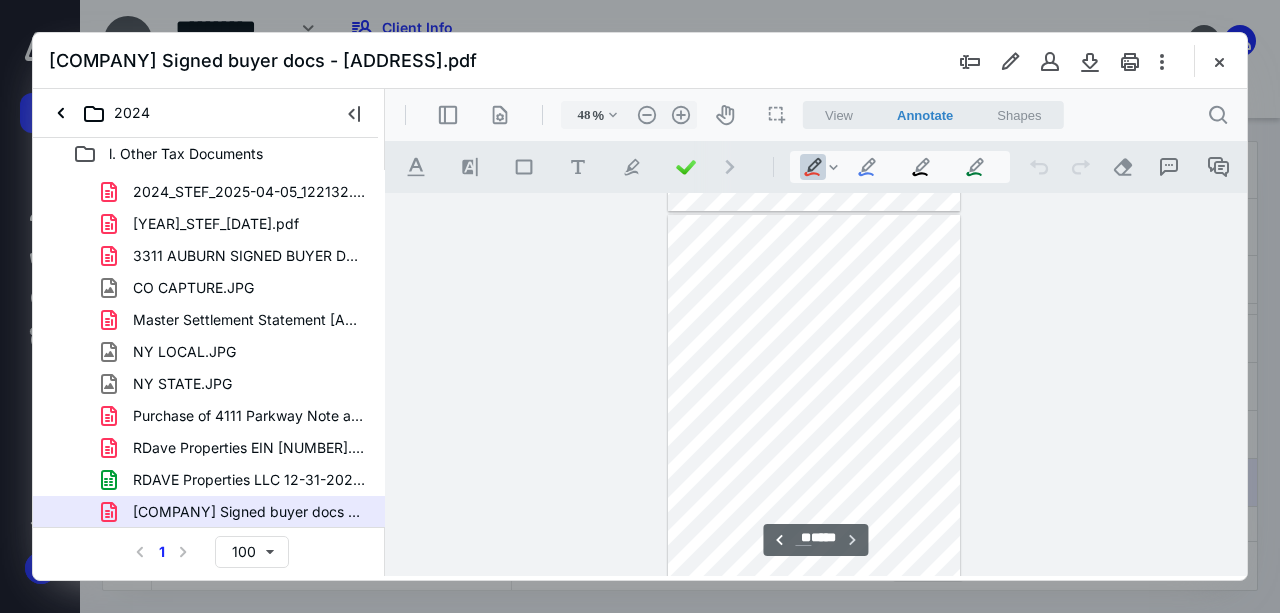 scroll, scrollTop: 3830, scrollLeft: 0, axis: vertical 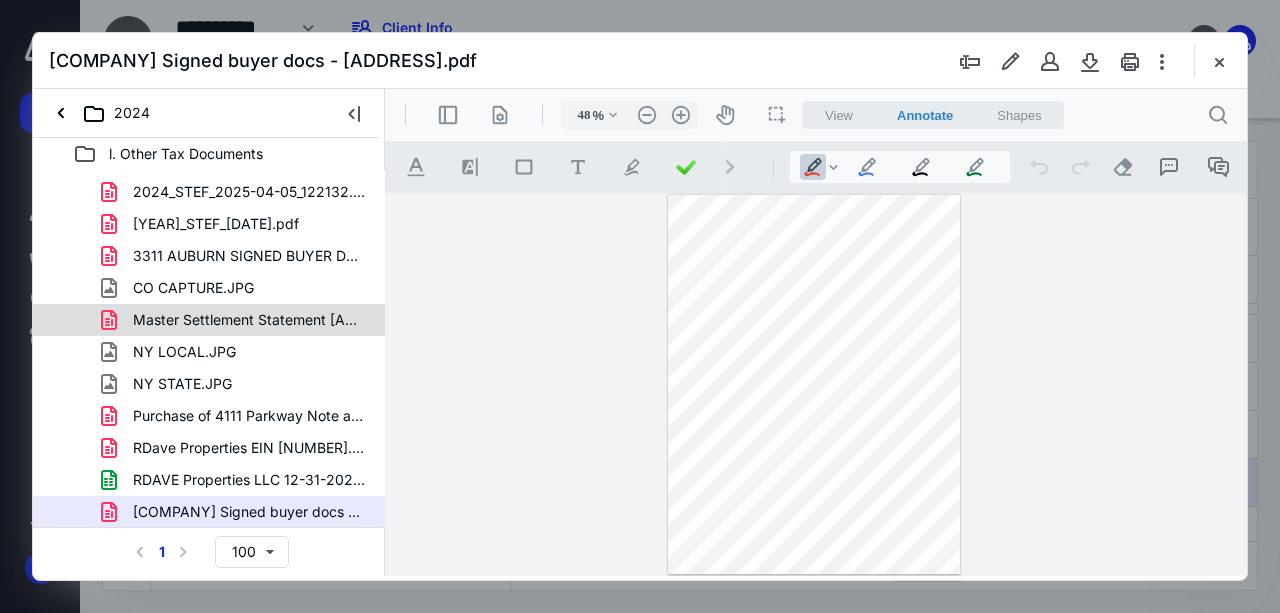 click 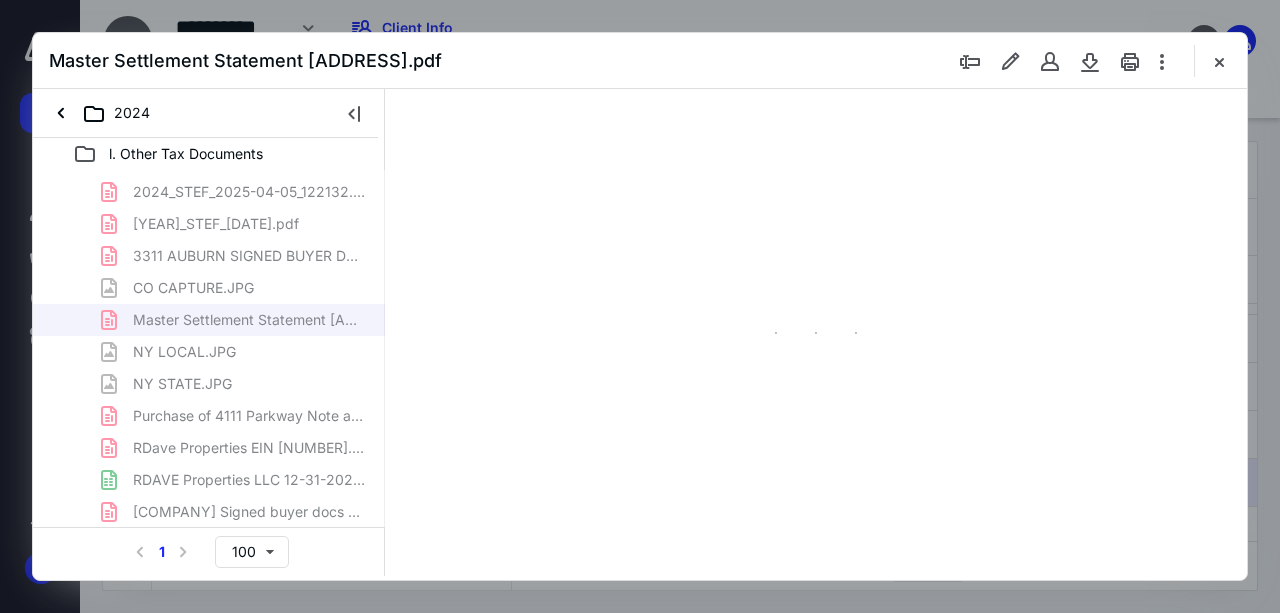 scroll, scrollTop: 0, scrollLeft: 0, axis: both 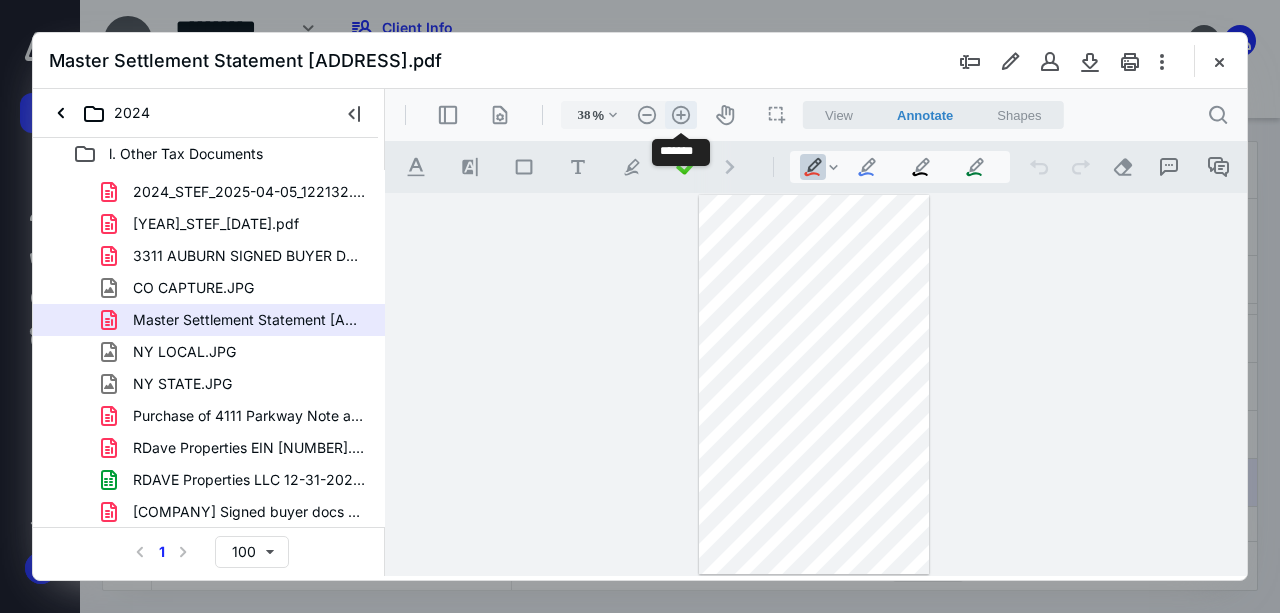 click on ".cls-1{fill:#abb0c4;} icon - header - zoom - in - line" at bounding box center [681, 115] 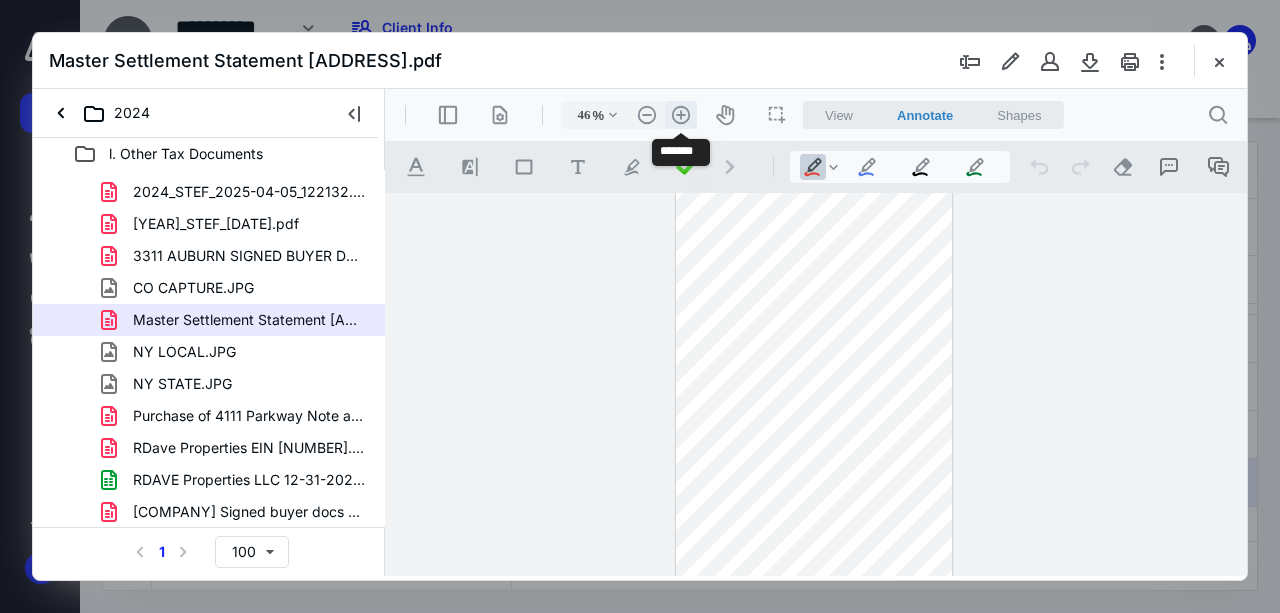 click on ".cls-1{fill:#abb0c4;} icon - header - zoom - in - line" at bounding box center [681, 115] 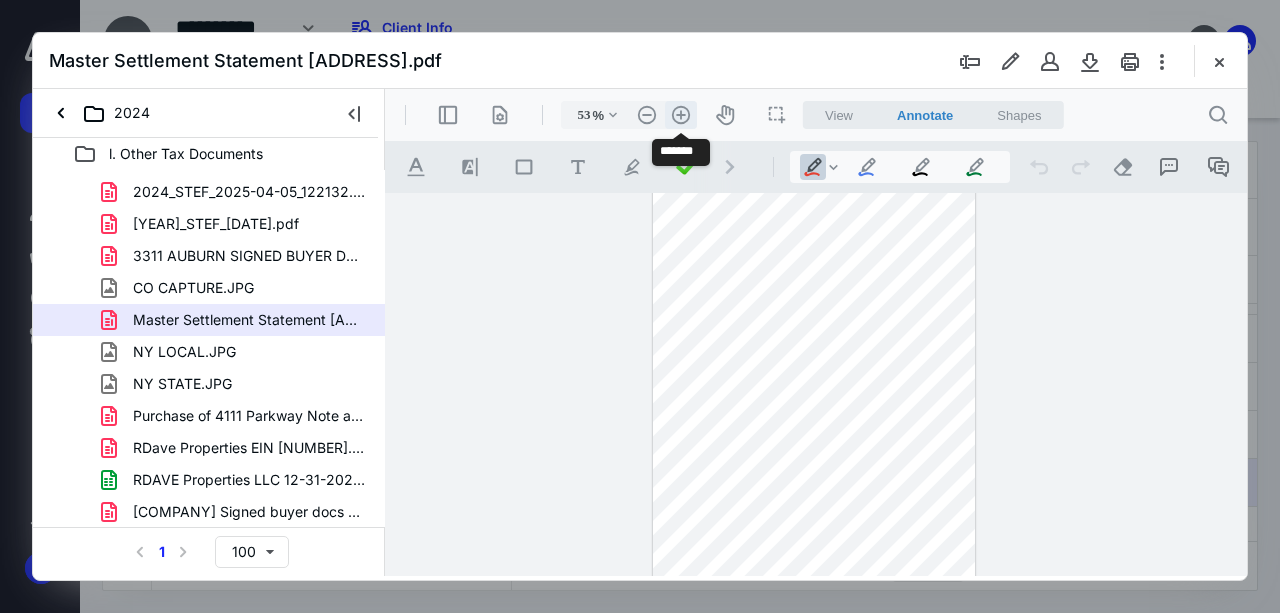 click on ".cls-1{fill:#abb0c4;} icon - header - zoom - in - line" at bounding box center (681, 115) 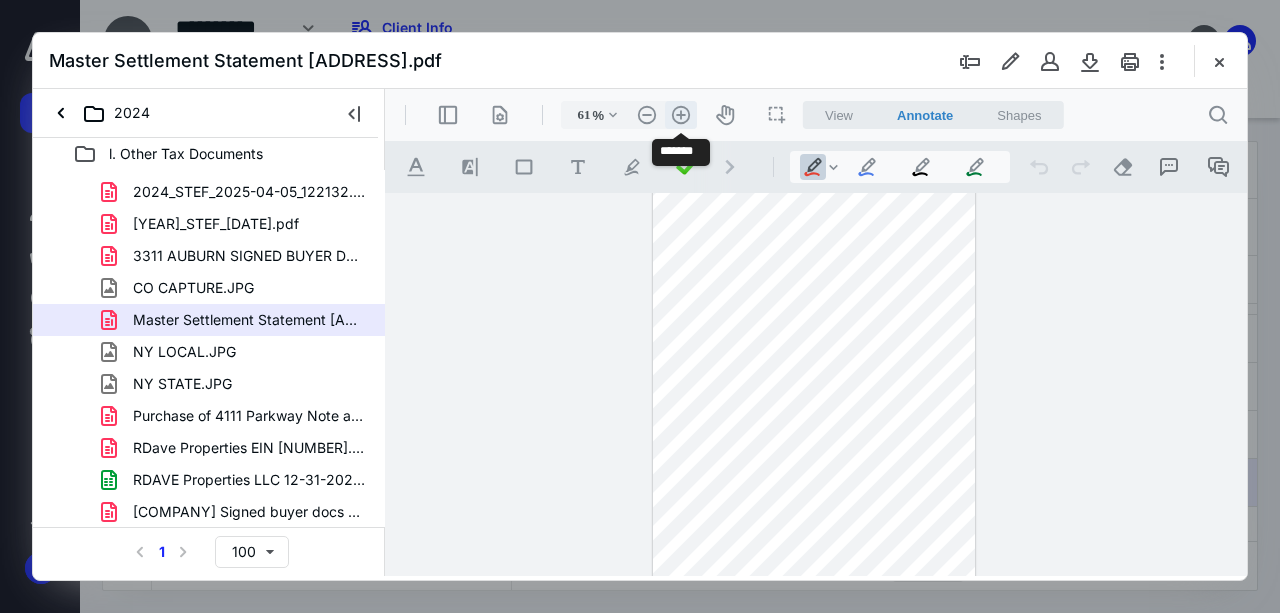 click on ".cls-1{fill:#abb0c4;} icon - header - zoom - in - line" at bounding box center [681, 115] 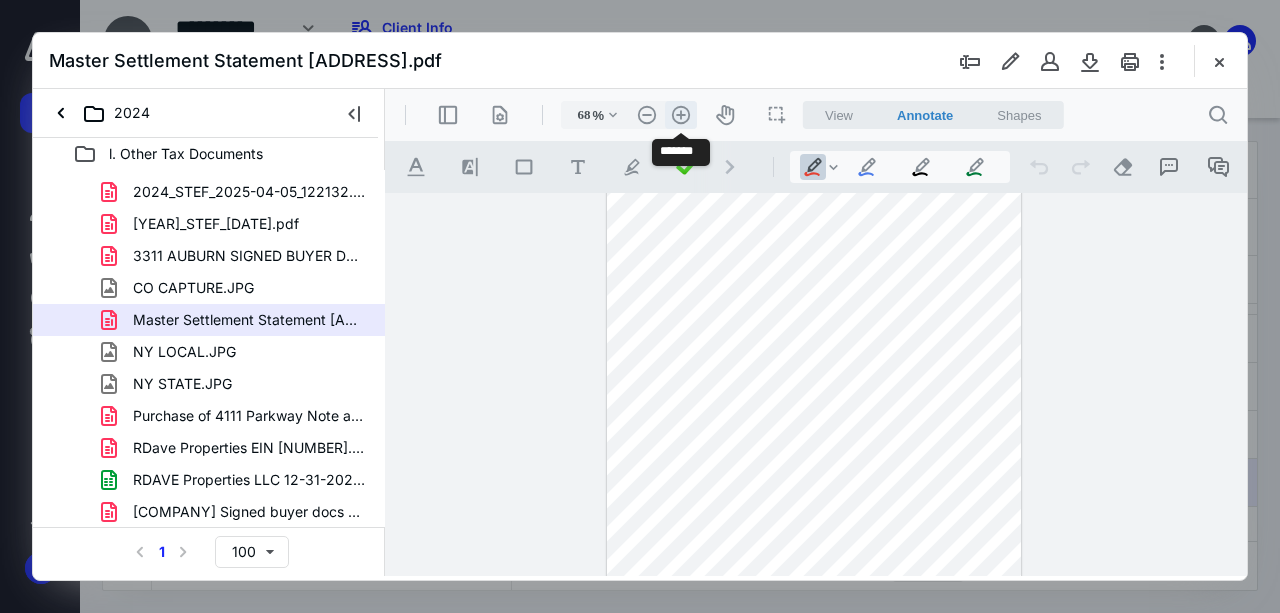 scroll, scrollTop: 112, scrollLeft: 0, axis: vertical 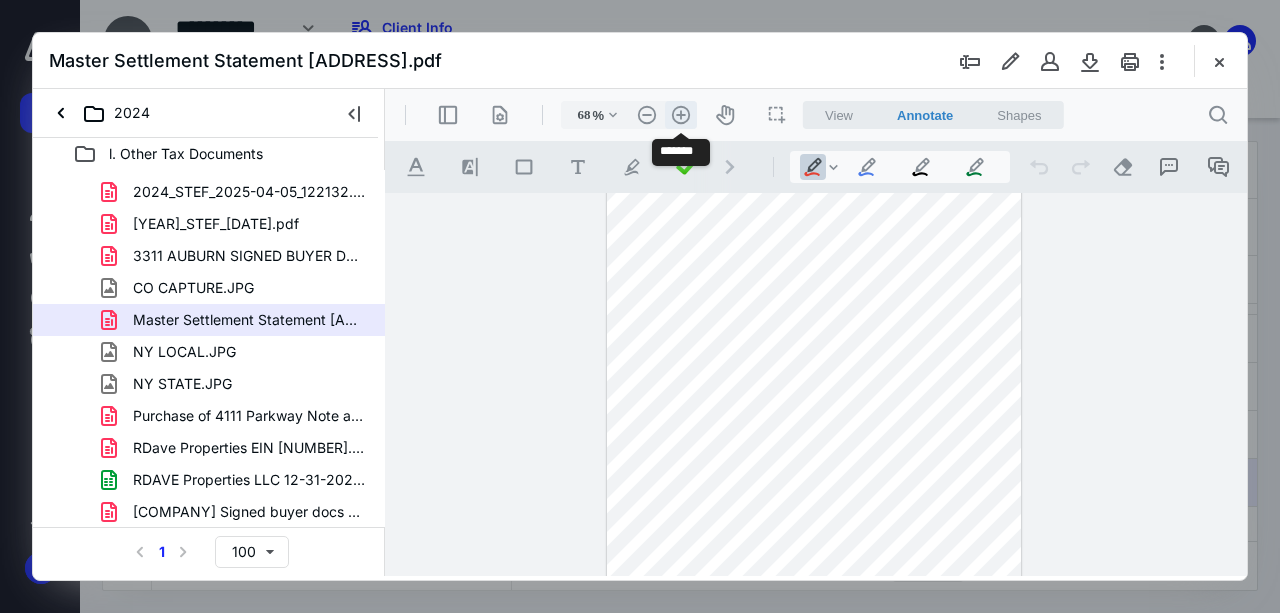 click on ".cls-1{fill:#abb0c4;} icon - header - zoom - in - line" at bounding box center [681, 115] 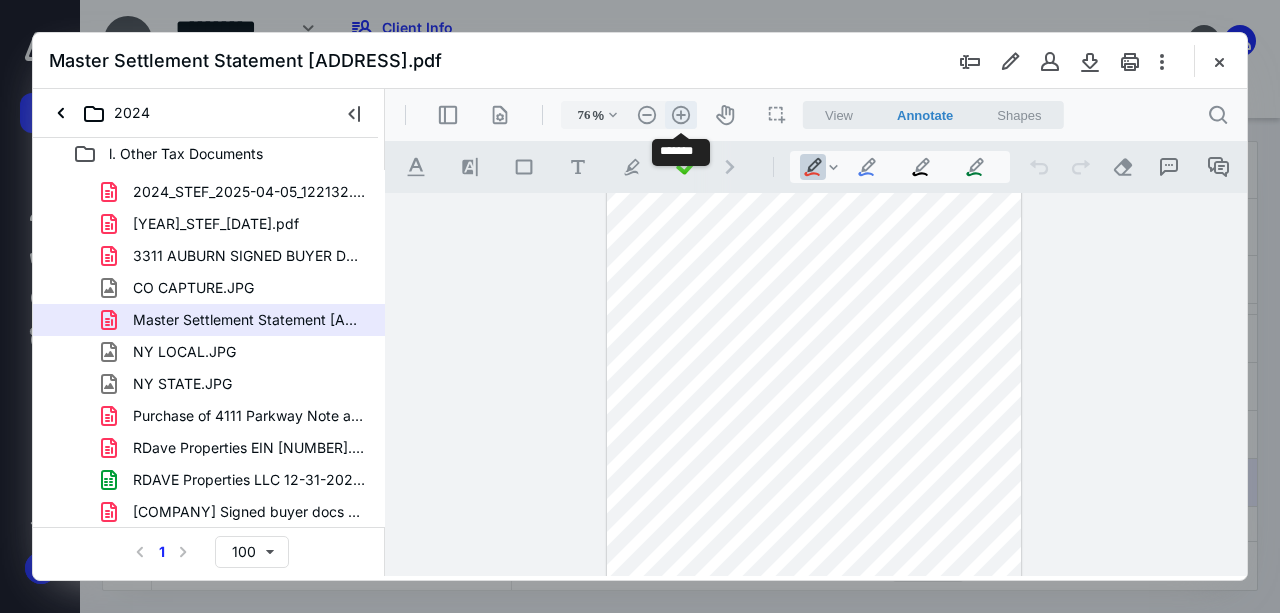 scroll, scrollTop: 140, scrollLeft: 0, axis: vertical 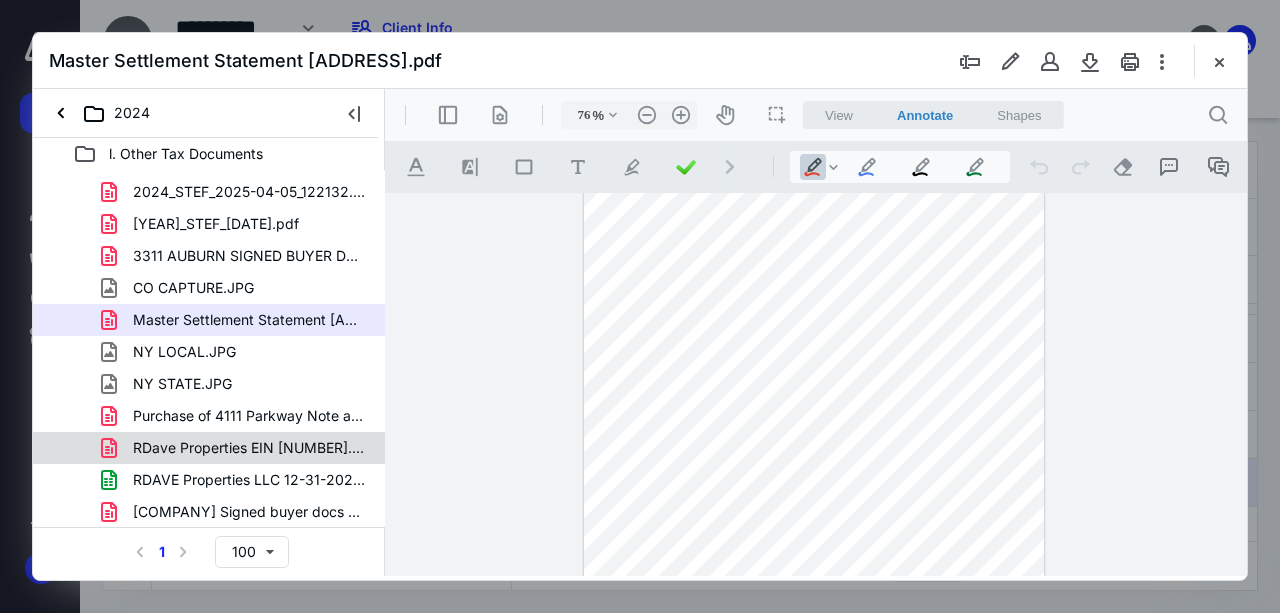 click 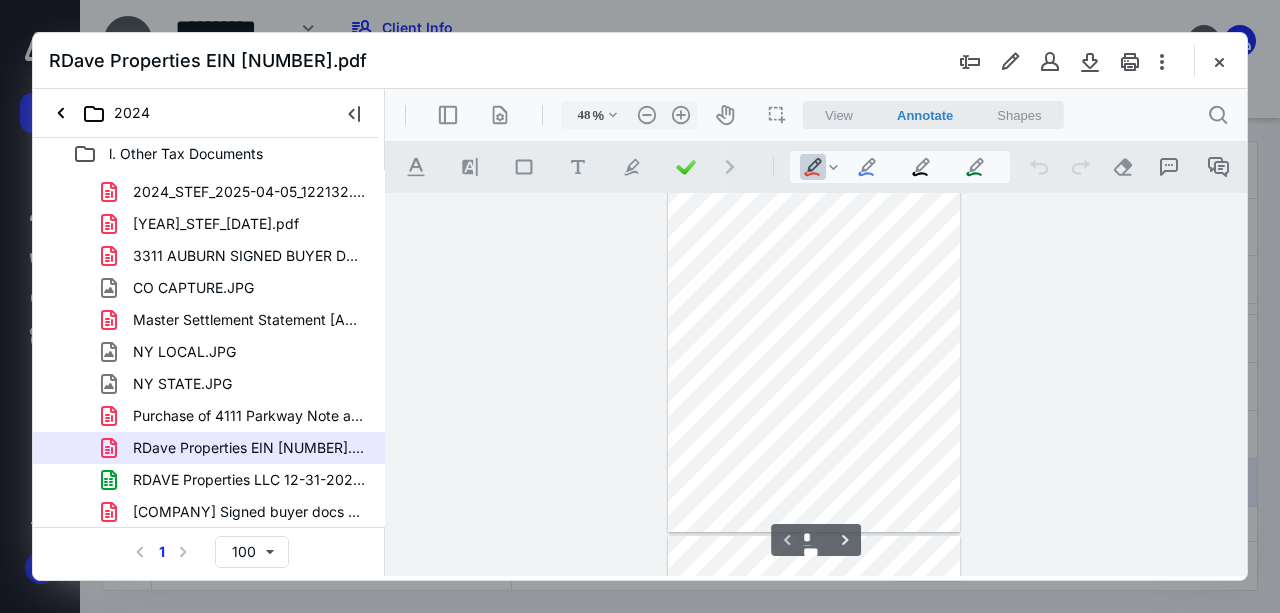 scroll, scrollTop: 0, scrollLeft: 0, axis: both 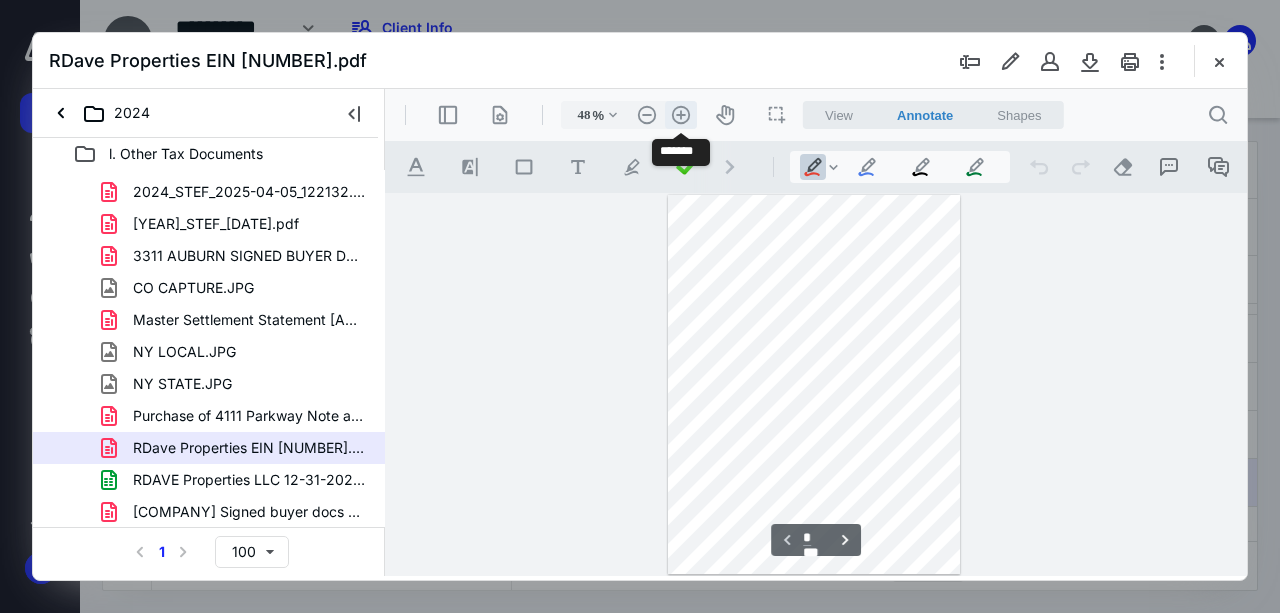 click on ".cls-1{fill:#abb0c4;} icon - header - zoom - in - line" at bounding box center (681, 115) 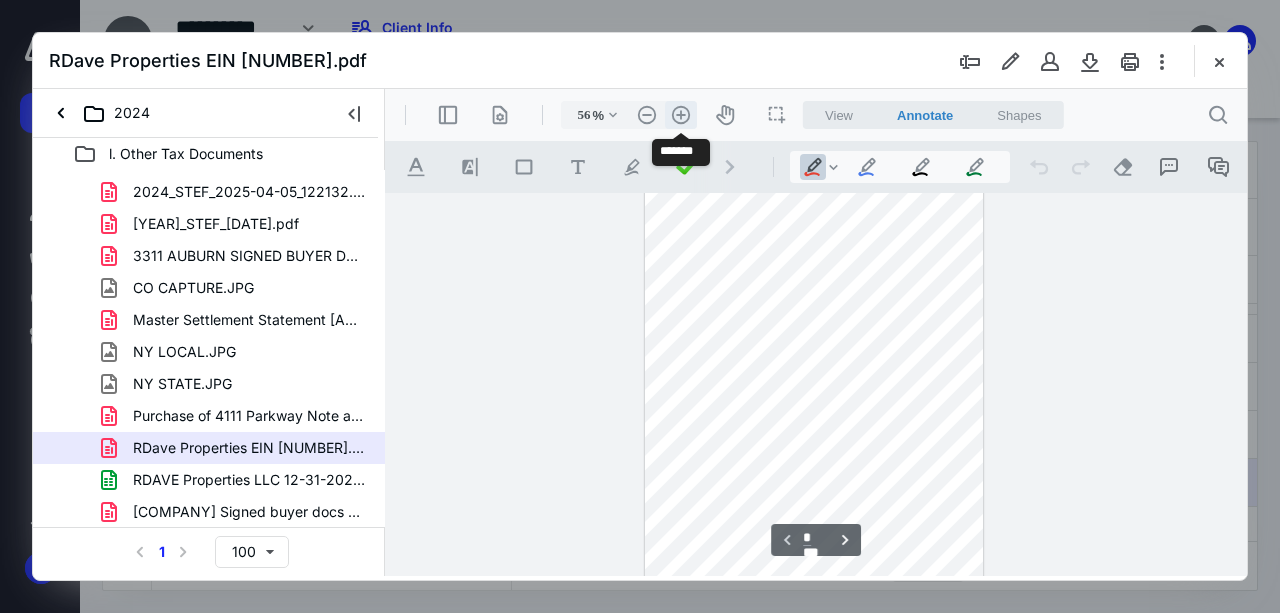 click on ".cls-1{fill:#abb0c4;} icon - header - zoom - in - line" at bounding box center [681, 115] 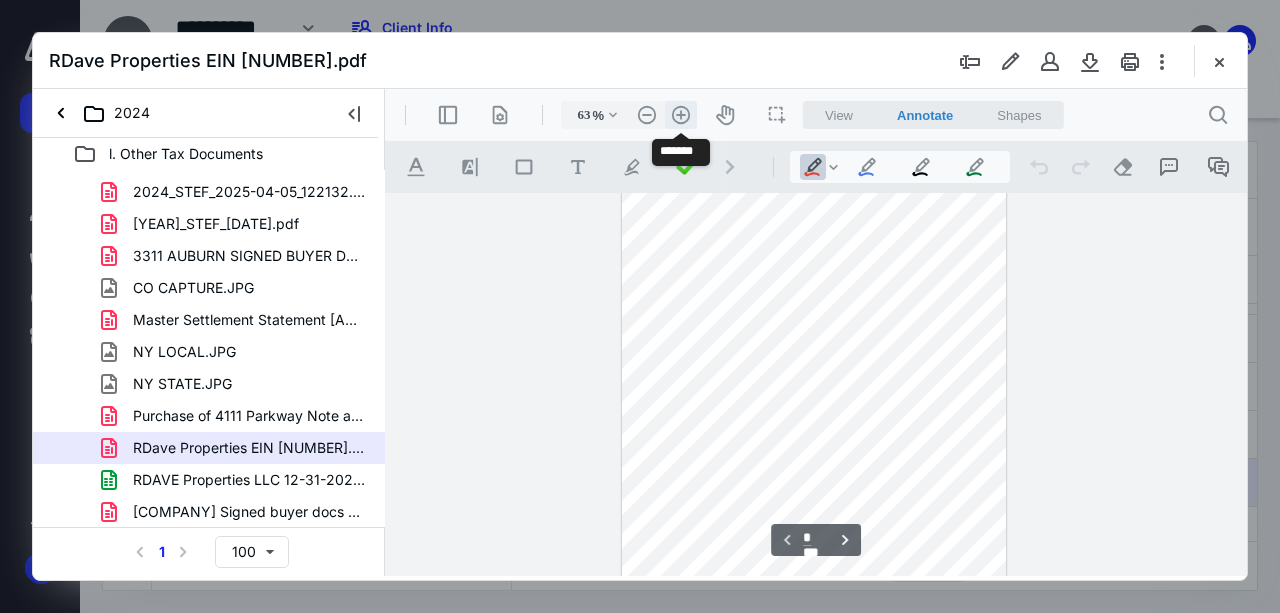 click on ".cls-1{fill:#abb0c4;} icon - header - zoom - in - line" at bounding box center [681, 115] 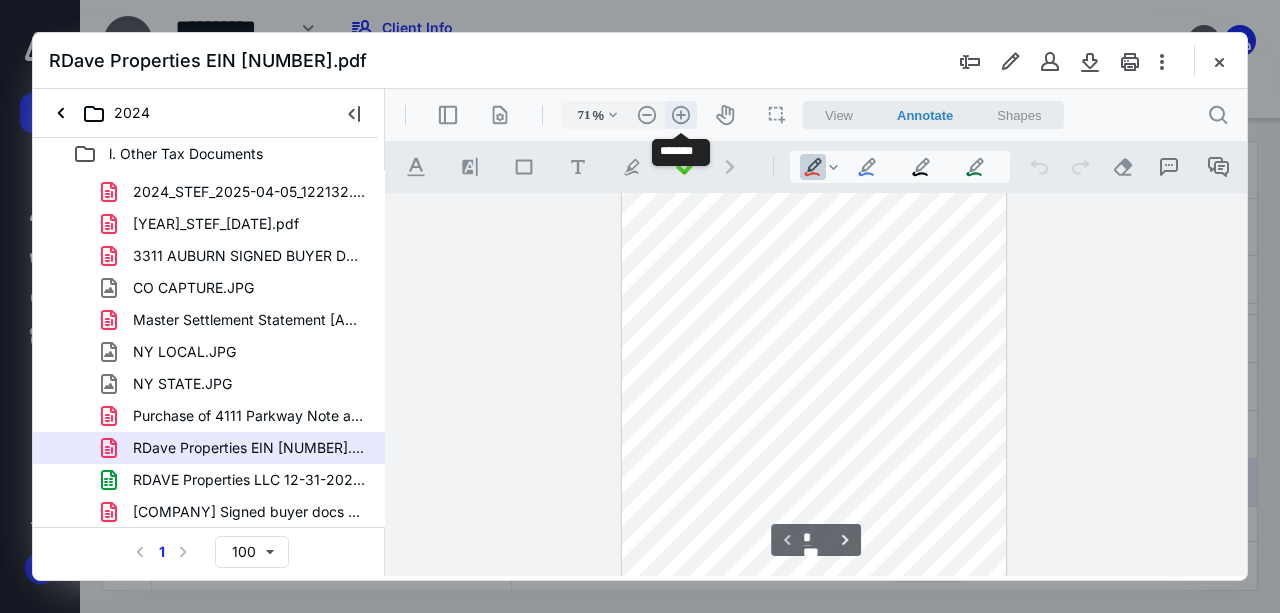 click on ".cls-1{fill:#abb0c4;} icon - header - zoom - in - line" at bounding box center (681, 115) 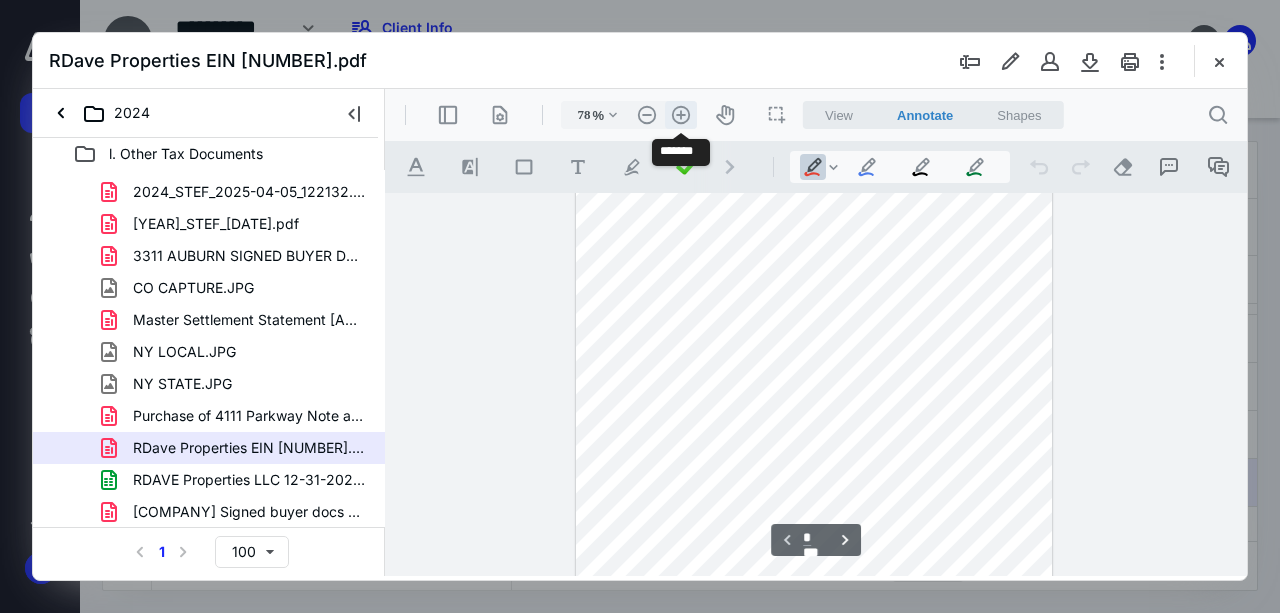 scroll, scrollTop: 88, scrollLeft: 0, axis: vertical 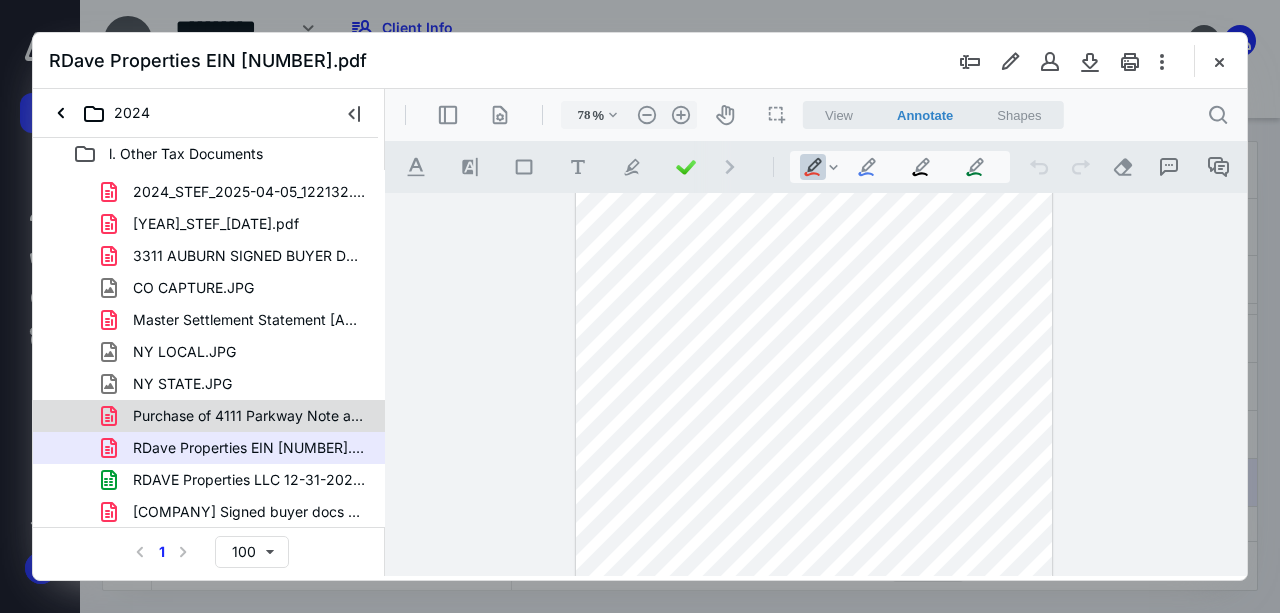 click 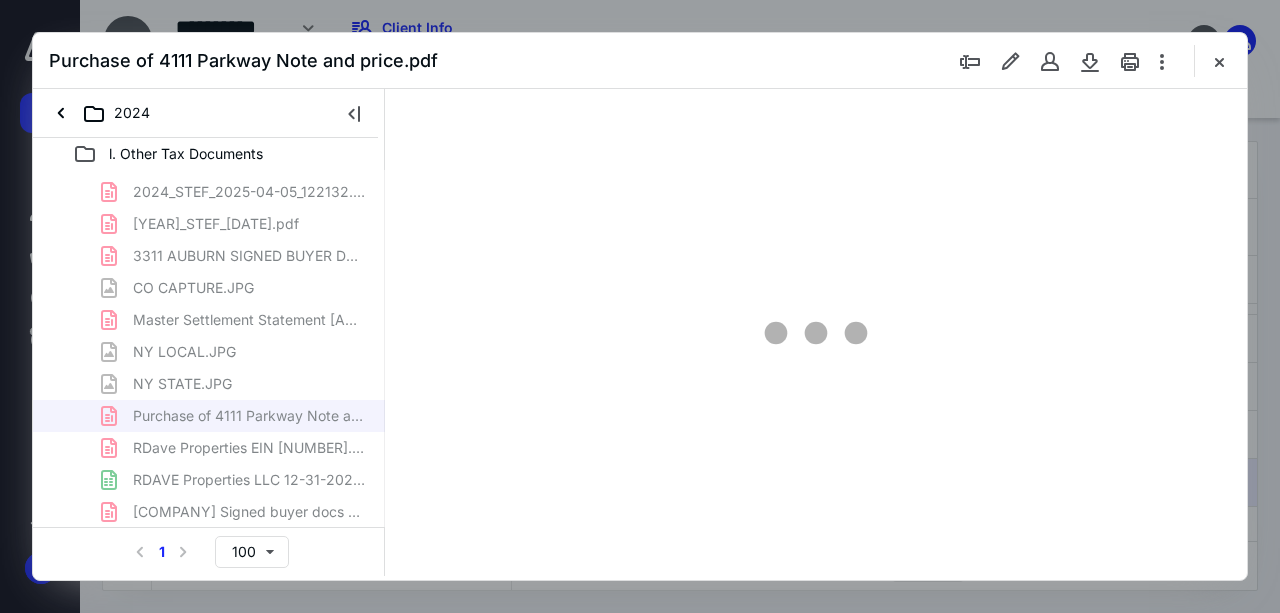 scroll, scrollTop: 0, scrollLeft: 0, axis: both 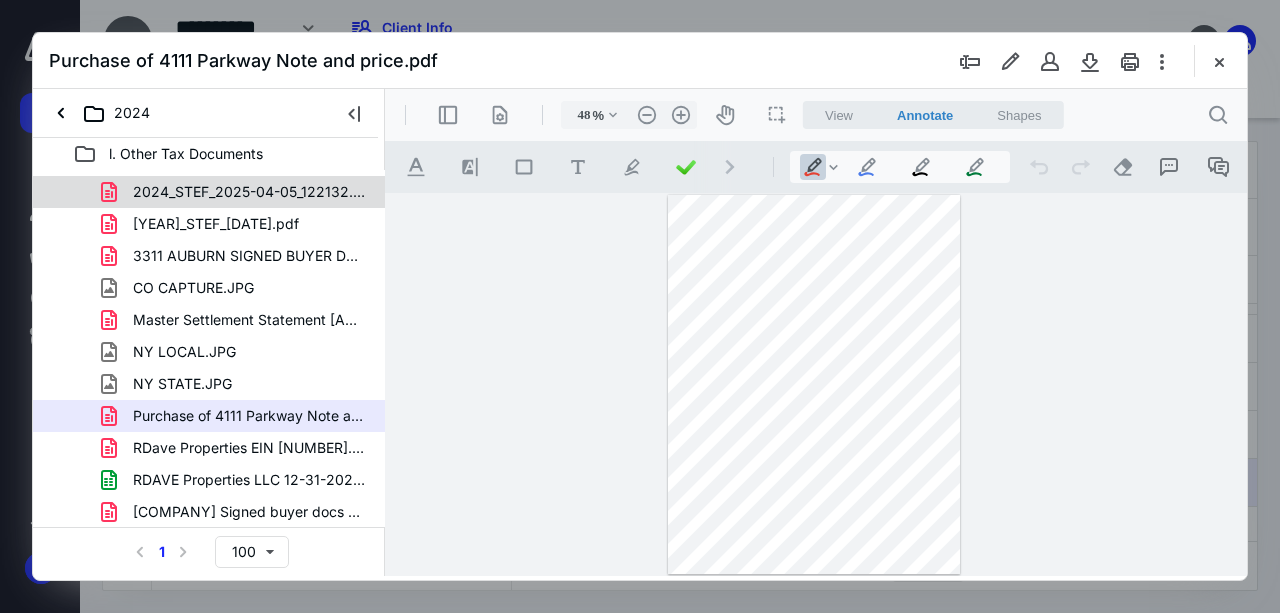 click 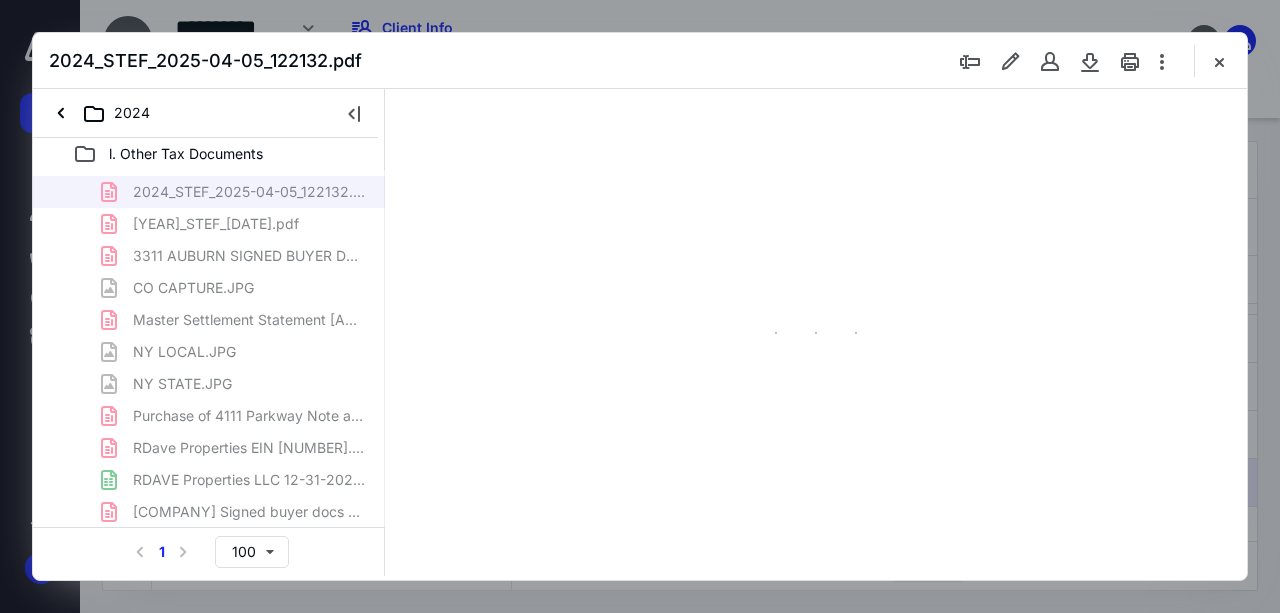 scroll, scrollTop: 106, scrollLeft: 0, axis: vertical 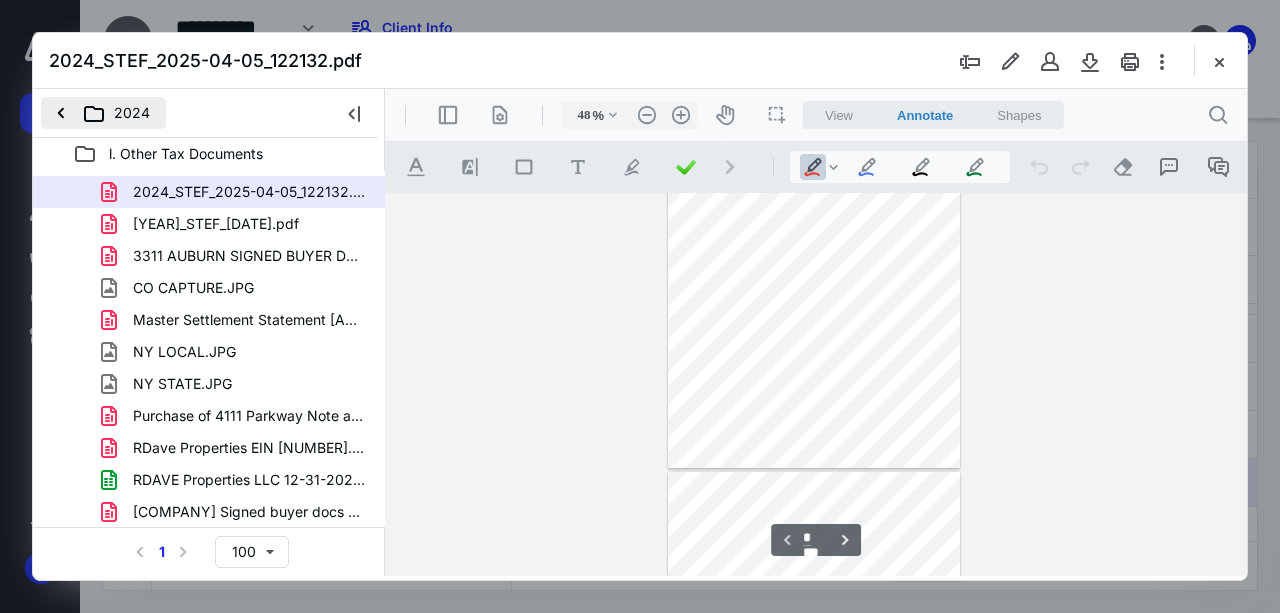 click on "2024" at bounding box center (103, 113) 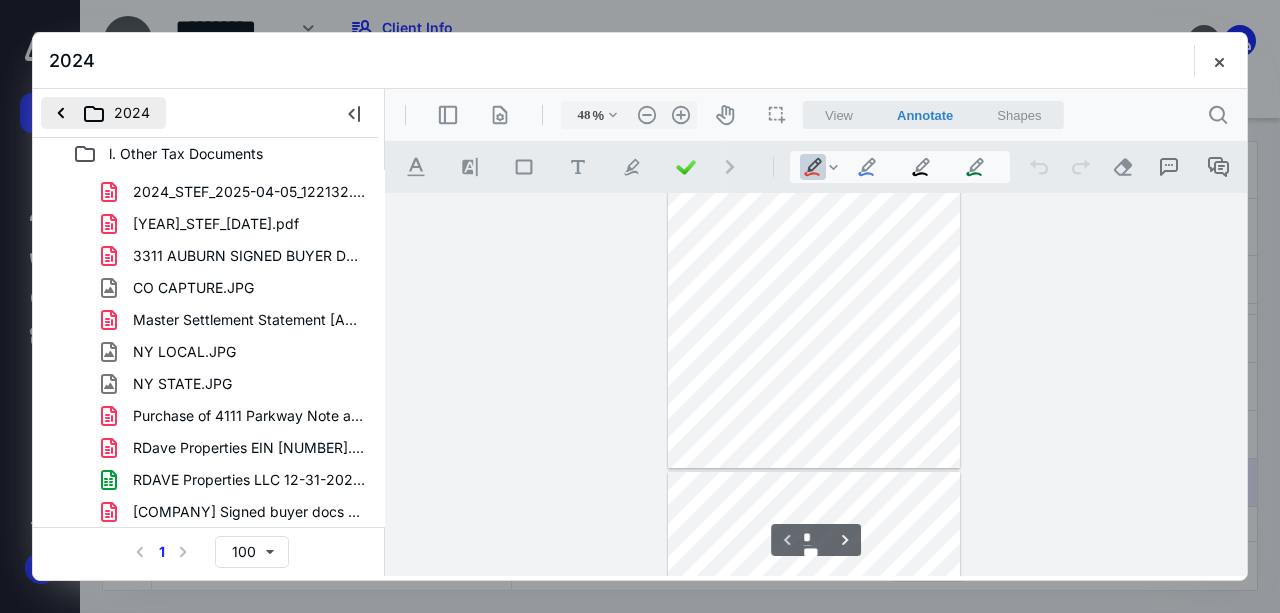 scroll, scrollTop: 0, scrollLeft: 0, axis: both 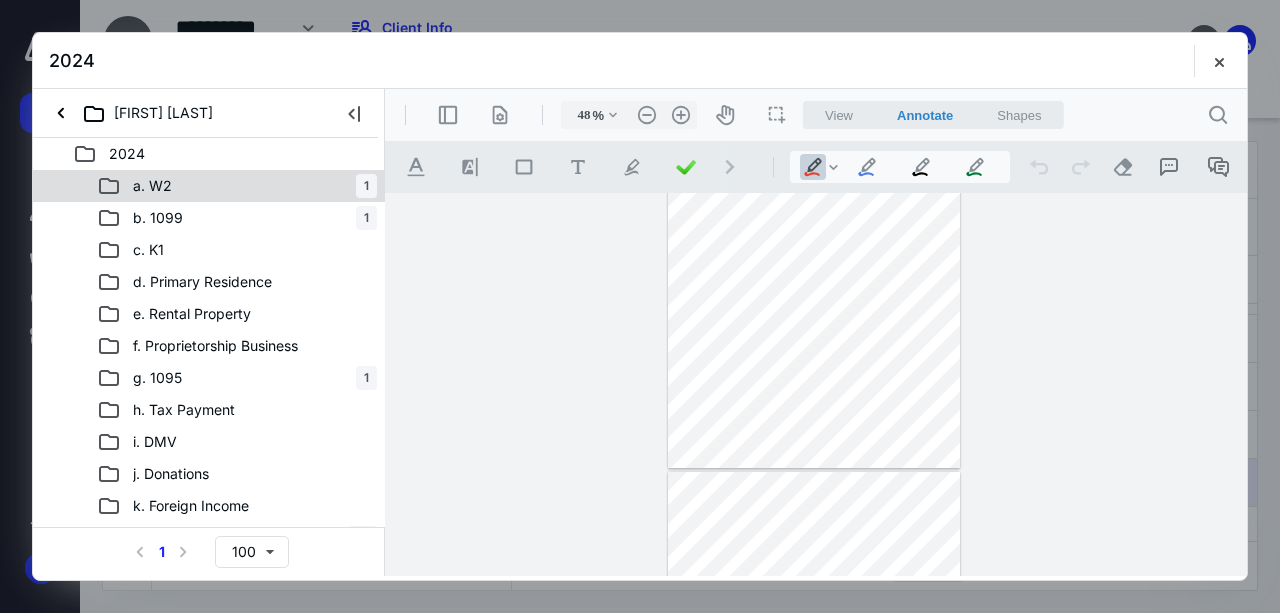 click on "a. W2 1" at bounding box center [237, 186] 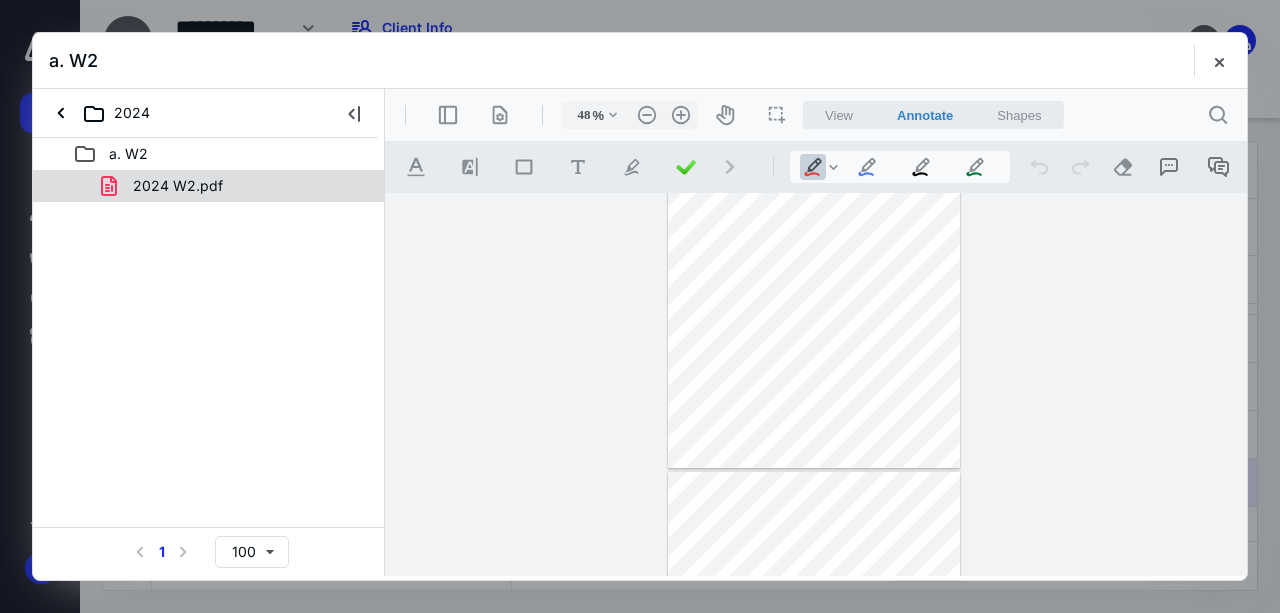click 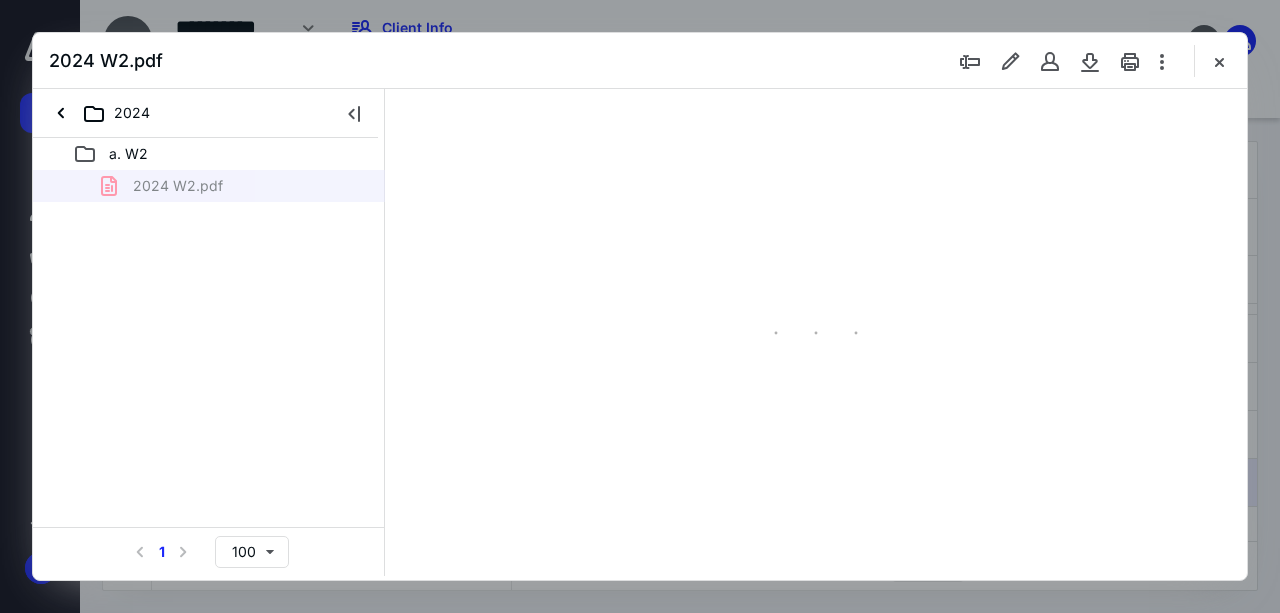 type on "17" 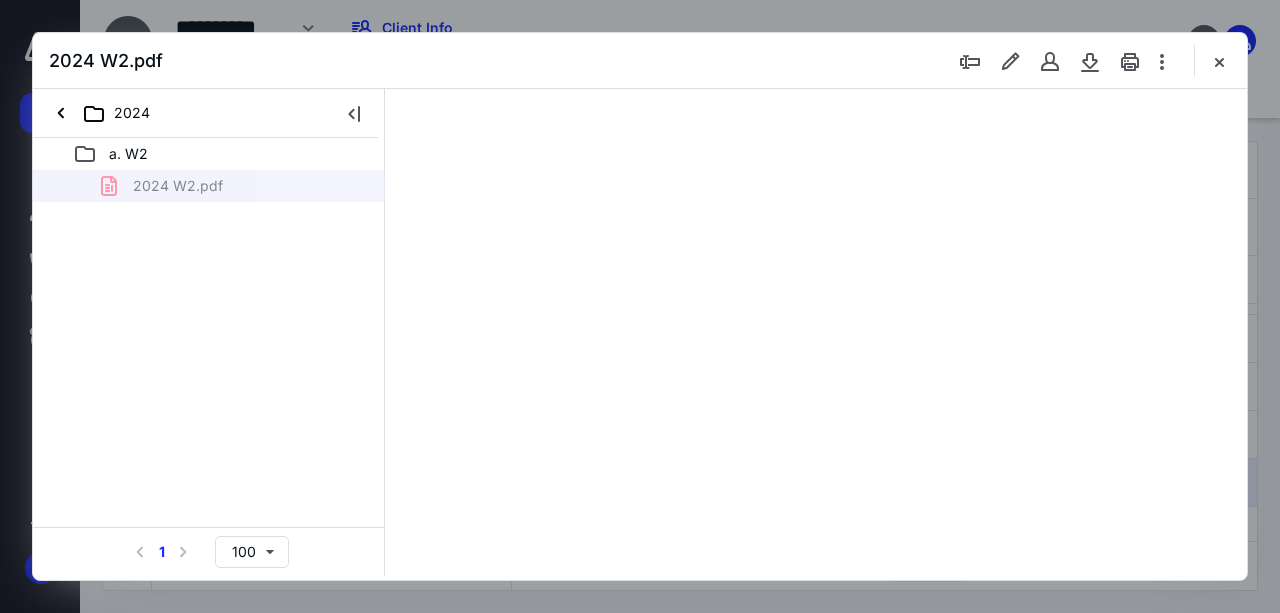 scroll, scrollTop: 105, scrollLeft: 0, axis: vertical 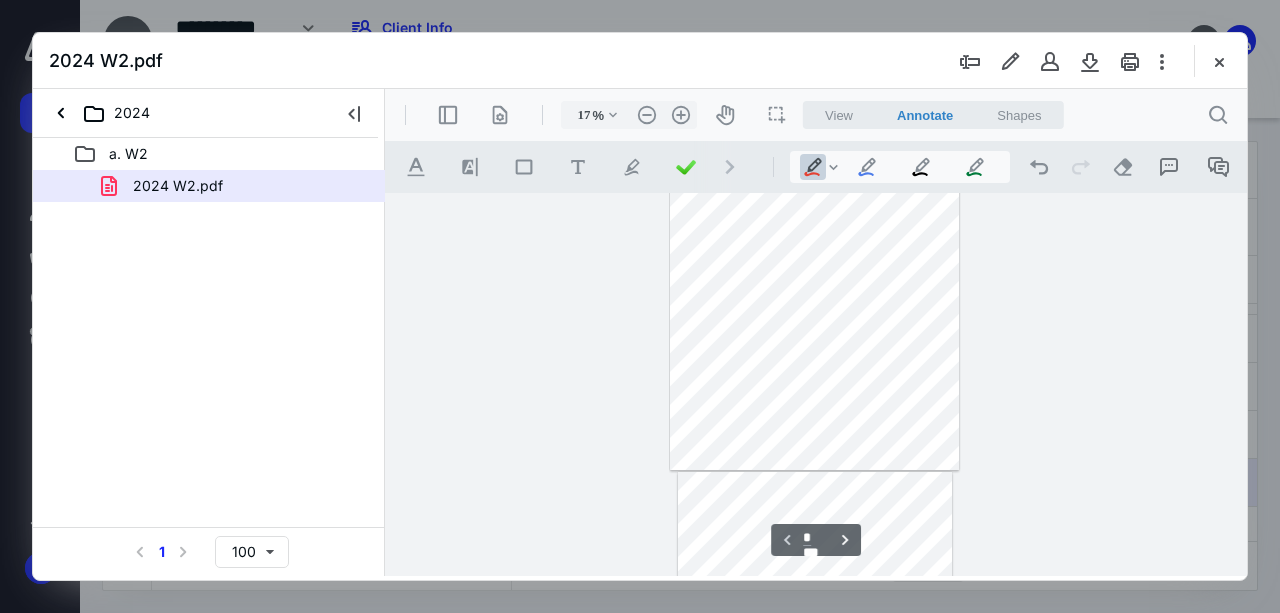 type on "*" 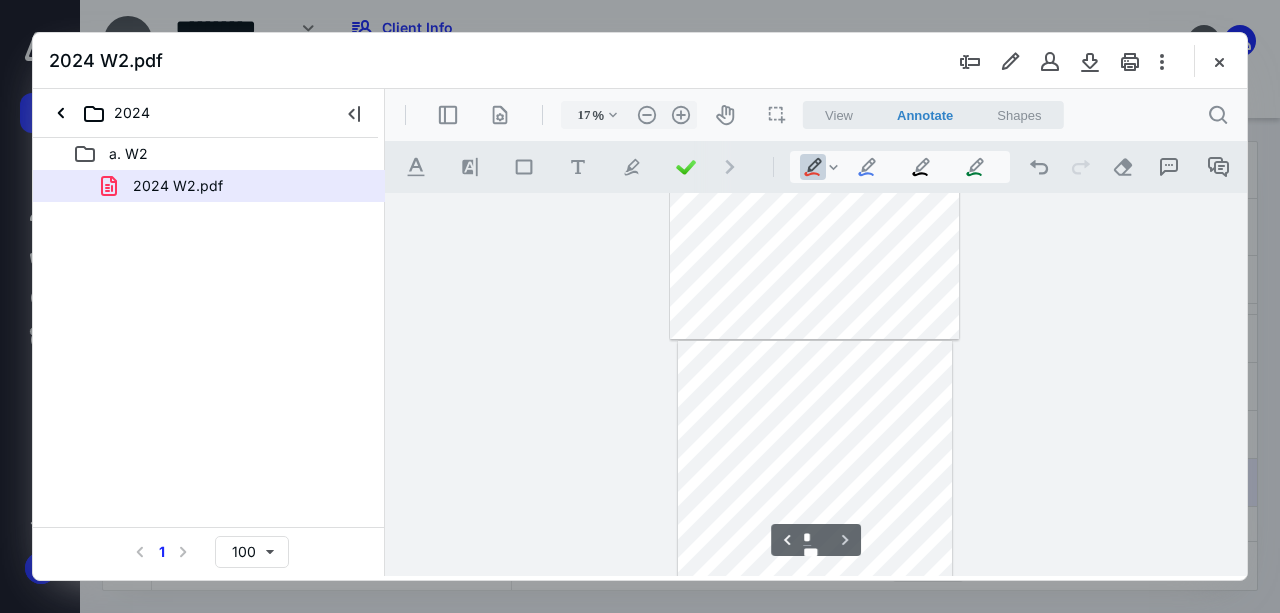 scroll, scrollTop: 305, scrollLeft: 0, axis: vertical 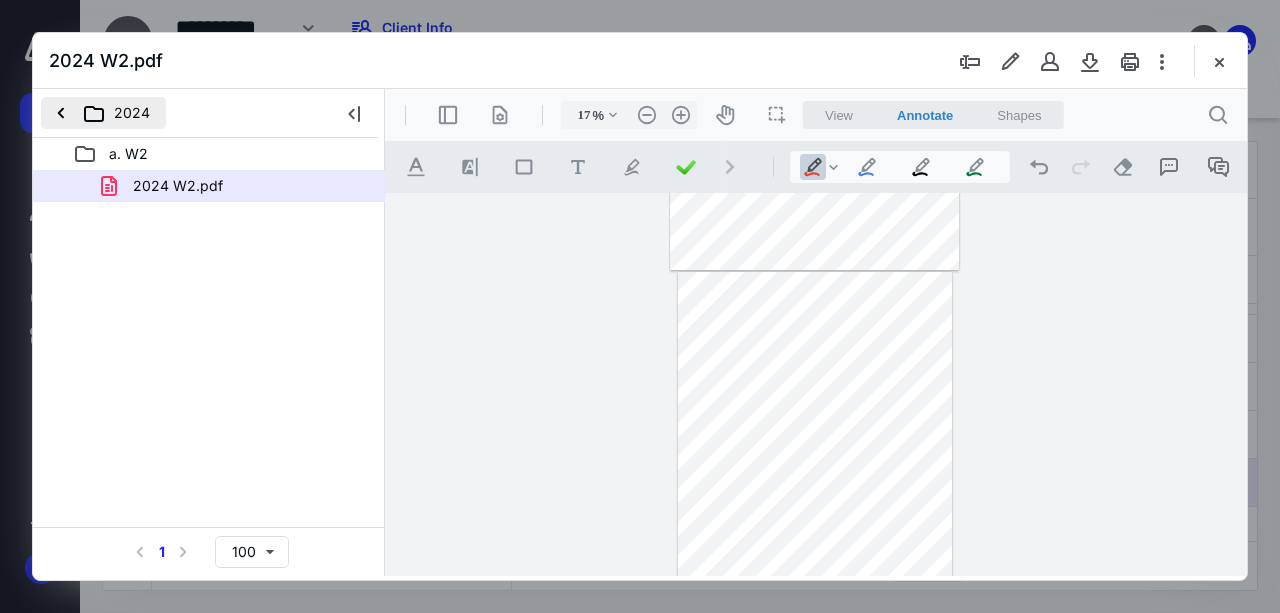 click on "2024" at bounding box center (103, 113) 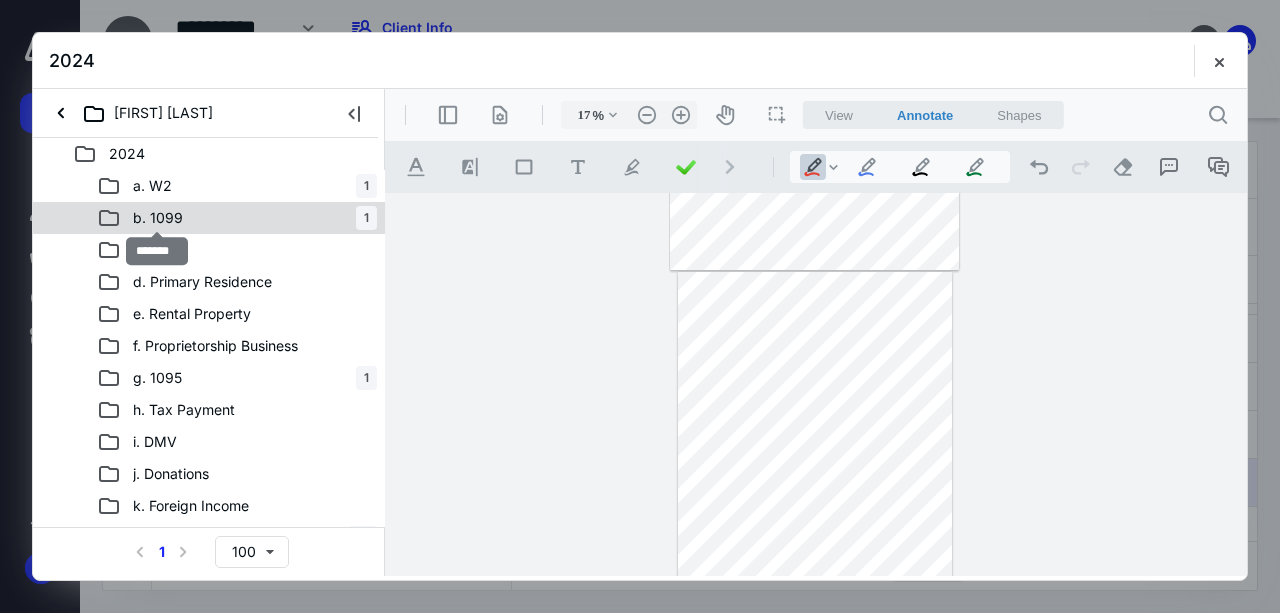 click on "b. 1099" at bounding box center [158, 218] 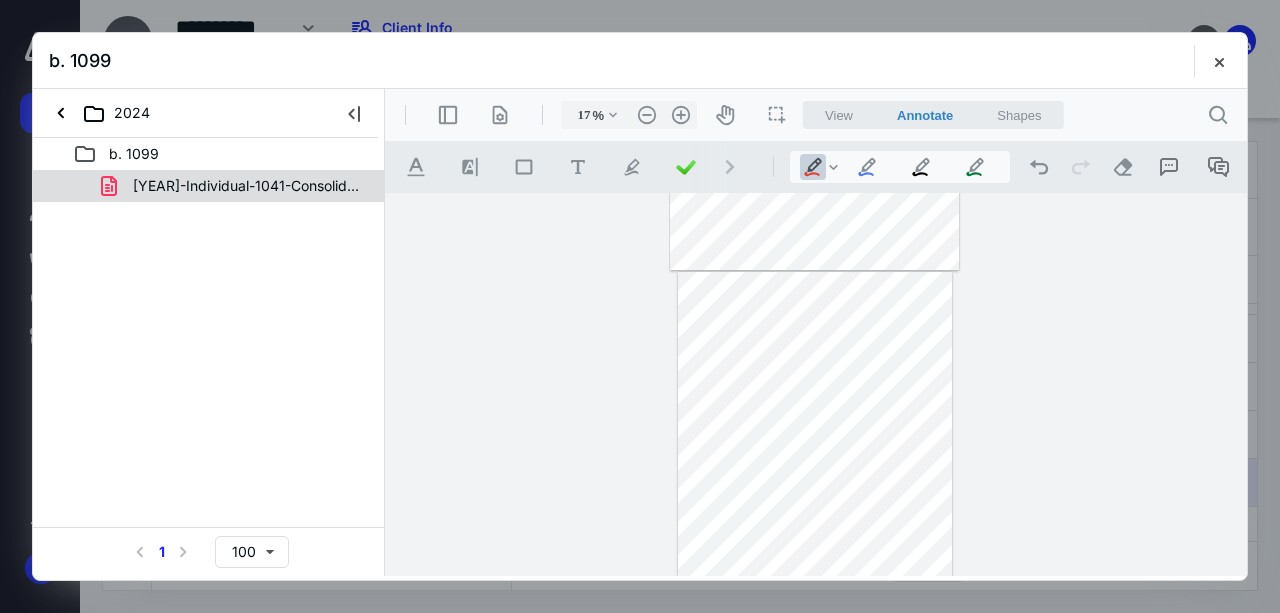 click 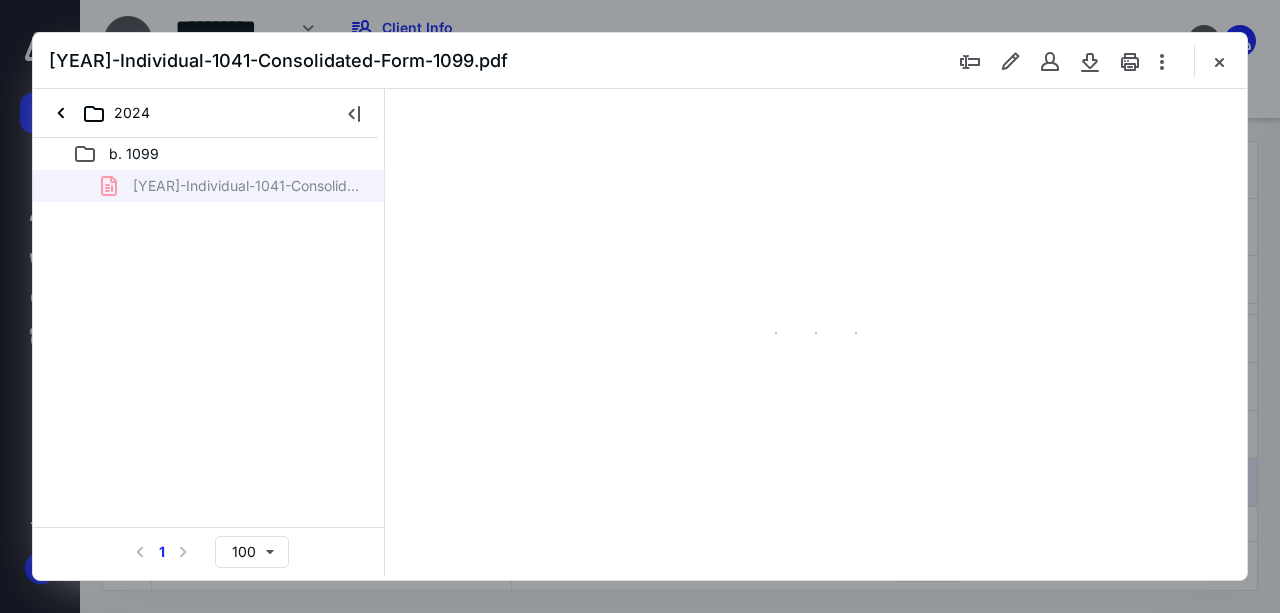 scroll, scrollTop: 106, scrollLeft: 0, axis: vertical 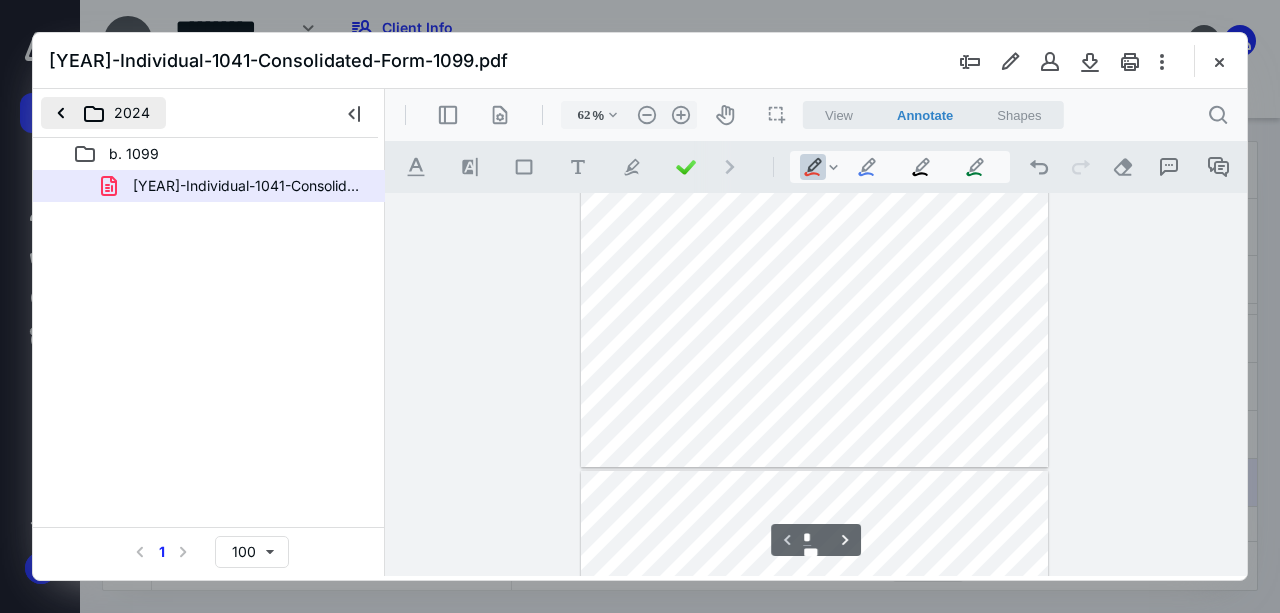 click on "2024" at bounding box center (103, 113) 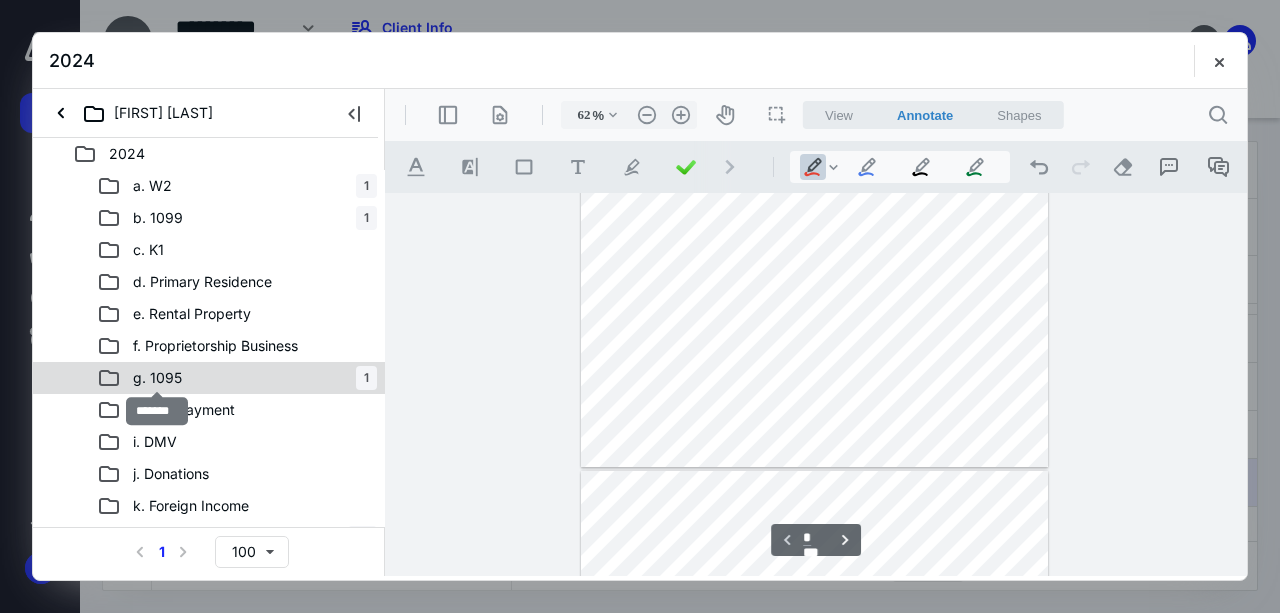 click on "g. 1095" at bounding box center [157, 378] 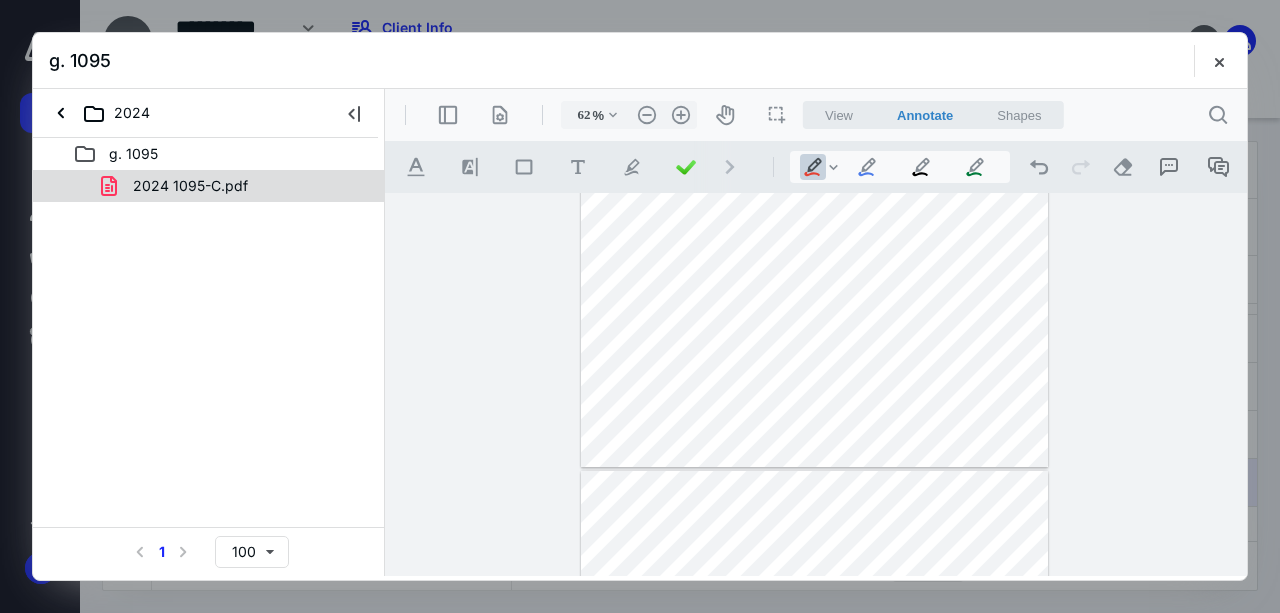 click 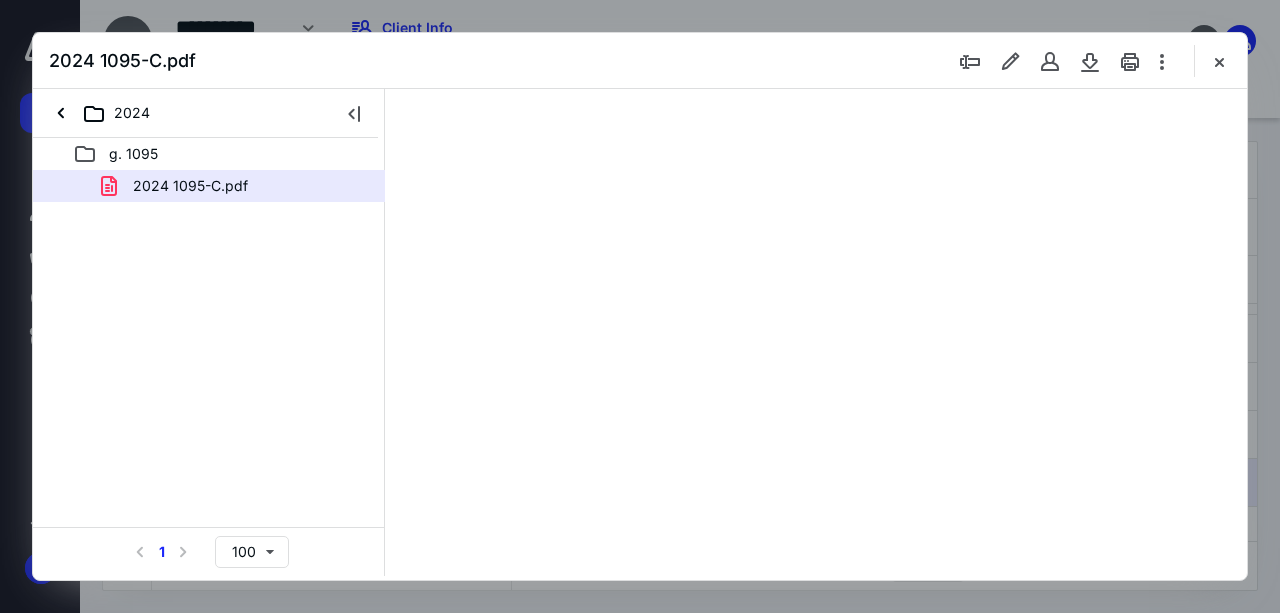 scroll, scrollTop: 0, scrollLeft: 0, axis: both 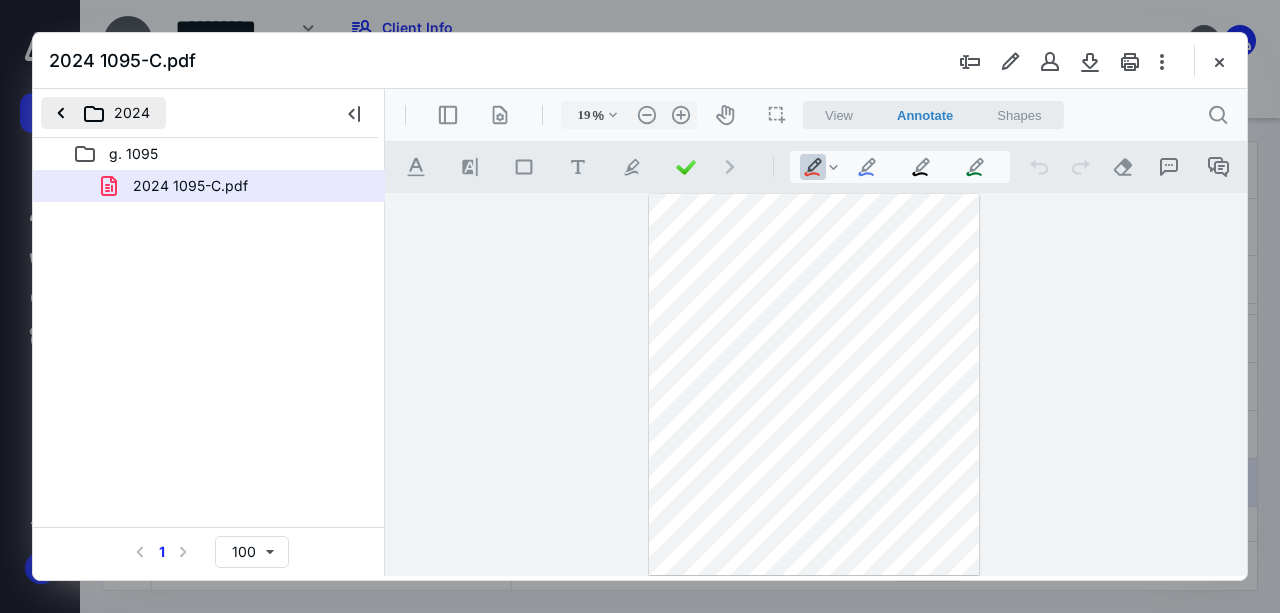 click on "2024" at bounding box center [103, 113] 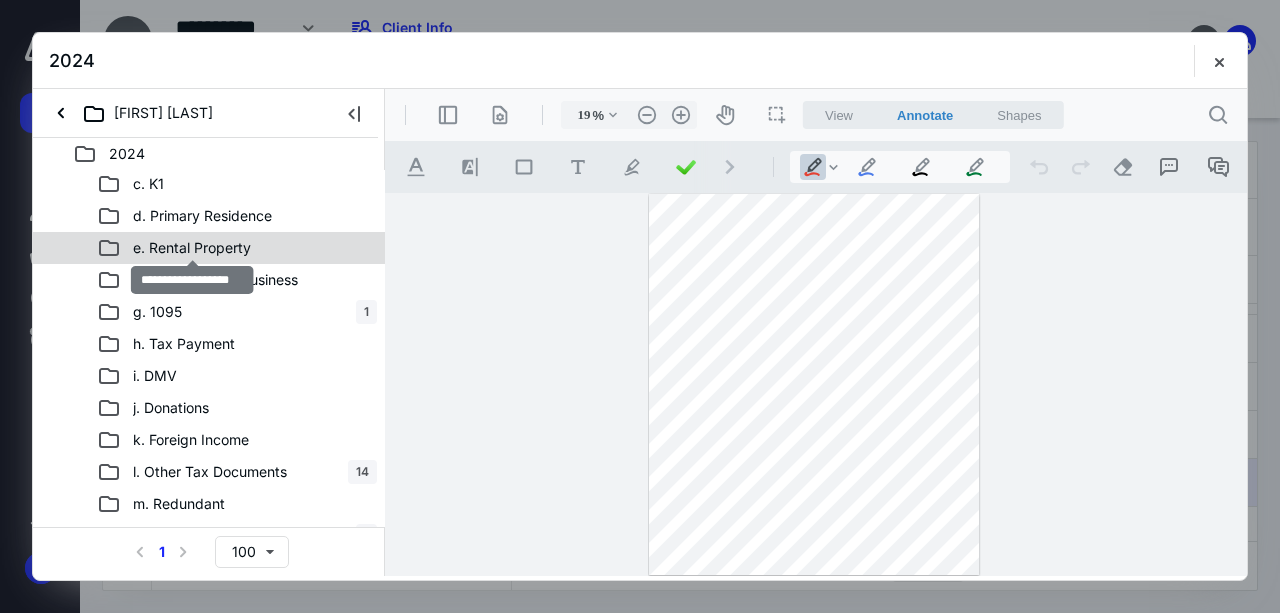 scroll, scrollTop: 90, scrollLeft: 0, axis: vertical 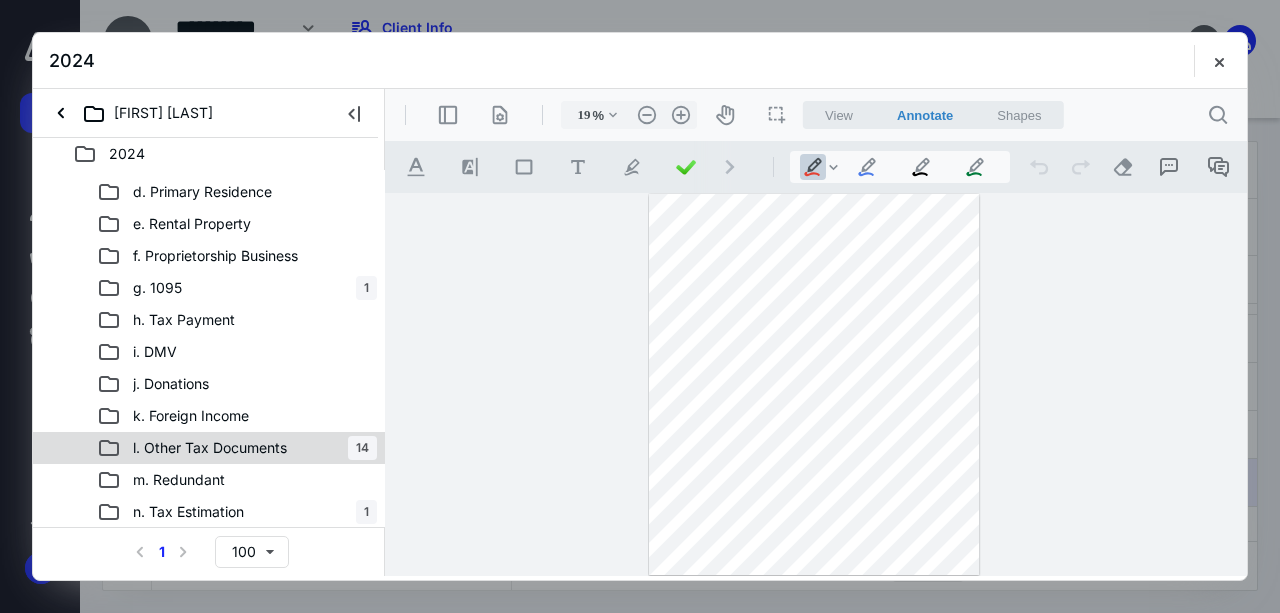 click on "l. Other Tax Documents" at bounding box center [210, 448] 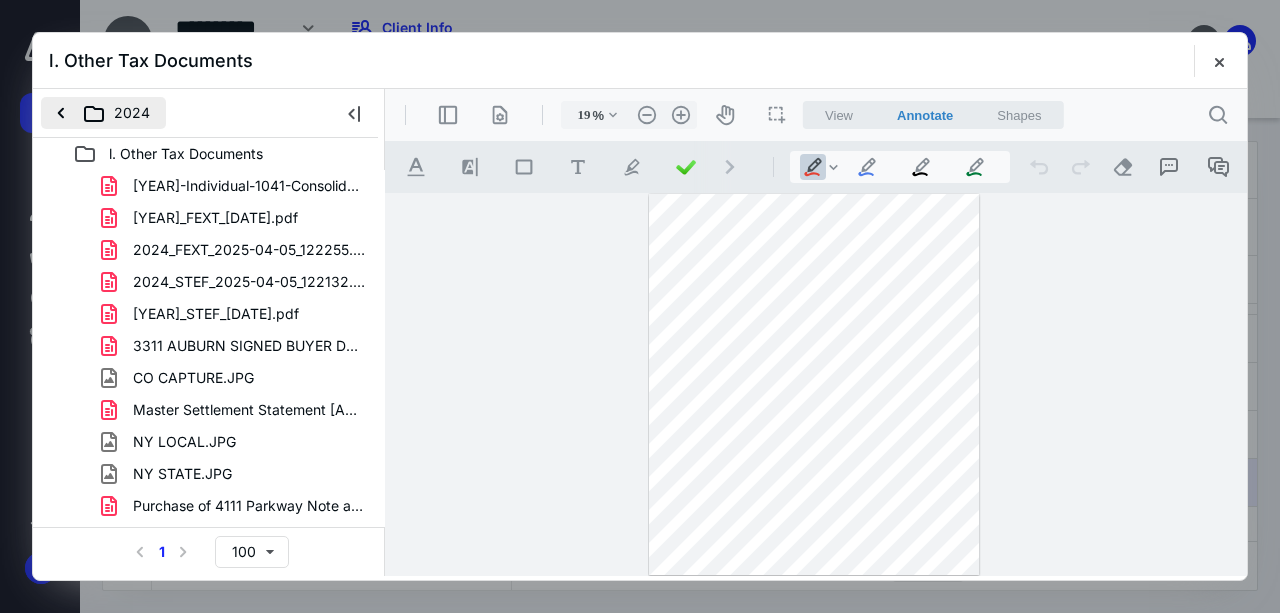 click on "2024" at bounding box center [103, 113] 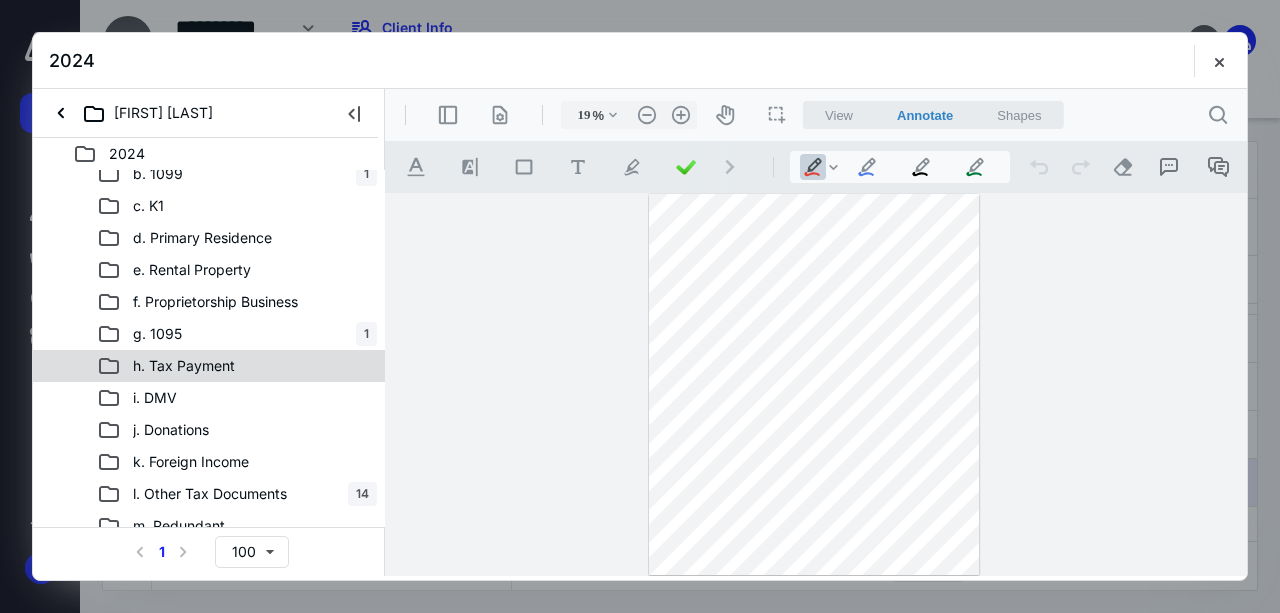 scroll, scrollTop: 90, scrollLeft: 0, axis: vertical 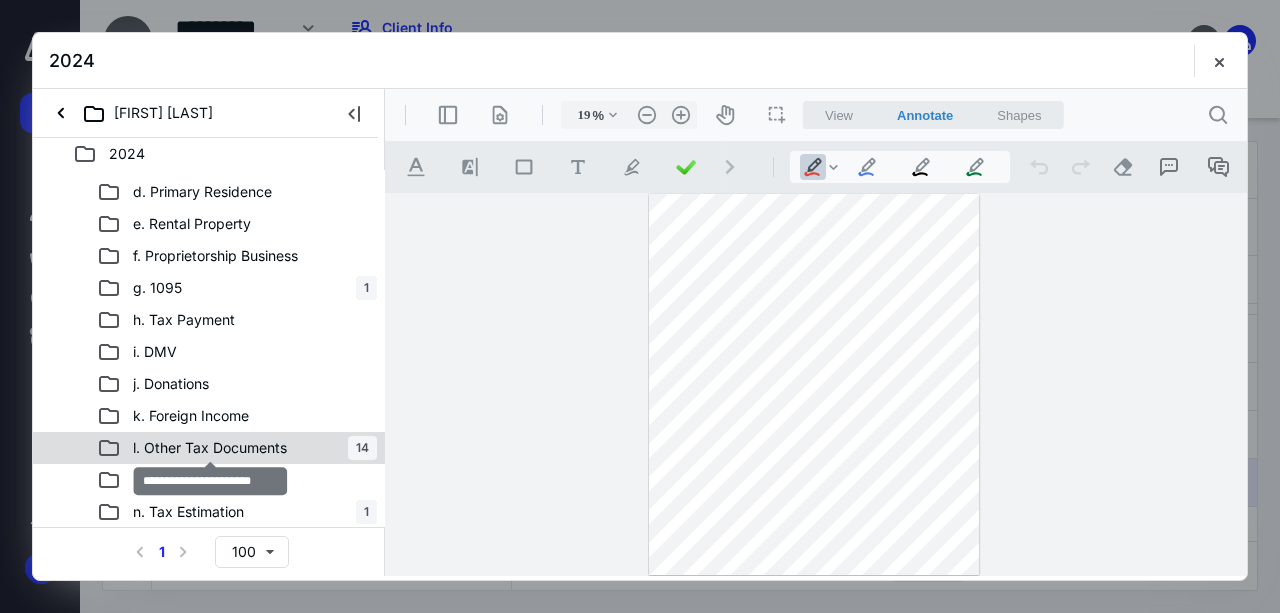 click on "l. Other Tax Documents" at bounding box center (210, 448) 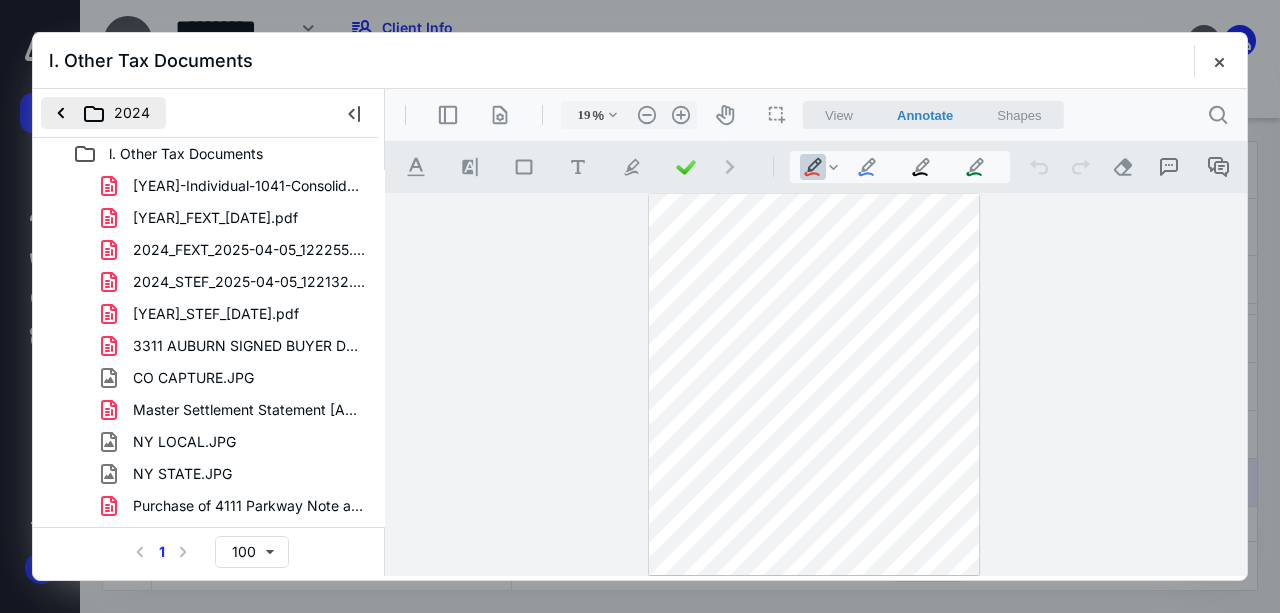click on "2024" at bounding box center [103, 113] 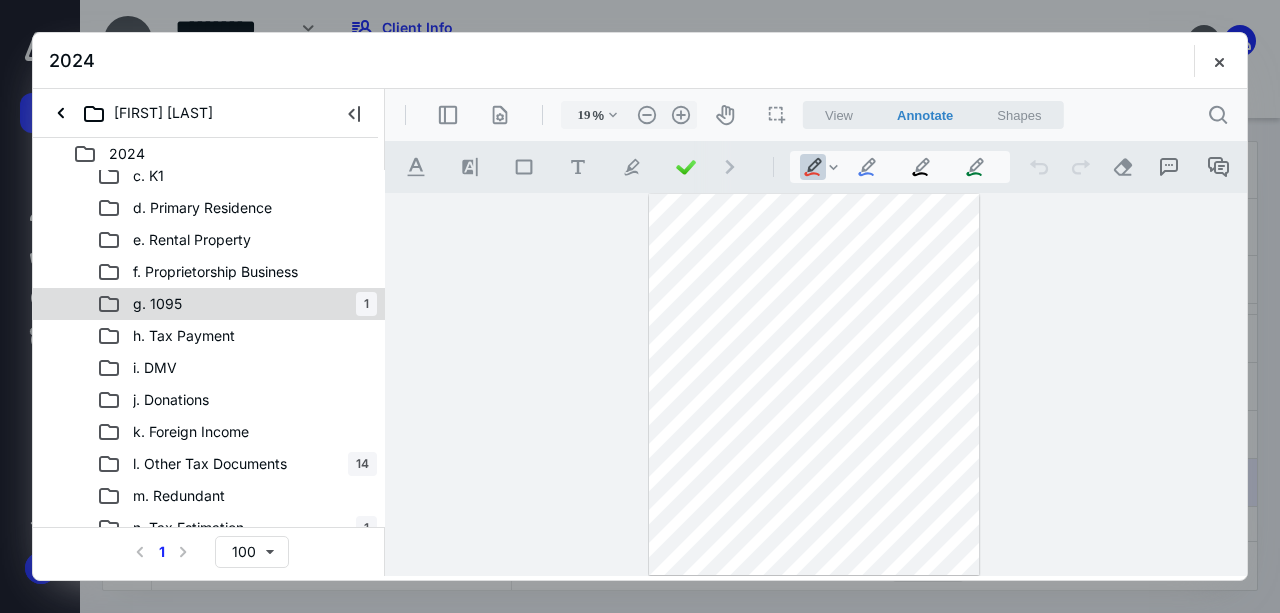 scroll, scrollTop: 90, scrollLeft: 0, axis: vertical 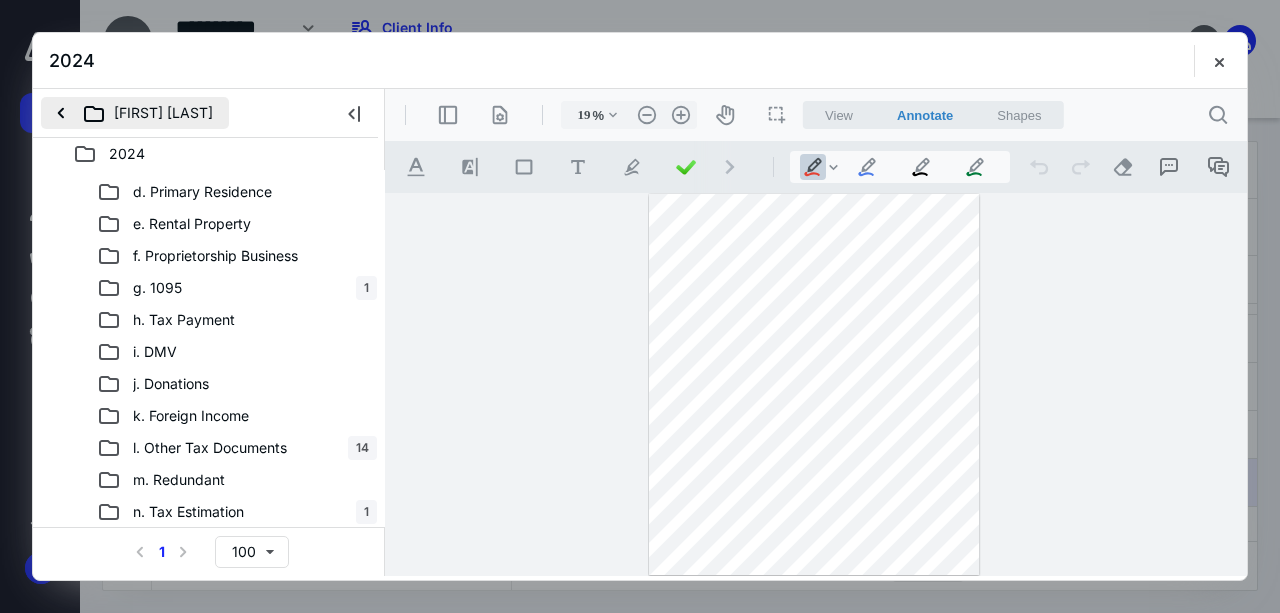 click on "[FIRST] [LAST]" at bounding box center (135, 113) 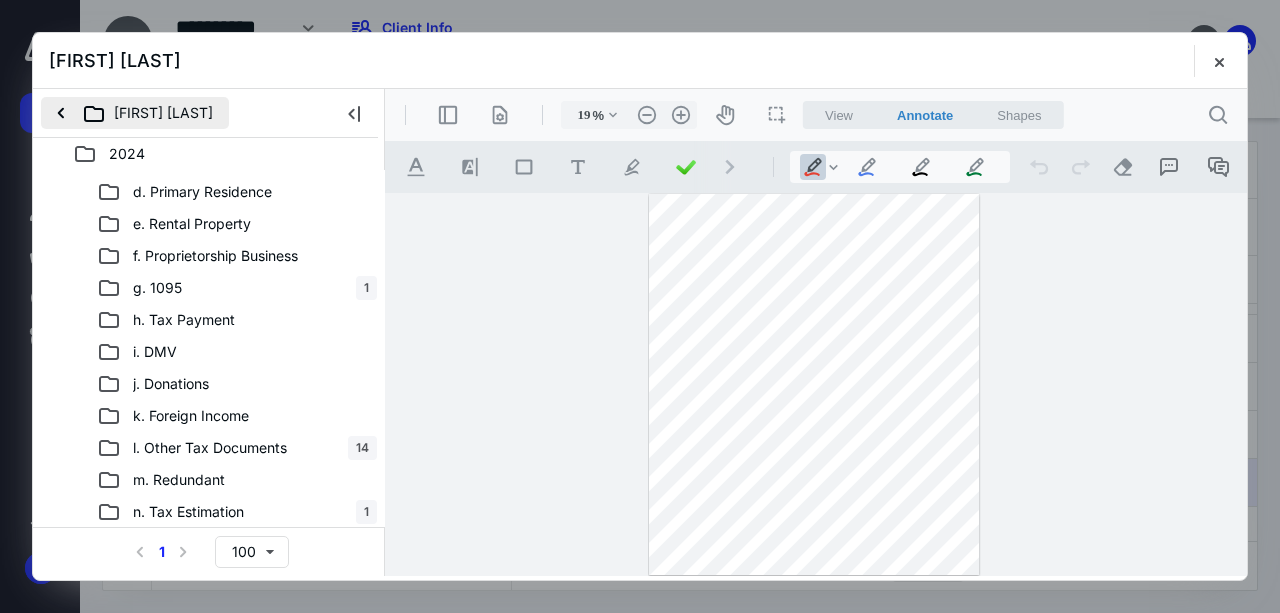 scroll, scrollTop: 0, scrollLeft: 0, axis: both 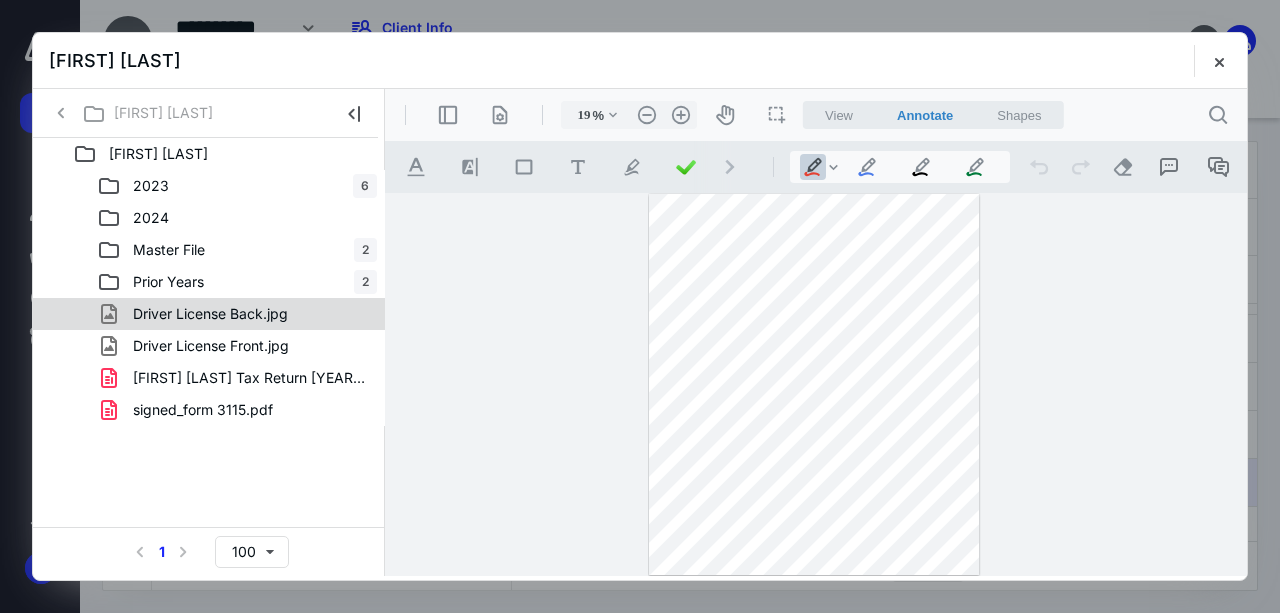 click 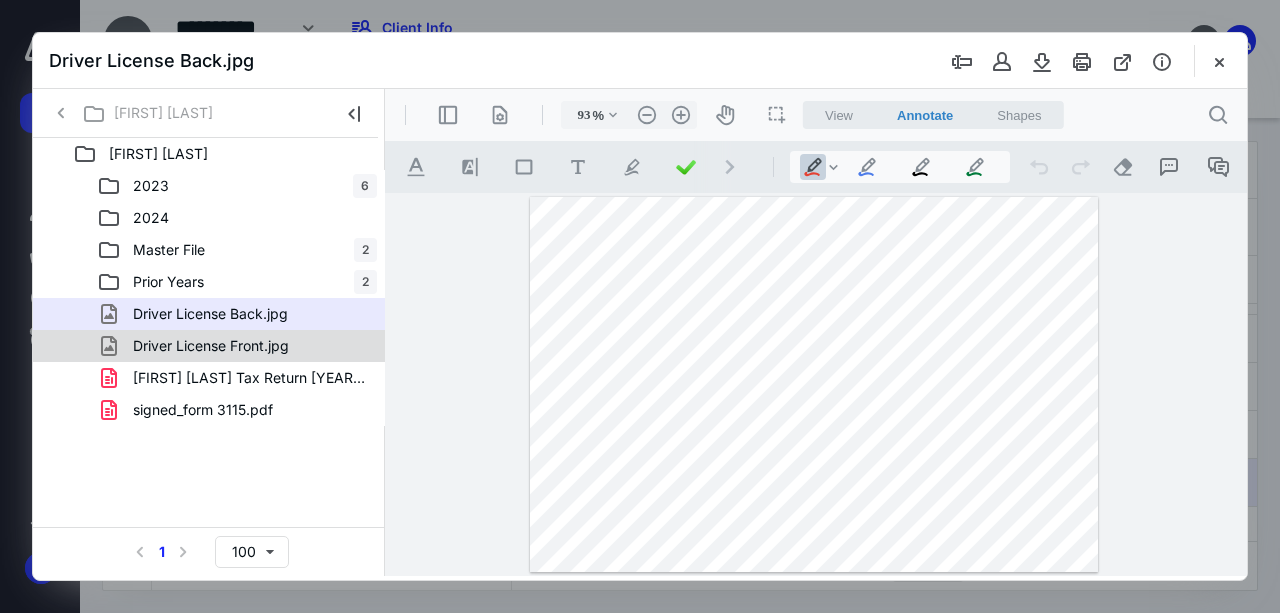 click 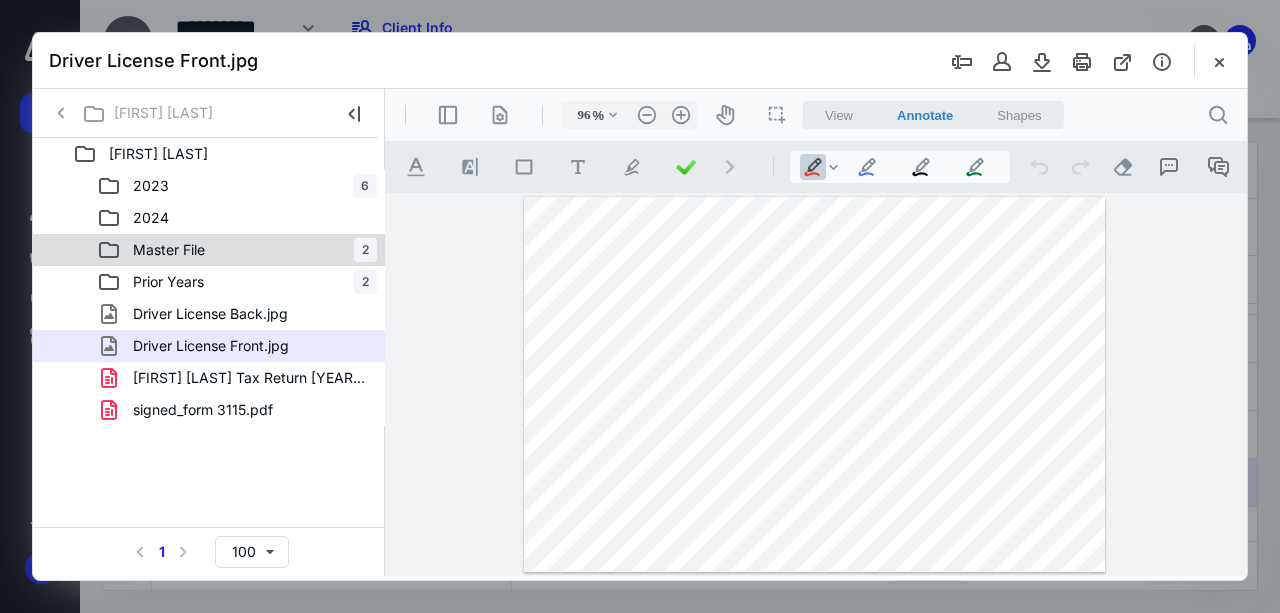 click on "Master File" at bounding box center (169, 250) 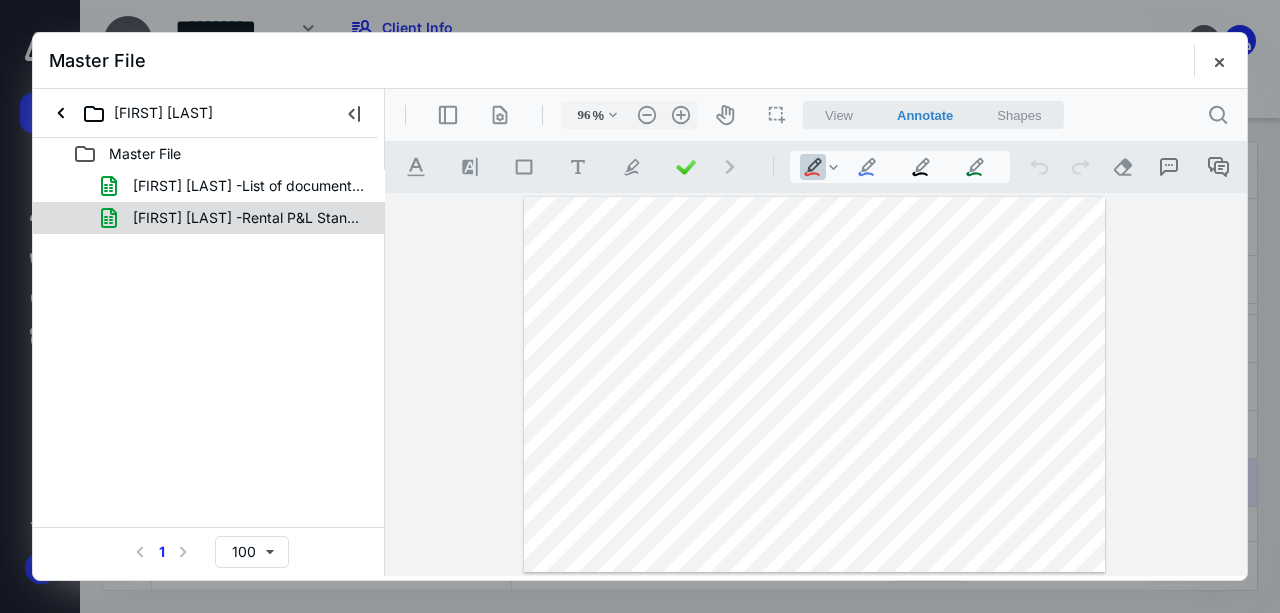 click 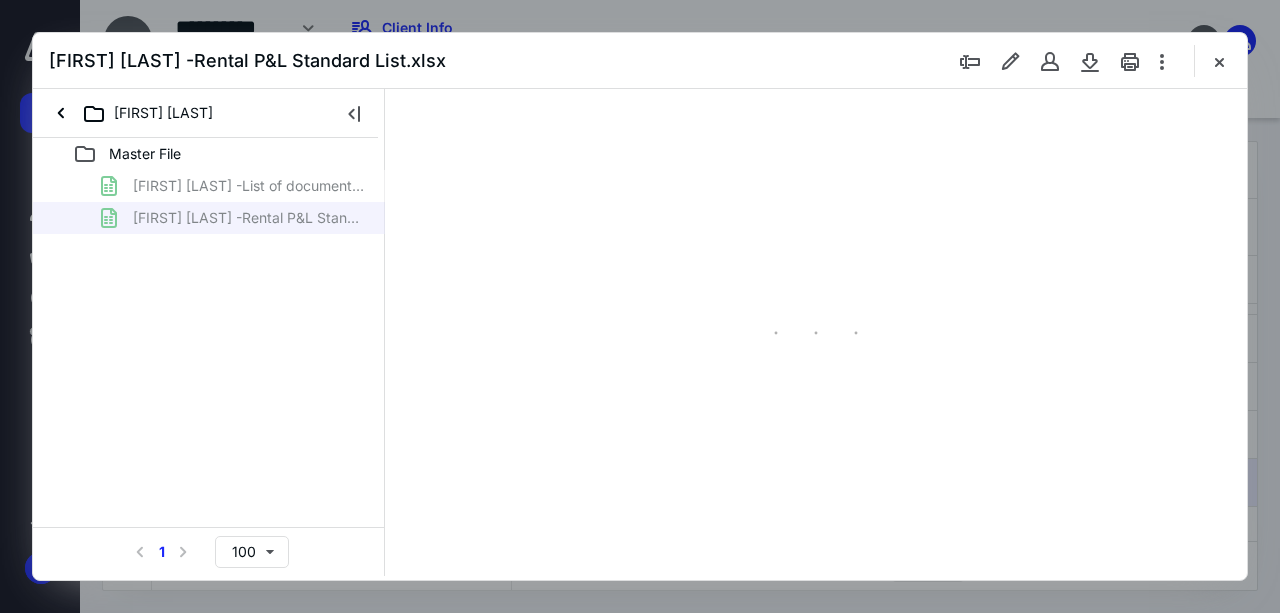 scroll, scrollTop: 106, scrollLeft: 0, axis: vertical 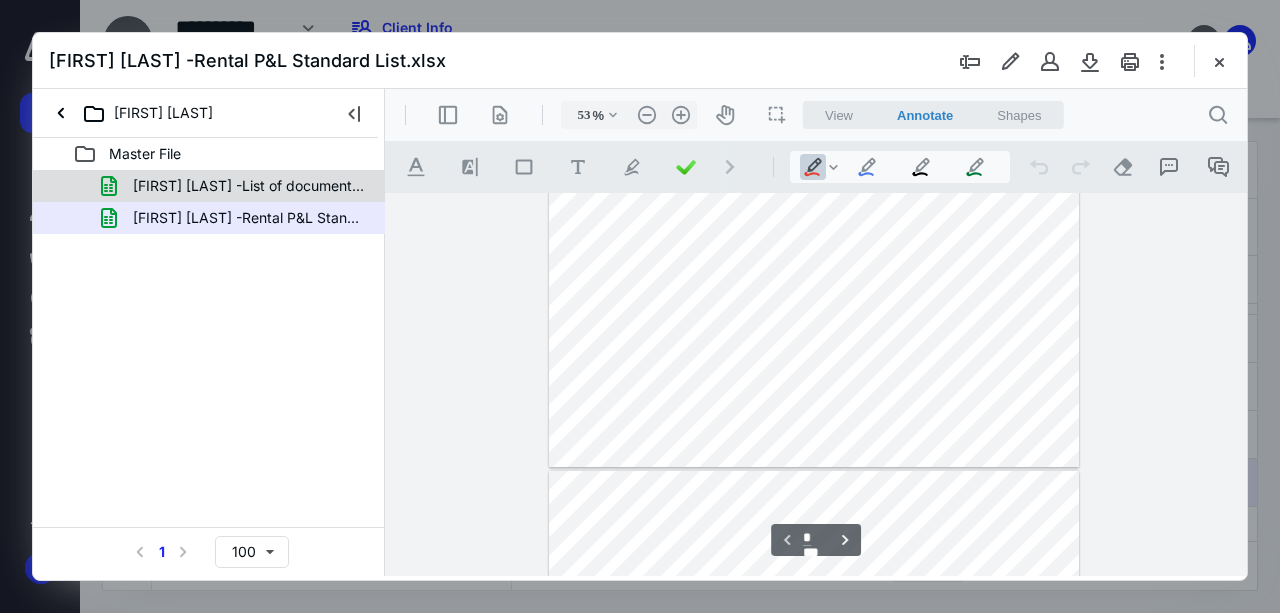 click 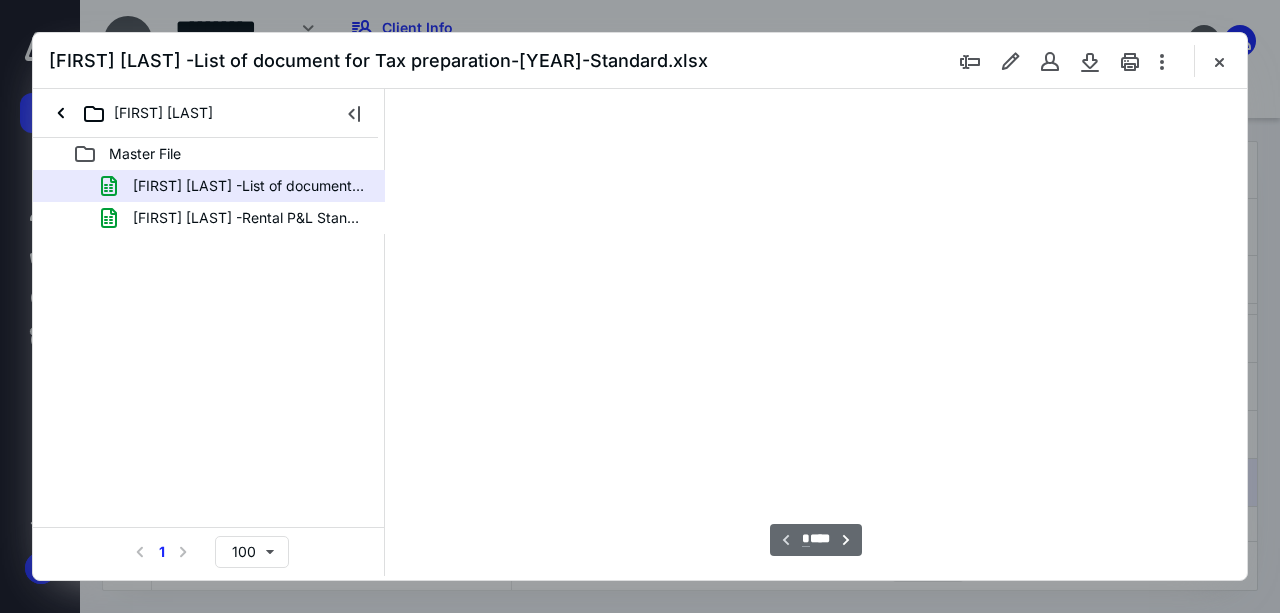 scroll, scrollTop: 107, scrollLeft: 83, axis: both 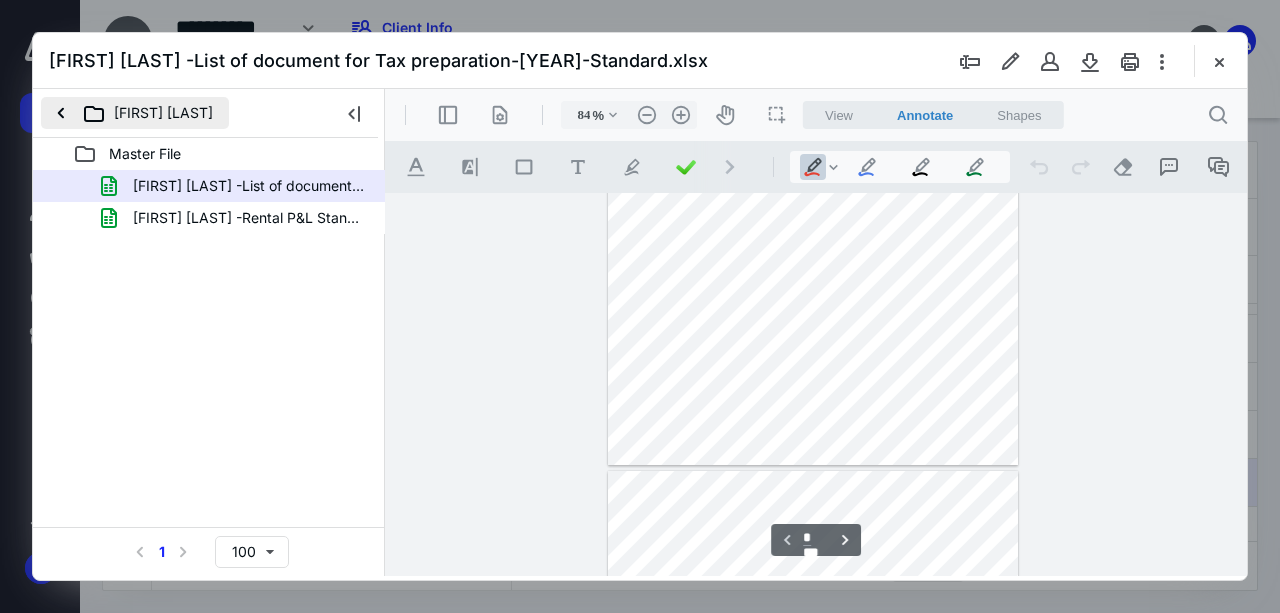 click on "[FIRST] [LAST]" at bounding box center [135, 113] 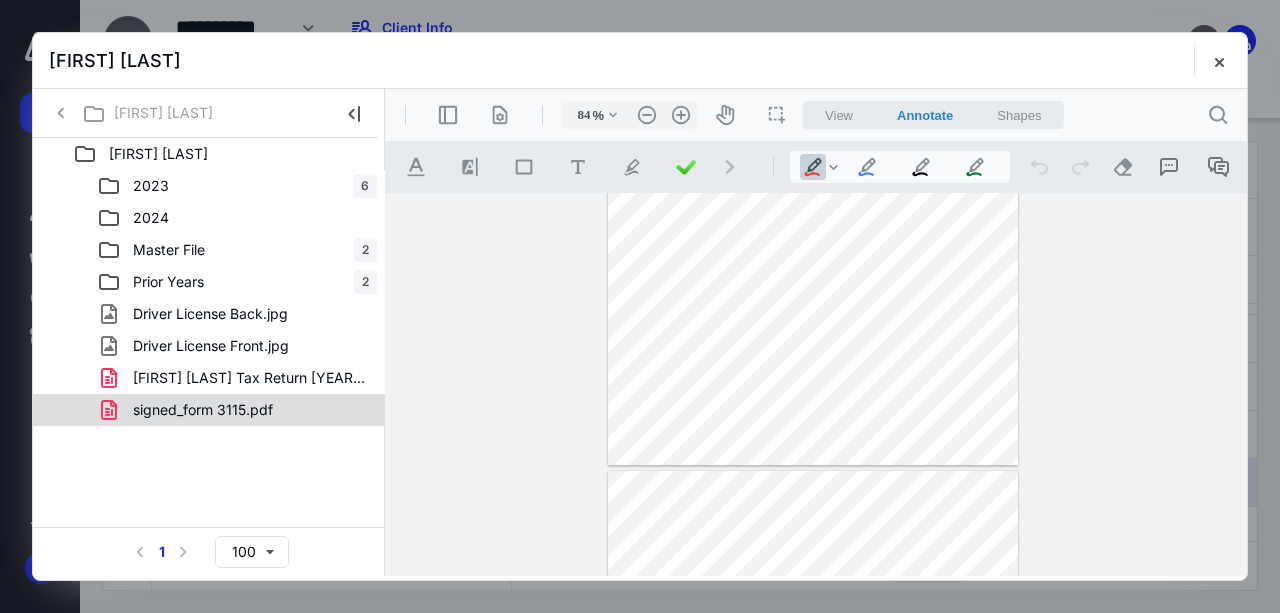 click 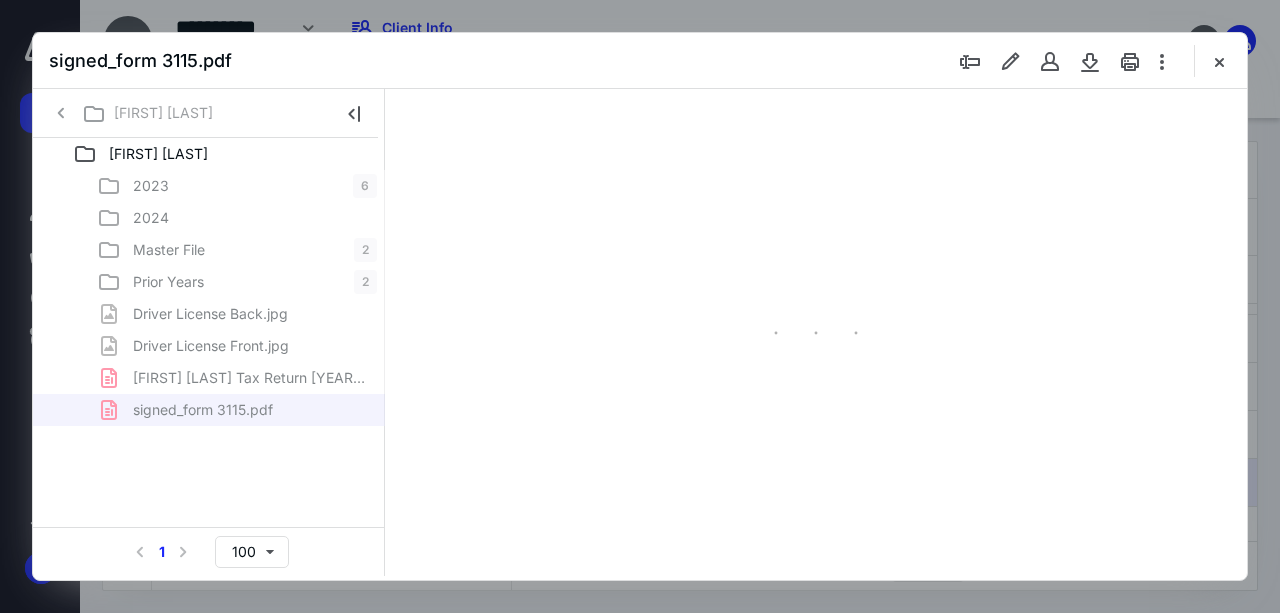 type on "48" 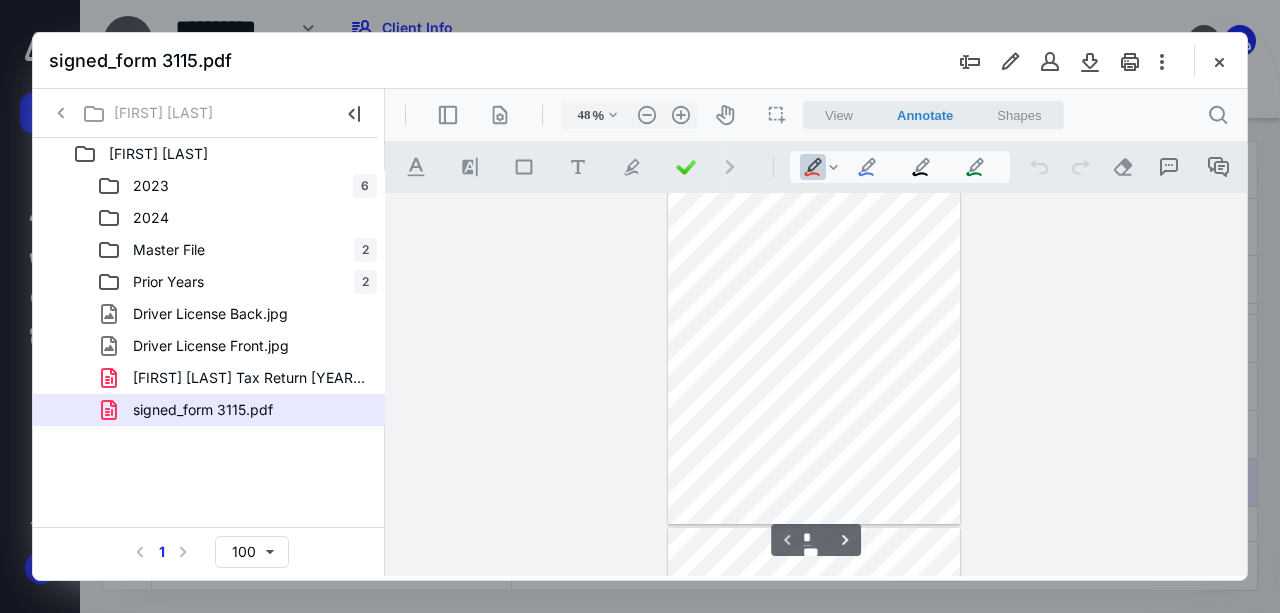 scroll, scrollTop: 0, scrollLeft: 0, axis: both 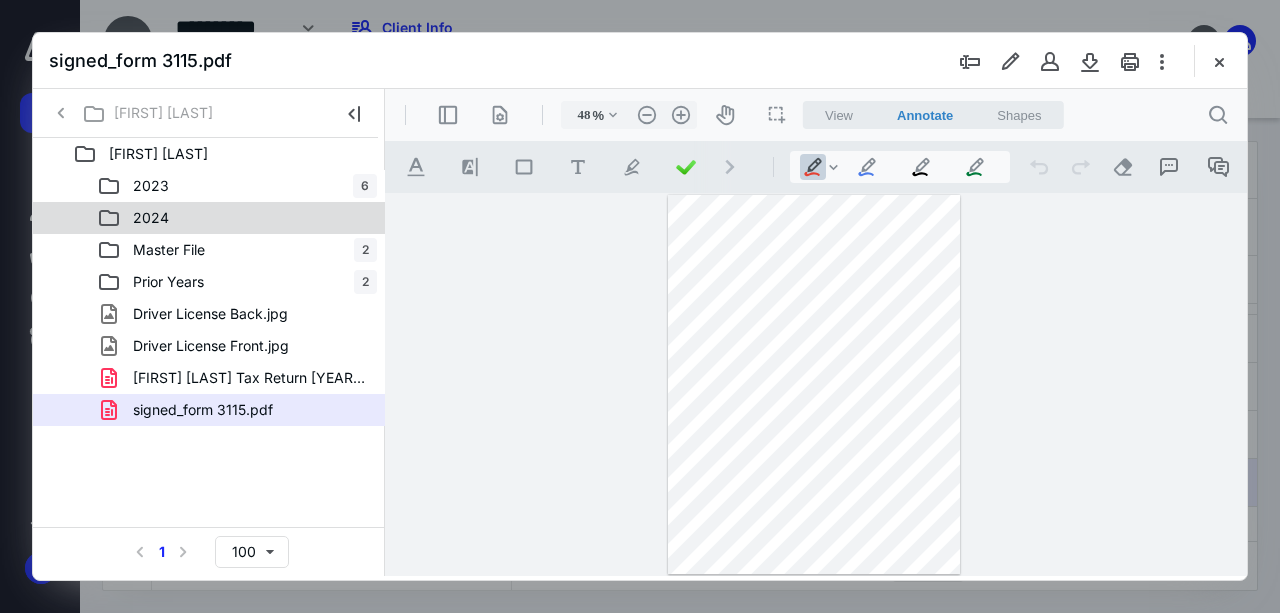 click 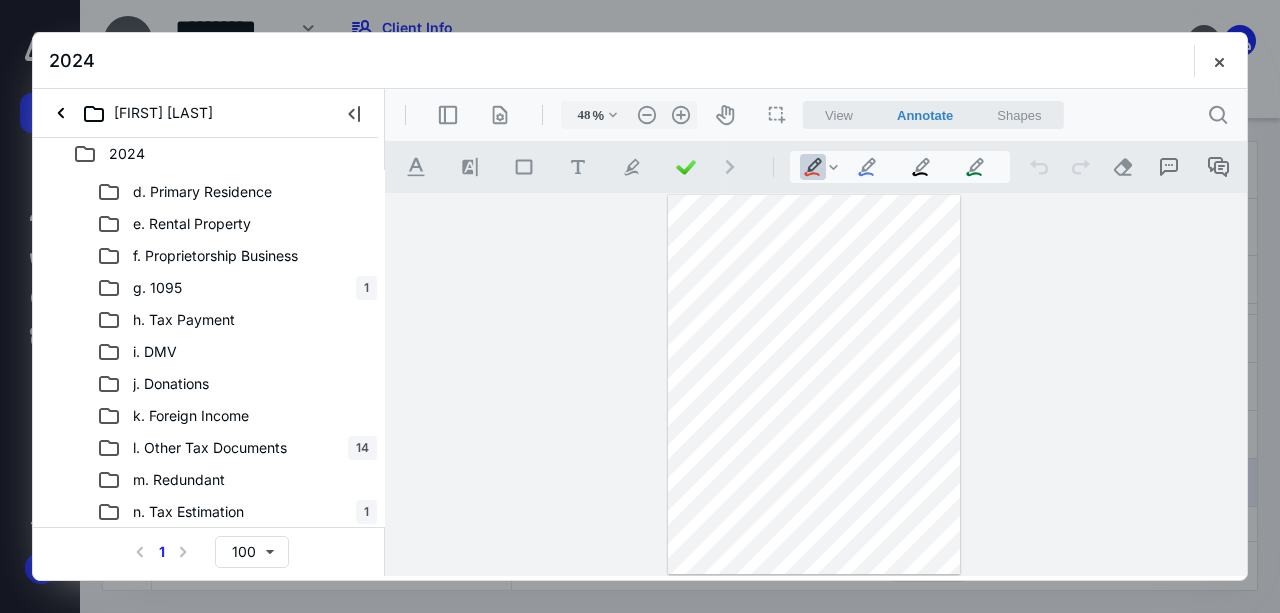 scroll, scrollTop: 0, scrollLeft: 0, axis: both 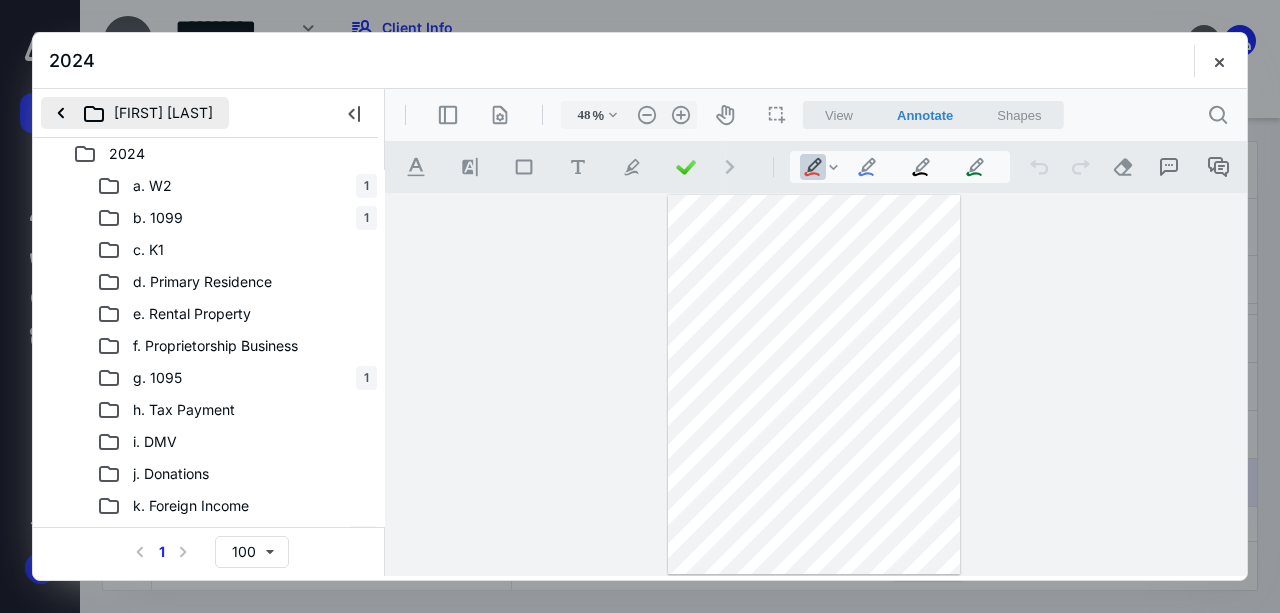click on "[FIRST] [LAST]" at bounding box center [135, 113] 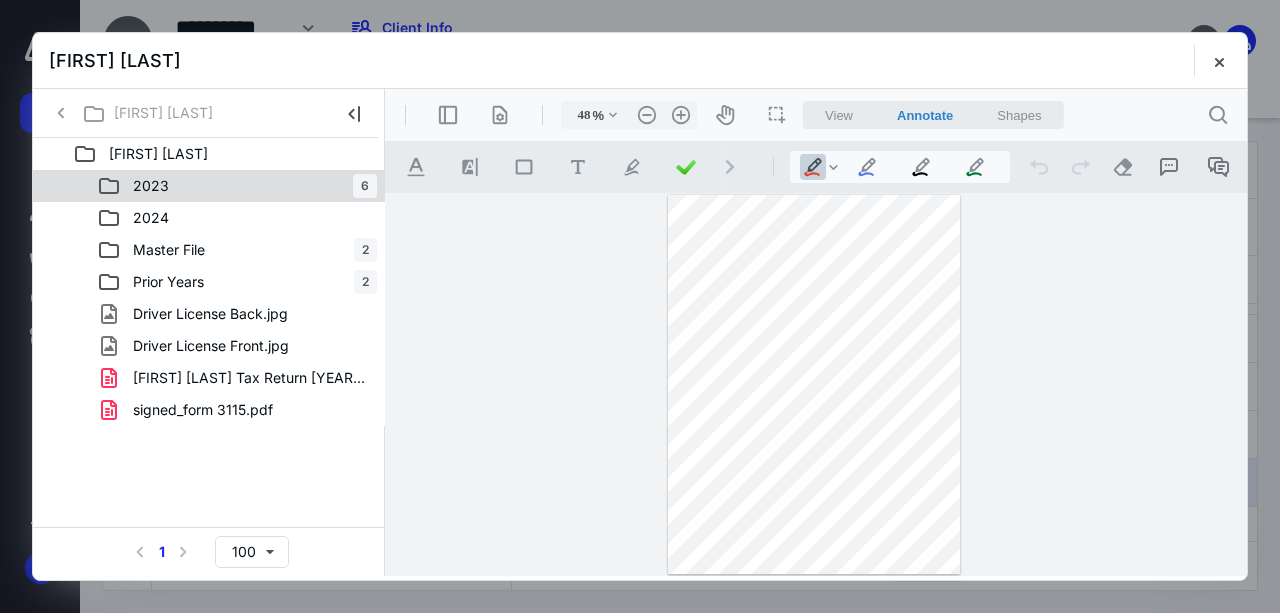 click on "2023 6" at bounding box center [237, 186] 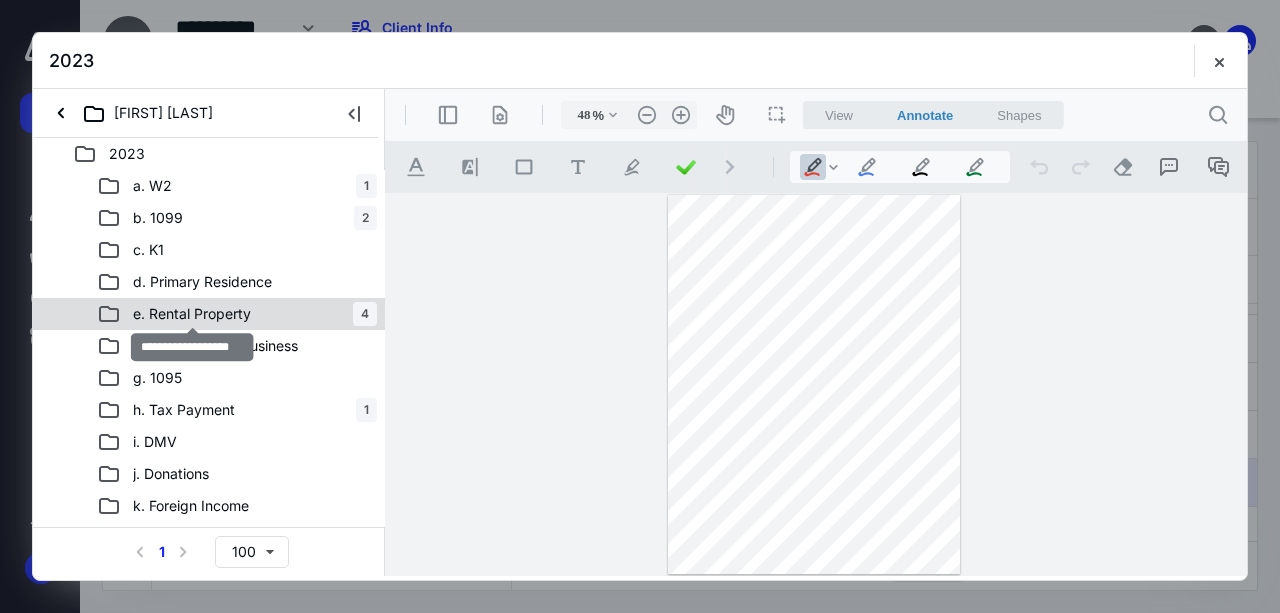 click on "e. Rental Property" at bounding box center (192, 314) 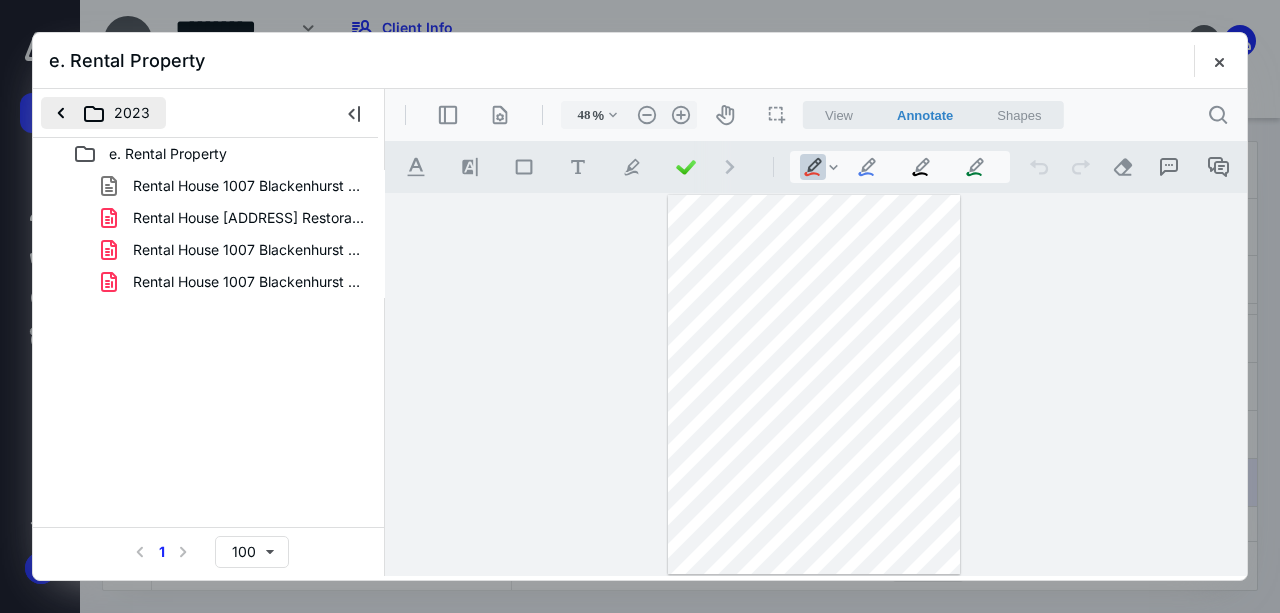 click on "2023" at bounding box center (103, 113) 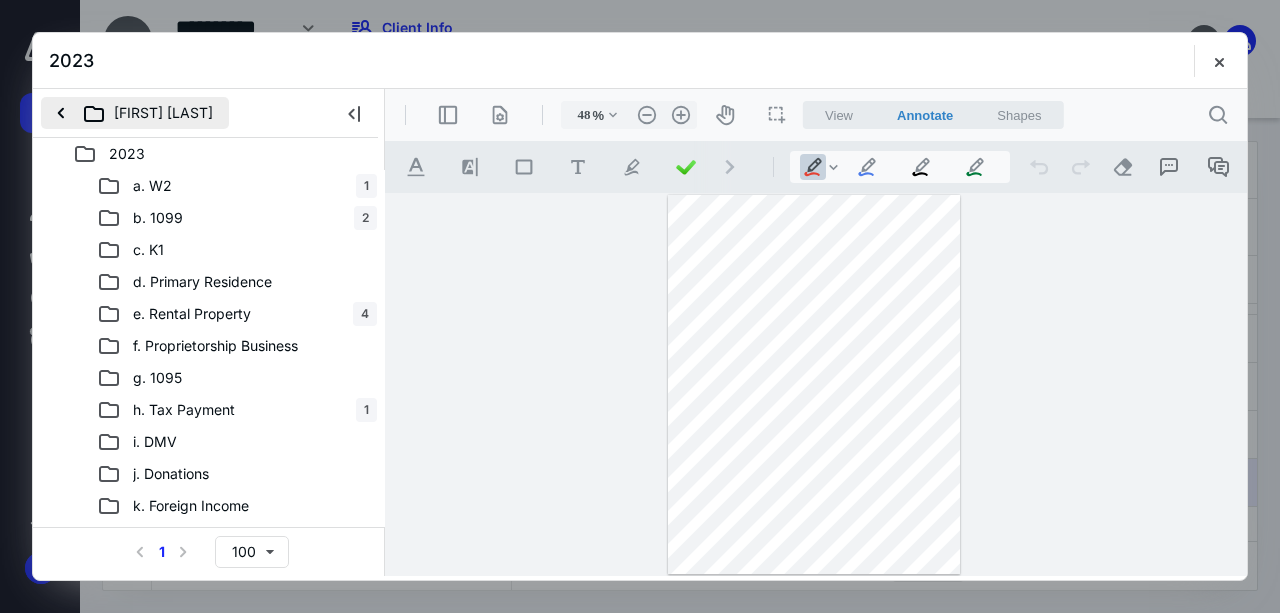 click on "[FIRST] [LAST]" at bounding box center (135, 113) 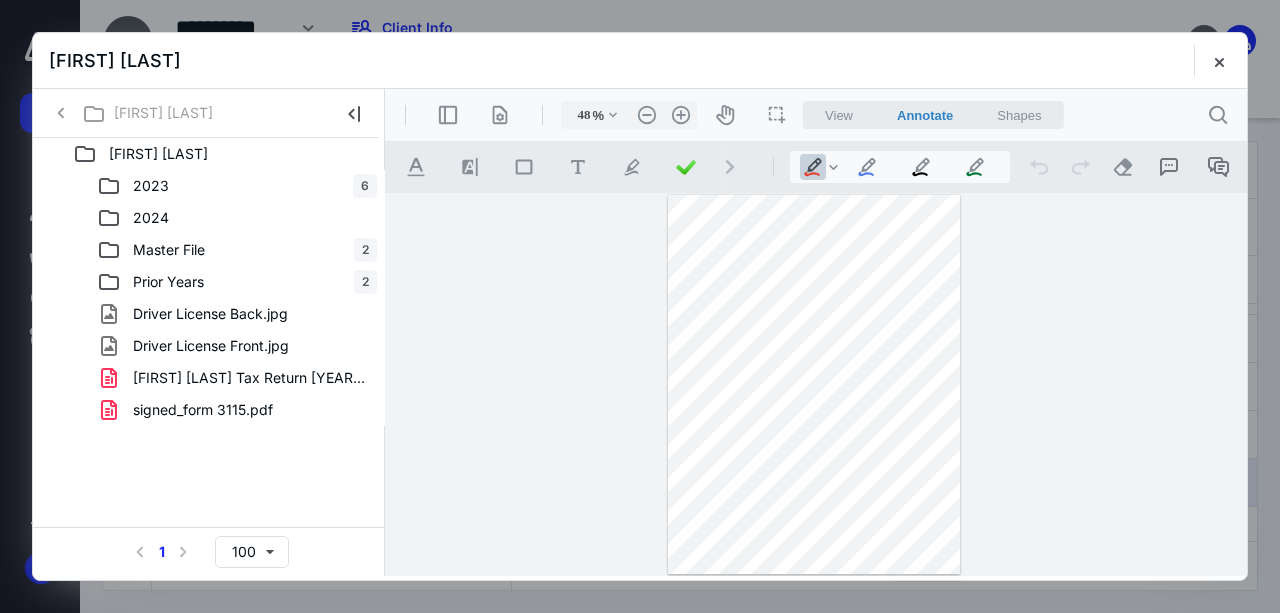 click 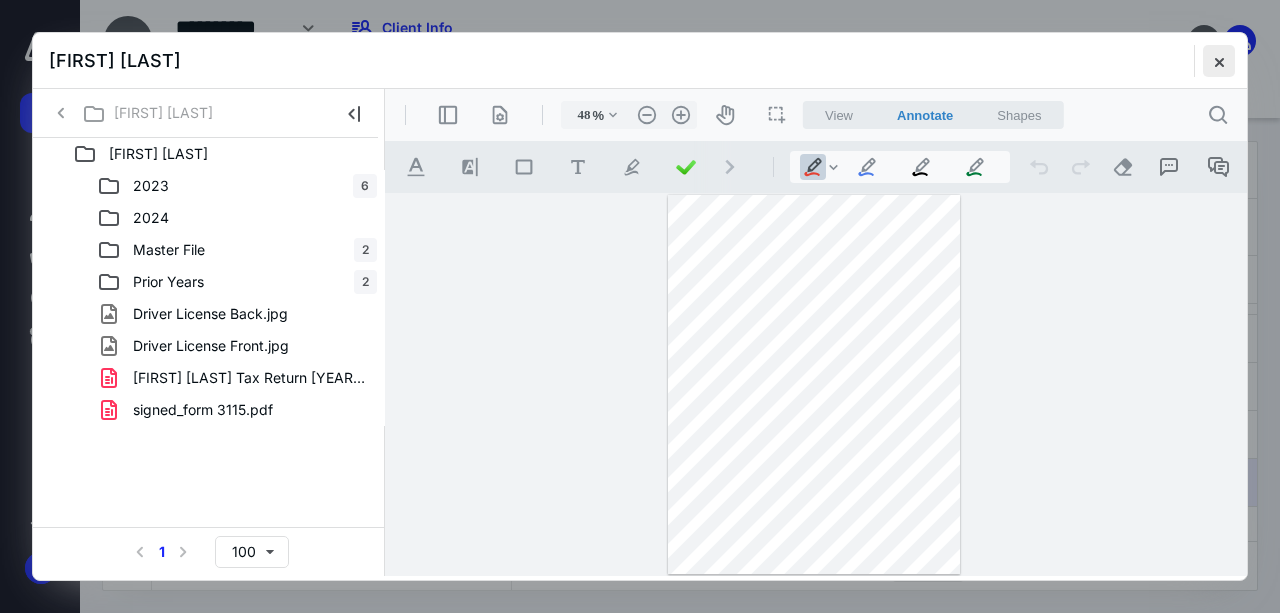 click at bounding box center (1219, 61) 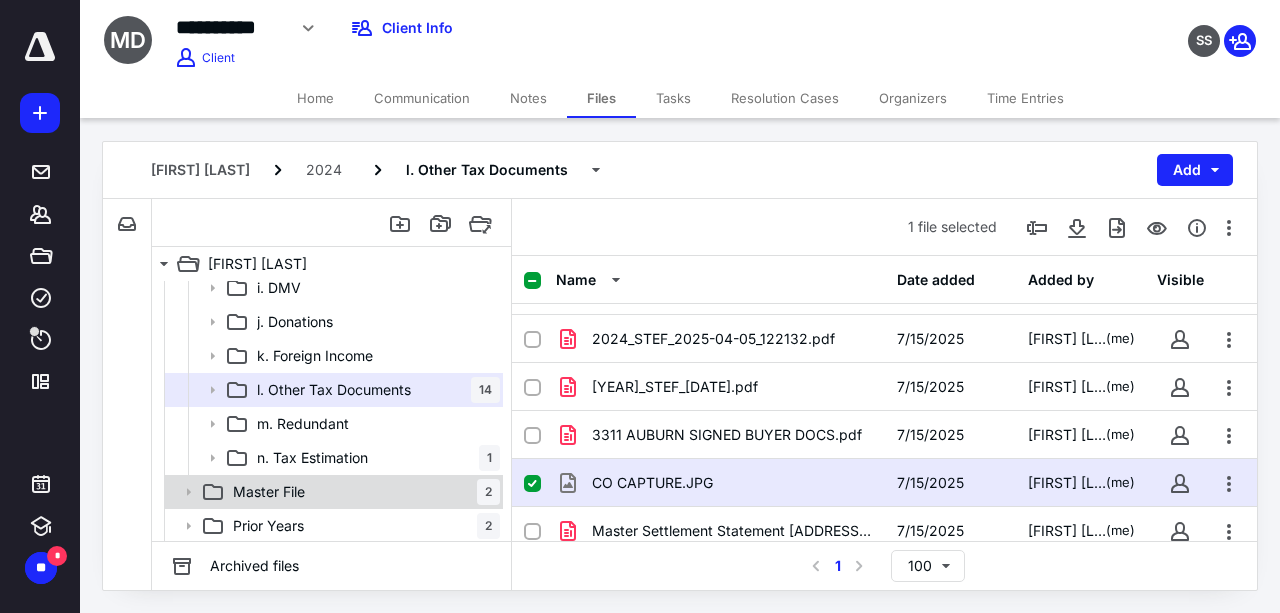 click on "Master File 2" at bounding box center (362, 492) 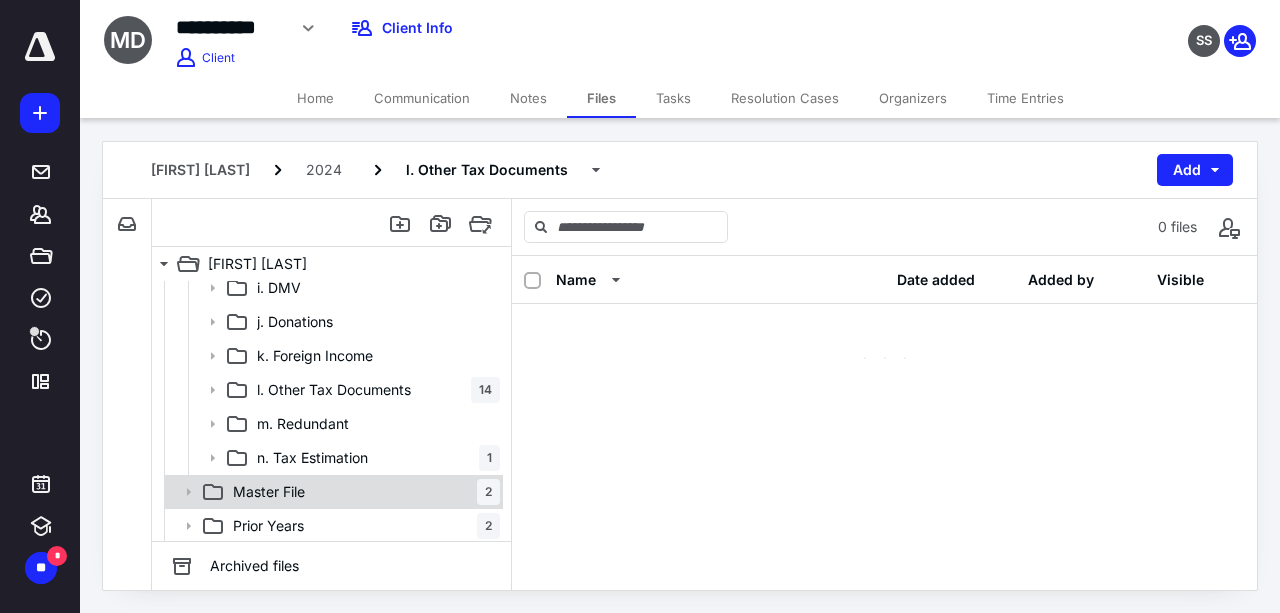 scroll, scrollTop: 0, scrollLeft: 0, axis: both 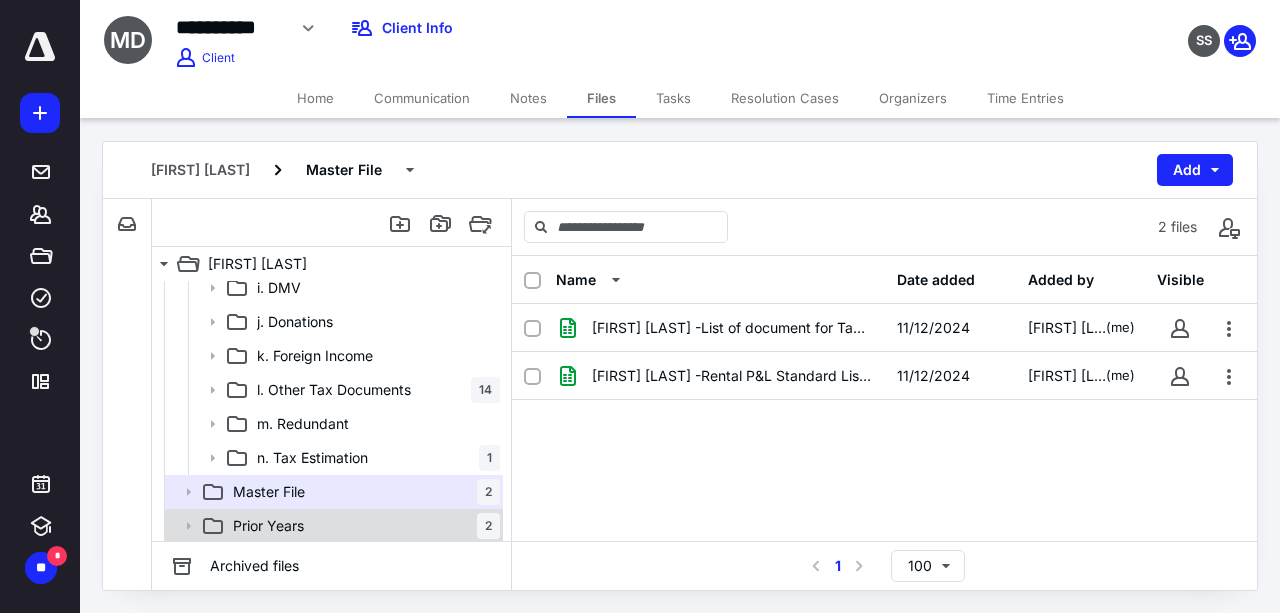 click on "Prior Years 2" at bounding box center [362, 526] 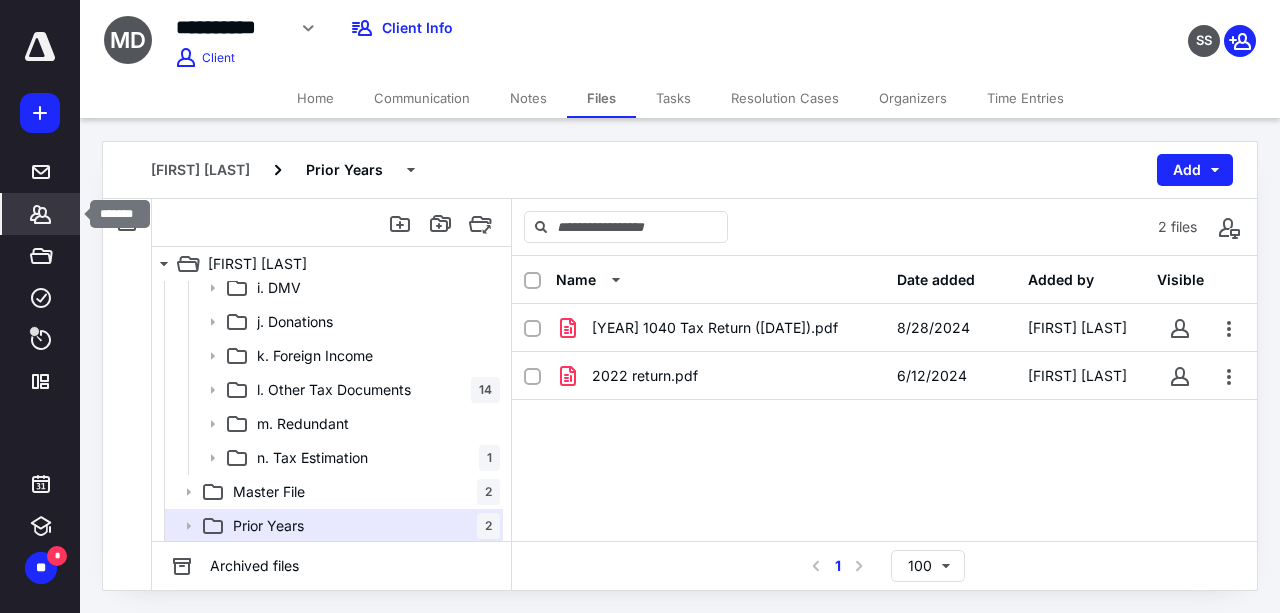 click 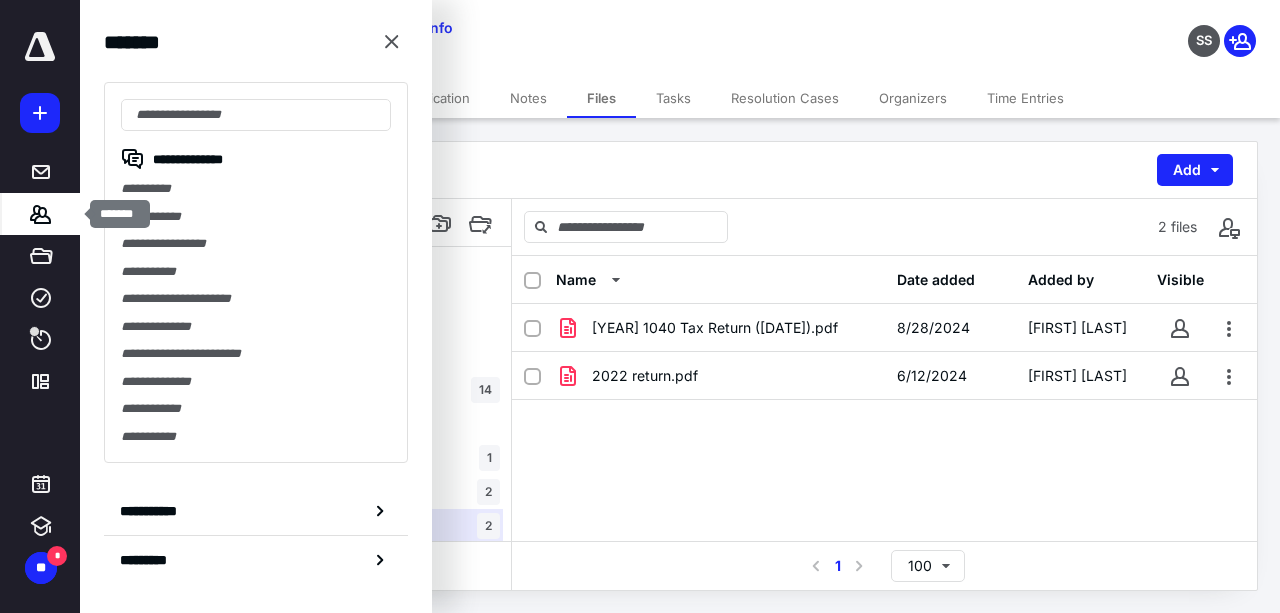 click 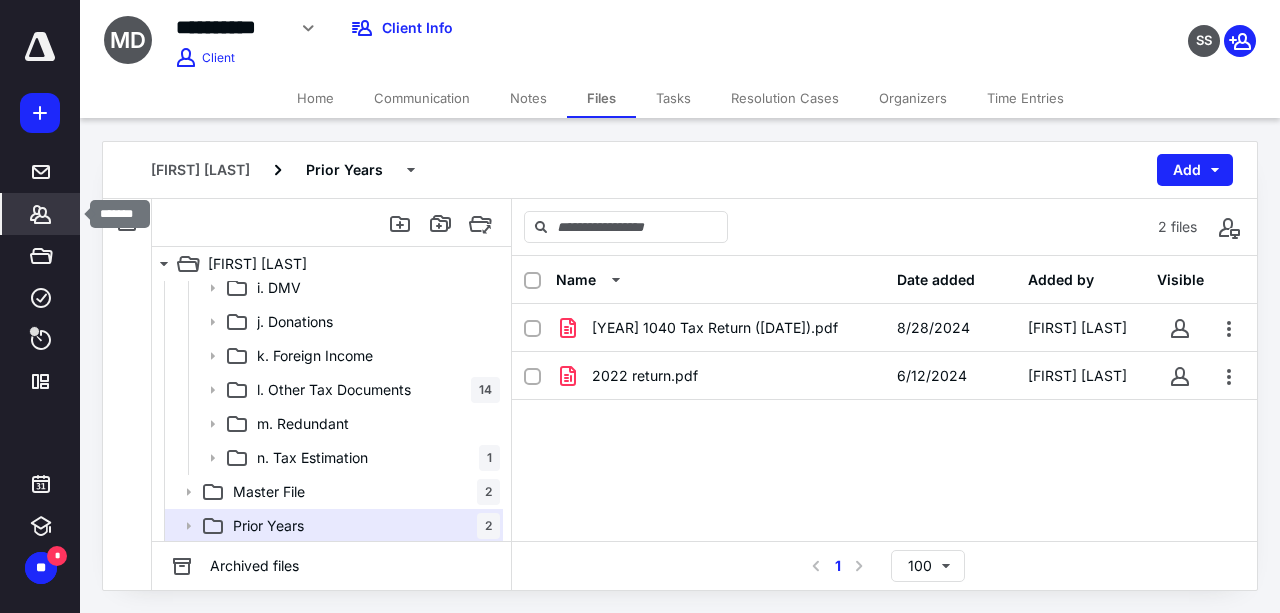 click 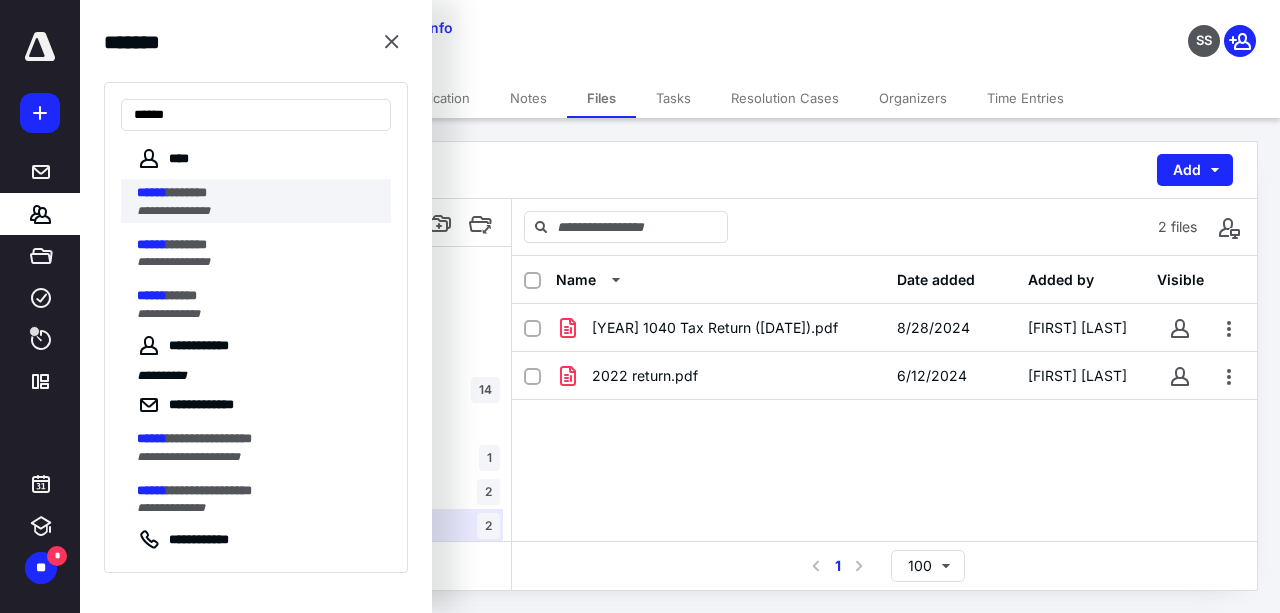 type on "******" 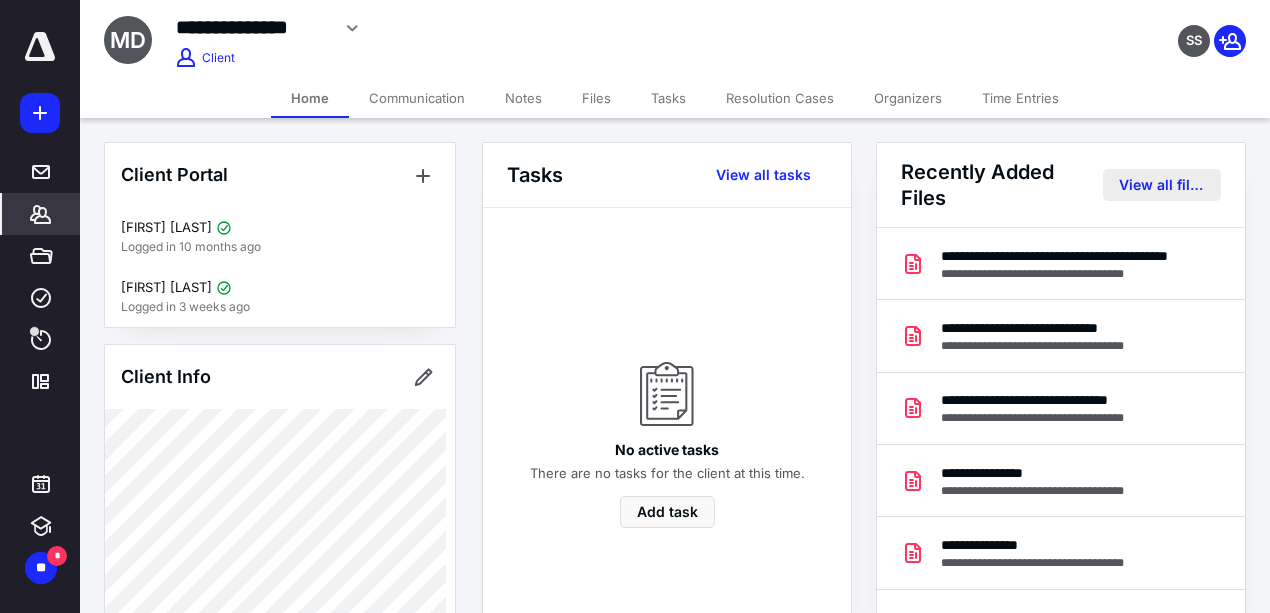 click on "View all files" at bounding box center [1162, 185] 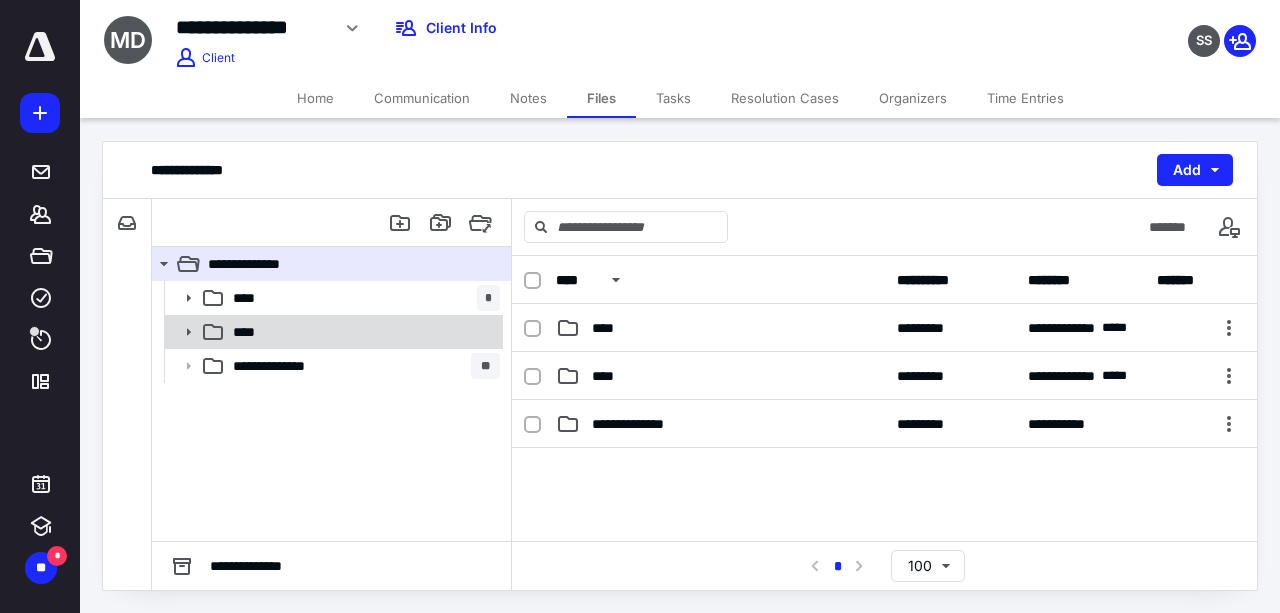click 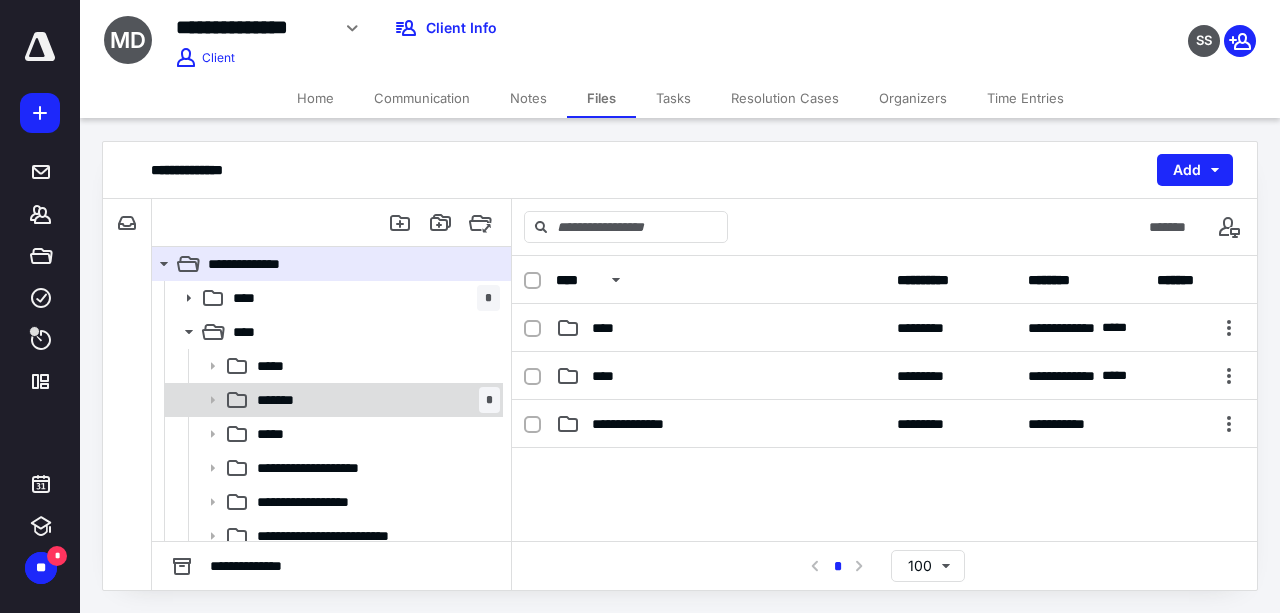 click on "******* *" at bounding box center (374, 400) 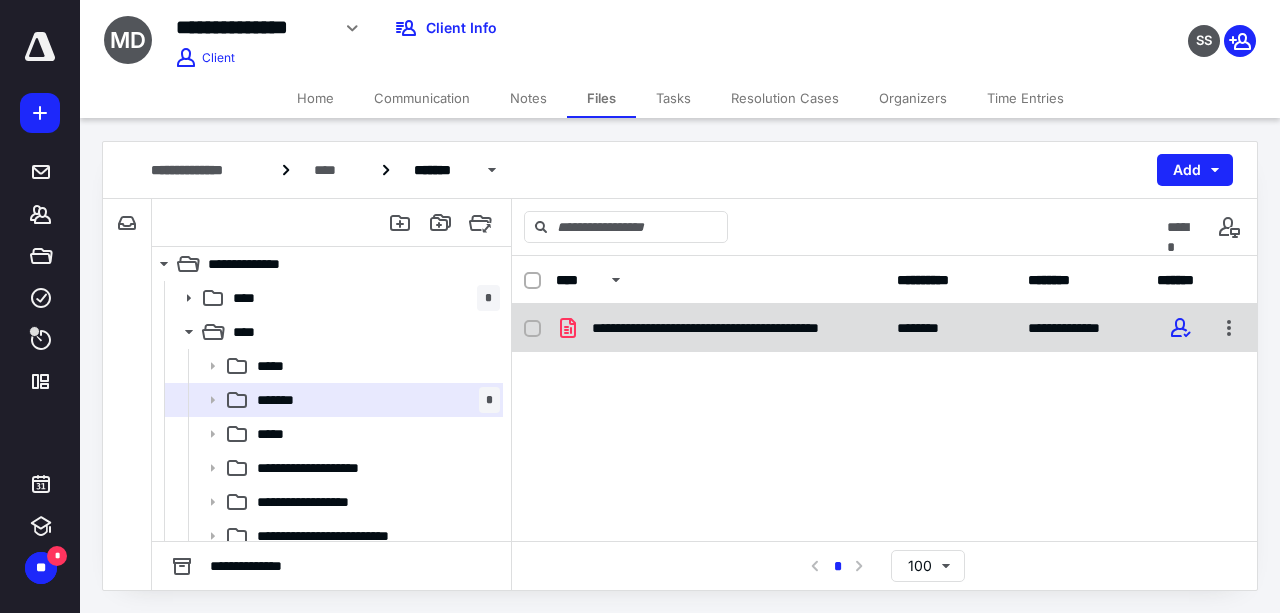 click 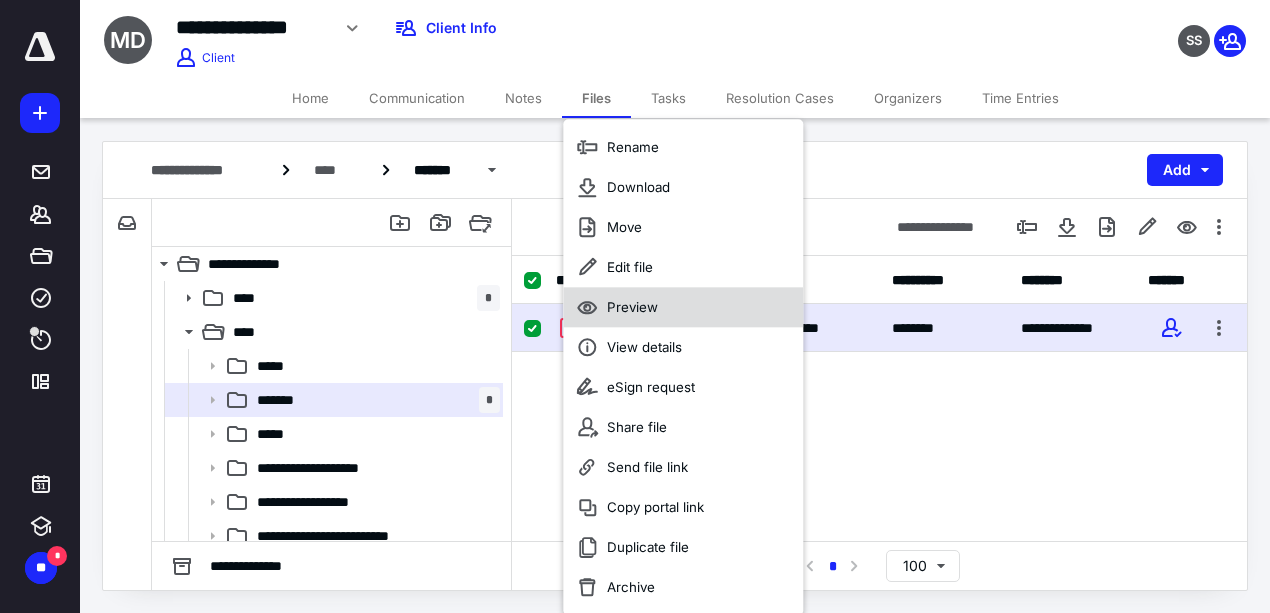 click on "Preview" at bounding box center (632, 307) 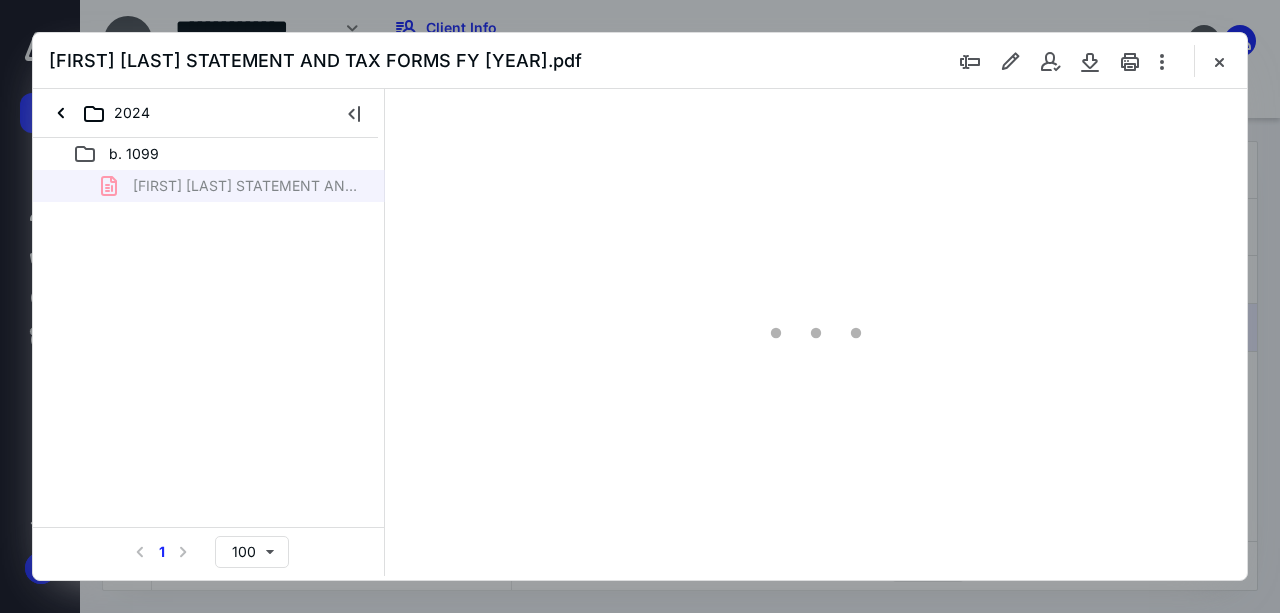 scroll, scrollTop: 0, scrollLeft: 0, axis: both 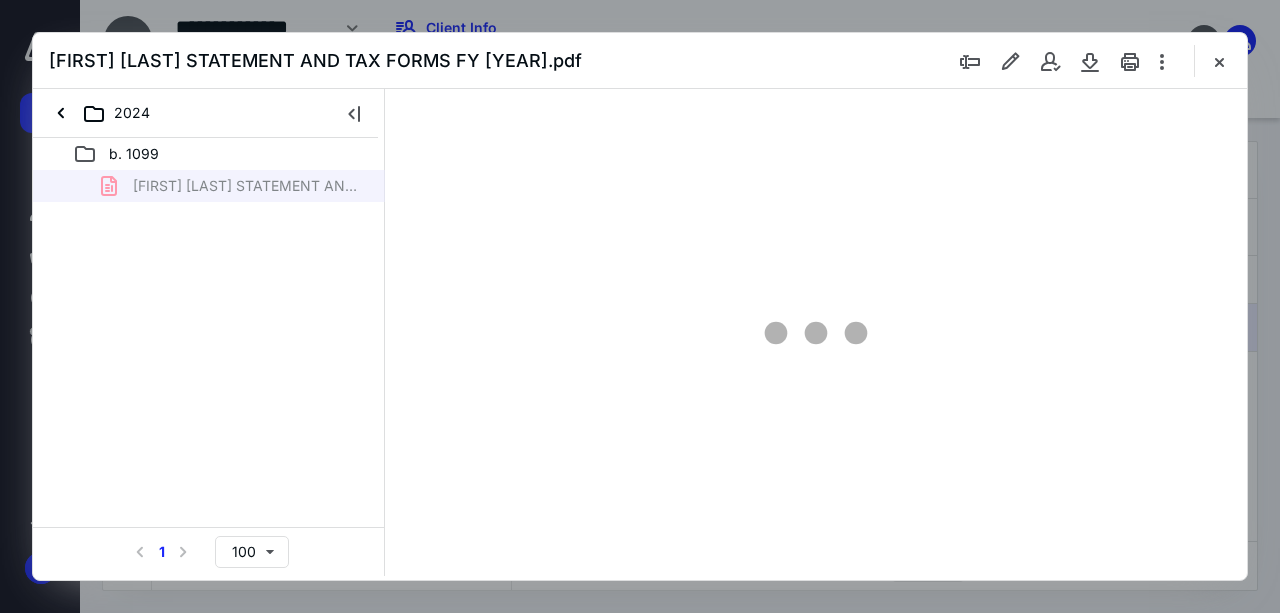type on "62" 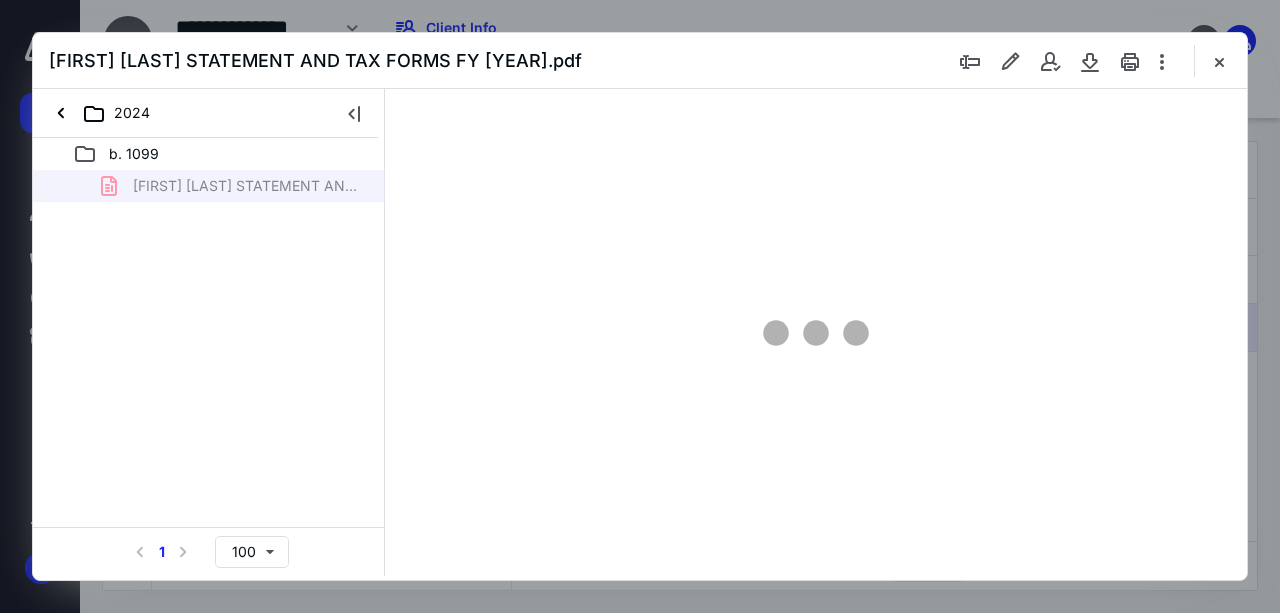 scroll, scrollTop: 106, scrollLeft: 0, axis: vertical 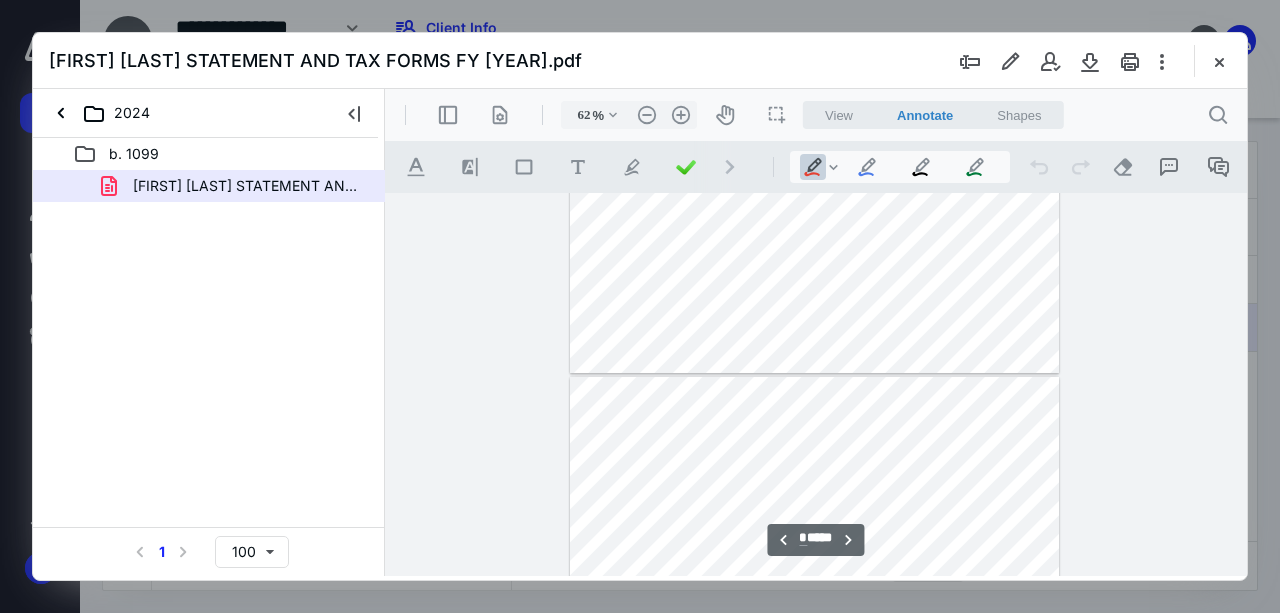 type on "*" 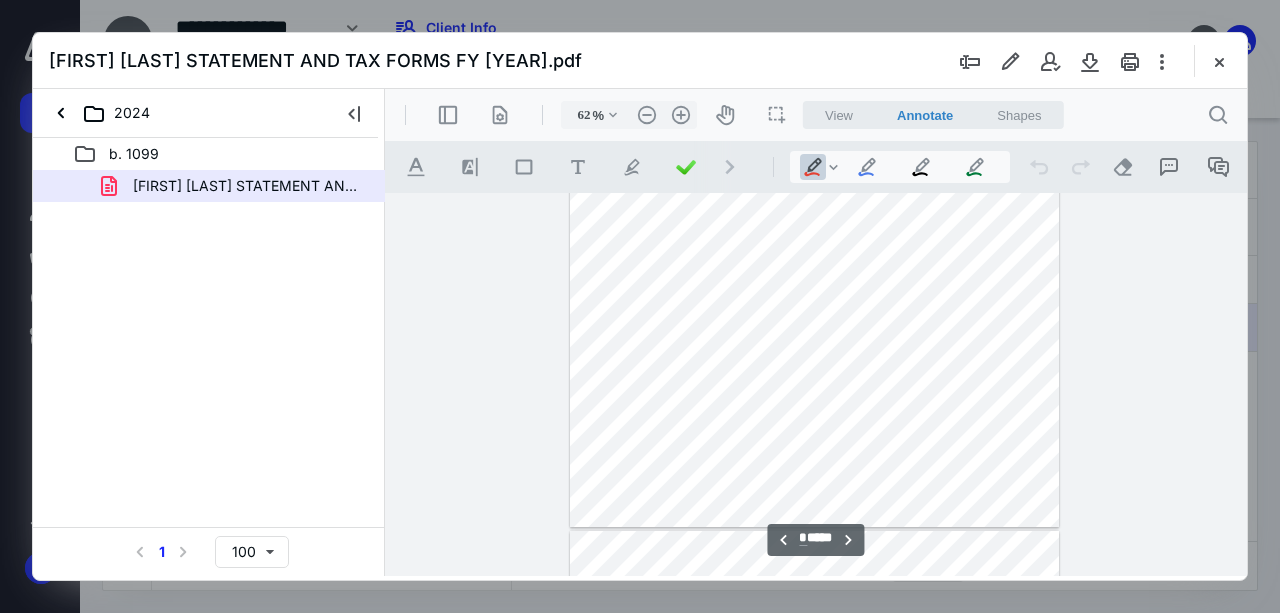 scroll, scrollTop: 839, scrollLeft: 0, axis: vertical 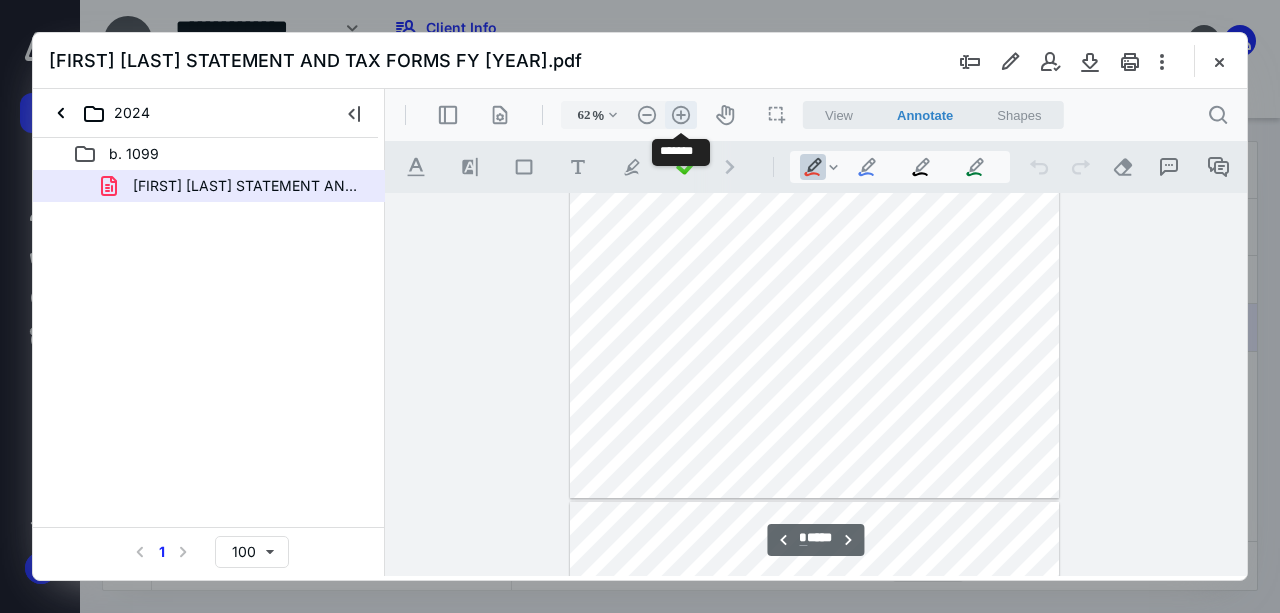 click on ".cls-1{fill:#abb0c4;} icon - header - zoom - in - line" at bounding box center (681, 115) 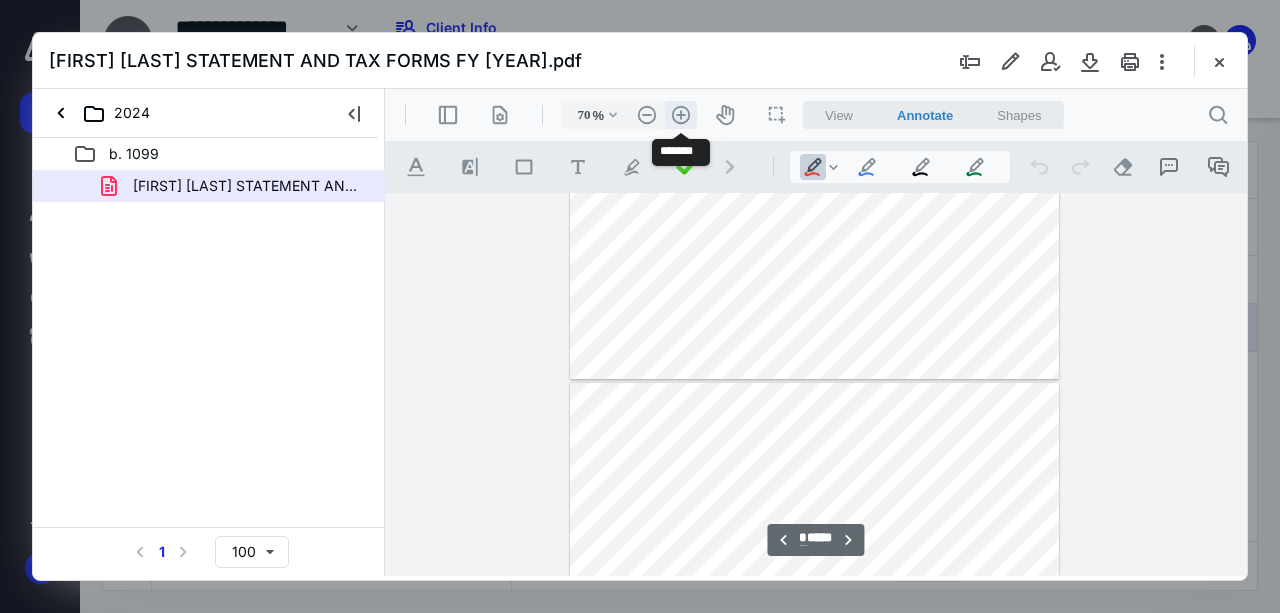 click on ".cls-1{fill:#abb0c4;} icon - header - zoom - in - line" at bounding box center (681, 115) 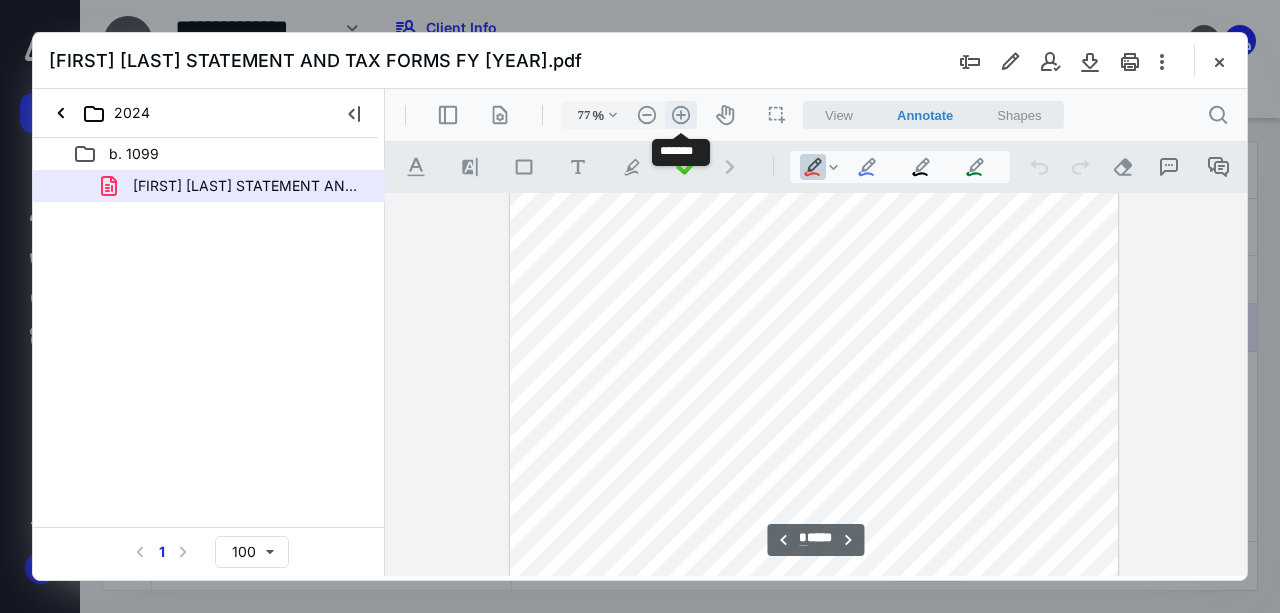 scroll, scrollTop: 1076, scrollLeft: 0, axis: vertical 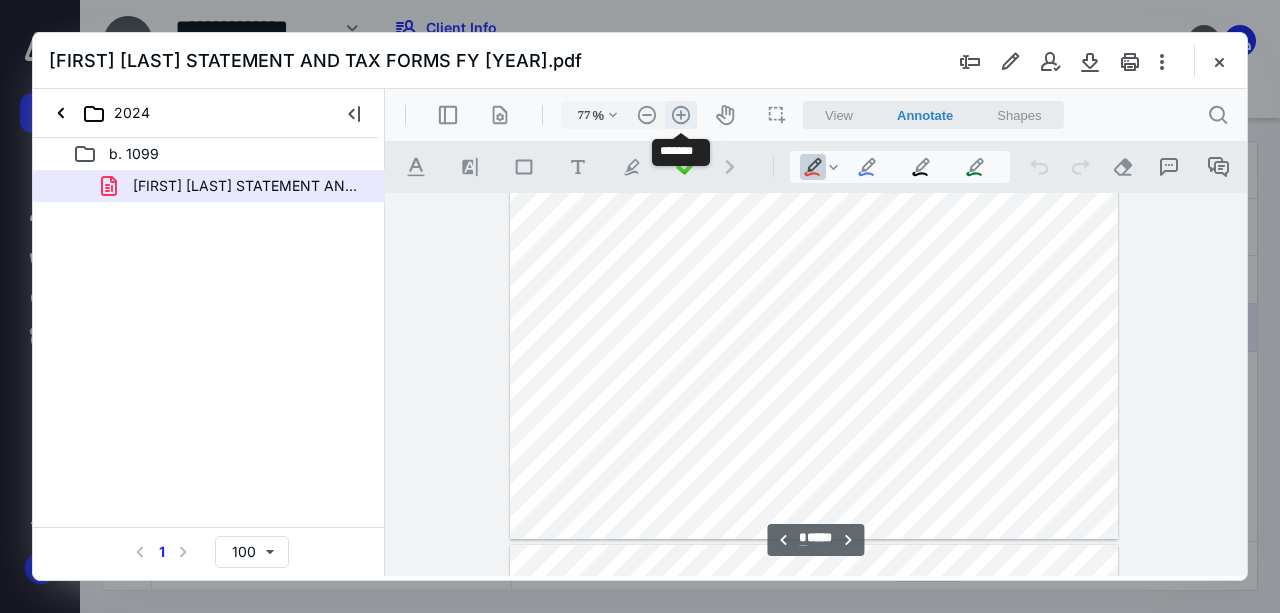 click on ".cls-1{fill:#abb0c4;} icon - header - zoom - in - line" at bounding box center (681, 115) 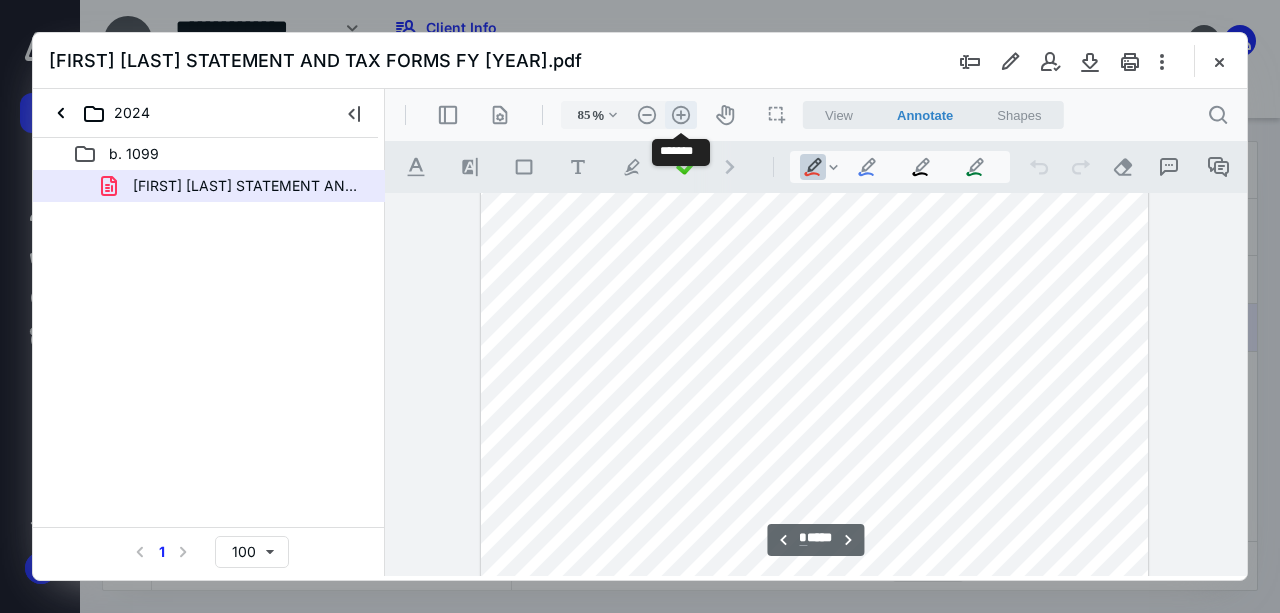 click on ".cls-1{fill:#abb0c4;} icon - header - zoom - in - line" at bounding box center [681, 115] 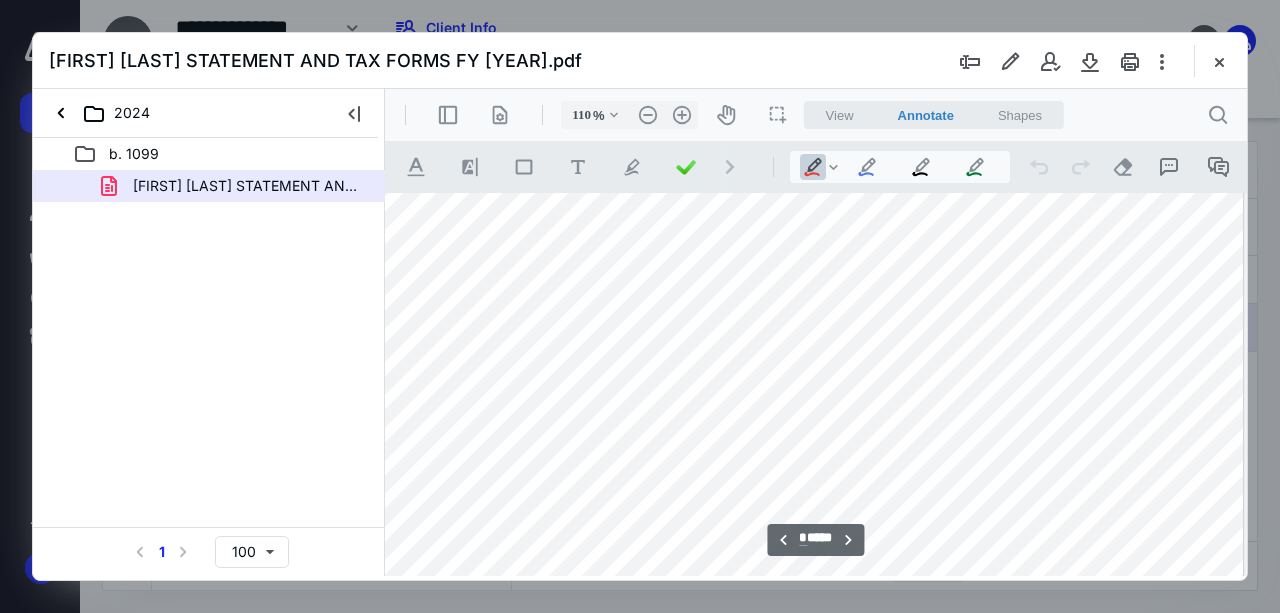 scroll, scrollTop: 1391, scrollLeft: 11, axis: both 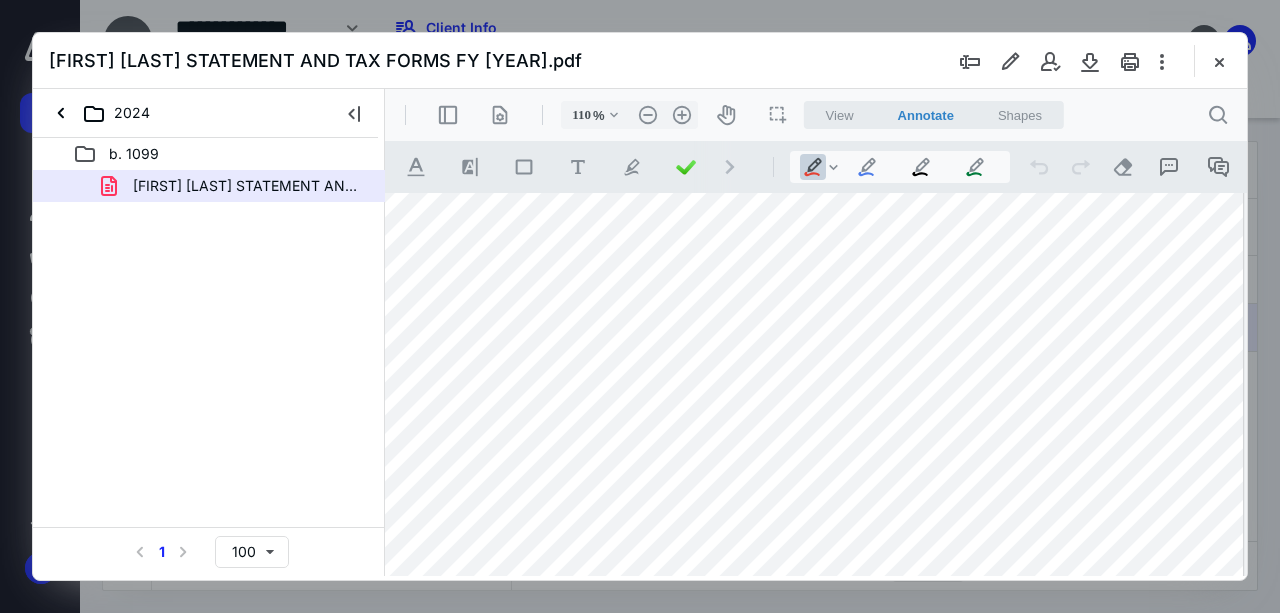 click on ".cls-1{fill:#abb0c4;} icon - chevron - right" at bounding box center [730, 167] 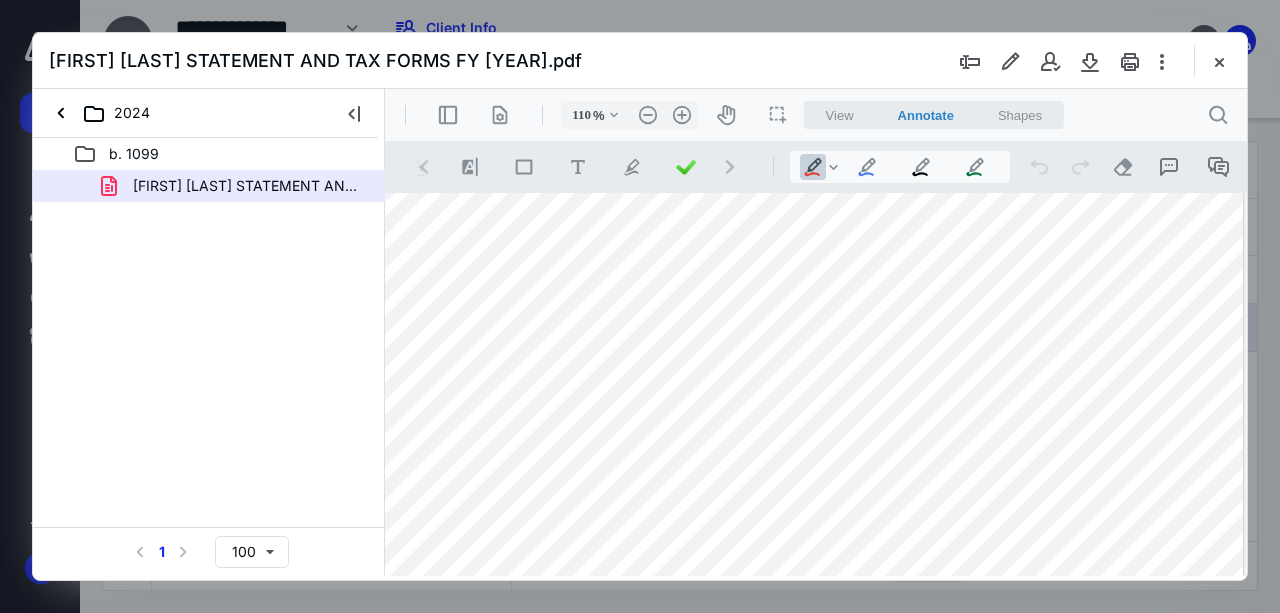 scroll, scrollTop: 0, scrollLeft: 108, axis: horizontal 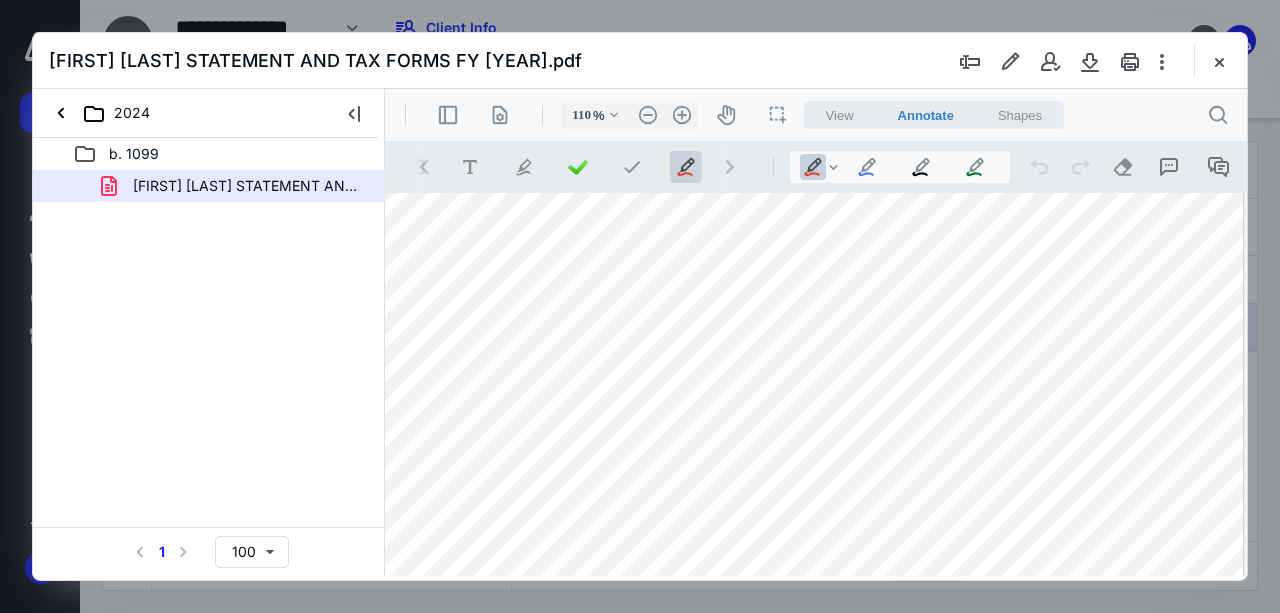 drag, startPoint x: 1178, startPoint y: 482, endPoint x: 1189, endPoint y: 471, distance: 15.556349 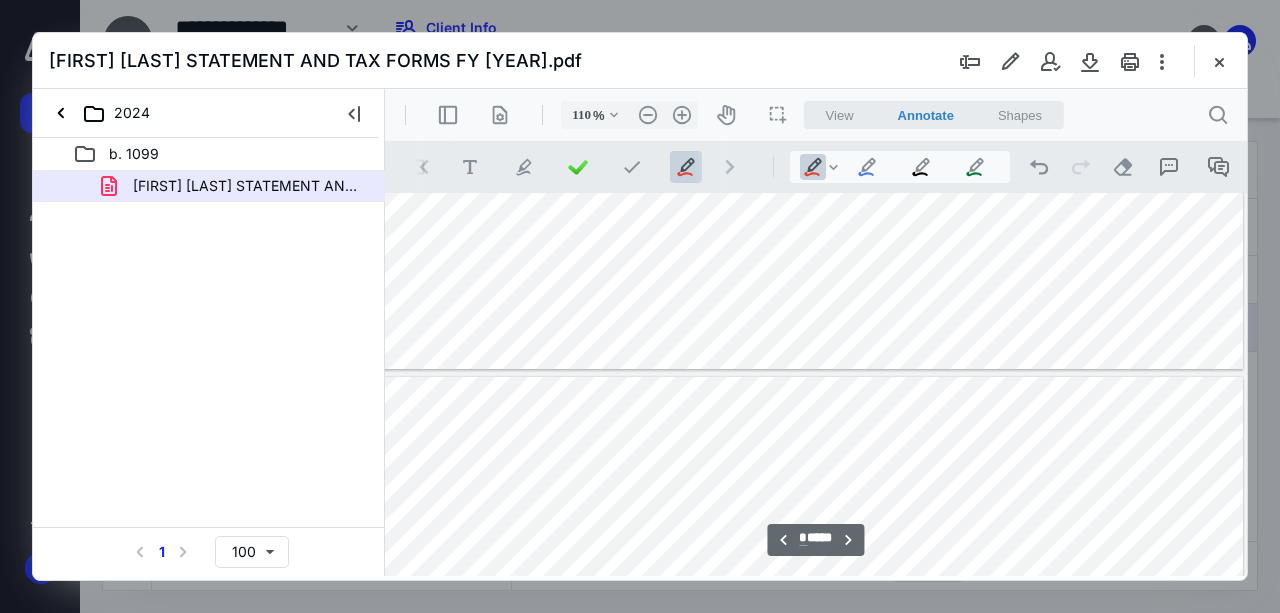 scroll, scrollTop: 2791, scrollLeft: 11, axis: both 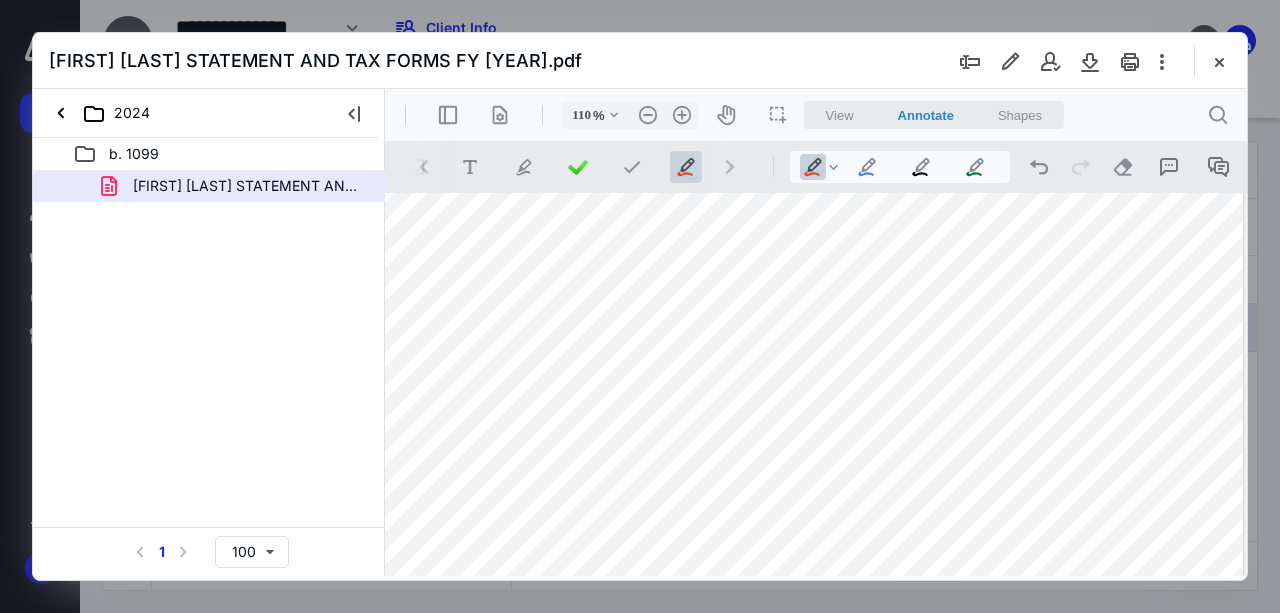 drag, startPoint x: 1178, startPoint y: 433, endPoint x: 1201, endPoint y: 419, distance: 26.925823 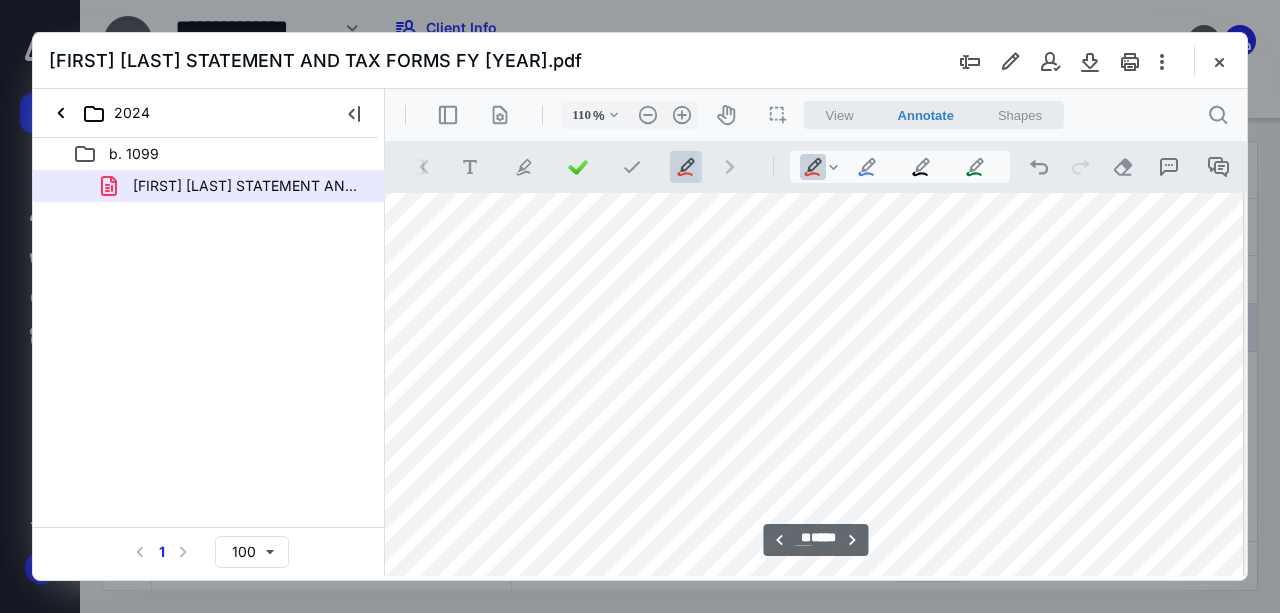 scroll, scrollTop: 9591, scrollLeft: 11, axis: both 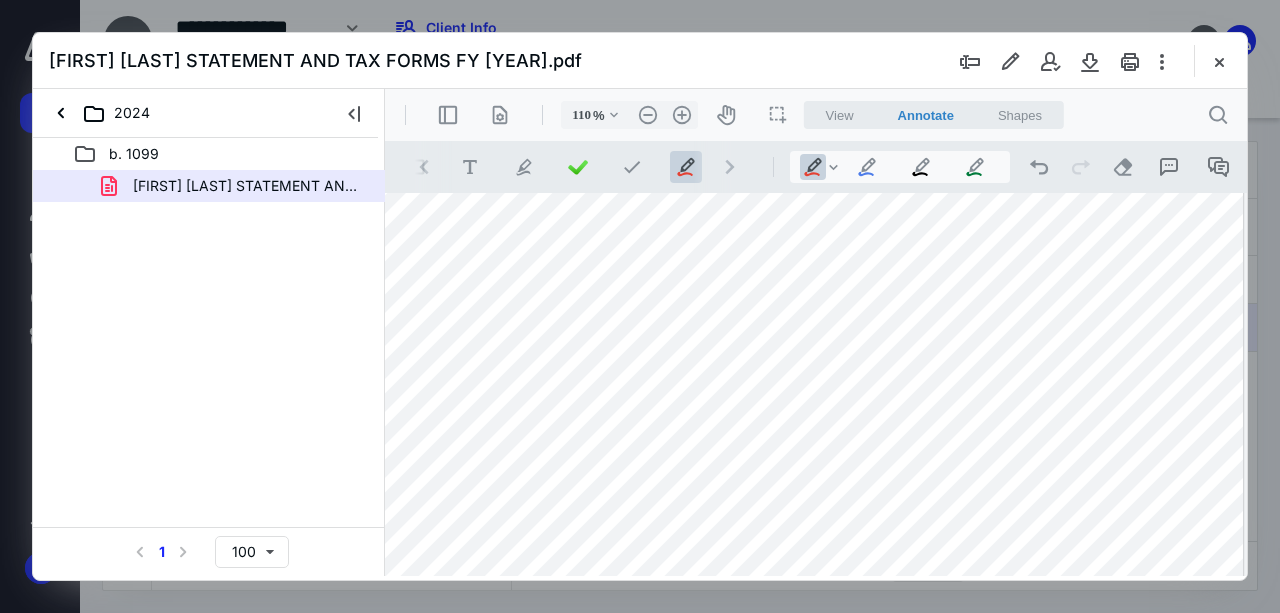 drag, startPoint x: 722, startPoint y: 413, endPoint x: 743, endPoint y: 411, distance: 21.095022 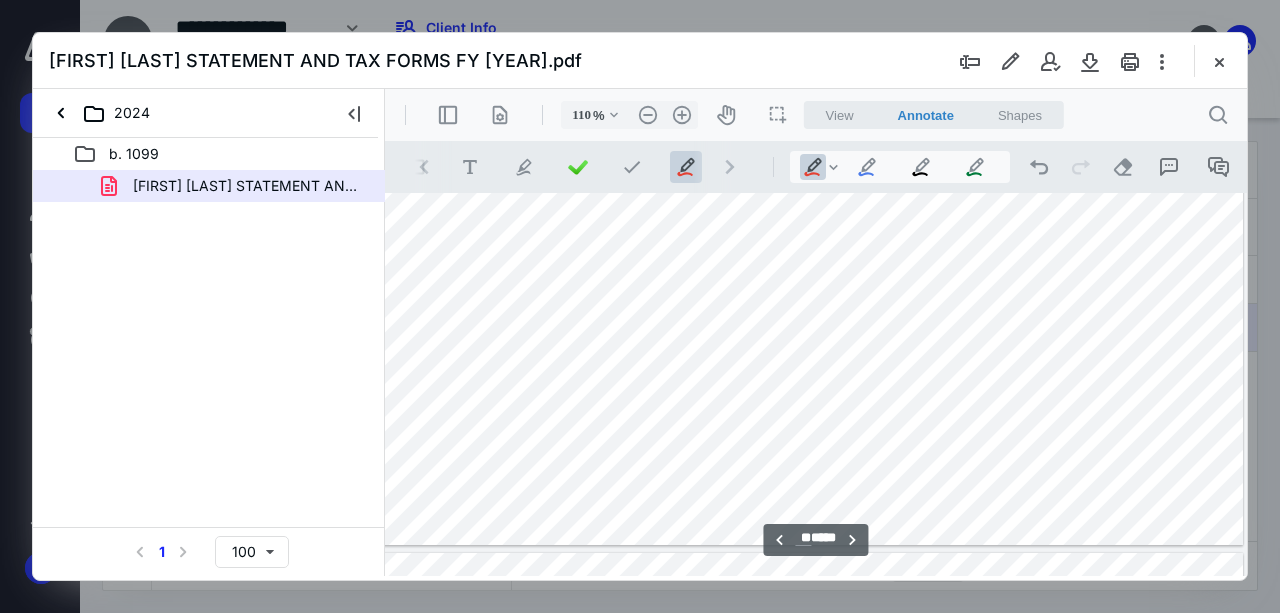scroll, scrollTop: 15258, scrollLeft: 11, axis: both 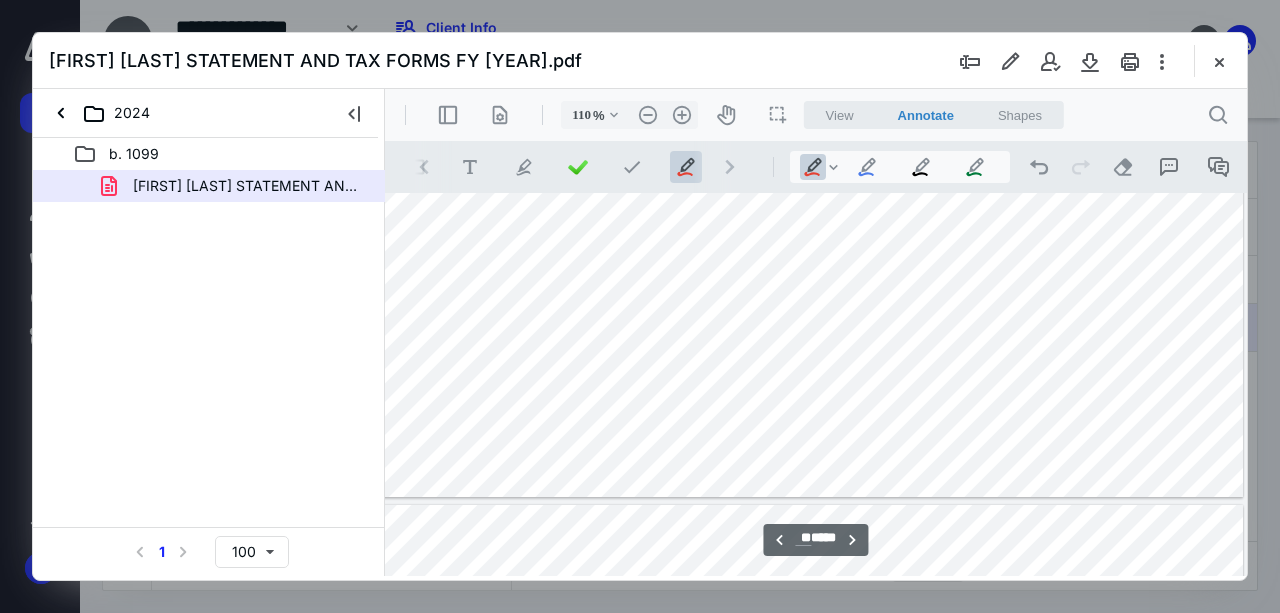 type on "**" 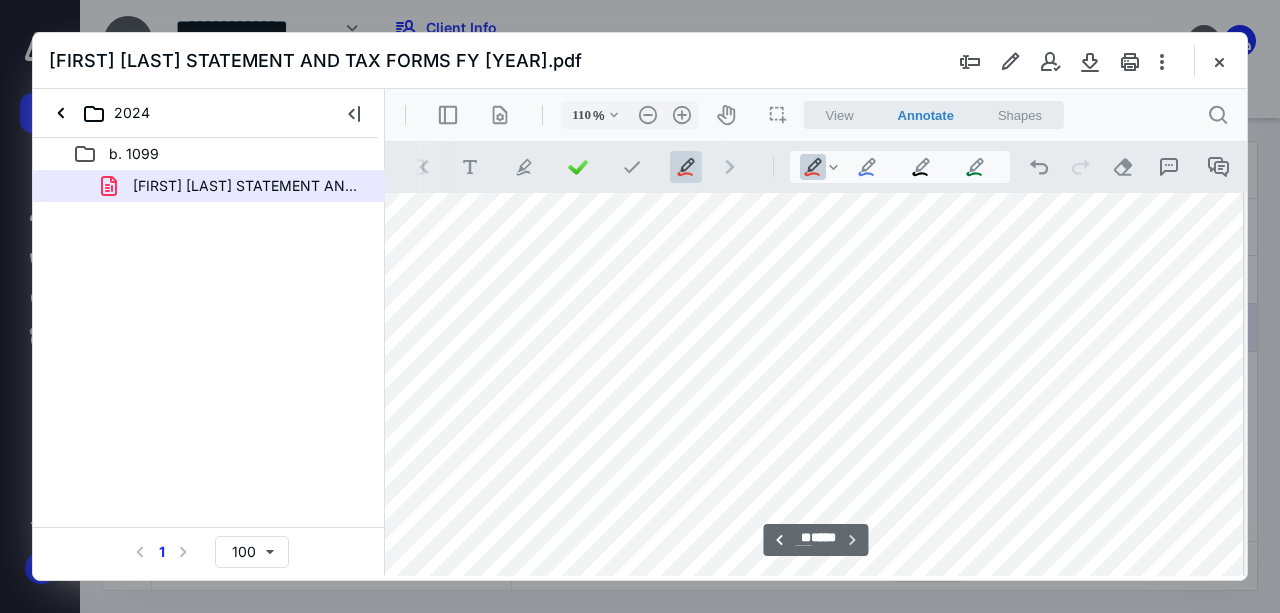 scroll, scrollTop: 18551, scrollLeft: 11, axis: both 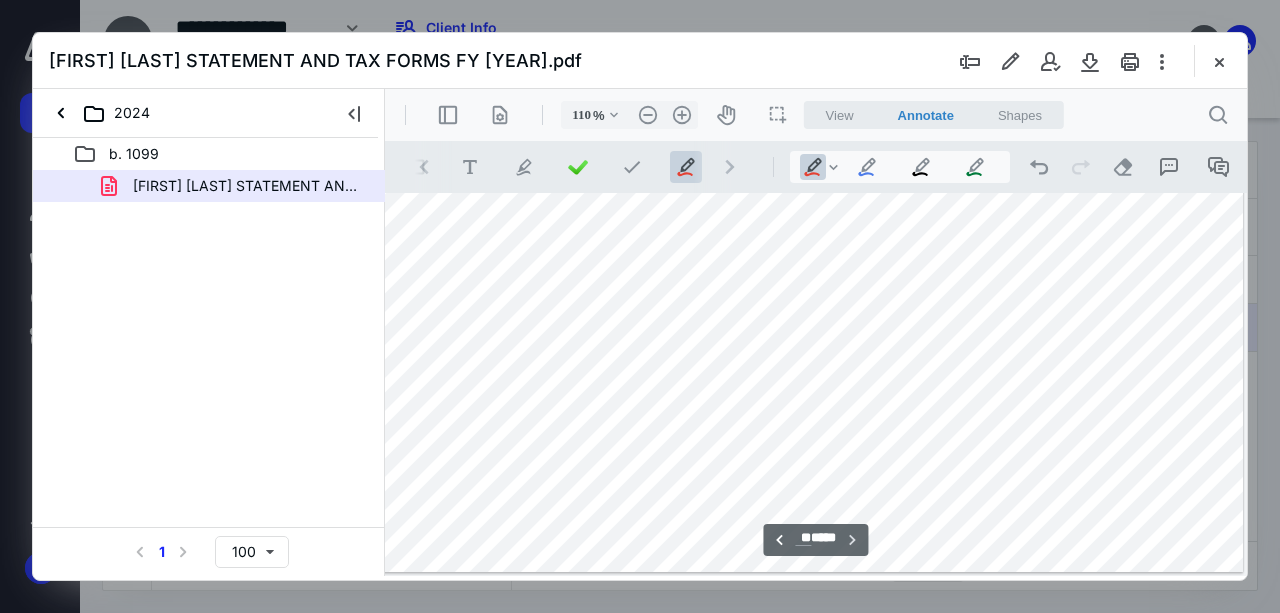 drag, startPoint x: 1243, startPoint y: 501, endPoint x: 1617, endPoint y: 674, distance: 412.07404 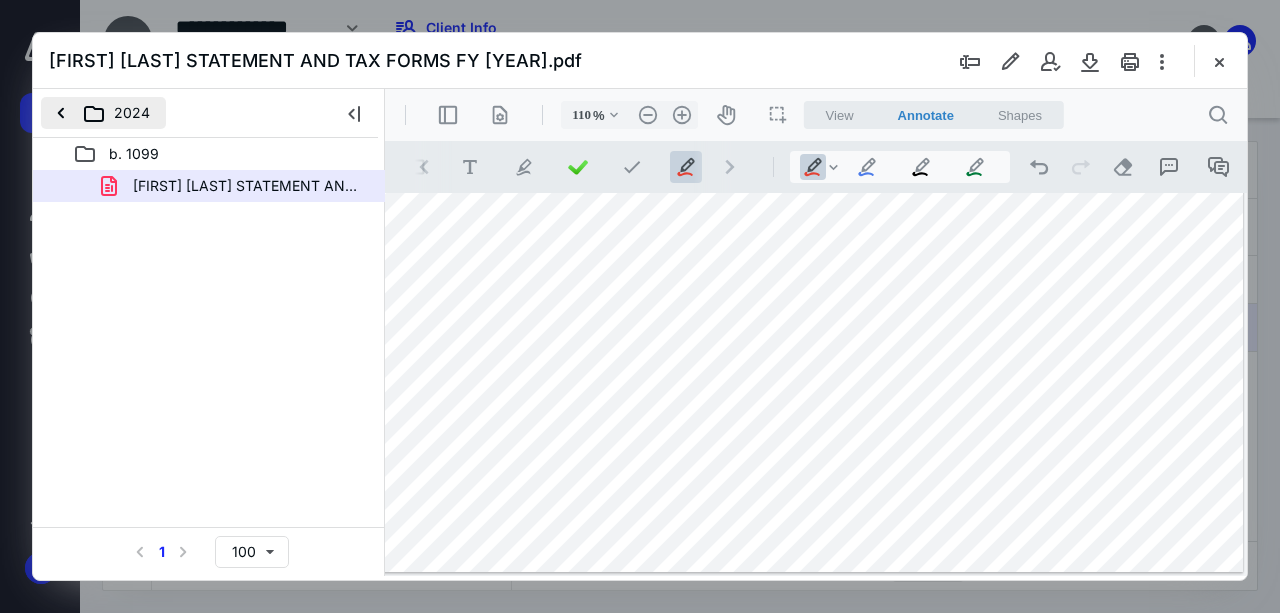 click on "2024" at bounding box center (103, 113) 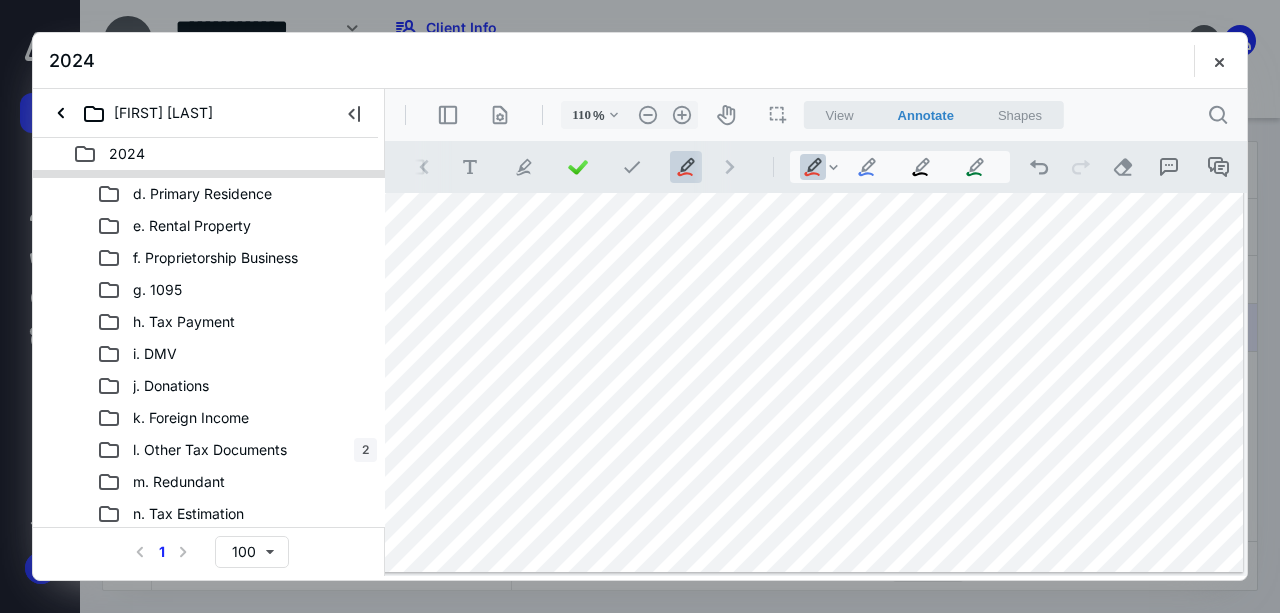scroll, scrollTop: 90, scrollLeft: 0, axis: vertical 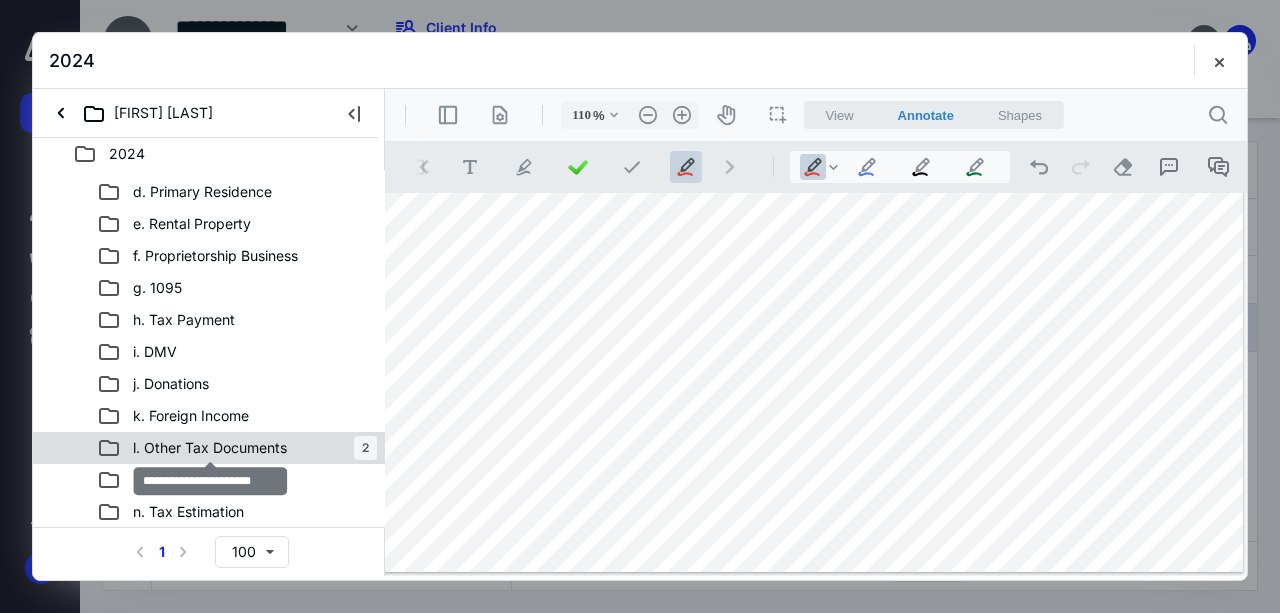 click on "l. Other Tax Documents" at bounding box center [210, 448] 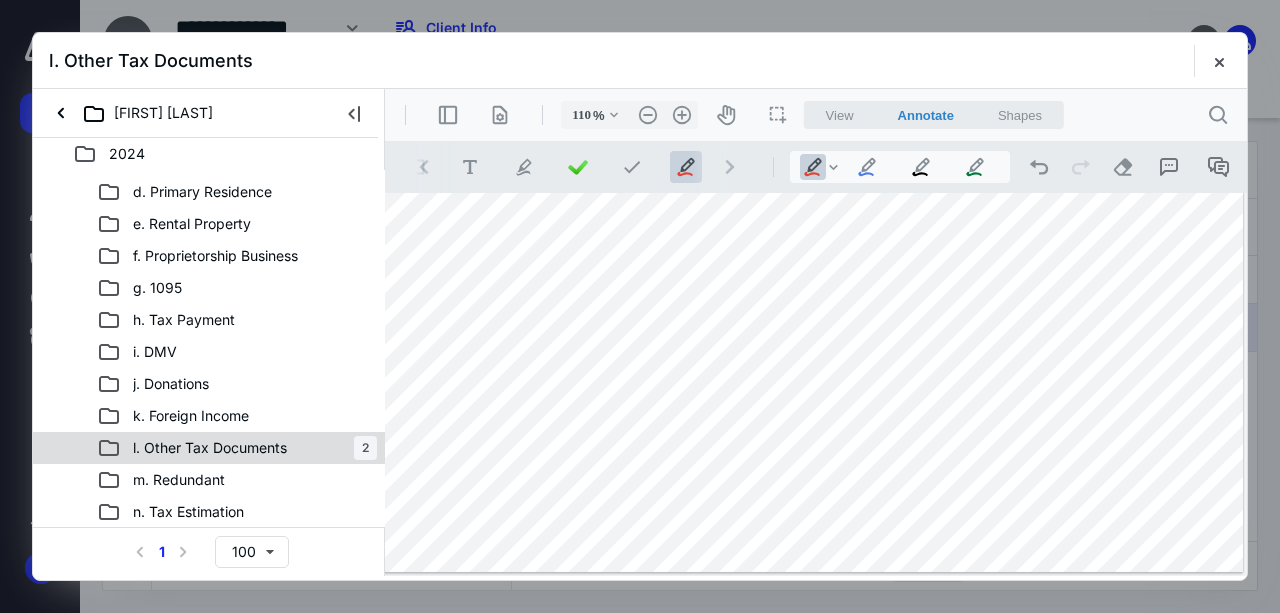 scroll, scrollTop: 0, scrollLeft: 0, axis: both 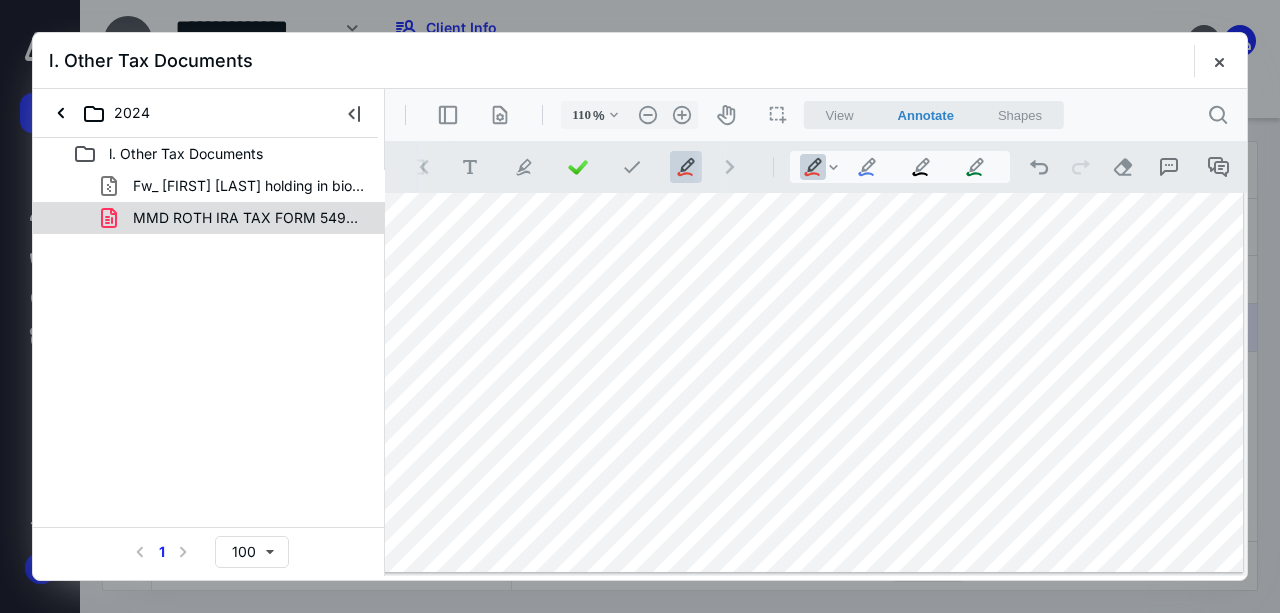 click 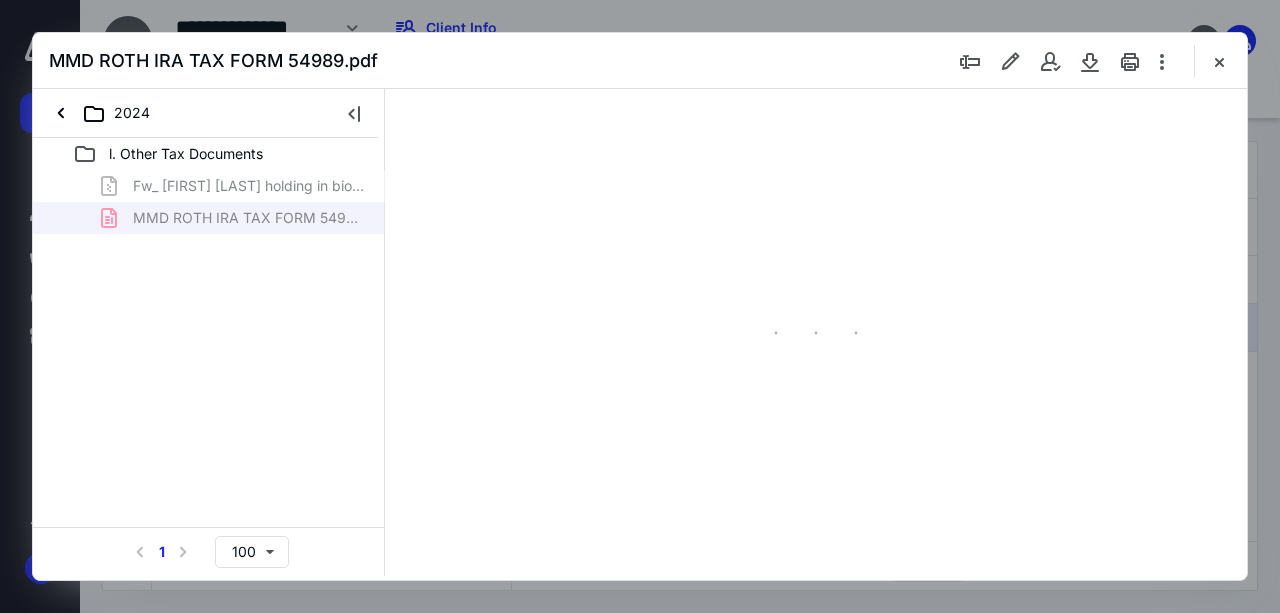 scroll, scrollTop: 106, scrollLeft: 0, axis: vertical 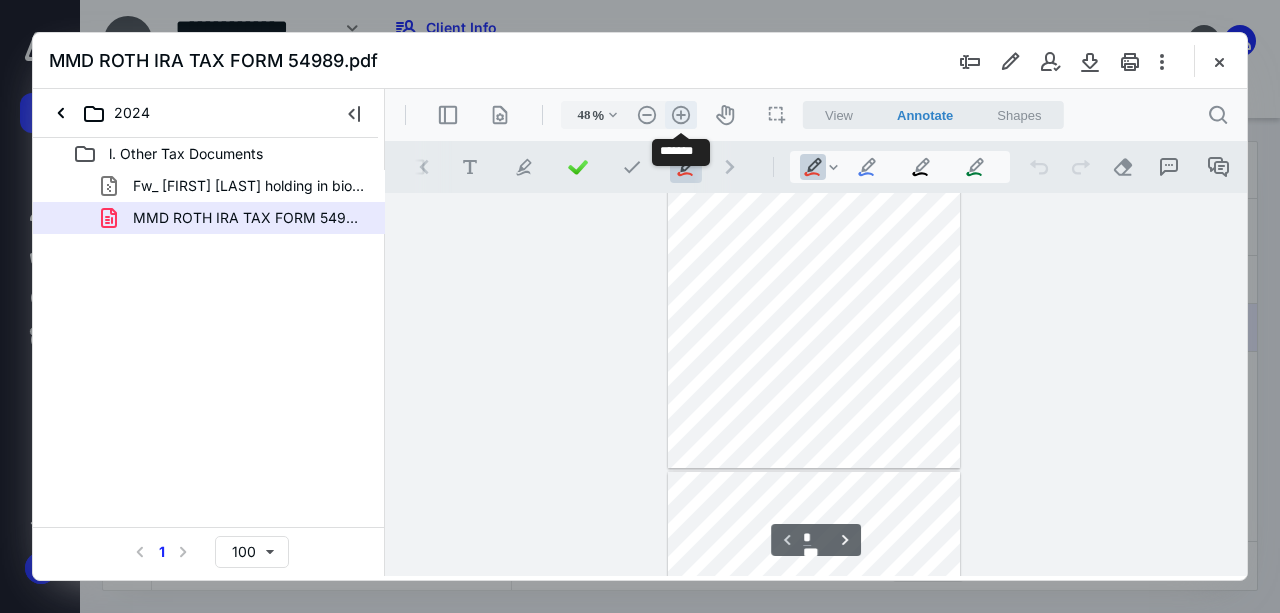 click on ".cls-1{fill:#abb0c4;} icon - header - zoom - in - line" at bounding box center (681, 115) 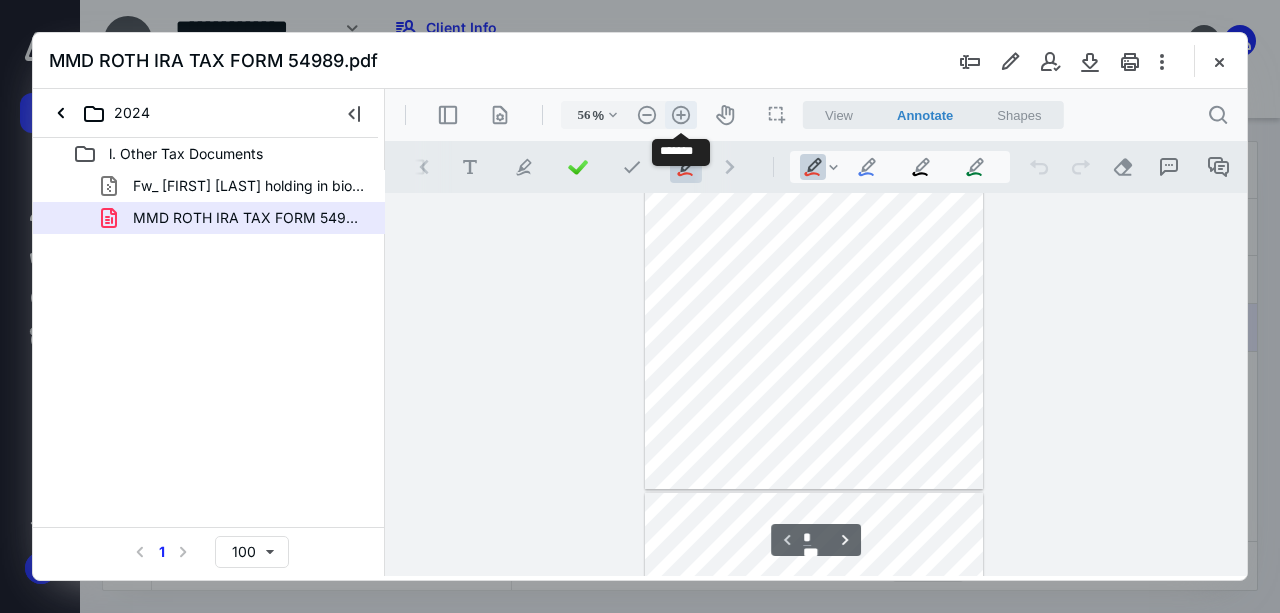 click on ".cls-1{fill:#abb0c4;} icon - header - zoom - in - line" at bounding box center [681, 115] 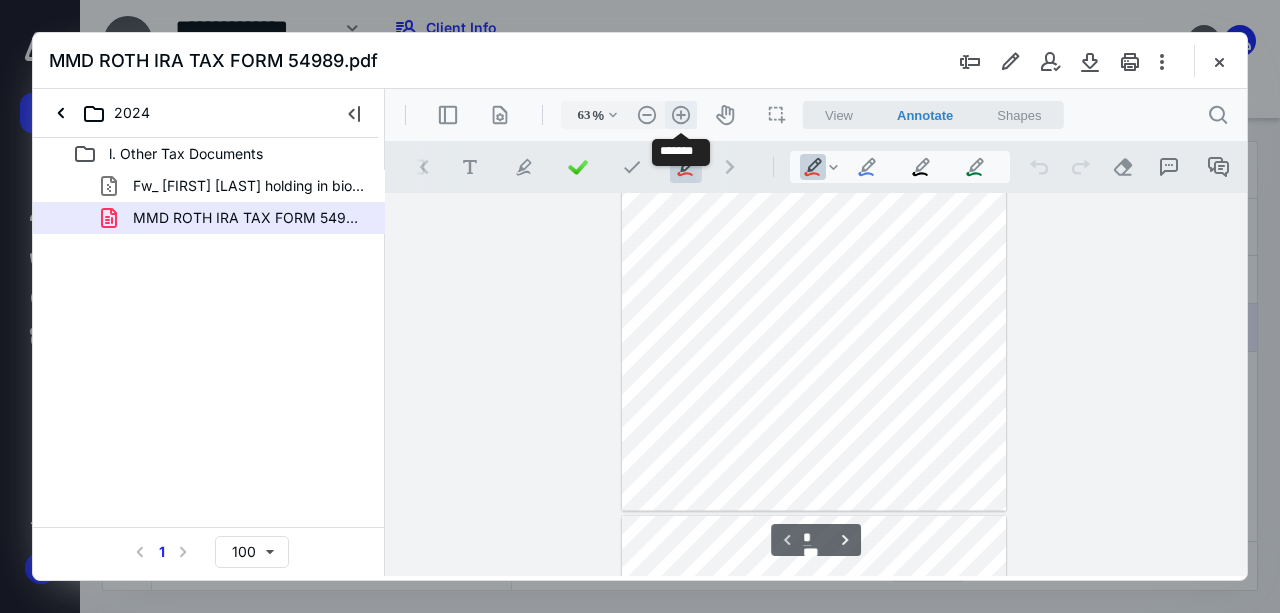 click on ".cls-1{fill:#abb0c4;} icon - header - zoom - in - line" at bounding box center [681, 115] 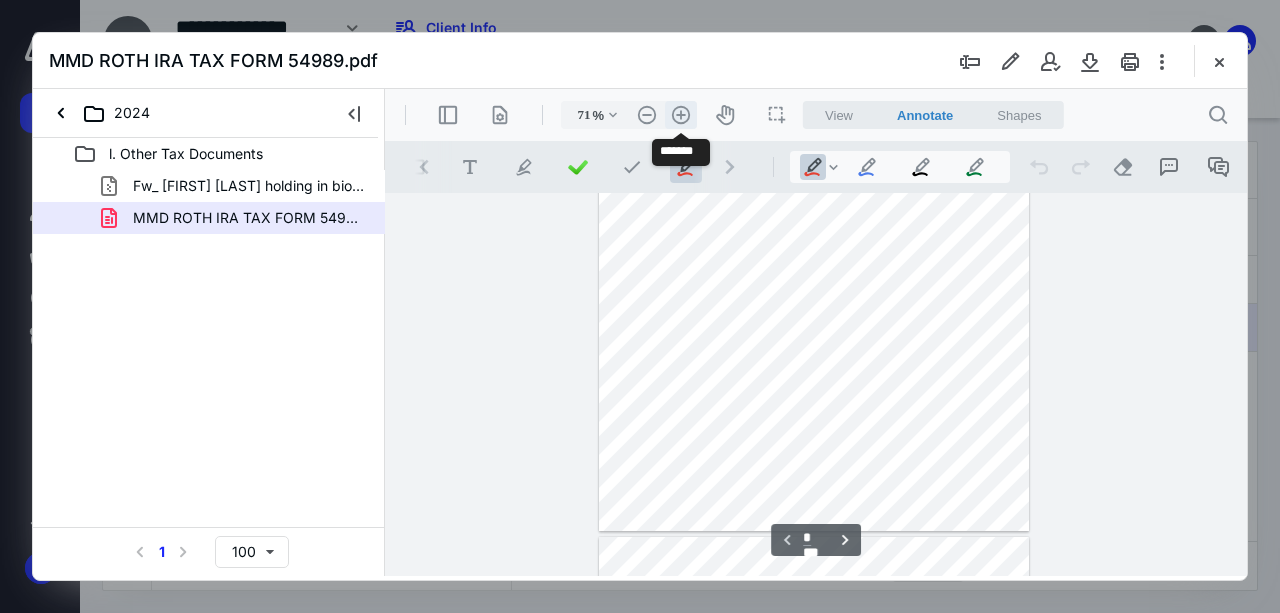click on ".cls-1{fill:#abb0c4;} icon - header - zoom - in - line" at bounding box center [681, 115] 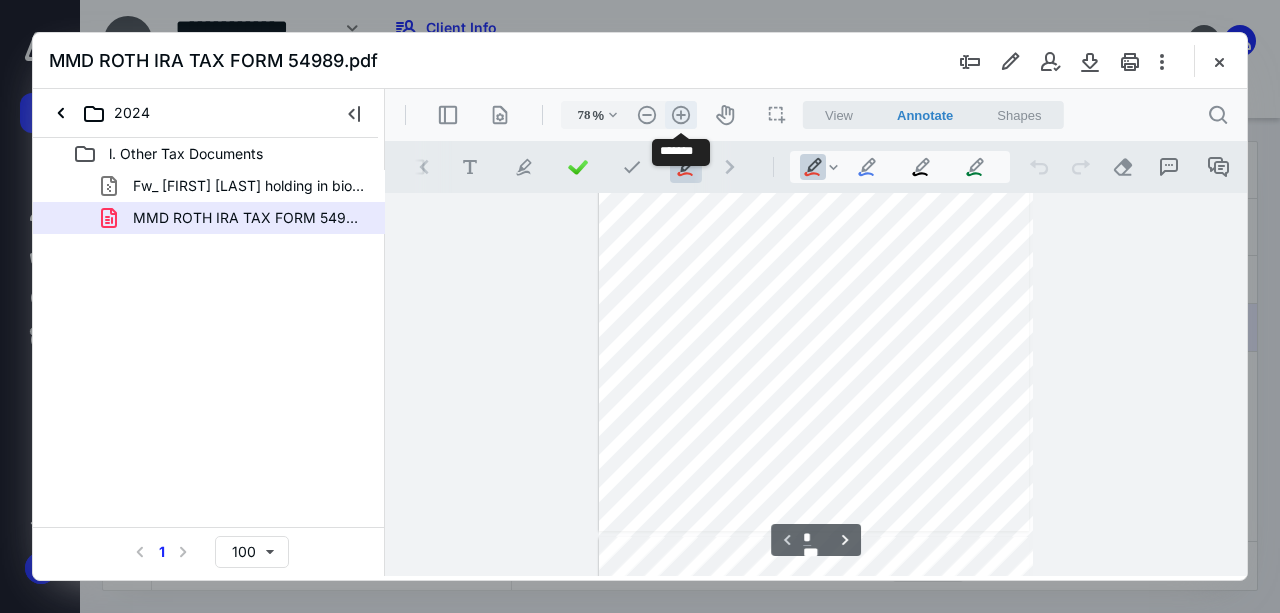 scroll, scrollTop: 260, scrollLeft: 0, axis: vertical 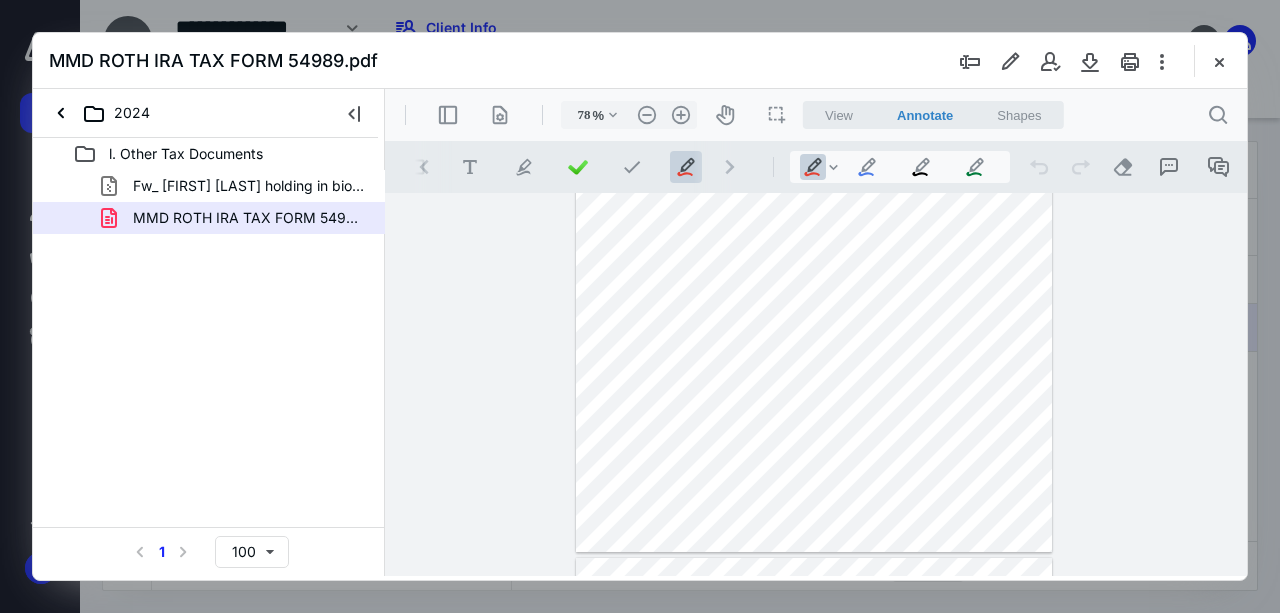 drag, startPoint x: 829, startPoint y: 408, endPoint x: 855, endPoint y: 392, distance: 30.528675 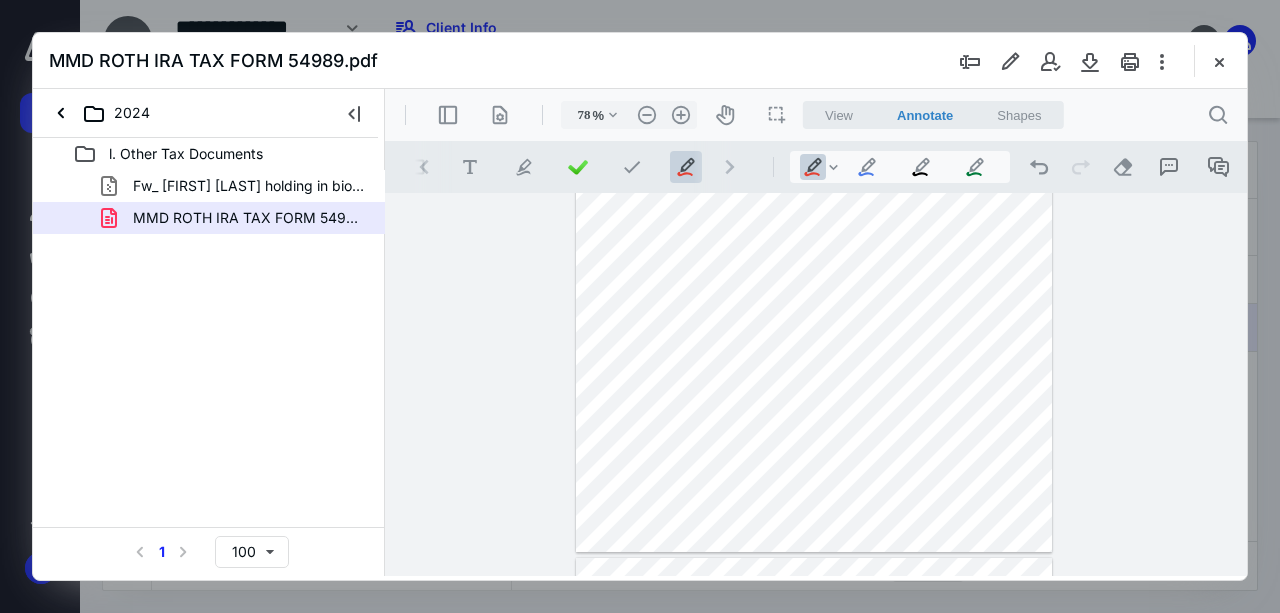 drag, startPoint x: 940, startPoint y: 371, endPoint x: 973, endPoint y: 342, distance: 43.931767 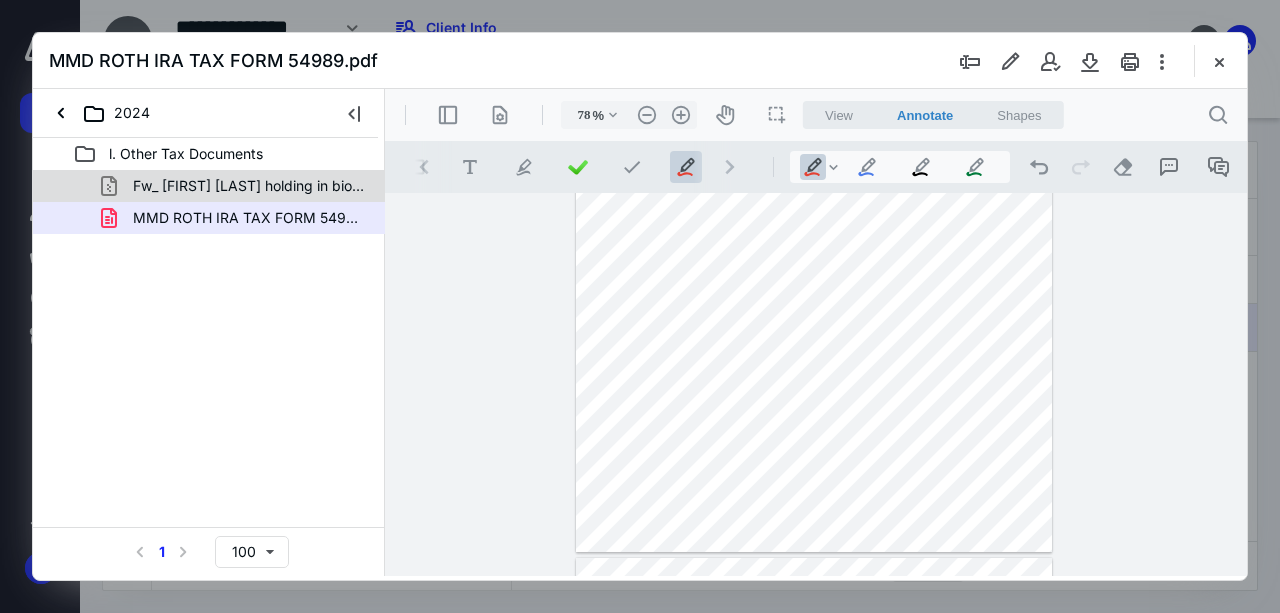 click 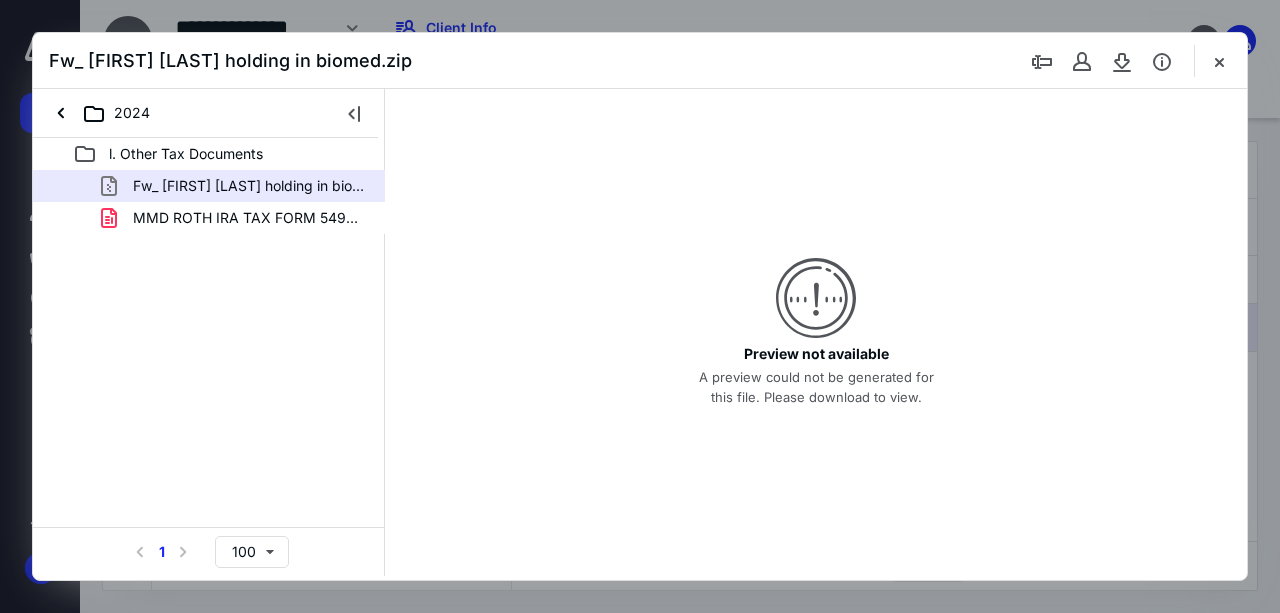 drag, startPoint x: 108, startPoint y: 187, endPoint x: 1218, endPoint y: 64, distance: 1116.7941 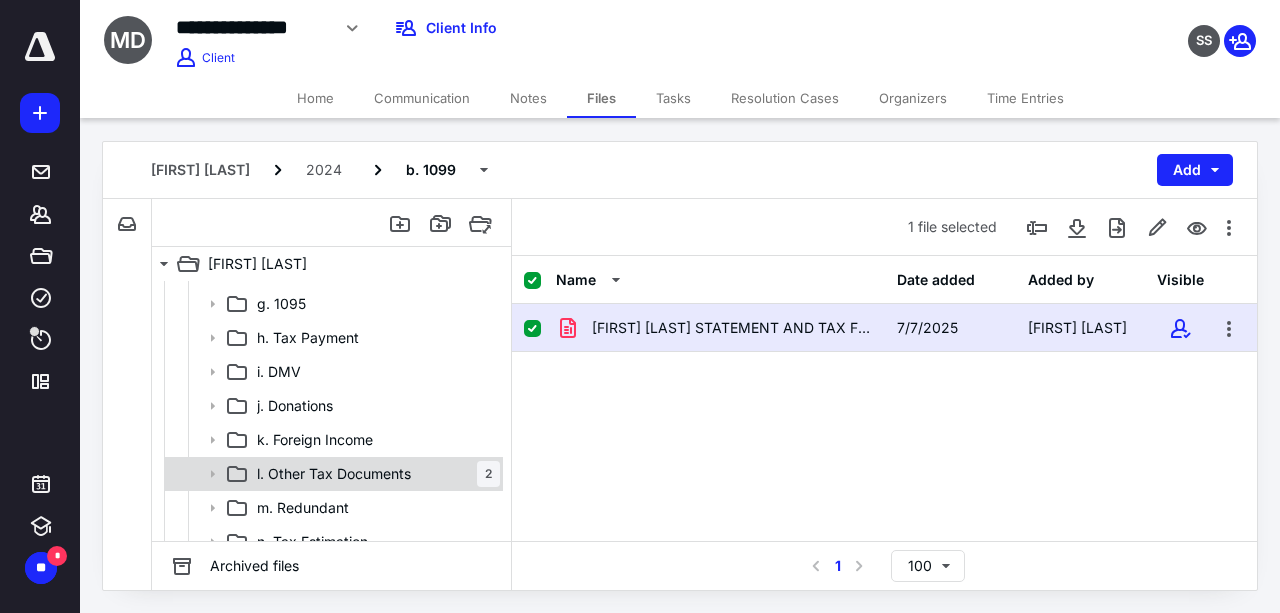 scroll, scrollTop: 316, scrollLeft: 0, axis: vertical 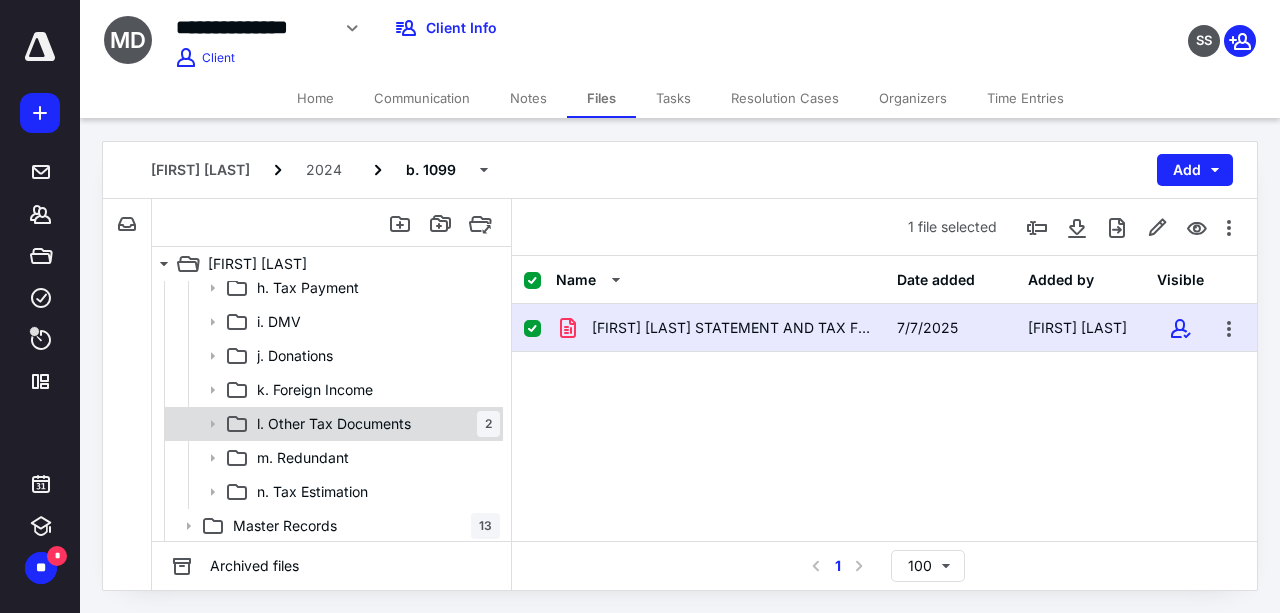 click on "l. Other Tax Documents" at bounding box center (334, 424) 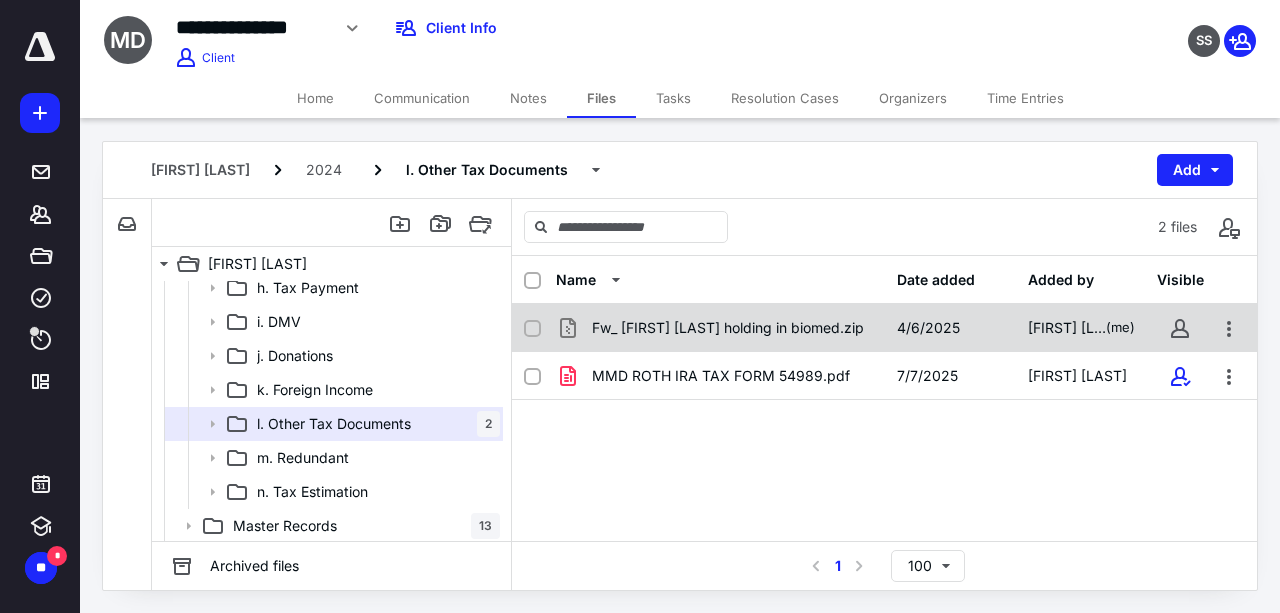 click 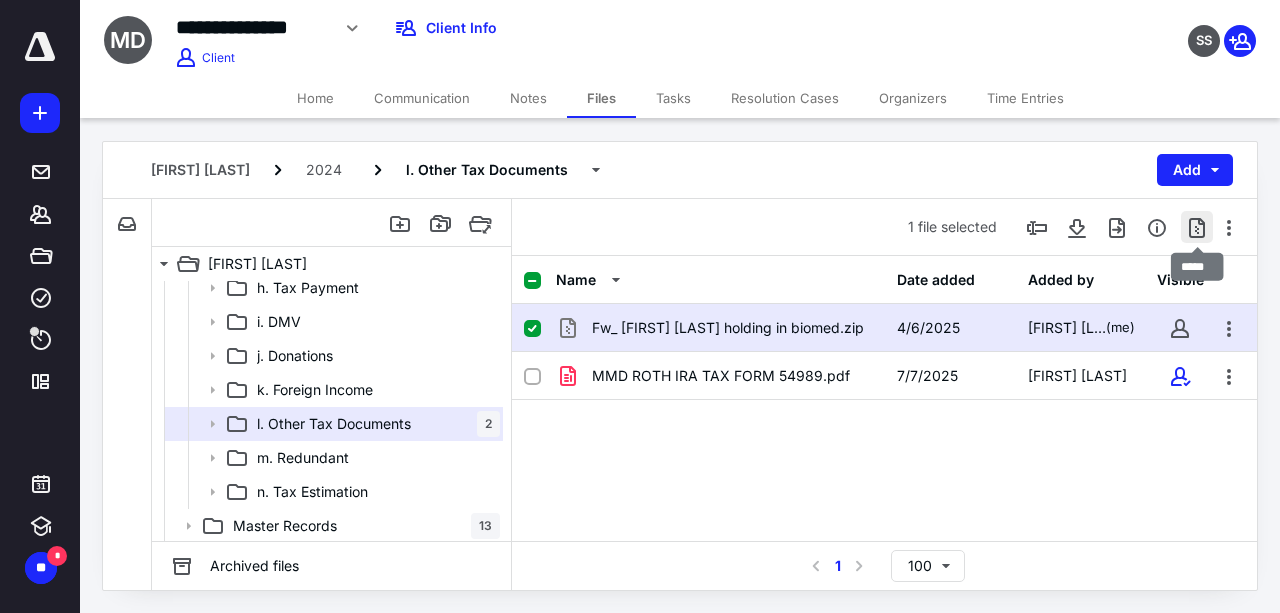 click at bounding box center (1197, 227) 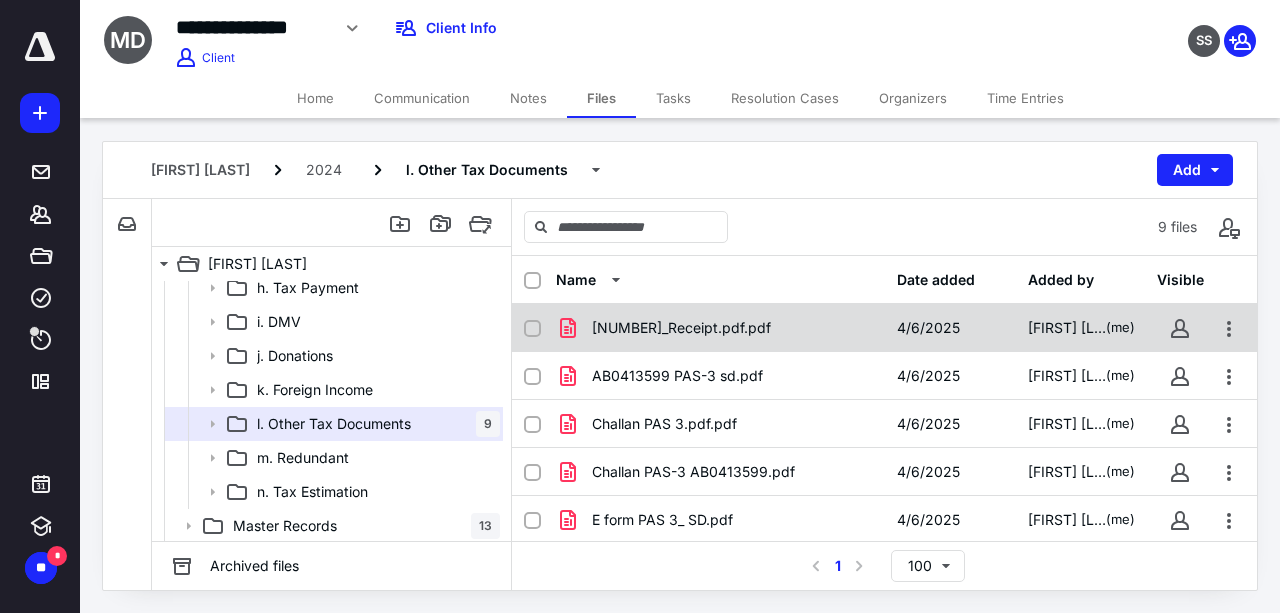 checkbox on "true" 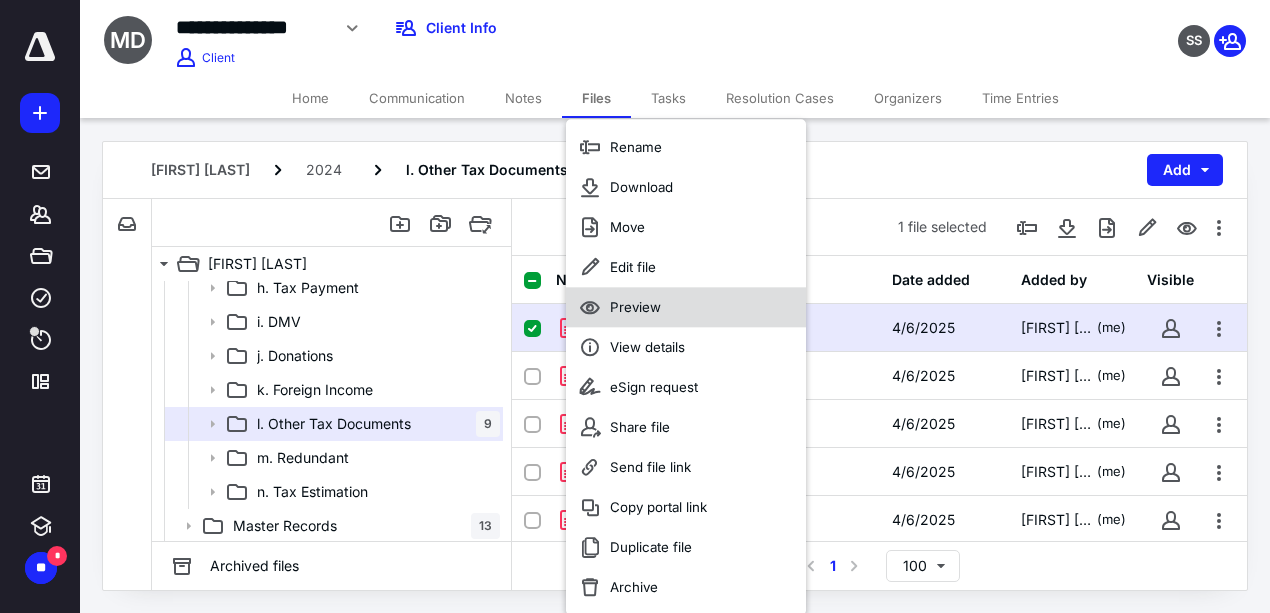 click on "Preview" at bounding box center (635, 307) 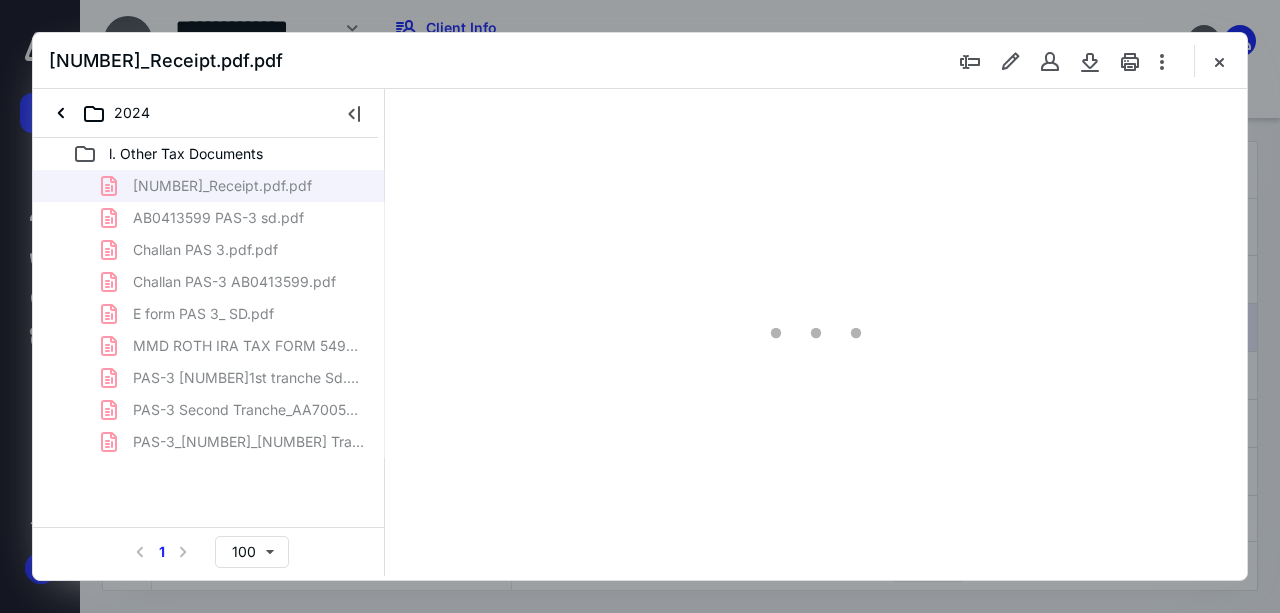 scroll, scrollTop: 0, scrollLeft: 0, axis: both 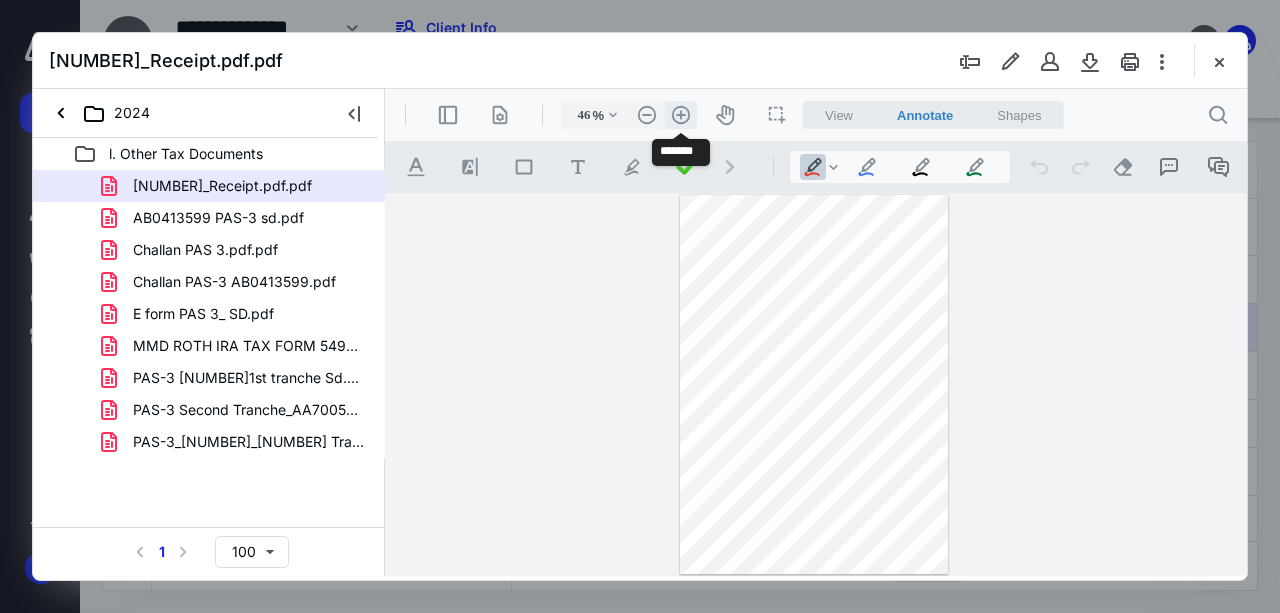click on ".cls-1{fill:#abb0c4;} icon - header - zoom - in - line" at bounding box center [681, 115] 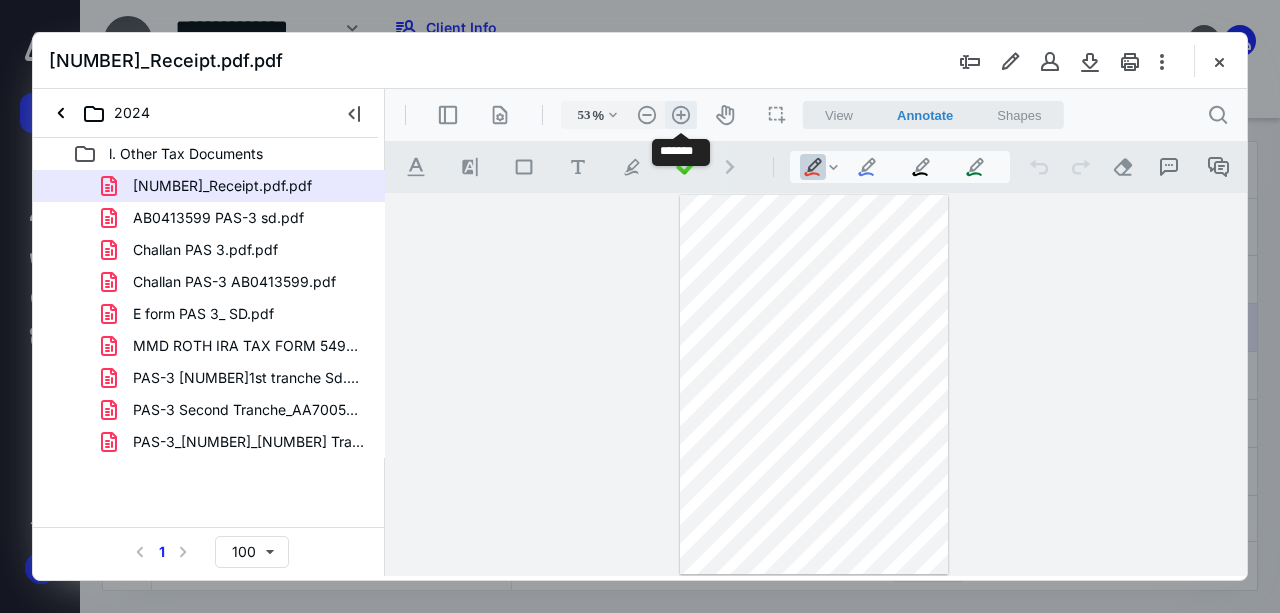 click on ".cls-1{fill:#abb0c4;} icon - header - zoom - in - line" at bounding box center [681, 115] 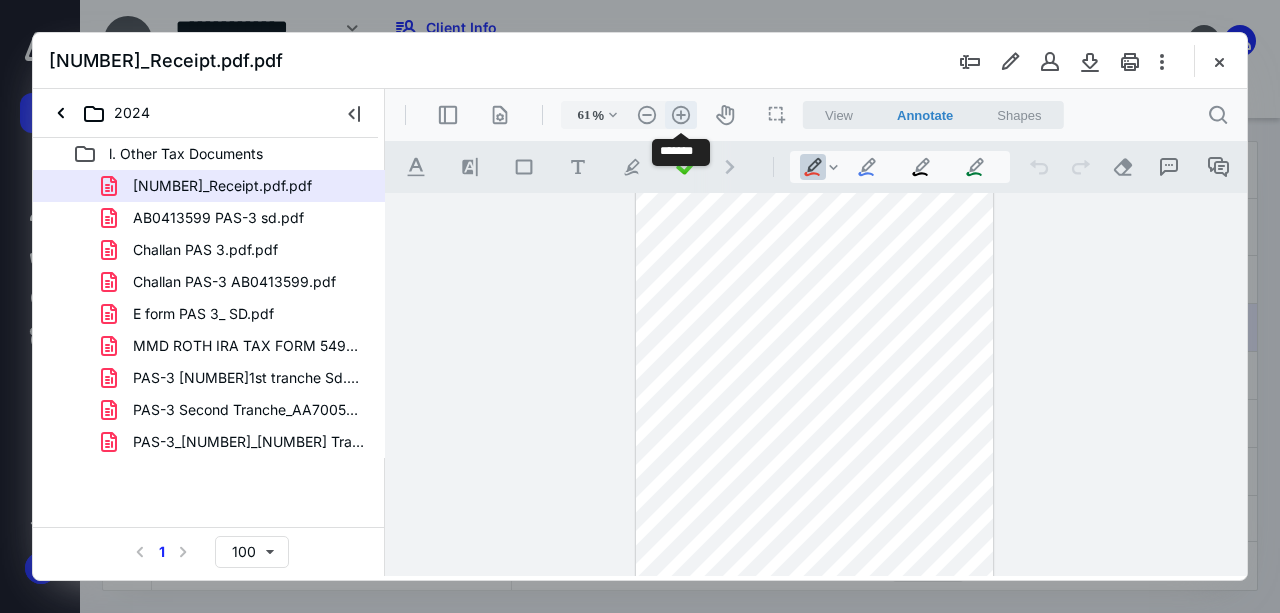 click on ".cls-1{fill:#abb0c4;} icon - header - zoom - in - line" at bounding box center (681, 115) 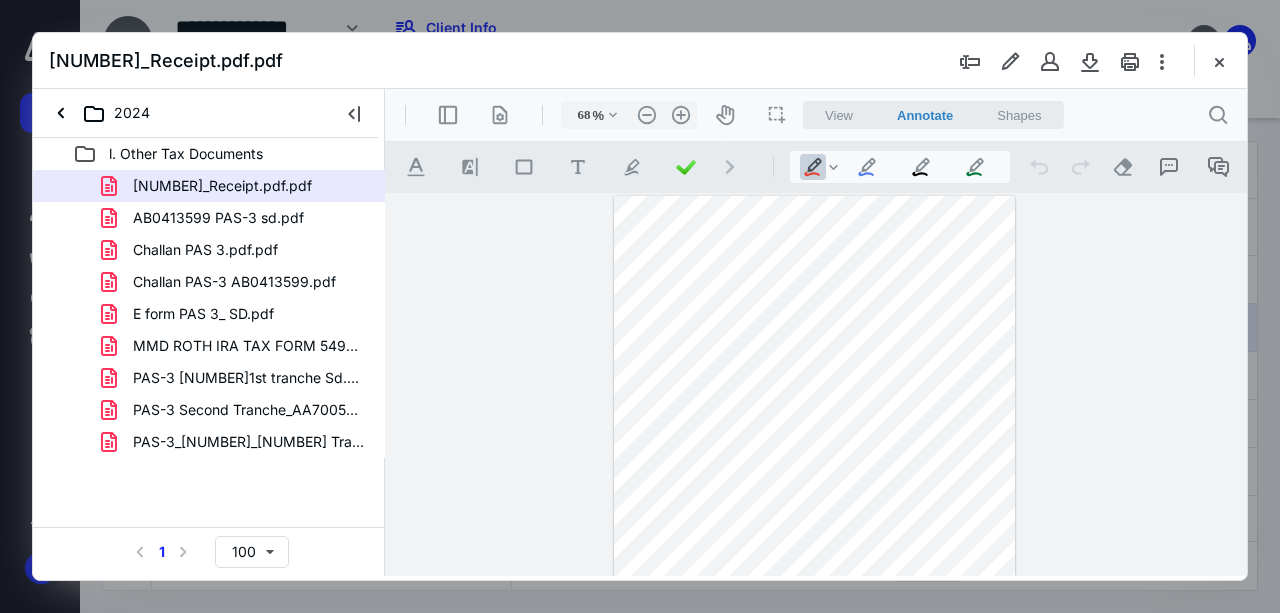 scroll, scrollTop: 190, scrollLeft: 0, axis: vertical 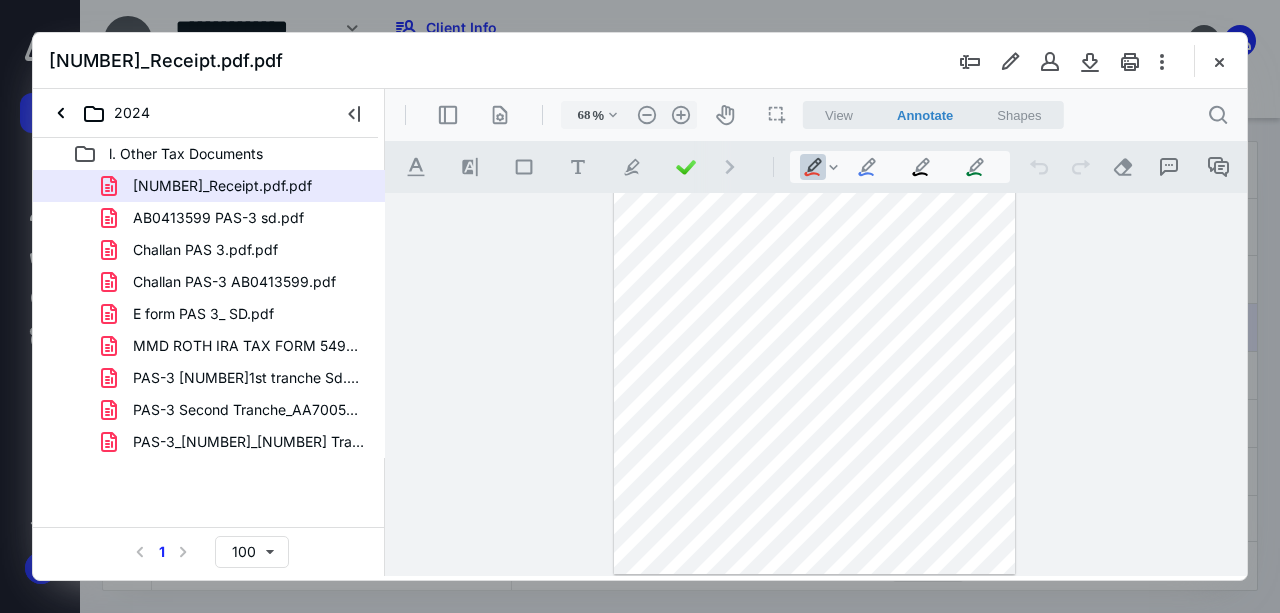 click 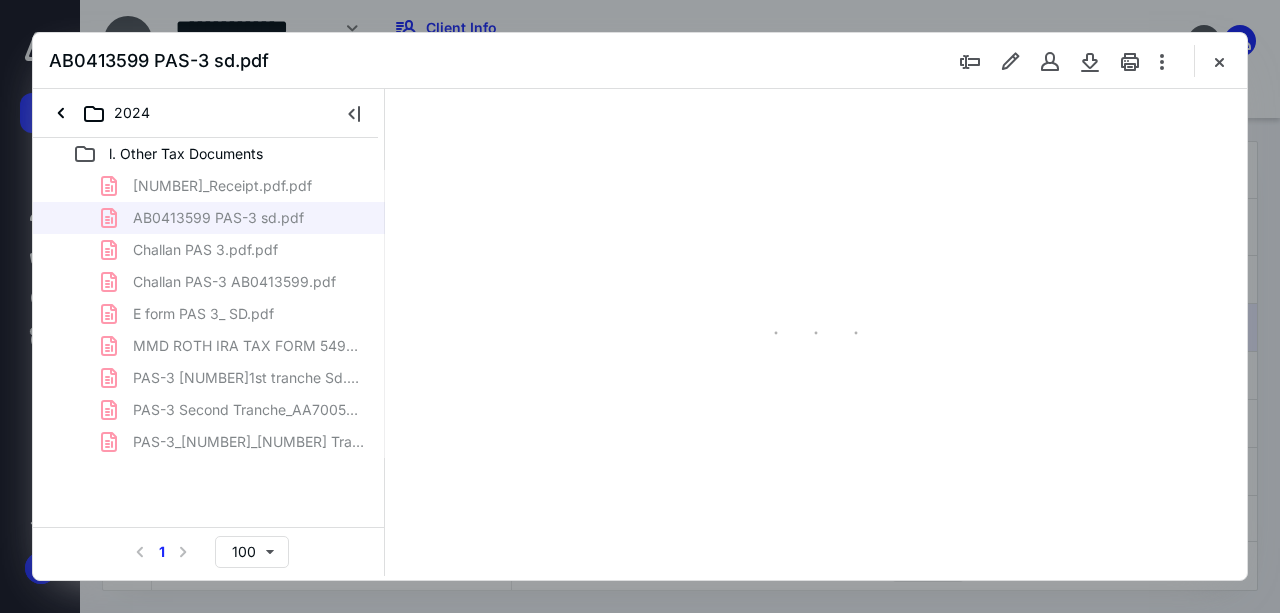 type on "48" 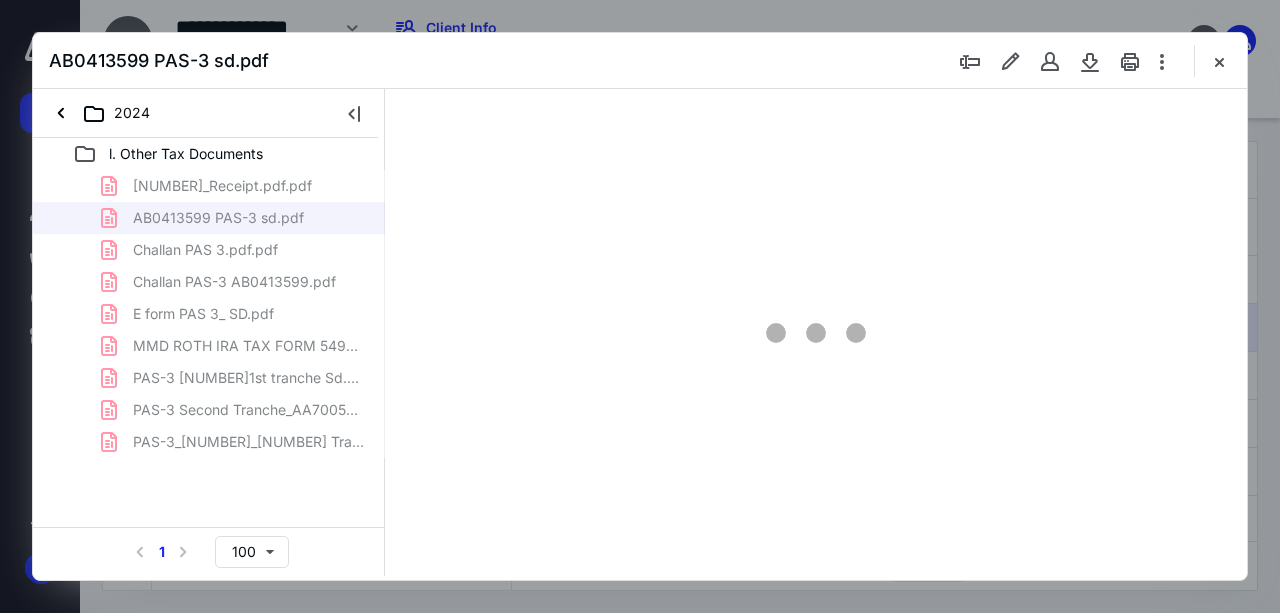 scroll, scrollTop: 106, scrollLeft: 0, axis: vertical 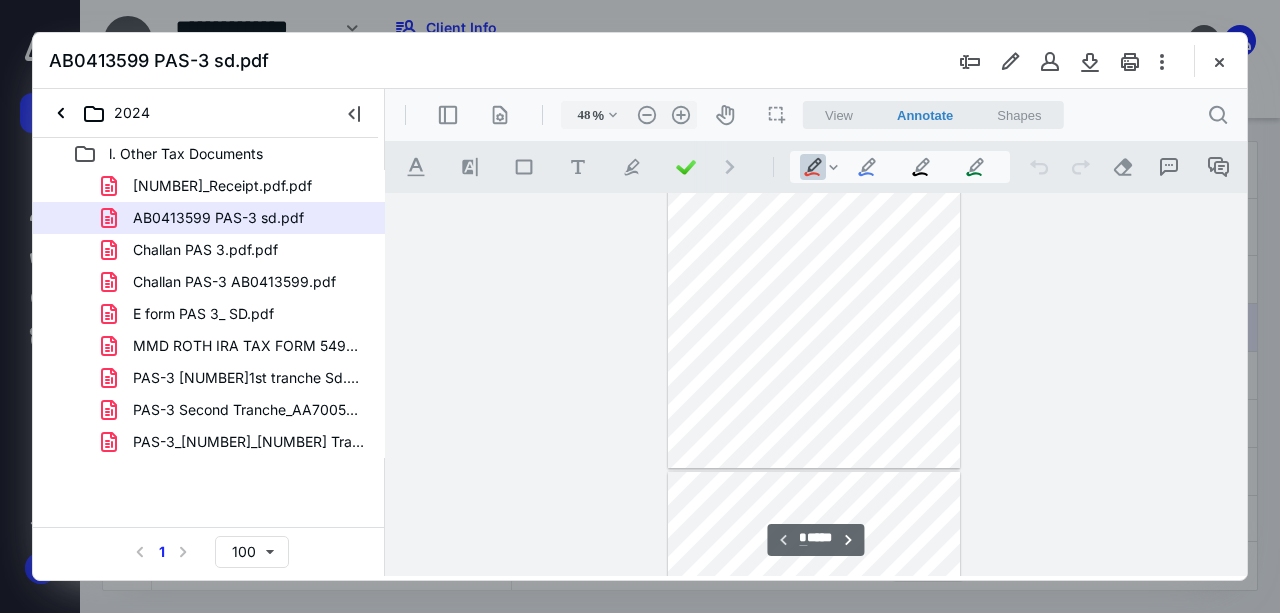type on "*" 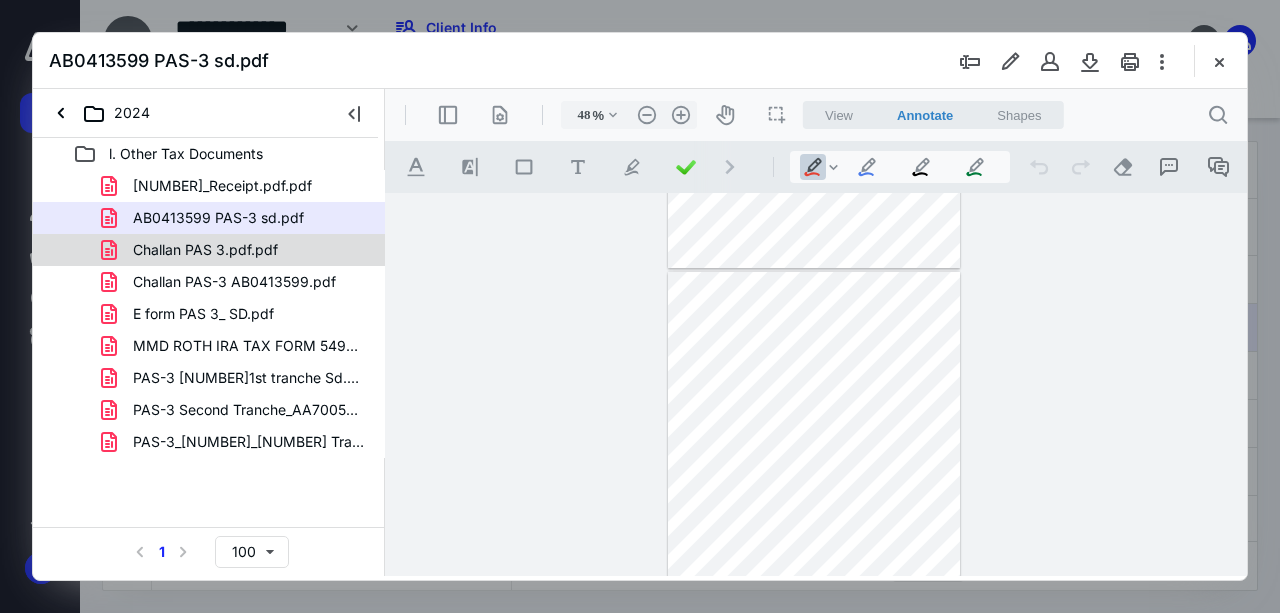 click 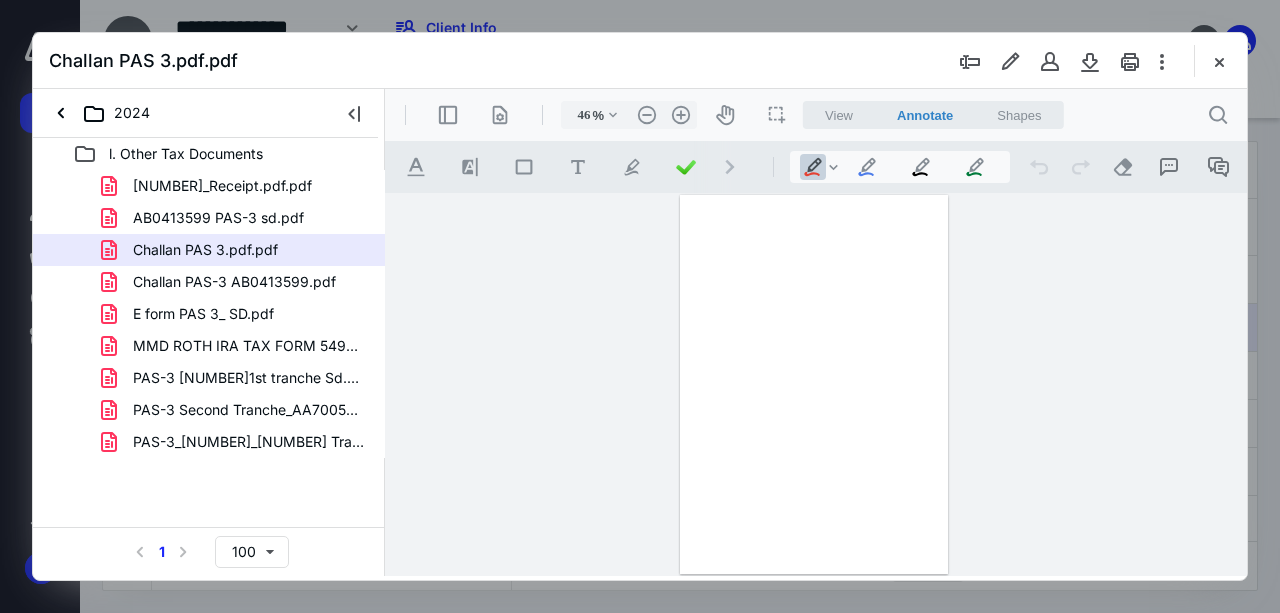 scroll, scrollTop: 0, scrollLeft: 0, axis: both 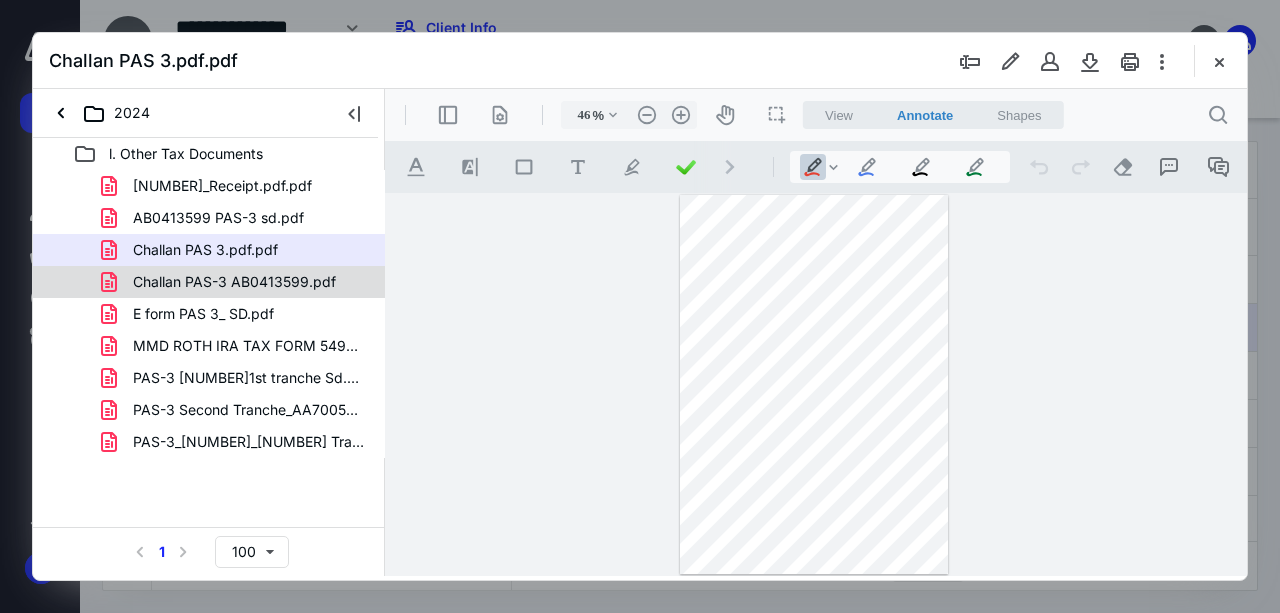 click 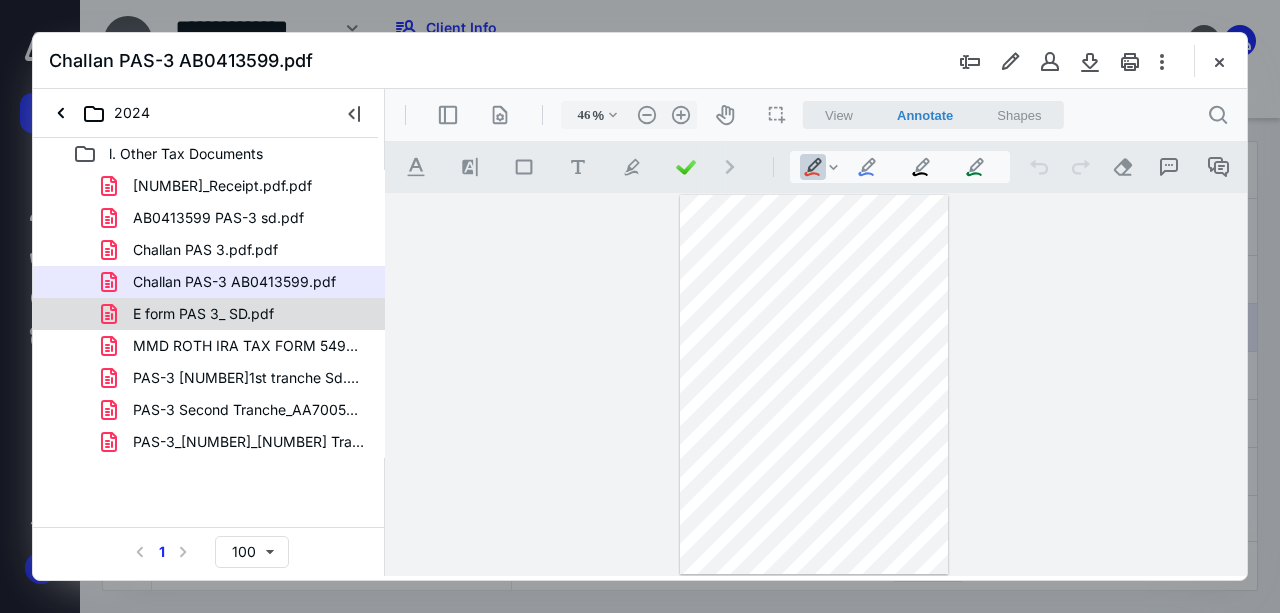 click 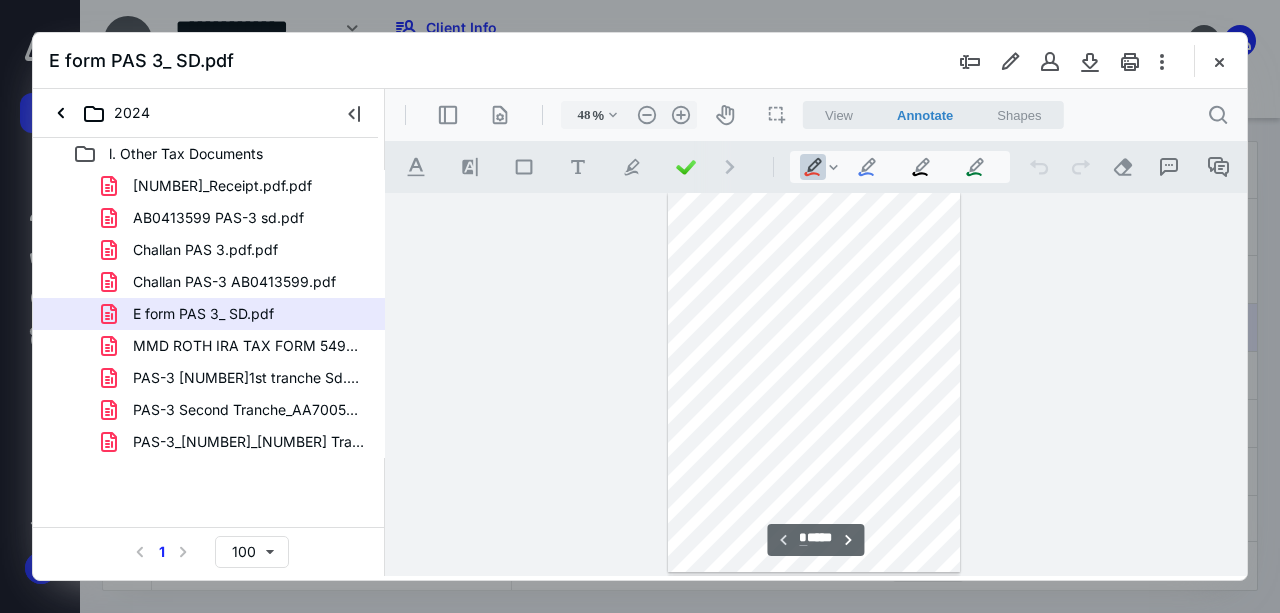 scroll, scrollTop: 0, scrollLeft: 0, axis: both 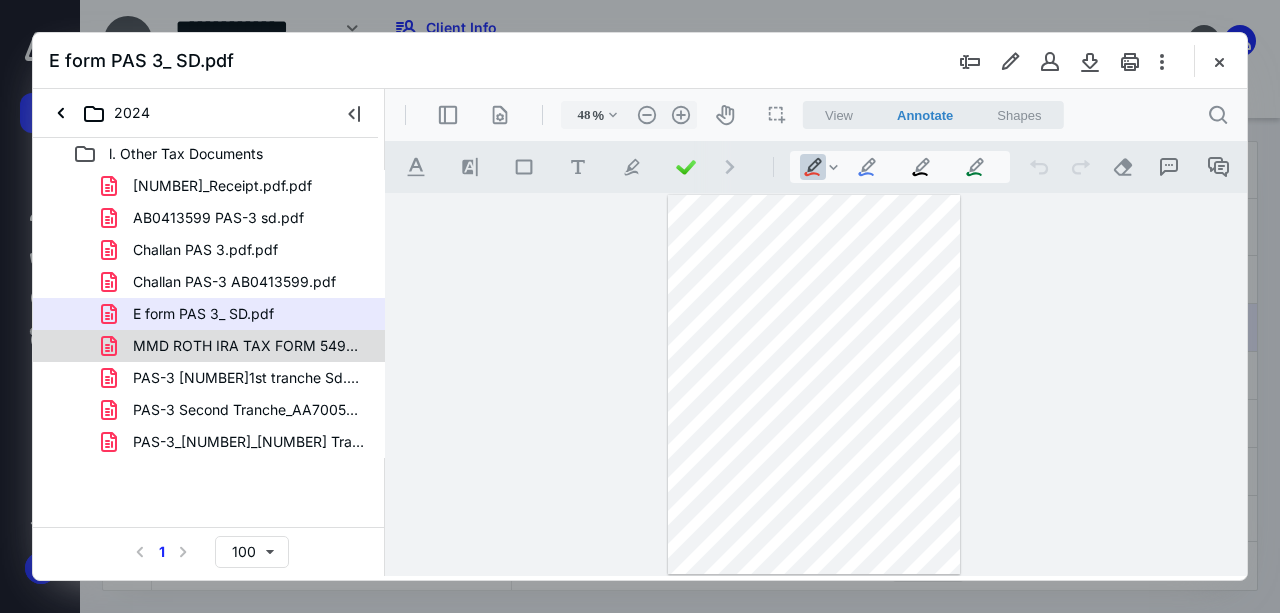 click 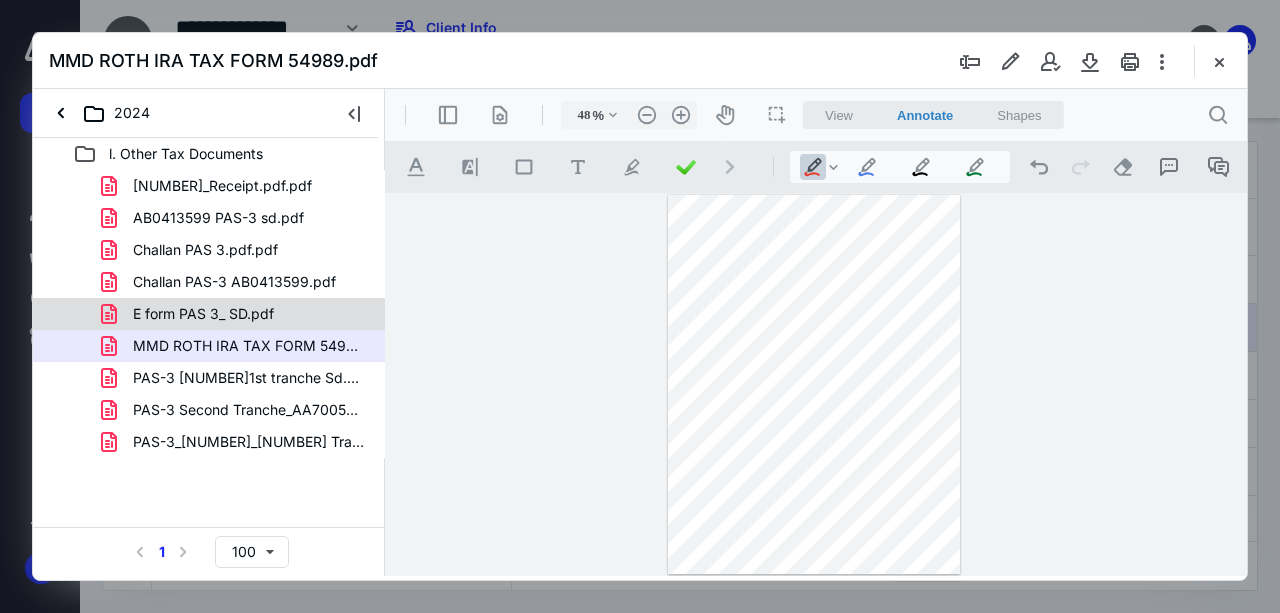click 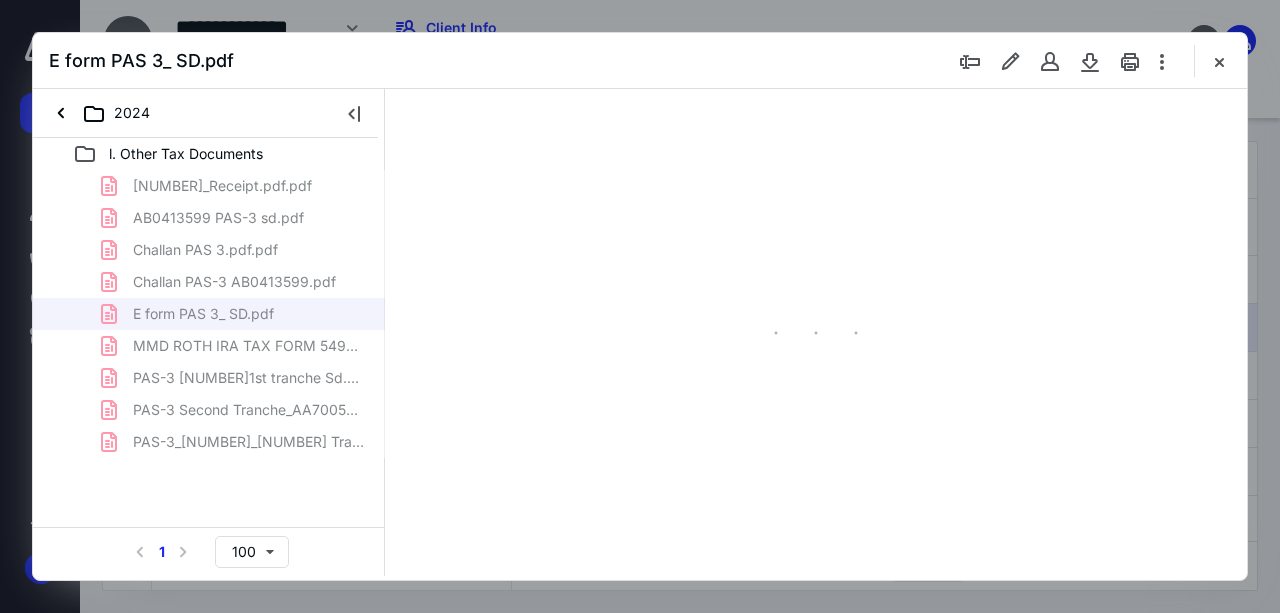 scroll, scrollTop: 106, scrollLeft: 0, axis: vertical 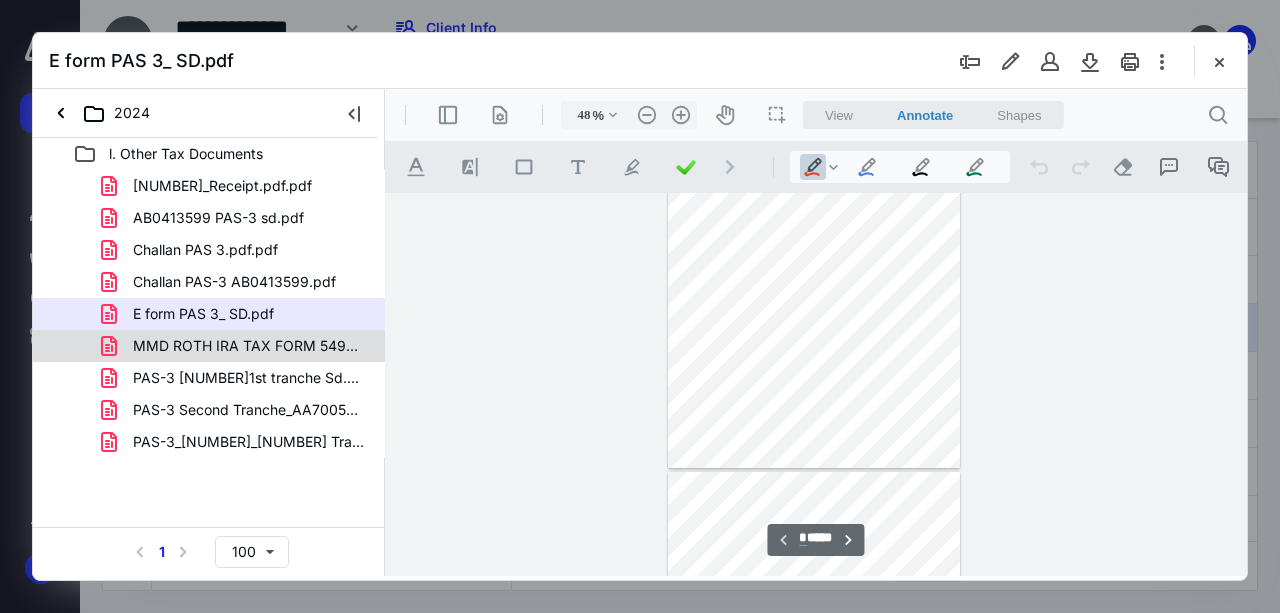 click 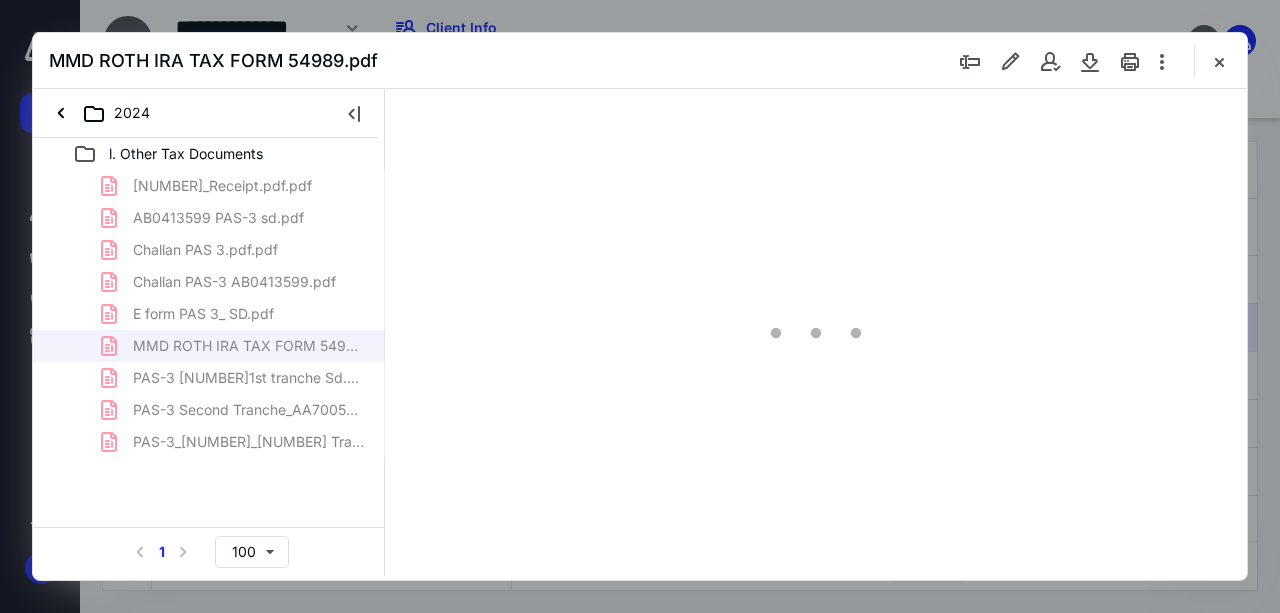 scroll, scrollTop: 106, scrollLeft: 0, axis: vertical 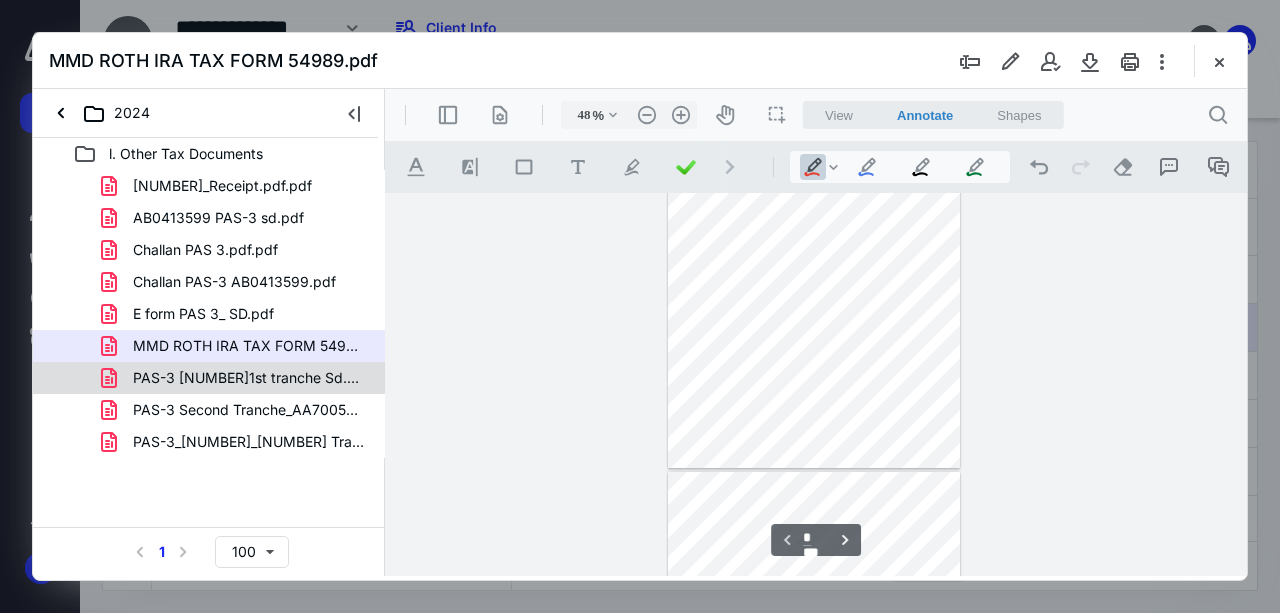 click 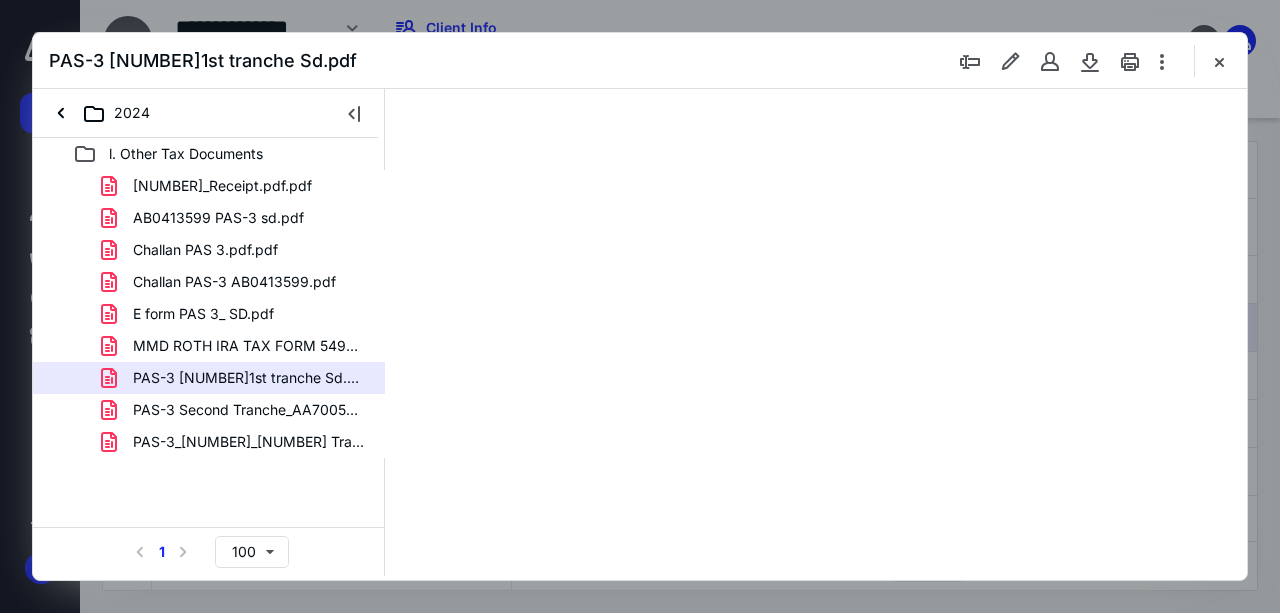 scroll, scrollTop: 106, scrollLeft: 0, axis: vertical 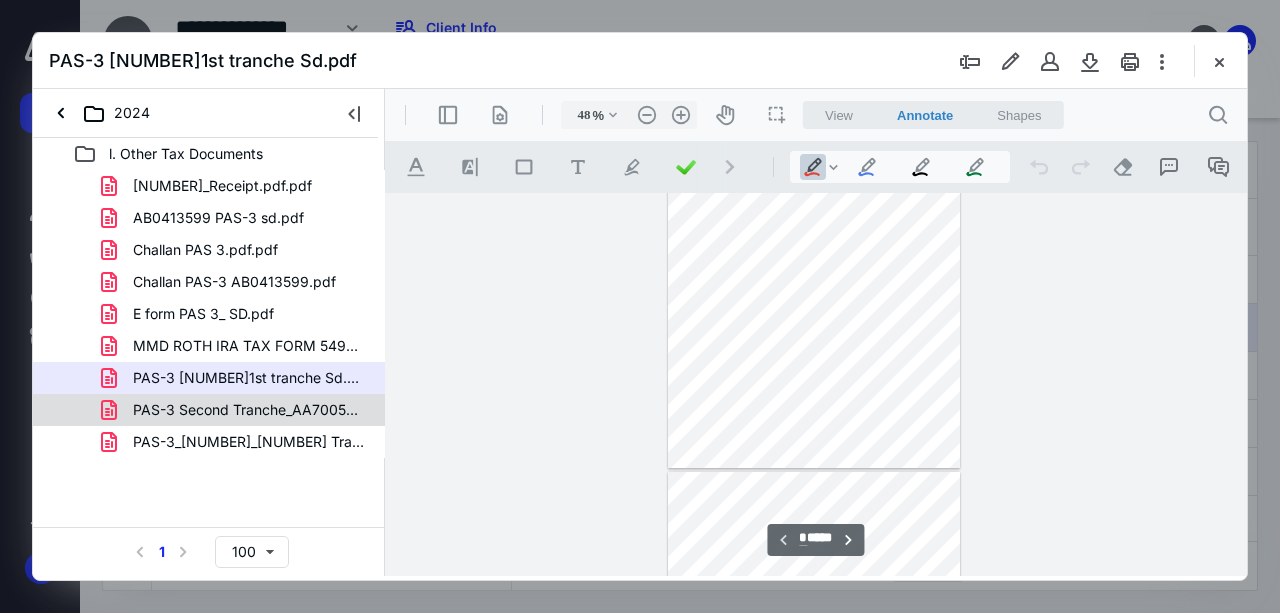 click 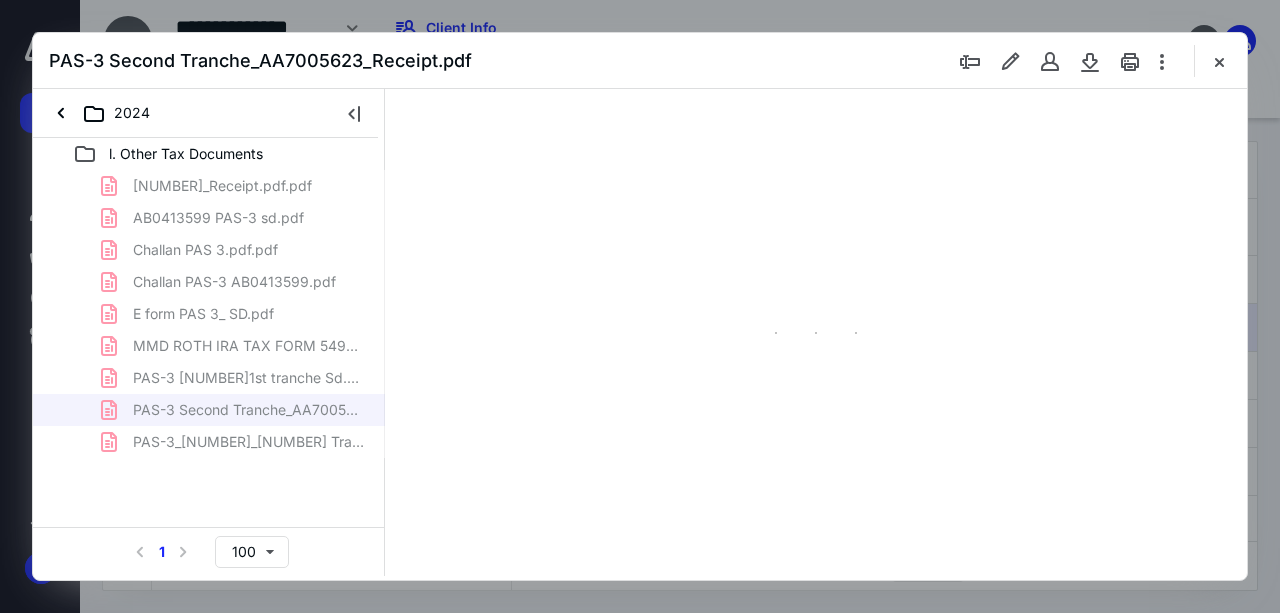 scroll, scrollTop: 0, scrollLeft: 0, axis: both 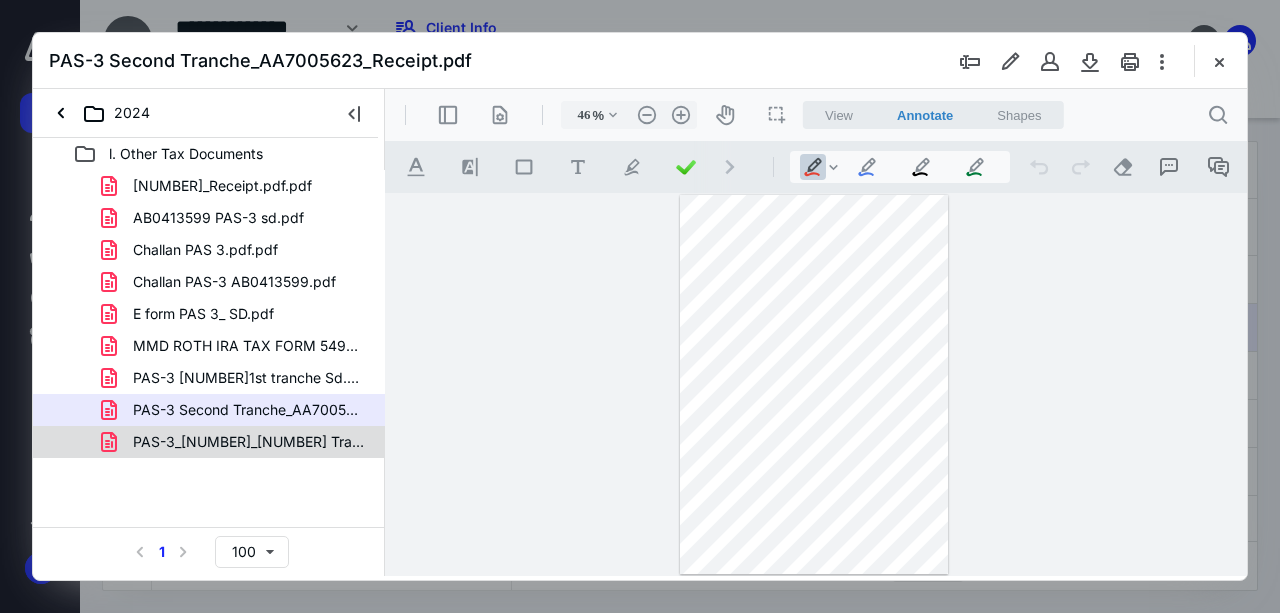 click 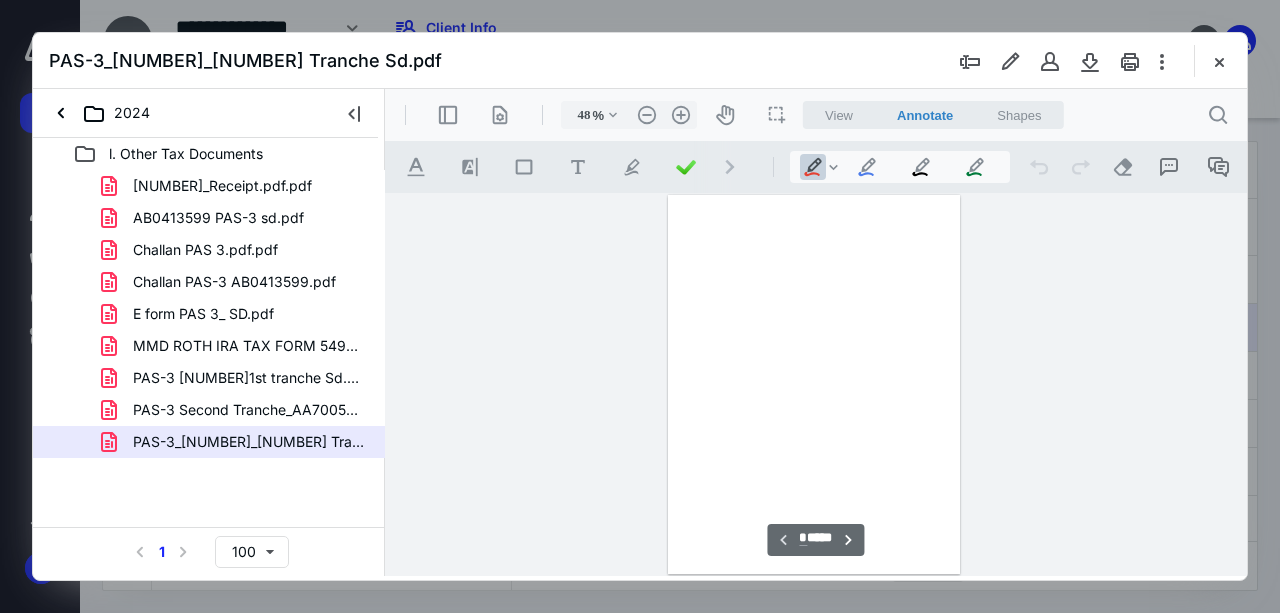 scroll, scrollTop: 106, scrollLeft: 0, axis: vertical 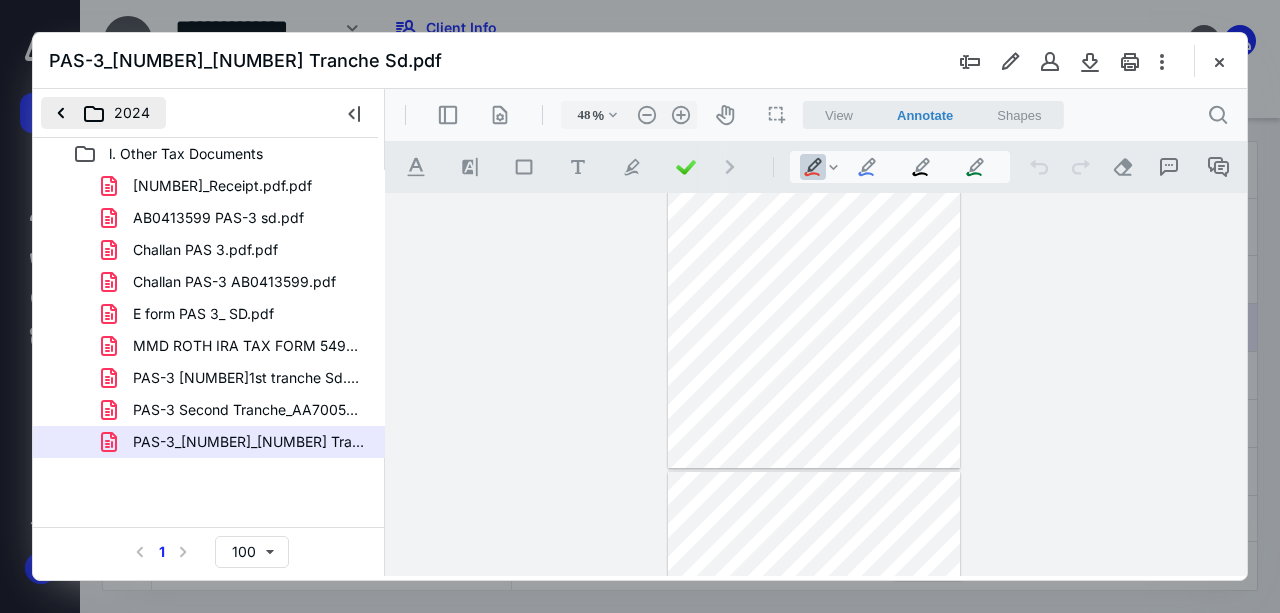 click on "2024" at bounding box center [103, 113] 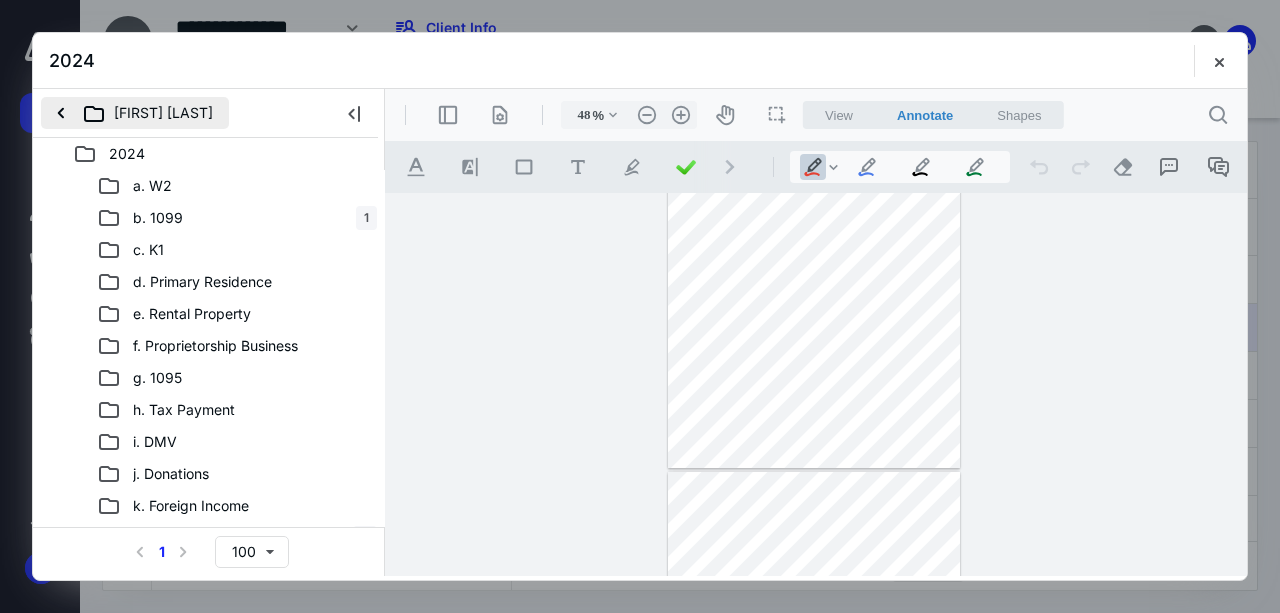 click on "[FIRST] [LAST]" at bounding box center [135, 113] 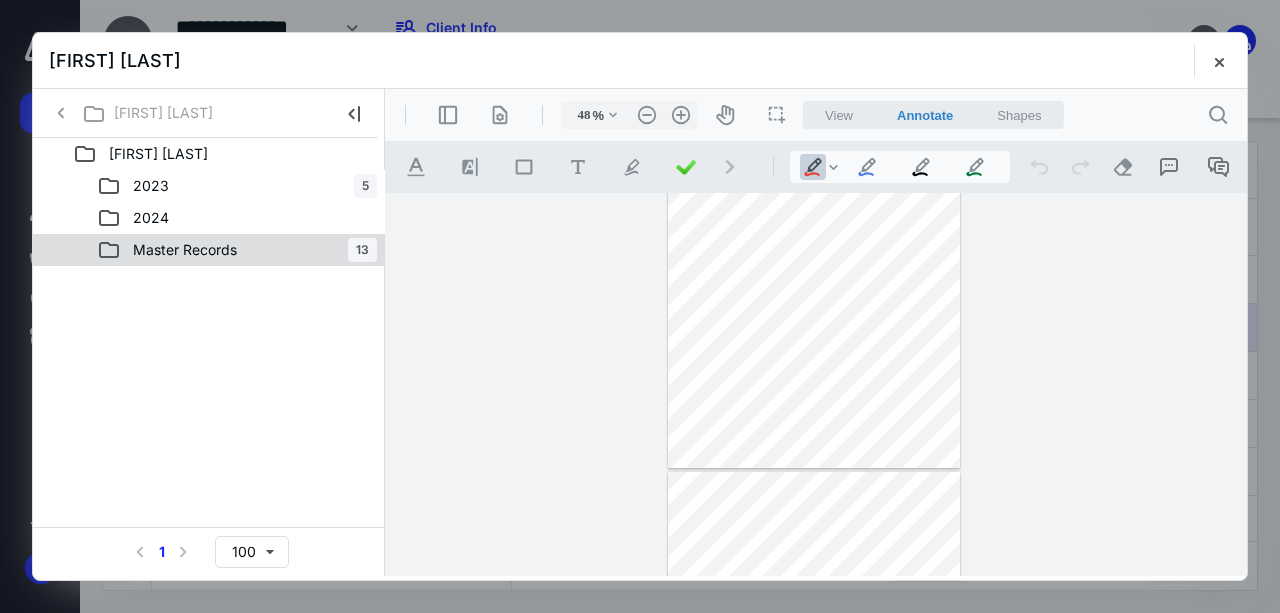 click 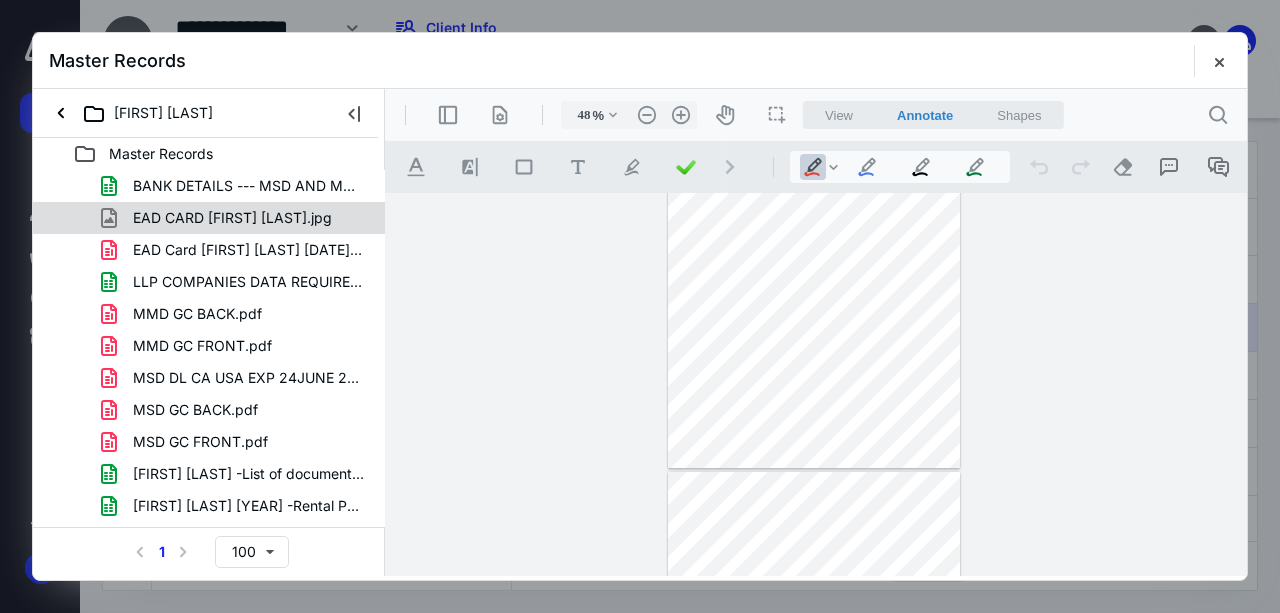 click 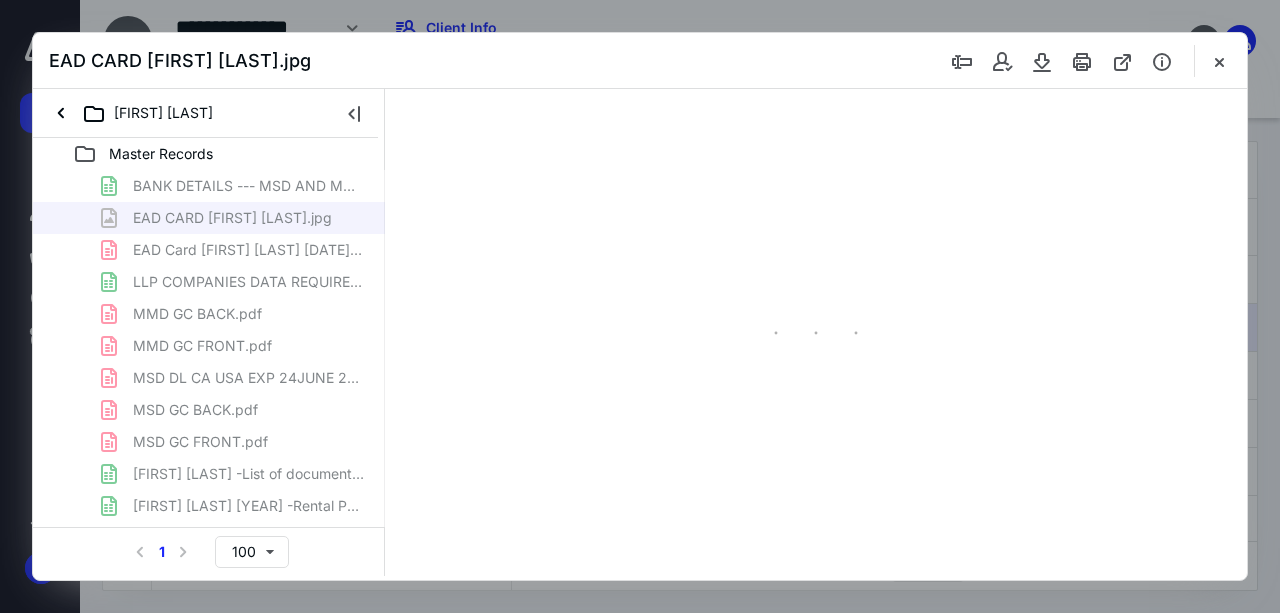 scroll, scrollTop: 0, scrollLeft: 0, axis: both 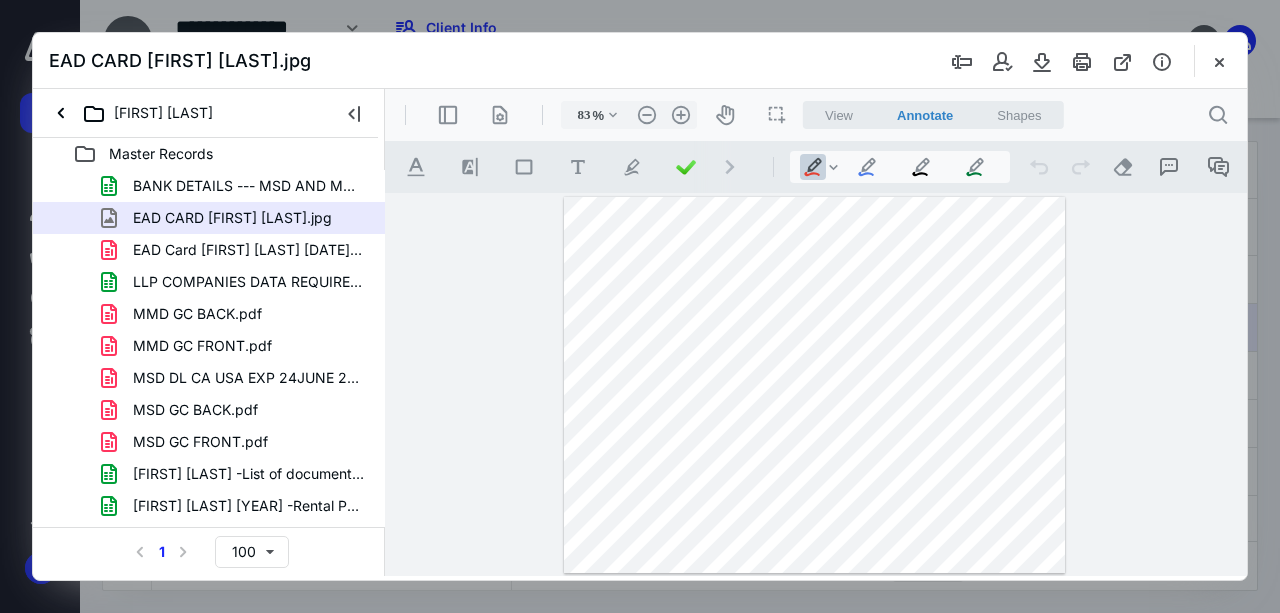 click 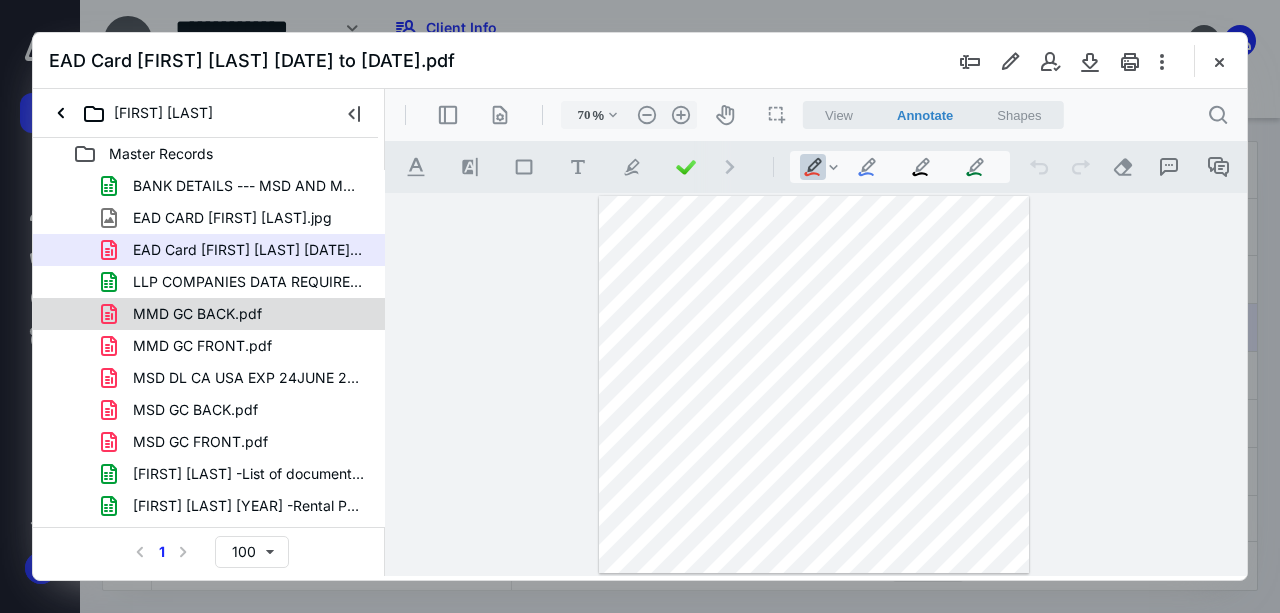 click 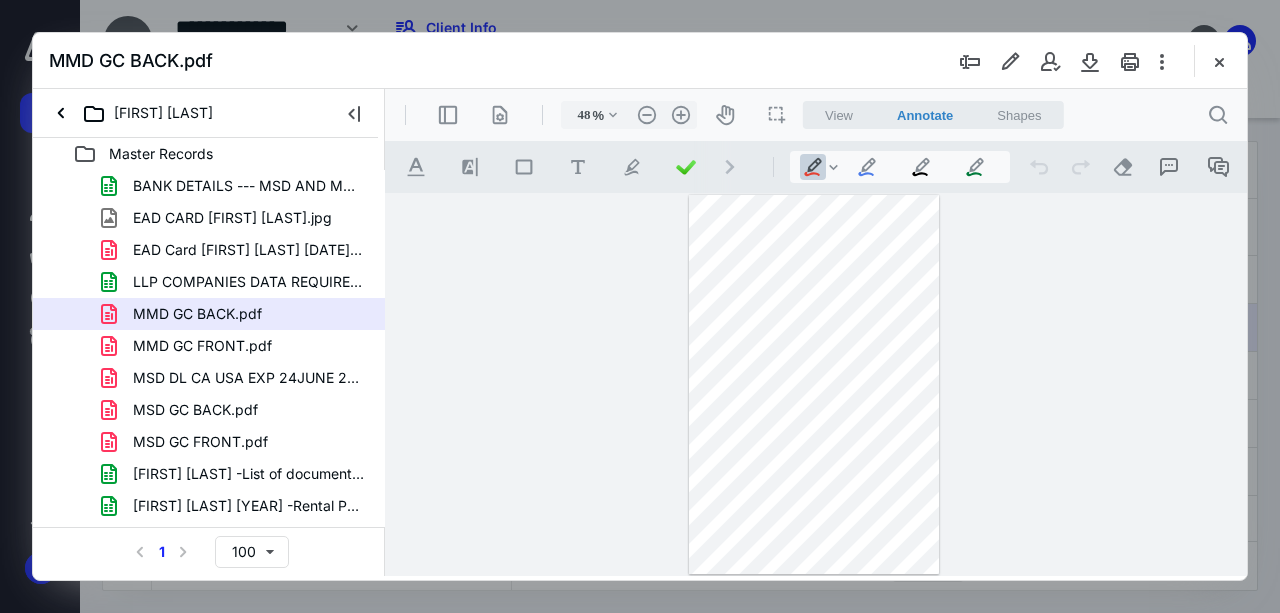 click 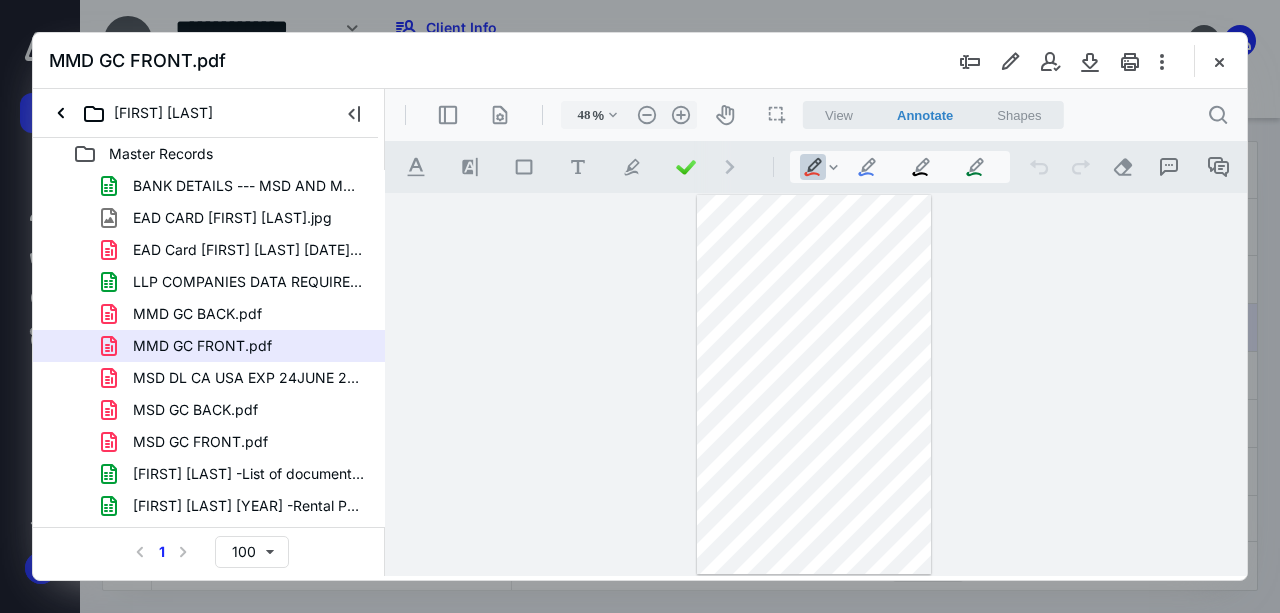 click 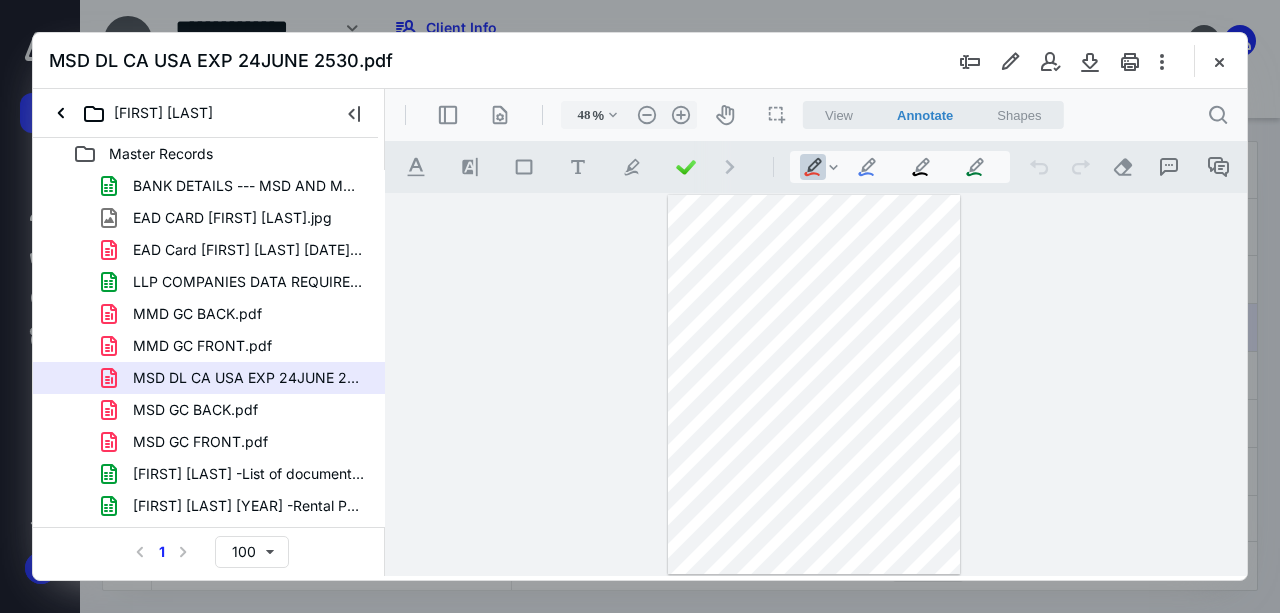 click 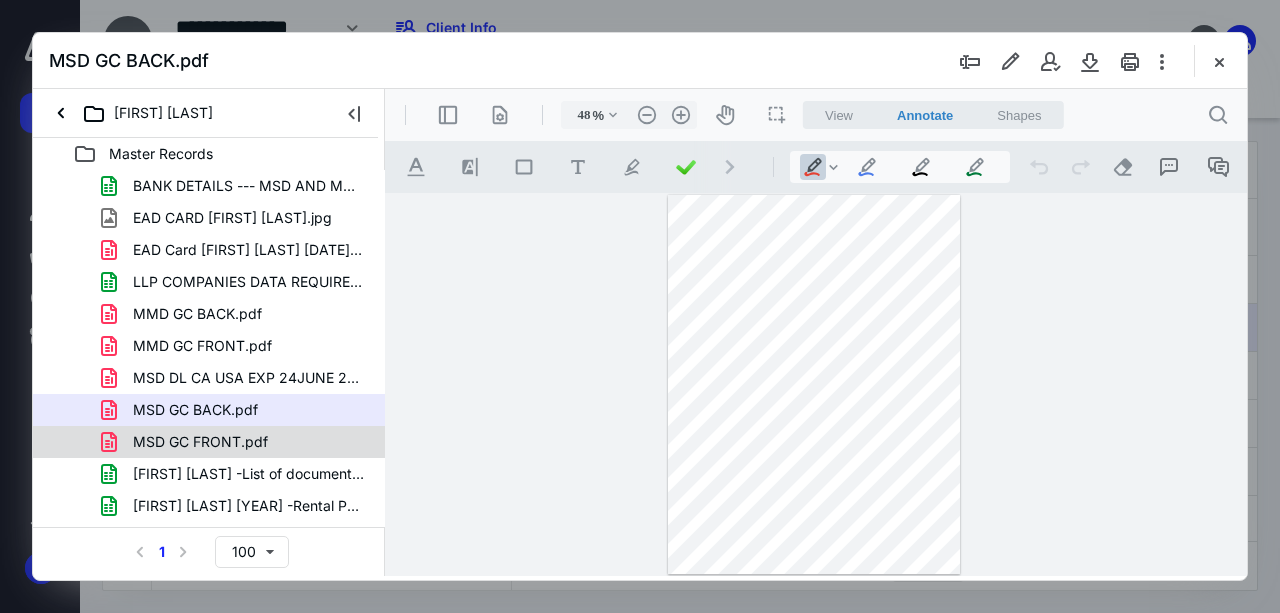 click 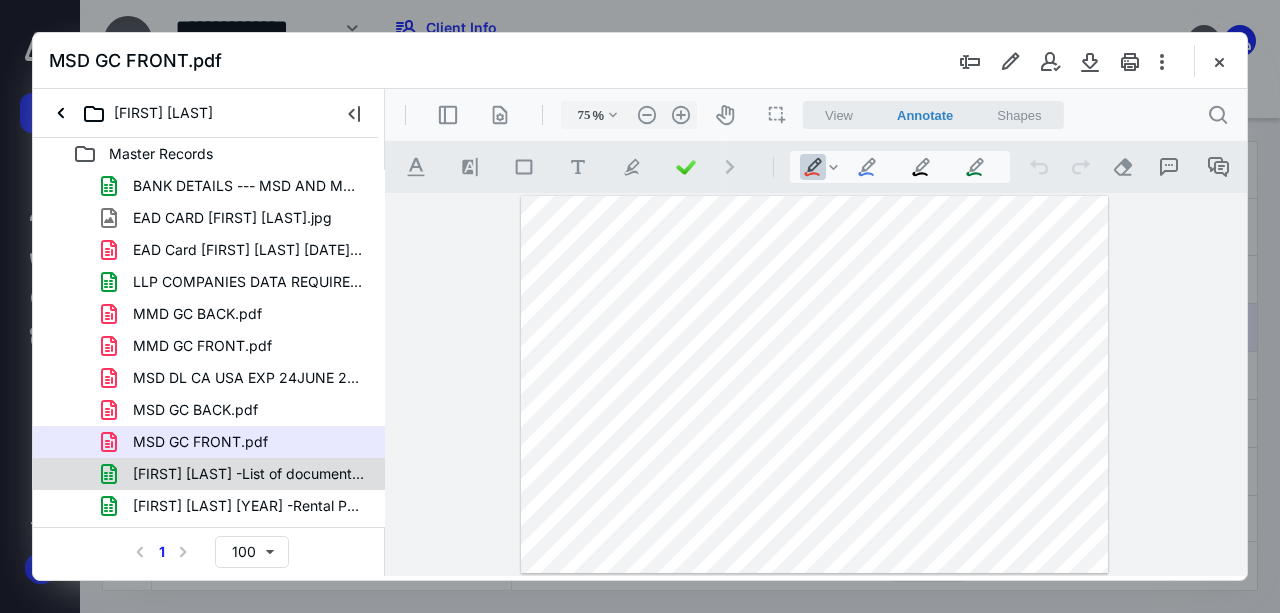 click 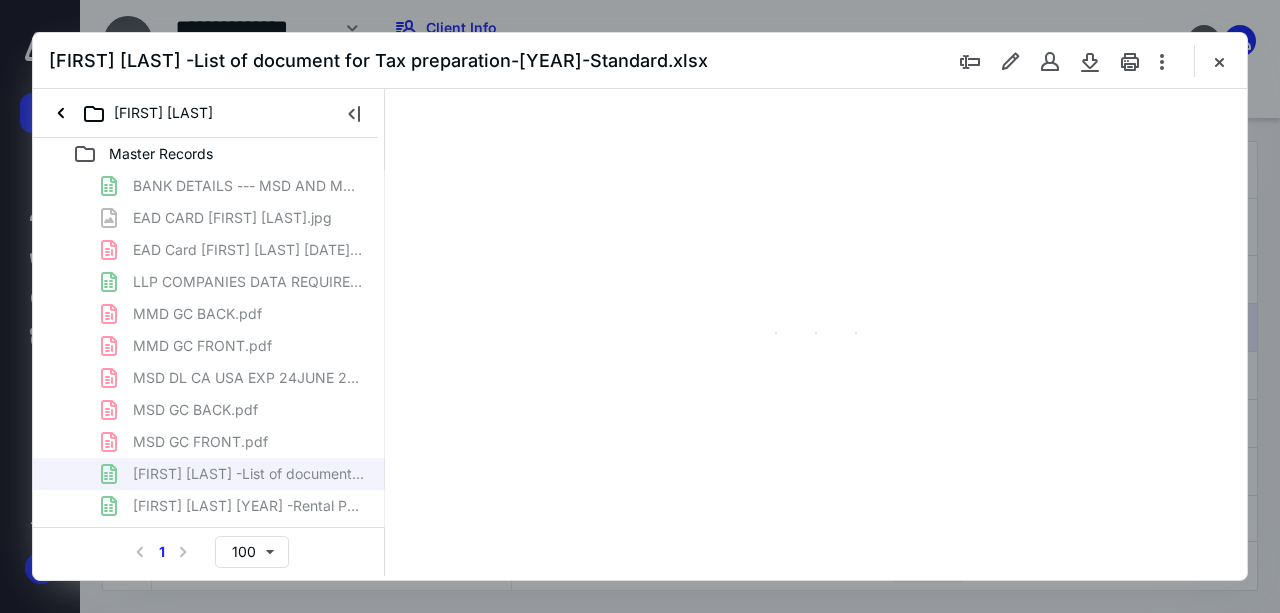 type on "108" 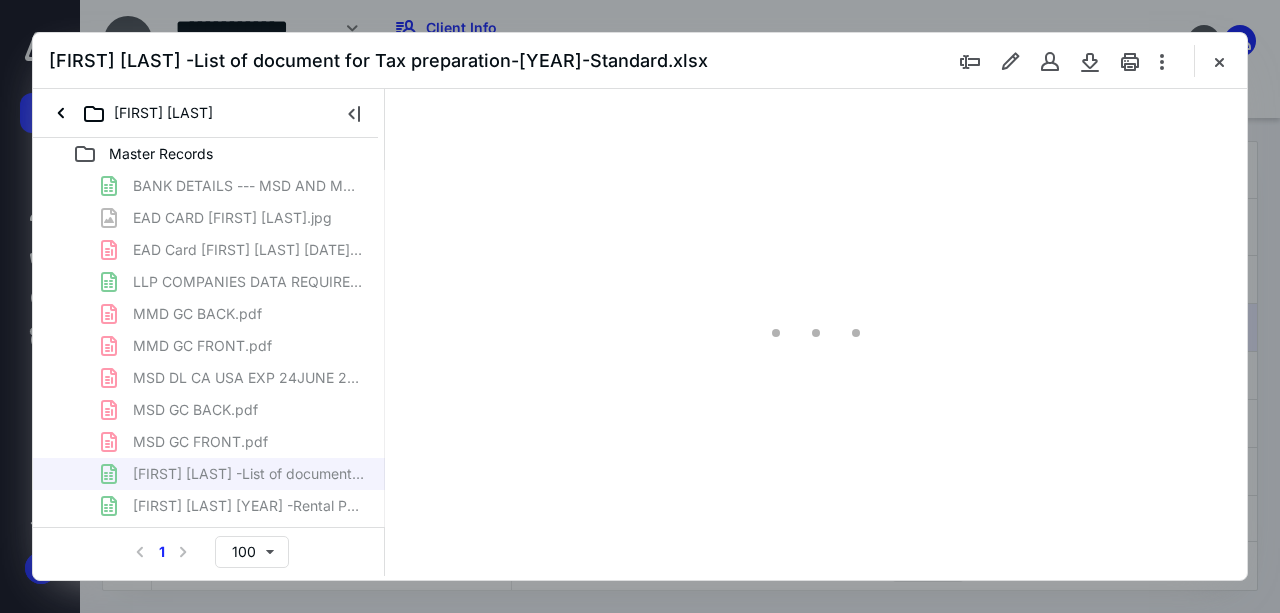 scroll, scrollTop: 108, scrollLeft: 349, axis: both 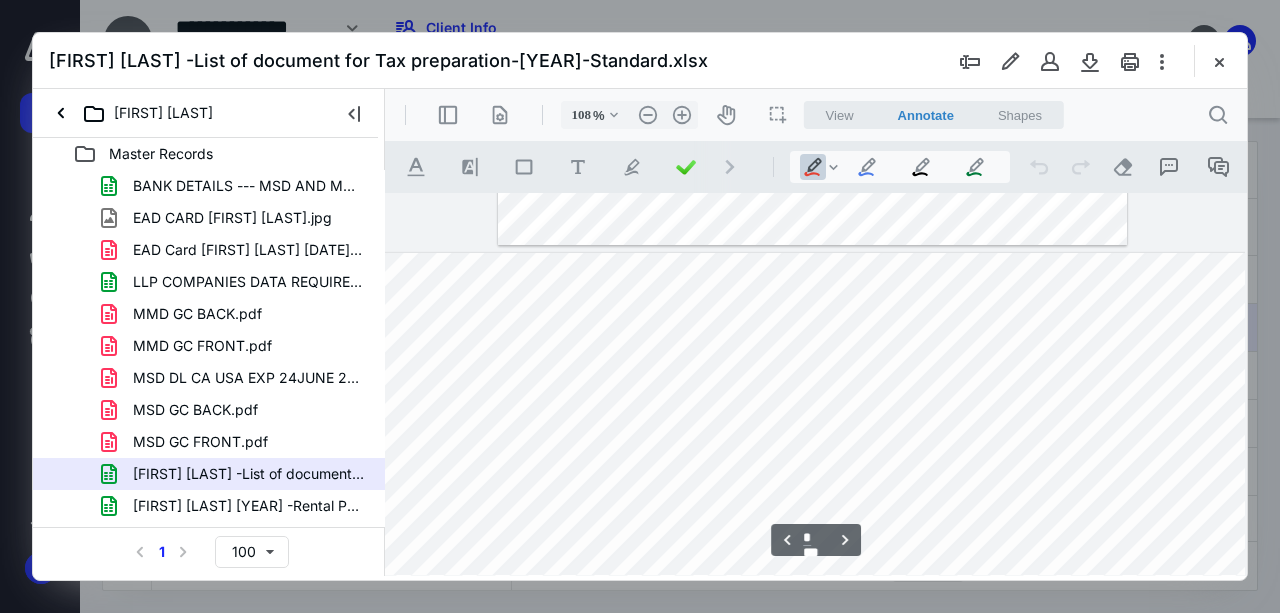 type on "*" 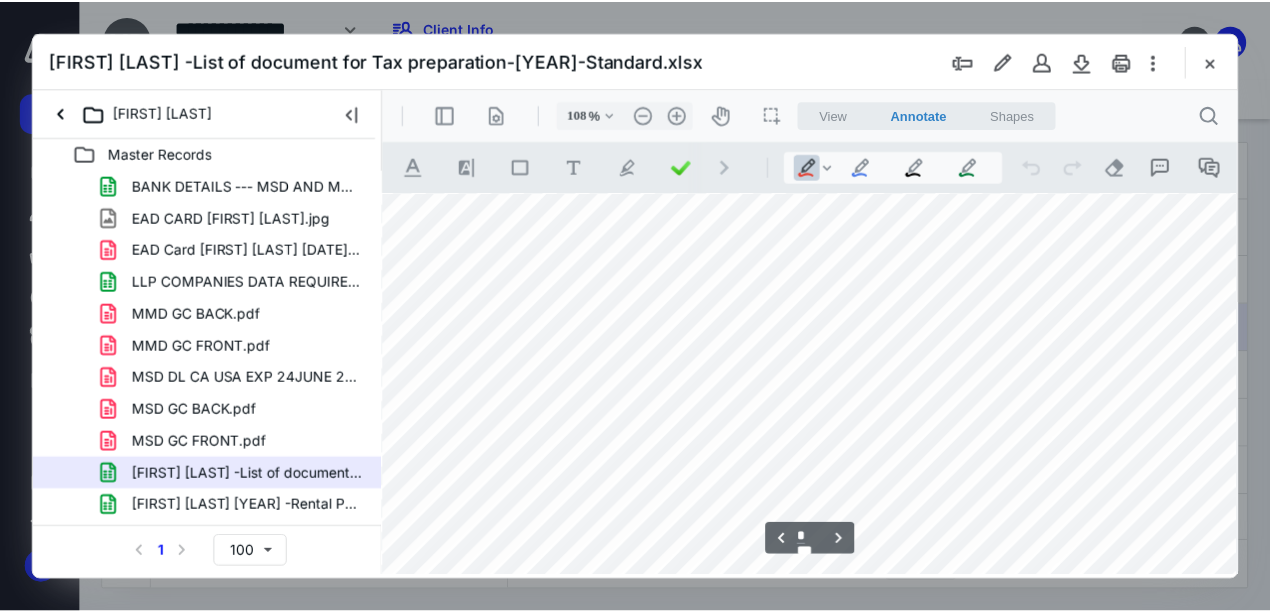 scroll, scrollTop: 1108, scrollLeft: 349, axis: both 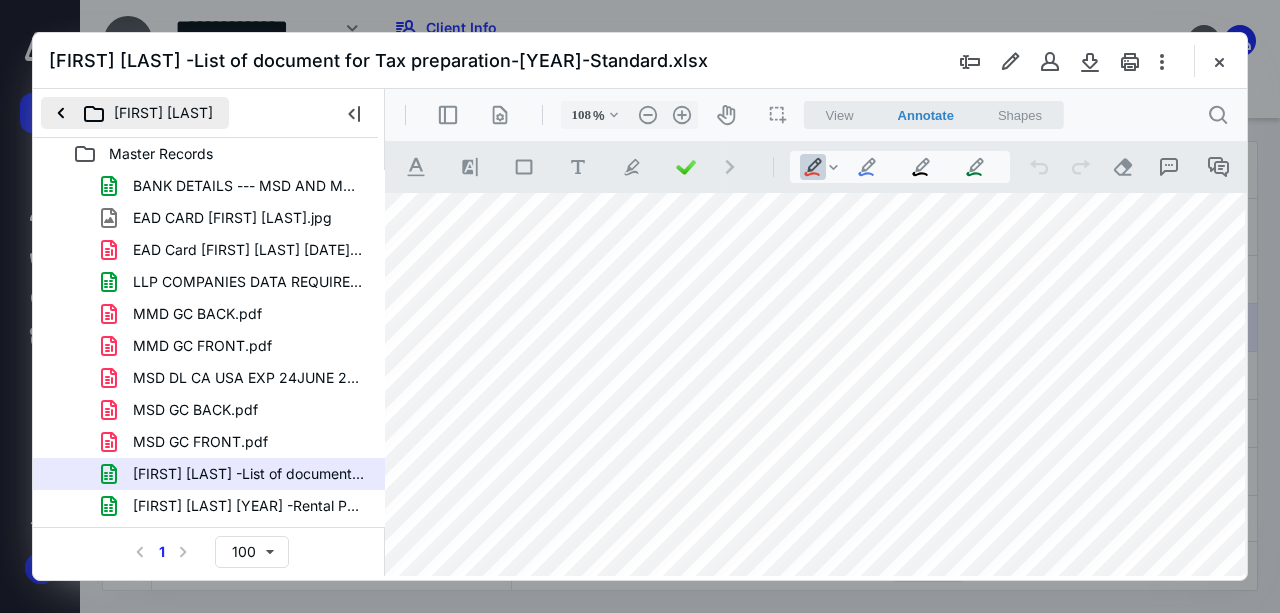 click on "[FIRST] [LAST]" at bounding box center (135, 113) 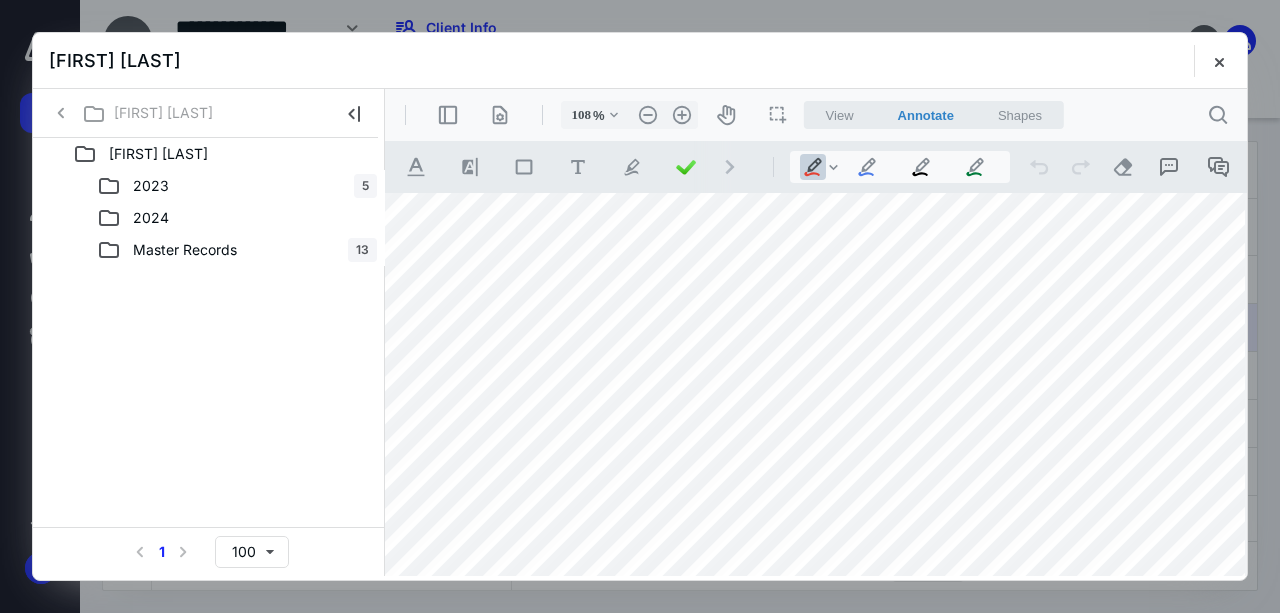 click 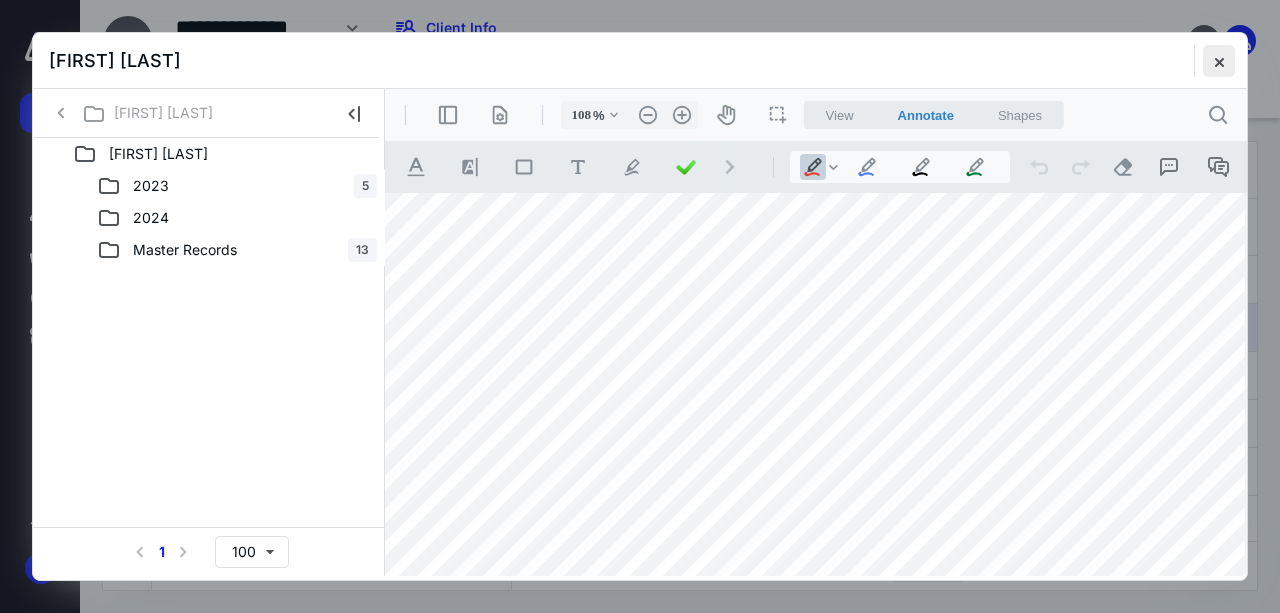 click at bounding box center [1219, 61] 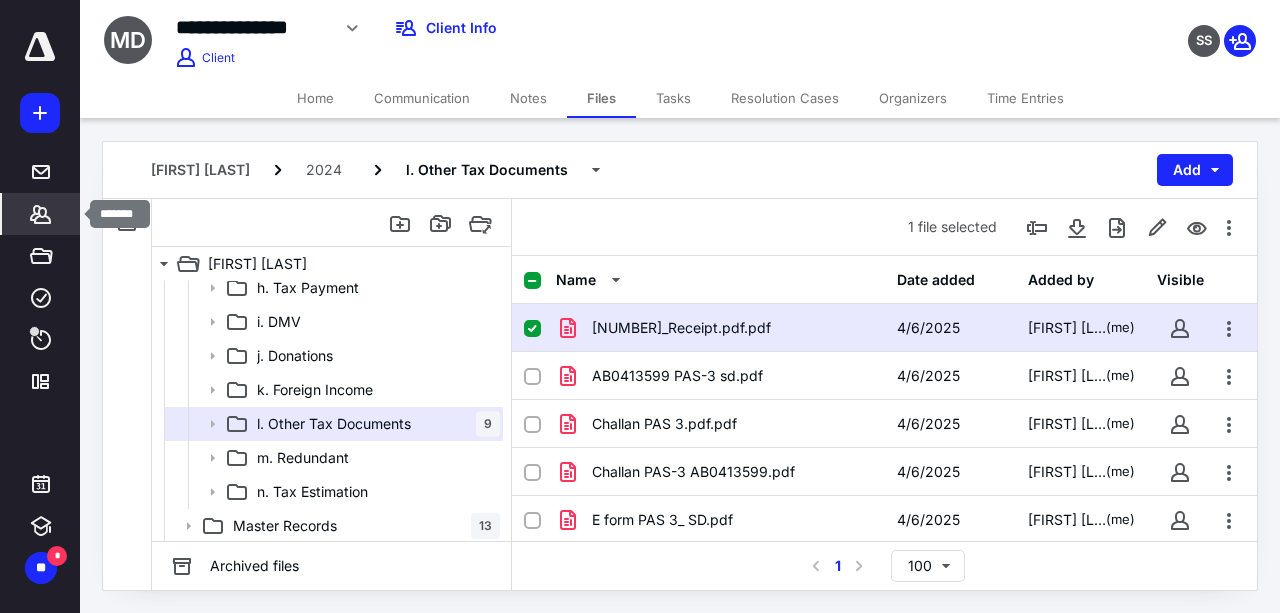 click 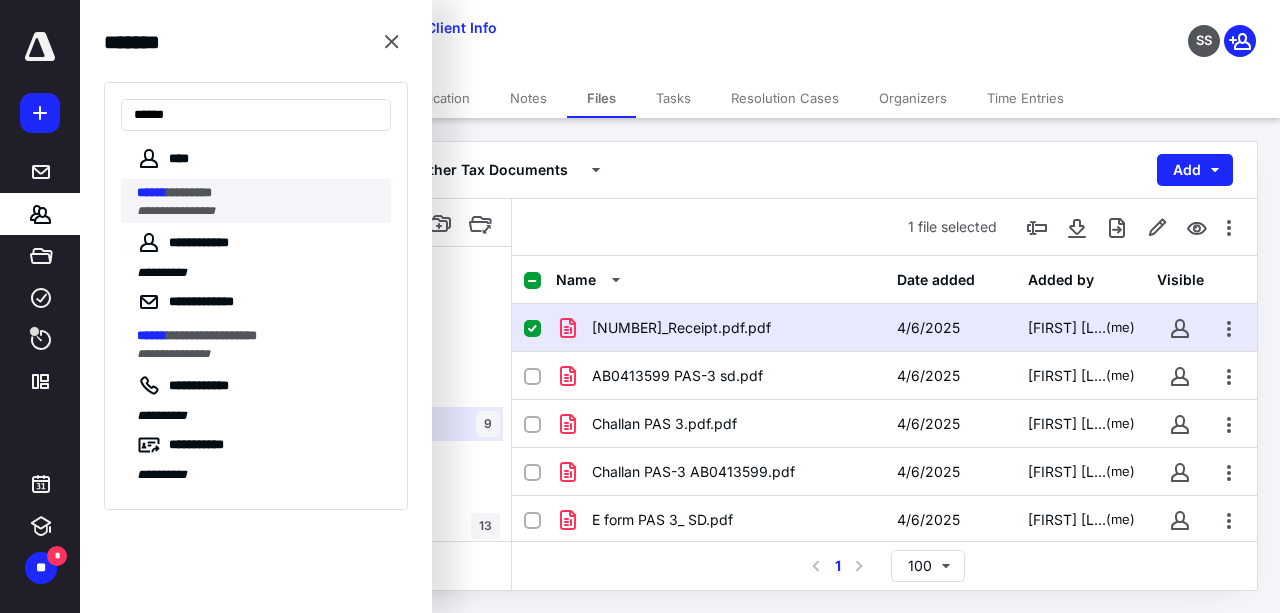 type on "******" 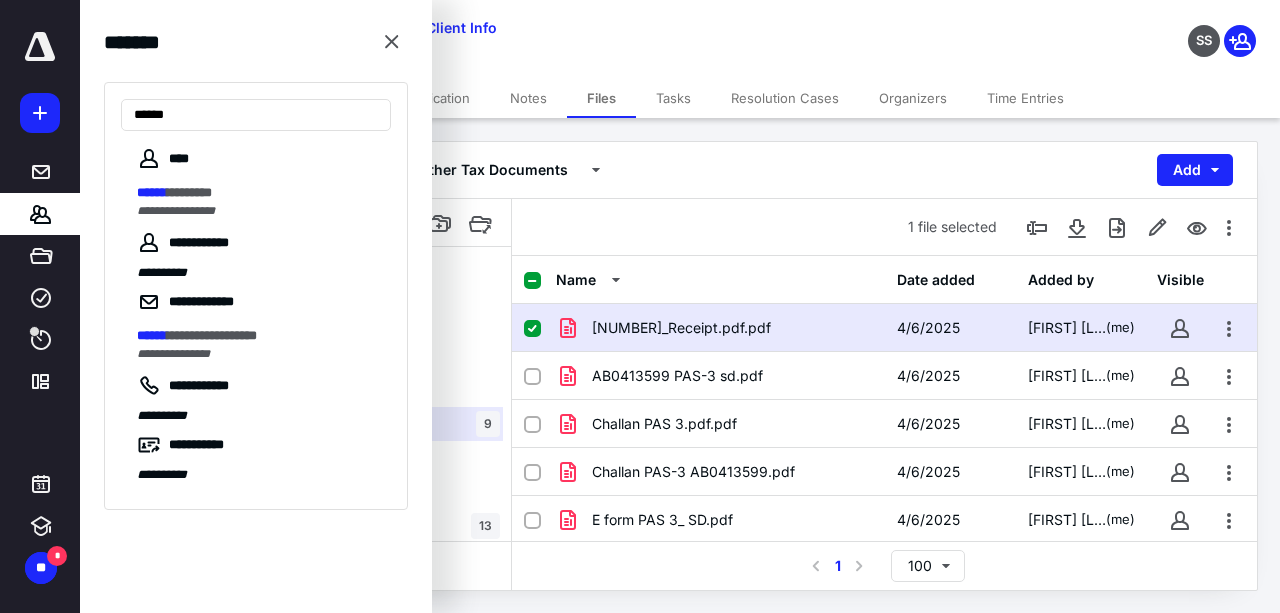 click on "**********" at bounding box center [176, 211] 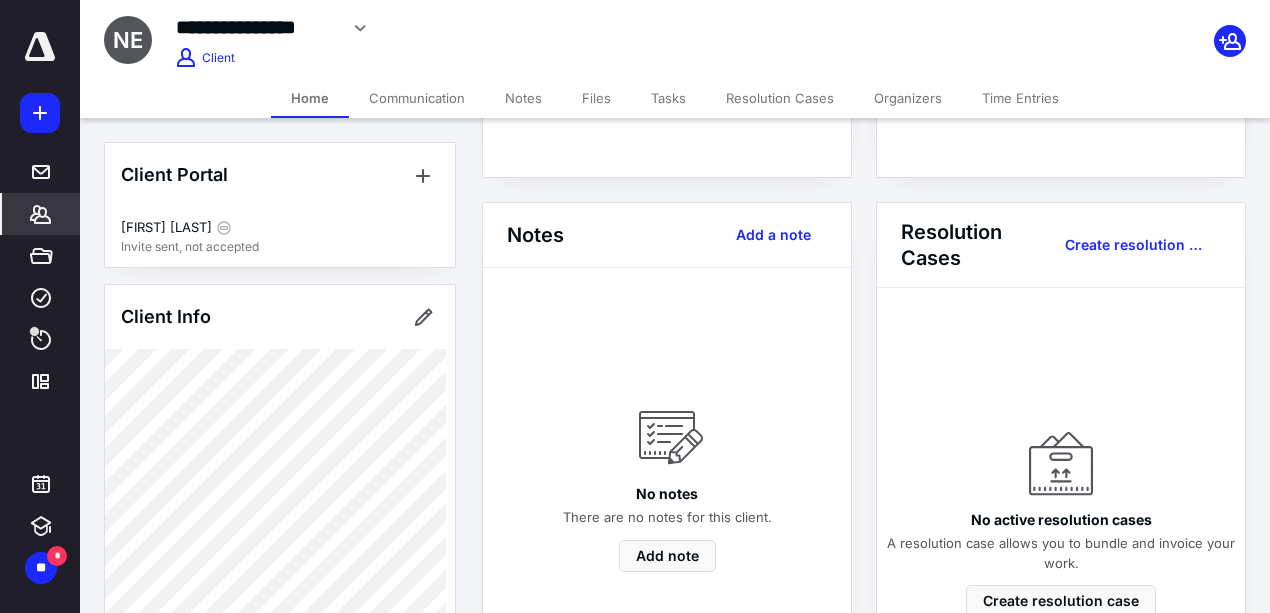 scroll, scrollTop: 466, scrollLeft: 0, axis: vertical 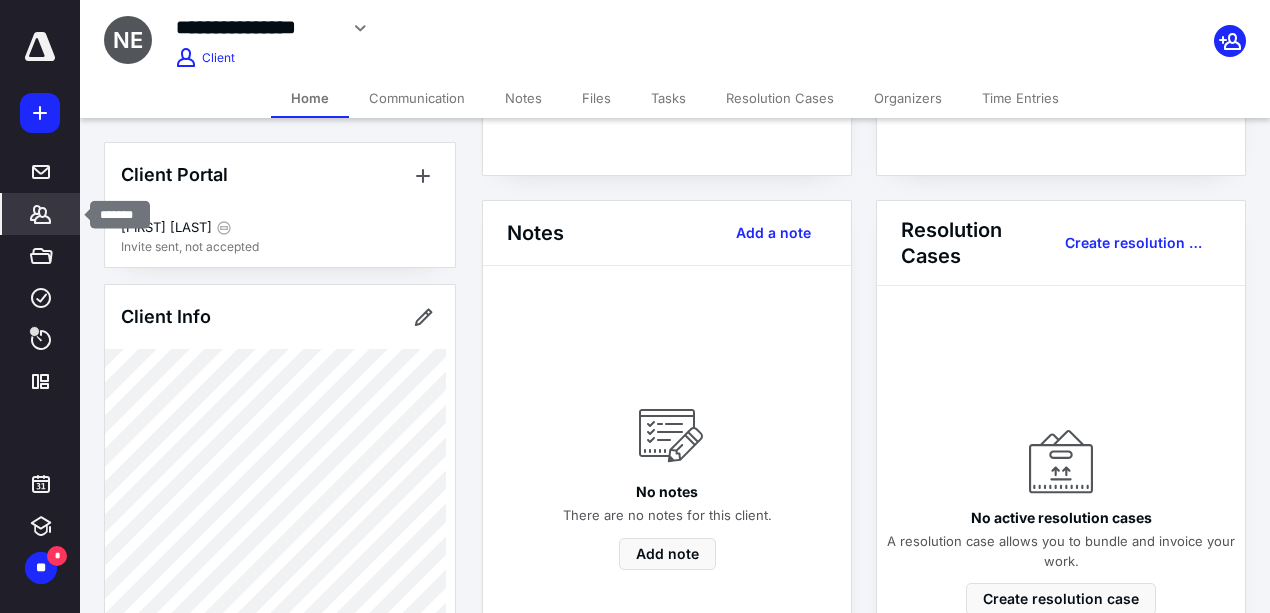 click 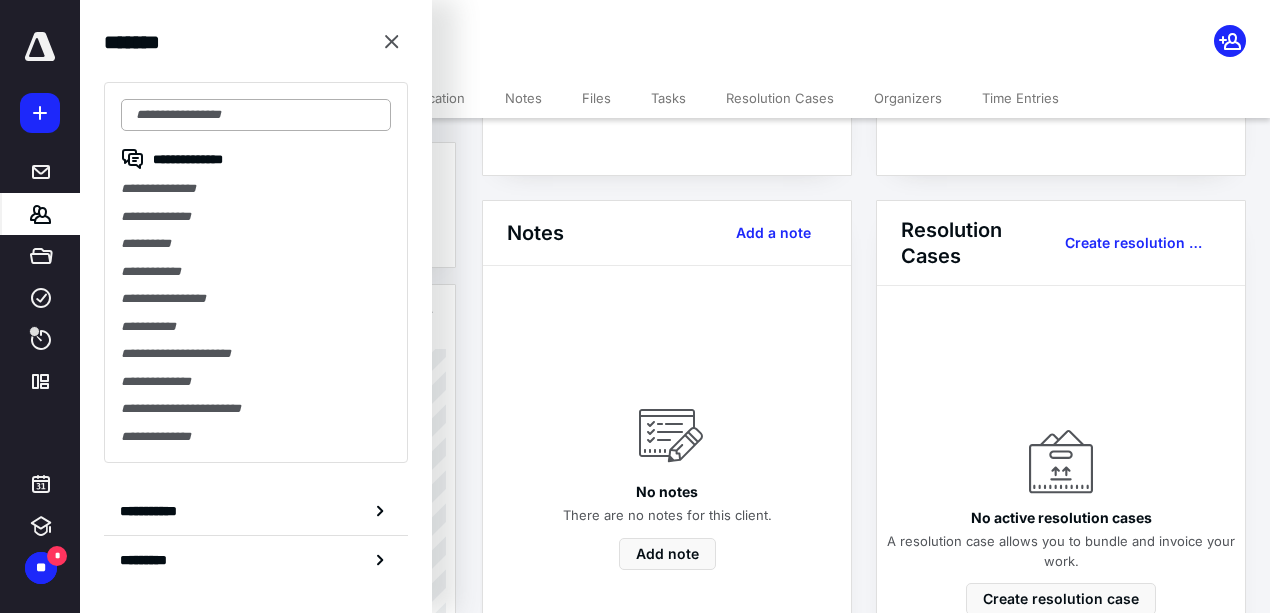click at bounding box center (256, 115) 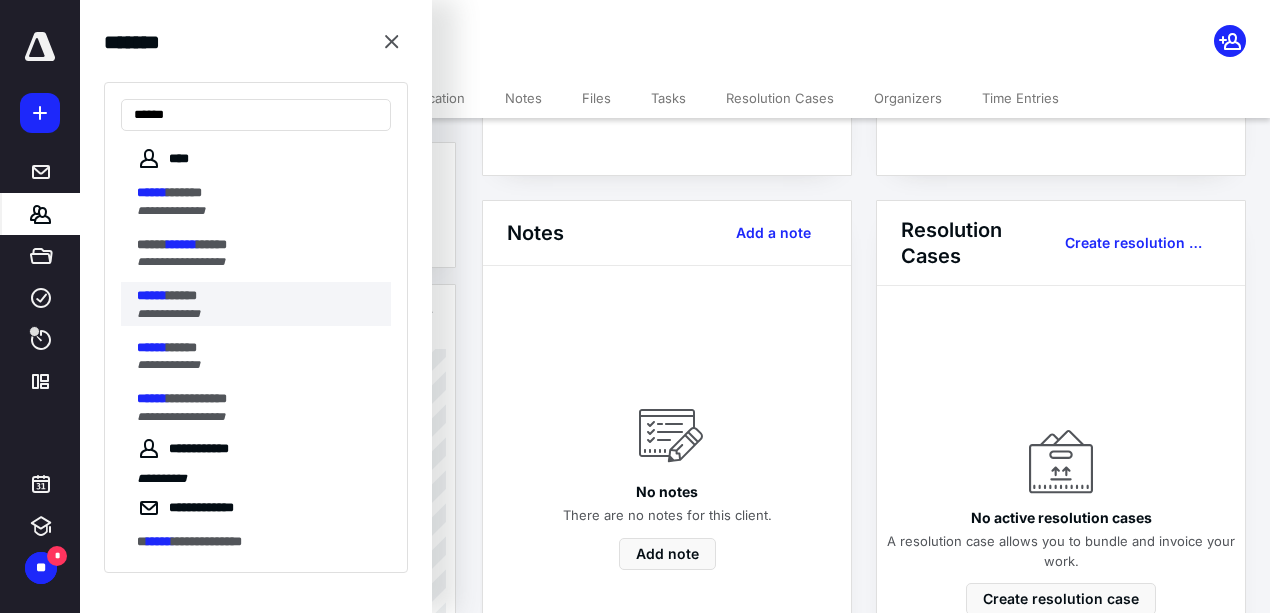 type on "******" 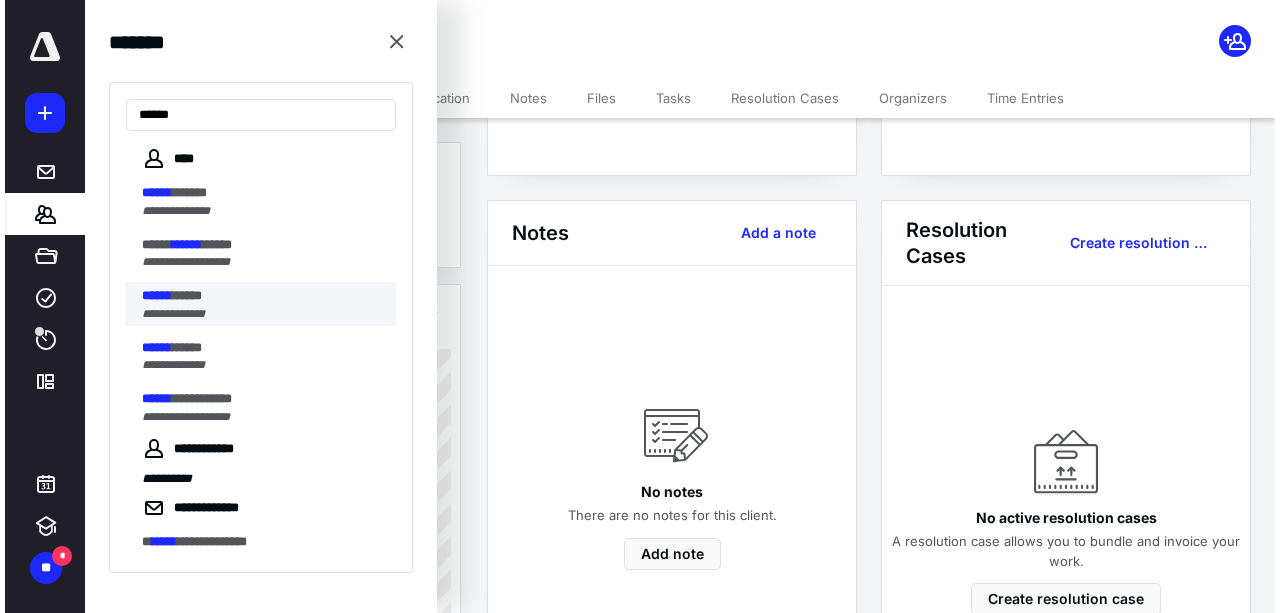 scroll, scrollTop: 0, scrollLeft: 0, axis: both 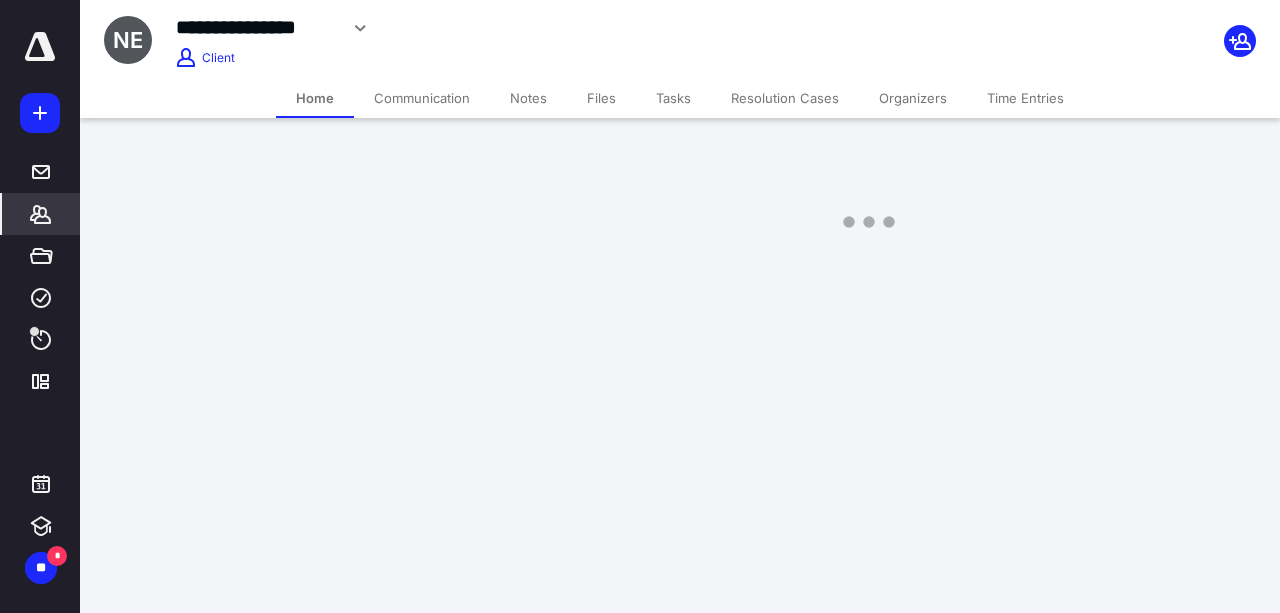 click on "**********" at bounding box center [640, 306] 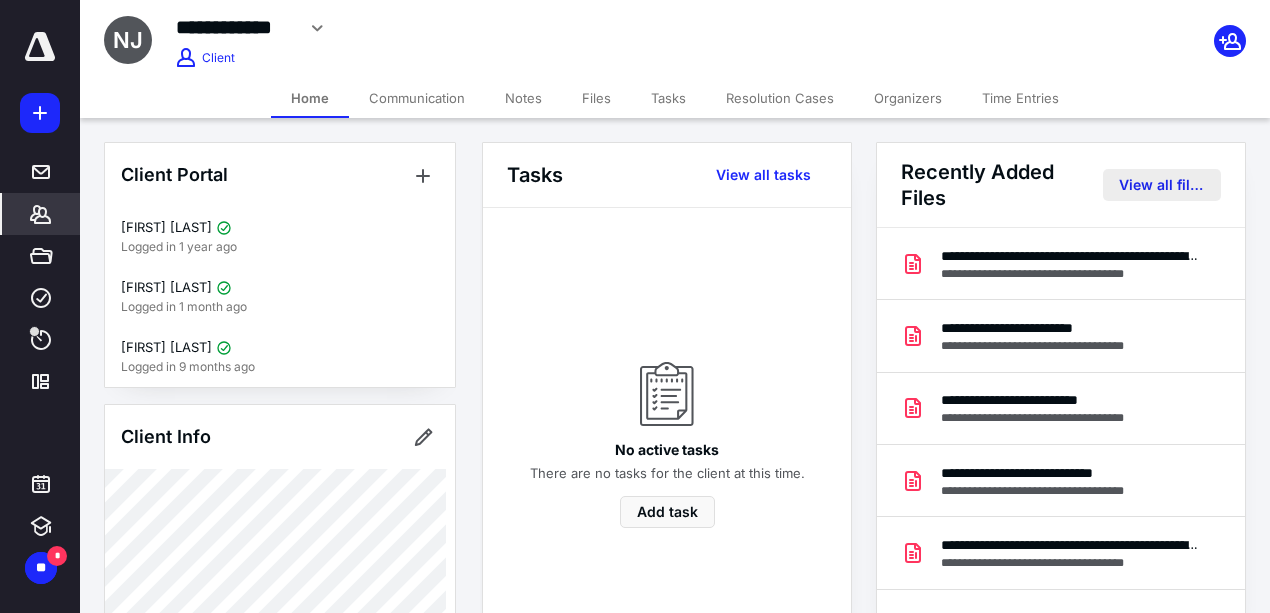click on "View all files" at bounding box center [1162, 185] 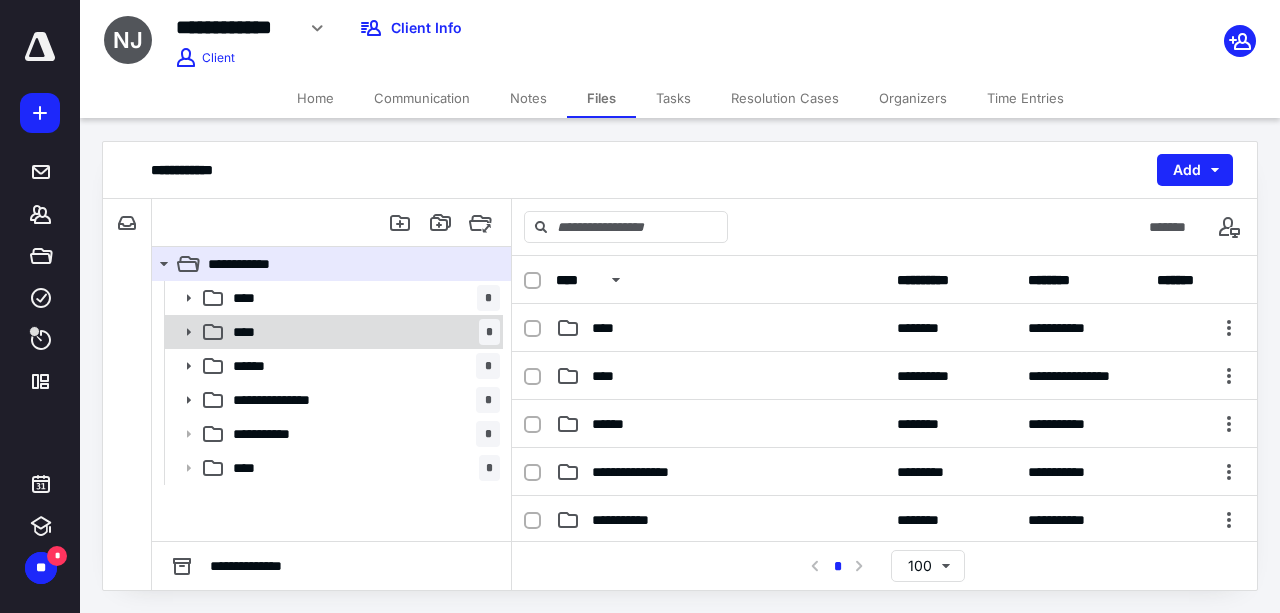 click 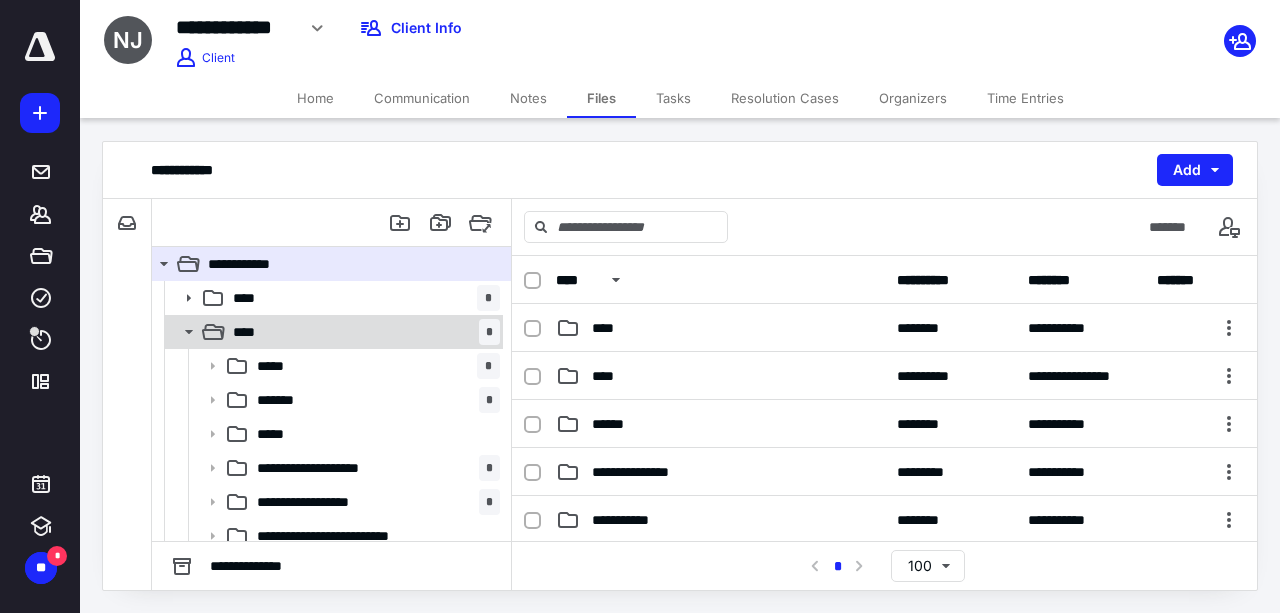 click on "**** *" at bounding box center (362, 332) 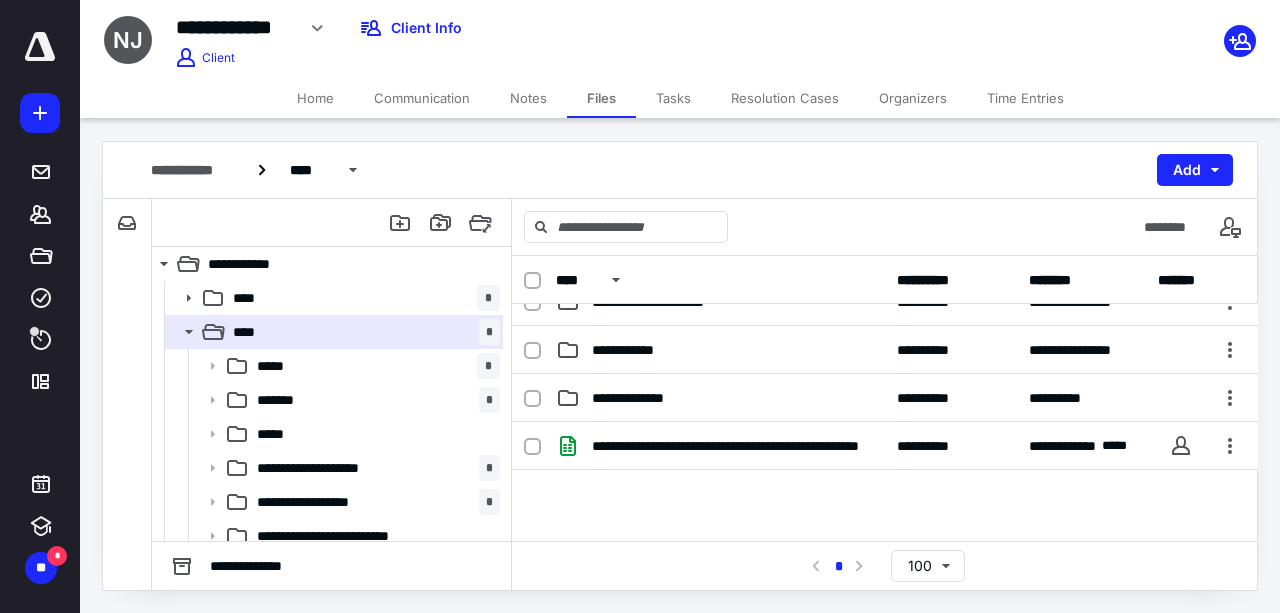 scroll, scrollTop: 666, scrollLeft: 0, axis: vertical 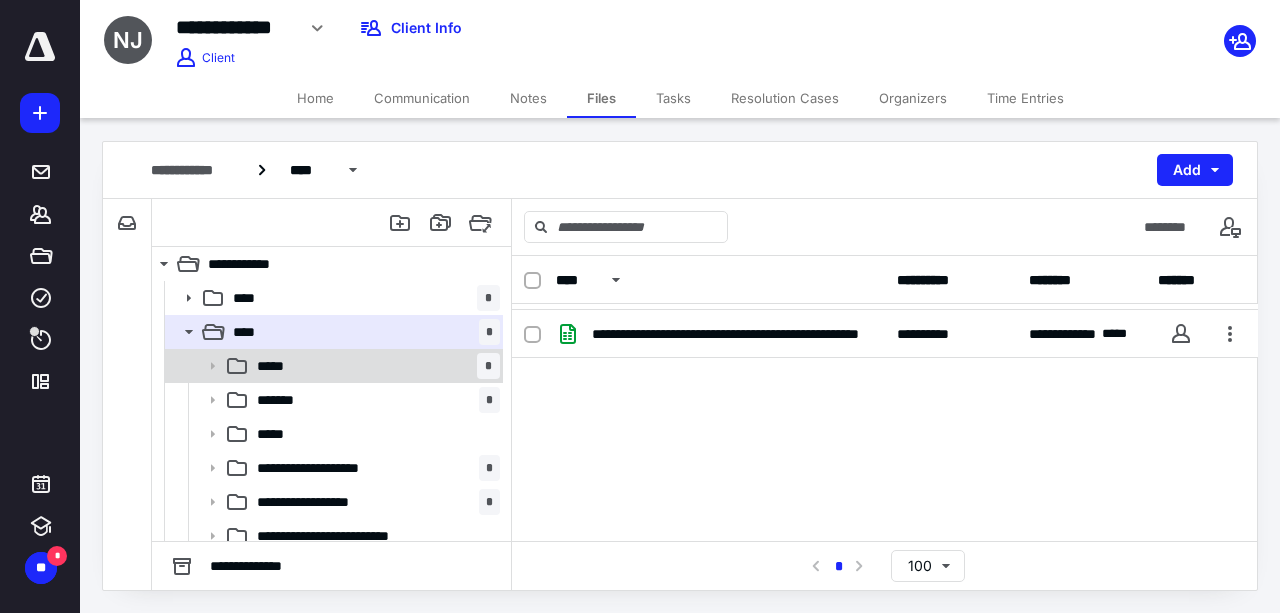 click on "***** *" at bounding box center [374, 366] 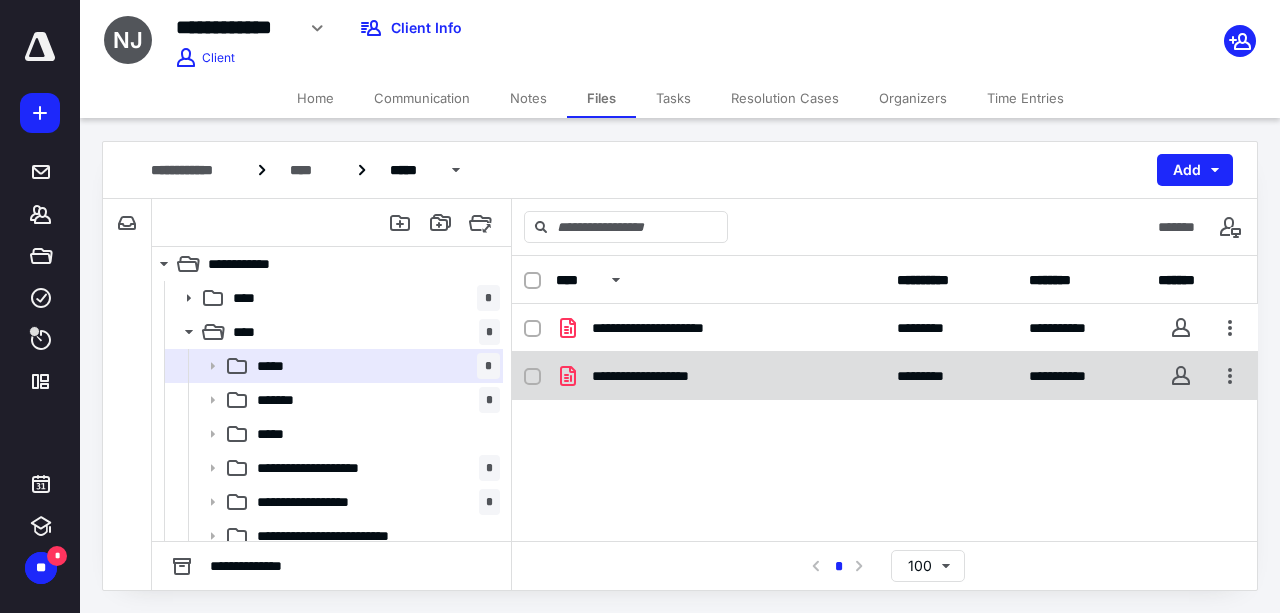 checkbox on "true" 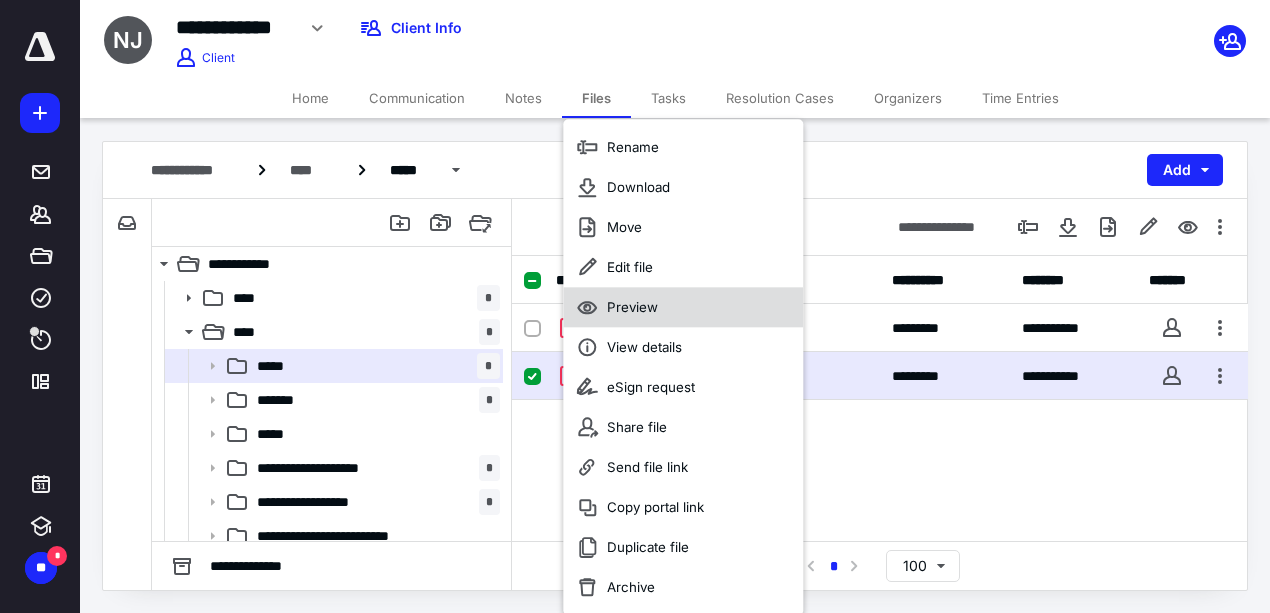 click on "Preview" at bounding box center [632, 307] 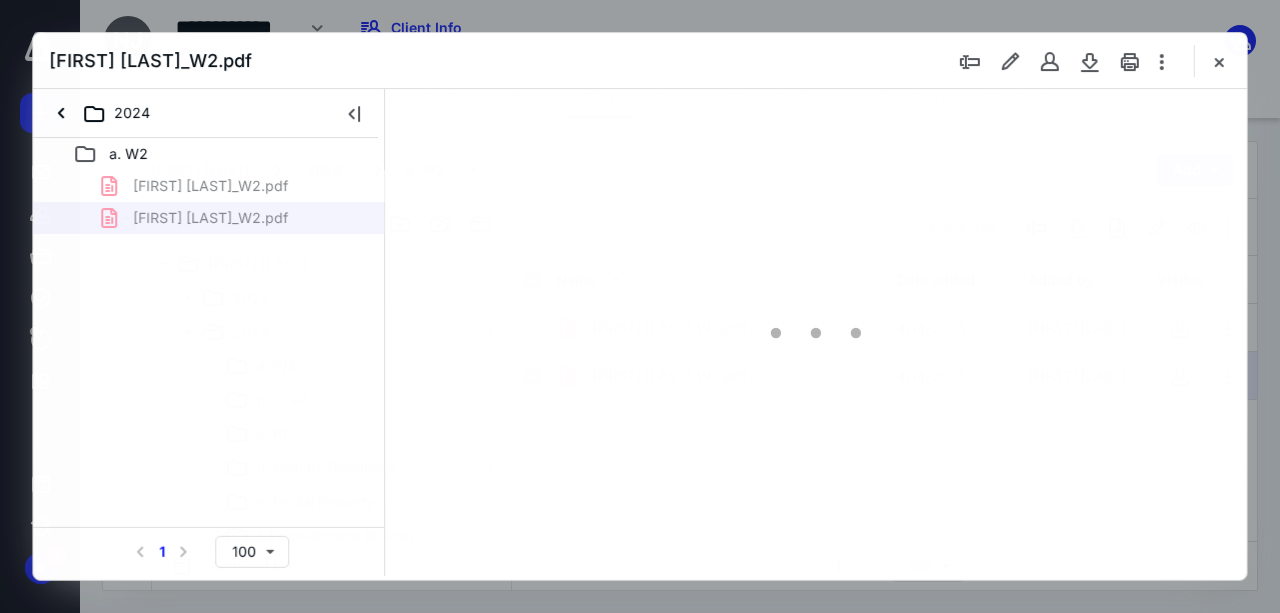 scroll, scrollTop: 0, scrollLeft: 0, axis: both 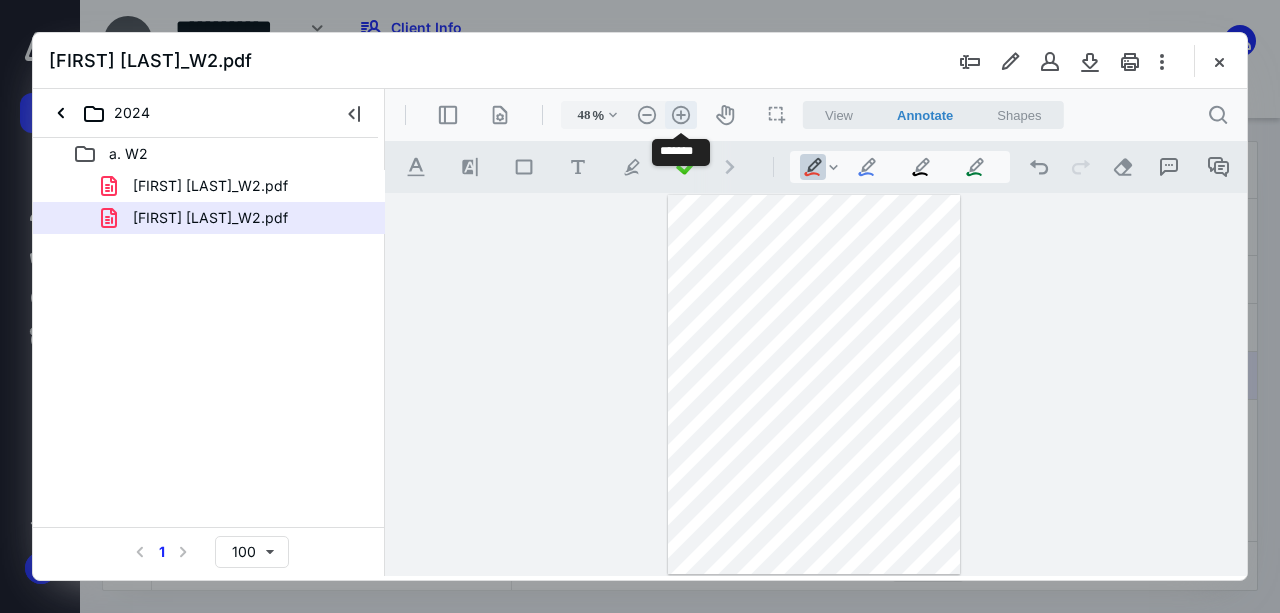 click on ".cls-1{fill:#abb0c4;} icon - header - zoom - in - line" at bounding box center (681, 115) 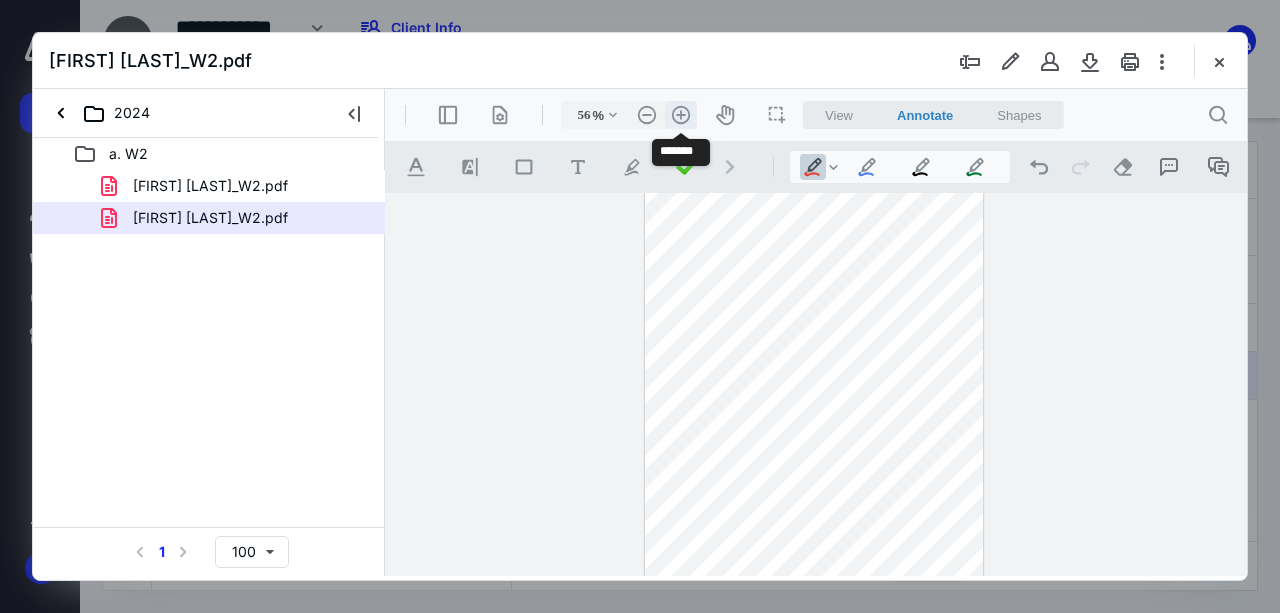 click on ".cls-1{fill:#abb0c4;} icon - header - zoom - in - line" at bounding box center [681, 115] 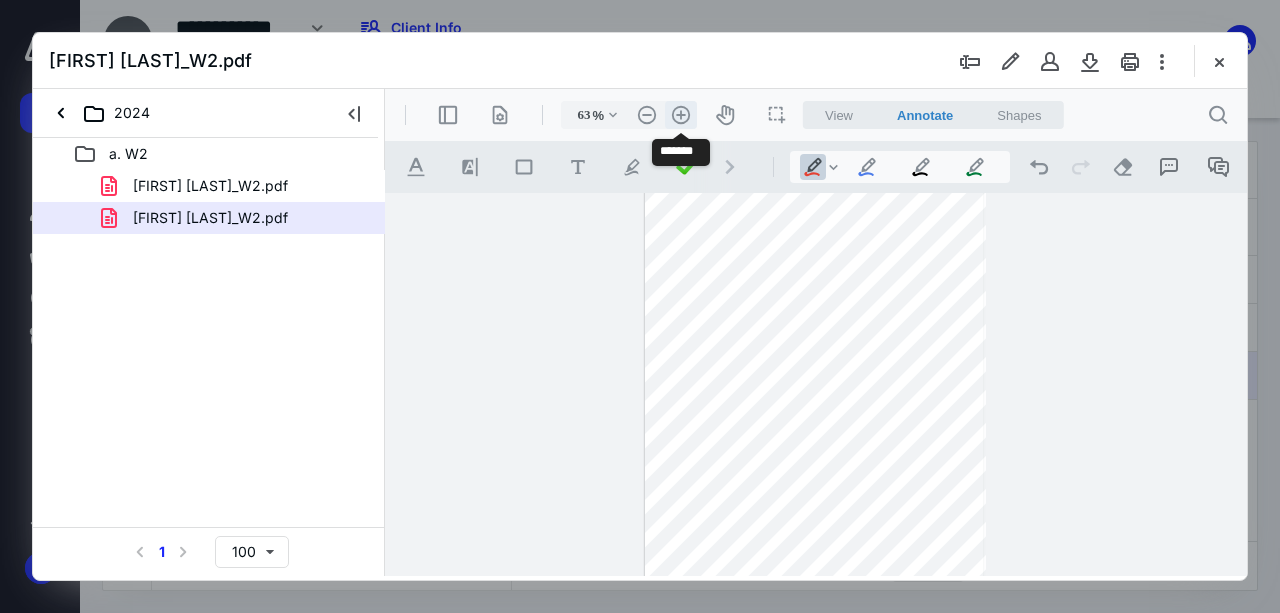 click on ".cls-1{fill:#abb0c4;} icon - header - zoom - in - line" at bounding box center [681, 115] 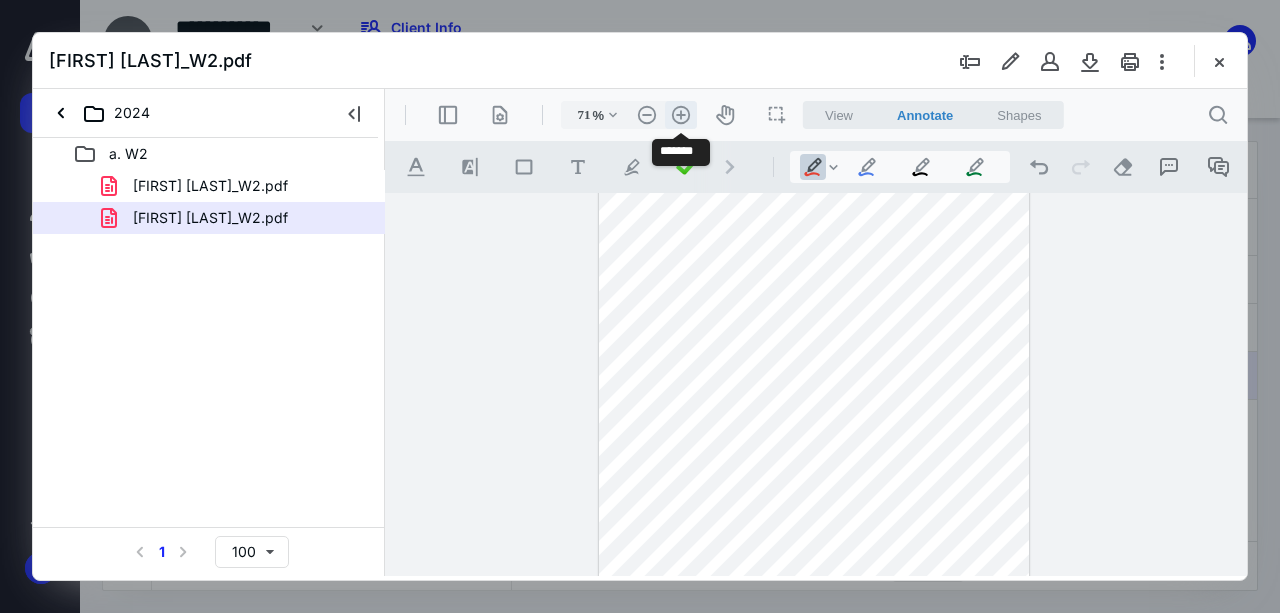 click on ".cls-1{fill:#abb0c4;} icon - header - zoom - in - line" at bounding box center (681, 115) 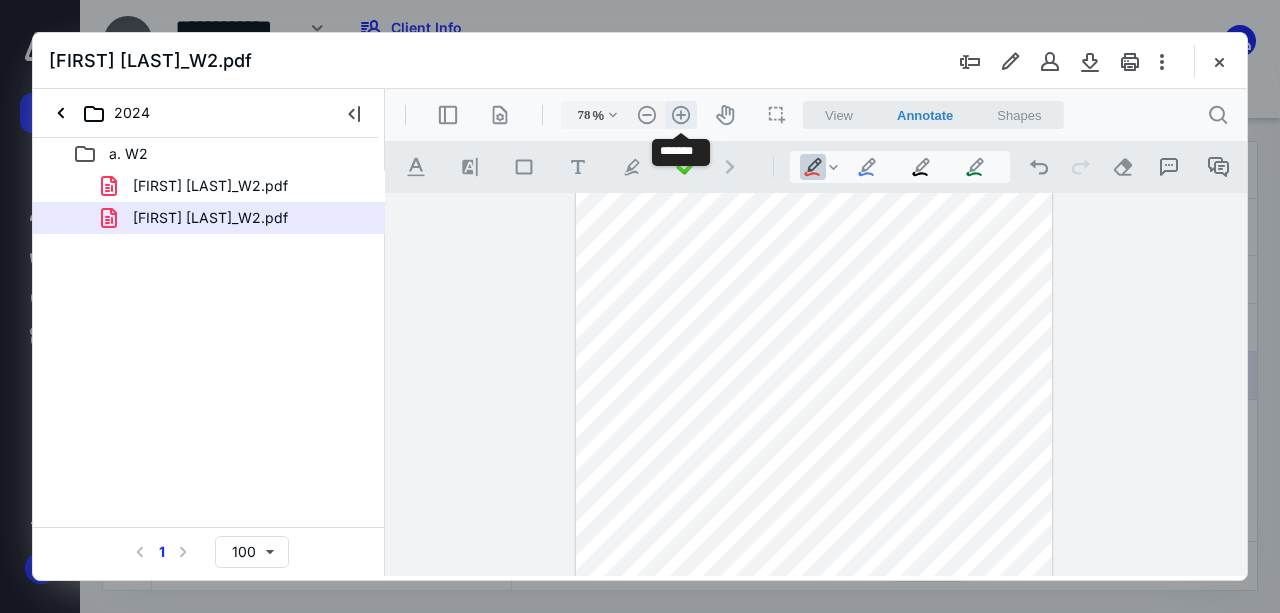 click on ".cls-1{fill:#abb0c4;} icon - header - zoom - in - line" at bounding box center [681, 115] 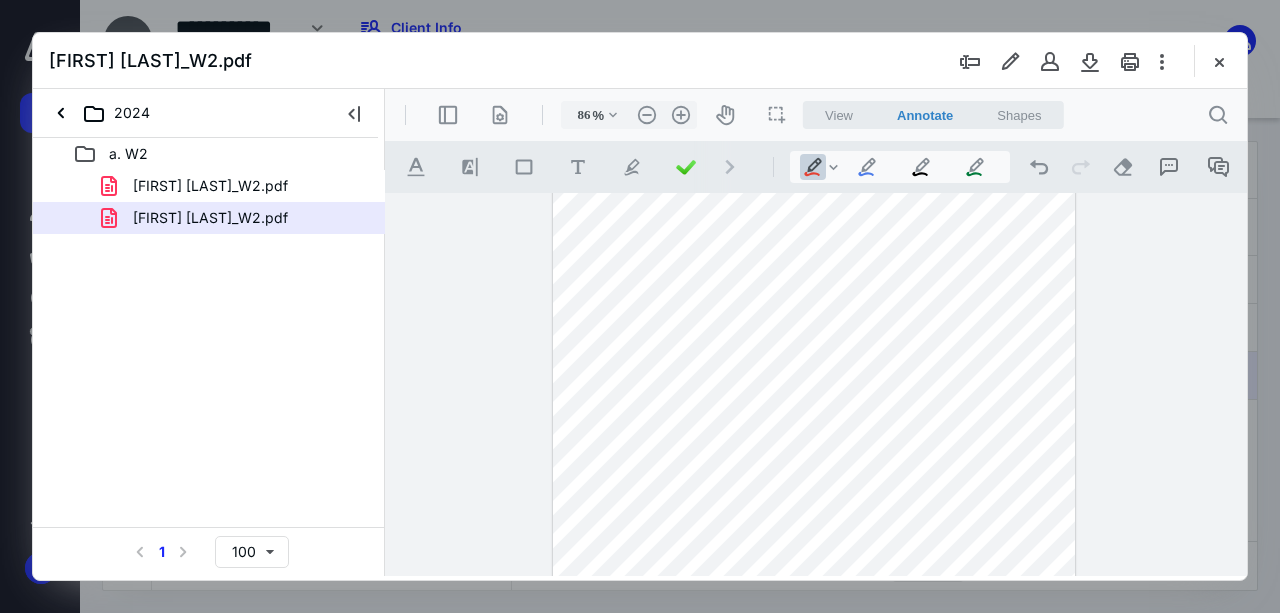 scroll, scrollTop: 43, scrollLeft: 0, axis: vertical 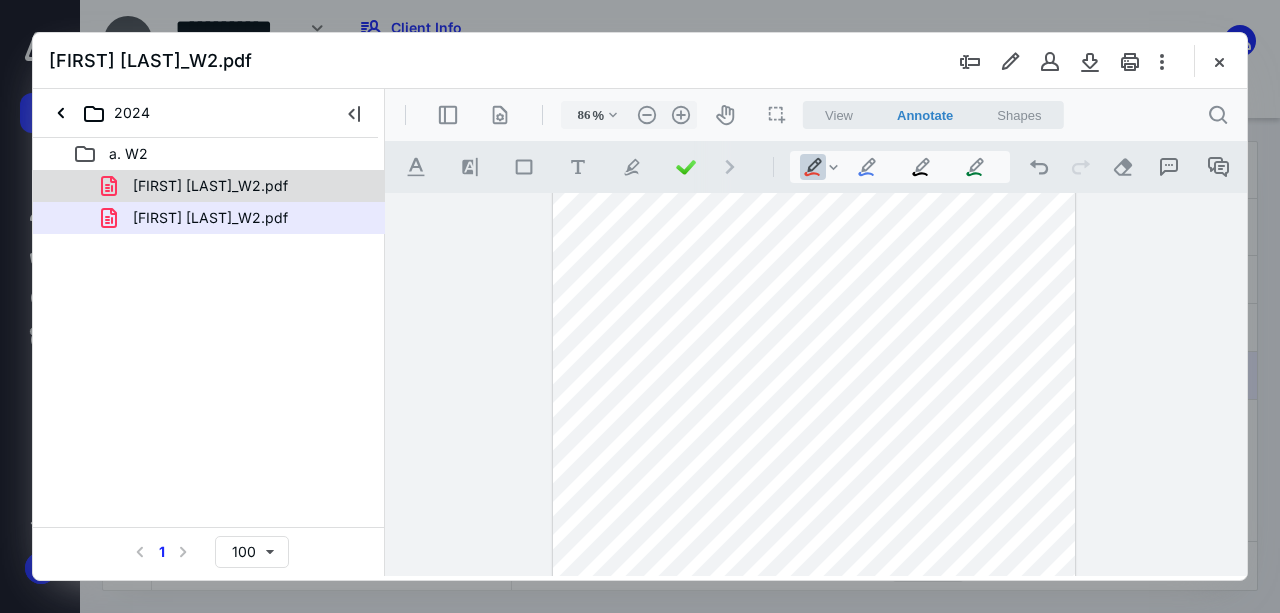 click on "[FIRST] [LAST]_W2.pdf" at bounding box center (210, 186) 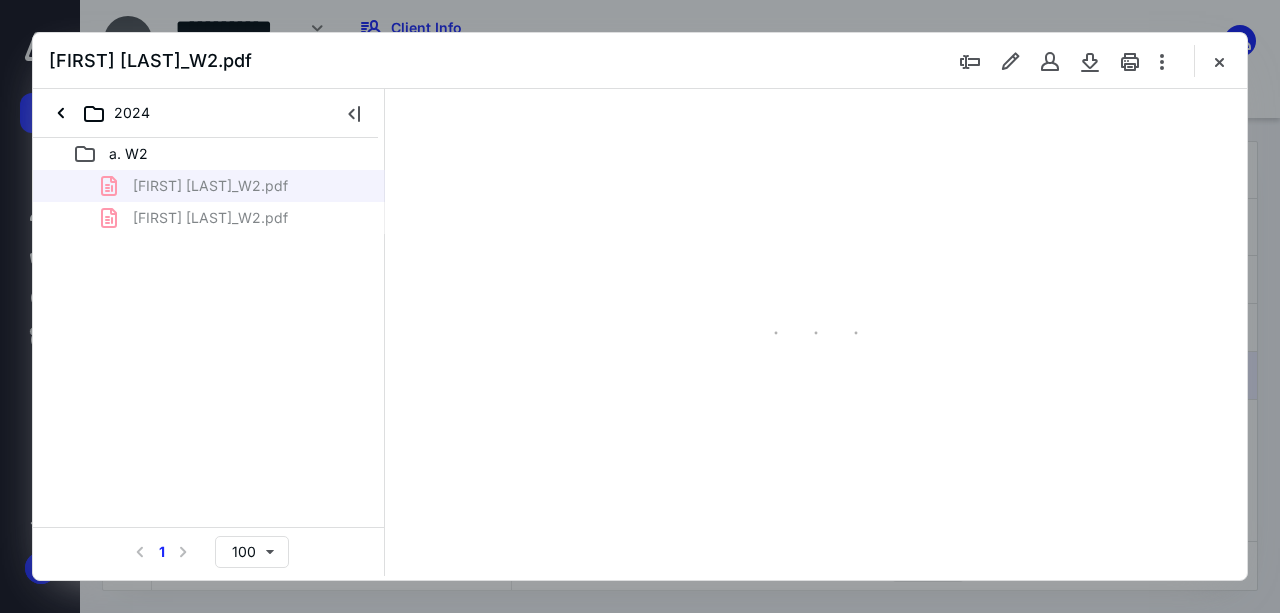 scroll, scrollTop: 0, scrollLeft: 0, axis: both 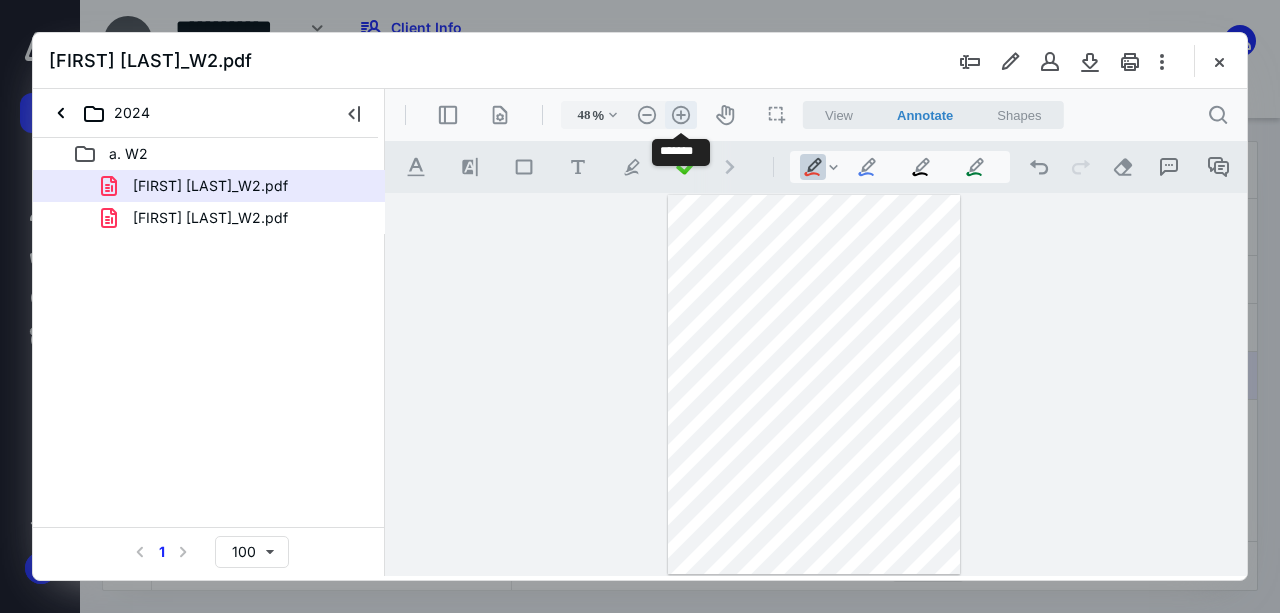 click on ".cls-1{fill:#abb0c4;} icon - header - zoom - in - line" at bounding box center (681, 115) 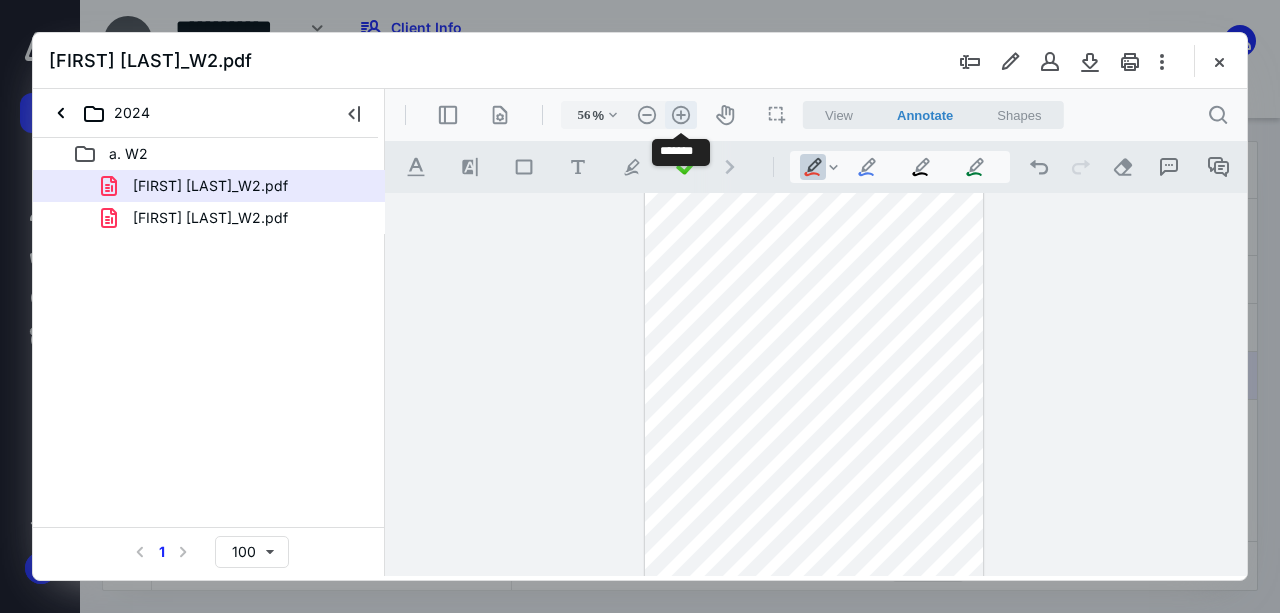 click on ".cls-1{fill:#abb0c4;} icon - header - zoom - in - line" at bounding box center [681, 115] 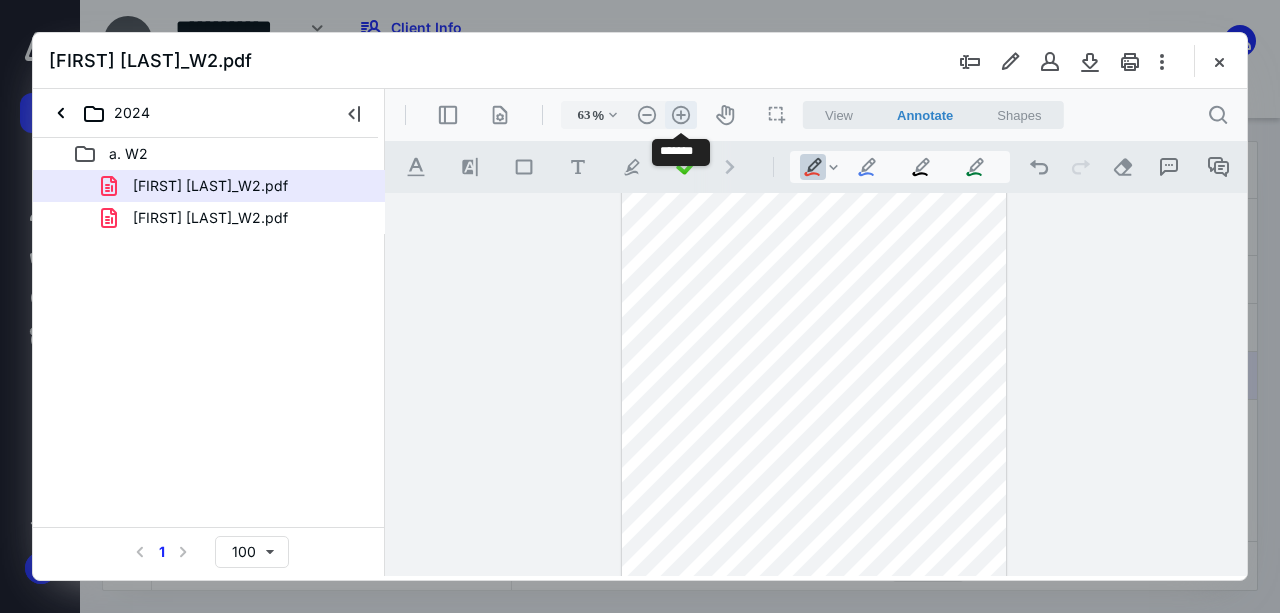 click on ".cls-1{fill:#abb0c4;} icon - header - zoom - in - line" at bounding box center [681, 115] 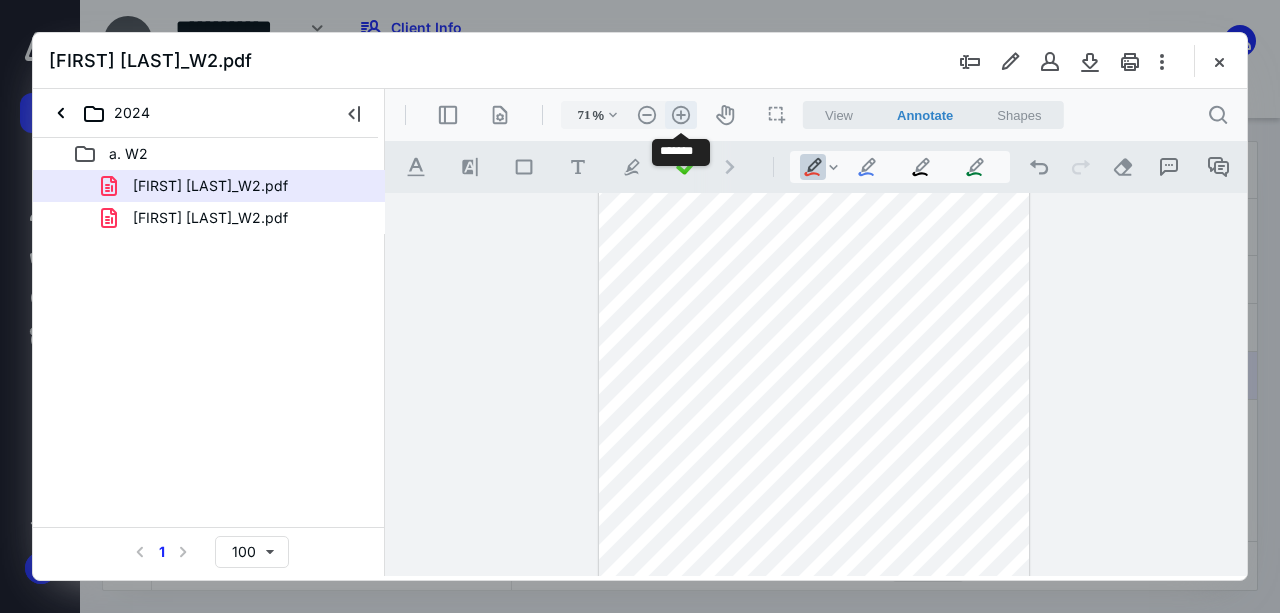 click on ".cls-1{fill:#abb0c4;} icon - header - zoom - in - line" at bounding box center (681, 115) 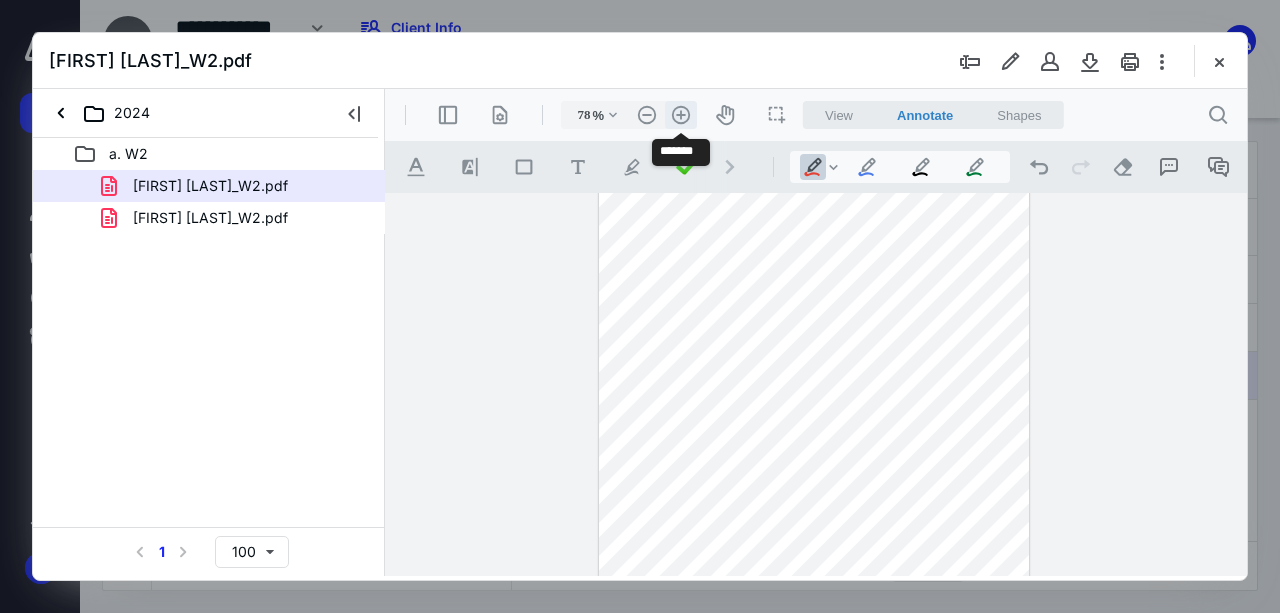 click on ".cls-1{fill:#abb0c4;} icon - header - zoom - in - line" at bounding box center (681, 115) 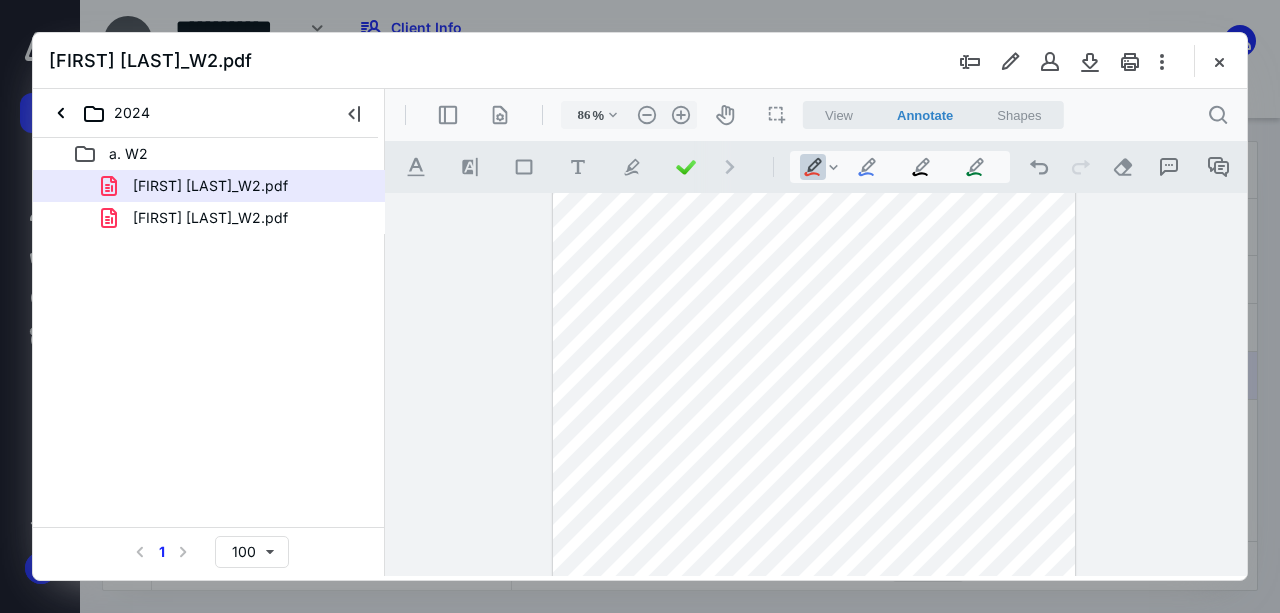 scroll, scrollTop: 0, scrollLeft: 0, axis: both 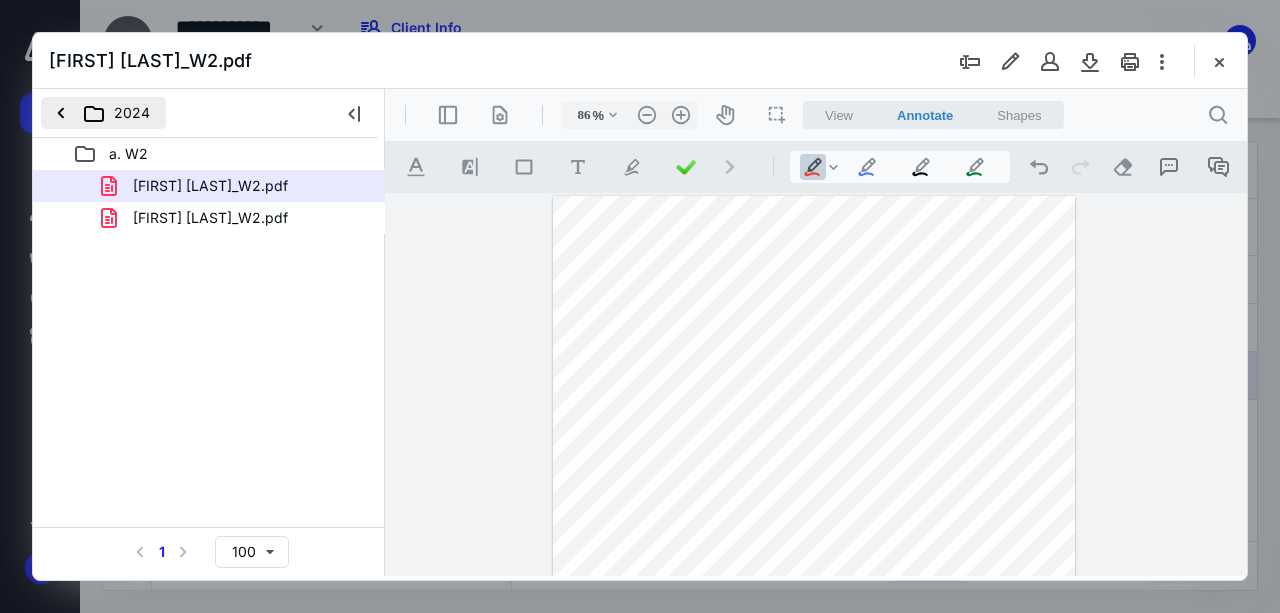 click on "2024" at bounding box center (103, 113) 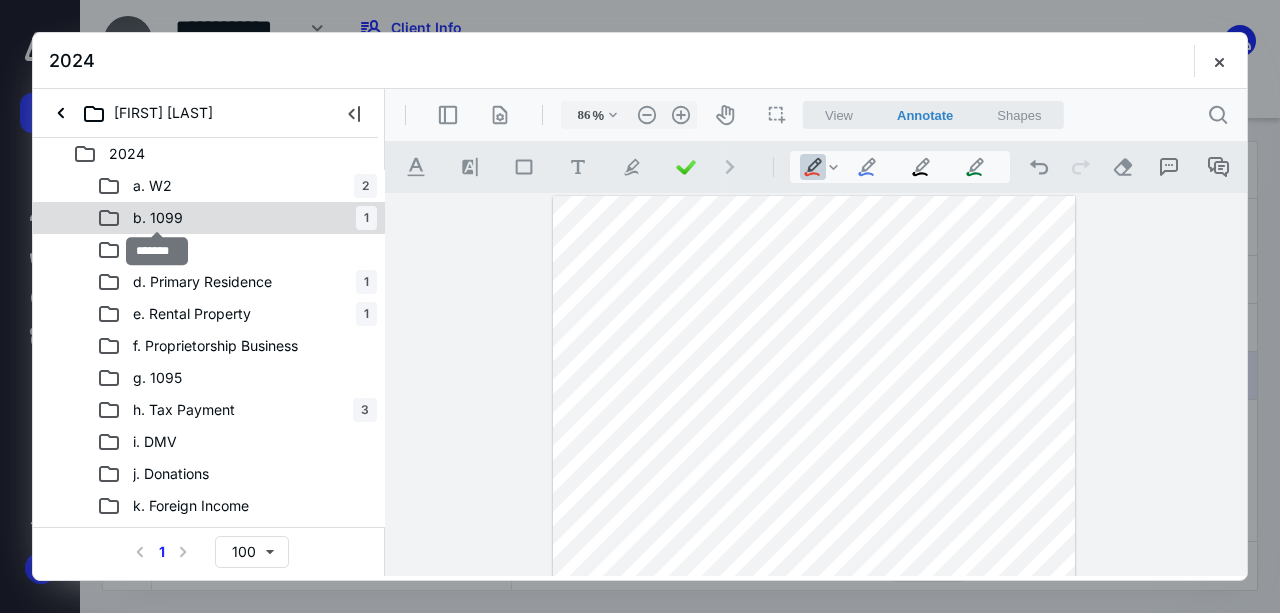 click on "b. 1099" at bounding box center (158, 218) 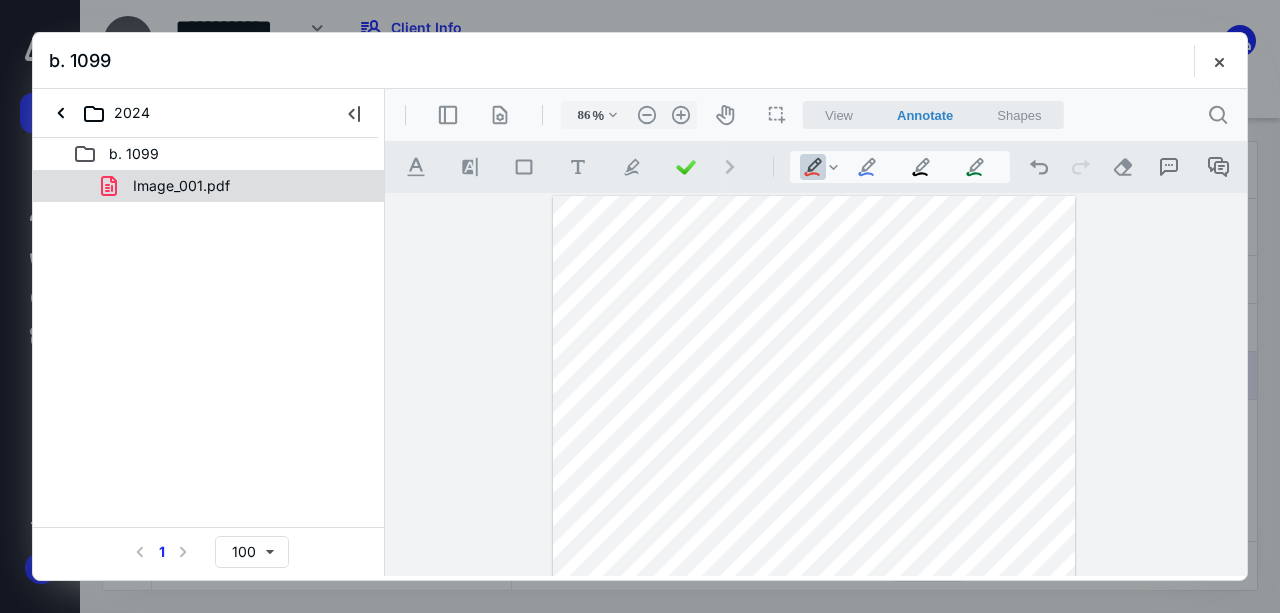 click 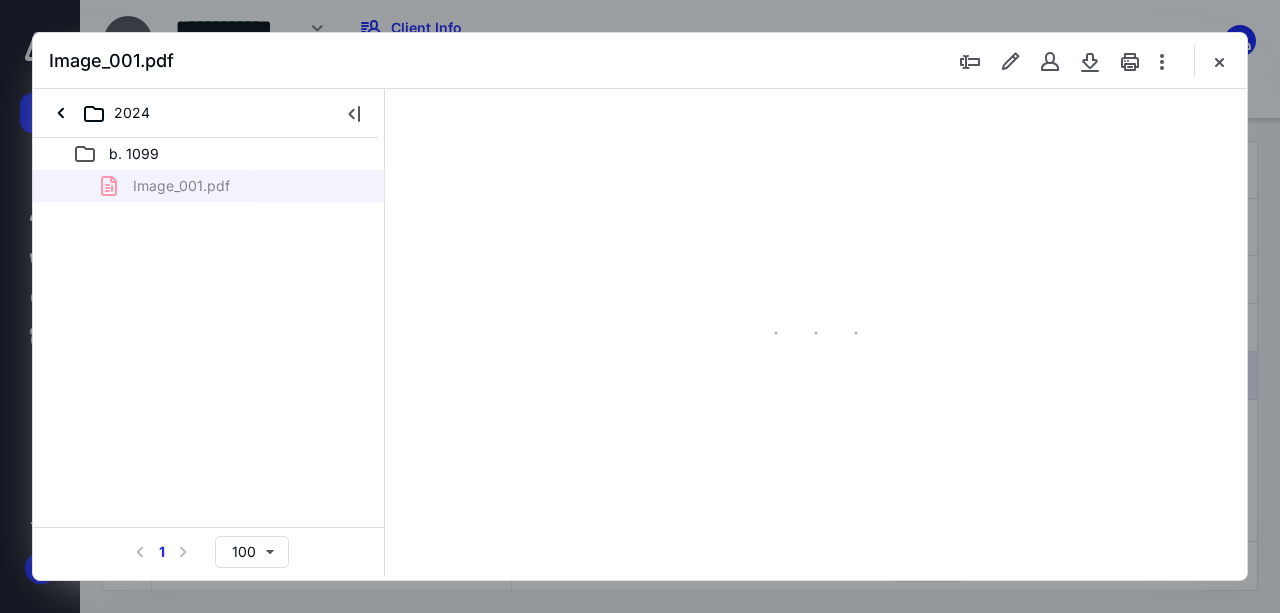 scroll, scrollTop: 106, scrollLeft: 0, axis: vertical 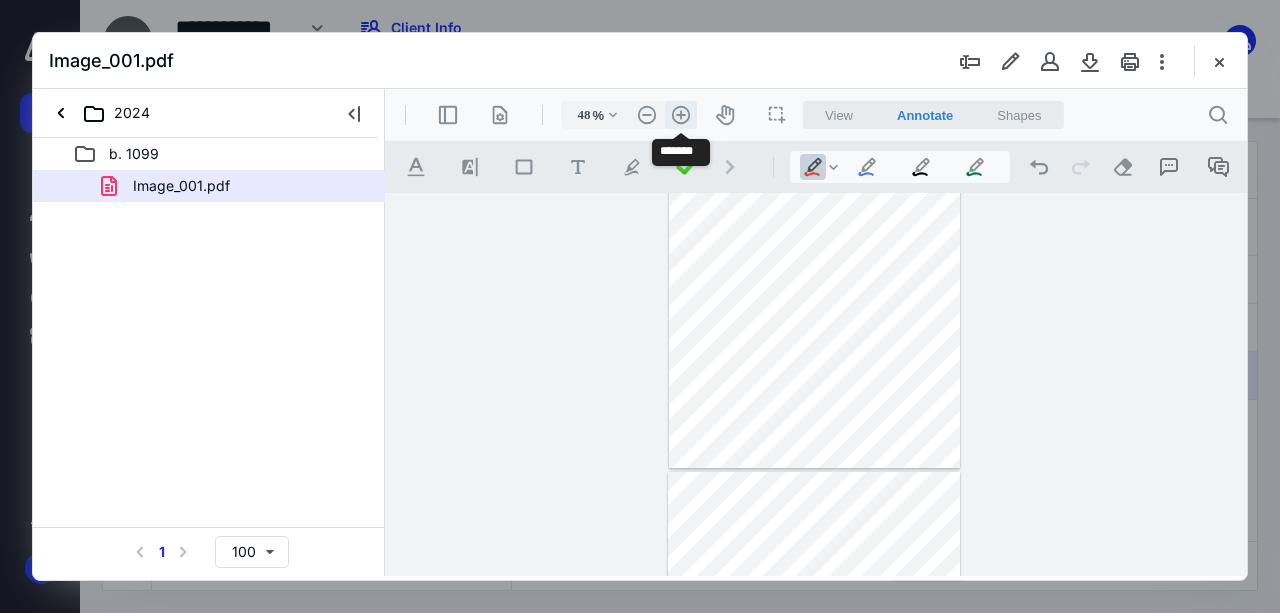 click on ".cls-1{fill:#abb0c4;} icon - header - zoom - in - line" at bounding box center [681, 115] 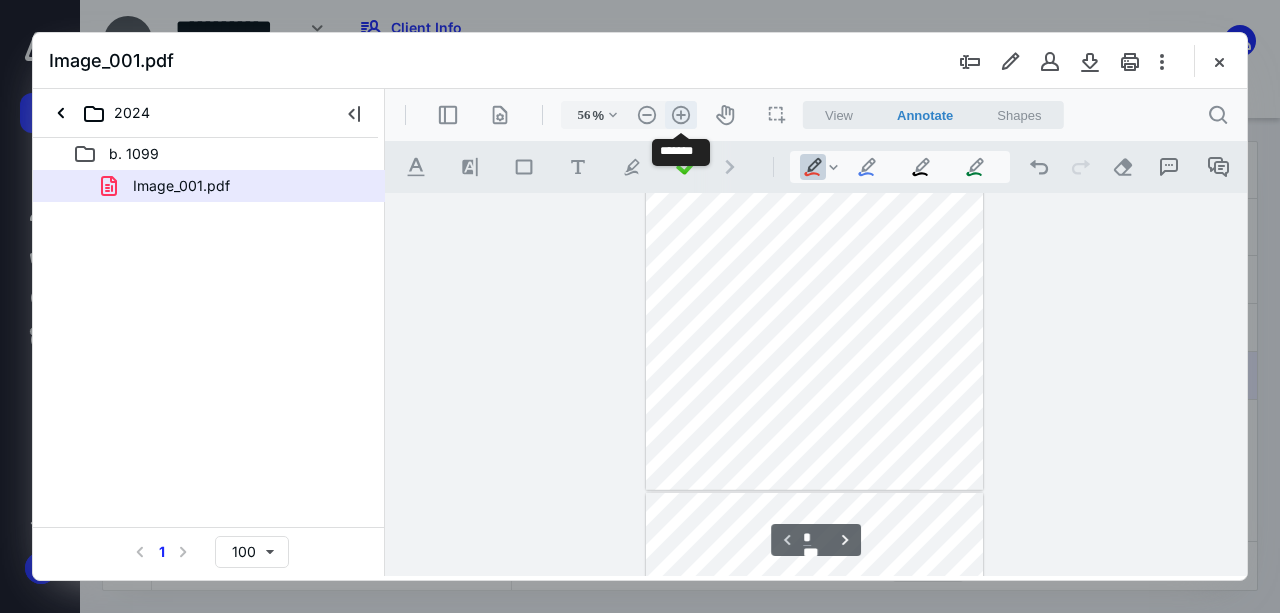 click on ".cls-1{fill:#abb0c4;} icon - header - zoom - in - line" at bounding box center (681, 115) 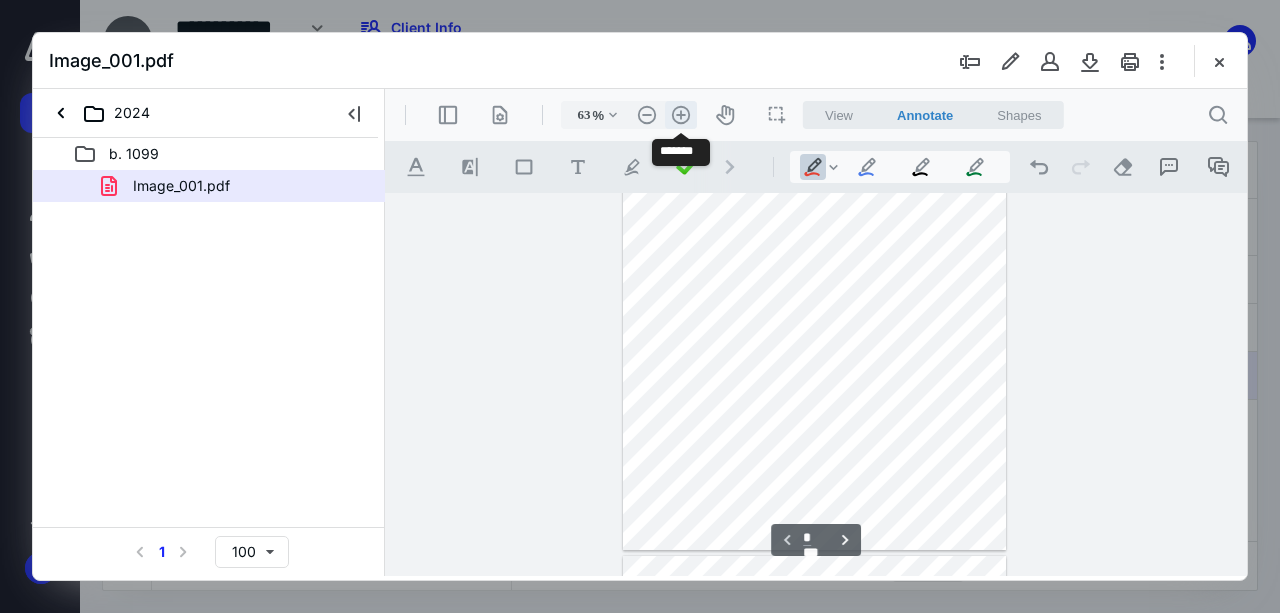 click on ".cls-1{fill:#abb0c4;} icon - header - zoom - in - line" at bounding box center (681, 115) 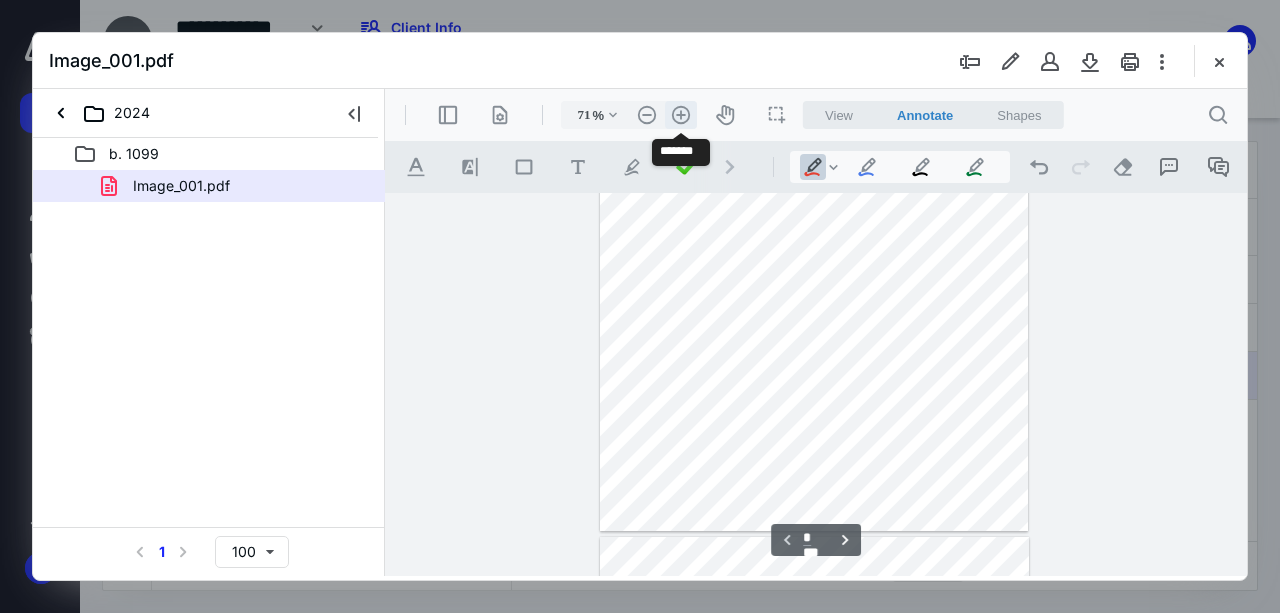 click on ".cls-1{fill:#abb0c4;} icon - header - zoom - in - line" at bounding box center [681, 115] 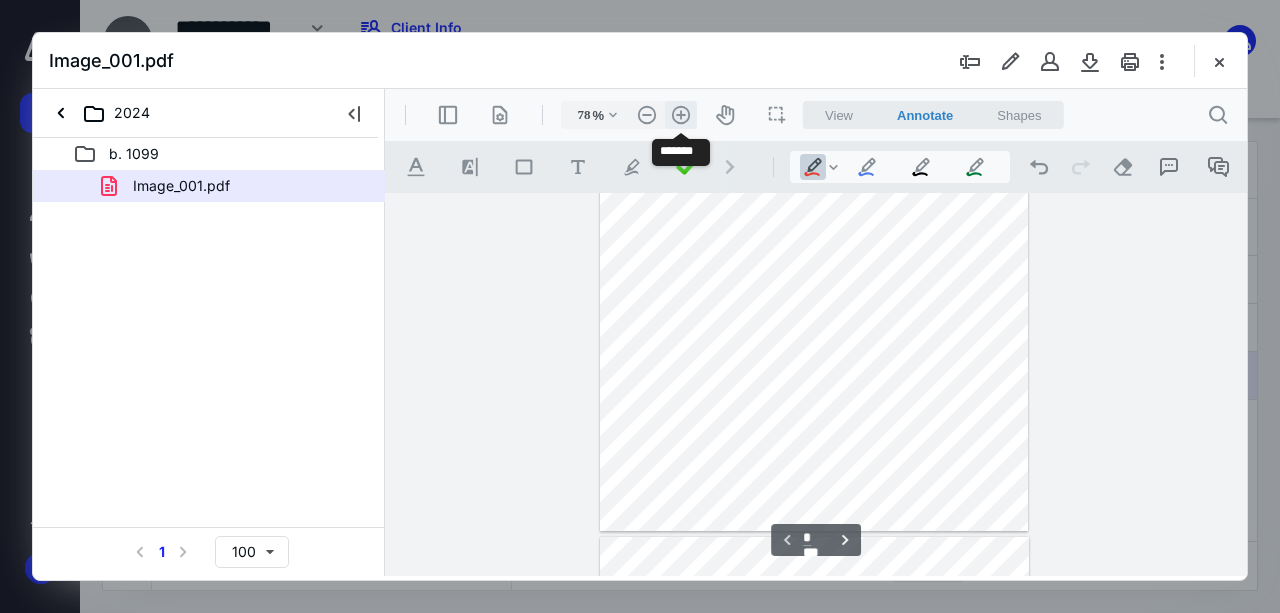 scroll, scrollTop: 260, scrollLeft: 0, axis: vertical 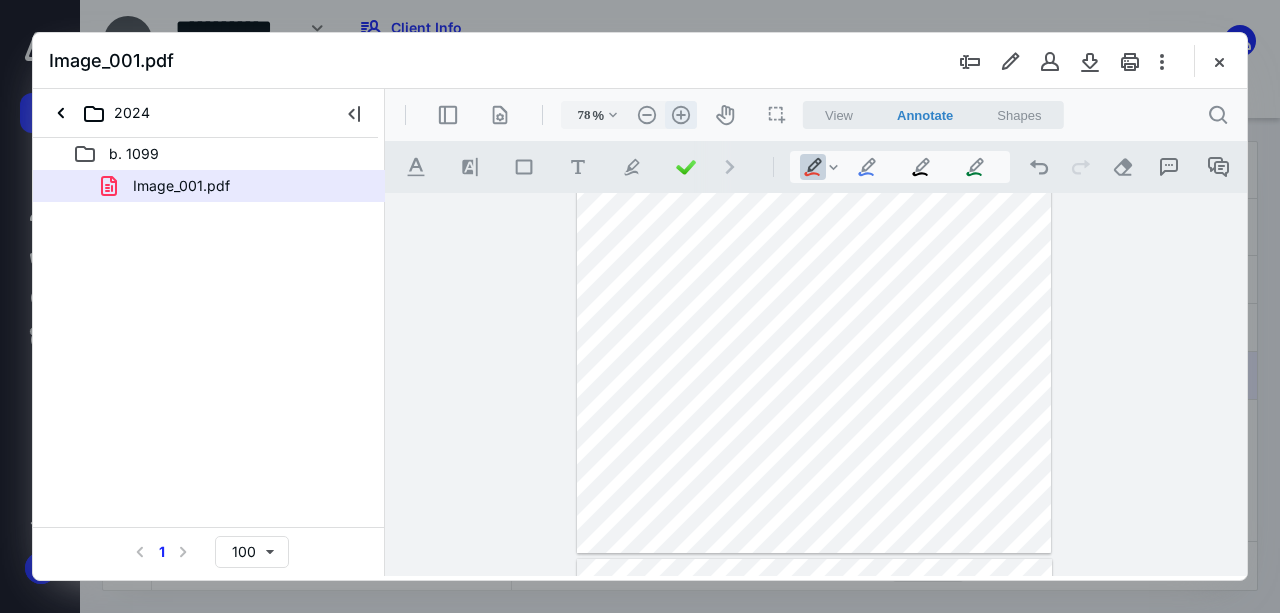 click on ".cls-1{fill:#abb0c4;} icon - header - zoom - in - line" at bounding box center [681, 115] 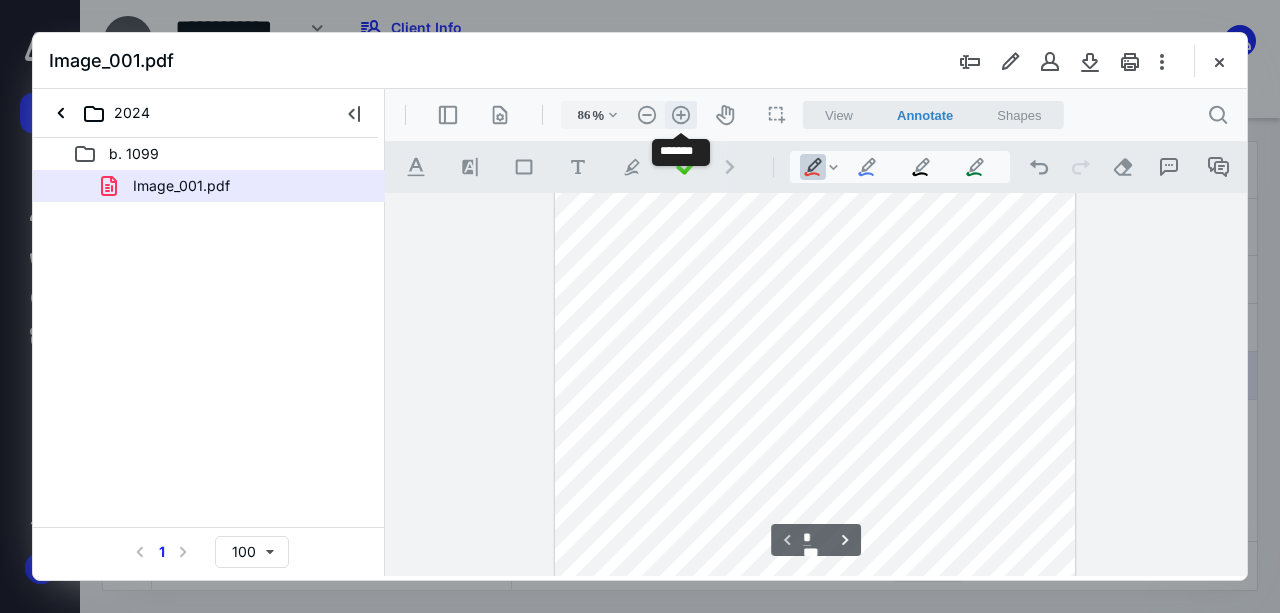 scroll, scrollTop: 299, scrollLeft: 0, axis: vertical 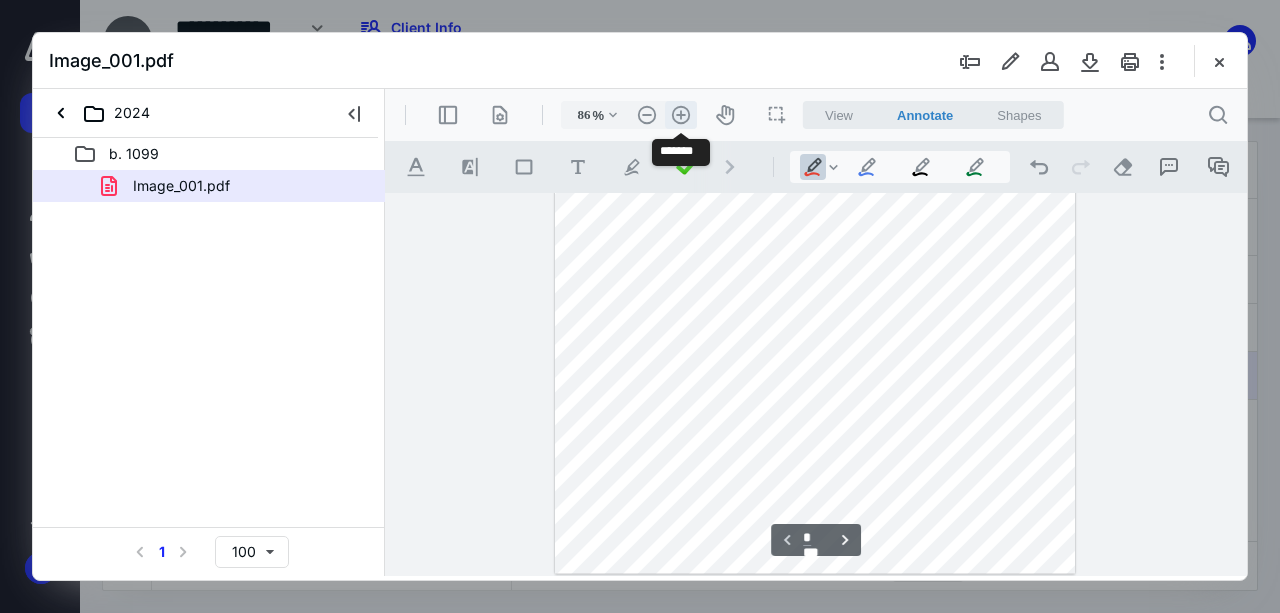 click on ".cls-1{fill:#abb0c4;} icon - header - zoom - in - line" at bounding box center [681, 115] 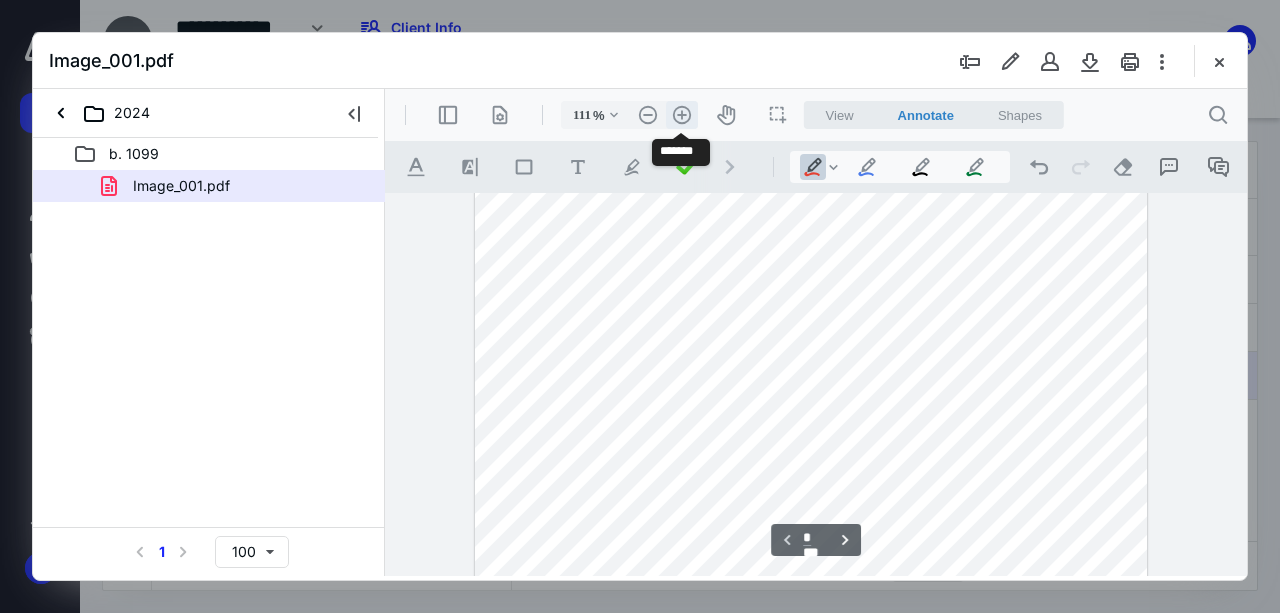 click on ".cls-1{fill:#abb0c4;} icon - header - zoom - in - line" at bounding box center (682, 115) 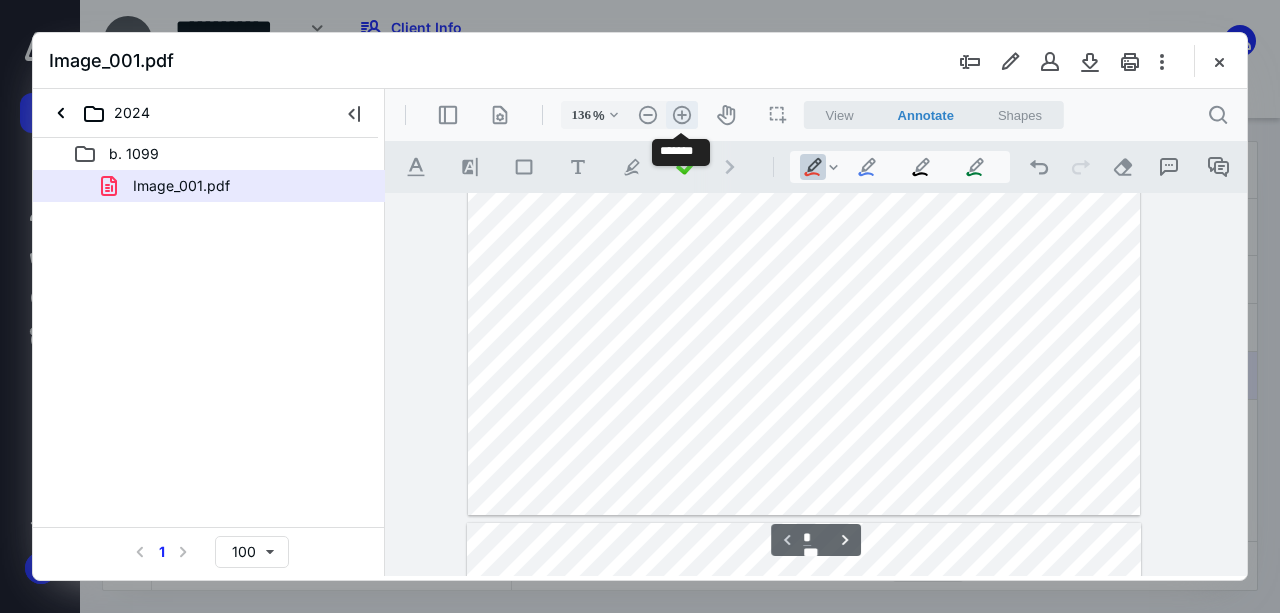 click on ".cls-1{fill:#abb0c4;} icon - header - zoom - in - line" at bounding box center [682, 115] 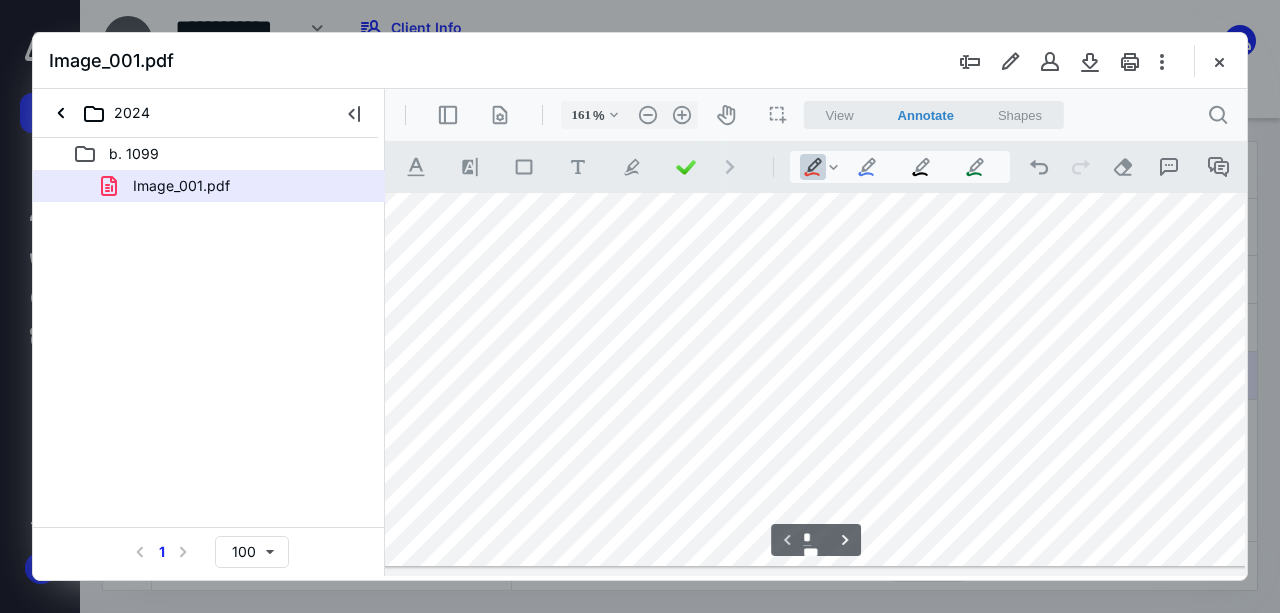 scroll, scrollTop: 885, scrollLeft: 218, axis: both 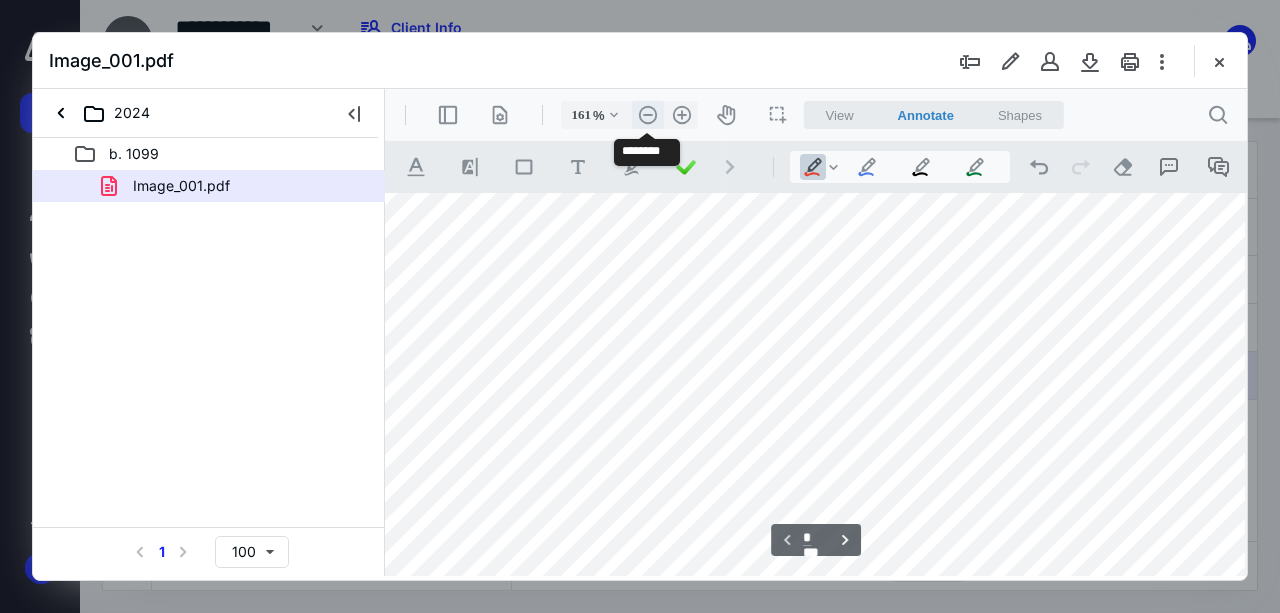 click on ".cls-1{fill:#abb0c4;} icon - header - zoom - out - line" at bounding box center [648, 115] 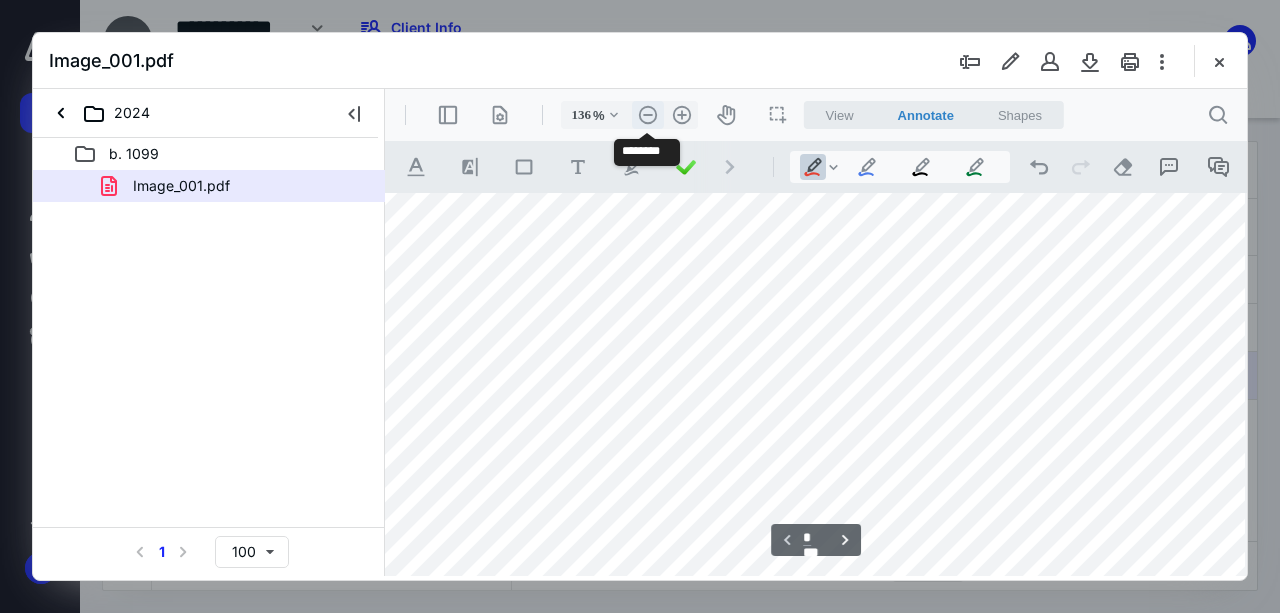scroll, scrollTop: 725, scrollLeft: 116, axis: both 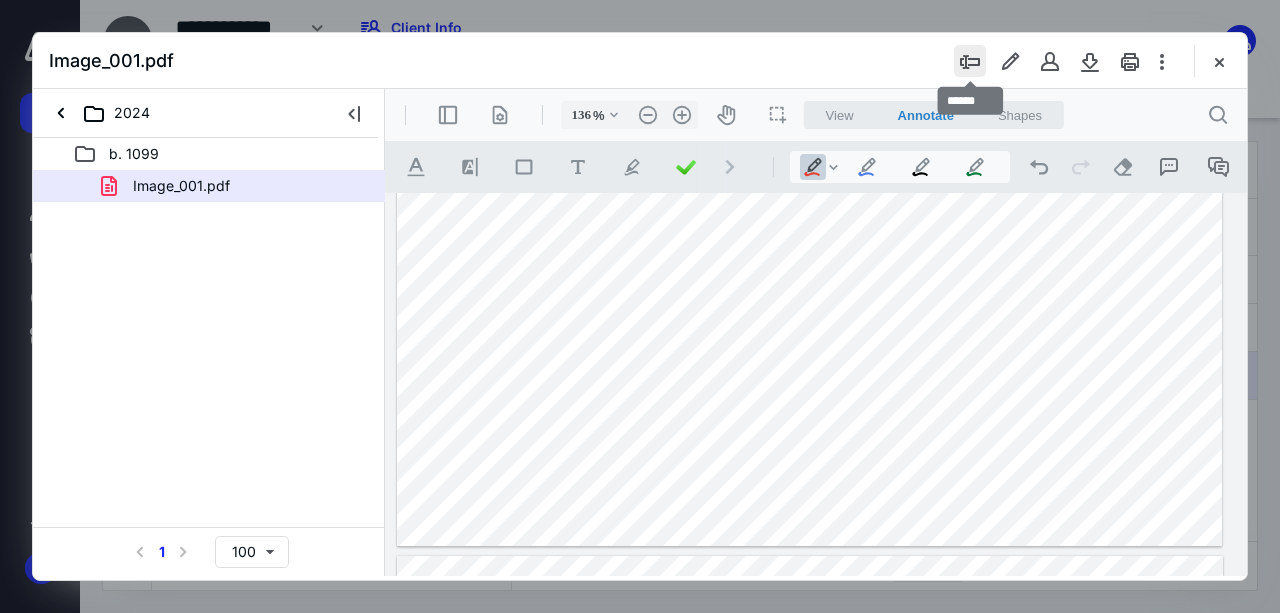 click at bounding box center (970, 61) 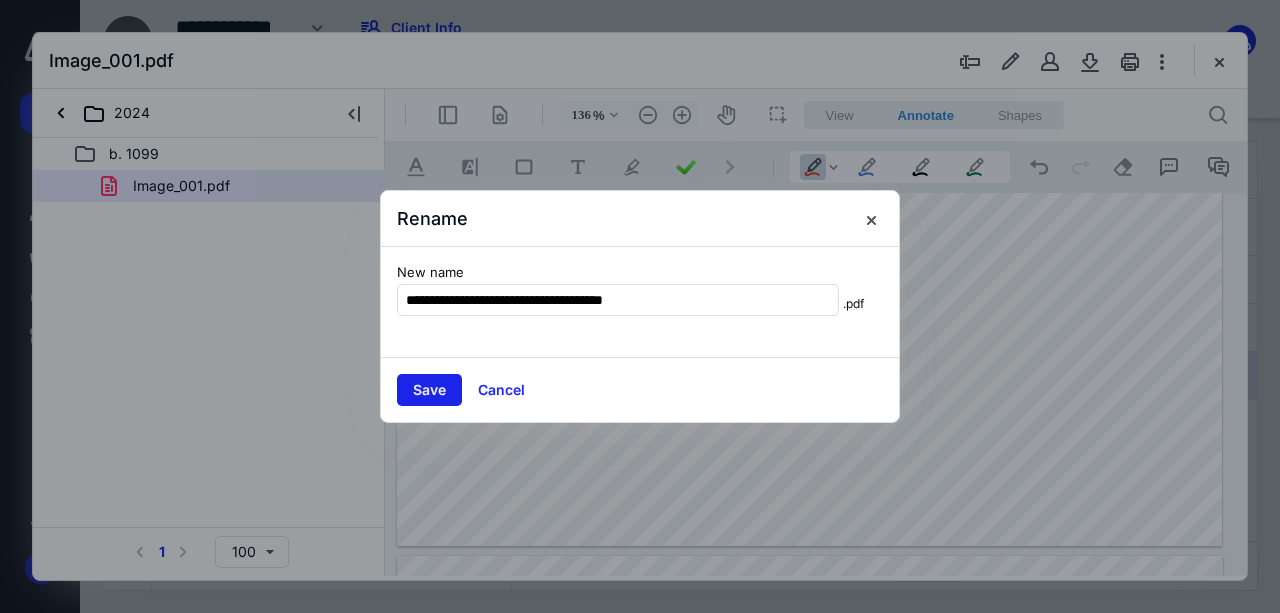 type on "**********" 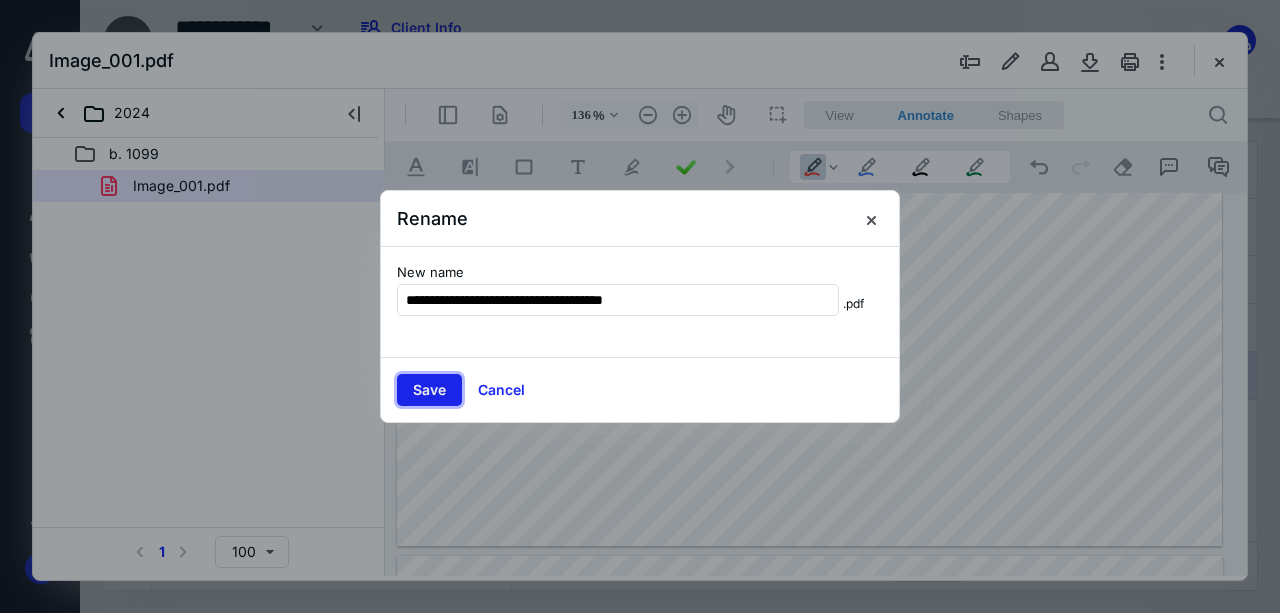 click on "Save" at bounding box center [429, 390] 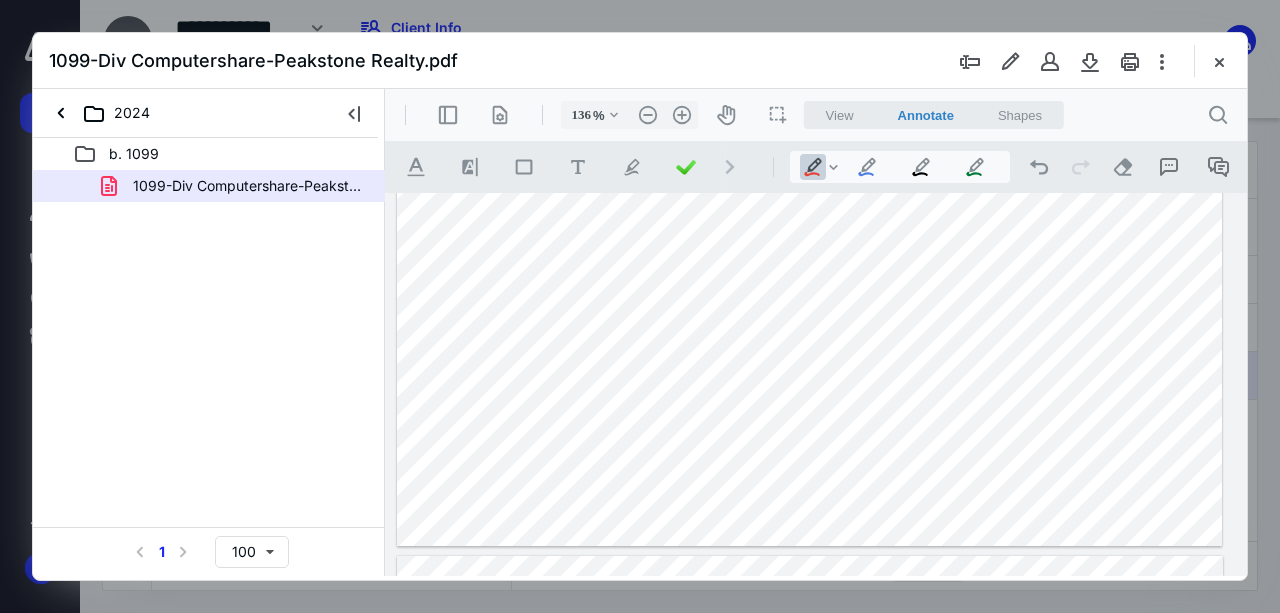 drag, startPoint x: 961, startPoint y: 326, endPoint x: 973, endPoint y: 322, distance: 12.649111 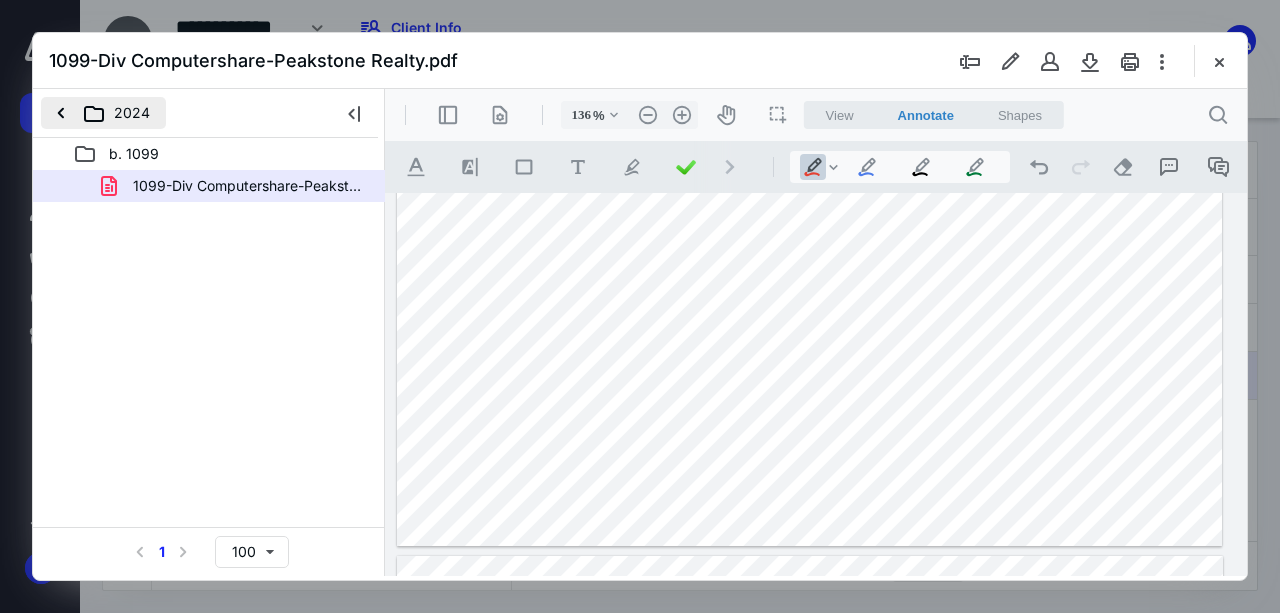click on "2024" at bounding box center (103, 113) 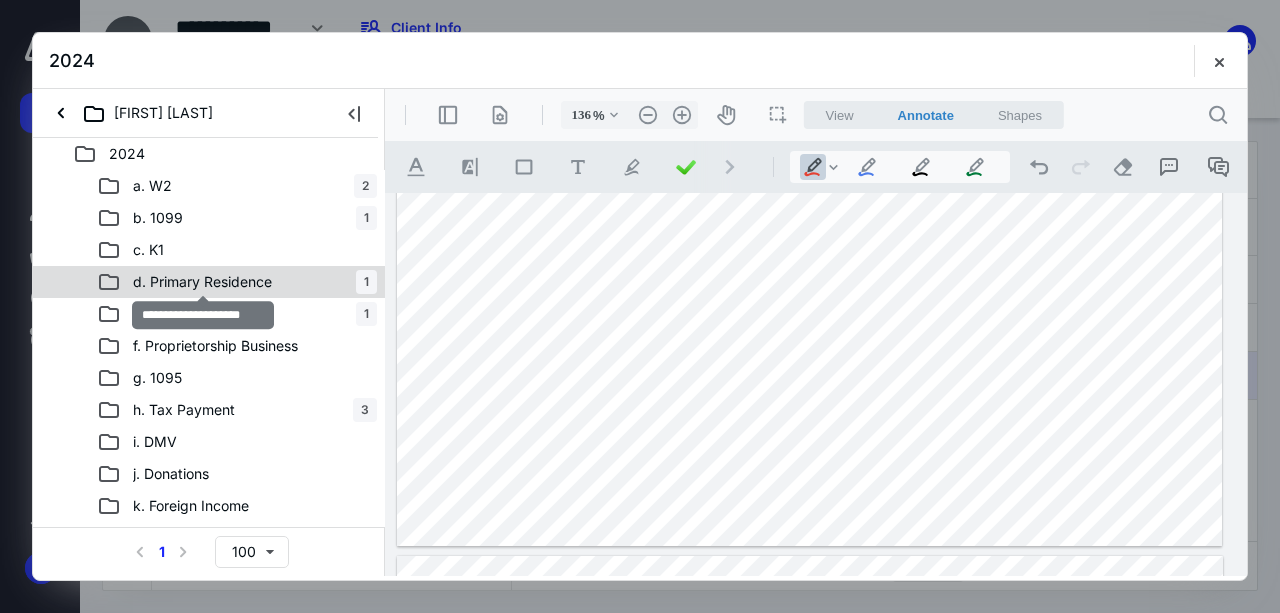 click on "d. Primary Residence" at bounding box center (202, 282) 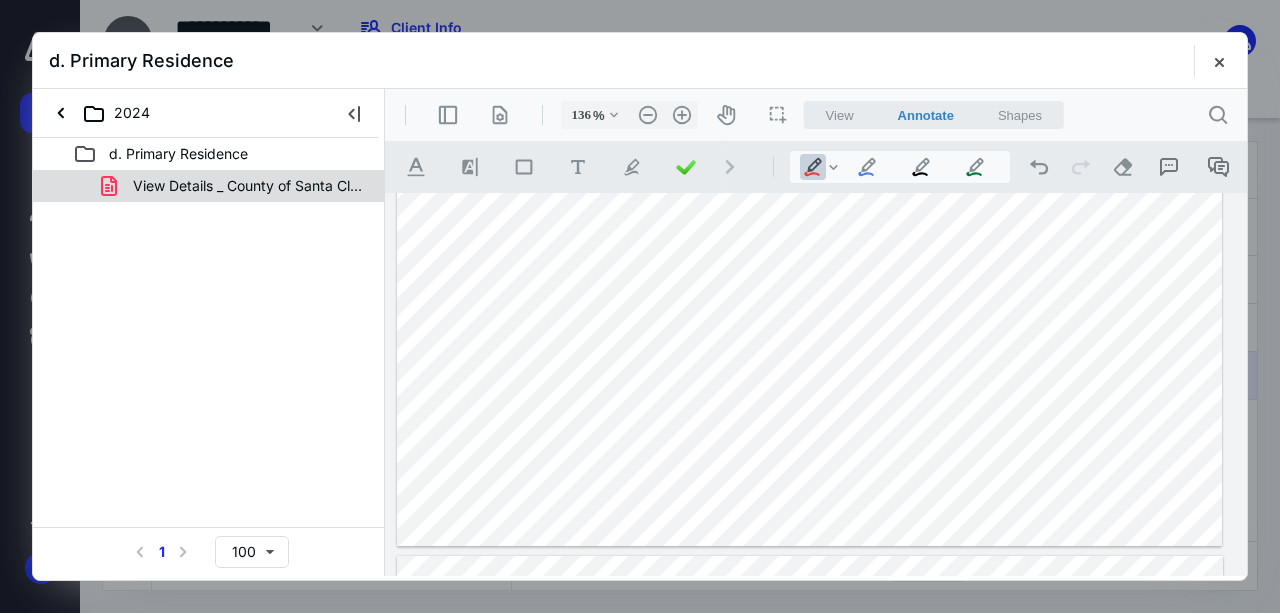 click 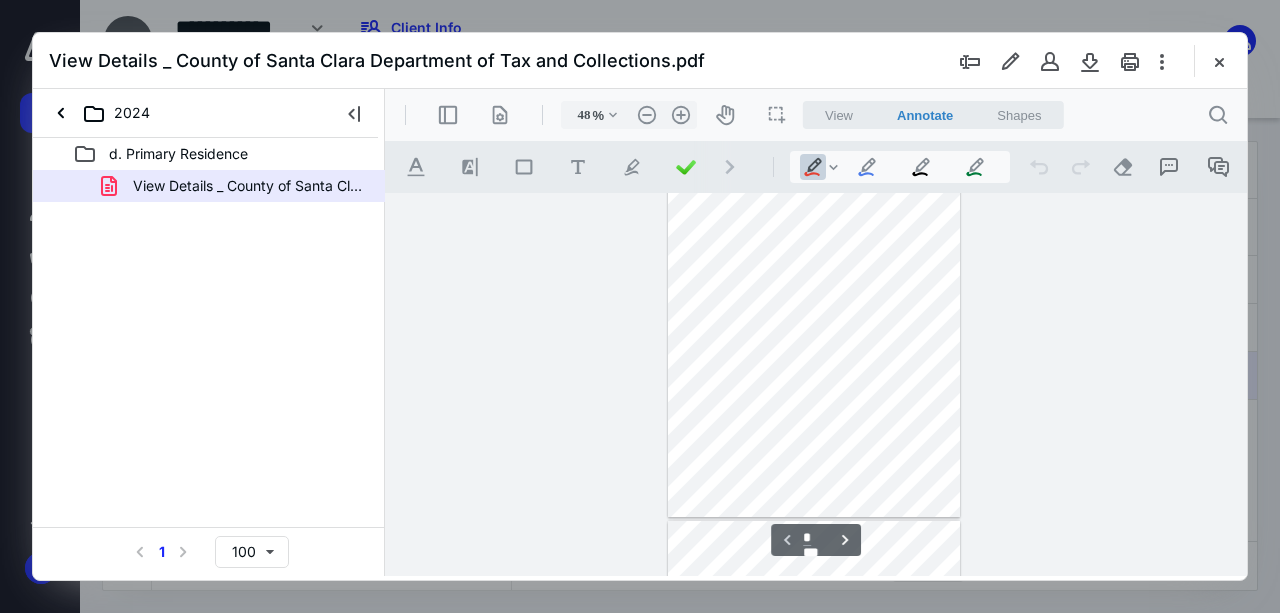 scroll, scrollTop: 0, scrollLeft: 0, axis: both 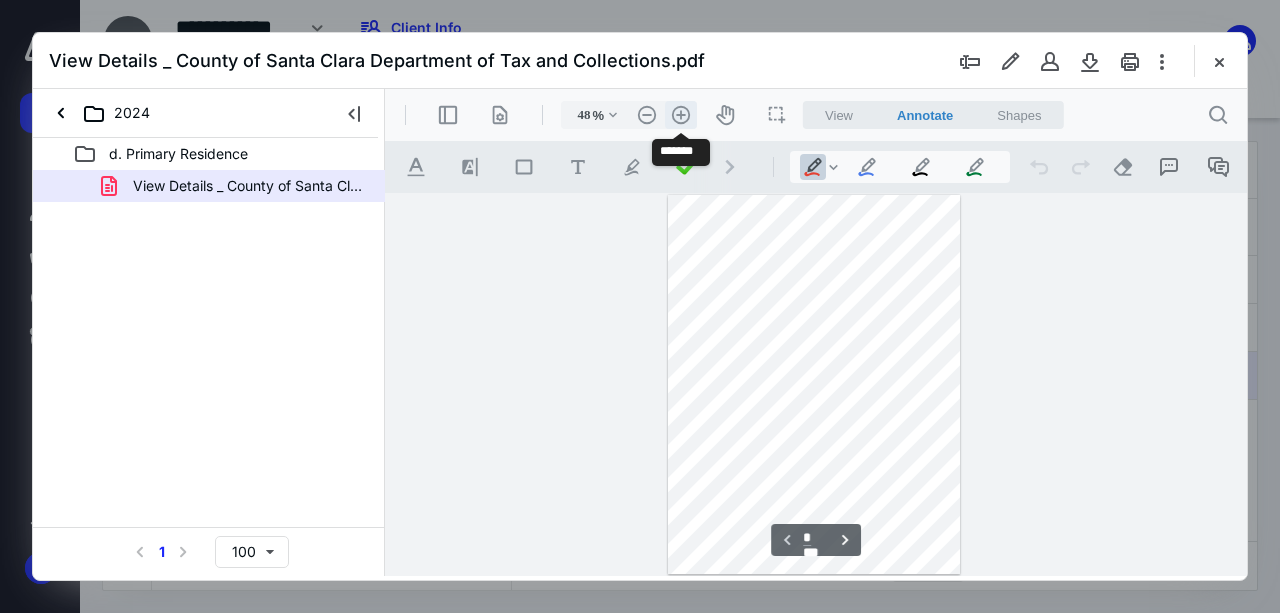 click on ".cls-1{fill:#abb0c4;} icon - header - zoom - in - line" at bounding box center (681, 115) 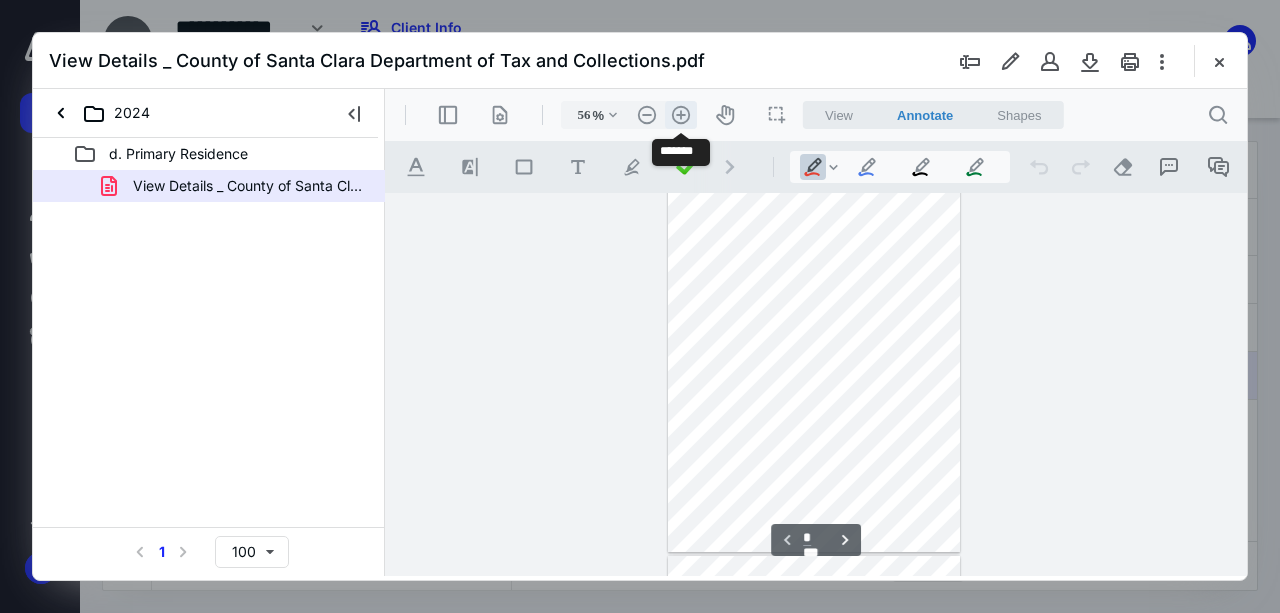 click on ".cls-1{fill:#abb0c4;} icon - header - zoom - in - line" at bounding box center [681, 115] 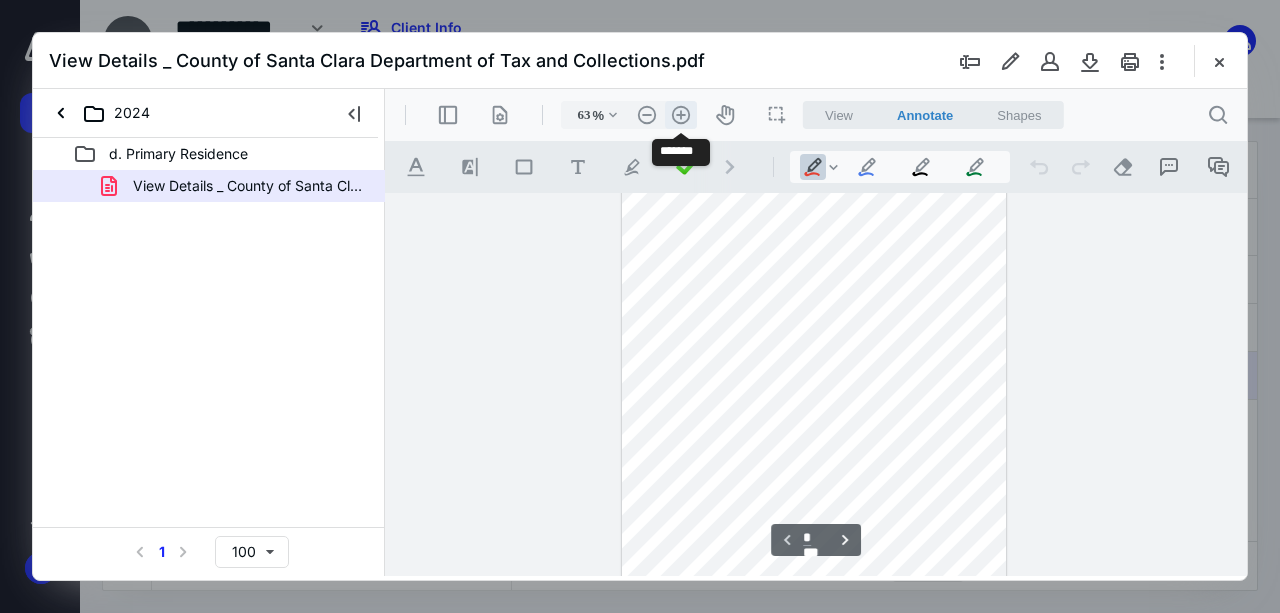 click on ".cls-1{fill:#abb0c4;} icon - header - zoom - in - line" at bounding box center (681, 115) 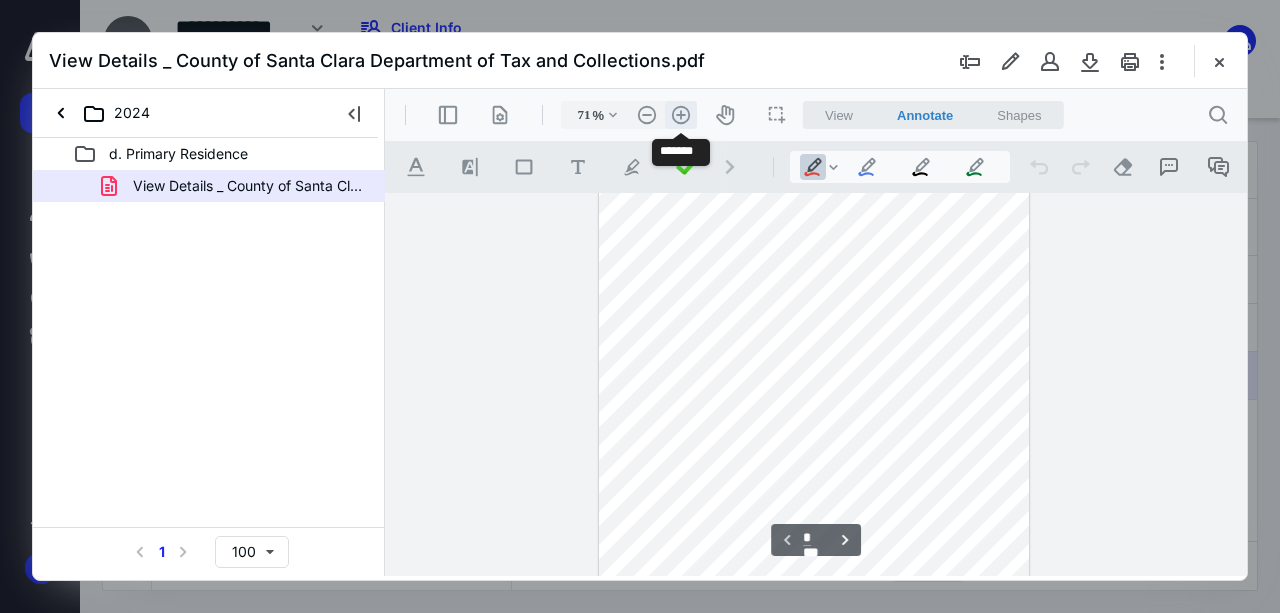 click on ".cls-1{fill:#abb0c4;} icon - header - zoom - in - line" at bounding box center (681, 115) 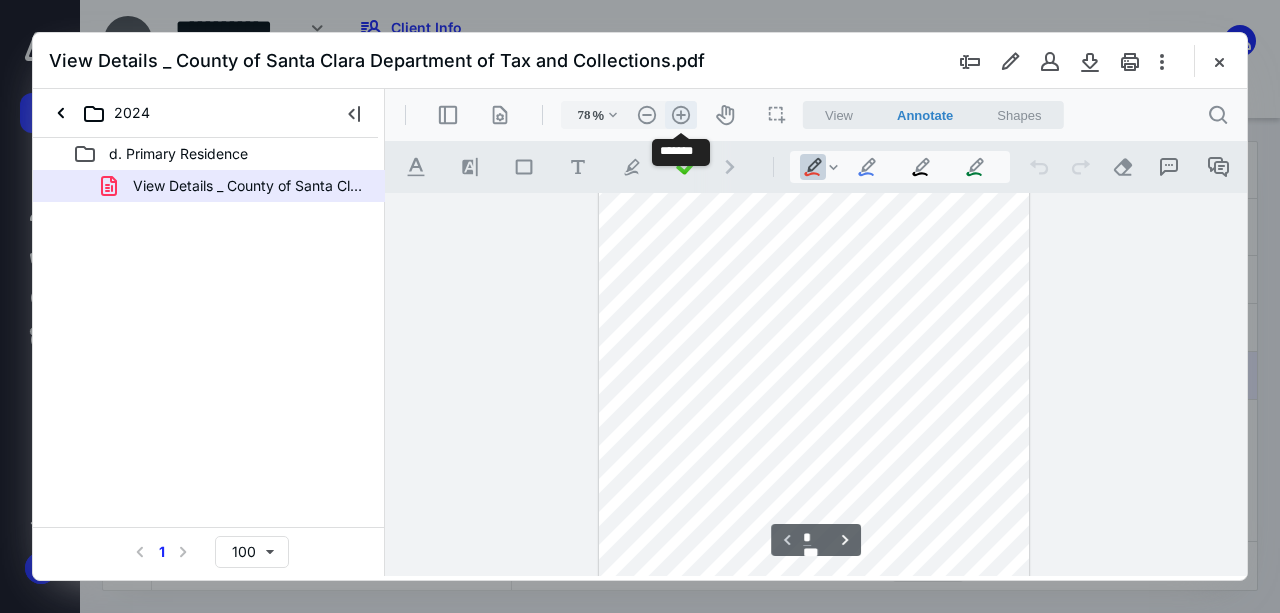 scroll, scrollTop: 88, scrollLeft: 0, axis: vertical 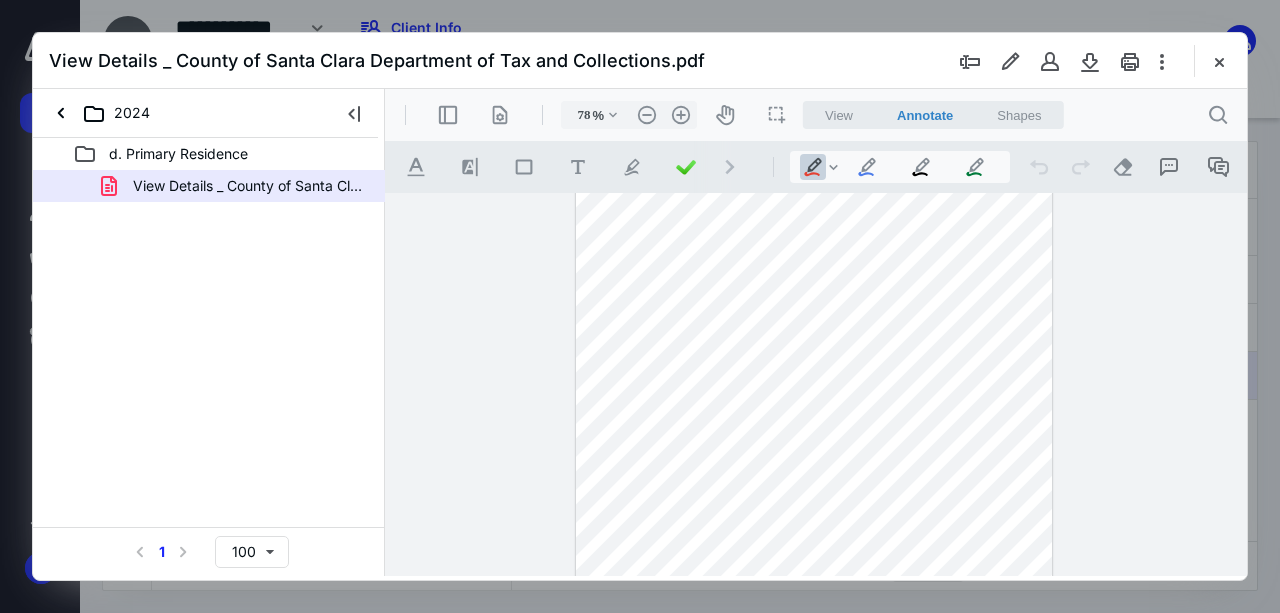 click at bounding box center (814, 416) 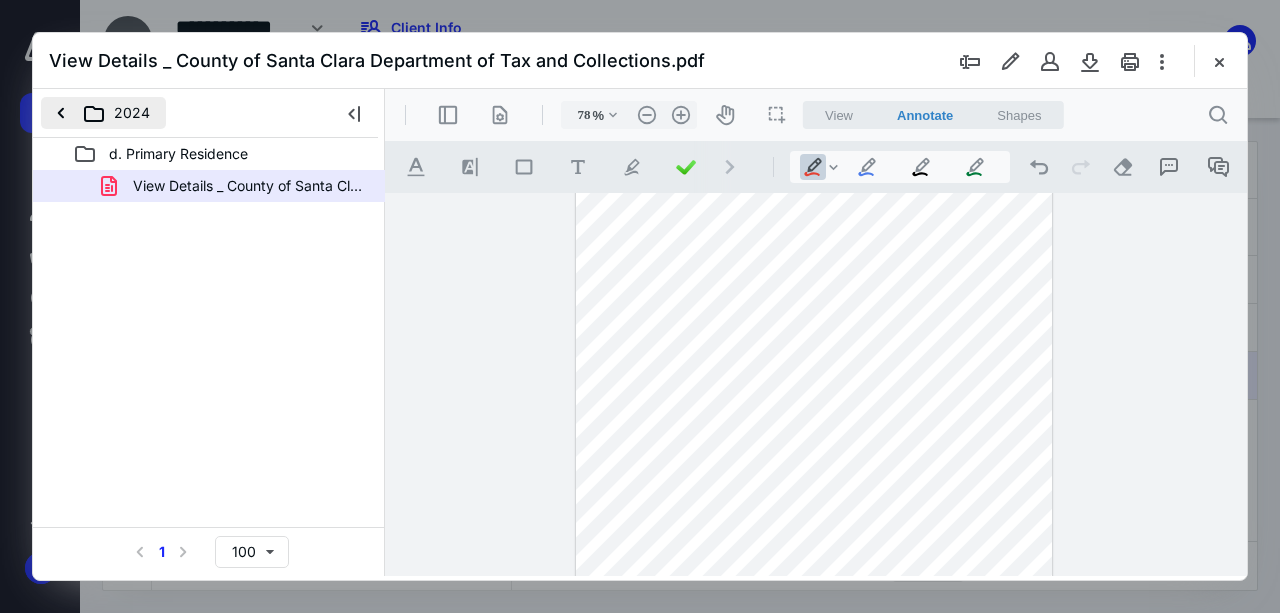 click on "2024" at bounding box center [103, 113] 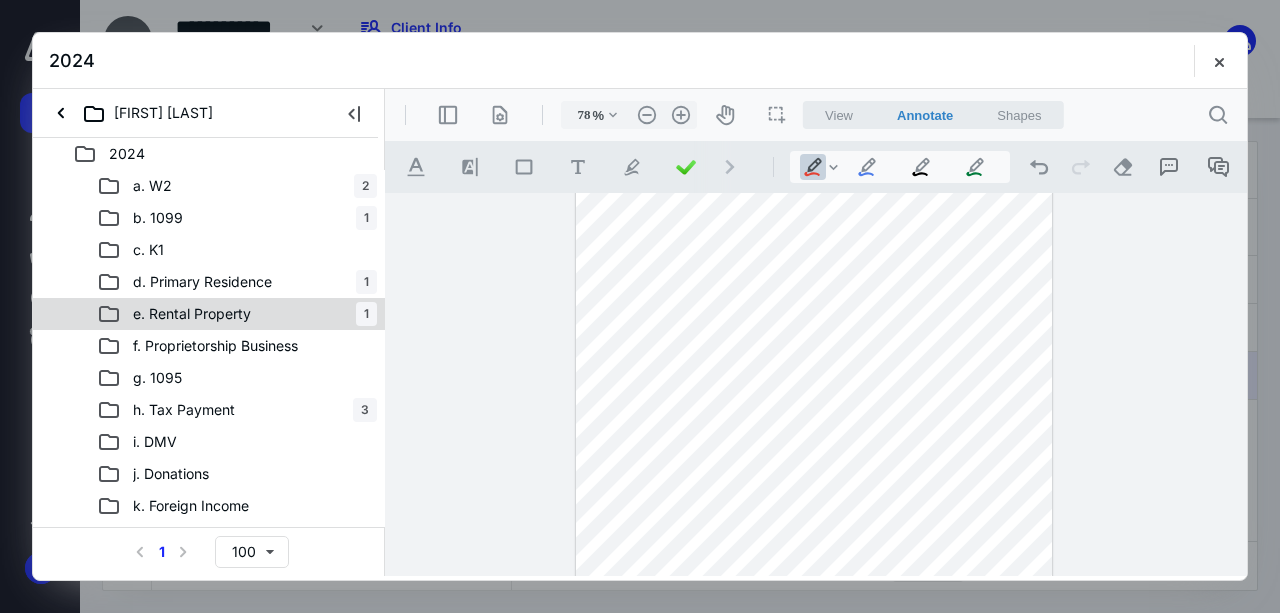 click on "e. Rental Property" at bounding box center [192, 314] 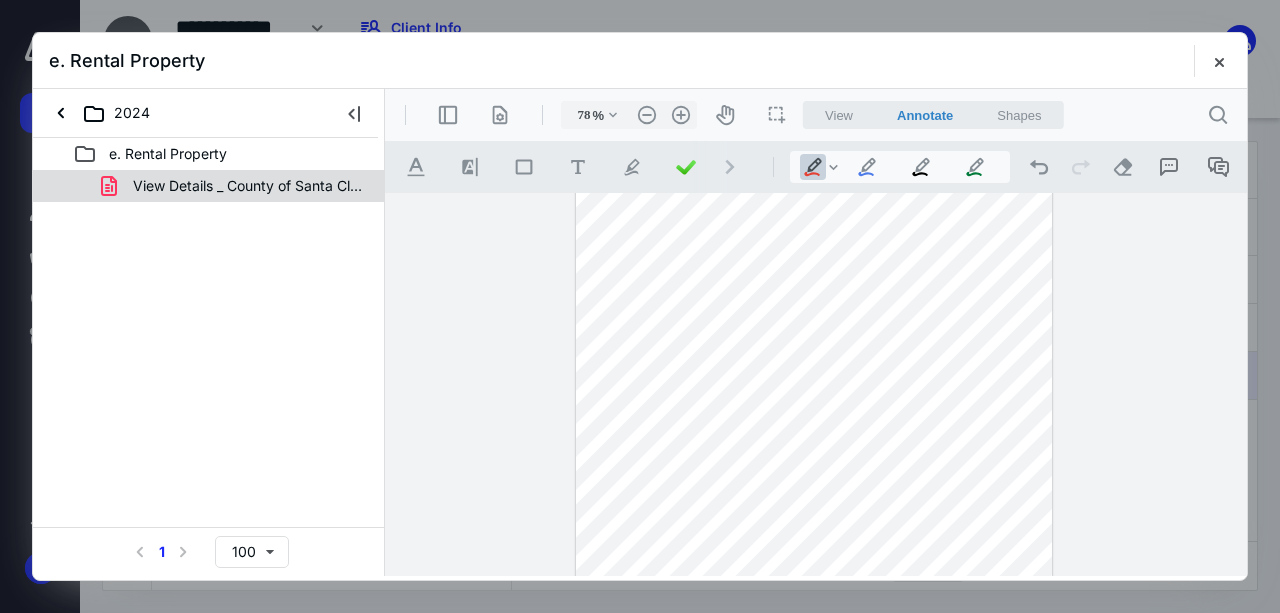 click 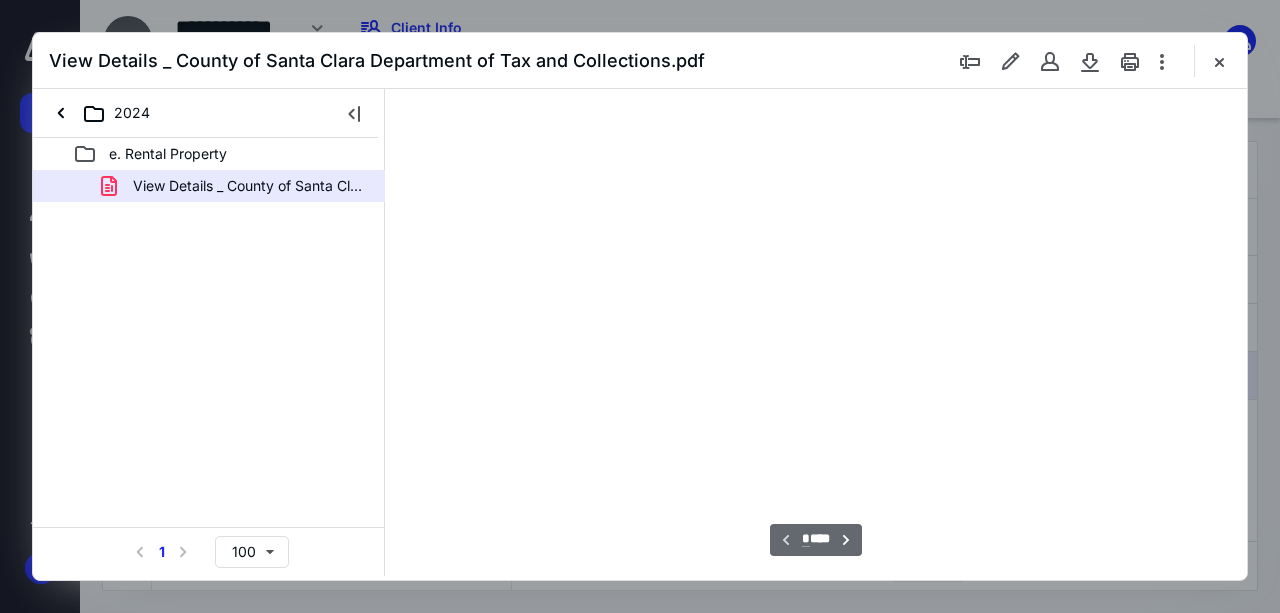 scroll, scrollTop: 0, scrollLeft: 0, axis: both 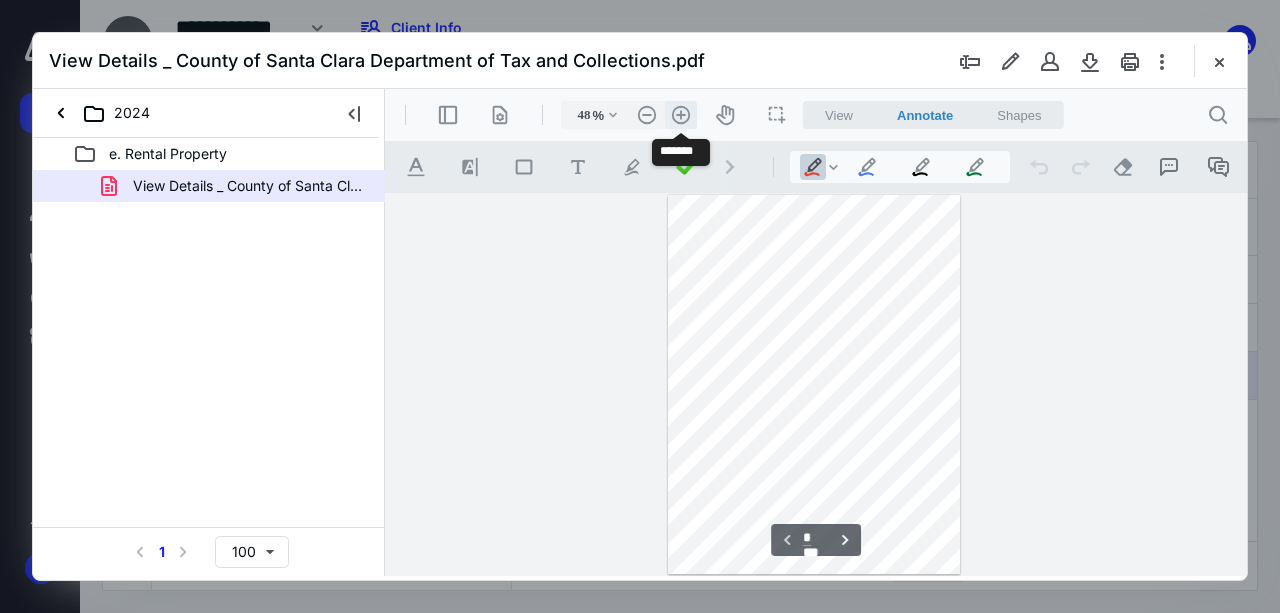 click on ".cls-1{fill:#abb0c4;} icon - header - zoom - in - line" at bounding box center (681, 115) 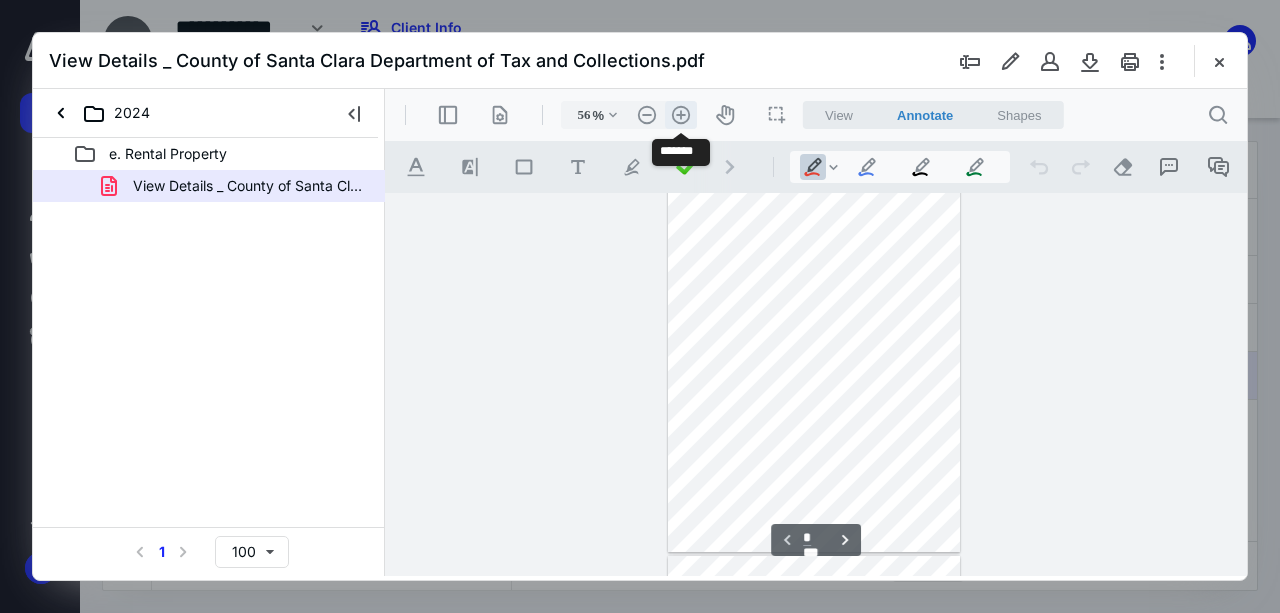 click on ".cls-1{fill:#abb0c4;} icon - header - zoom - in - line" at bounding box center [681, 115] 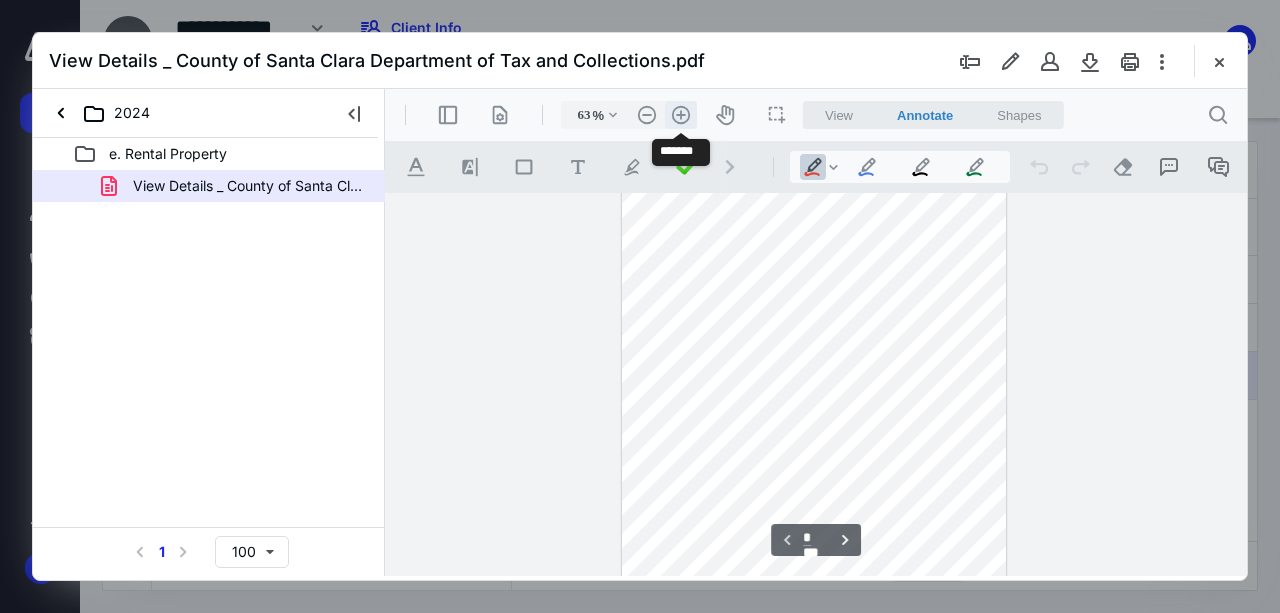 click on ".cls-1{fill:#abb0c4;} icon - header - zoom - in - line" at bounding box center [681, 115] 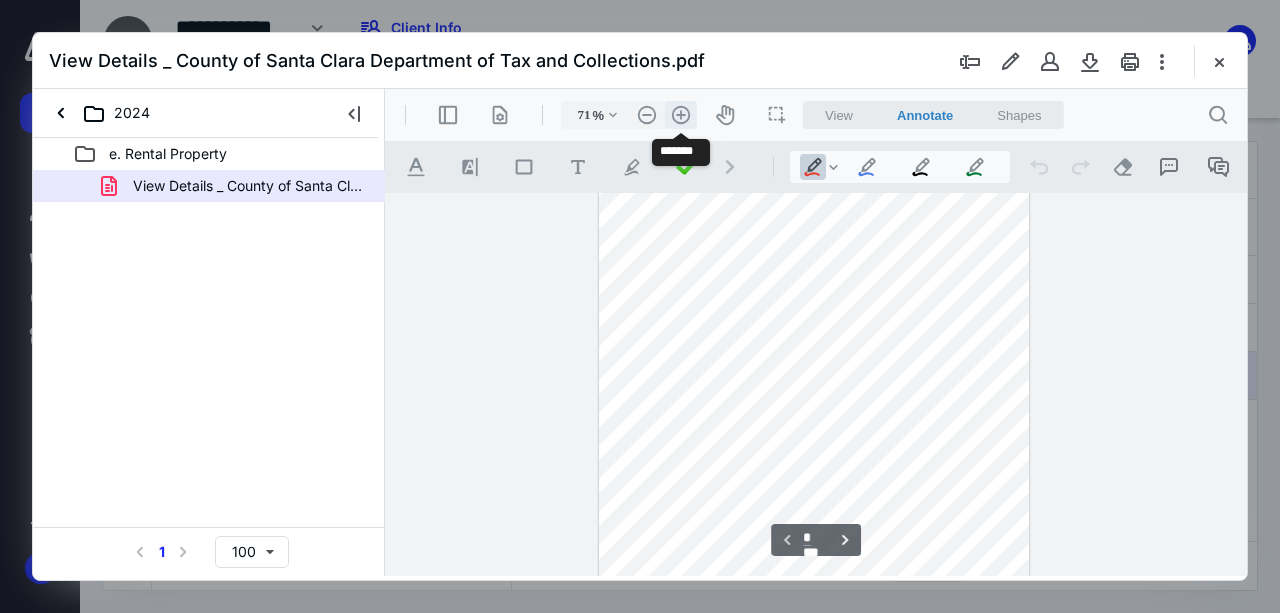click on ".cls-1{fill:#abb0c4;} icon - header - zoom - in - line" at bounding box center [681, 115] 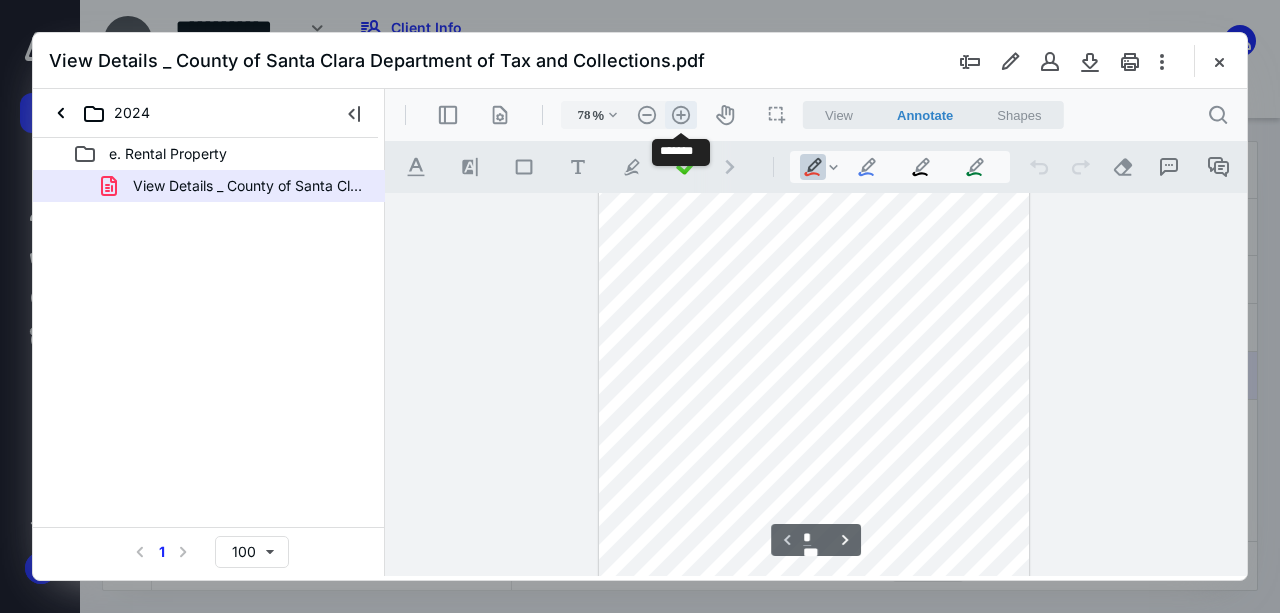 scroll, scrollTop: 88, scrollLeft: 0, axis: vertical 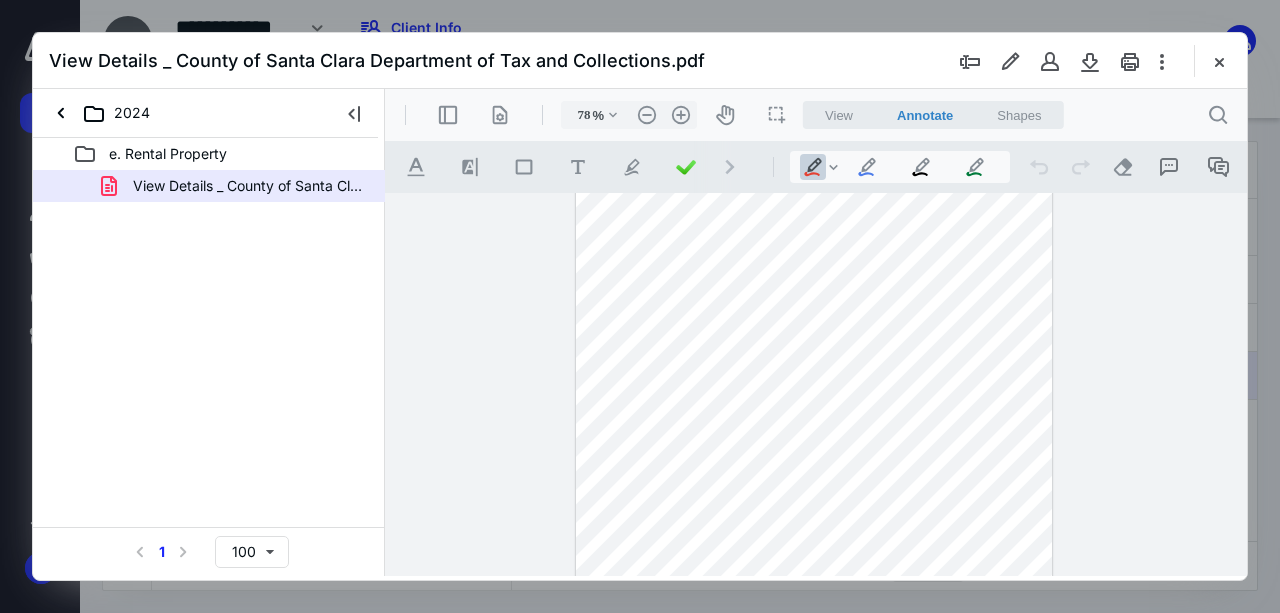 drag, startPoint x: 949, startPoint y: 274, endPoint x: 968, endPoint y: 264, distance: 21.470911 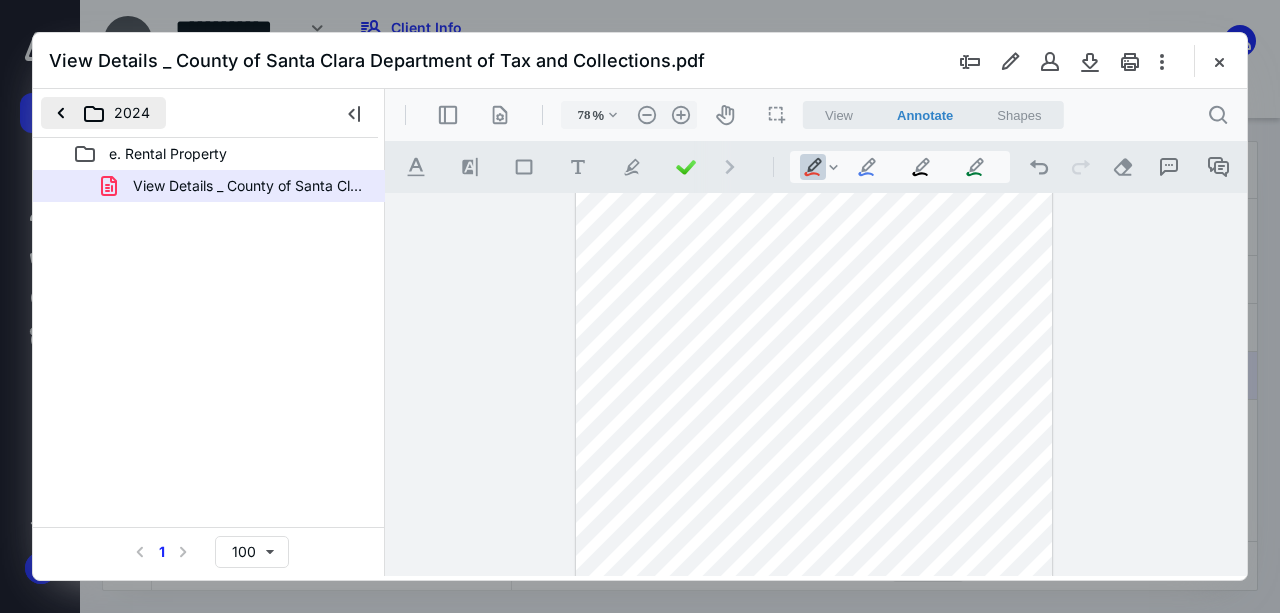 click on "2024" at bounding box center (103, 113) 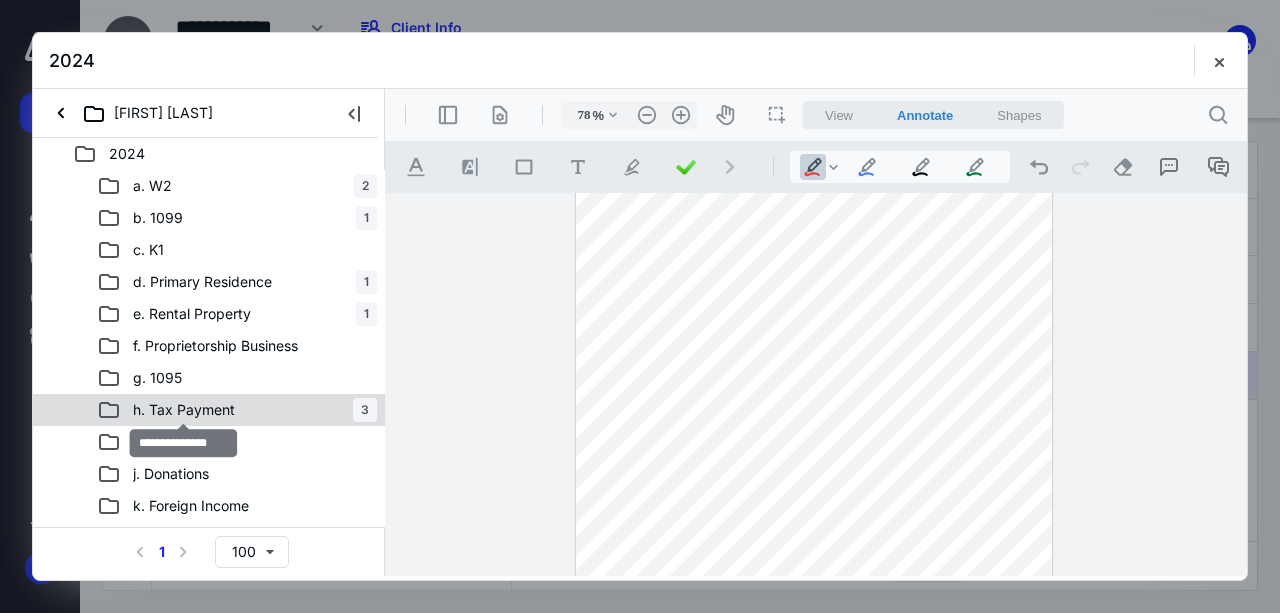 click on "h. Tax Payment" at bounding box center [184, 410] 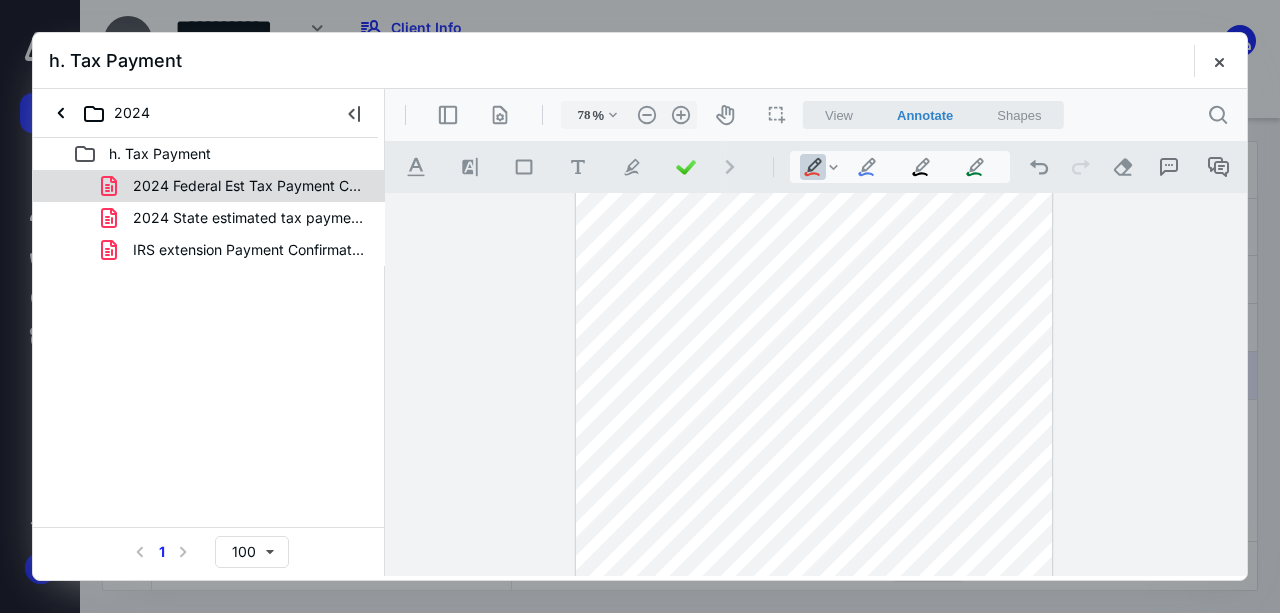 click 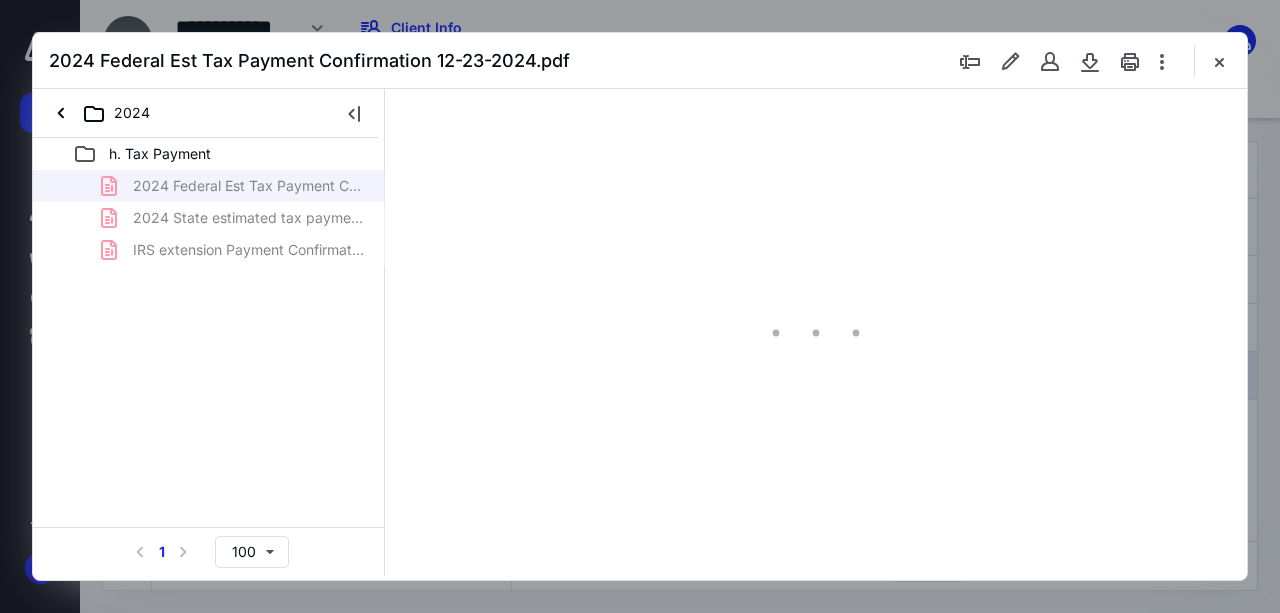 scroll, scrollTop: 0, scrollLeft: 0, axis: both 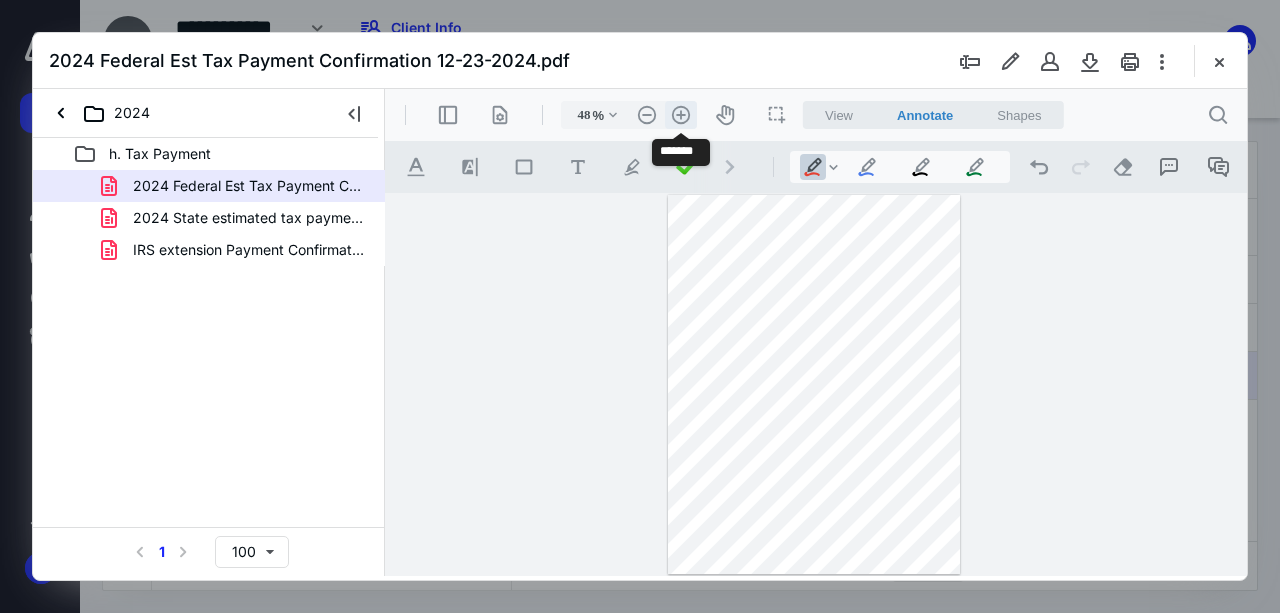click on ".cls-1{fill:#abb0c4;} icon - header - zoom - in - line" at bounding box center (681, 115) 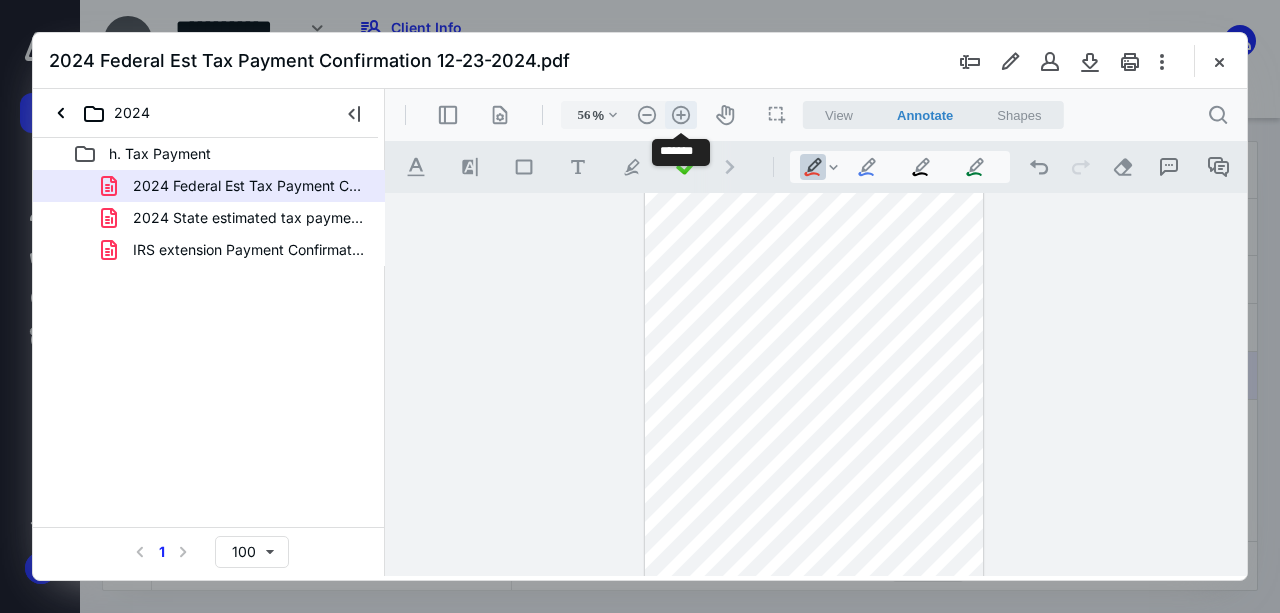 click on ".cls-1{fill:#abb0c4;} icon - header - zoom - in - line" at bounding box center (681, 115) 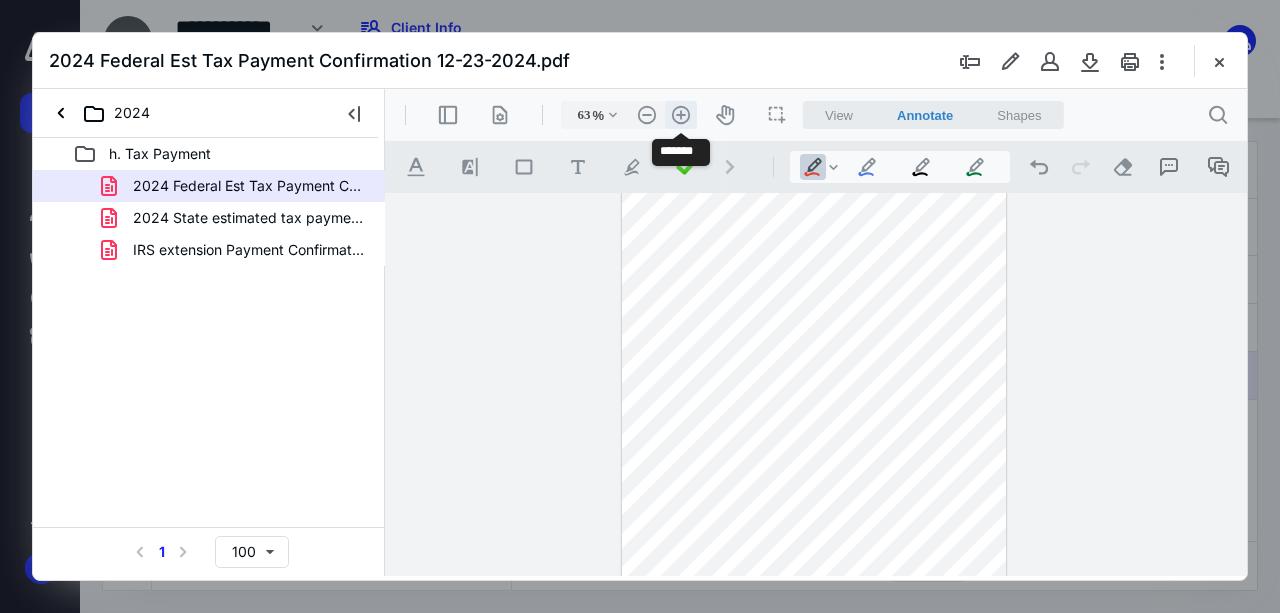 click on ".cls-1{fill:#abb0c4;} icon - header - zoom - in - line" at bounding box center (681, 115) 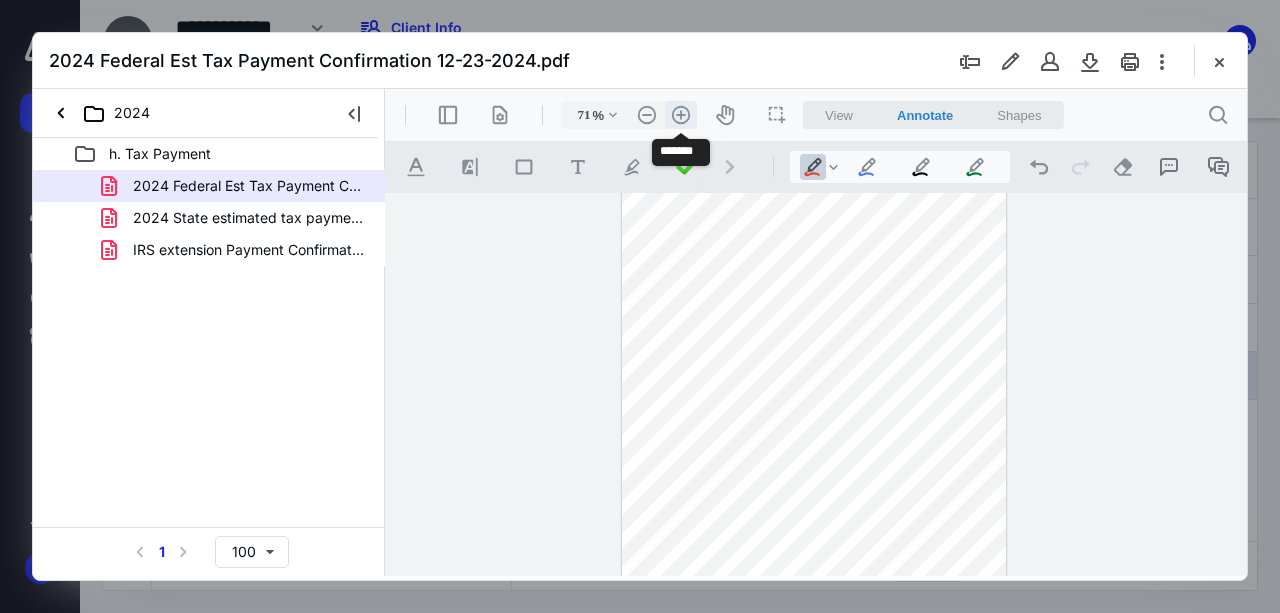 scroll, scrollTop: 66, scrollLeft: 0, axis: vertical 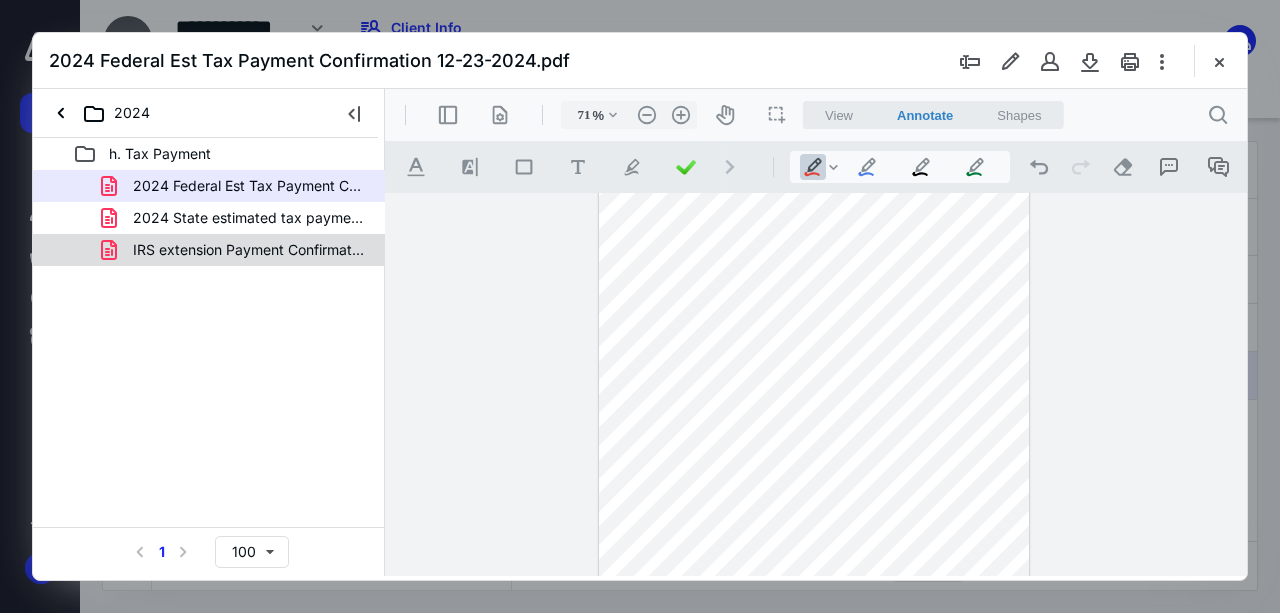 click 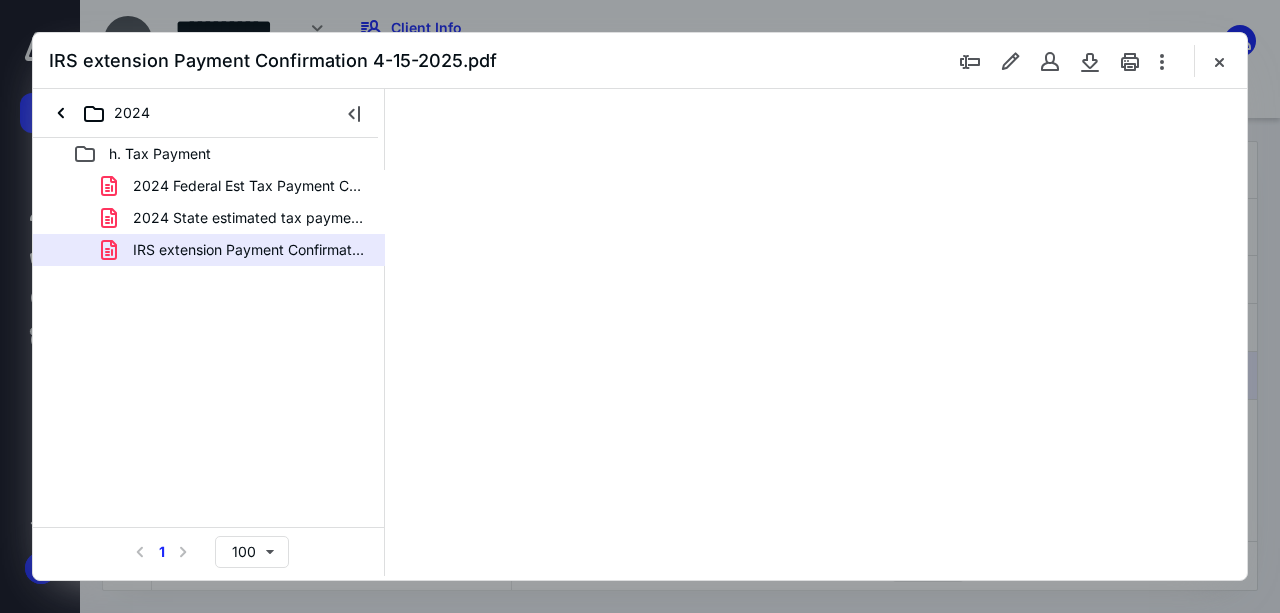 scroll, scrollTop: 0, scrollLeft: 0, axis: both 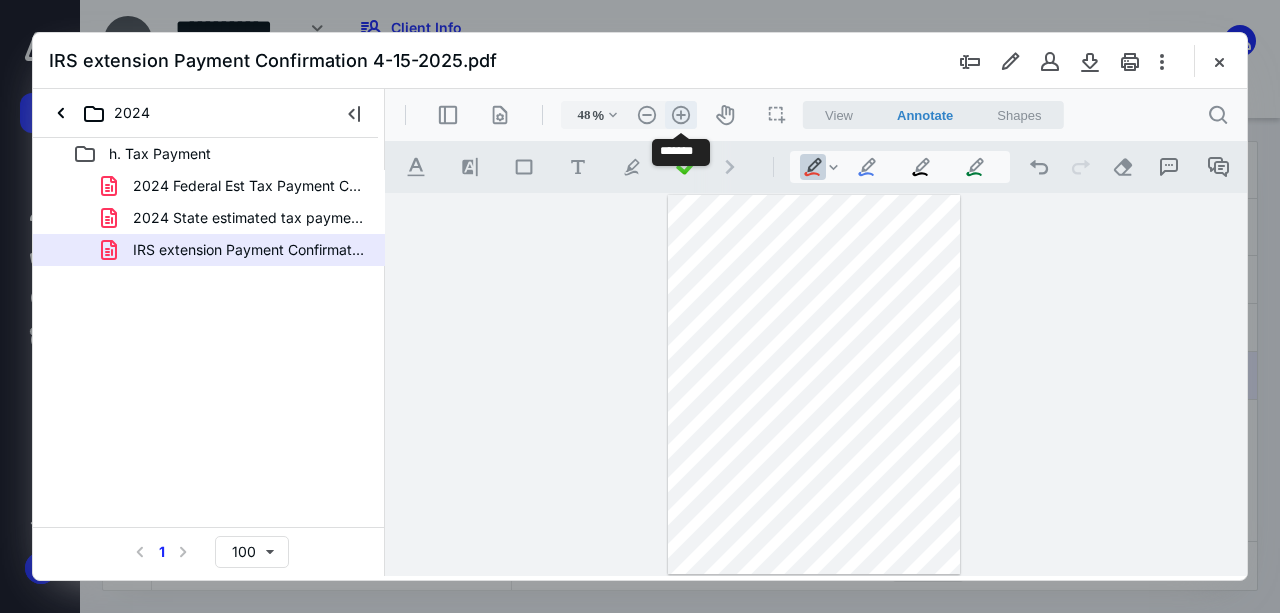 click on ".cls-1{fill:#abb0c4;} icon - header - zoom - in - line" at bounding box center (681, 115) 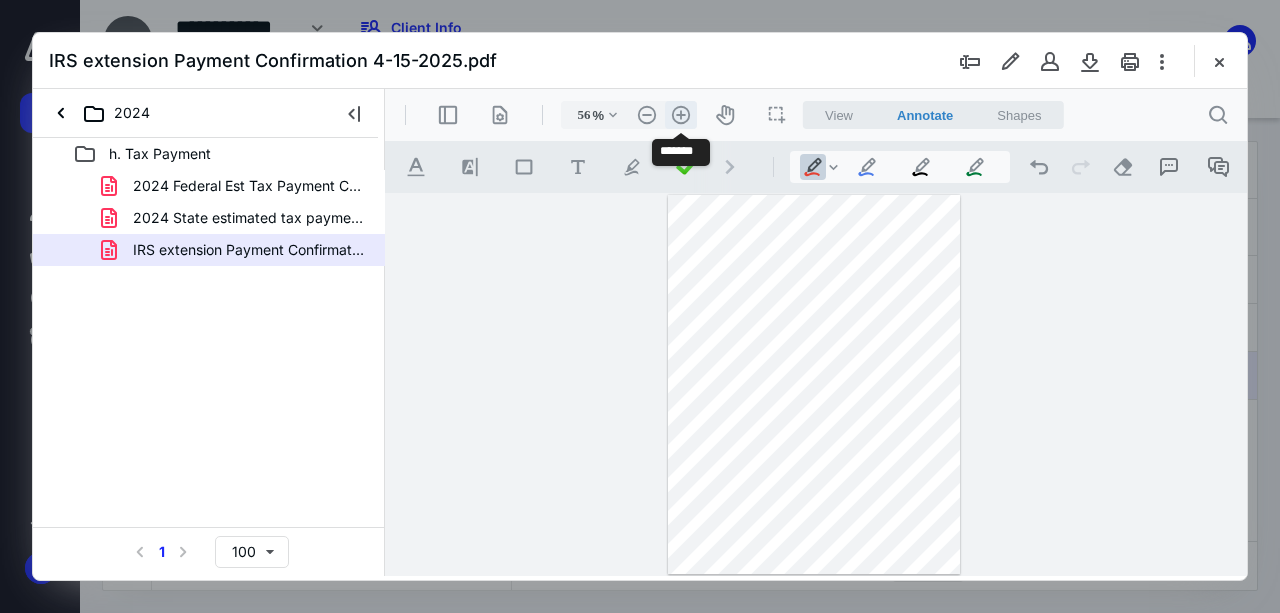 click on ".cls-1{fill:#abb0c4;} icon - header - zoom - in - line" at bounding box center [681, 115] 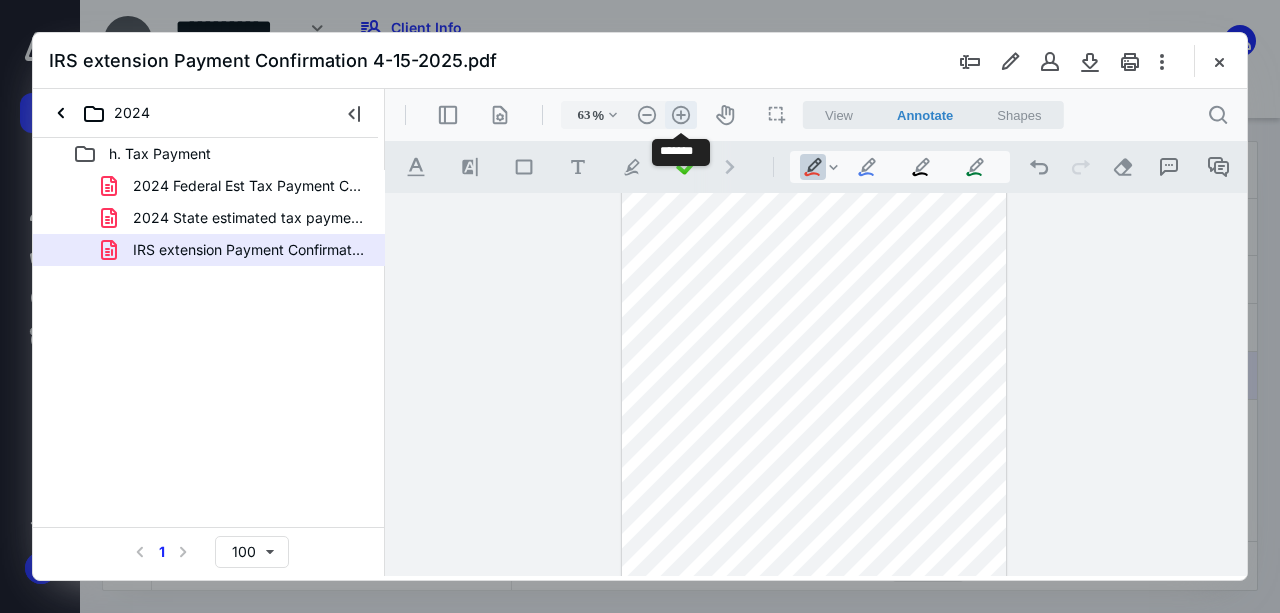 click on ".cls-1{fill:#abb0c4;} icon - header - zoom - in - line" at bounding box center (681, 115) 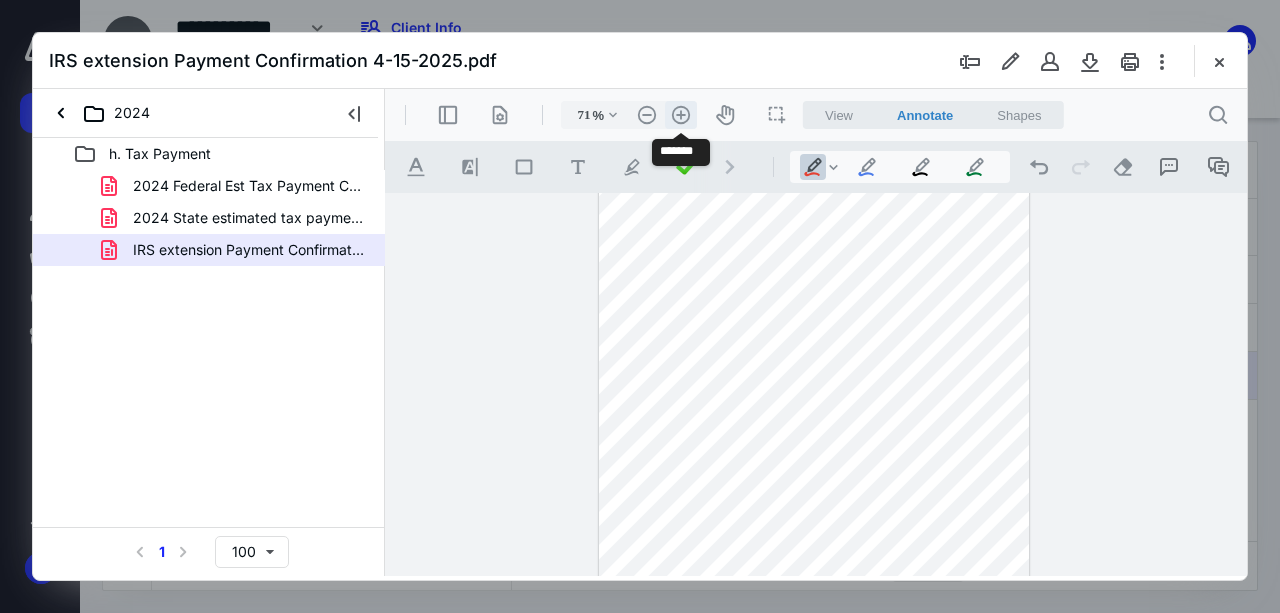 click on ".cls-1{fill:#abb0c4;} icon - header - zoom - in - line" at bounding box center [681, 115] 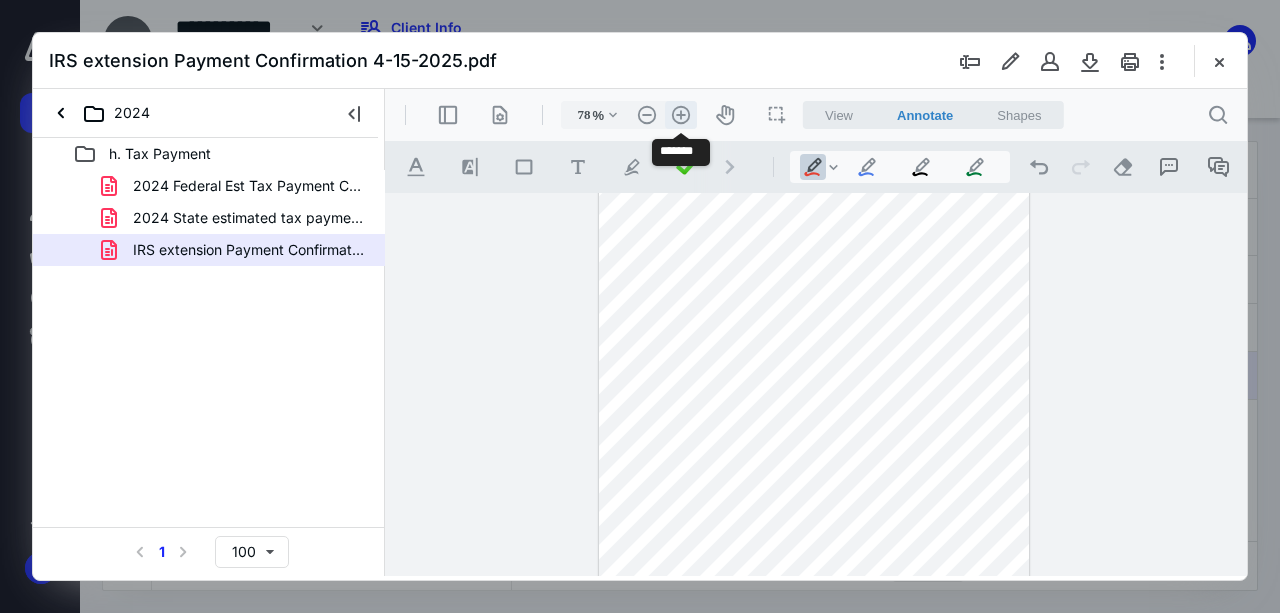 scroll, scrollTop: 88, scrollLeft: 0, axis: vertical 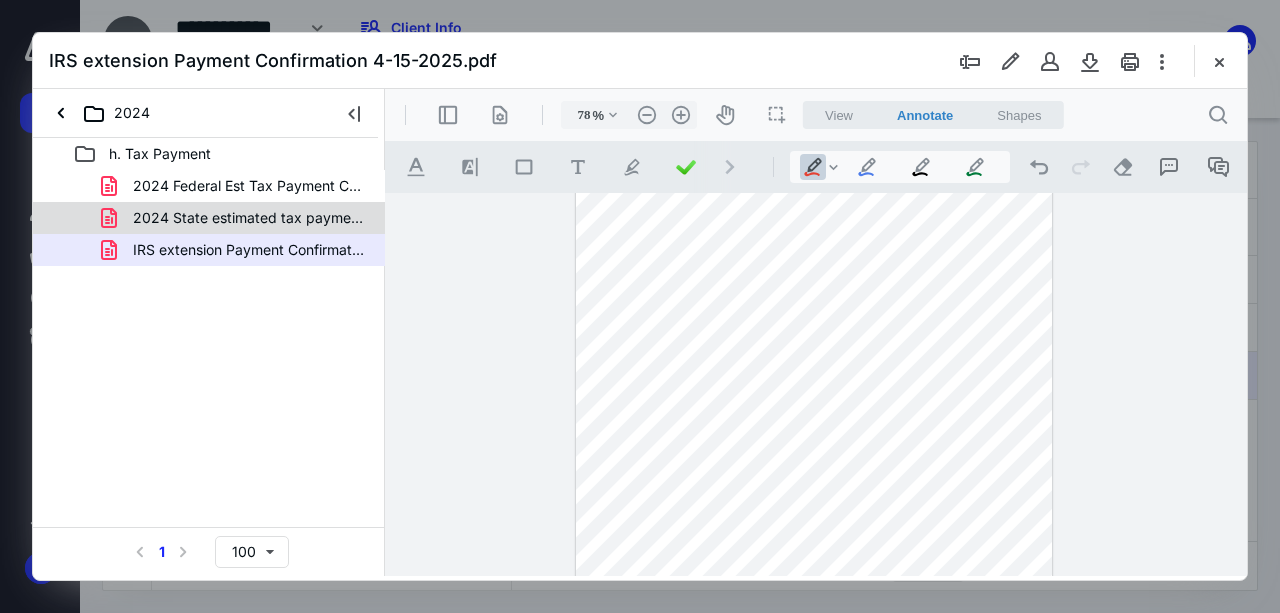 click 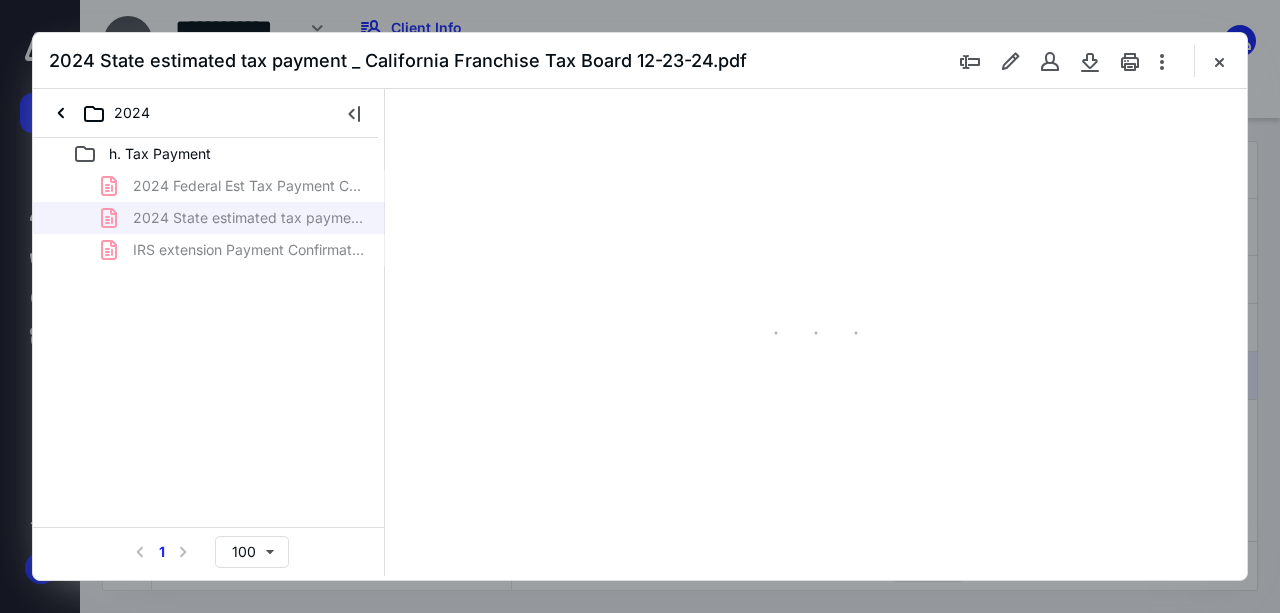 scroll, scrollTop: 106, scrollLeft: 0, axis: vertical 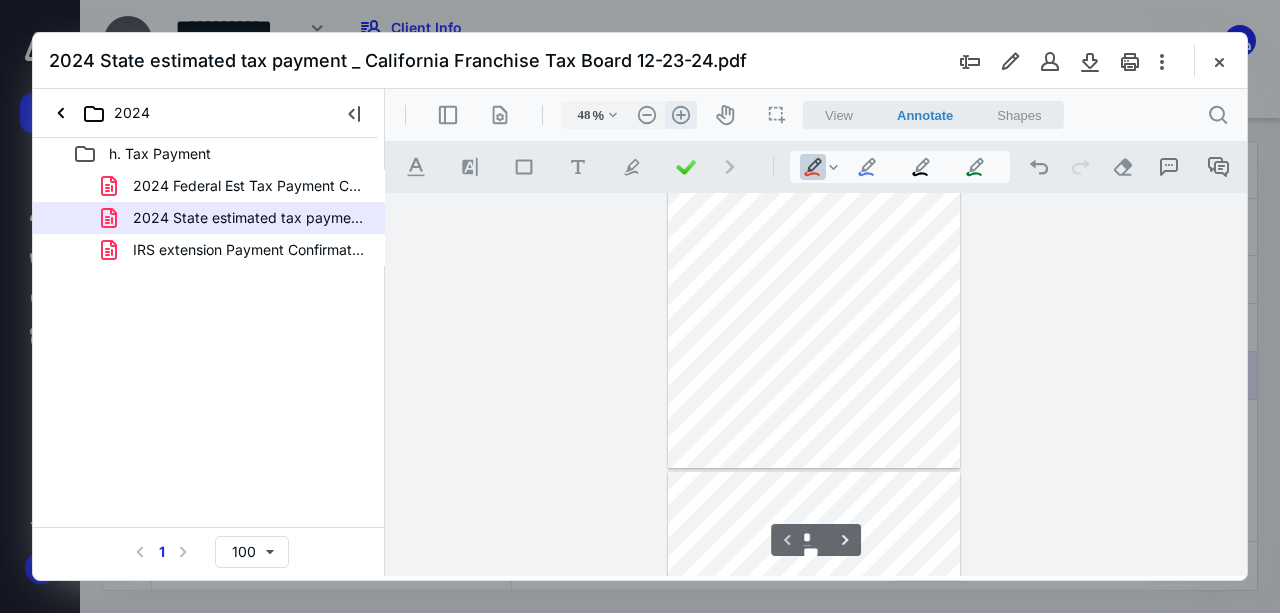 click on ".cls-1{fill:#abb0c4;} icon - header - zoom - in - line" at bounding box center [681, 115] 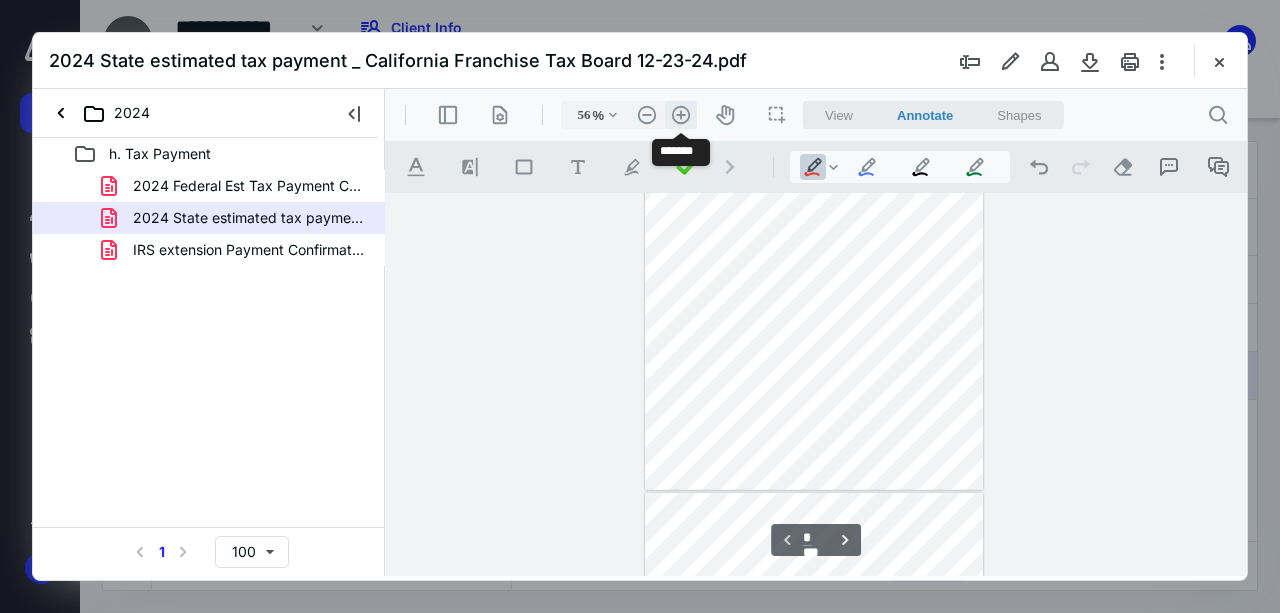 click on ".cls-1{fill:#abb0c4;} icon - header - zoom - in - line" at bounding box center (681, 115) 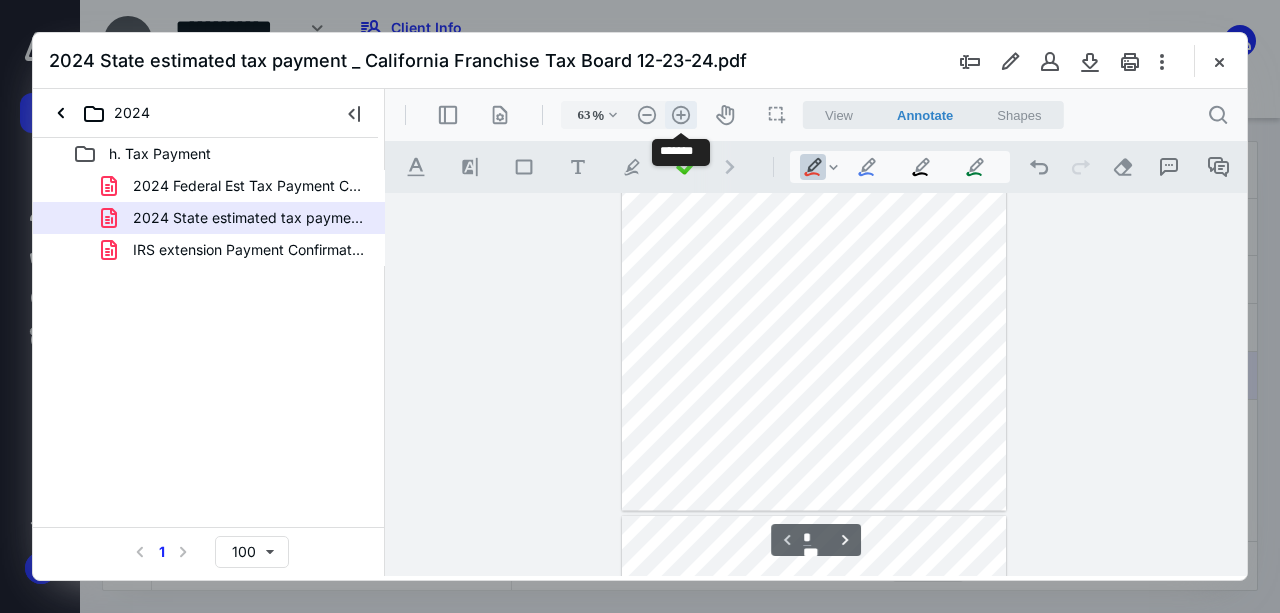 click on ".cls-1{fill:#abb0c4;} icon - header - zoom - in - line" at bounding box center [681, 115] 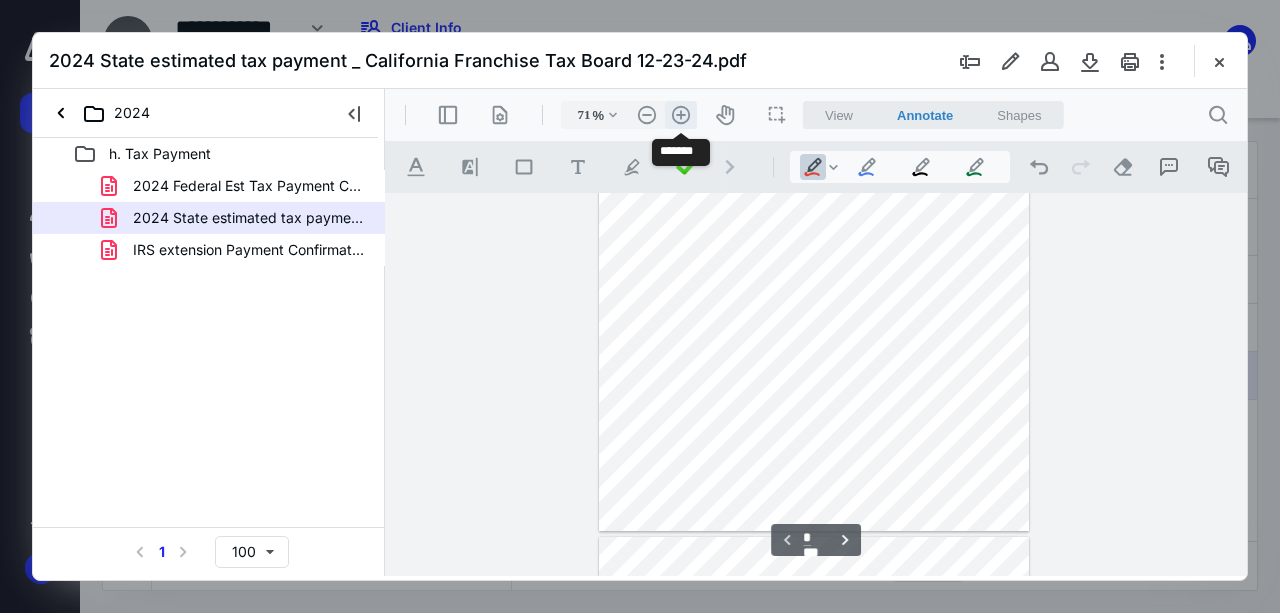 click on ".cls-1{fill:#abb0c4;} icon - header - zoom - in - line" at bounding box center [681, 115] 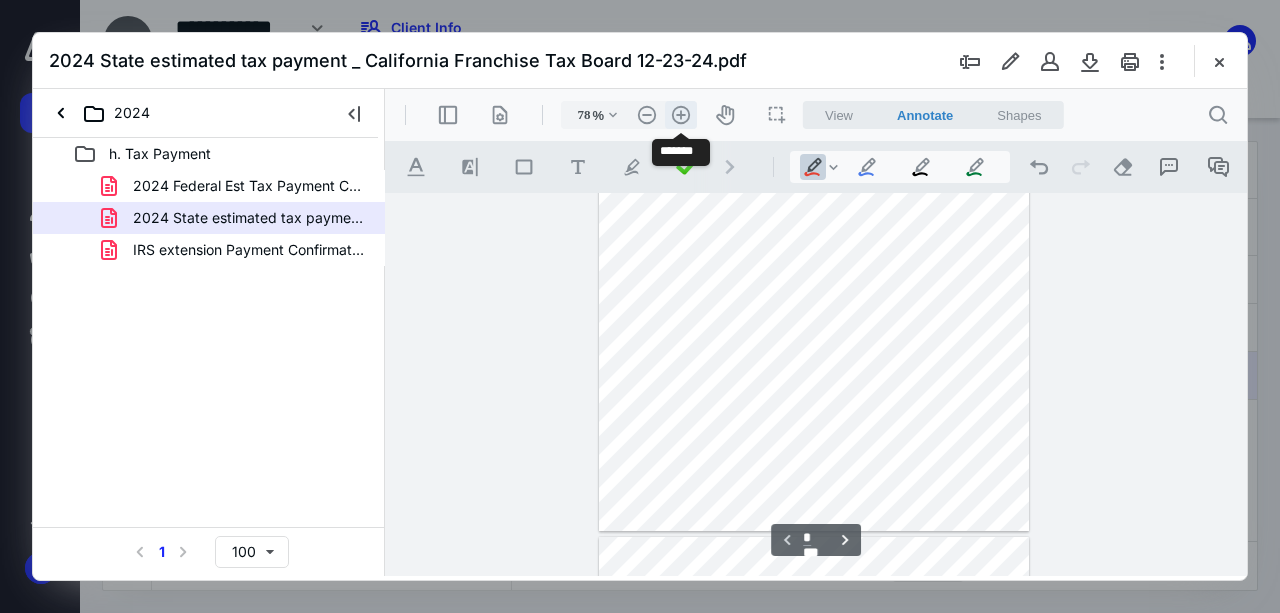 scroll, scrollTop: 260, scrollLeft: 0, axis: vertical 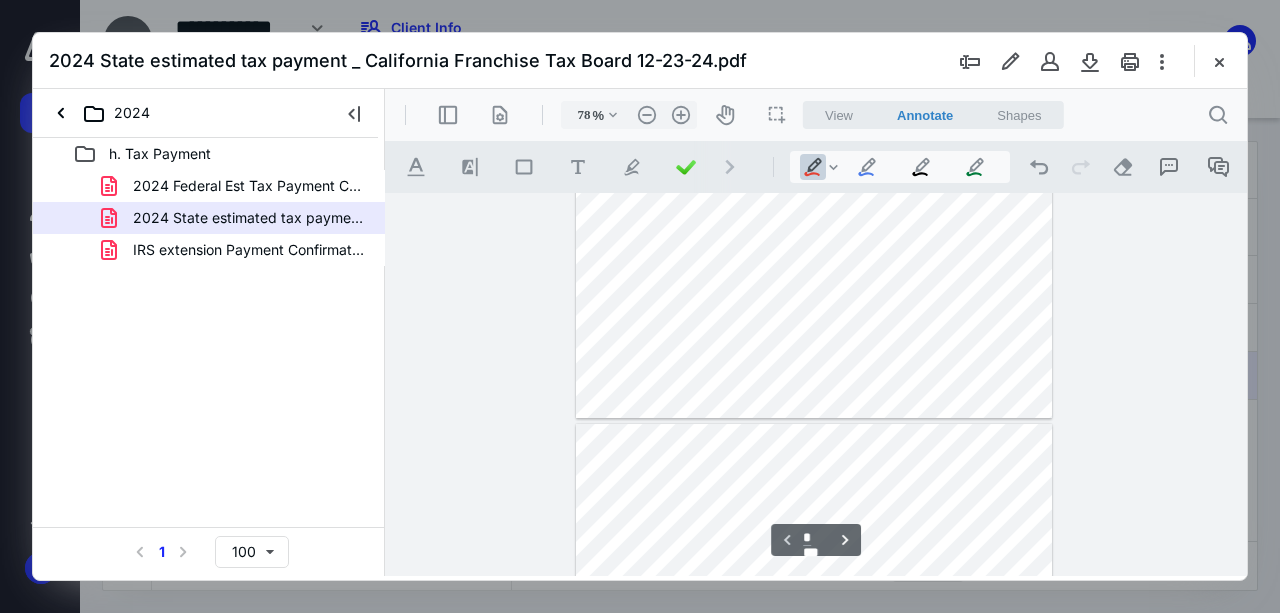 type on "*" 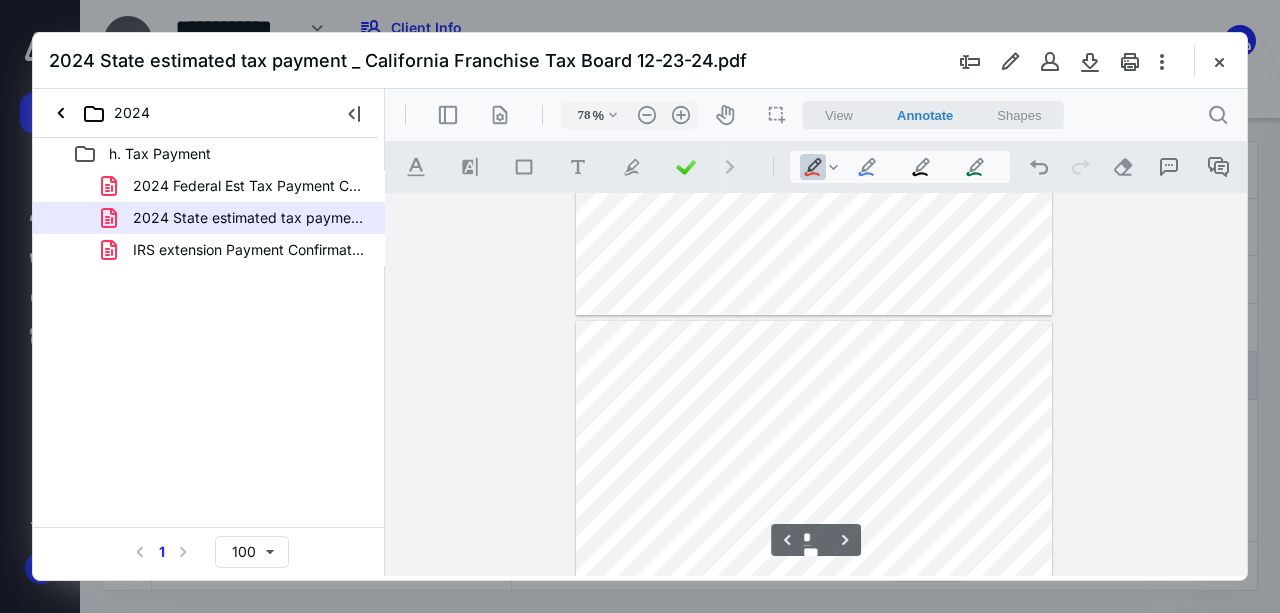 scroll, scrollTop: 594, scrollLeft: 0, axis: vertical 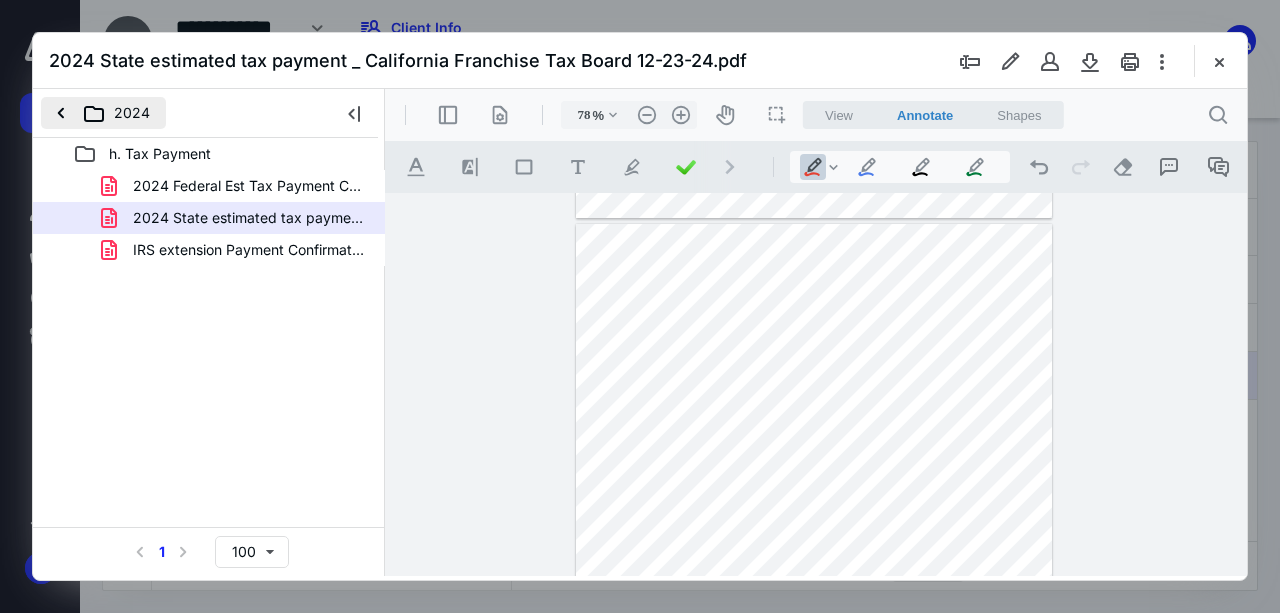 click on "2024" at bounding box center (103, 113) 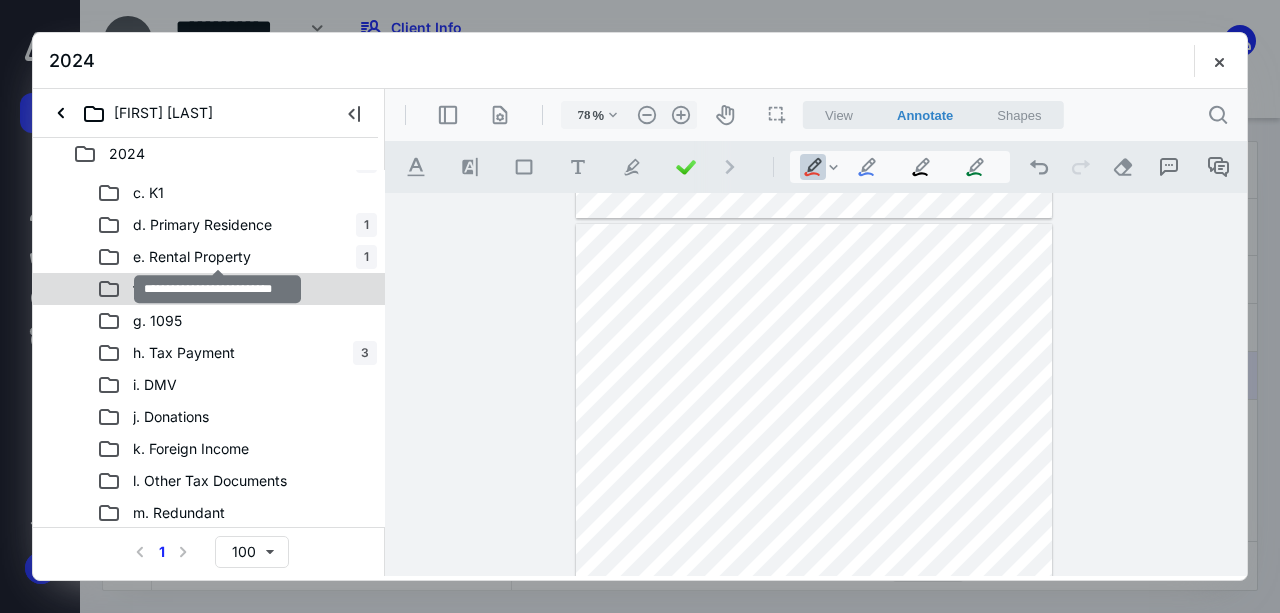 scroll, scrollTop: 122, scrollLeft: 0, axis: vertical 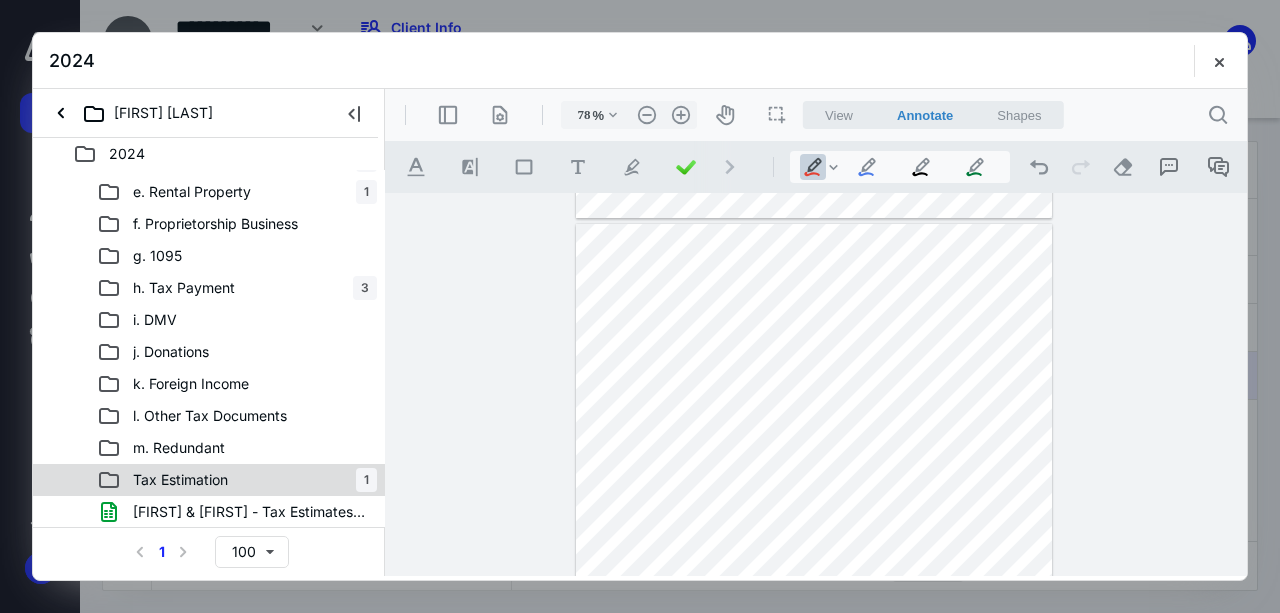 click on "Tax Estimation 1" at bounding box center (237, 480) 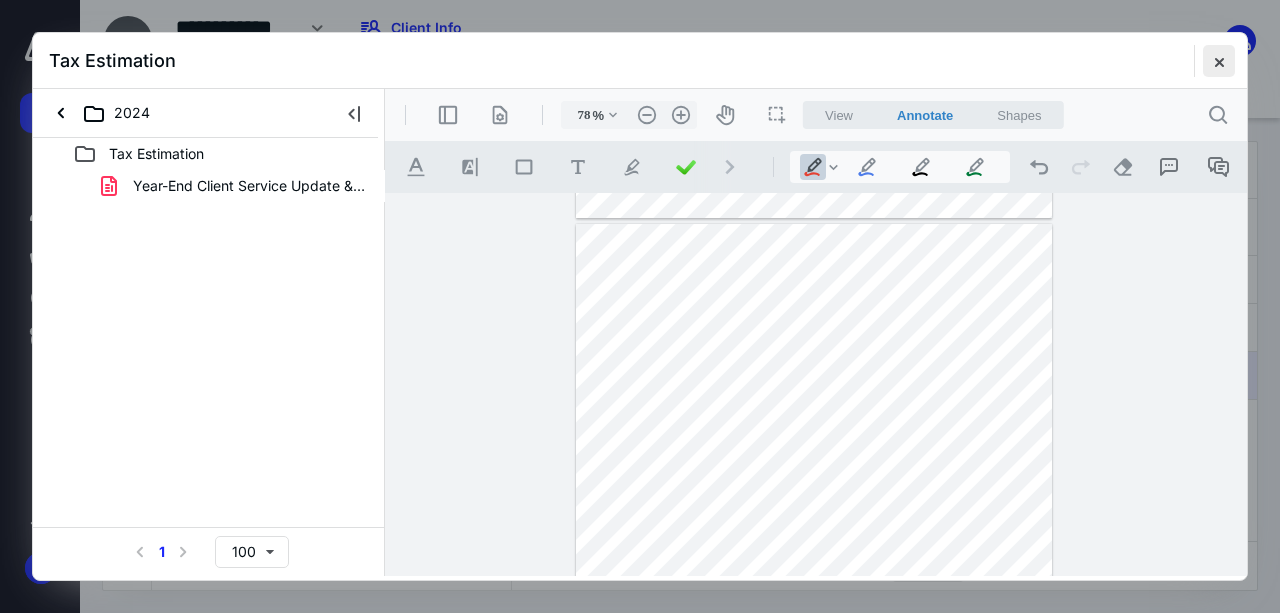 click at bounding box center (1219, 61) 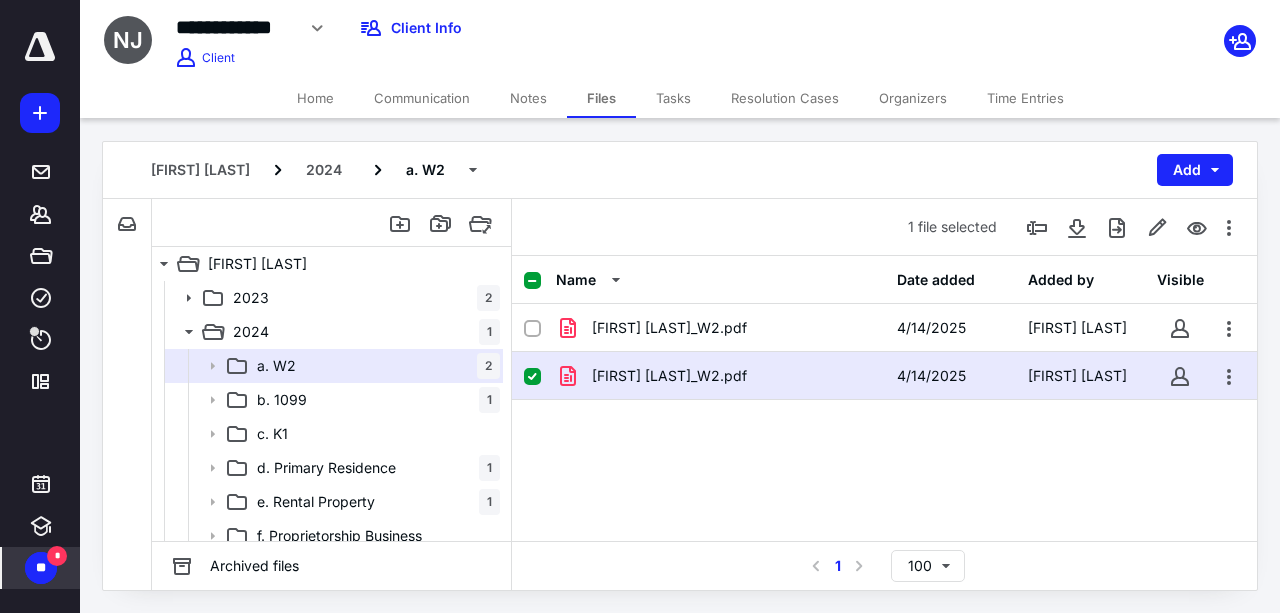 click on "*" at bounding box center [57, 556] 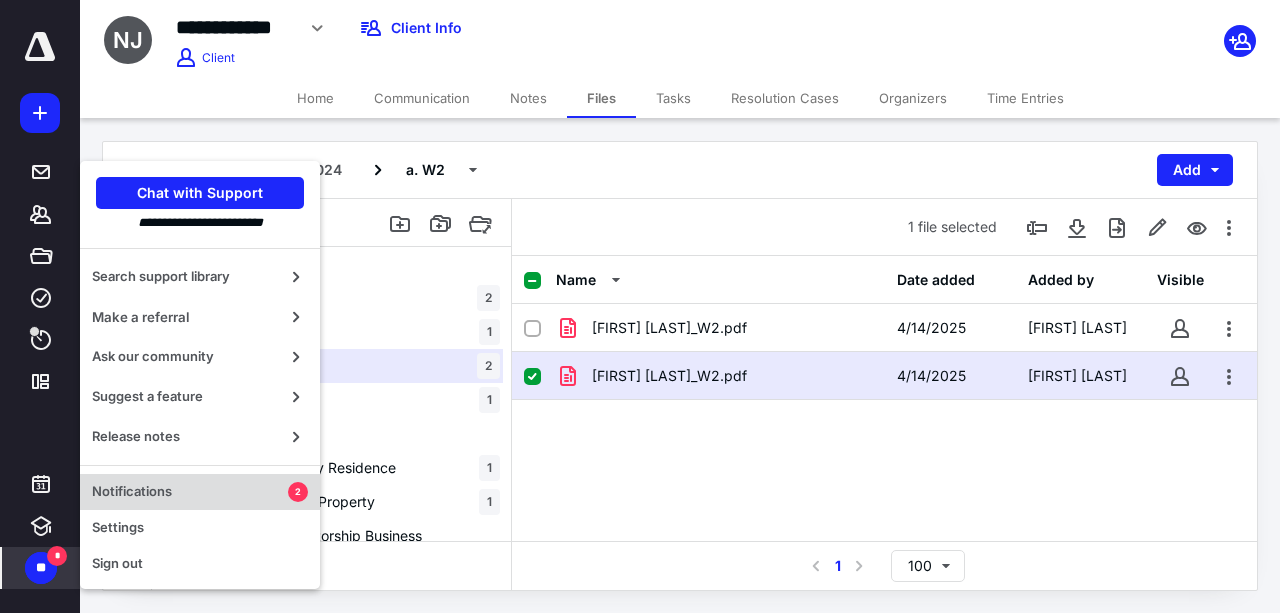 click on "Notifications" at bounding box center [190, 492] 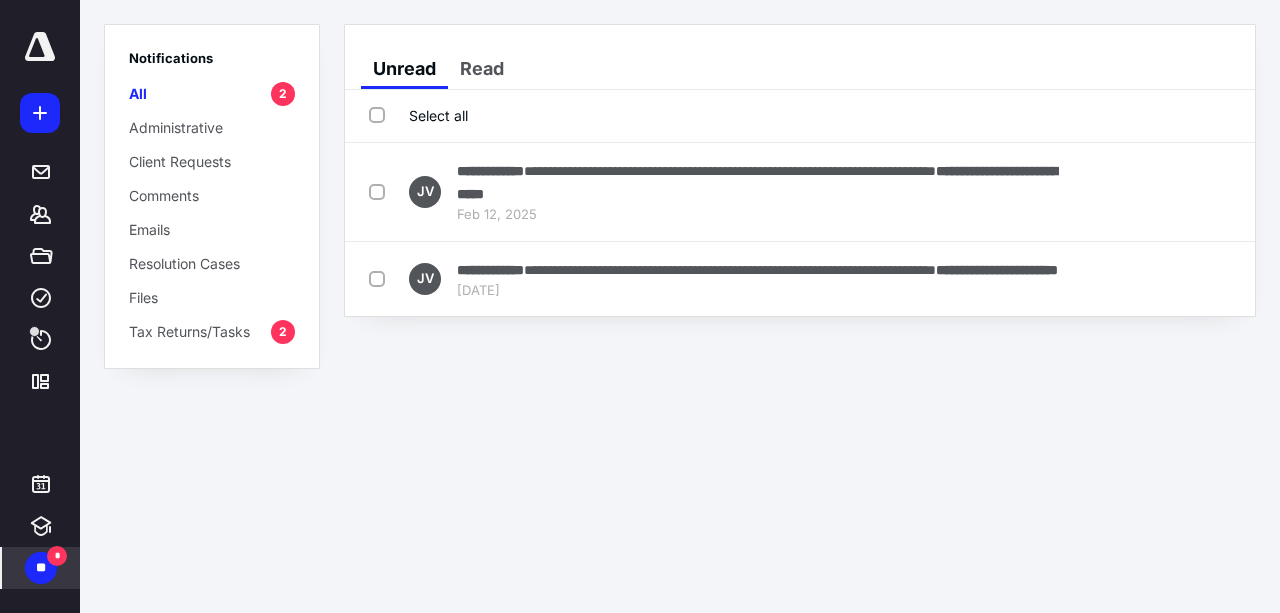 click on "Select all" at bounding box center (418, 115) 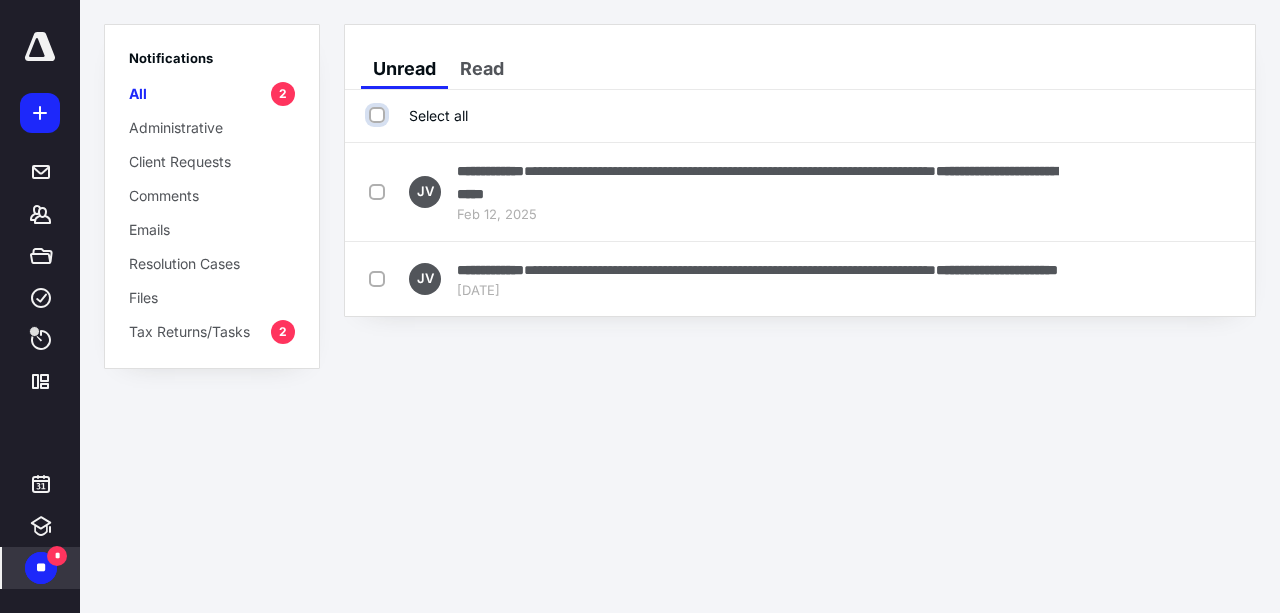 click on "Select all" at bounding box center (379, 115) 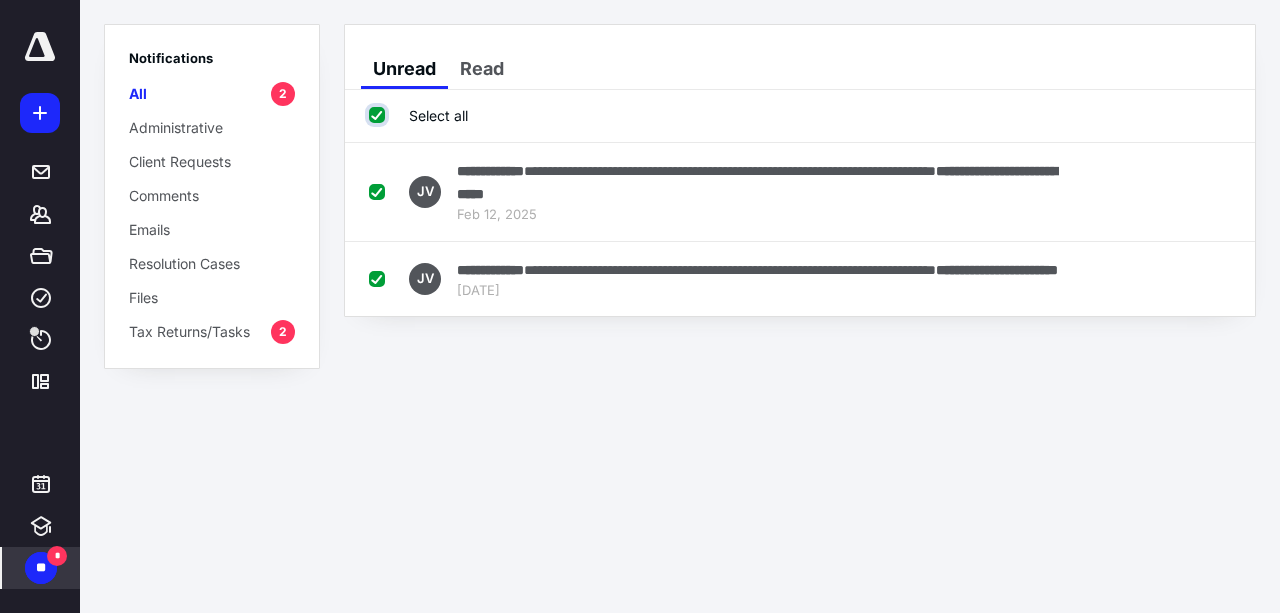 checkbox on "true" 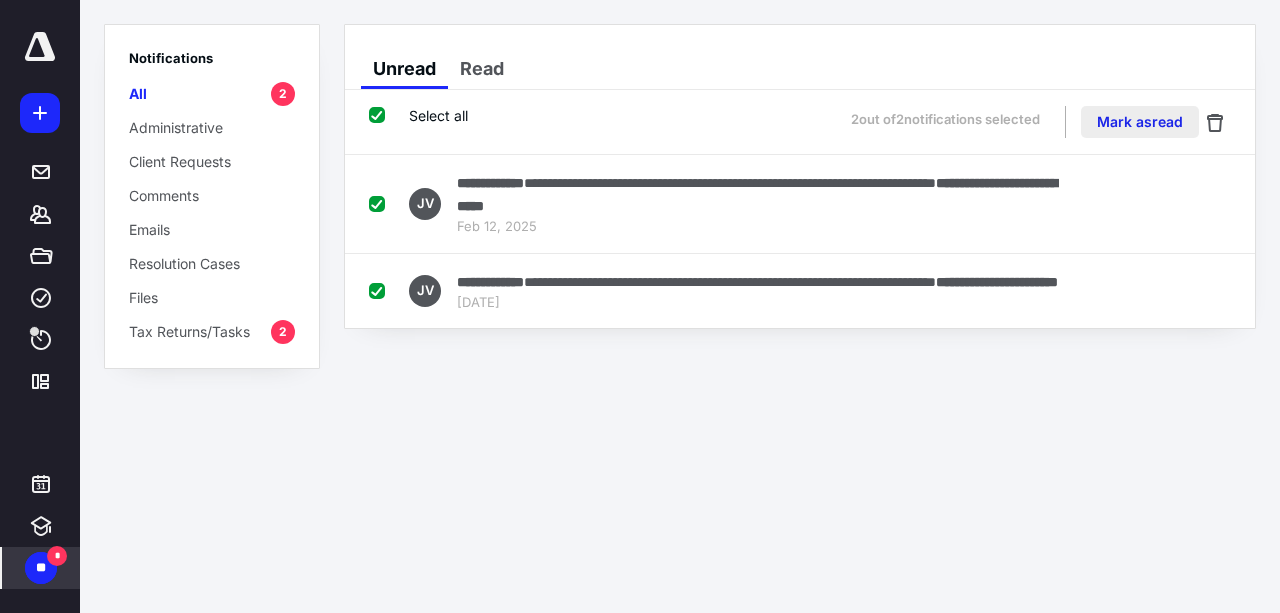 click on "Mark as  read" at bounding box center (1140, 122) 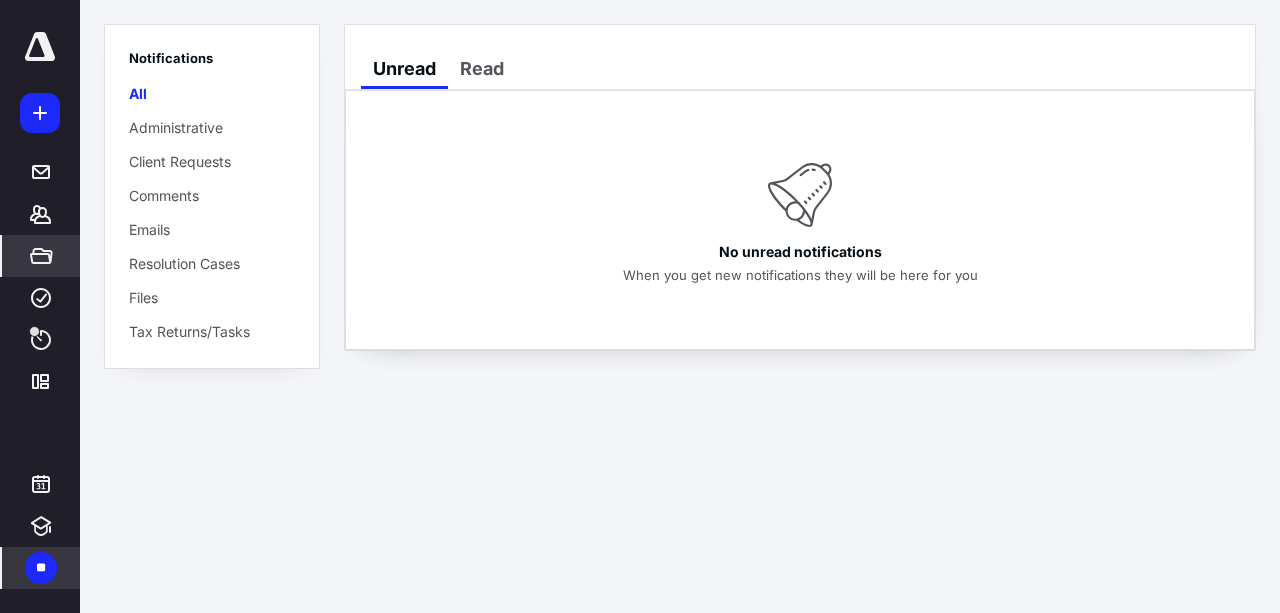 click 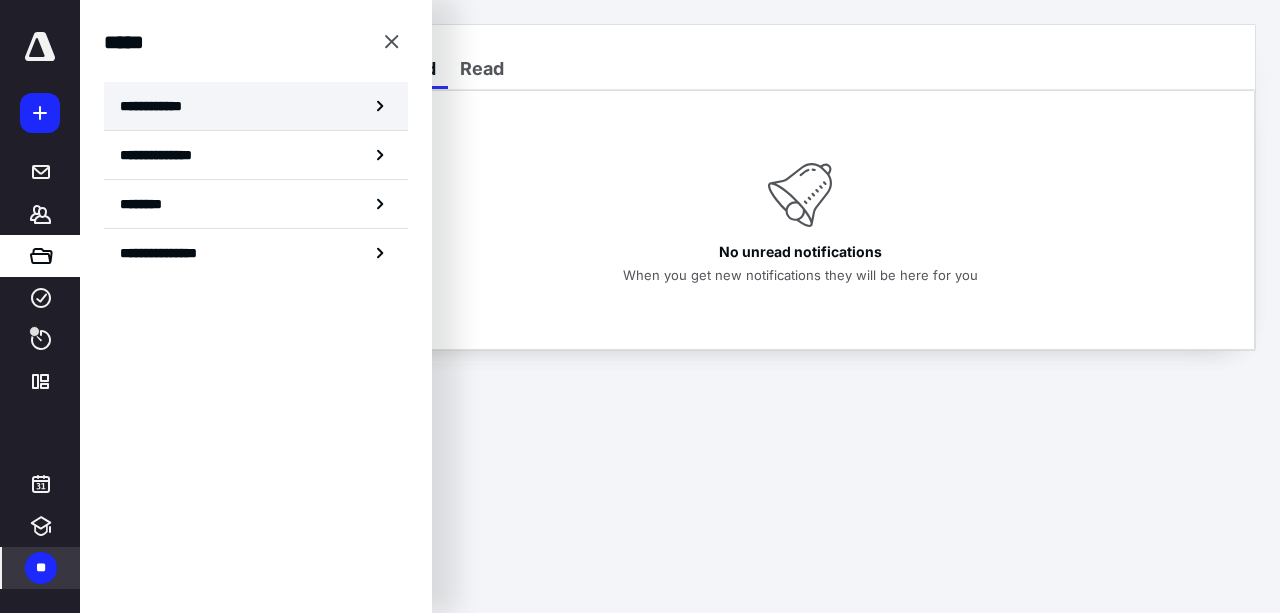 click on "**********" at bounding box center (157, 106) 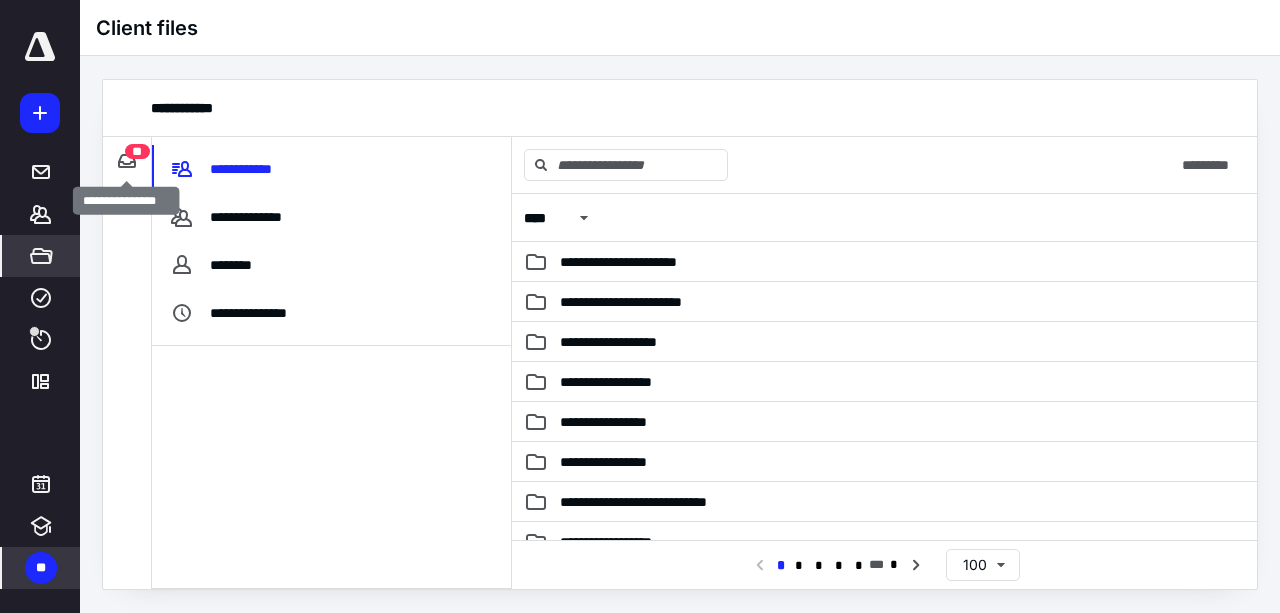 click on "**" at bounding box center (137, 151) 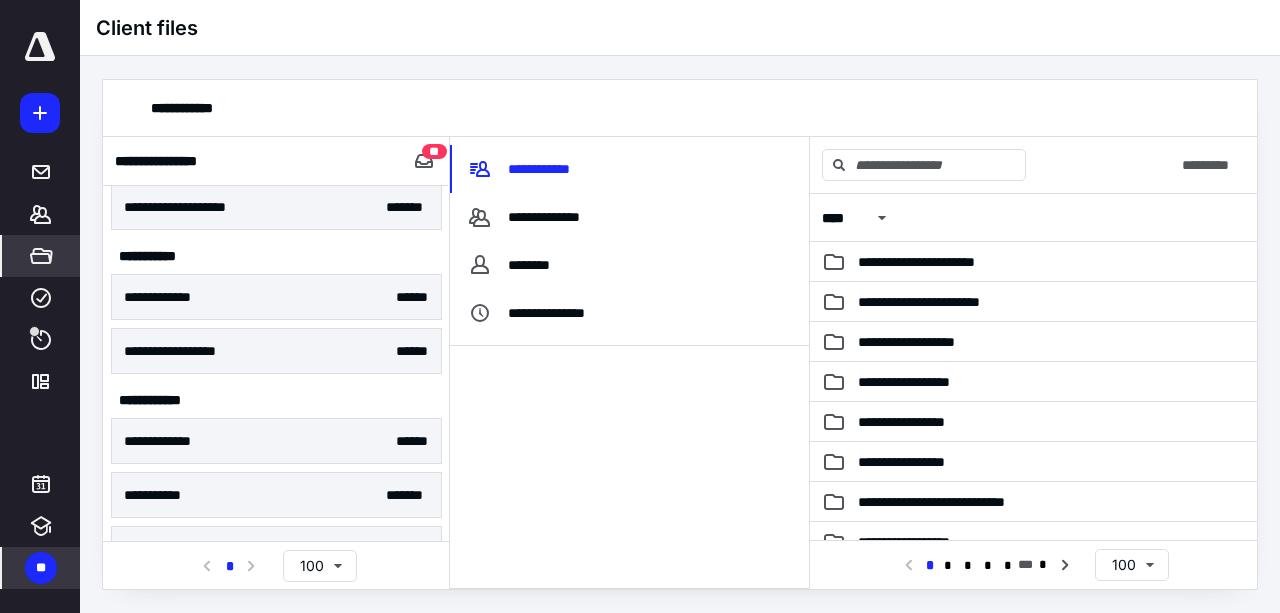 scroll, scrollTop: 200, scrollLeft: 0, axis: vertical 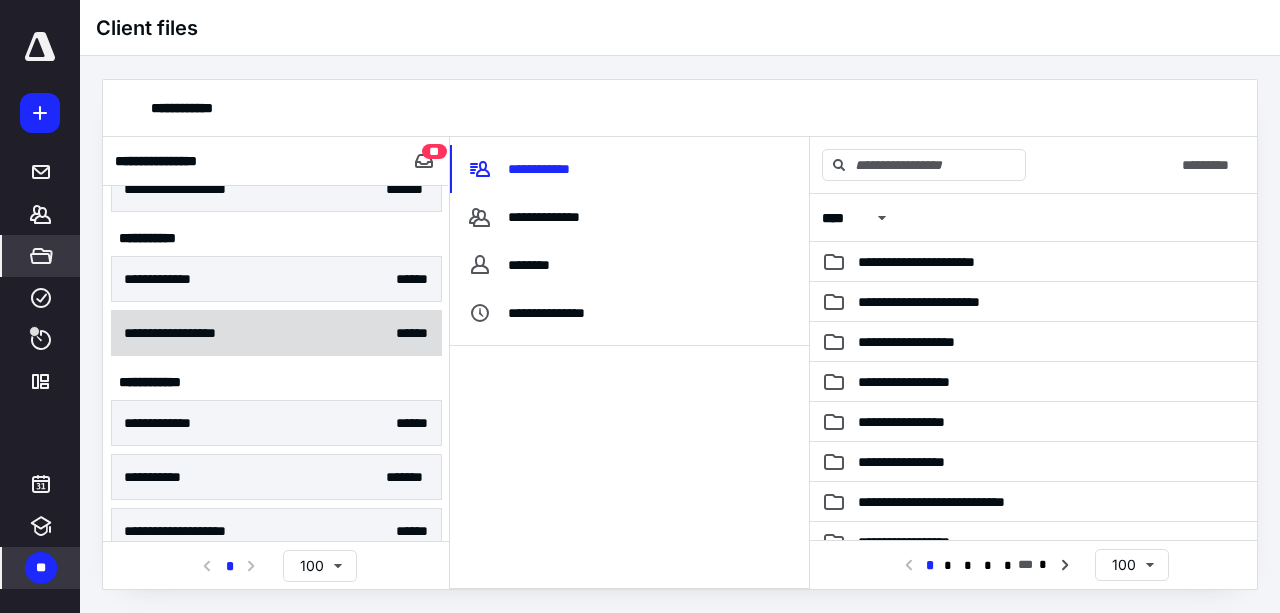 click on "**********" at bounding box center [276, 333] 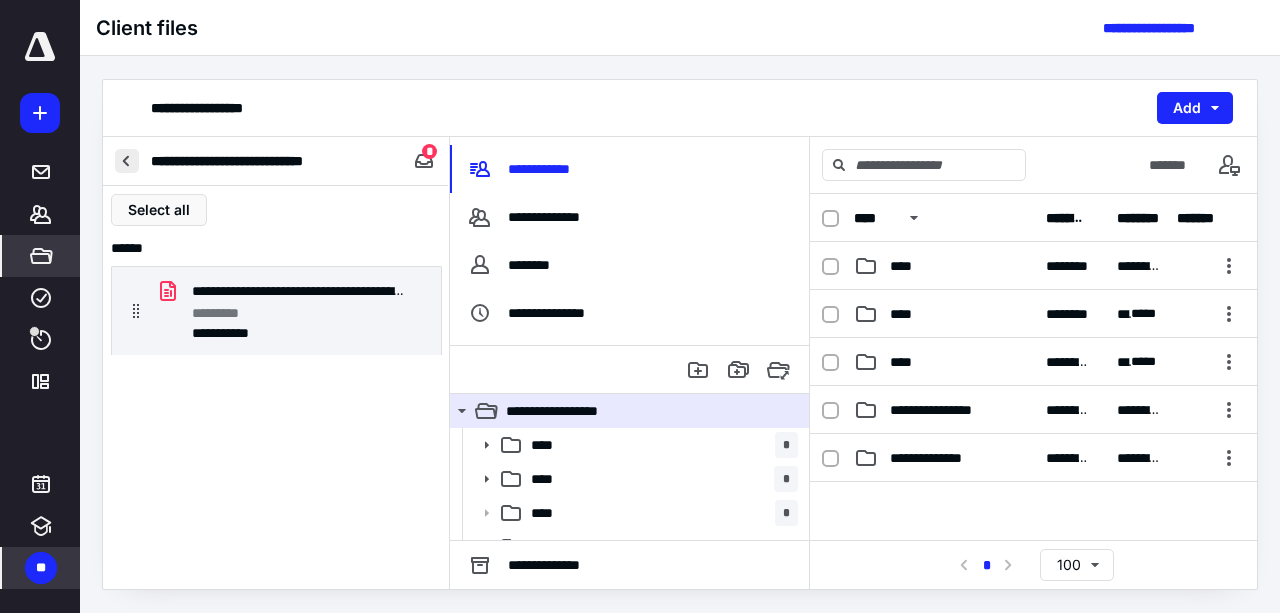 click at bounding box center [127, 161] 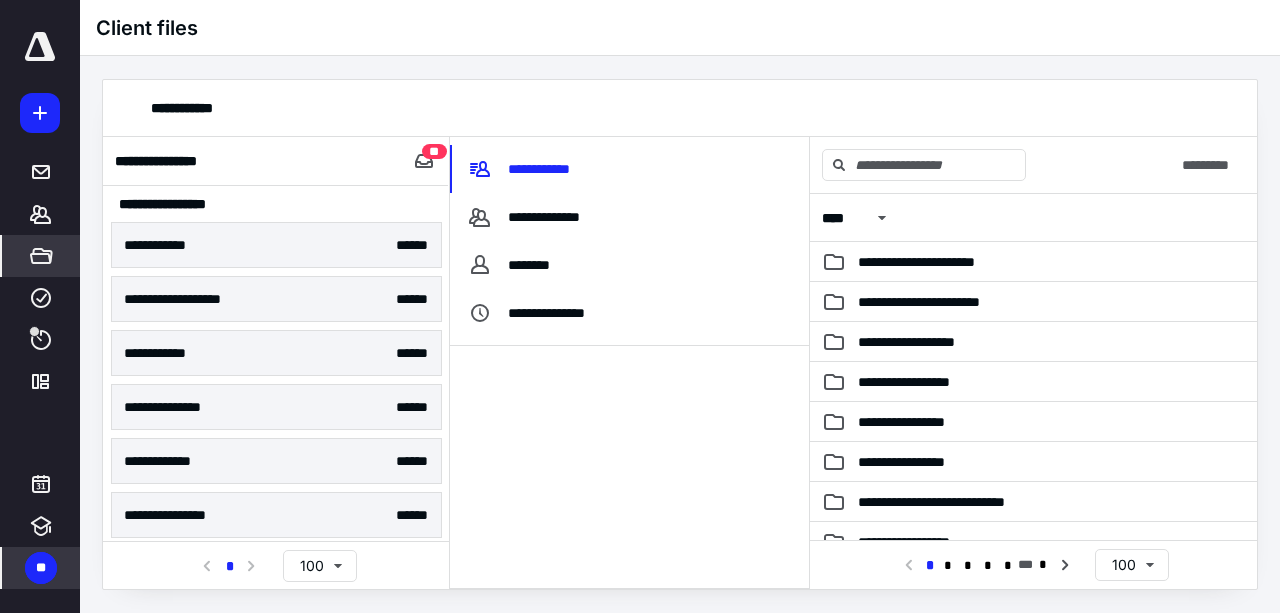 scroll, scrollTop: 1896, scrollLeft: 0, axis: vertical 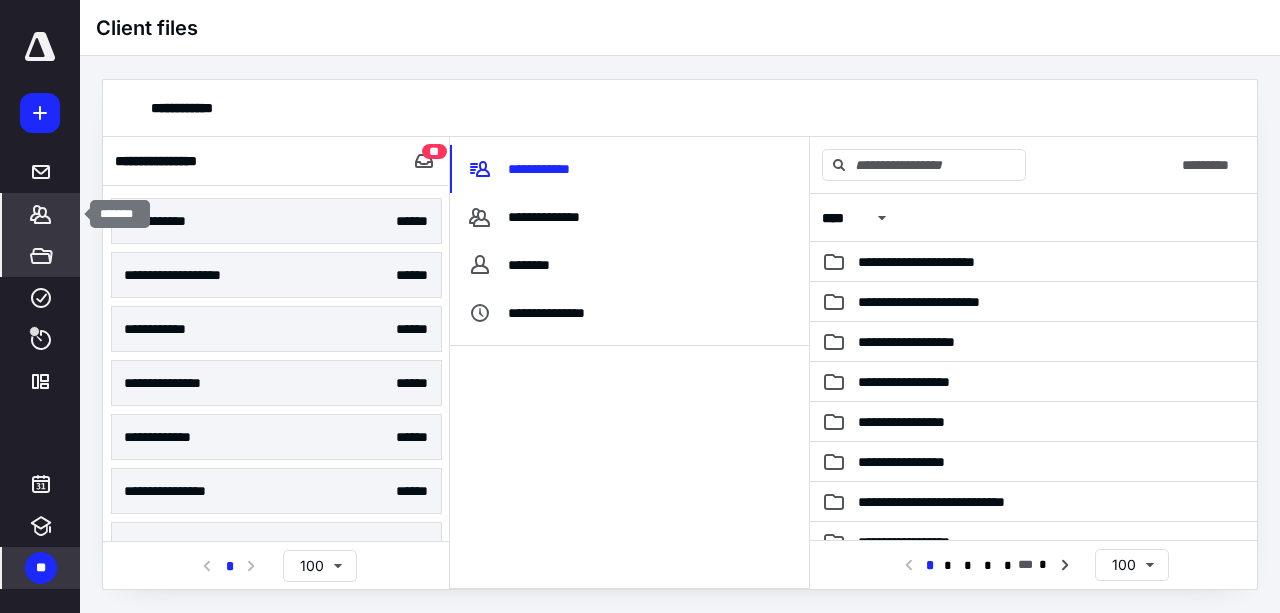 click 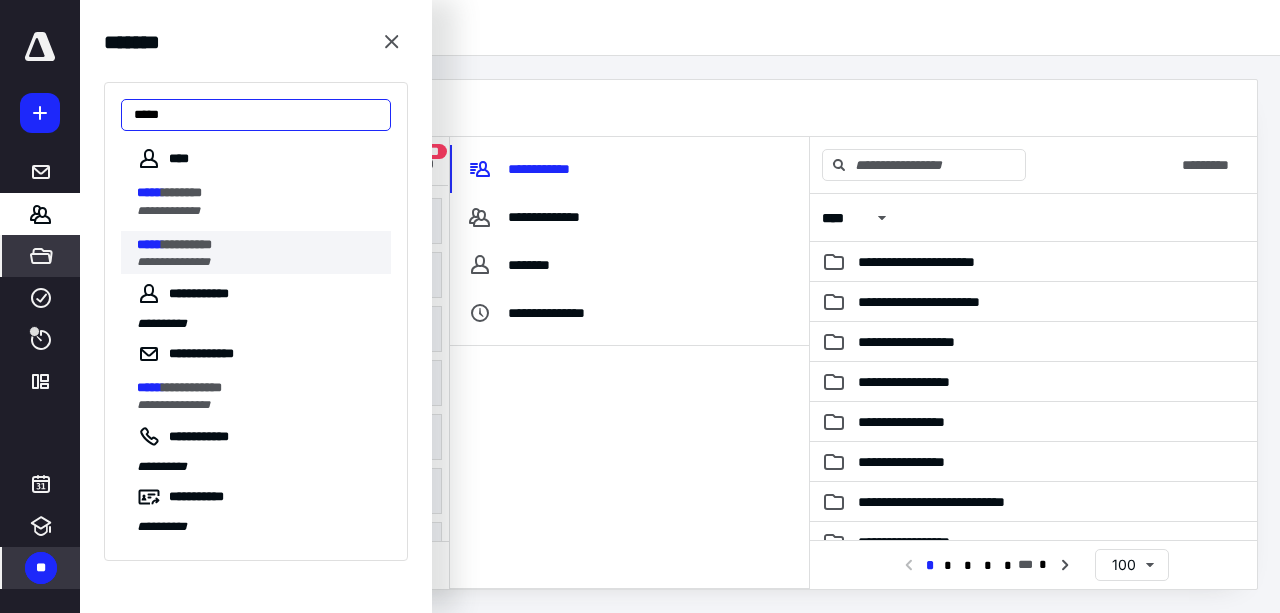 type on "*****" 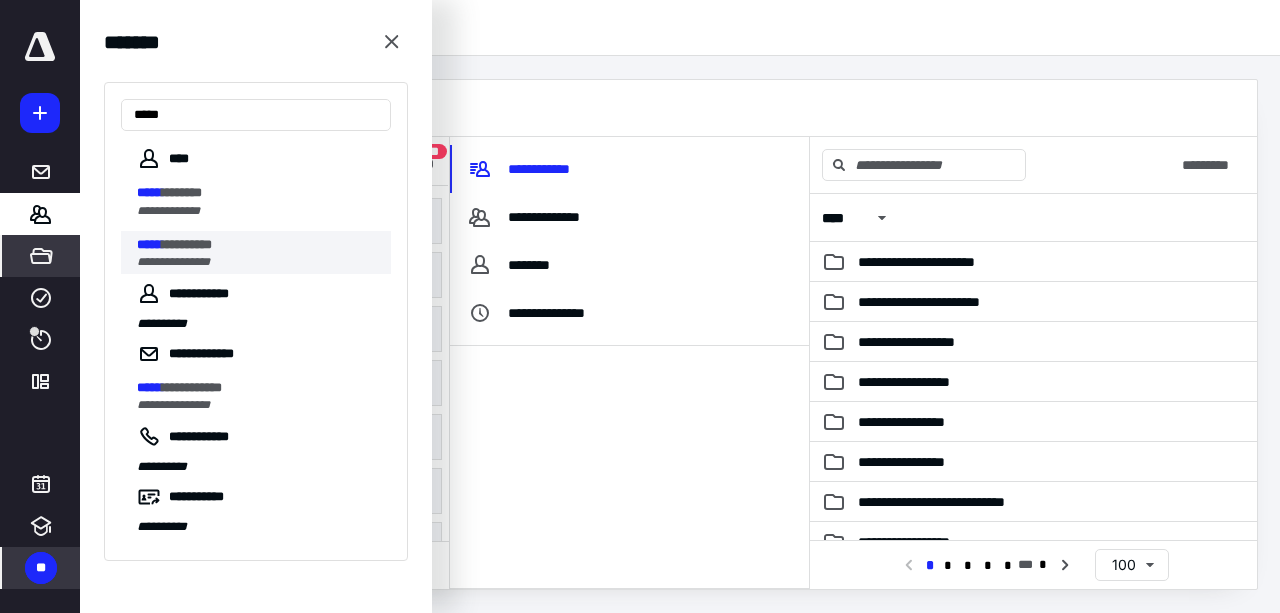 click on "**********" at bounding box center [258, 262] 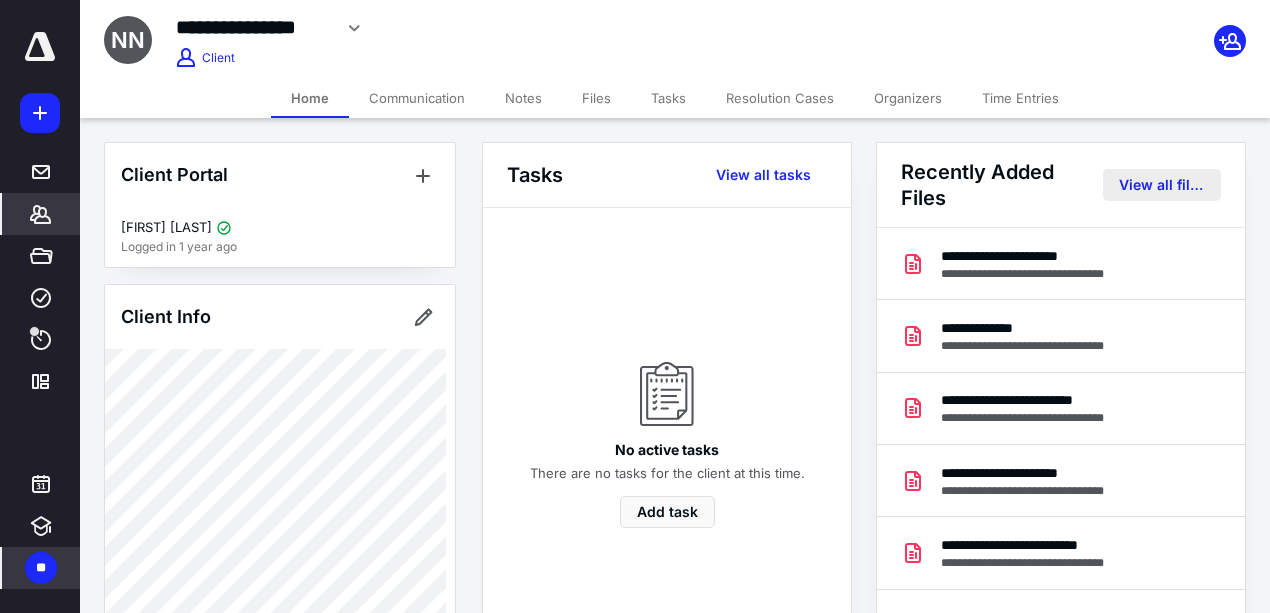 click on "View all files" at bounding box center (1162, 185) 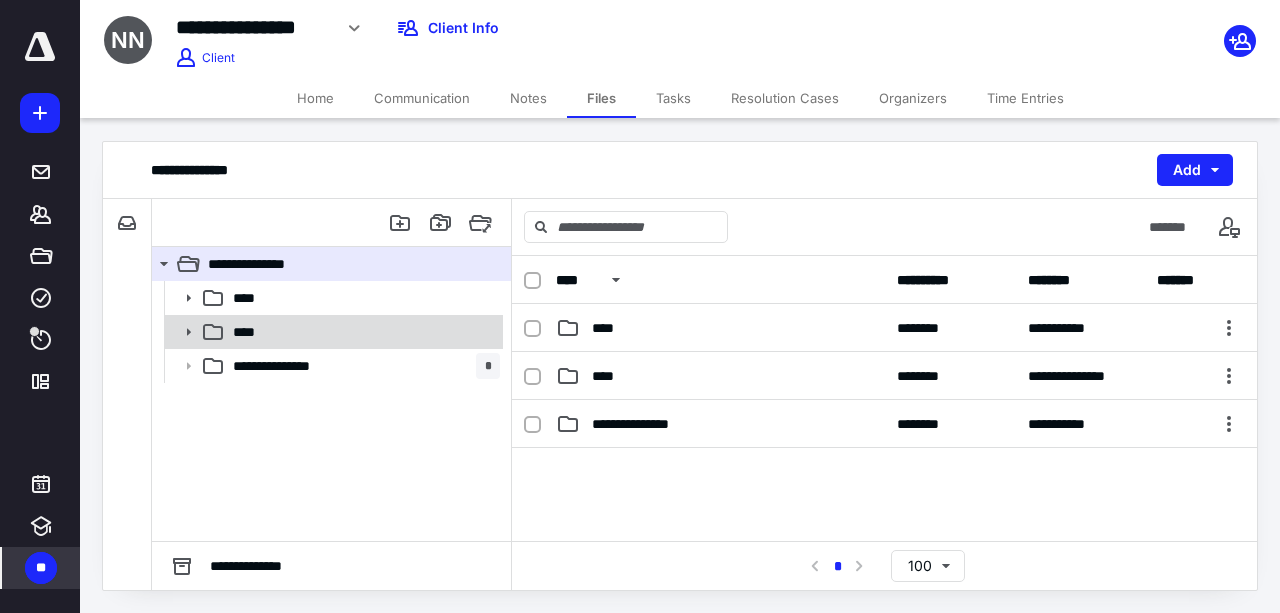 click 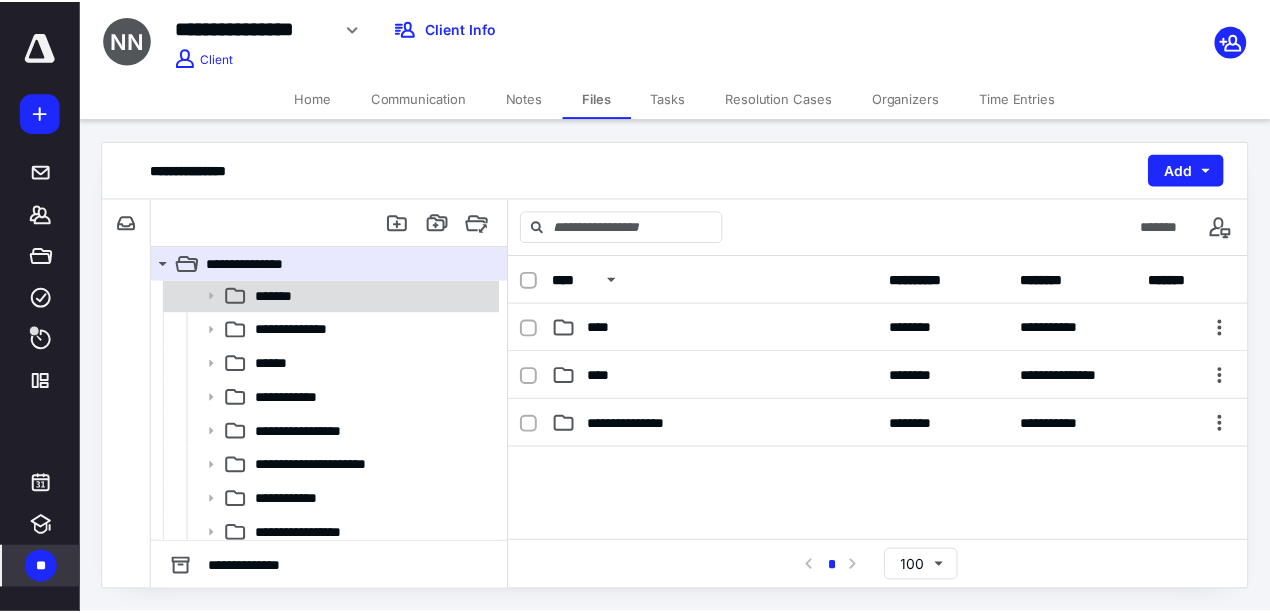 scroll, scrollTop: 316, scrollLeft: 0, axis: vertical 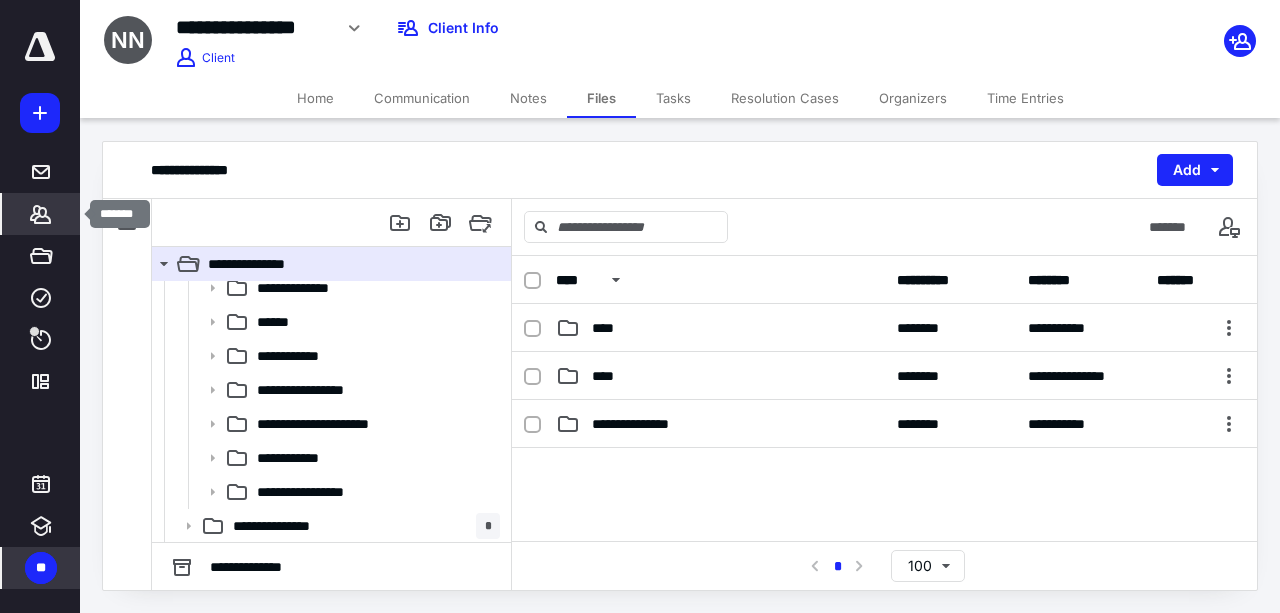 click 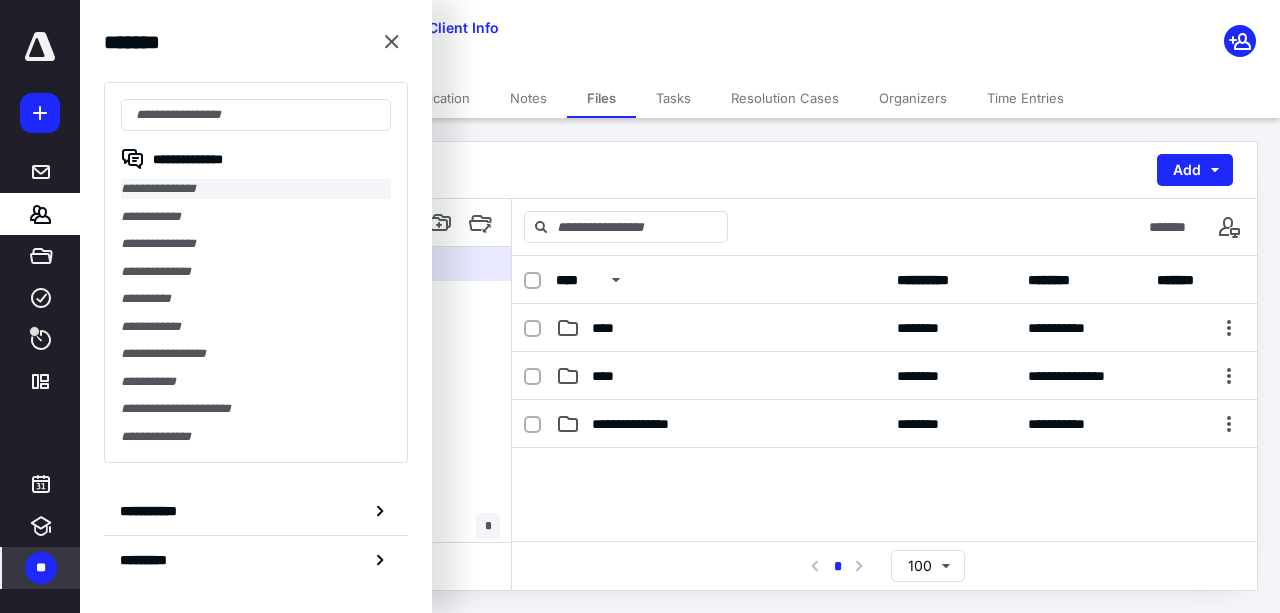 click on "**********" at bounding box center [256, 189] 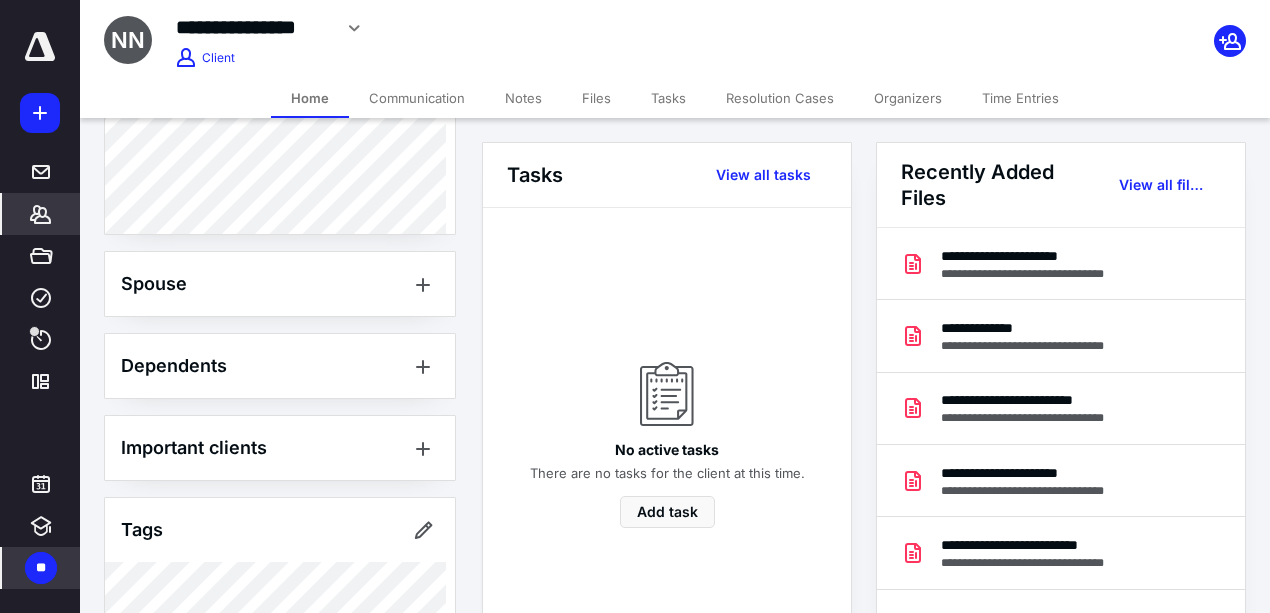 scroll, scrollTop: 999, scrollLeft: 0, axis: vertical 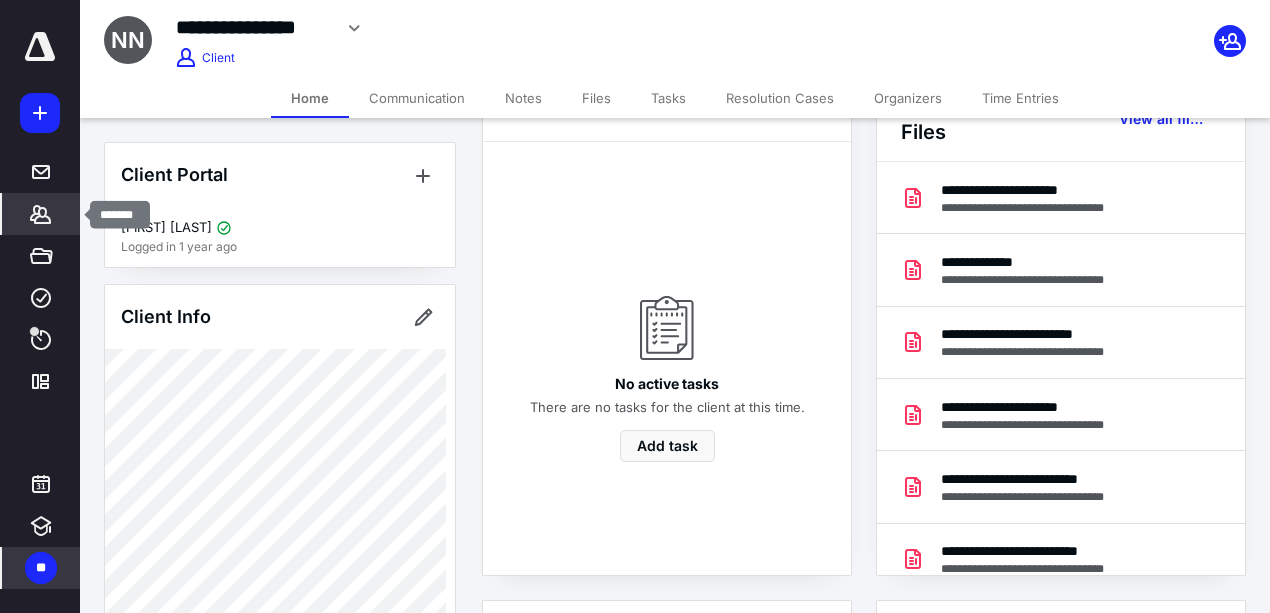 click 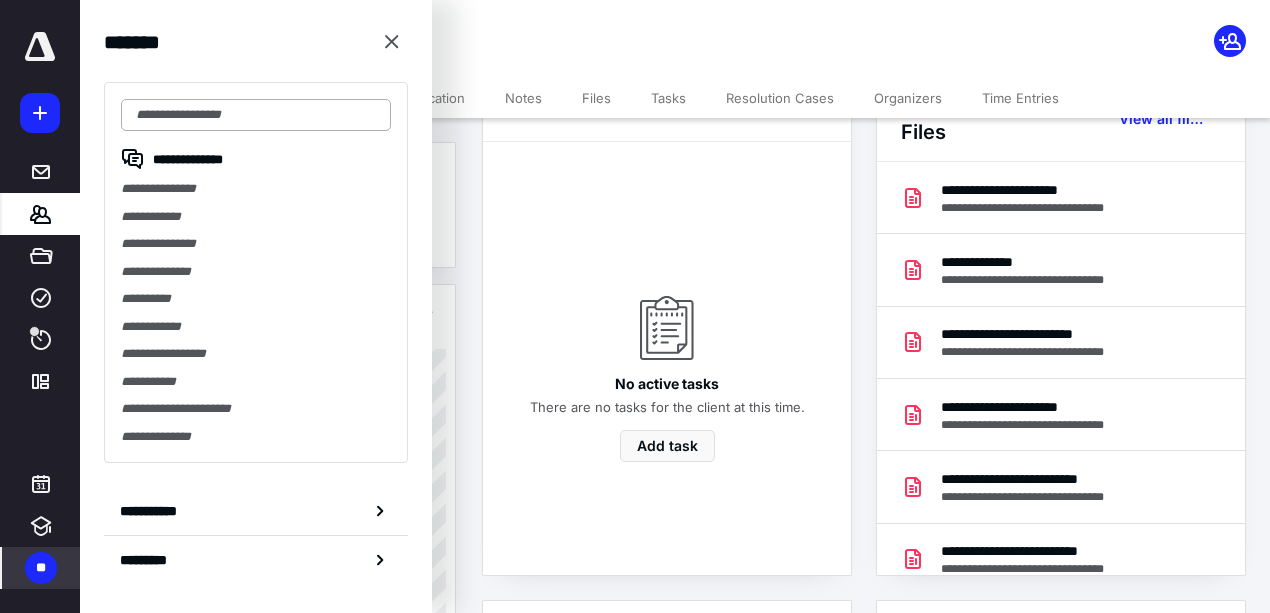 click at bounding box center (256, 115) 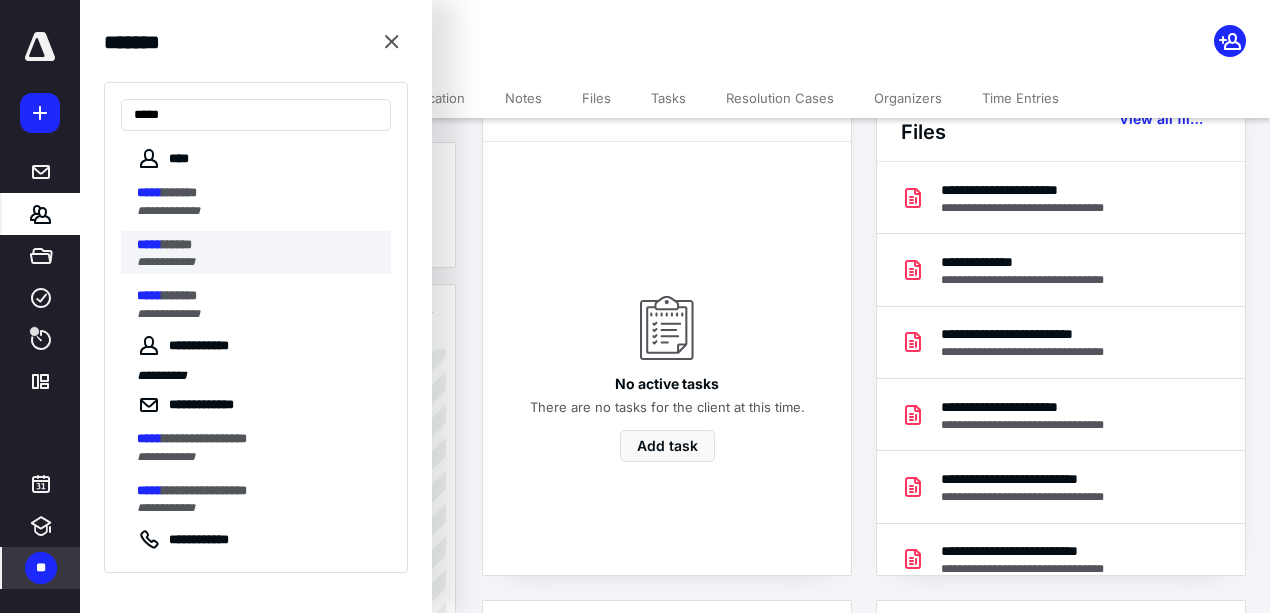 type on "*****" 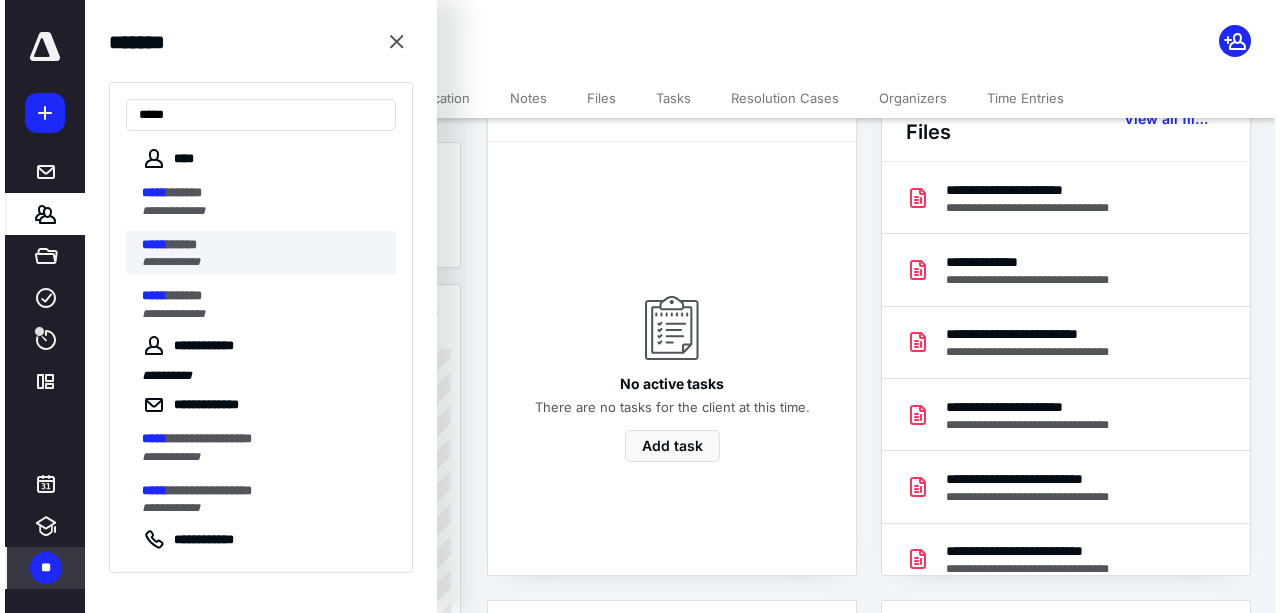 scroll, scrollTop: 0, scrollLeft: 0, axis: both 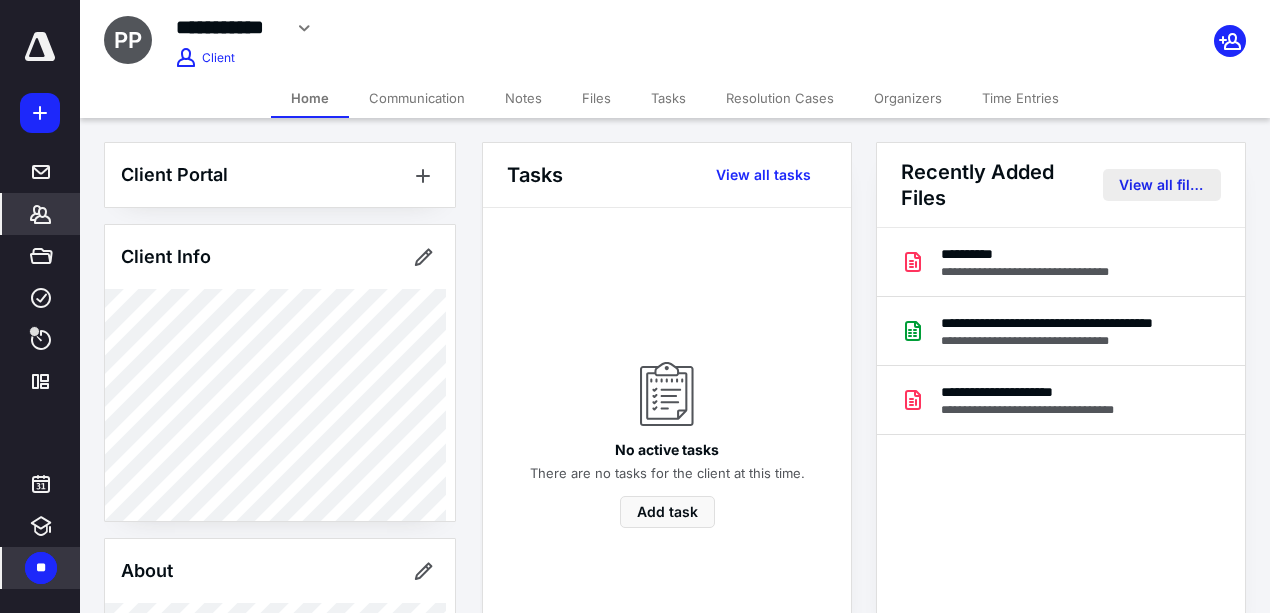 click on "View all files" at bounding box center (1162, 185) 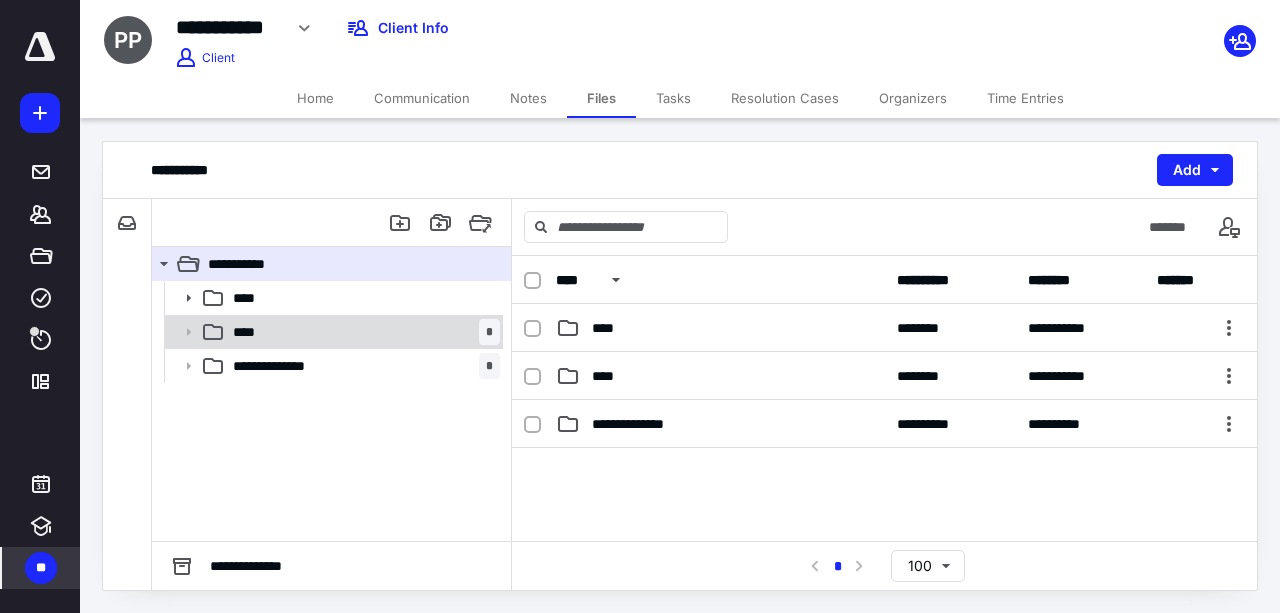 click on "****" at bounding box center (250, 332) 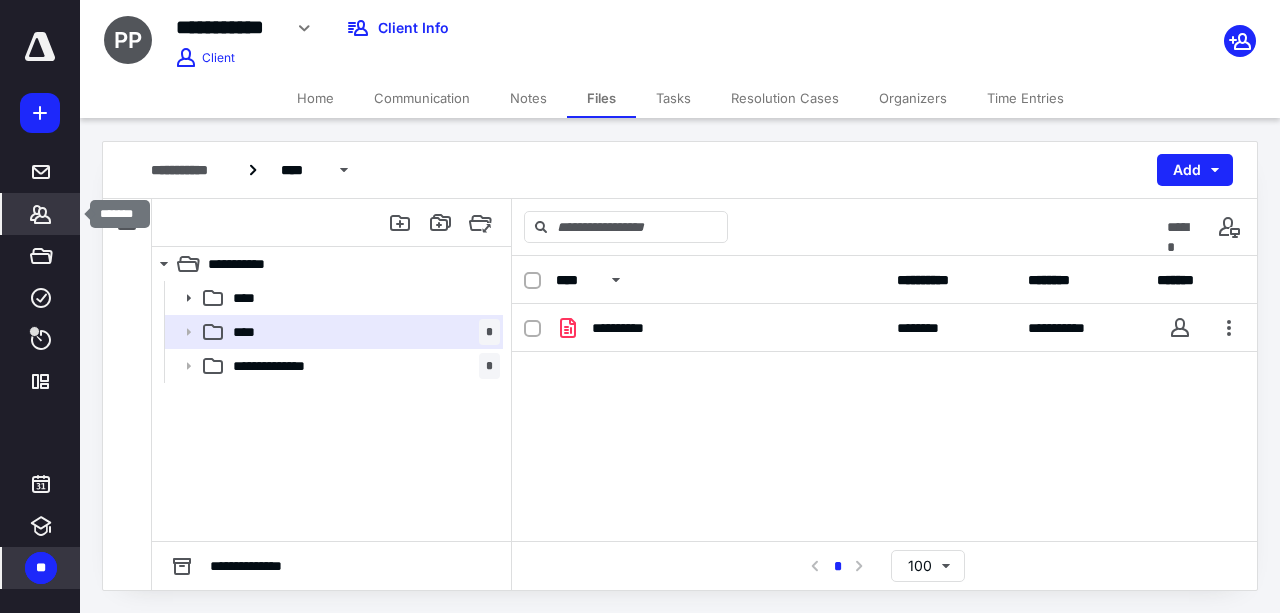 click 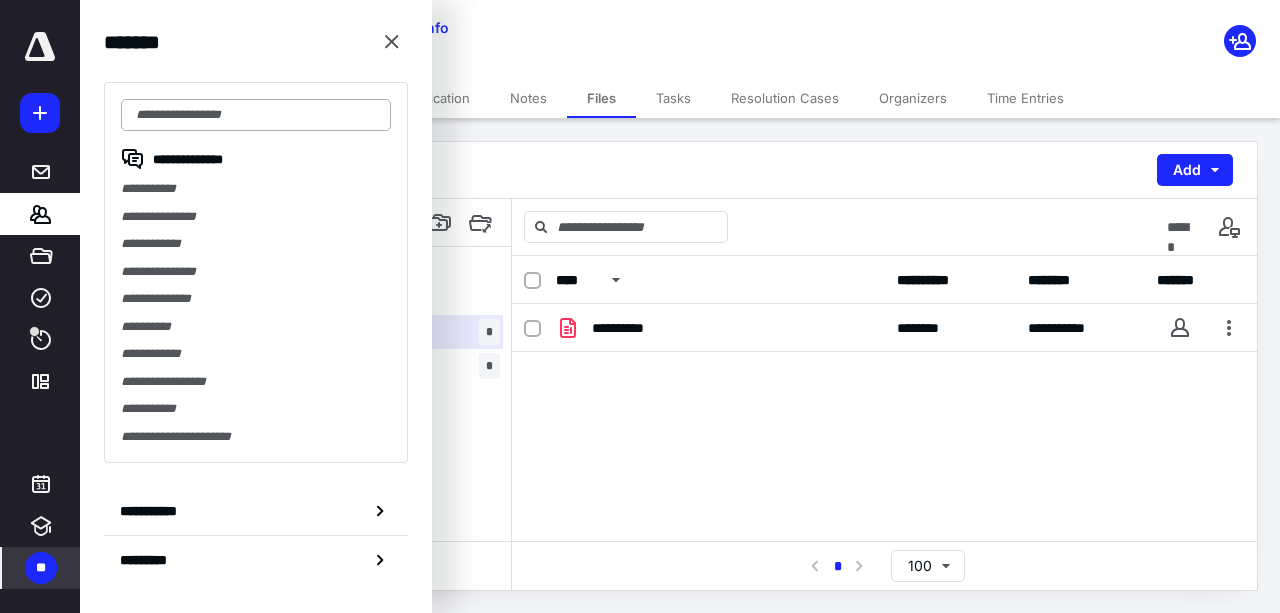 click at bounding box center [256, 115] 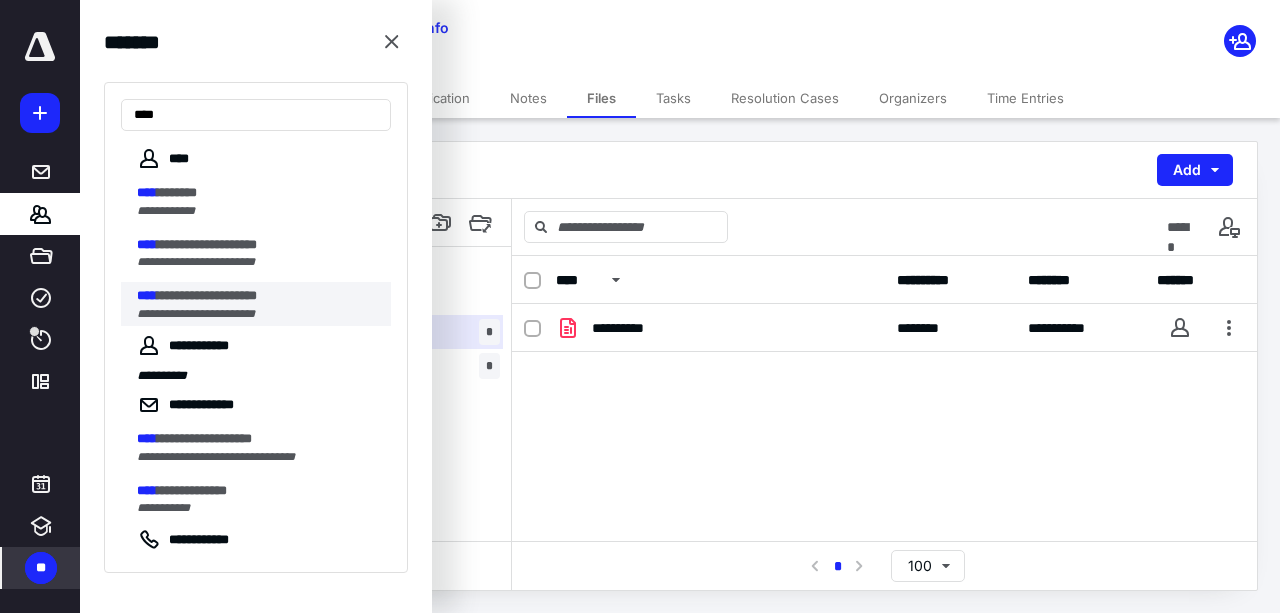 type on "****" 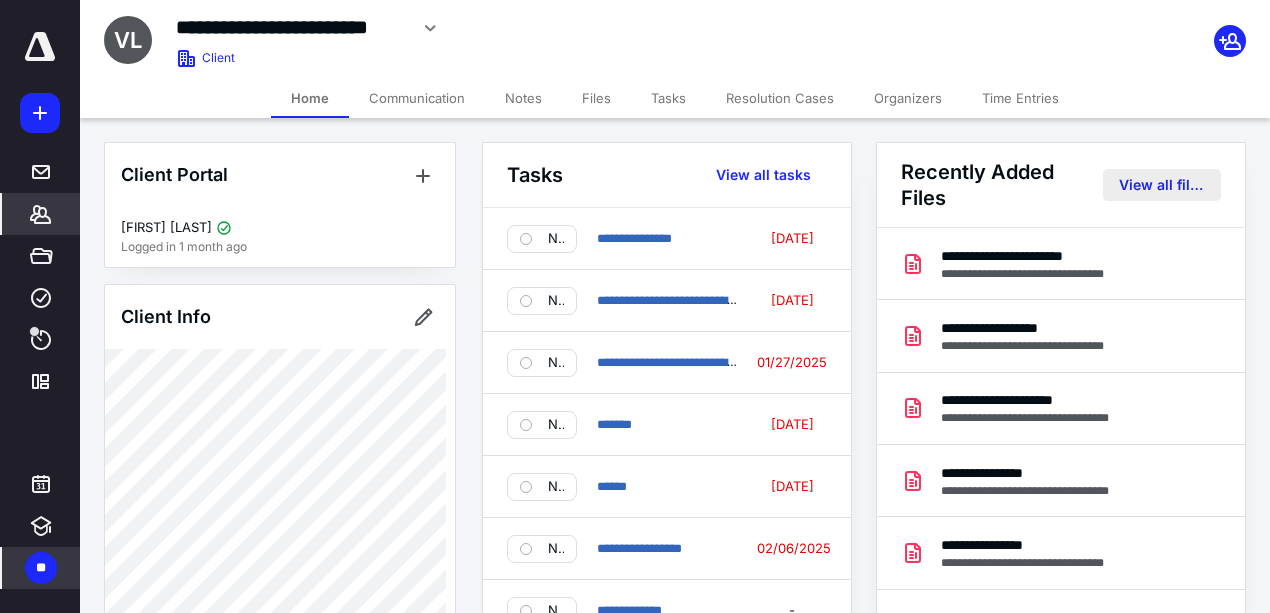click on "View all files" at bounding box center [1162, 185] 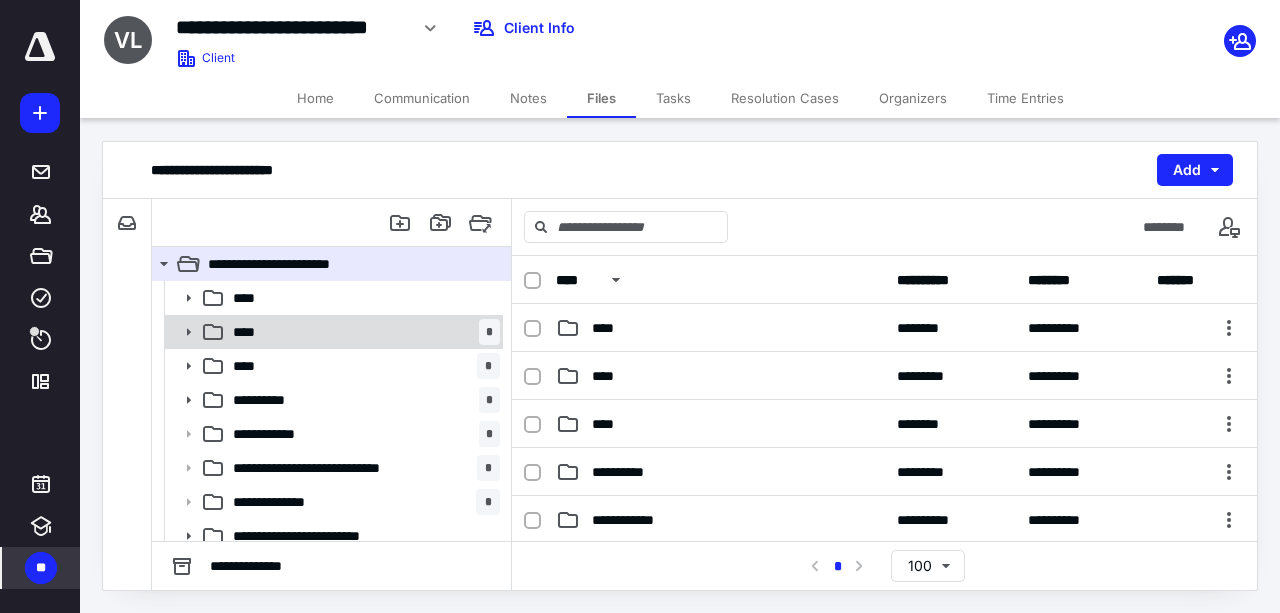 click 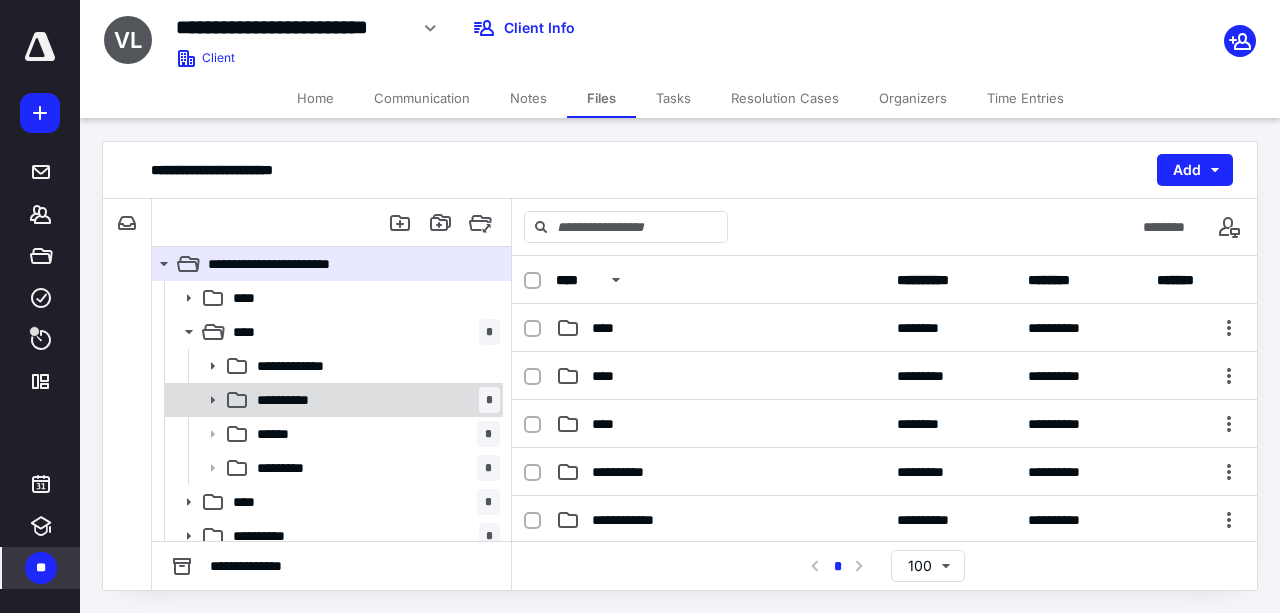 click 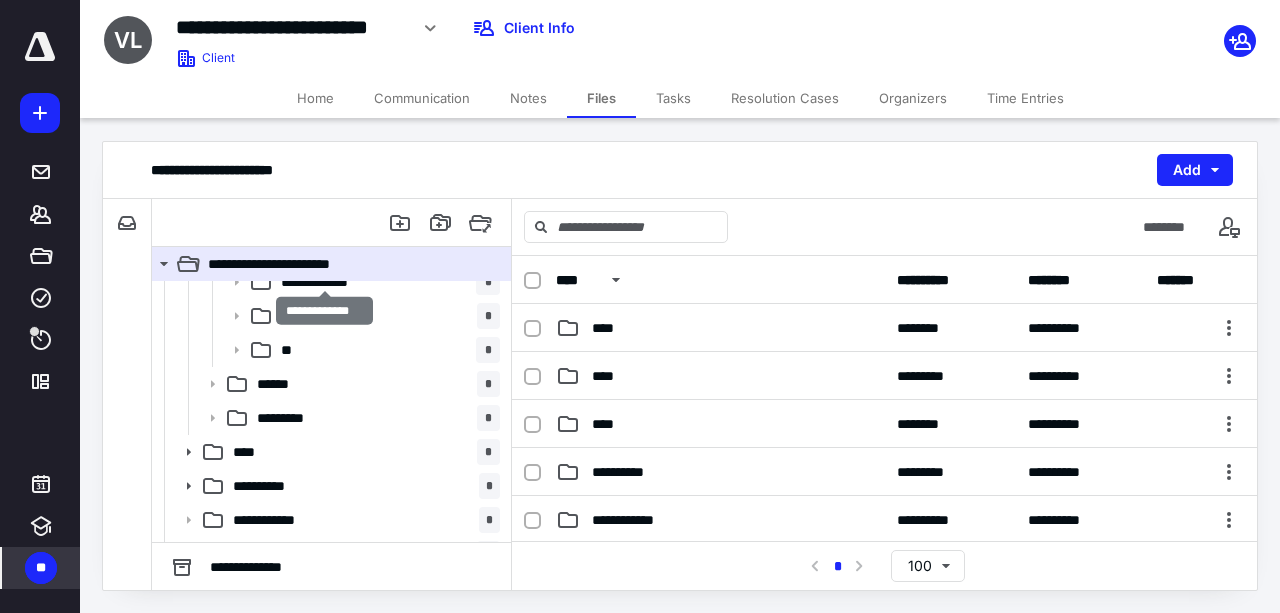 scroll, scrollTop: 666, scrollLeft: 0, axis: vertical 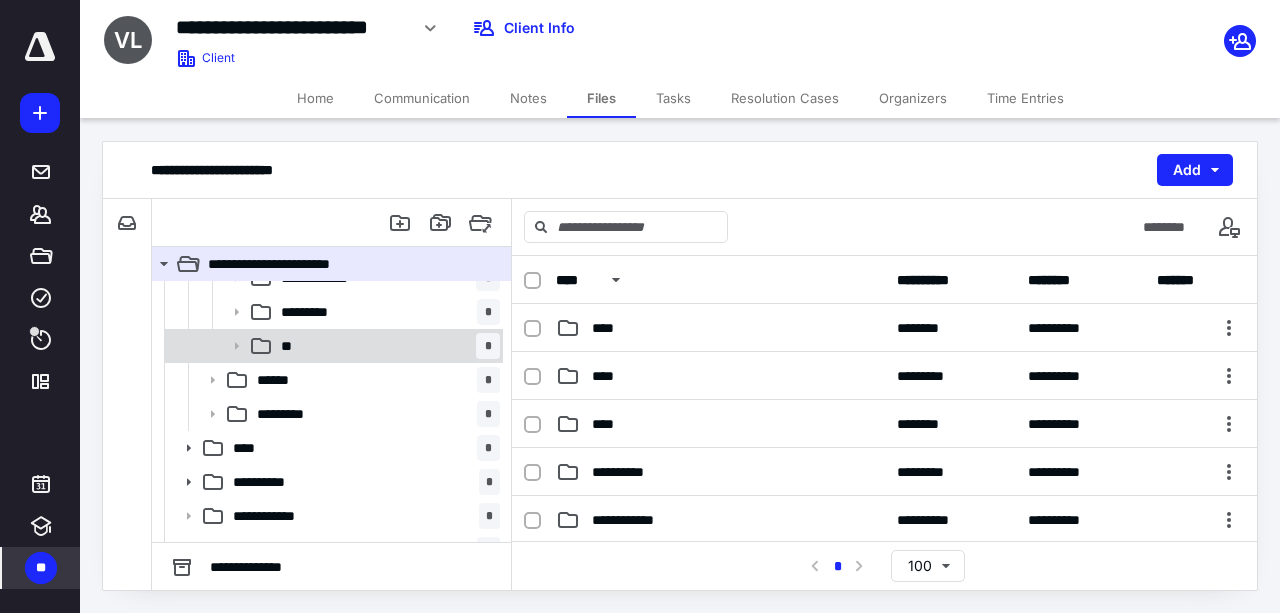 click 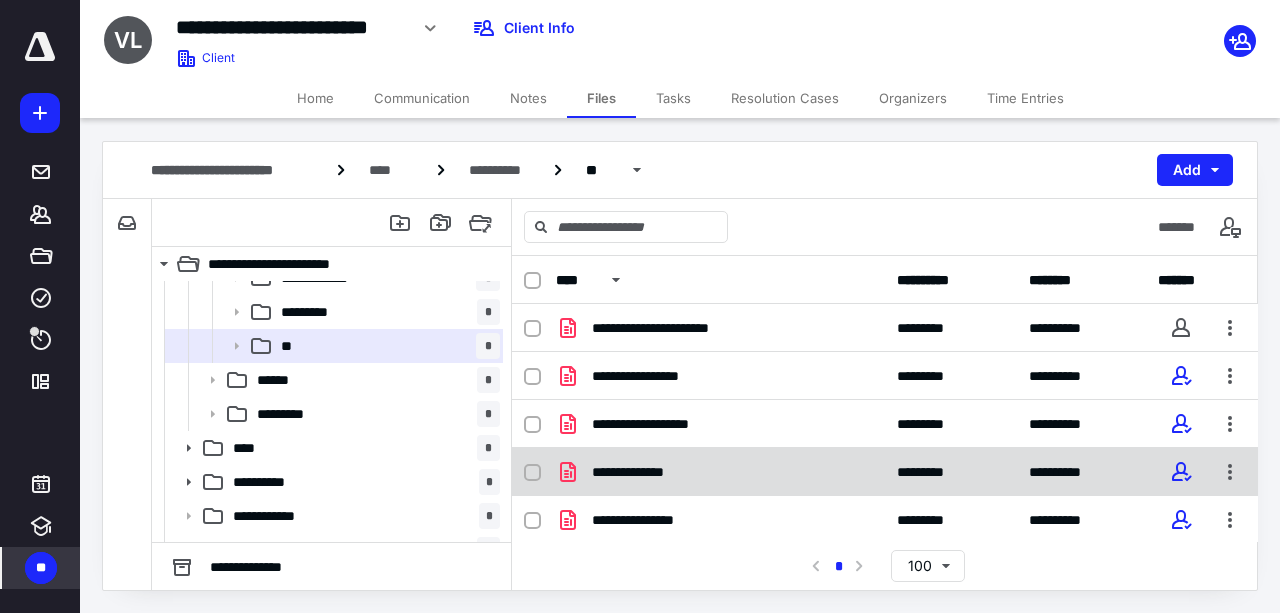 scroll, scrollTop: 62, scrollLeft: 0, axis: vertical 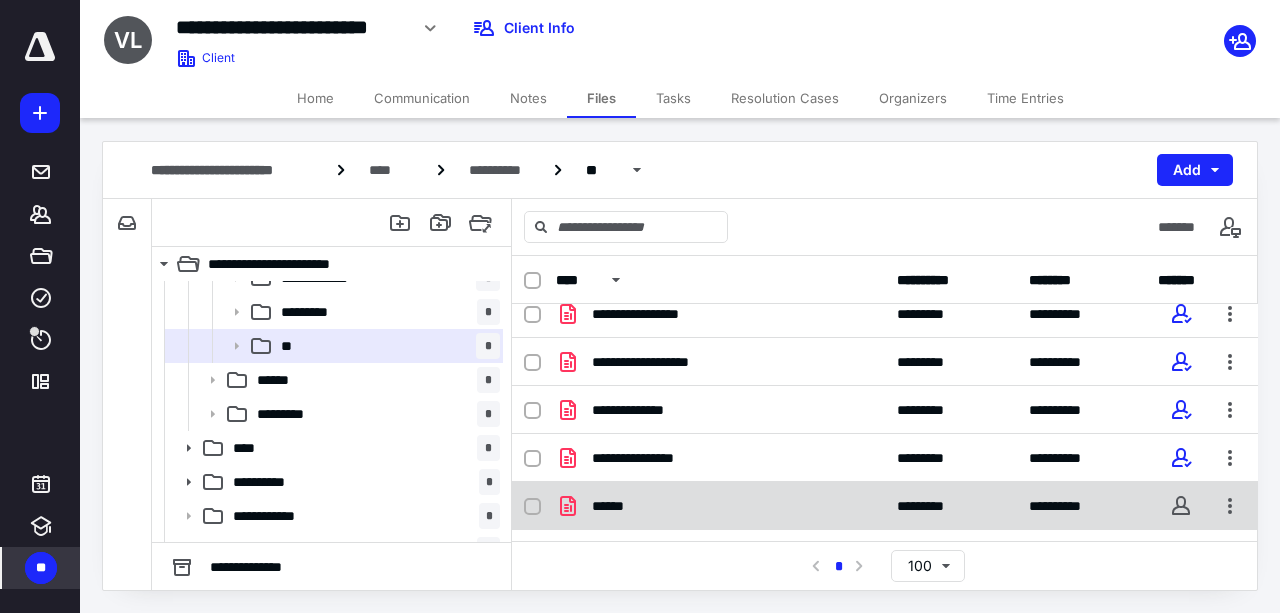 click 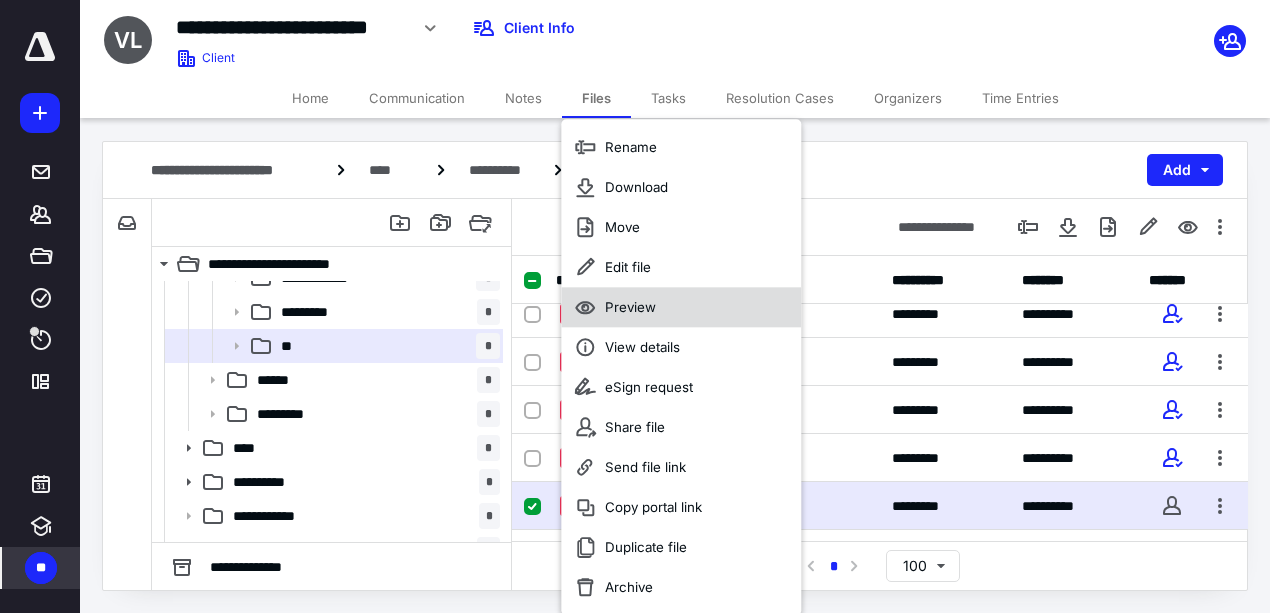 click on "Preview" at bounding box center (630, 307) 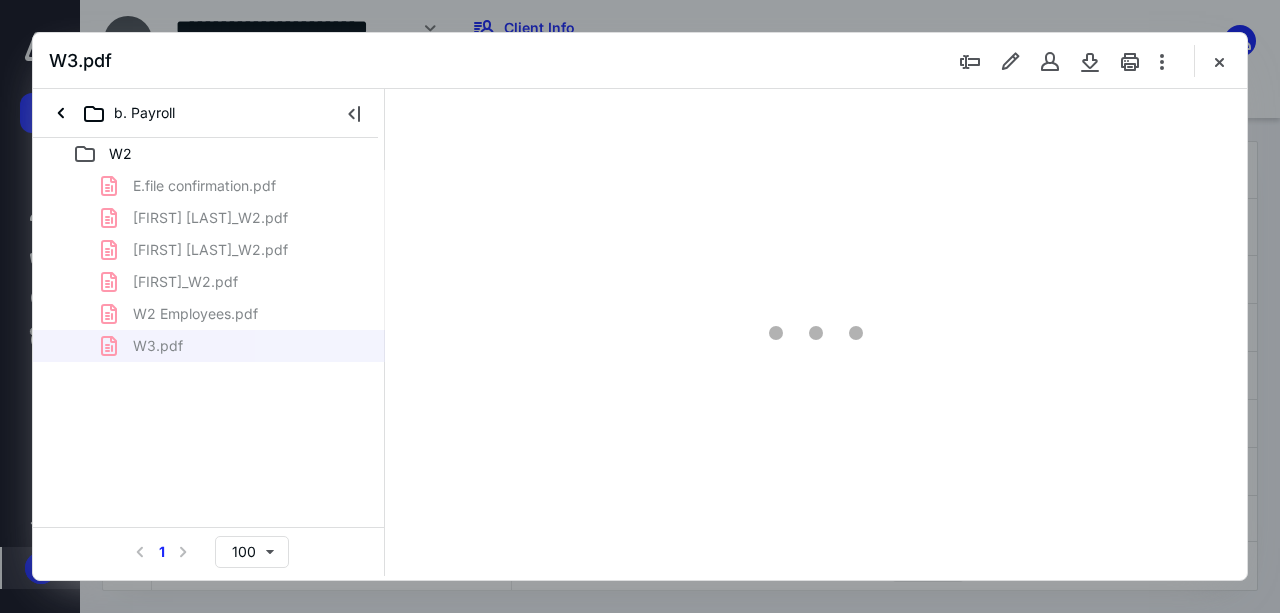 scroll, scrollTop: 666, scrollLeft: 0, axis: vertical 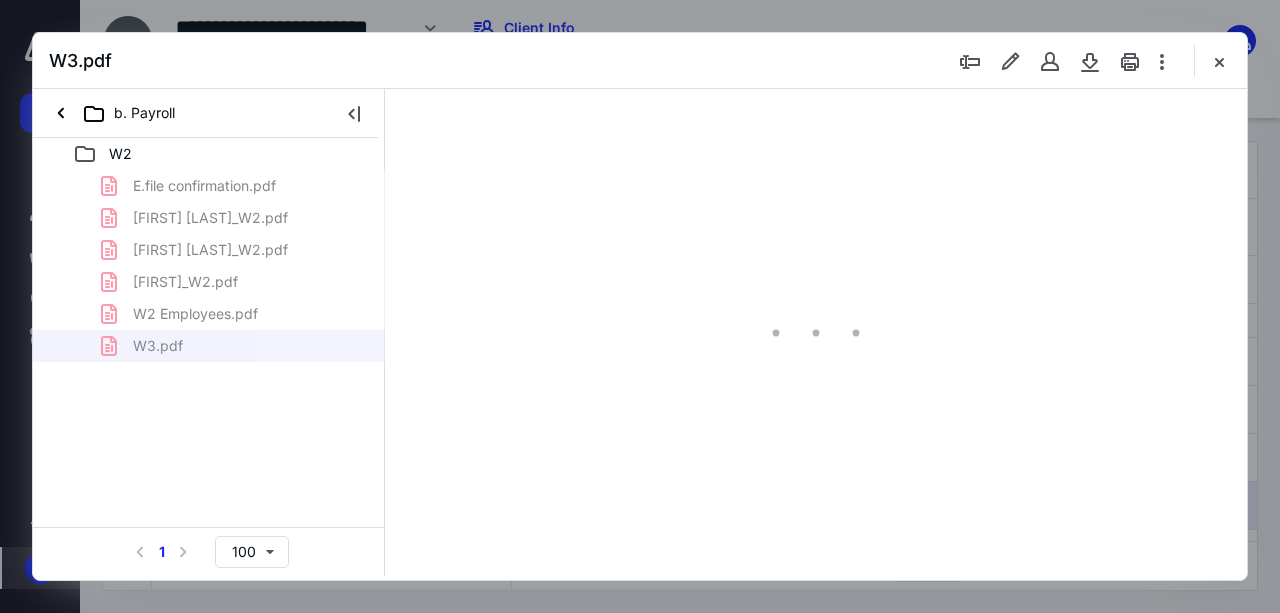 type on "48" 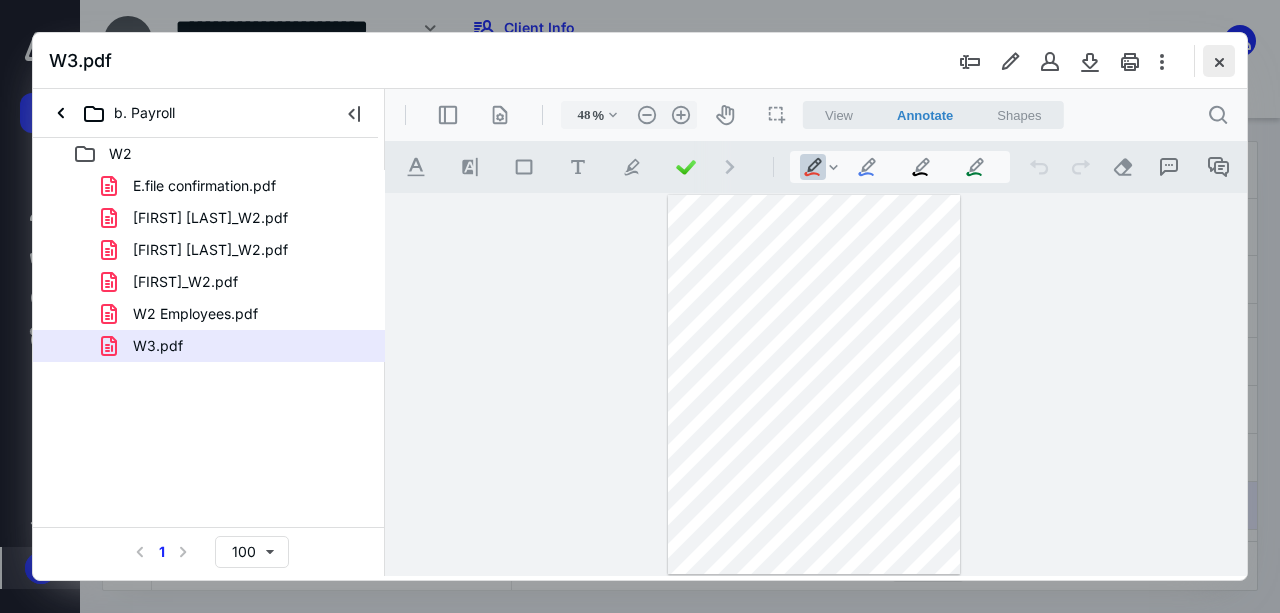 click at bounding box center (1219, 61) 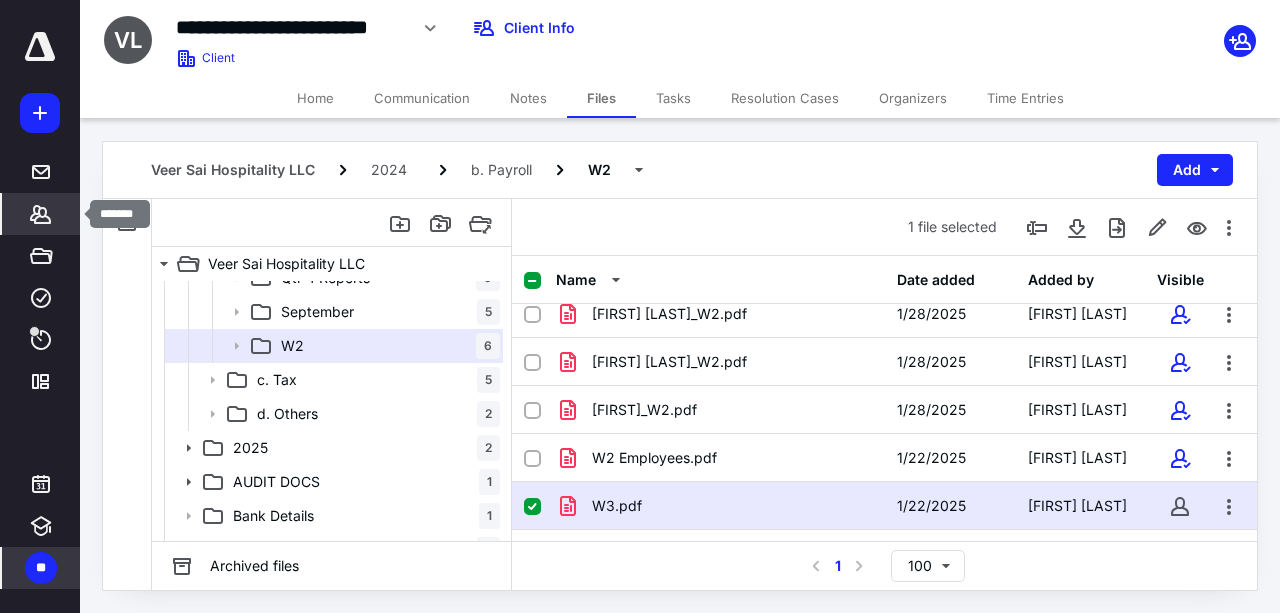 click 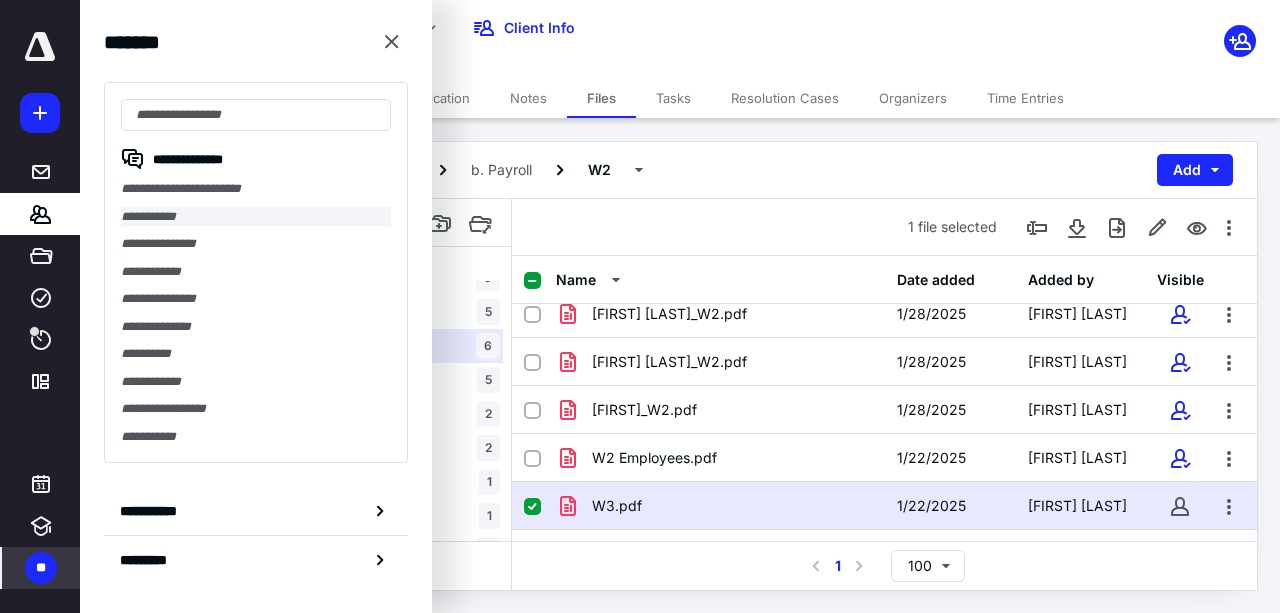 click on "**********" at bounding box center (256, 217) 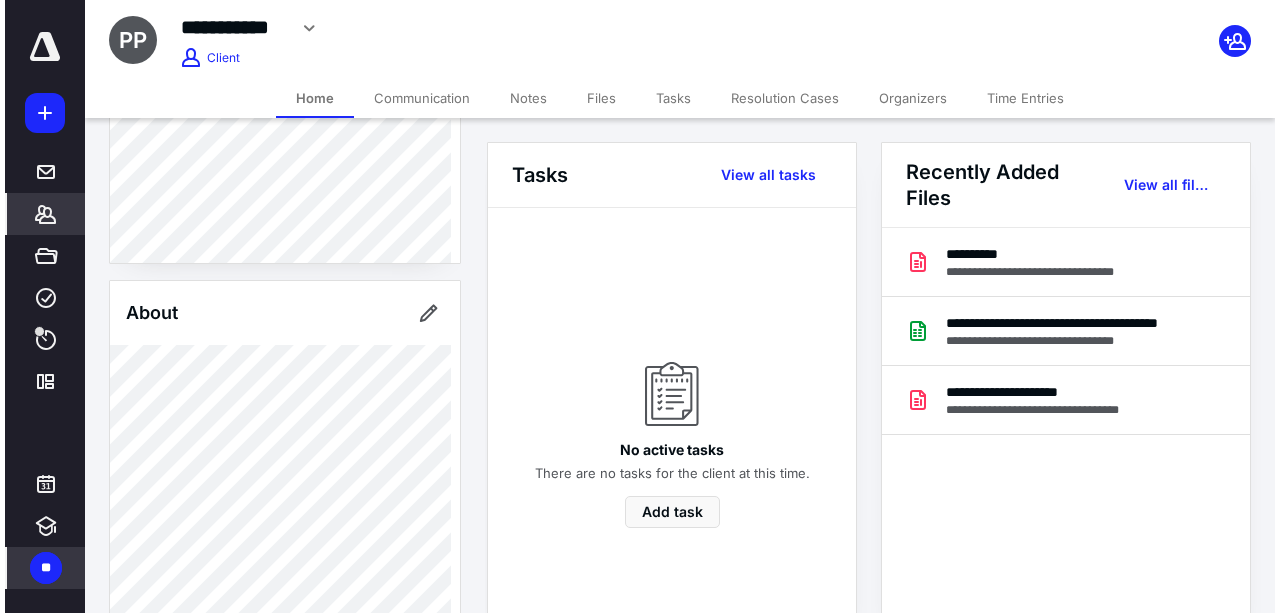 scroll, scrollTop: 266, scrollLeft: 0, axis: vertical 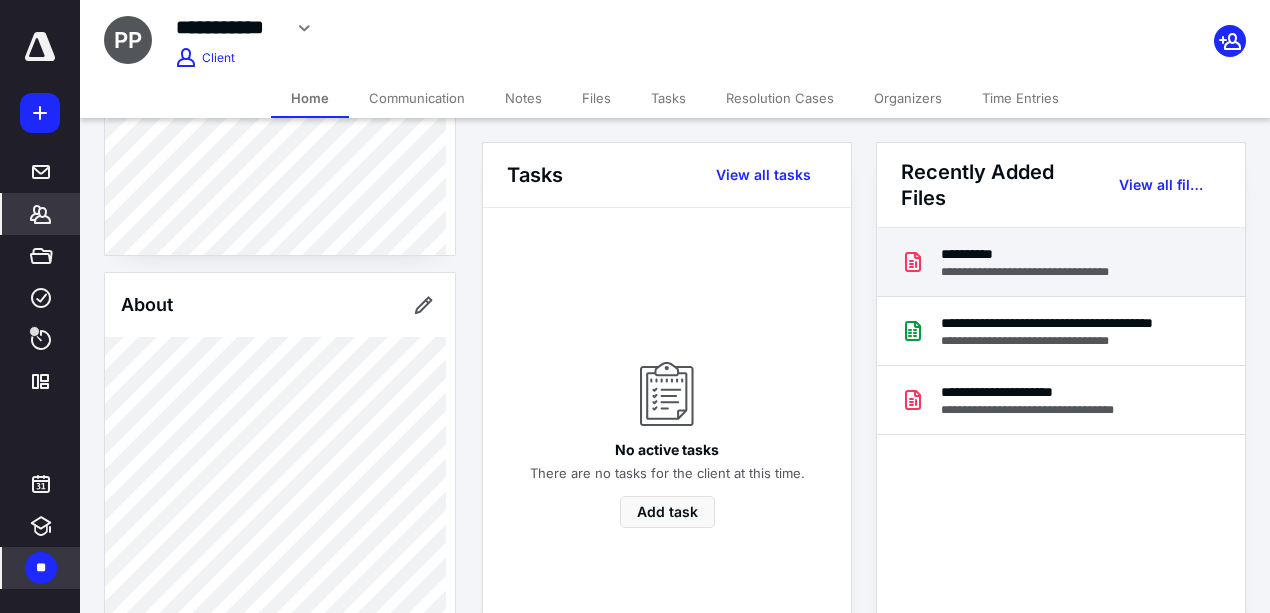 click 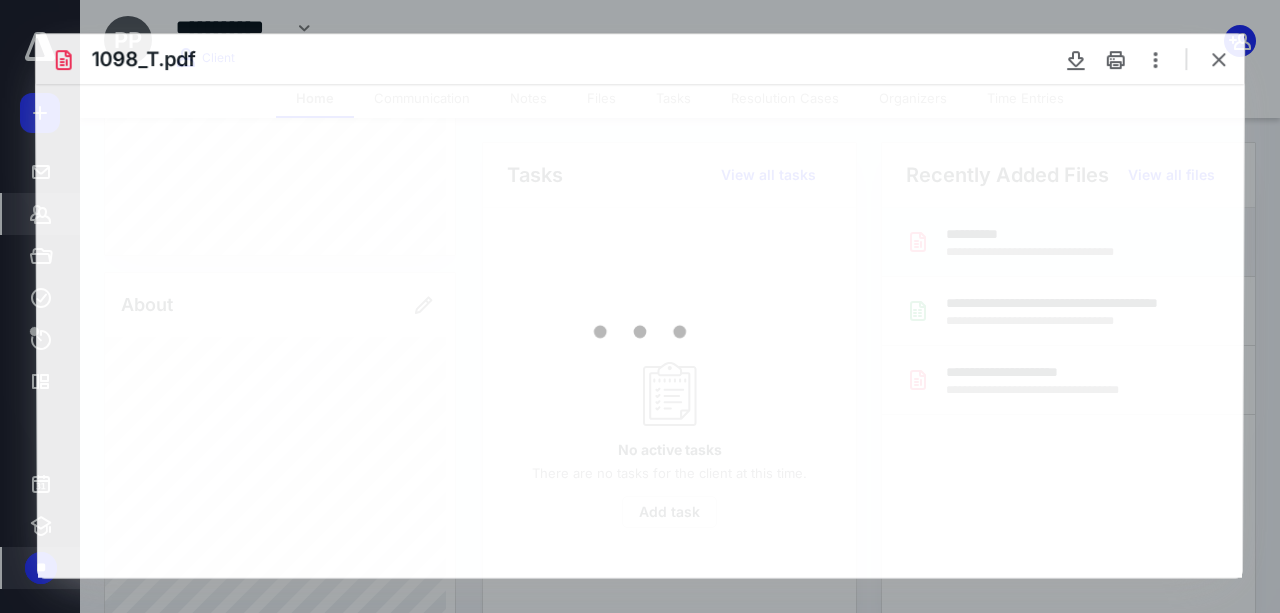 scroll, scrollTop: 0, scrollLeft: 0, axis: both 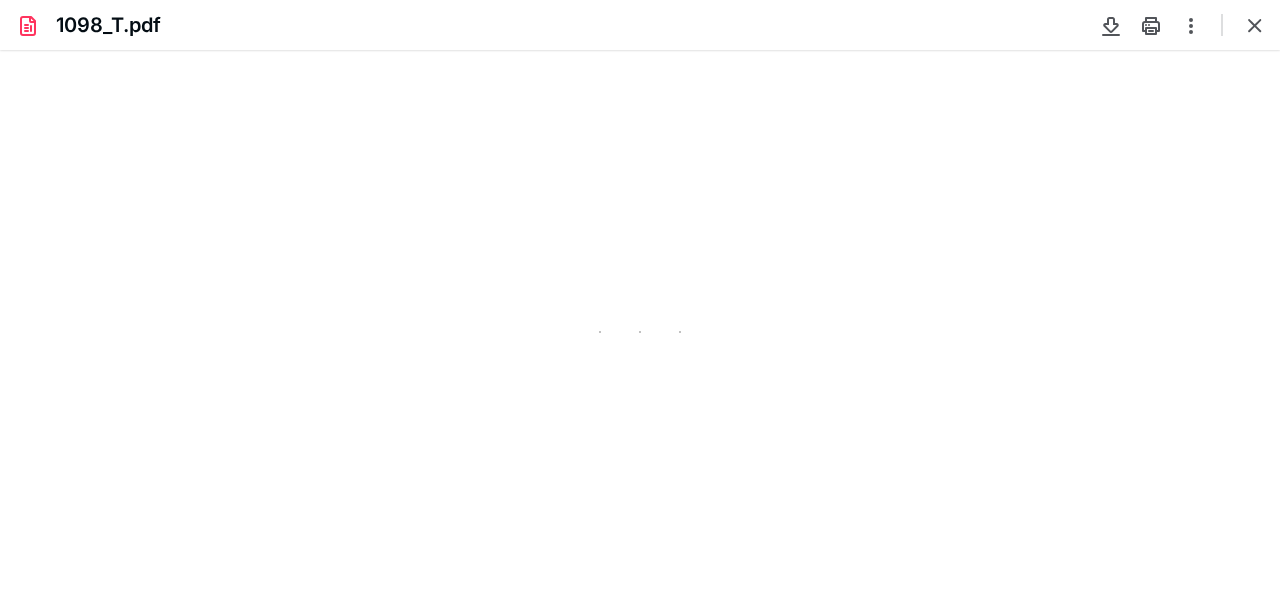 type on "66" 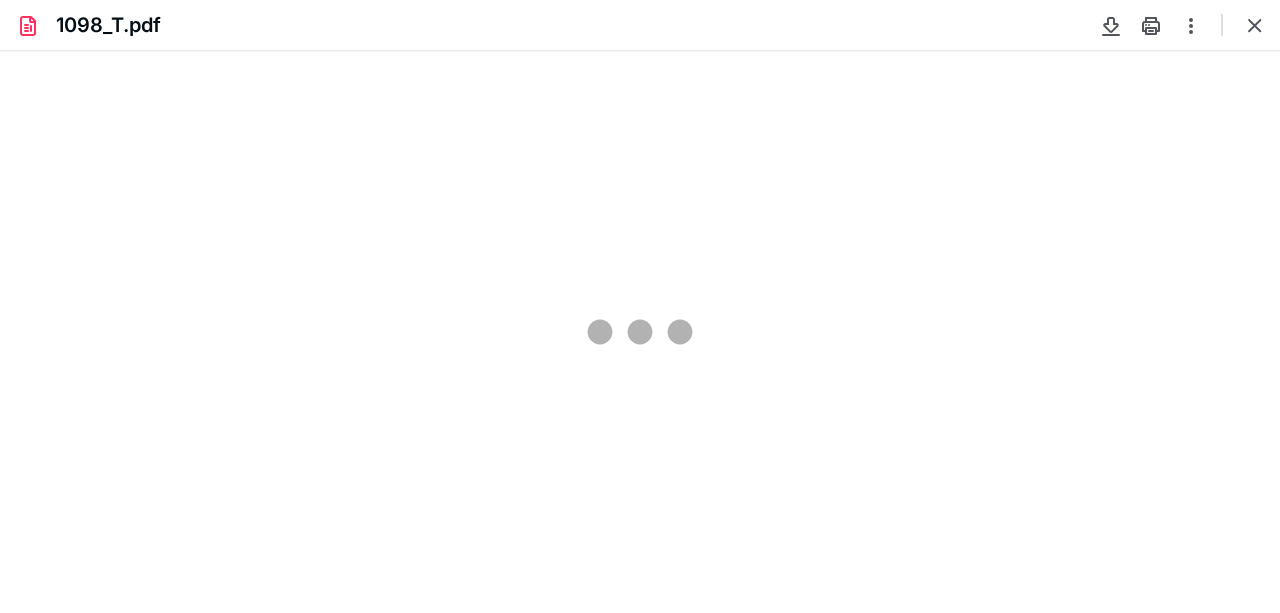 scroll, scrollTop: 39, scrollLeft: 0, axis: vertical 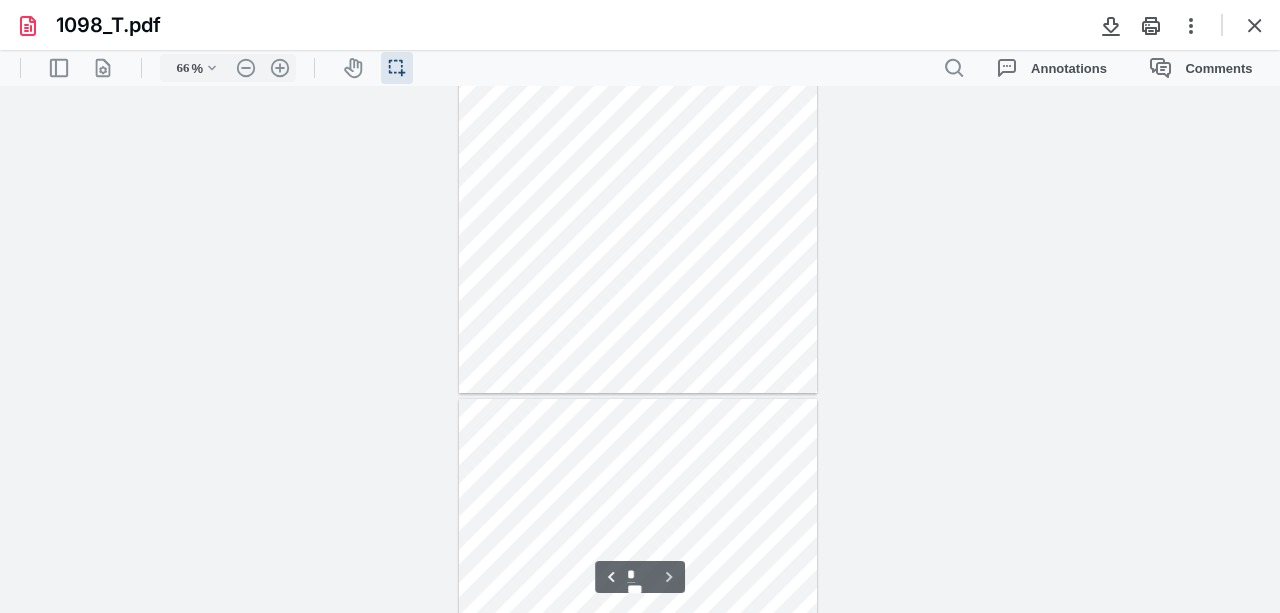 type on "*" 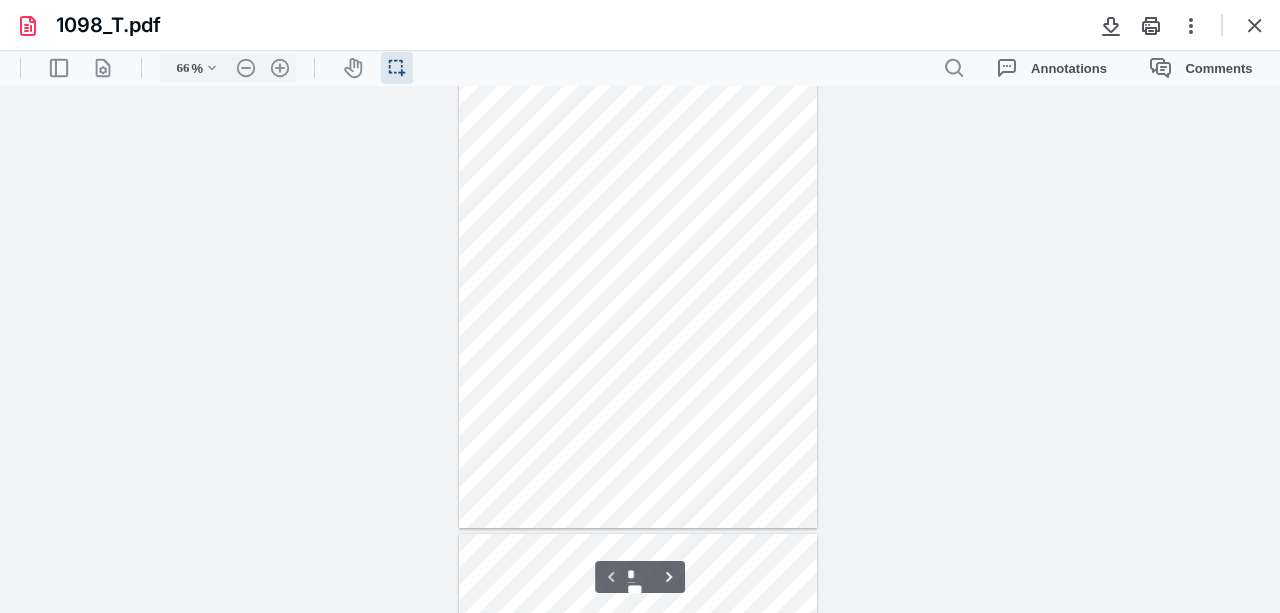 scroll, scrollTop: 60, scrollLeft: 0, axis: vertical 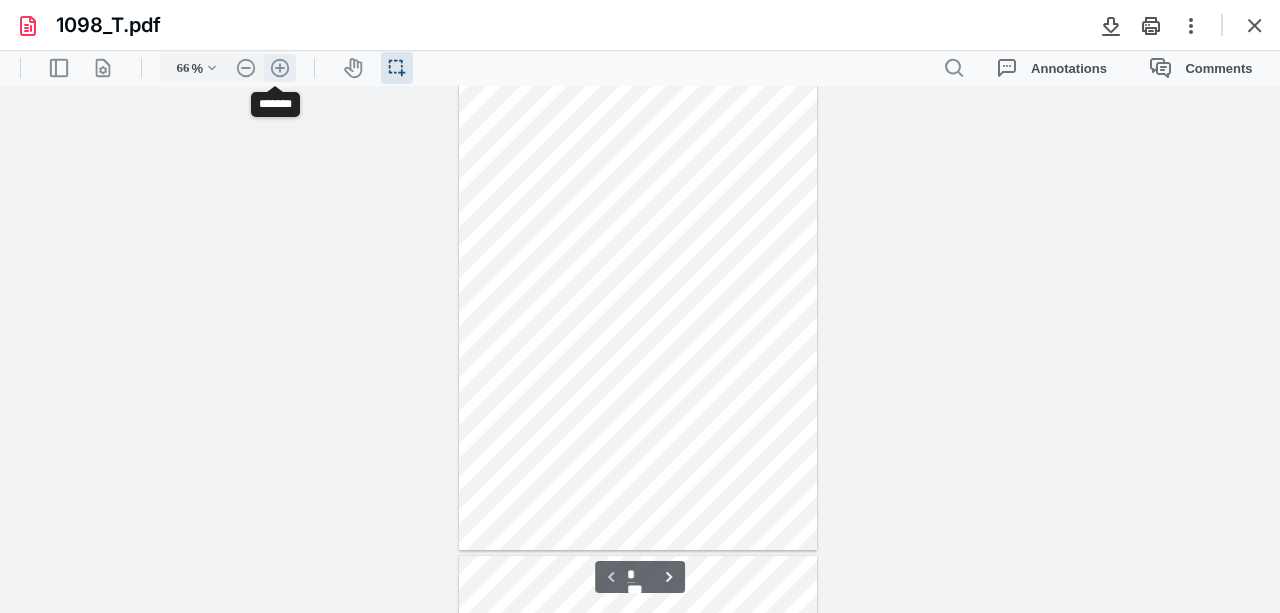 click on ".cls-1{fill:#abb0c4;} icon - header - zoom - in - line" at bounding box center (280, 68) 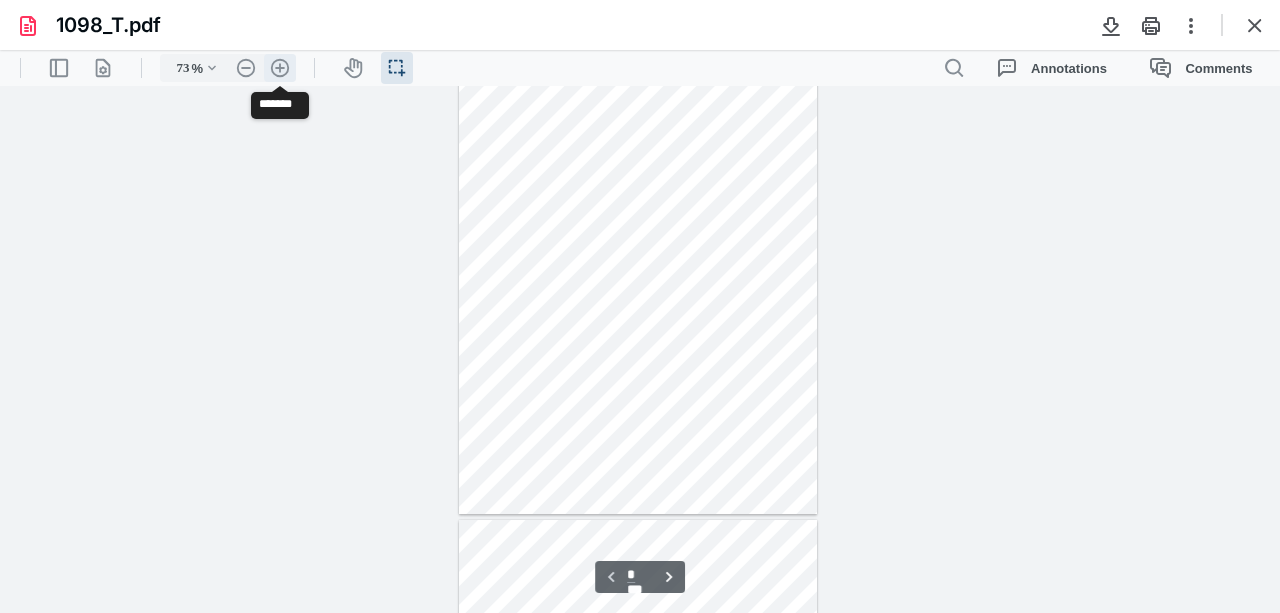click on ".cls-1{fill:#abb0c4;} icon - header - zoom - in - line" at bounding box center (280, 68) 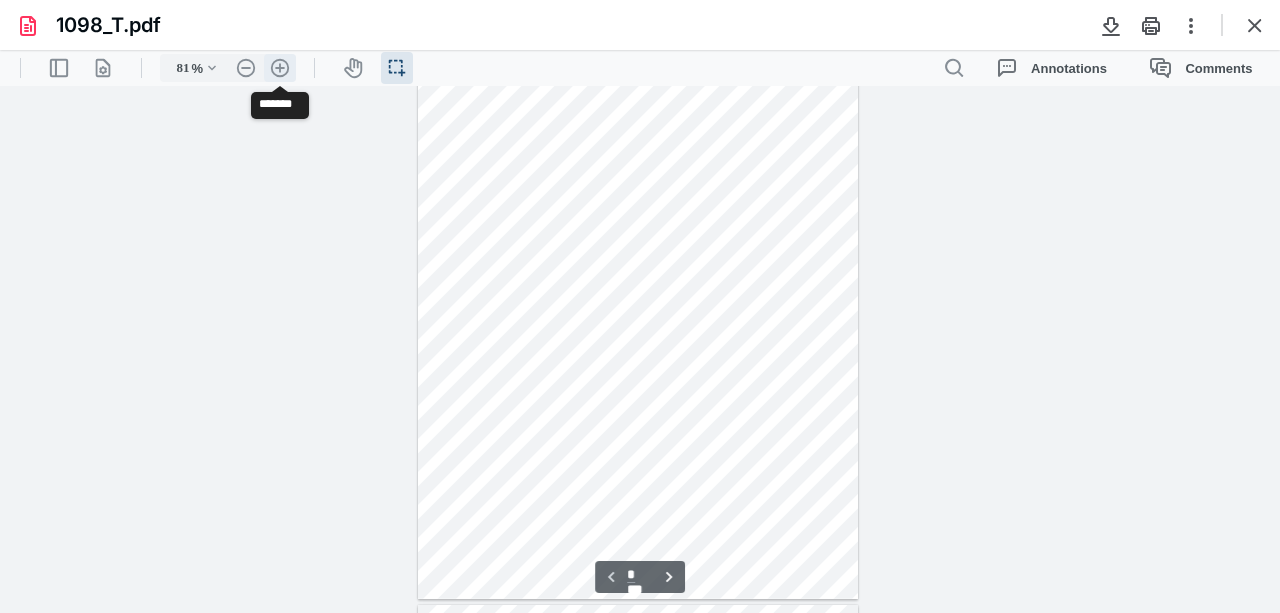 click on ".cls-1{fill:#abb0c4;} icon - header - zoom - in - line" at bounding box center [280, 68] 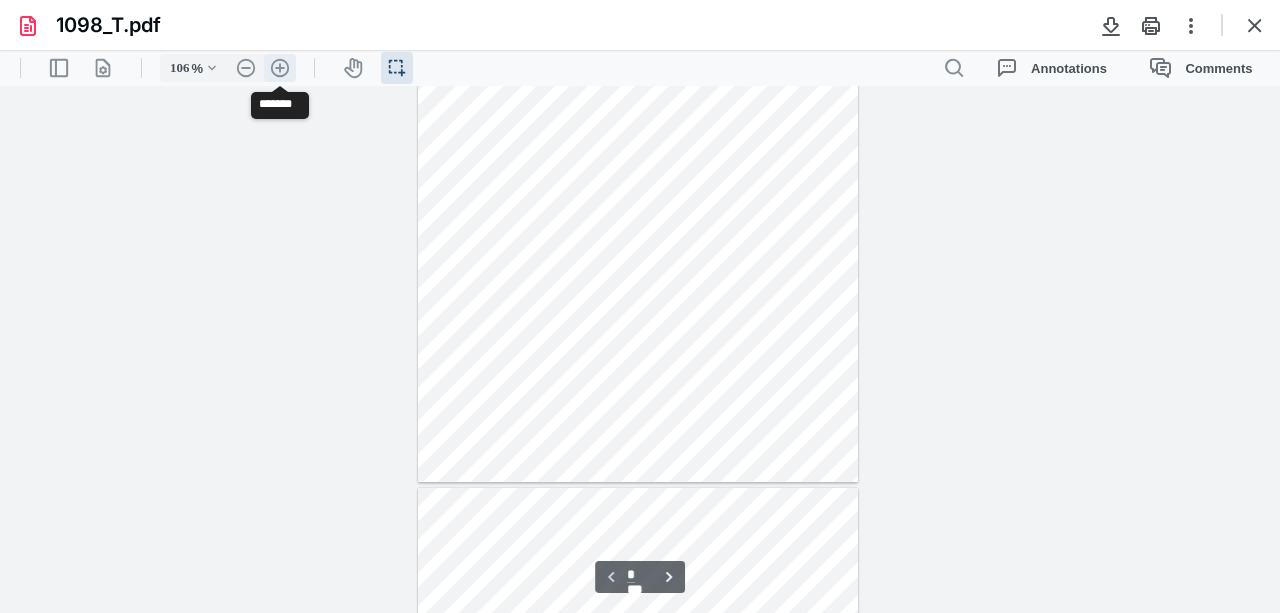 click on ".cls-1{fill:#abb0c4;} icon - header - zoom - in - line" at bounding box center (280, 68) 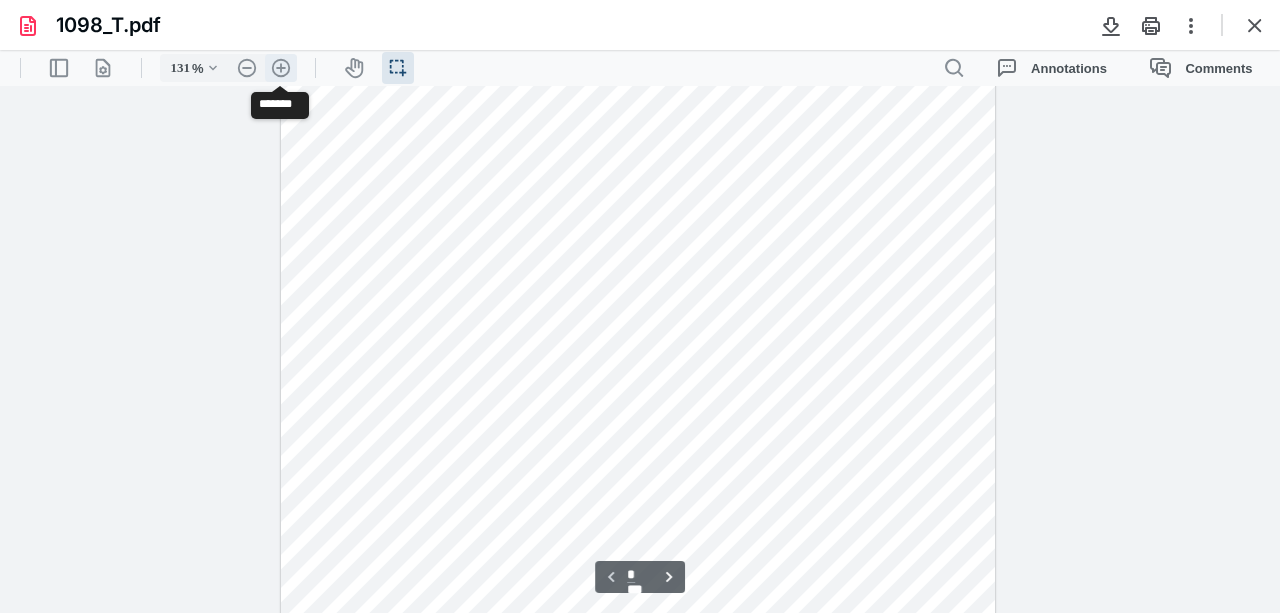 click on ".cls-1{fill:#abb0c4;} icon - header - zoom - in - line" at bounding box center (281, 68) 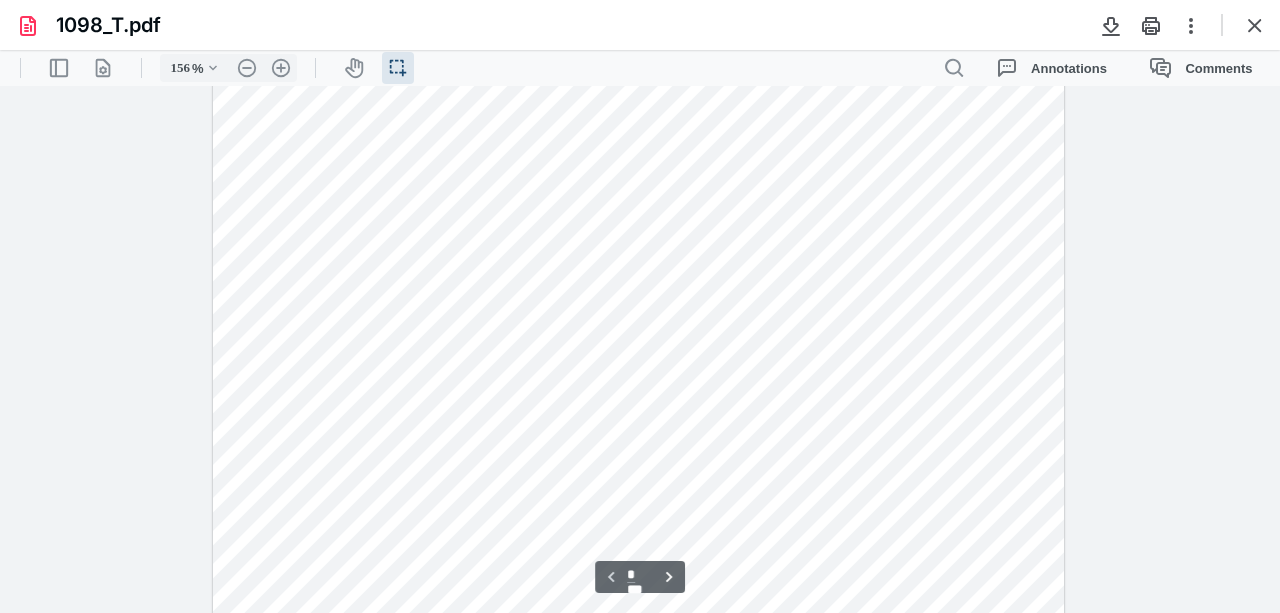 scroll, scrollTop: 416, scrollLeft: 0, axis: vertical 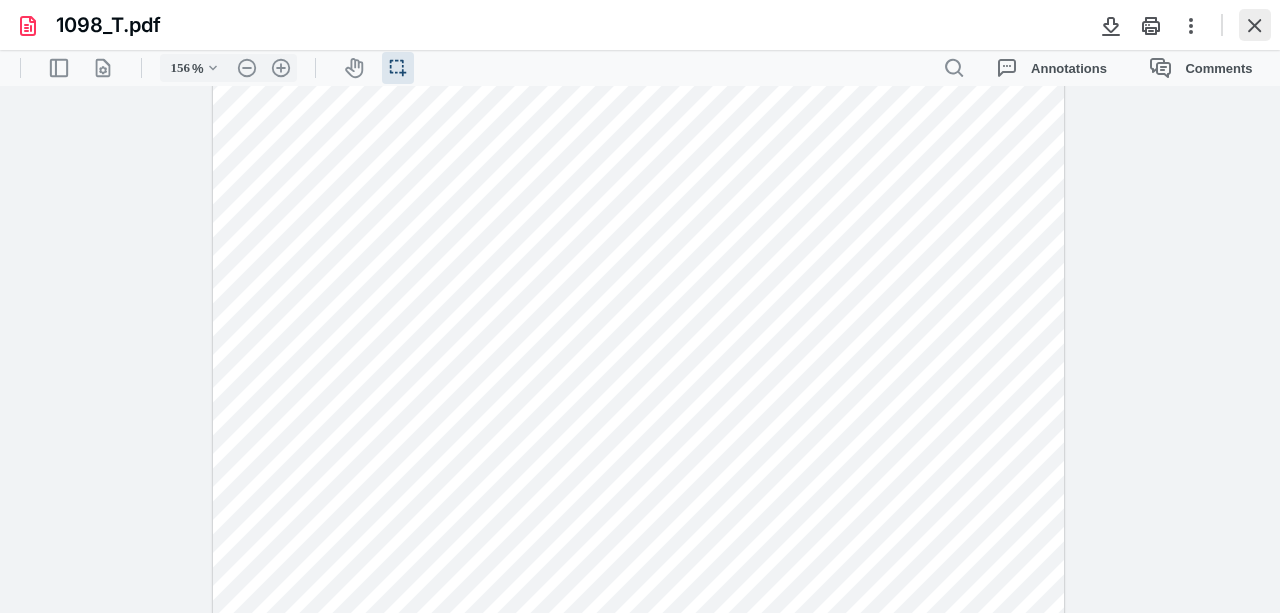 click at bounding box center (1255, 25) 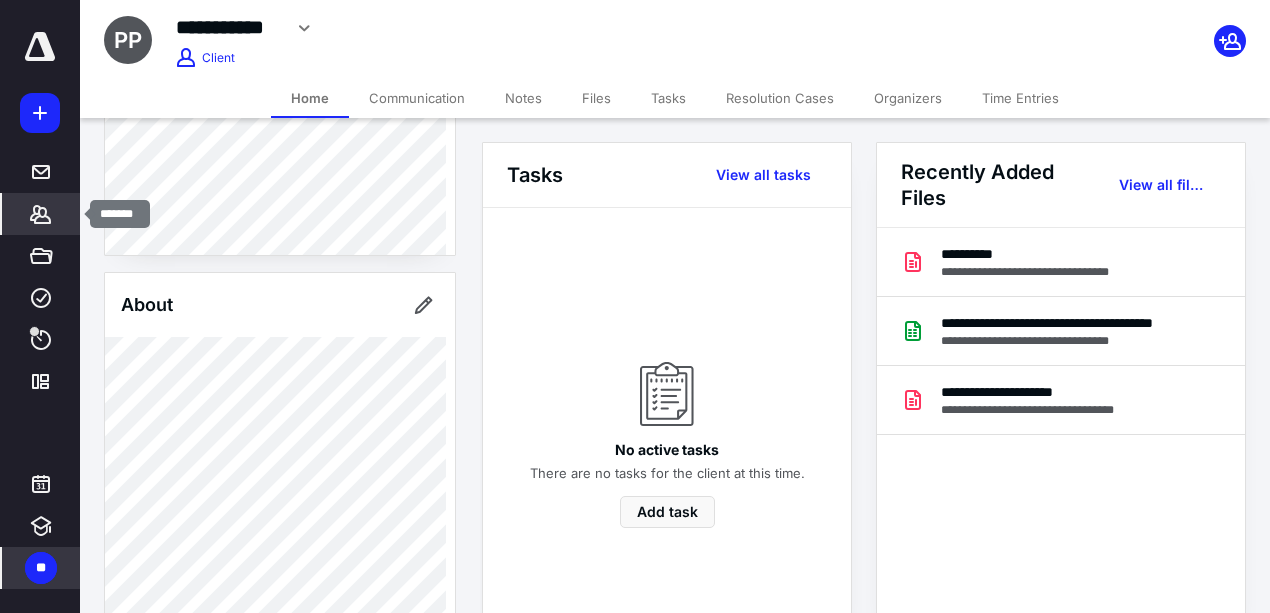 click 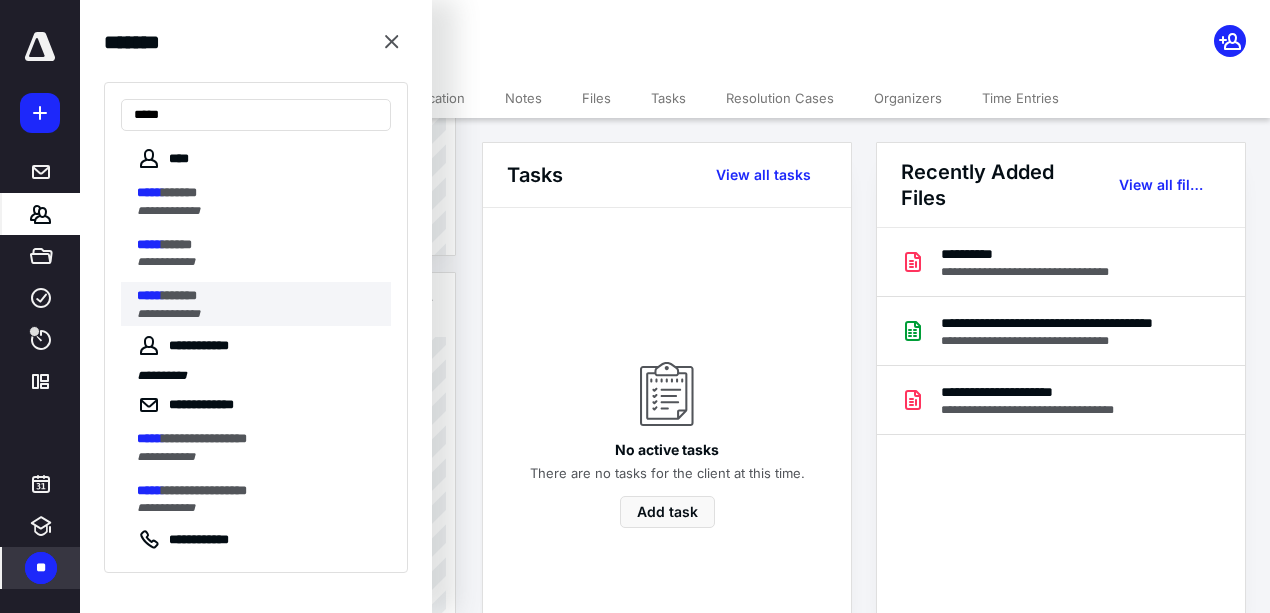 type on "*****" 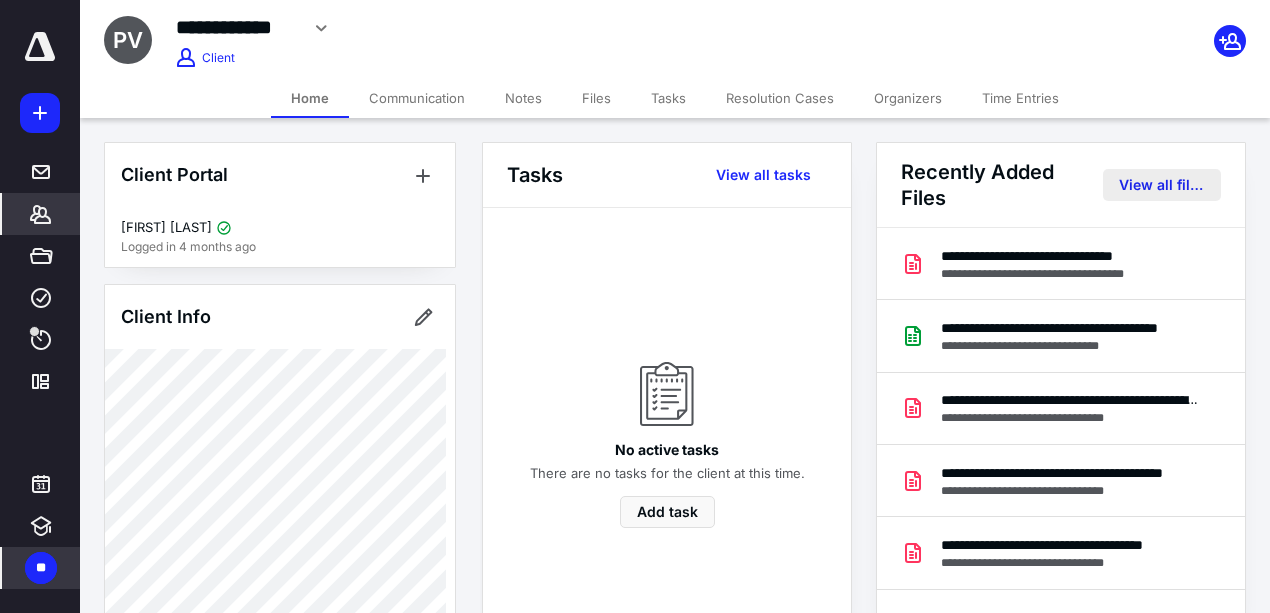 click on "View all files" at bounding box center [1162, 185] 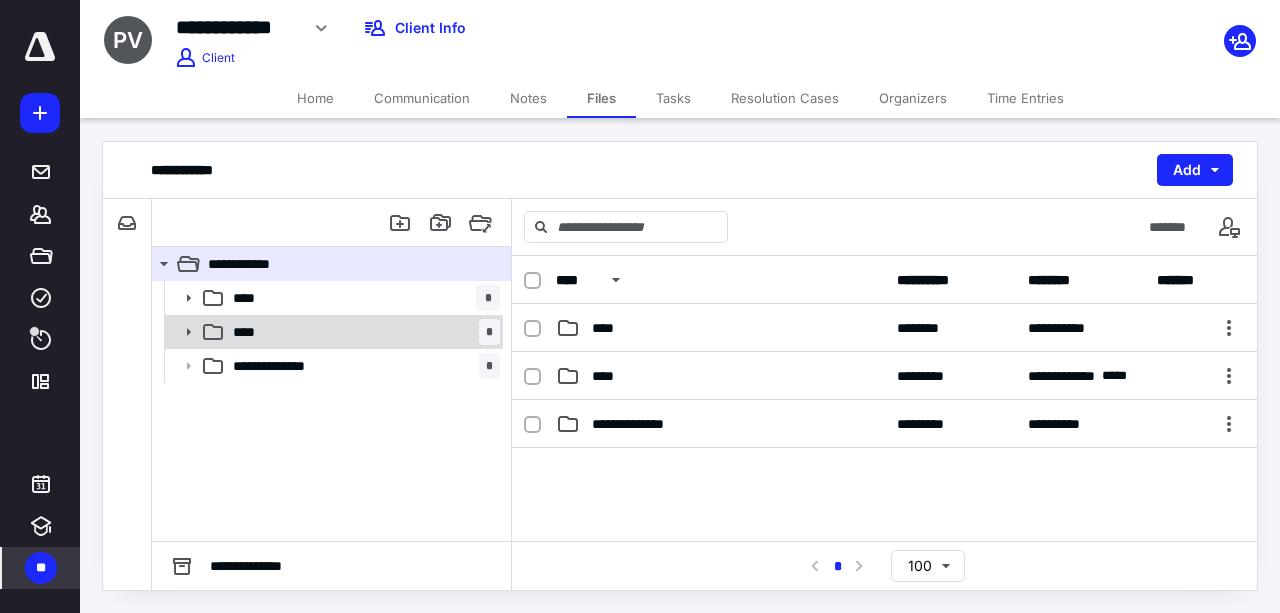 click 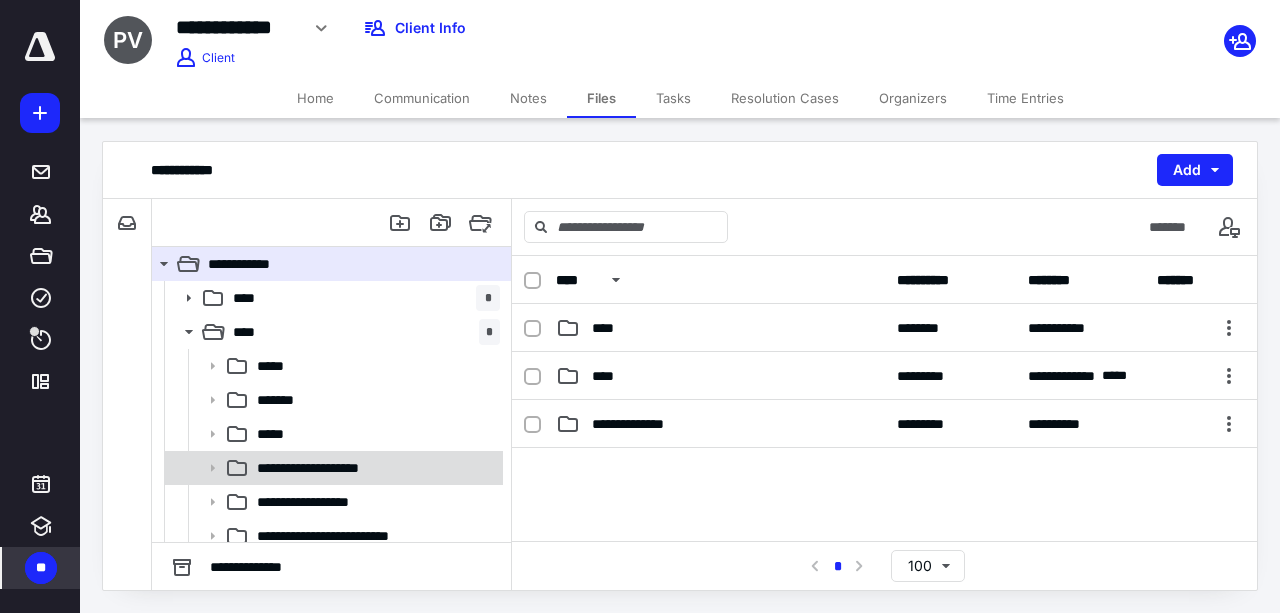 scroll, scrollTop: 0, scrollLeft: 0, axis: both 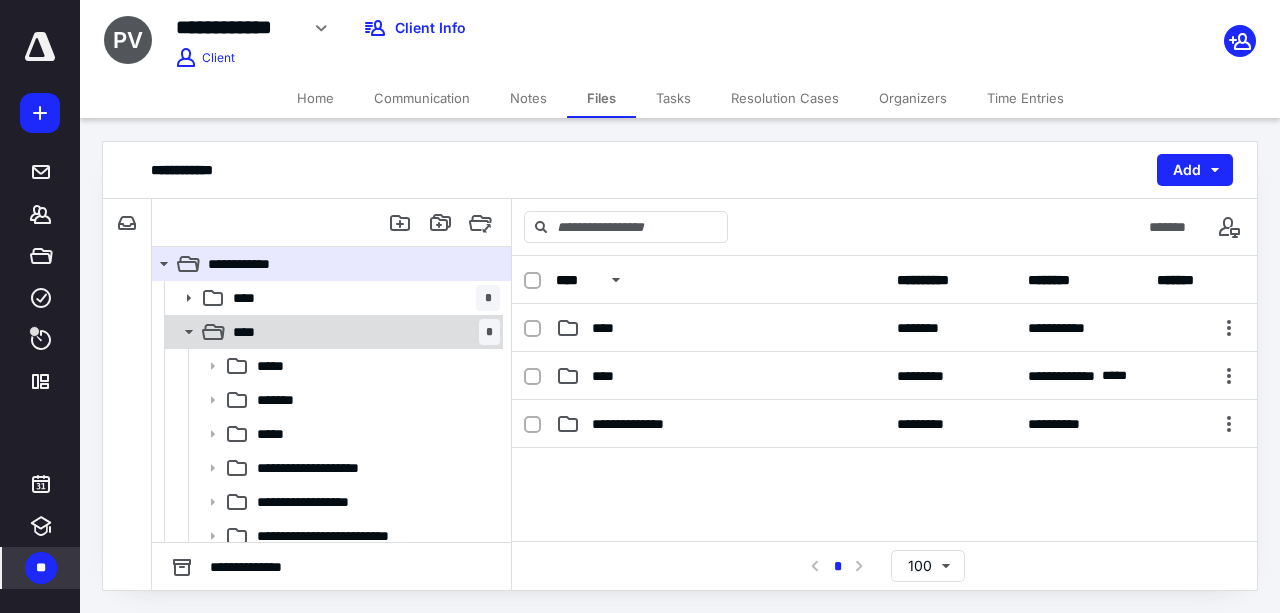 click on "**** *" at bounding box center (362, 332) 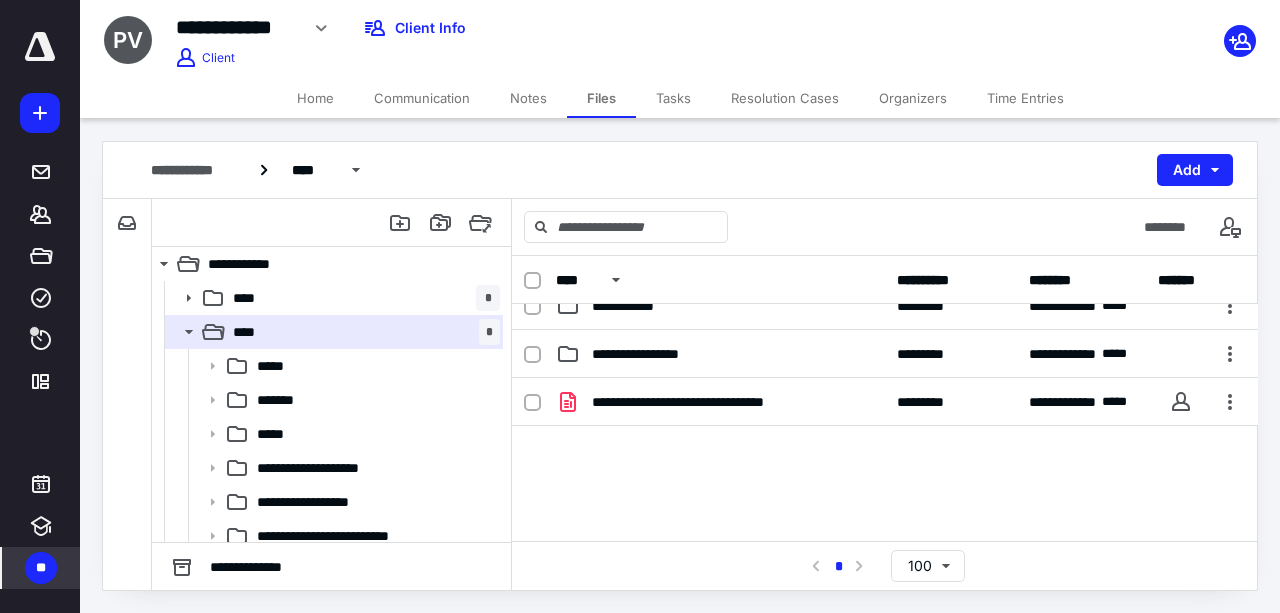 scroll, scrollTop: 600, scrollLeft: 0, axis: vertical 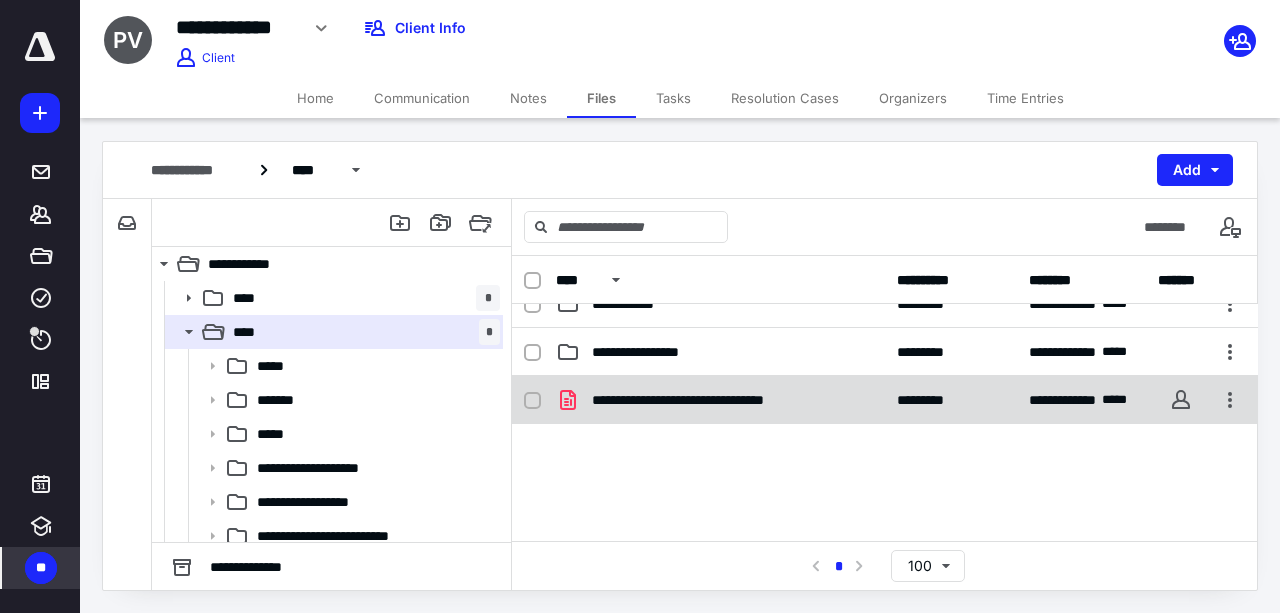 click 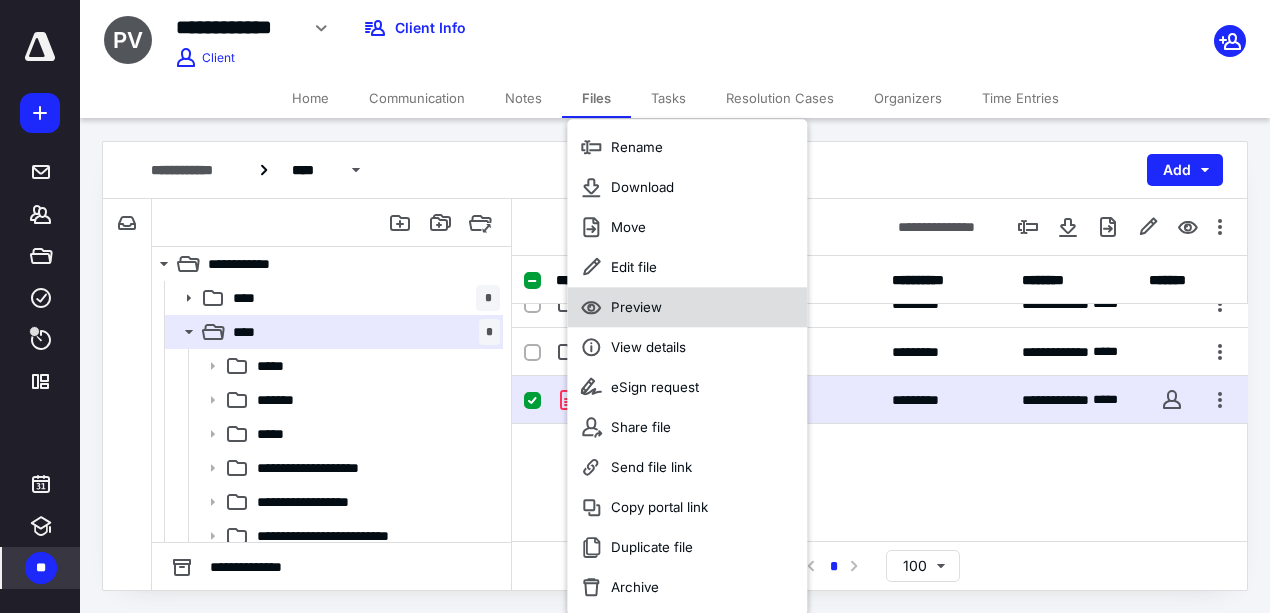 click on "Preview" at bounding box center [636, 307] 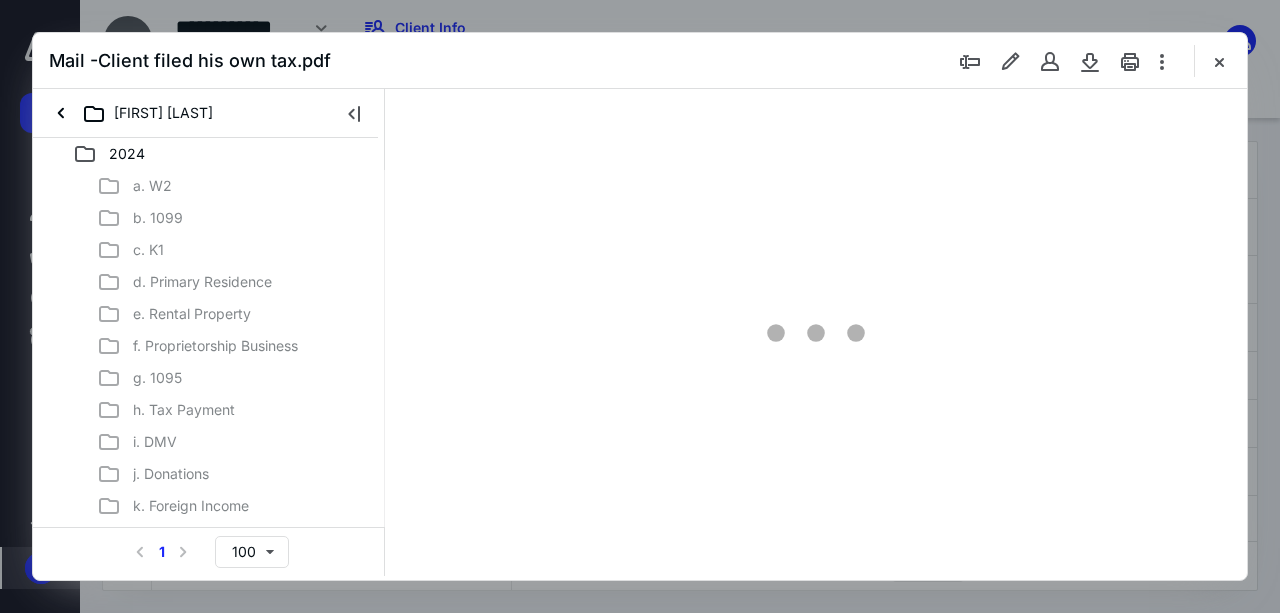 scroll, scrollTop: 600, scrollLeft: 0, axis: vertical 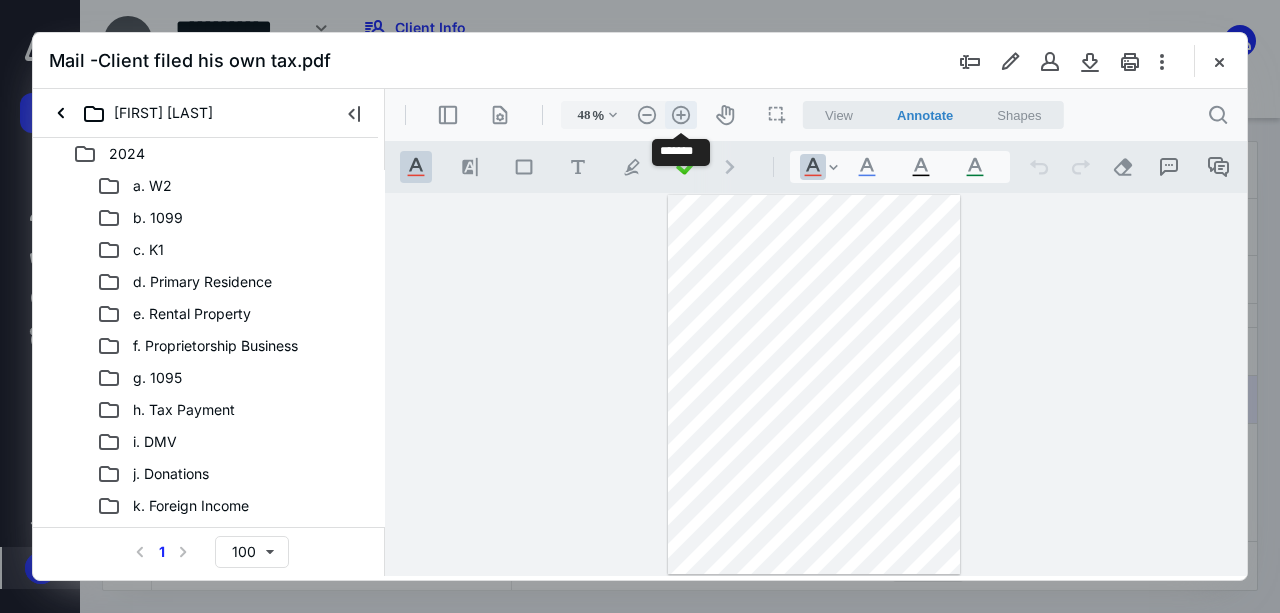 click on ".cls-1{fill:#abb0c4;} icon - header - zoom - in - line" at bounding box center (681, 115) 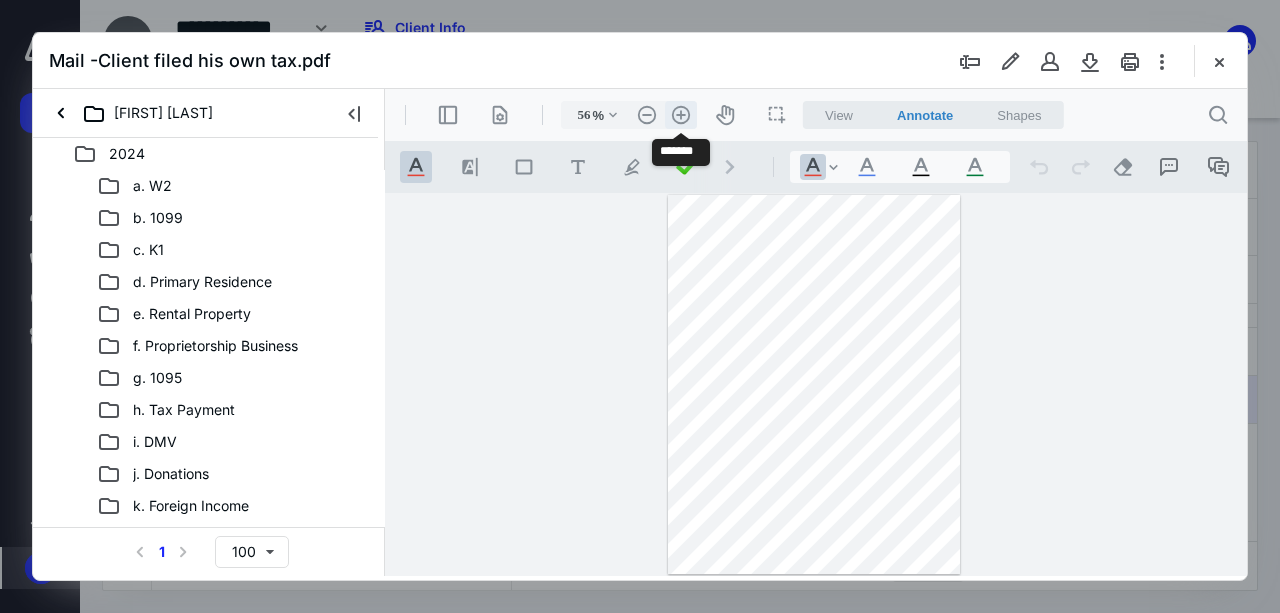 click on ".cls-1{fill:#abb0c4;} icon - header - zoom - in - line" at bounding box center [681, 115] 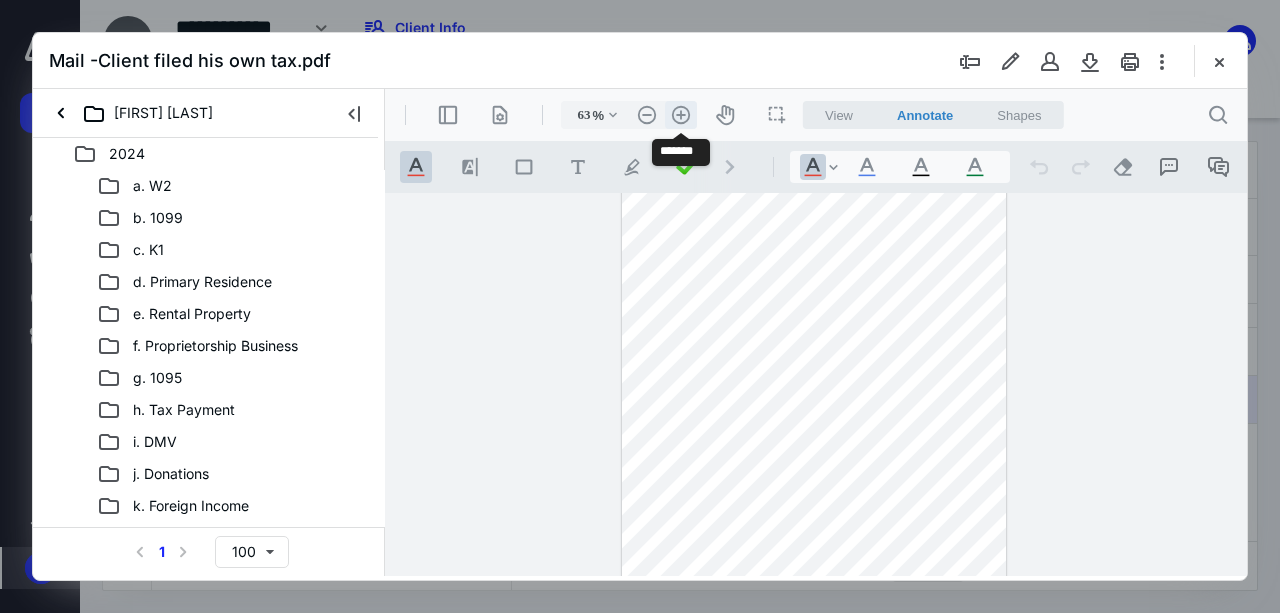 click on ".cls-1{fill:#abb0c4;} icon - header - zoom - in - line" at bounding box center (681, 115) 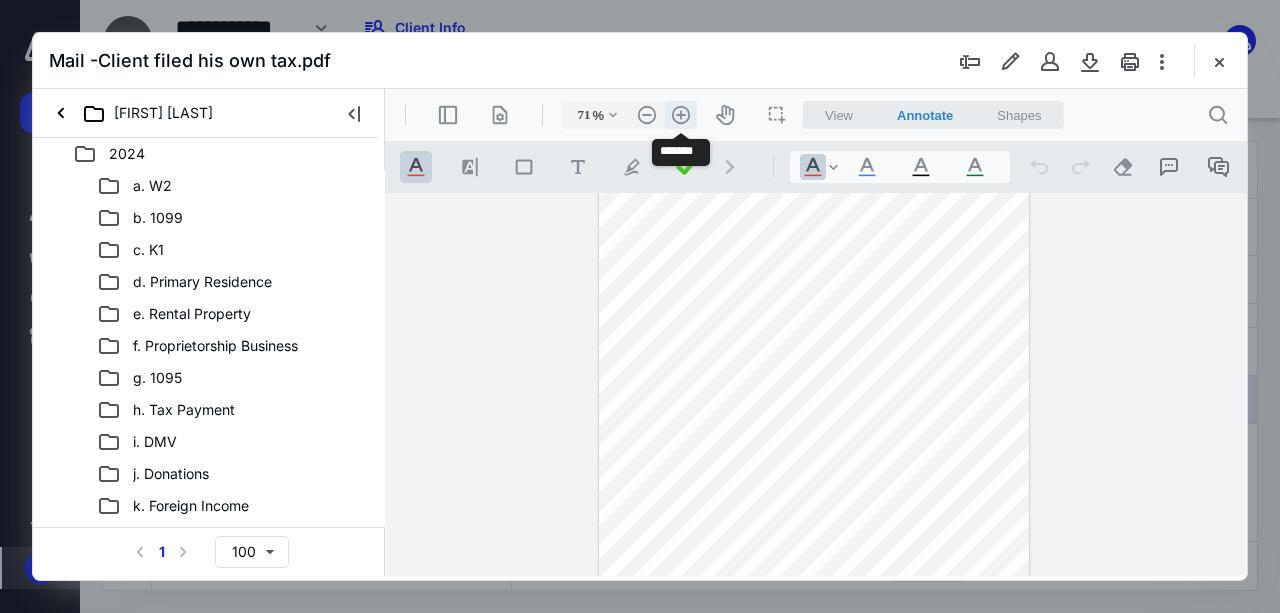 click on ".cls-1{fill:#abb0c4;} icon - header - zoom - in - line" at bounding box center [681, 115] 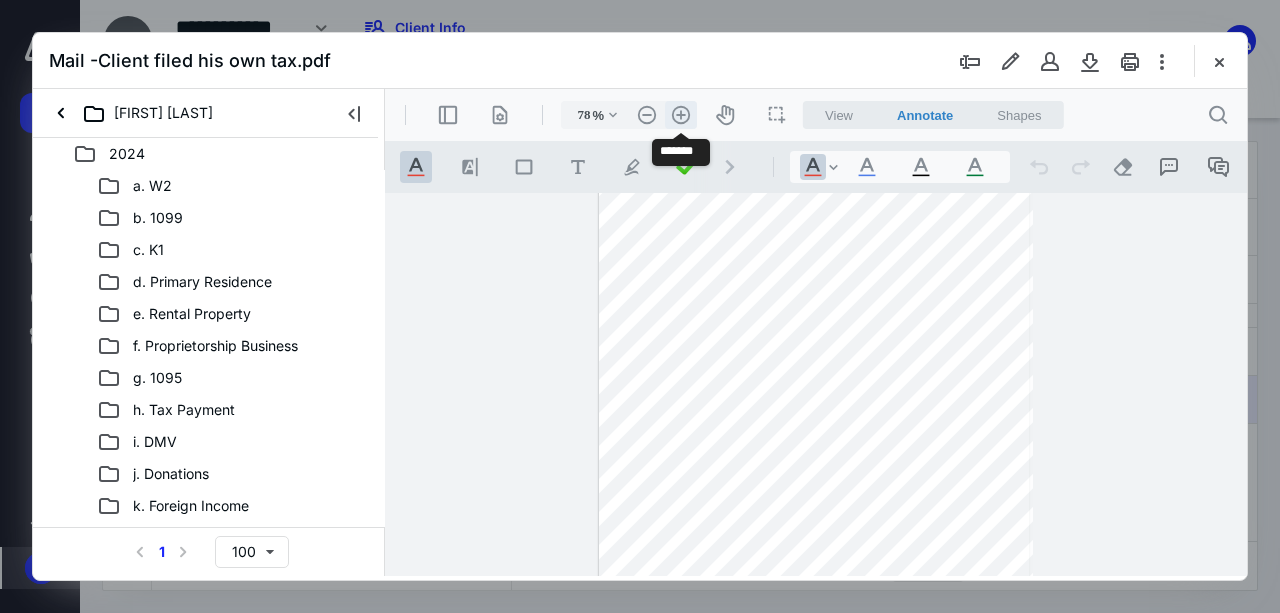 scroll, scrollTop: 88, scrollLeft: 0, axis: vertical 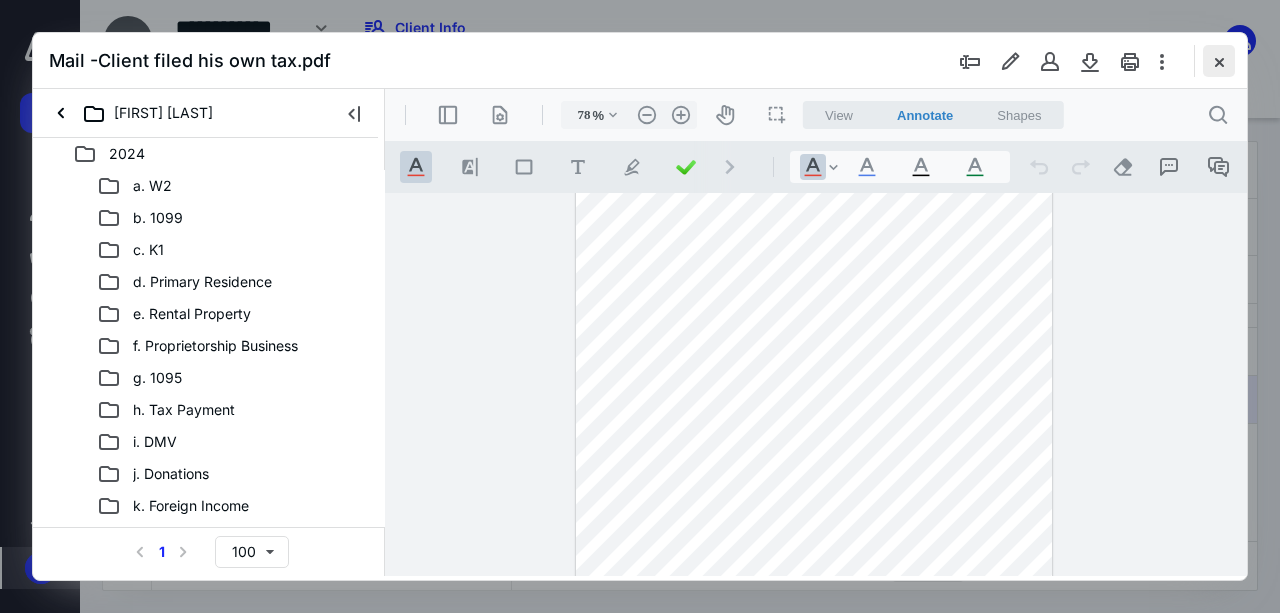 click at bounding box center [1219, 61] 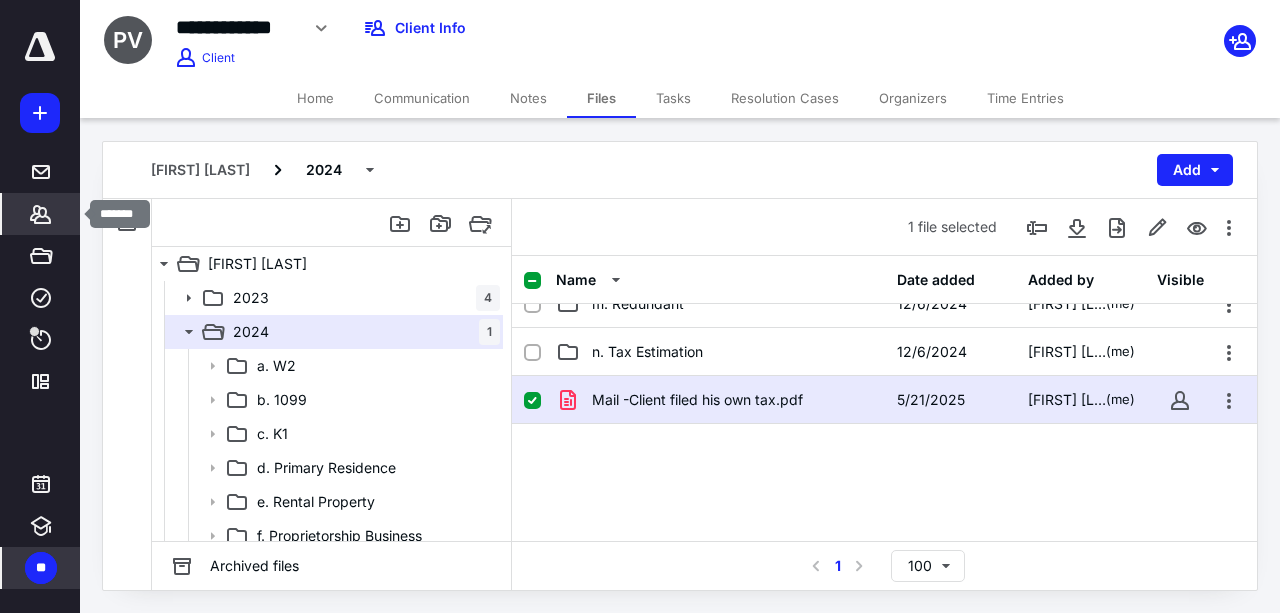 click 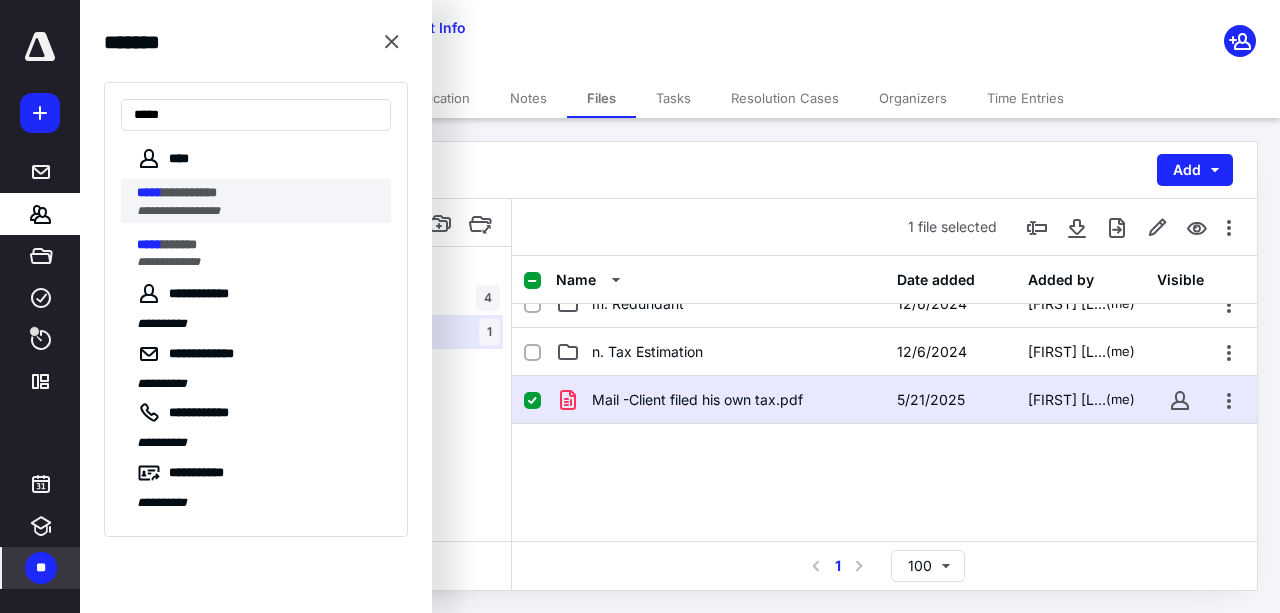 type on "*****" 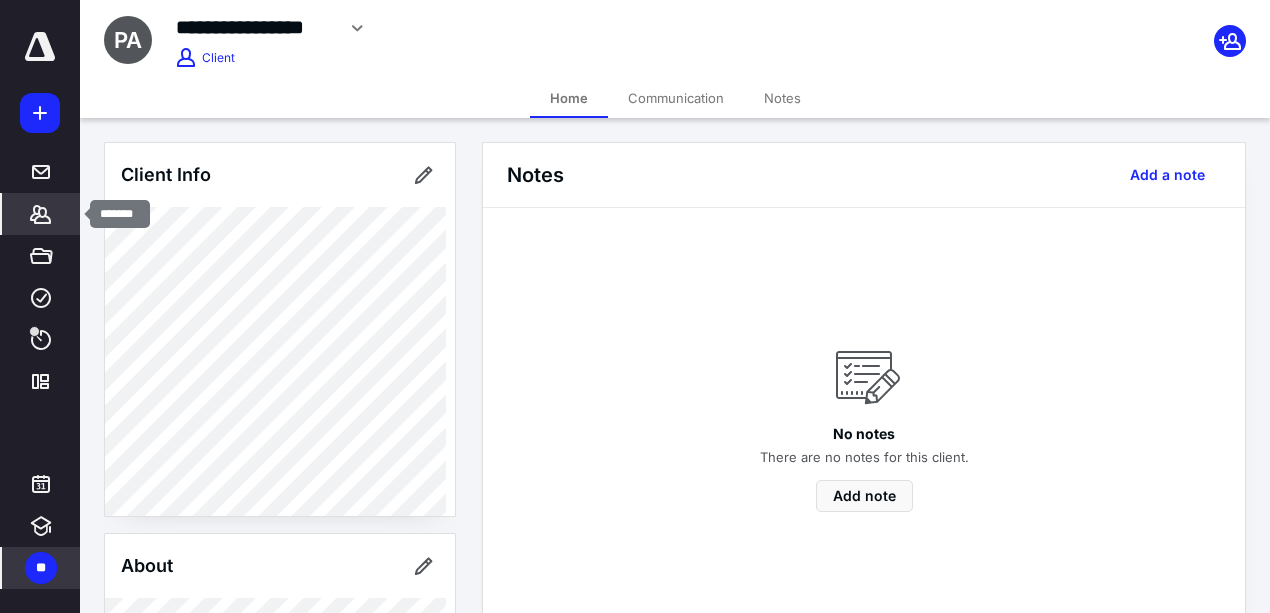 click 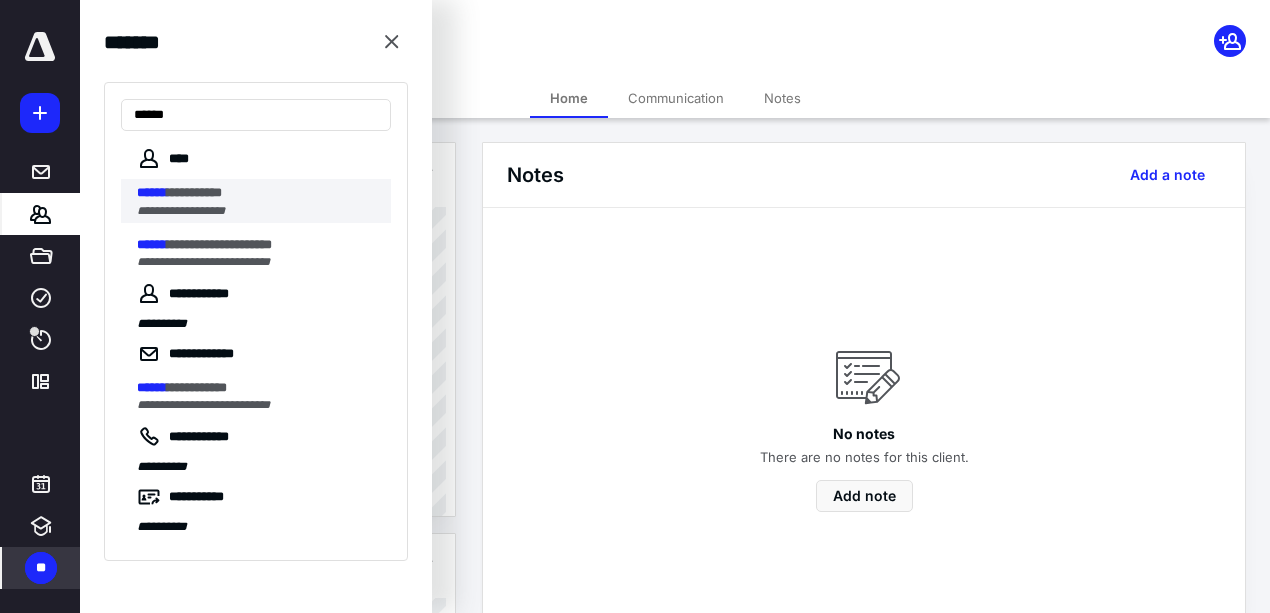 type on "******" 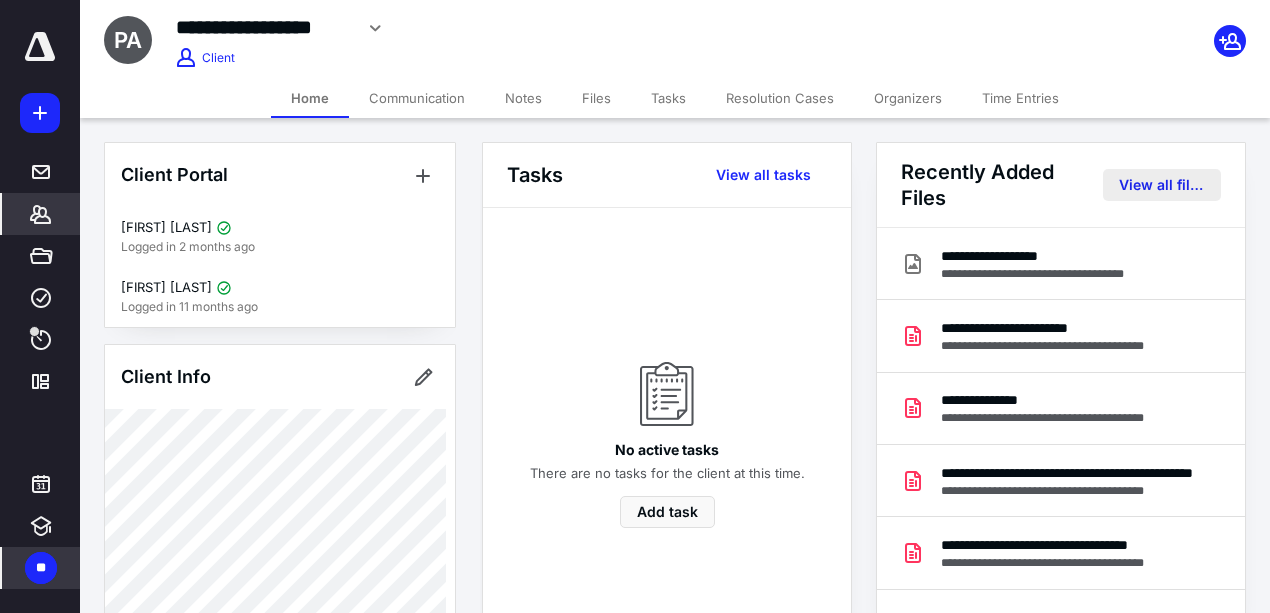 click on "View all files" at bounding box center [1162, 185] 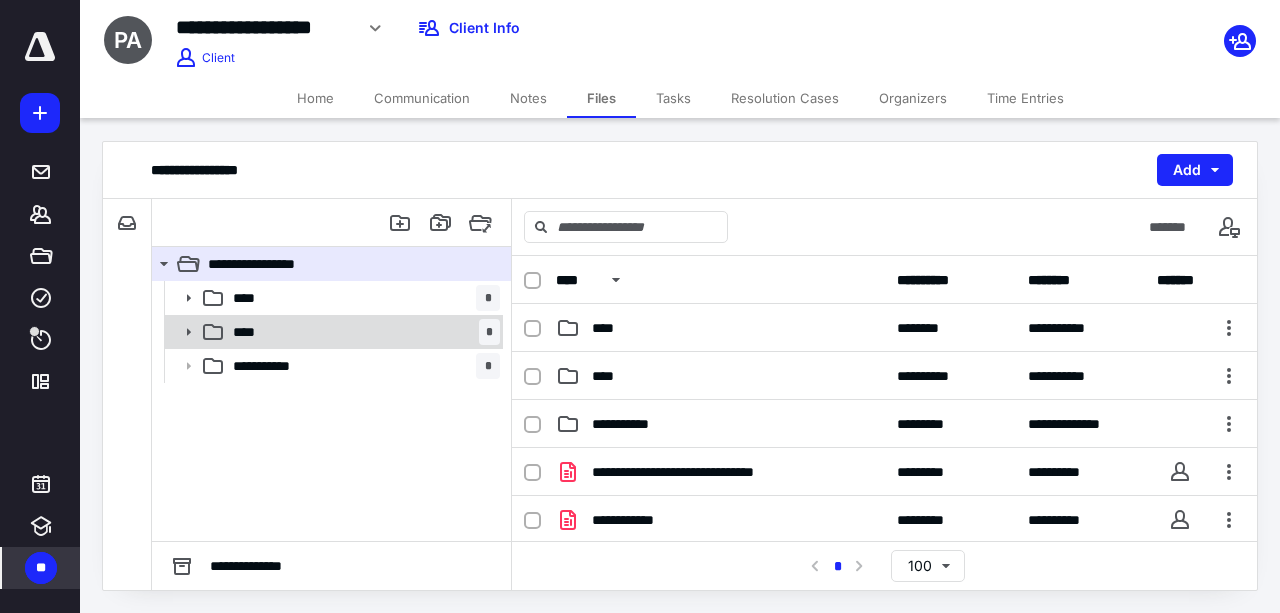 click 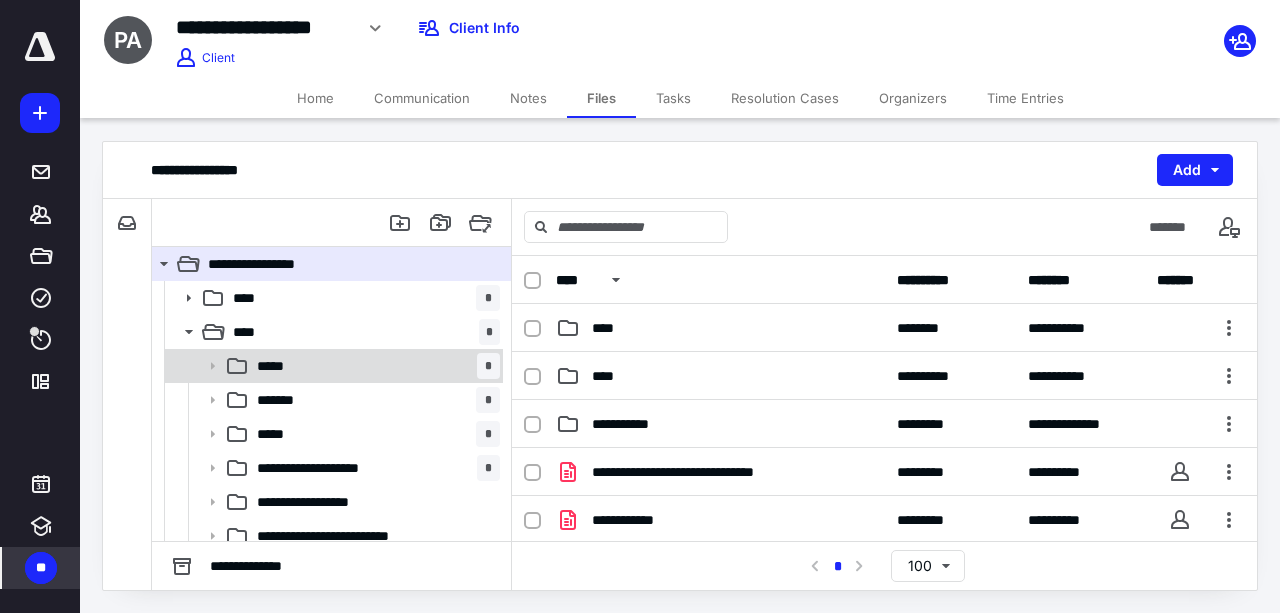 click on "***** *" at bounding box center (374, 366) 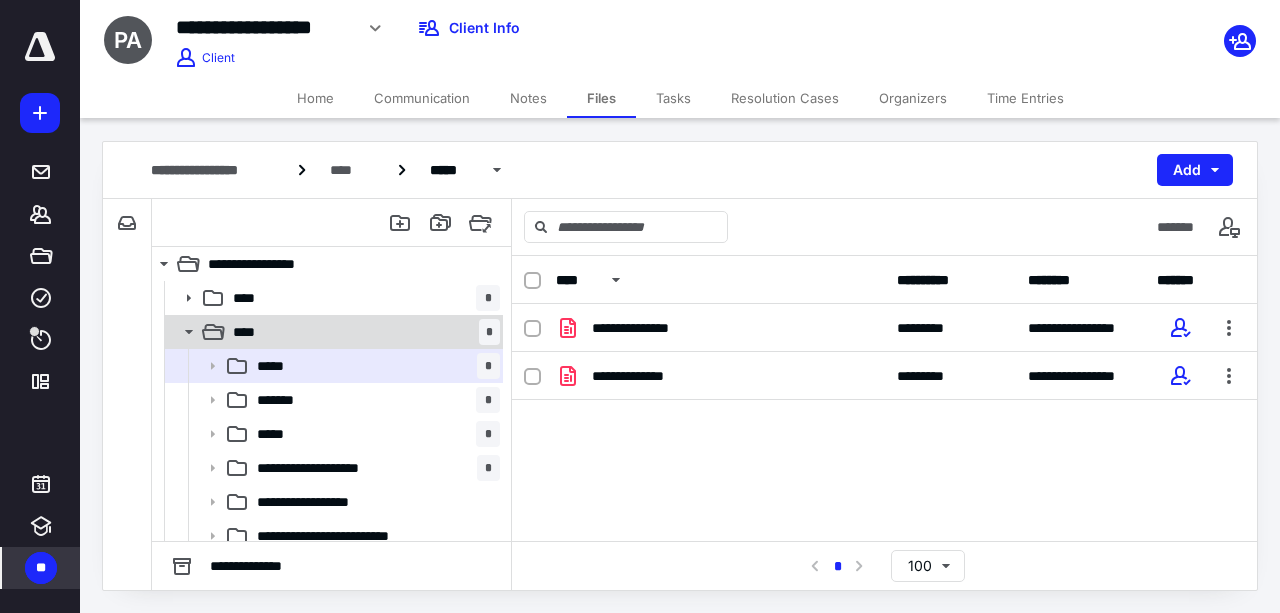click on "**** *" at bounding box center [362, 332] 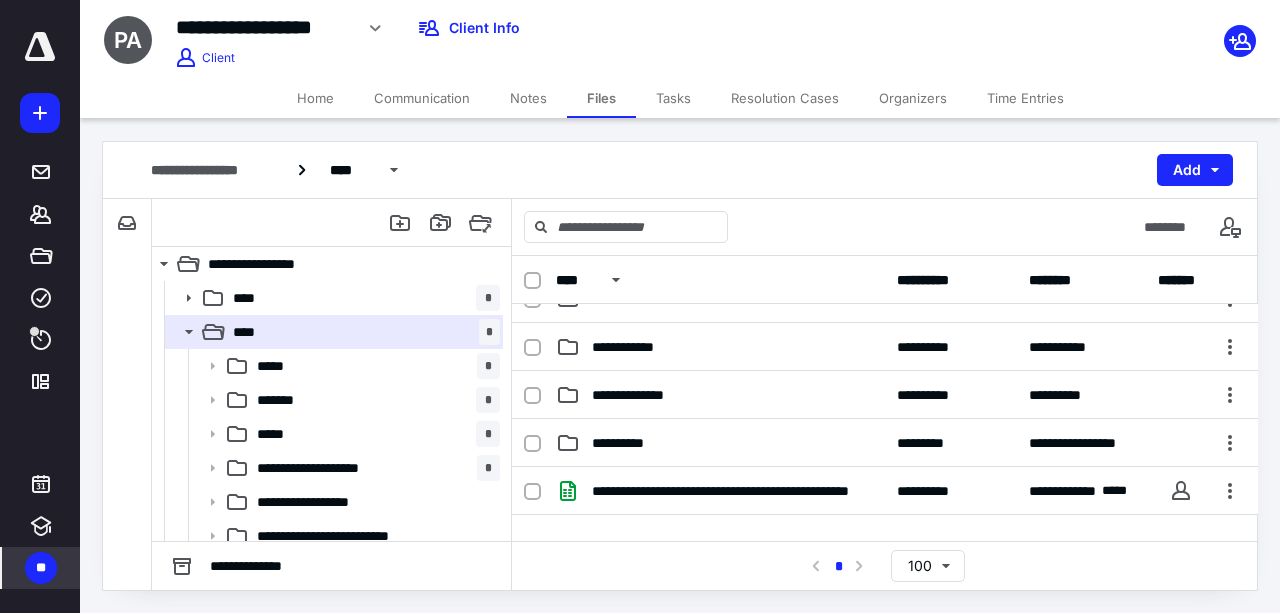 scroll, scrollTop: 666, scrollLeft: 0, axis: vertical 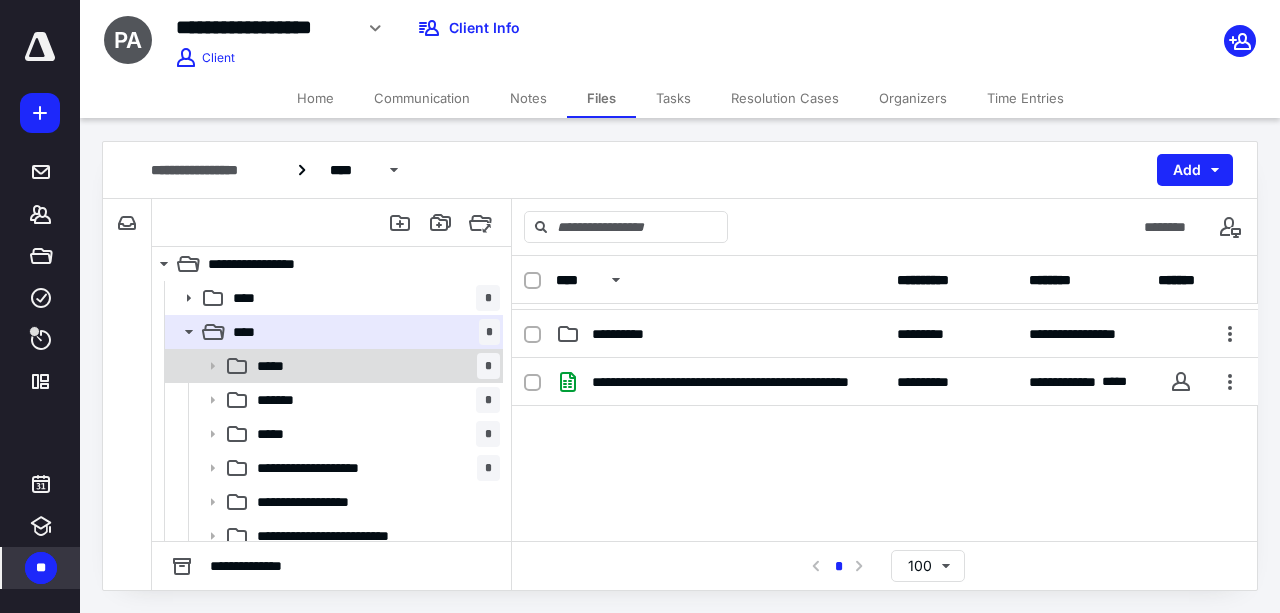 click on "***** *" at bounding box center (374, 366) 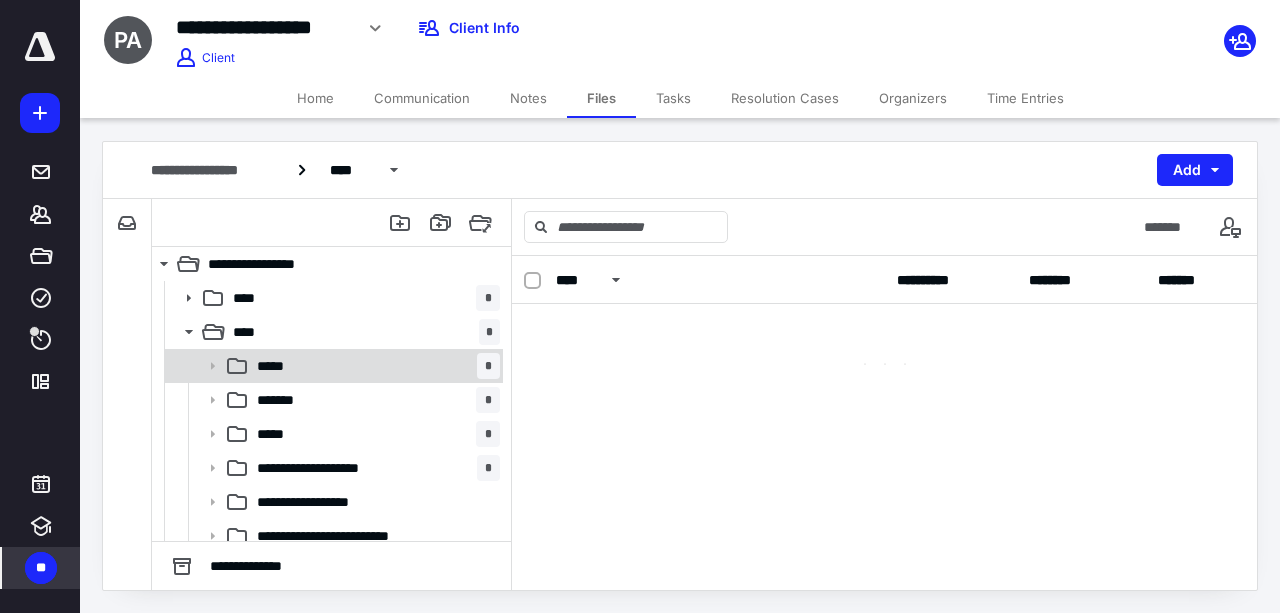 scroll, scrollTop: 0, scrollLeft: 0, axis: both 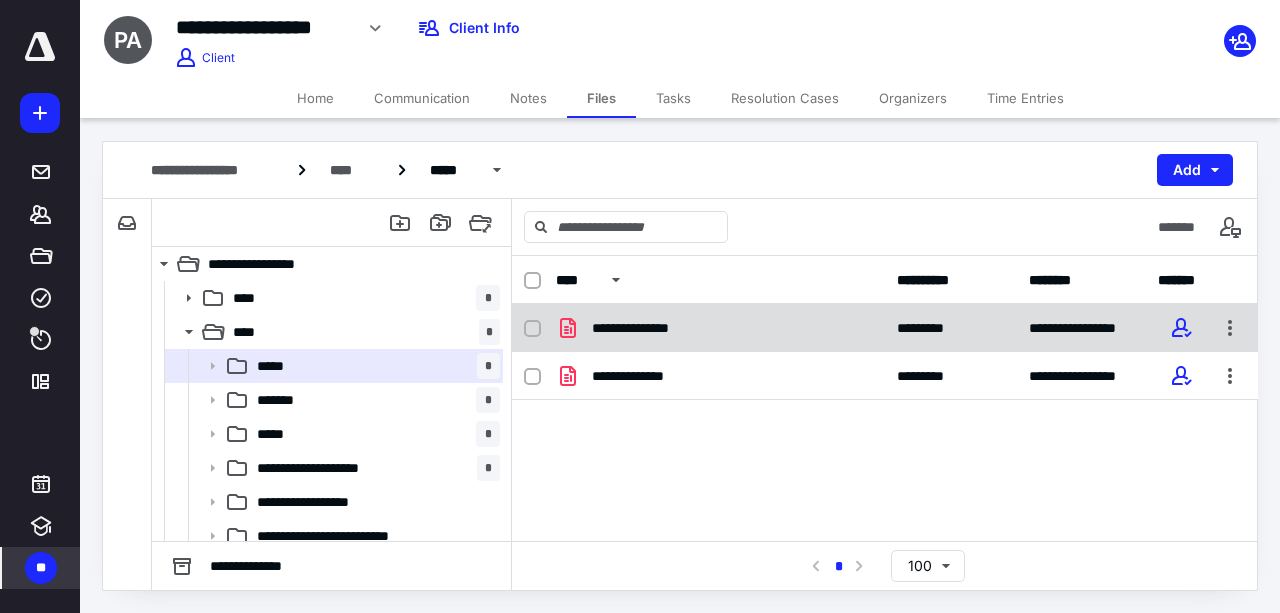 checkbox on "true" 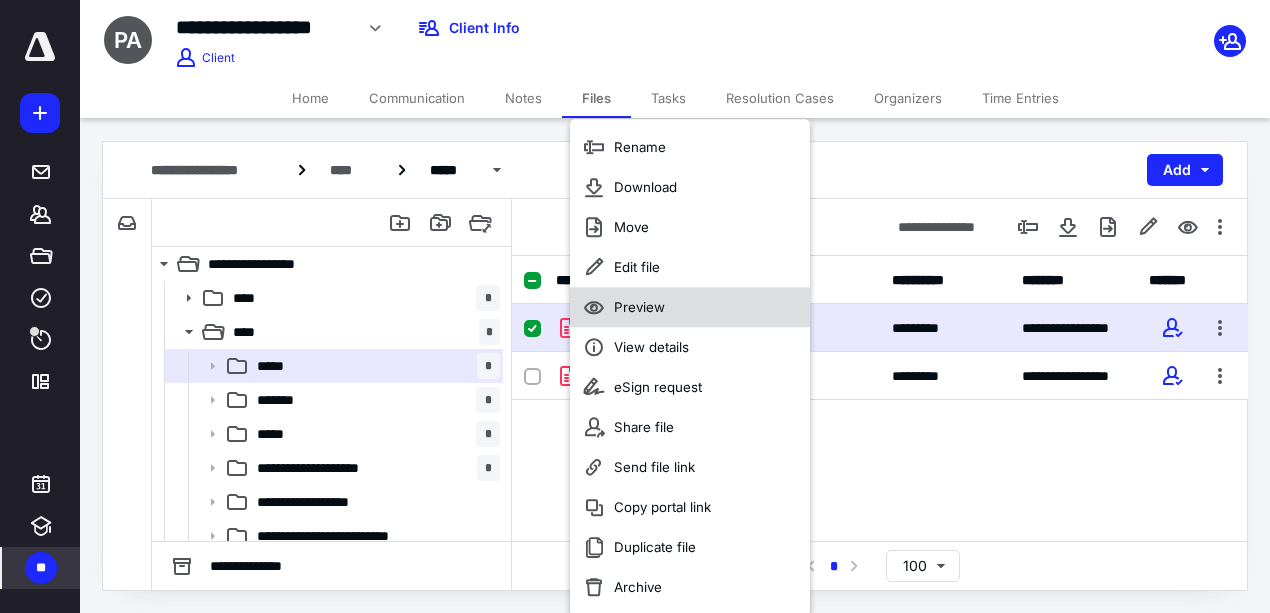 click on "Preview" at bounding box center (639, 307) 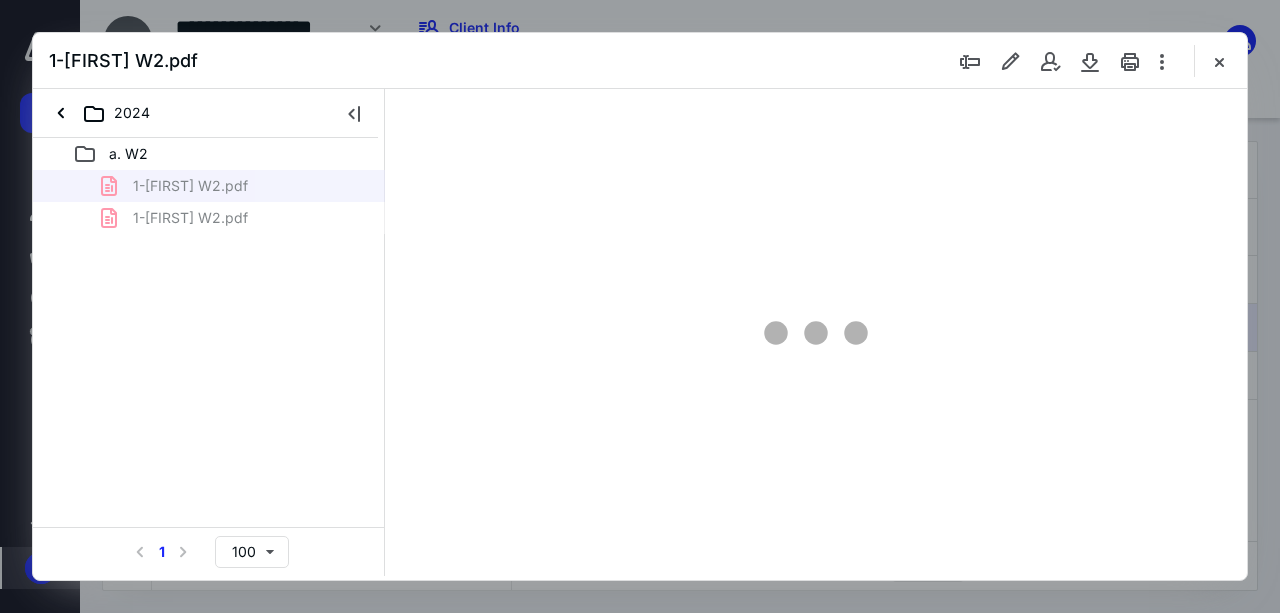 scroll, scrollTop: 0, scrollLeft: 0, axis: both 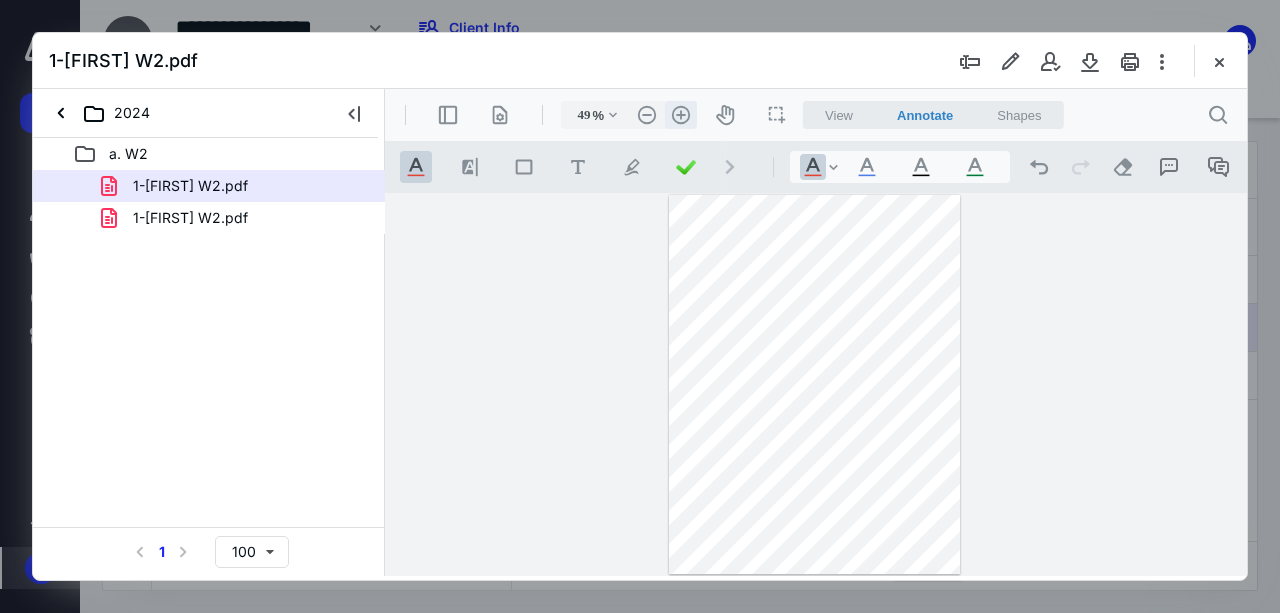 click on ".cls-1{fill:#abb0c4;} icon - header - zoom - in - line" at bounding box center [681, 115] 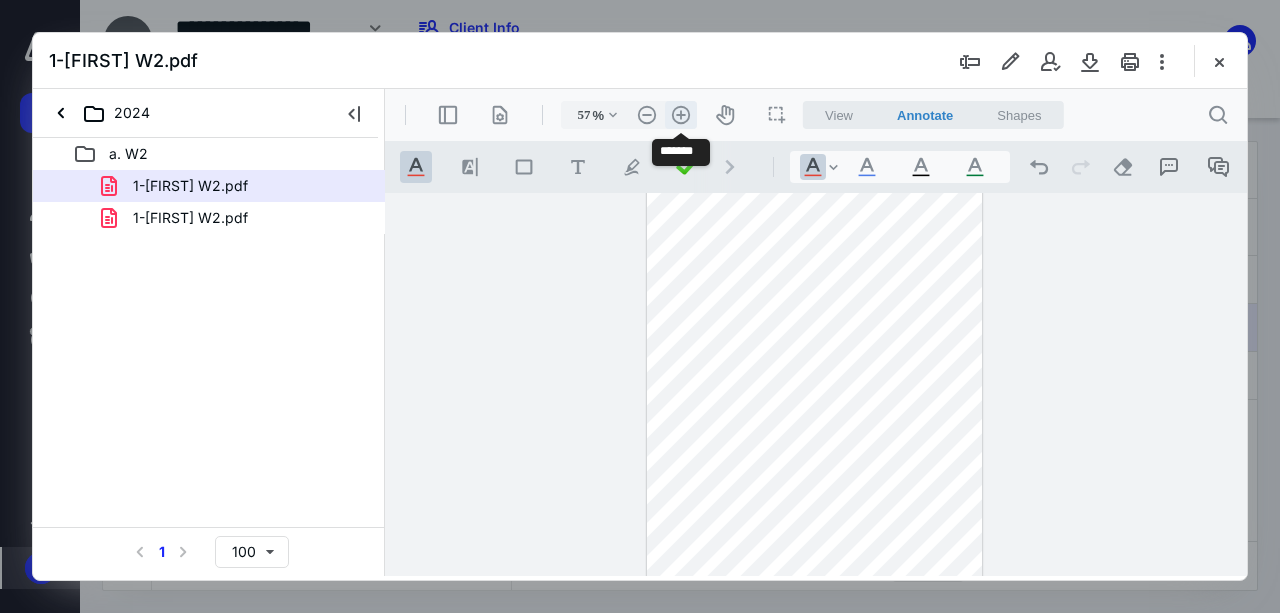 click on ".cls-1{fill:#abb0c4;} icon - header - zoom - in - line" at bounding box center [681, 115] 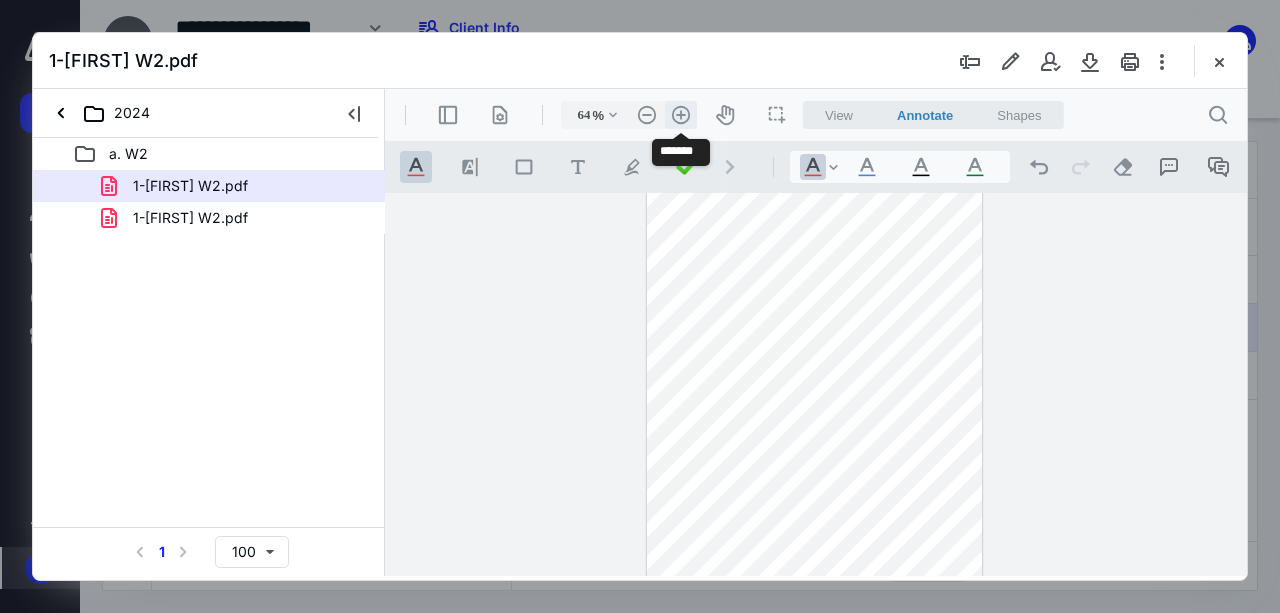 scroll, scrollTop: 42, scrollLeft: 0, axis: vertical 